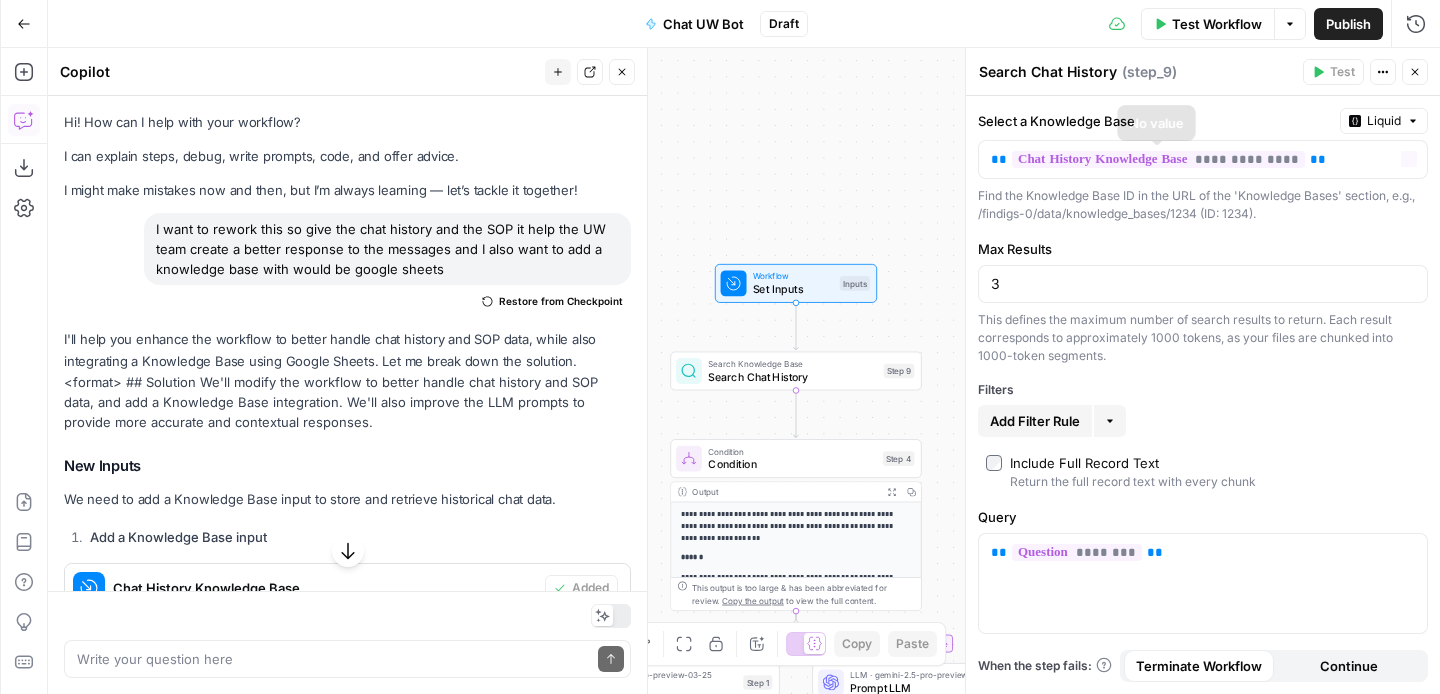 scroll, scrollTop: 0, scrollLeft: 0, axis: both 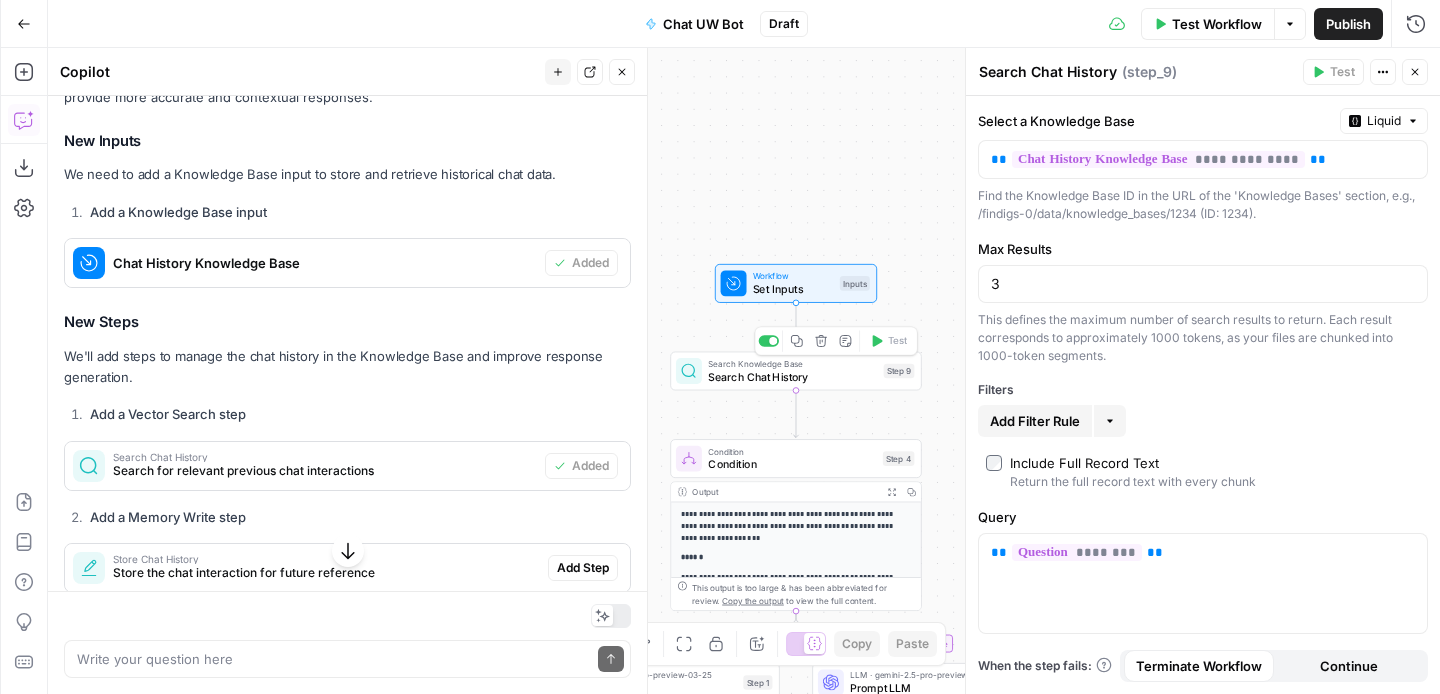 click on "Search Chat History" at bounding box center [792, 377] 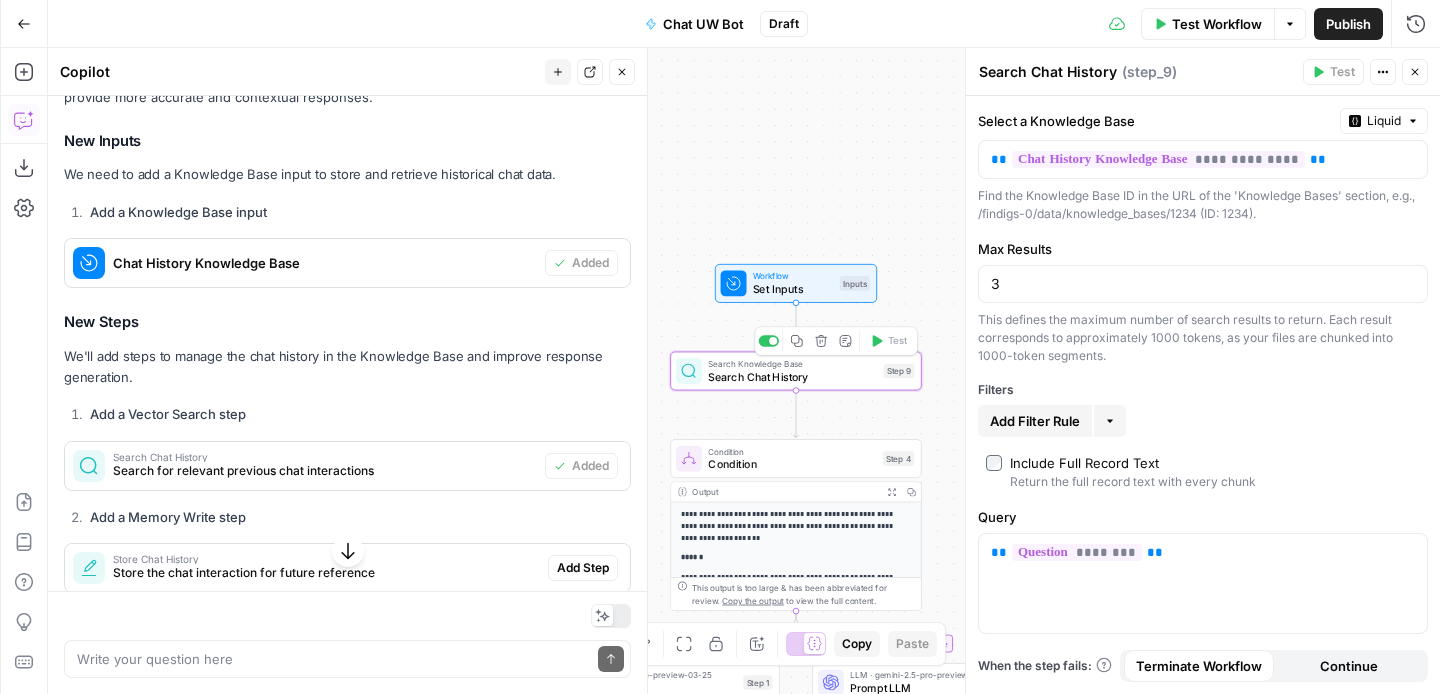 click on "Search Chat History" at bounding box center (792, 377) 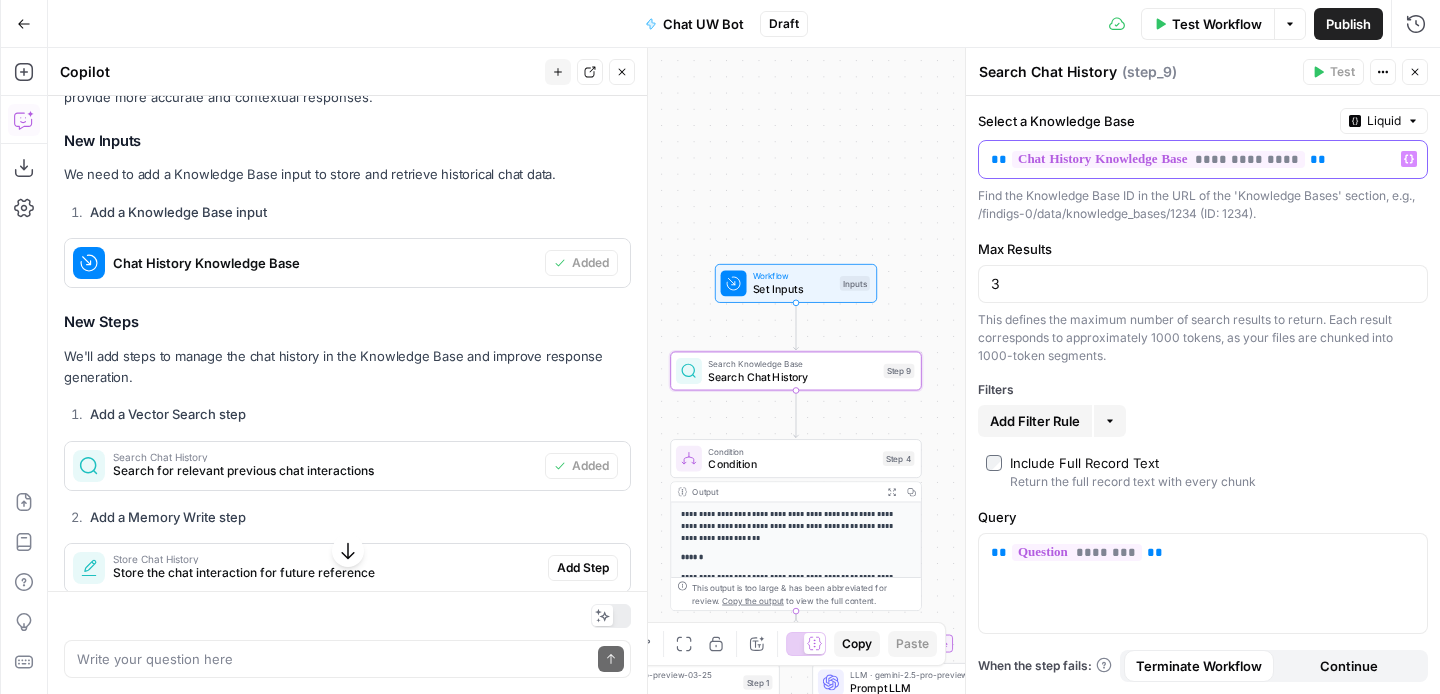 click on "**********" at bounding box center (1158, 159) 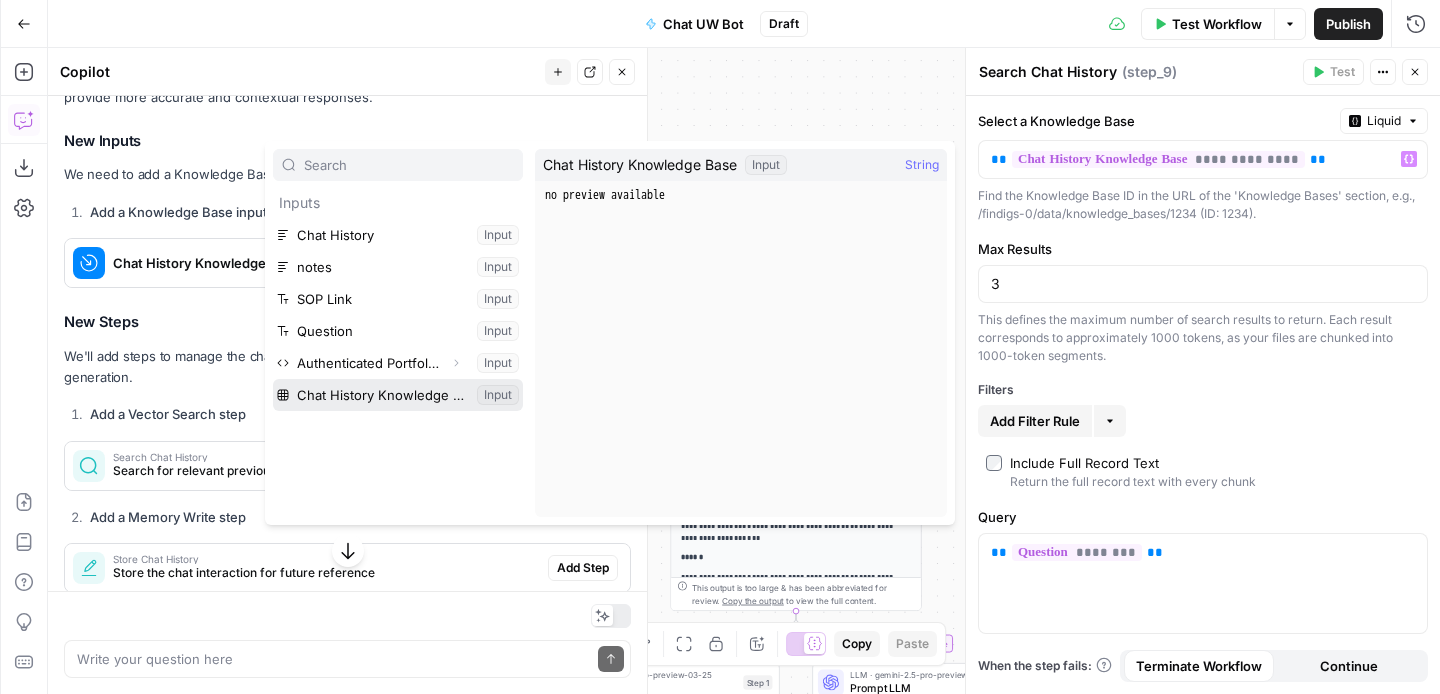 click at bounding box center [398, 395] 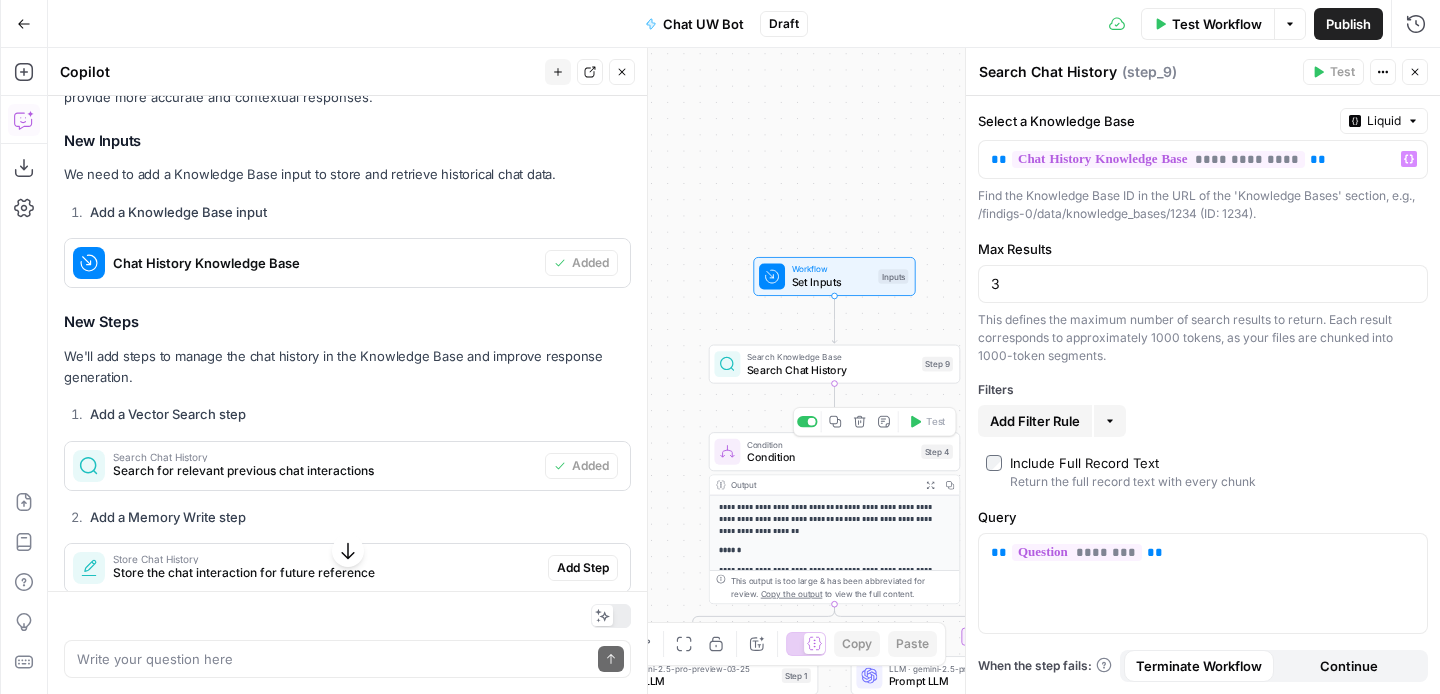 click on "Condition" at bounding box center (831, 457) 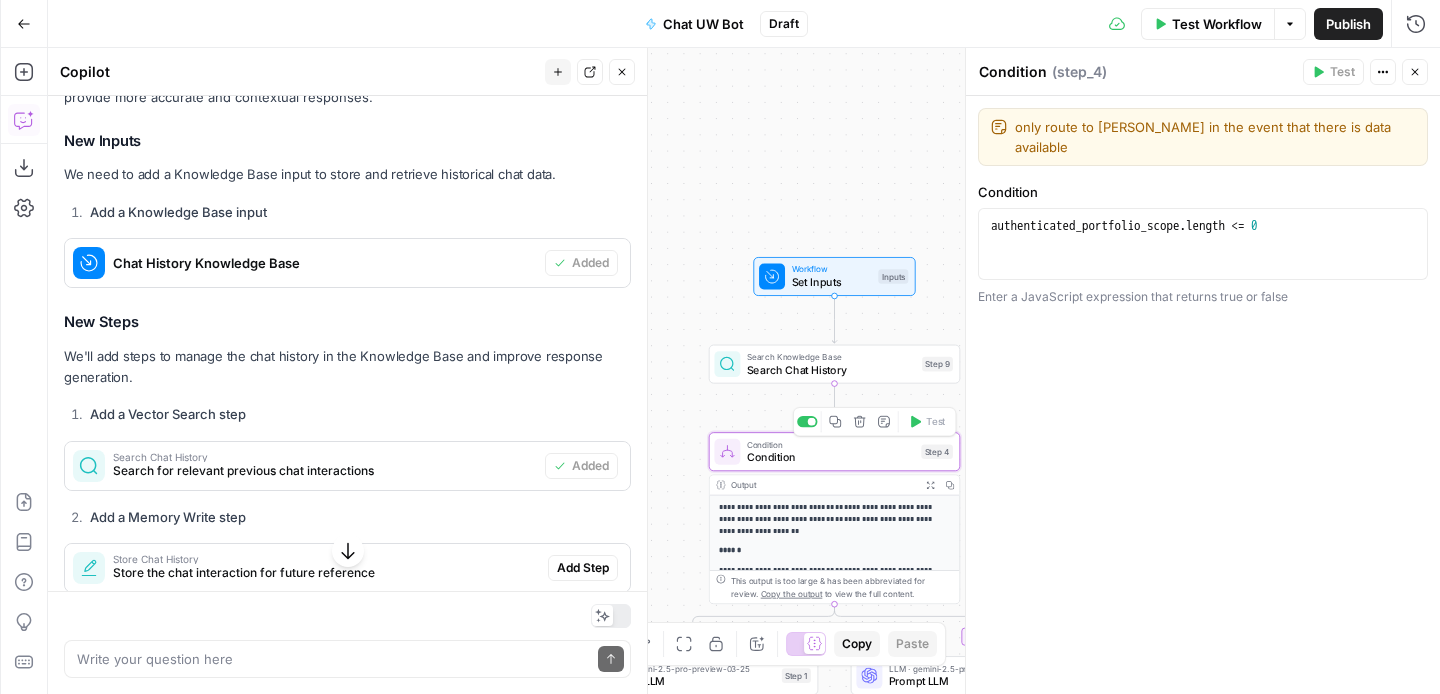 click on "**********" at bounding box center [834, 520] 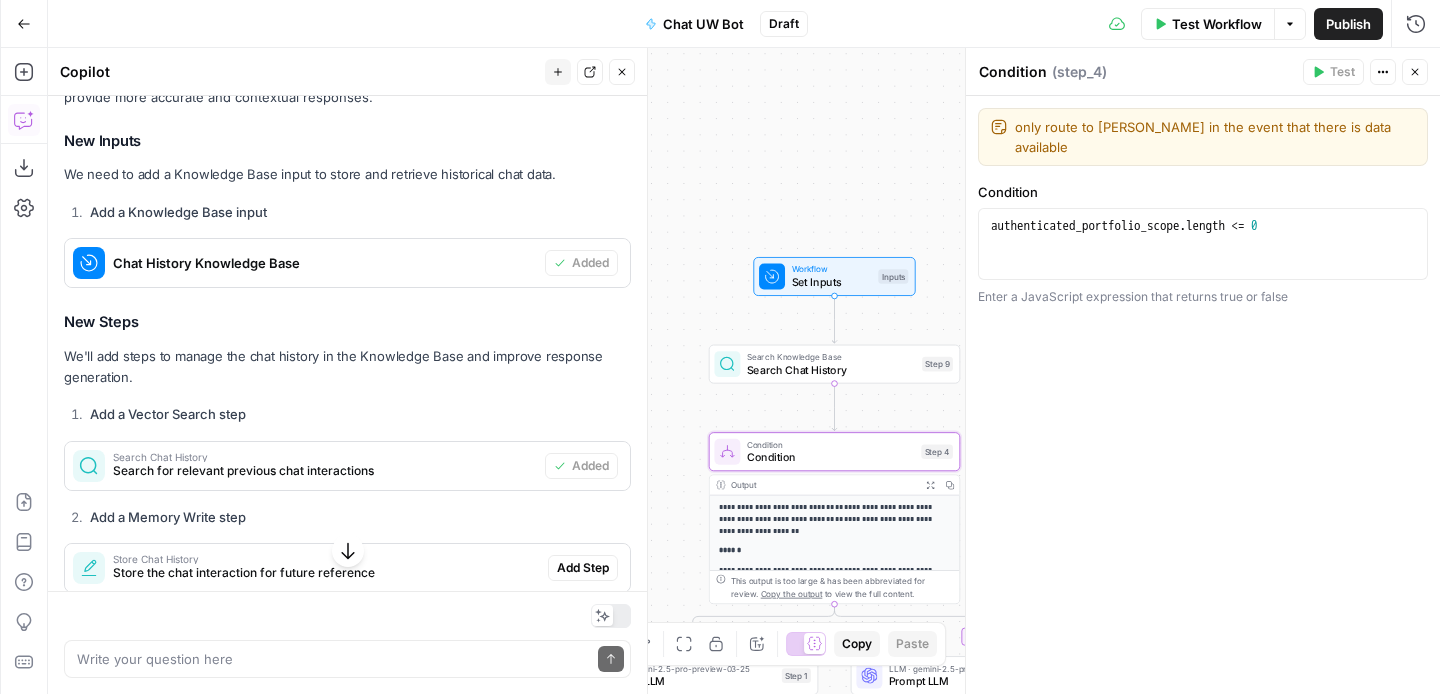 click on "**********" at bounding box center [834, 520] 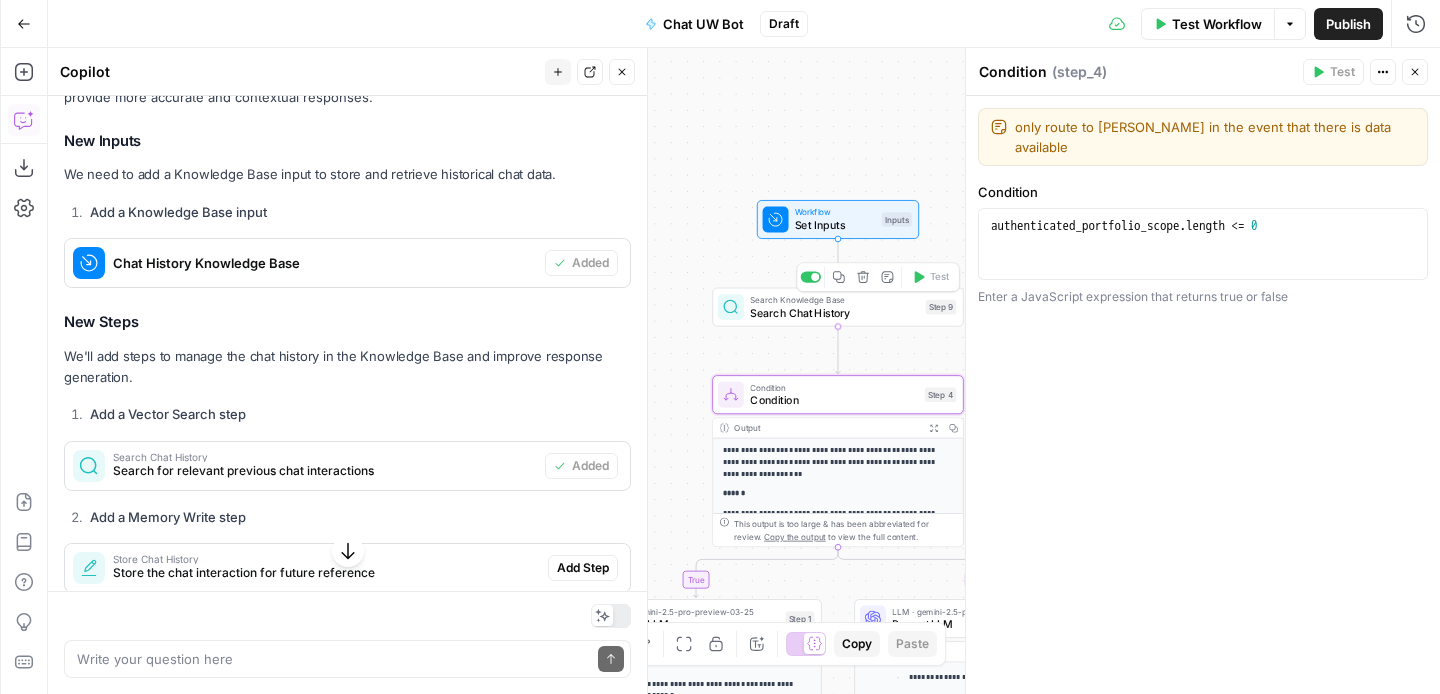 click on "Set Inputs" at bounding box center [835, 225] 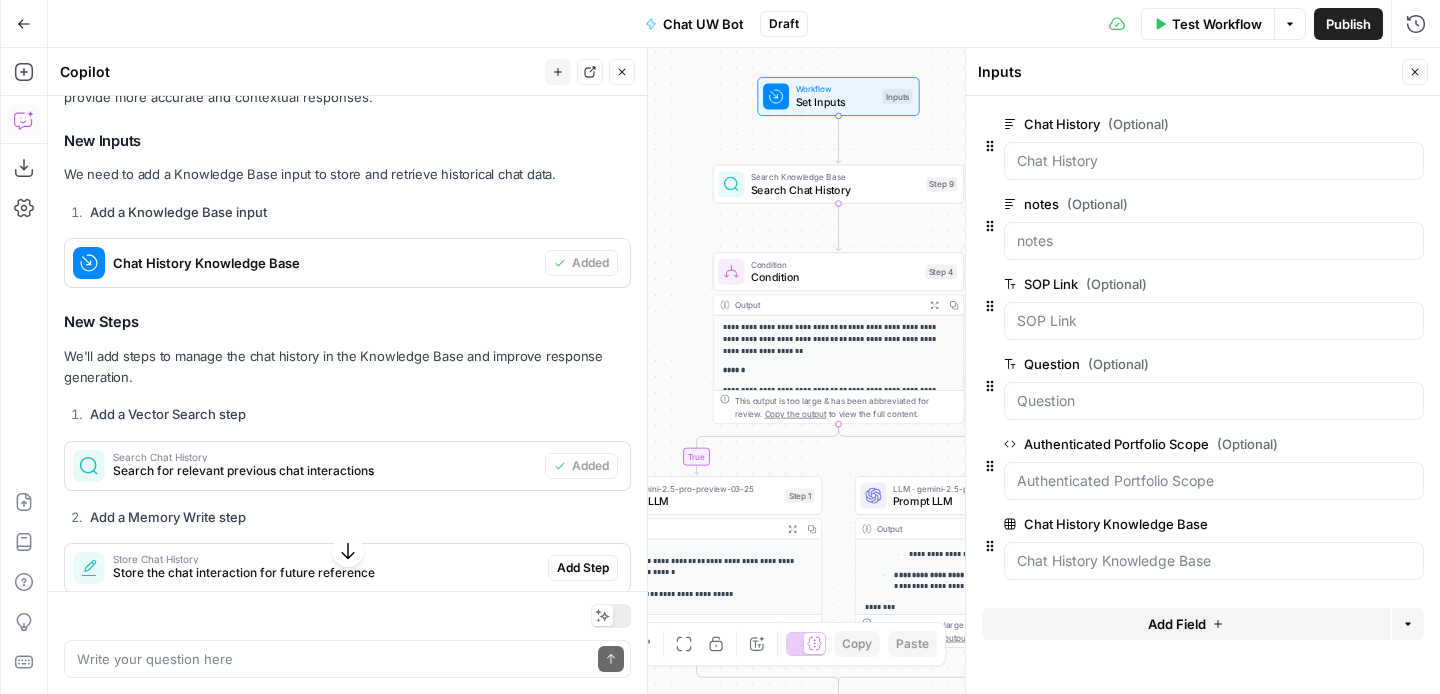 click on "**********" at bounding box center [838, 340] 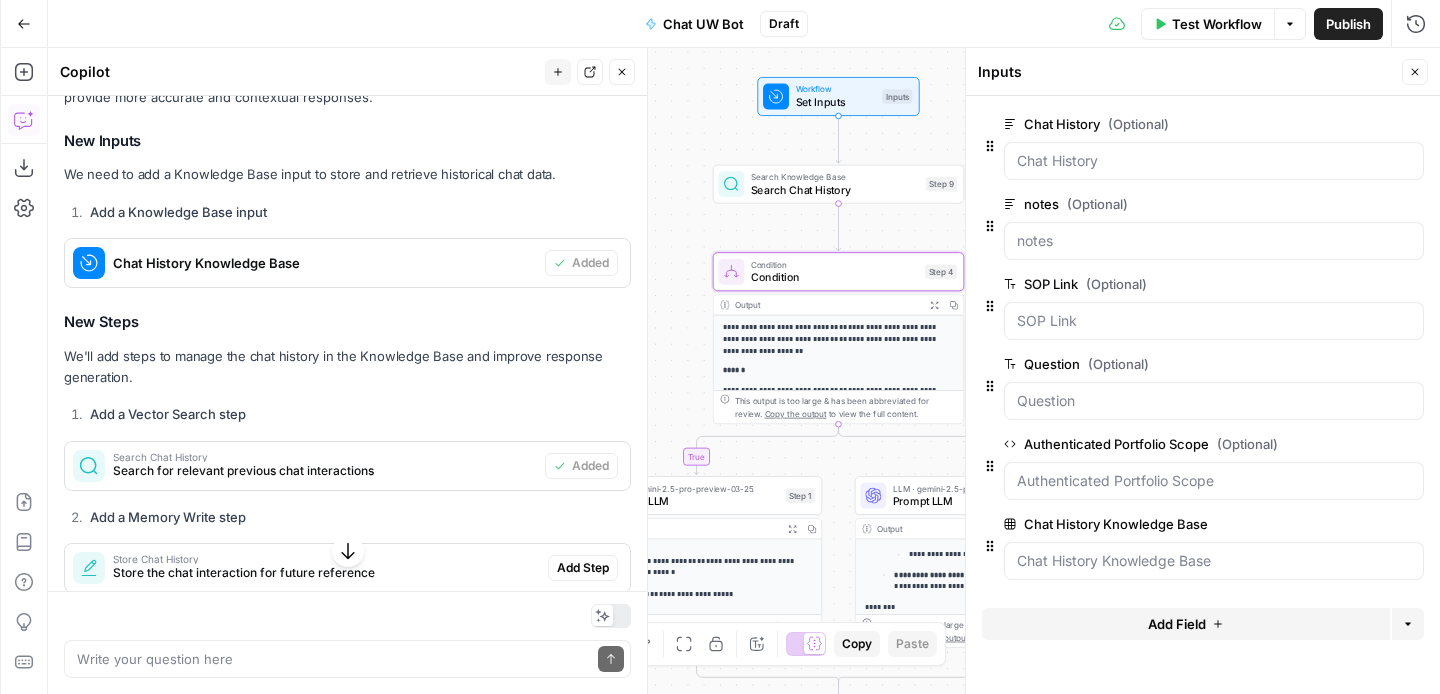 click on "**********" at bounding box center (838, 340) 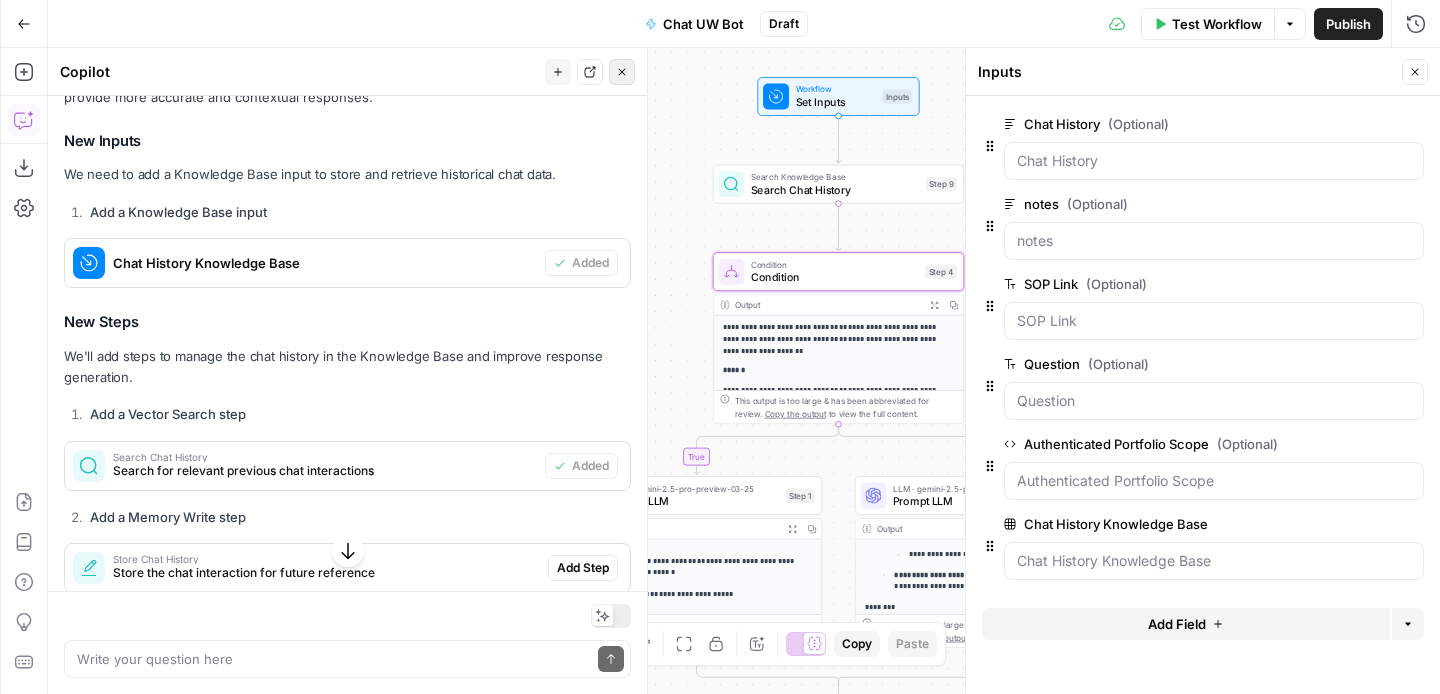click on "Close" at bounding box center [622, 72] 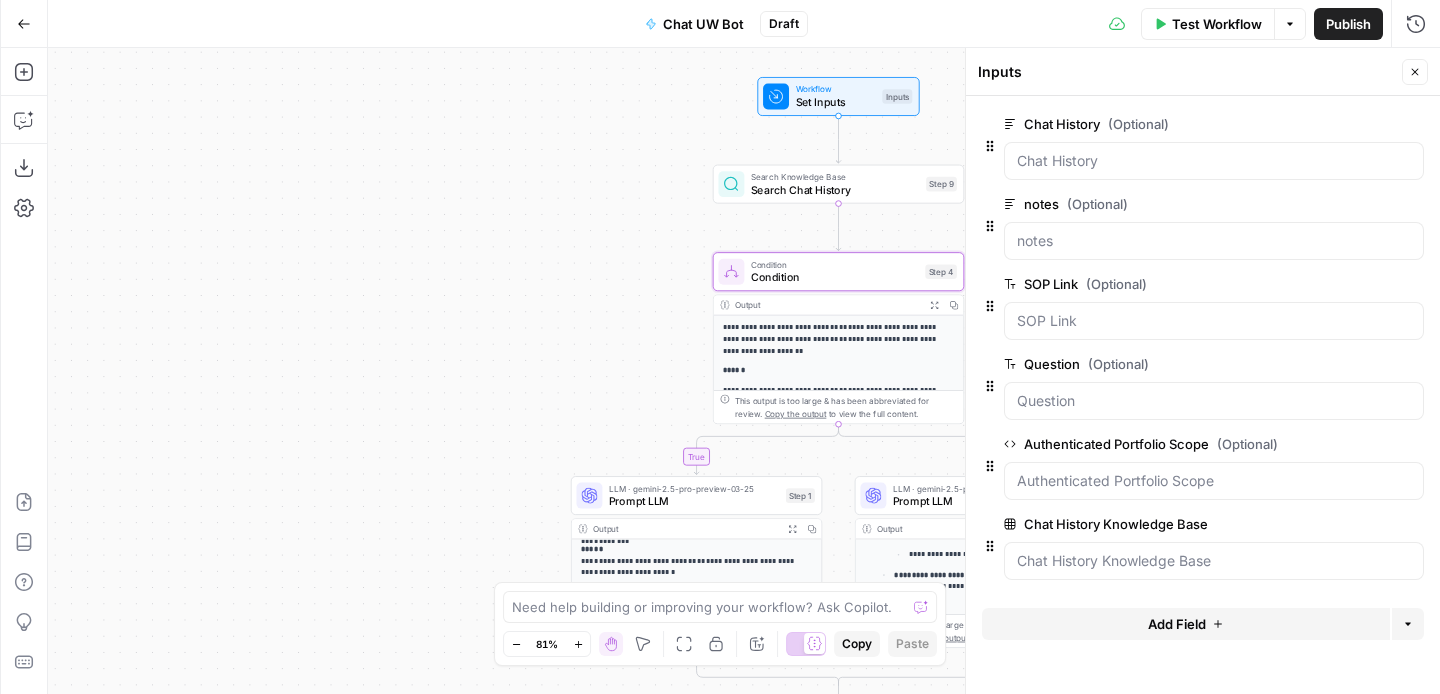drag, startPoint x: 739, startPoint y: 352, endPoint x: 411, endPoint y: 110, distance: 407.61255 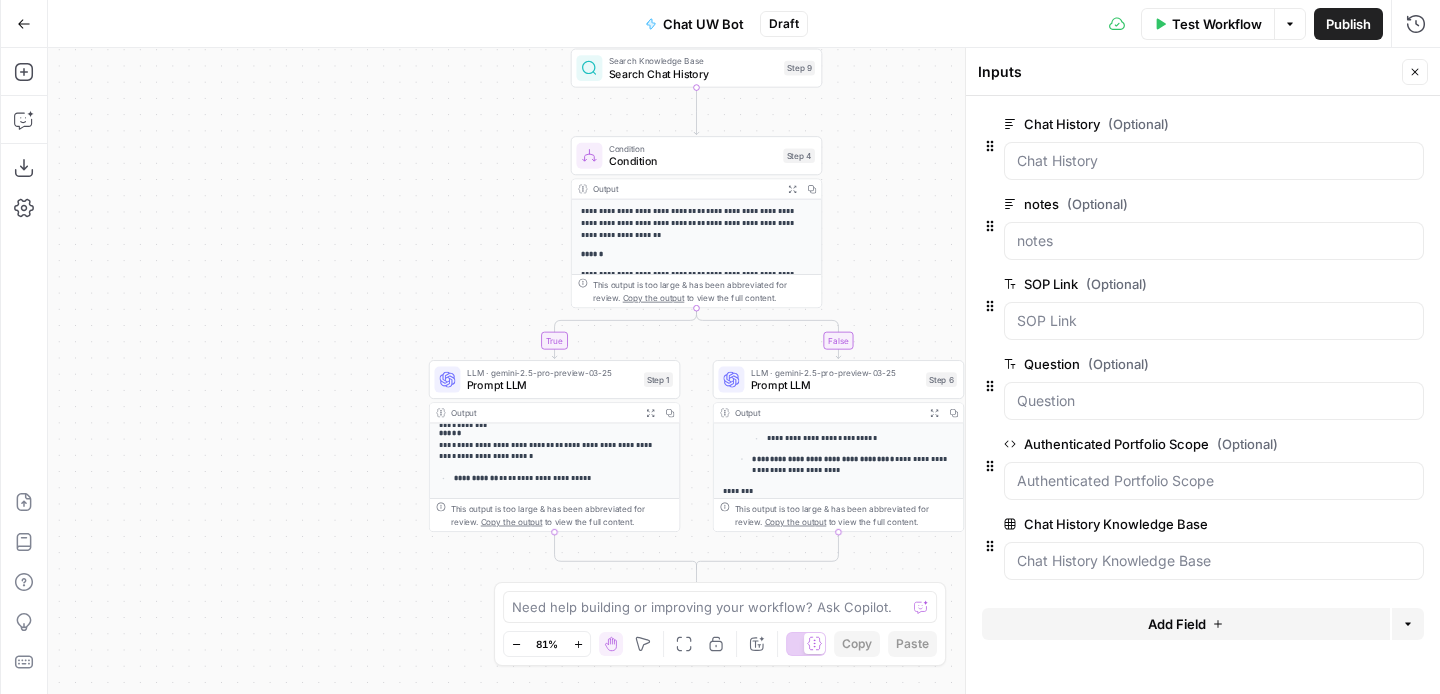 drag, startPoint x: 503, startPoint y: 179, endPoint x: 342, endPoint y: 45, distance: 209.46837 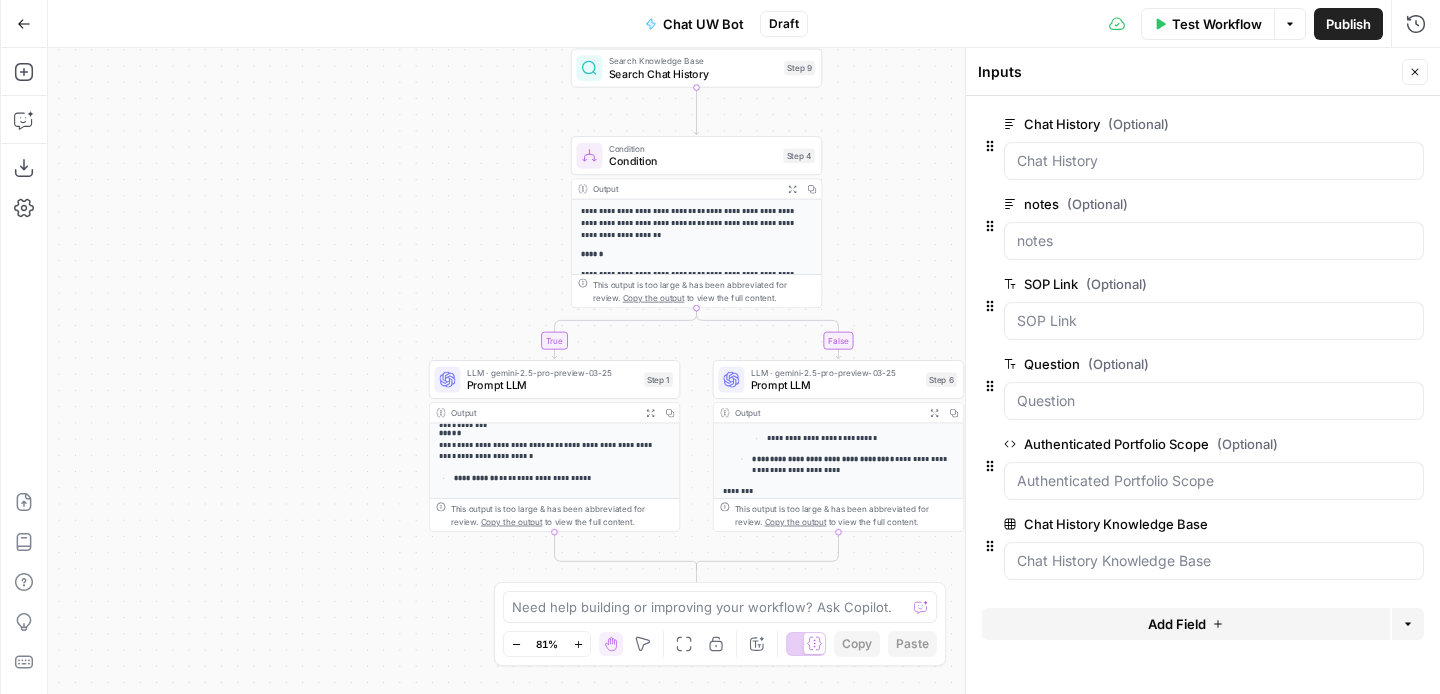 click on "**********" at bounding box center (720, 347) 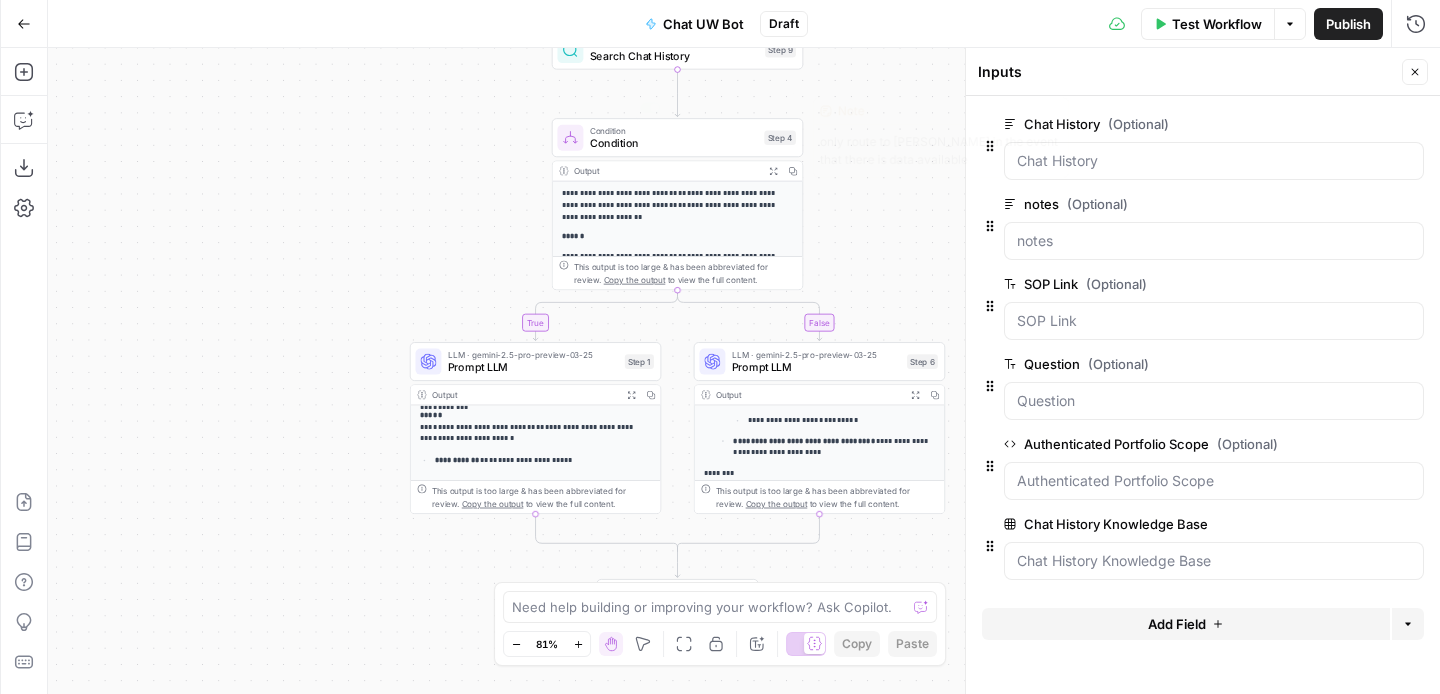 drag, startPoint x: 582, startPoint y: 296, endPoint x: 543, endPoint y: 78, distance: 221.46106 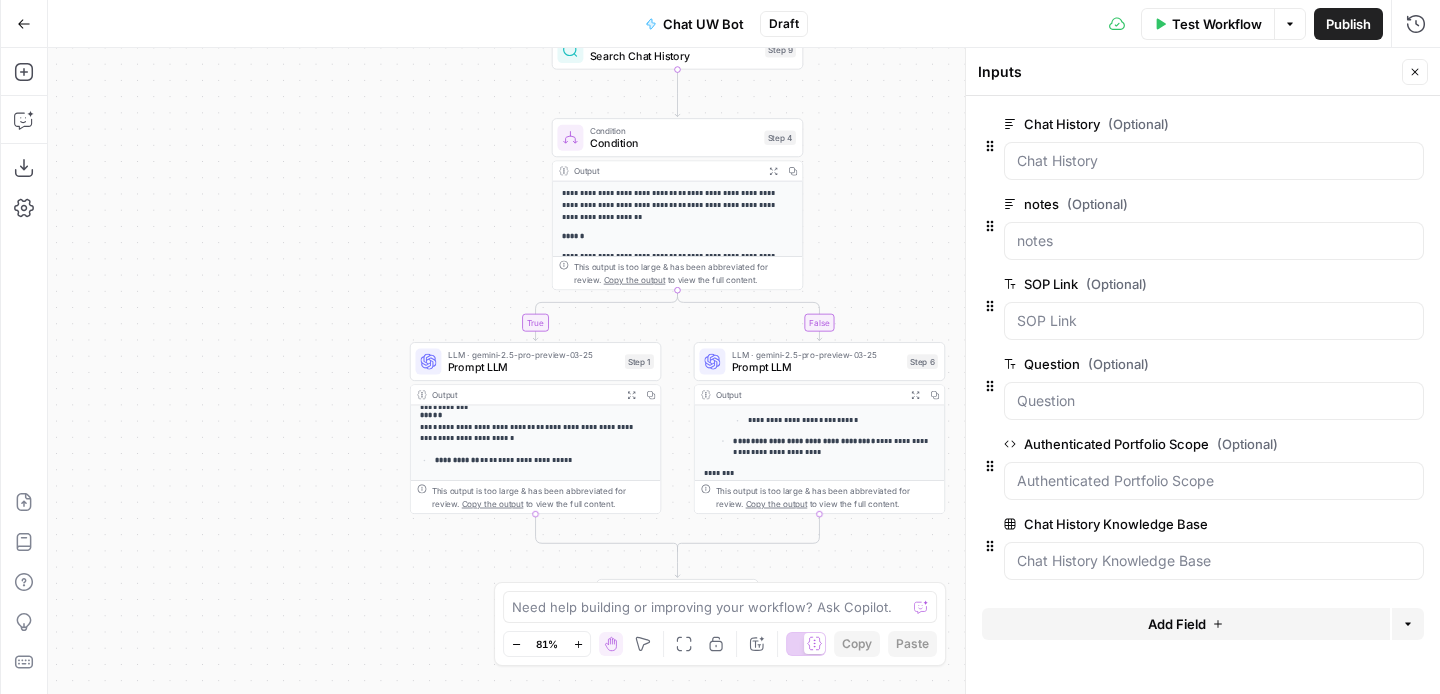 drag, startPoint x: 475, startPoint y: 170, endPoint x: 457, endPoint y: 133, distance: 41.14608 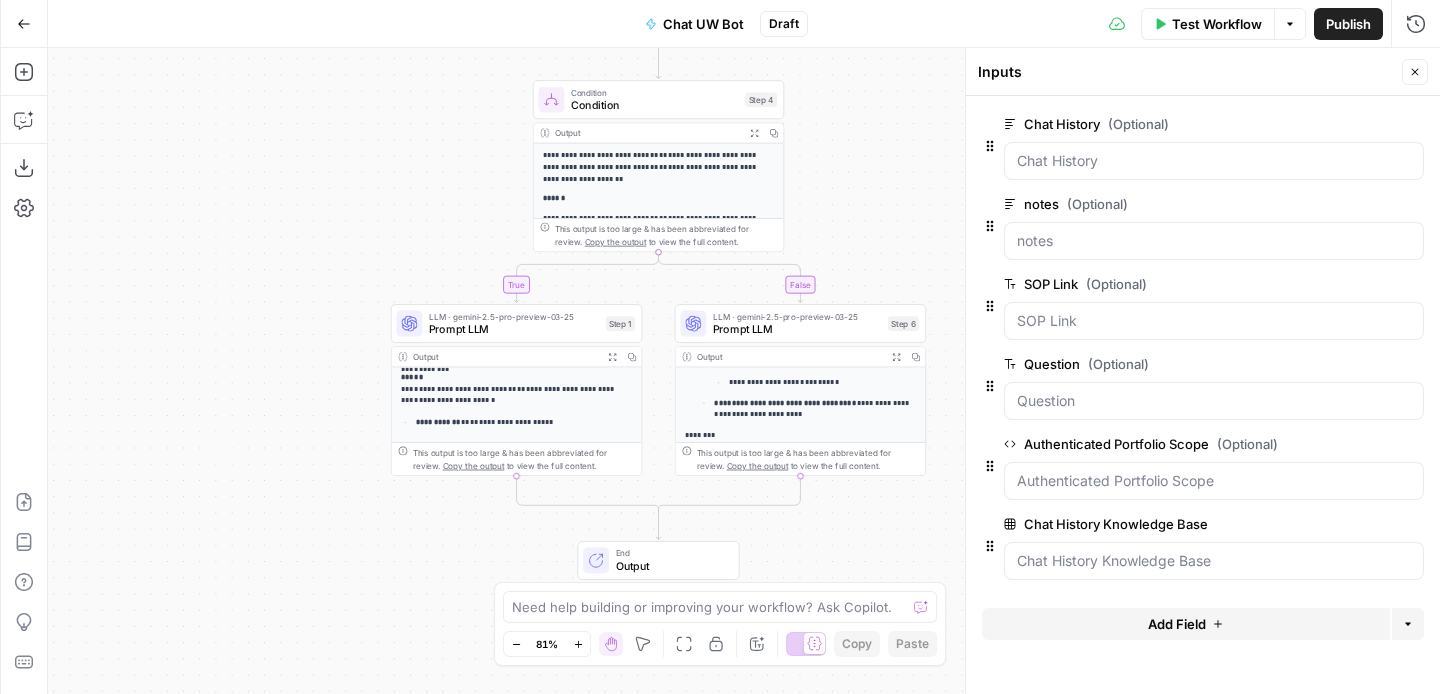 click on "**********" at bounding box center (658, 168) 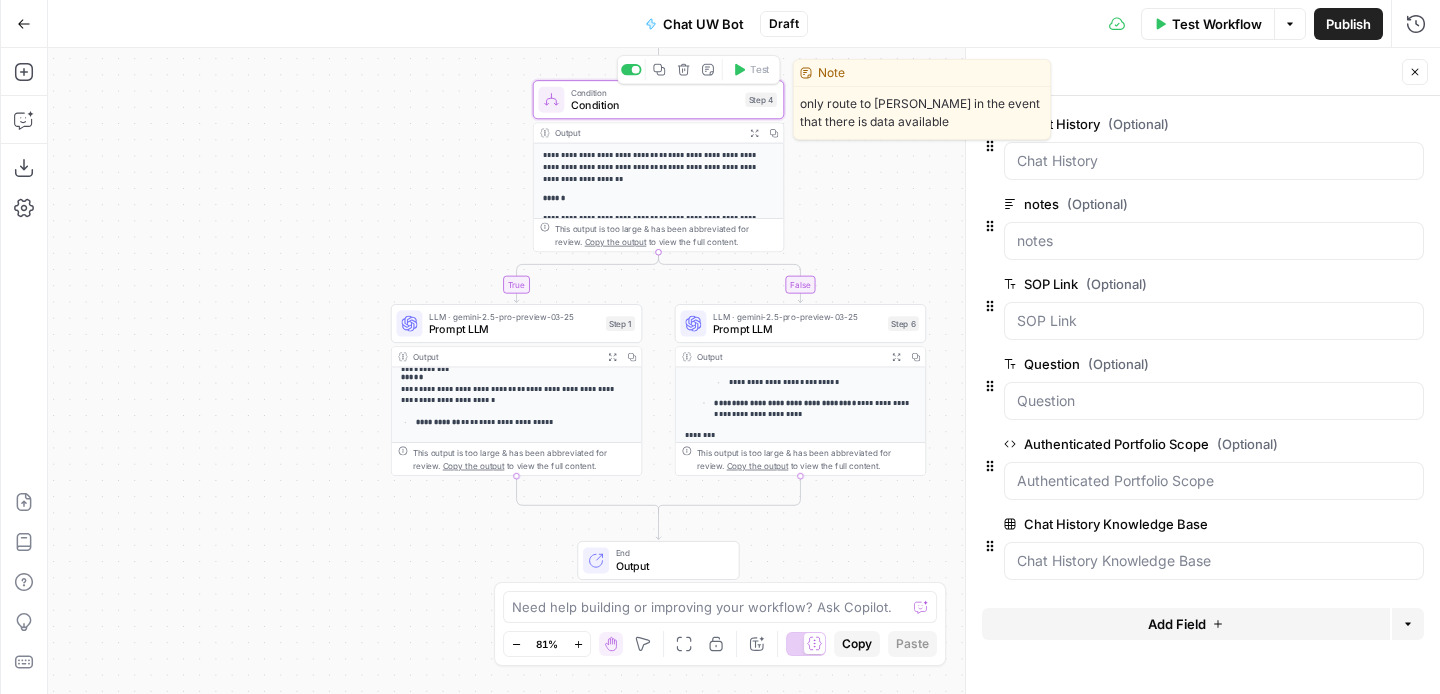 click on "Condition Condition Step 4 Copy step Delete step Edit Note Test" at bounding box center [657, 100] 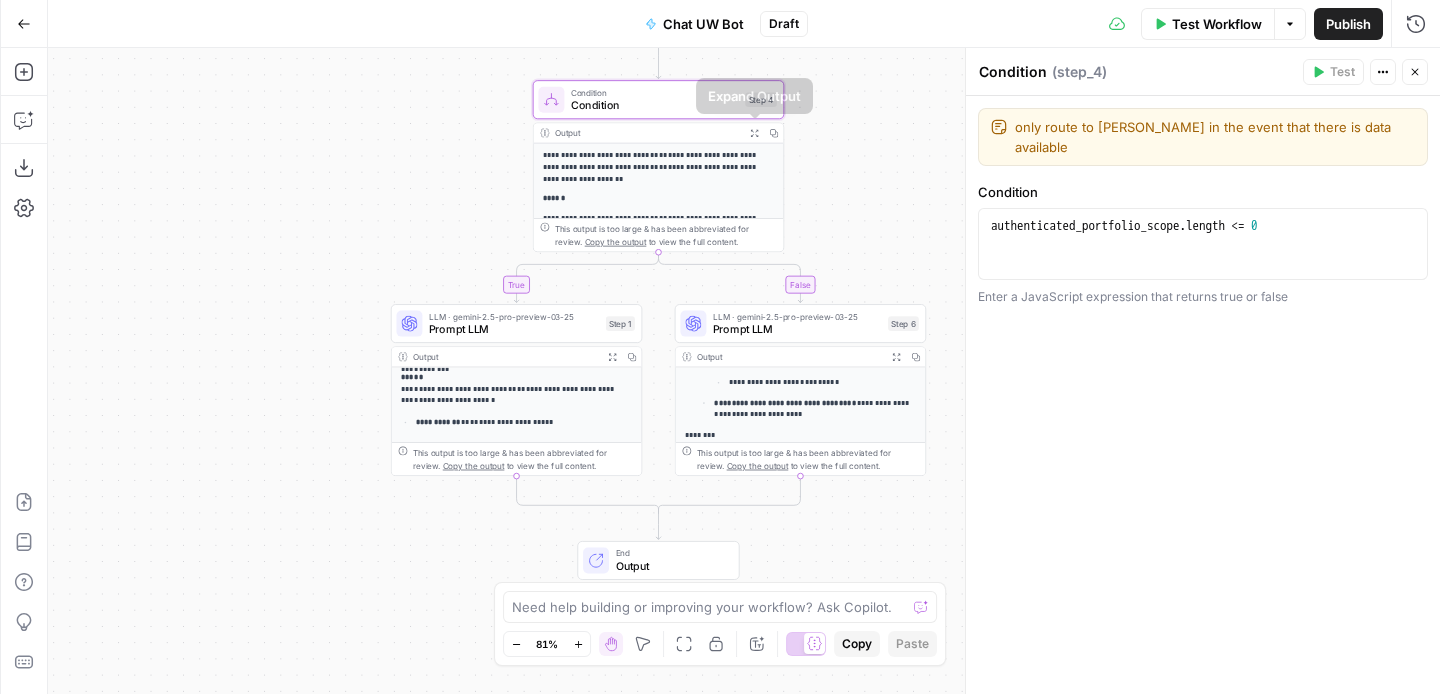 click on "**********" at bounding box center (659, 355) 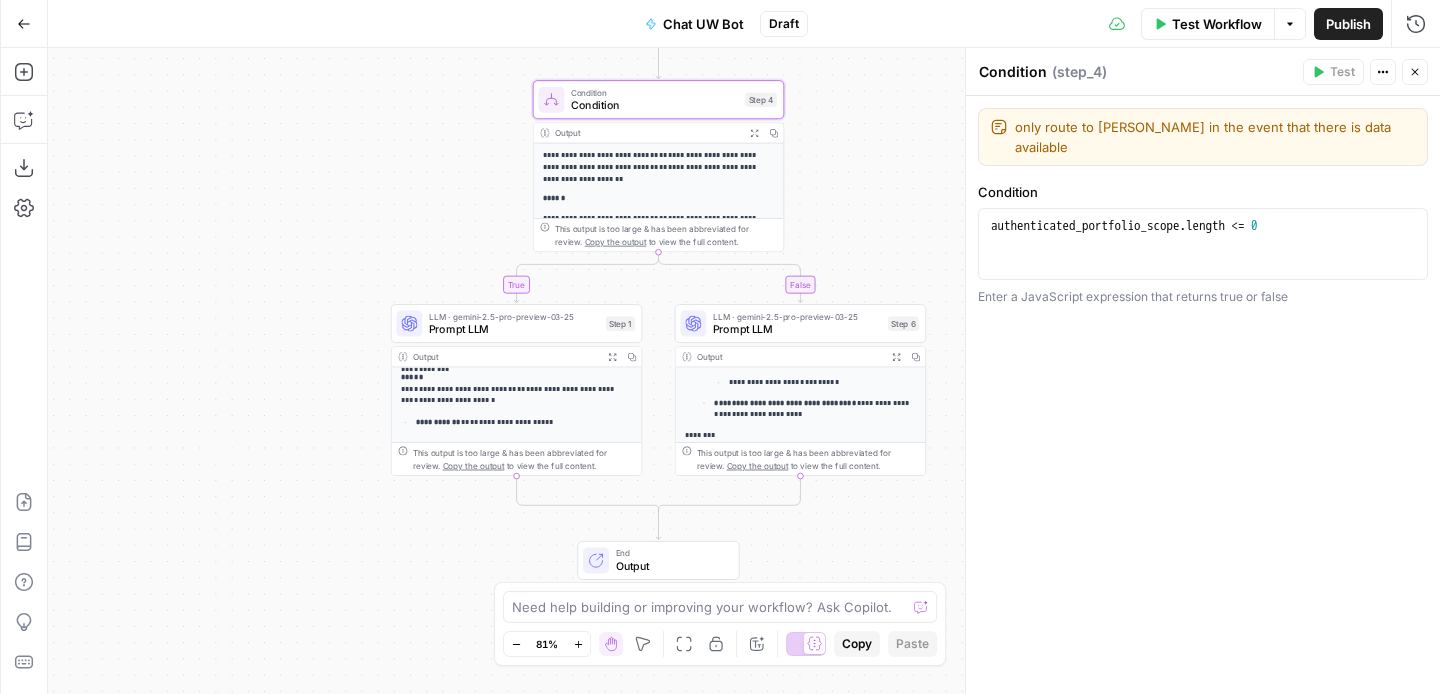 click on "**********" at bounding box center [658, 168] 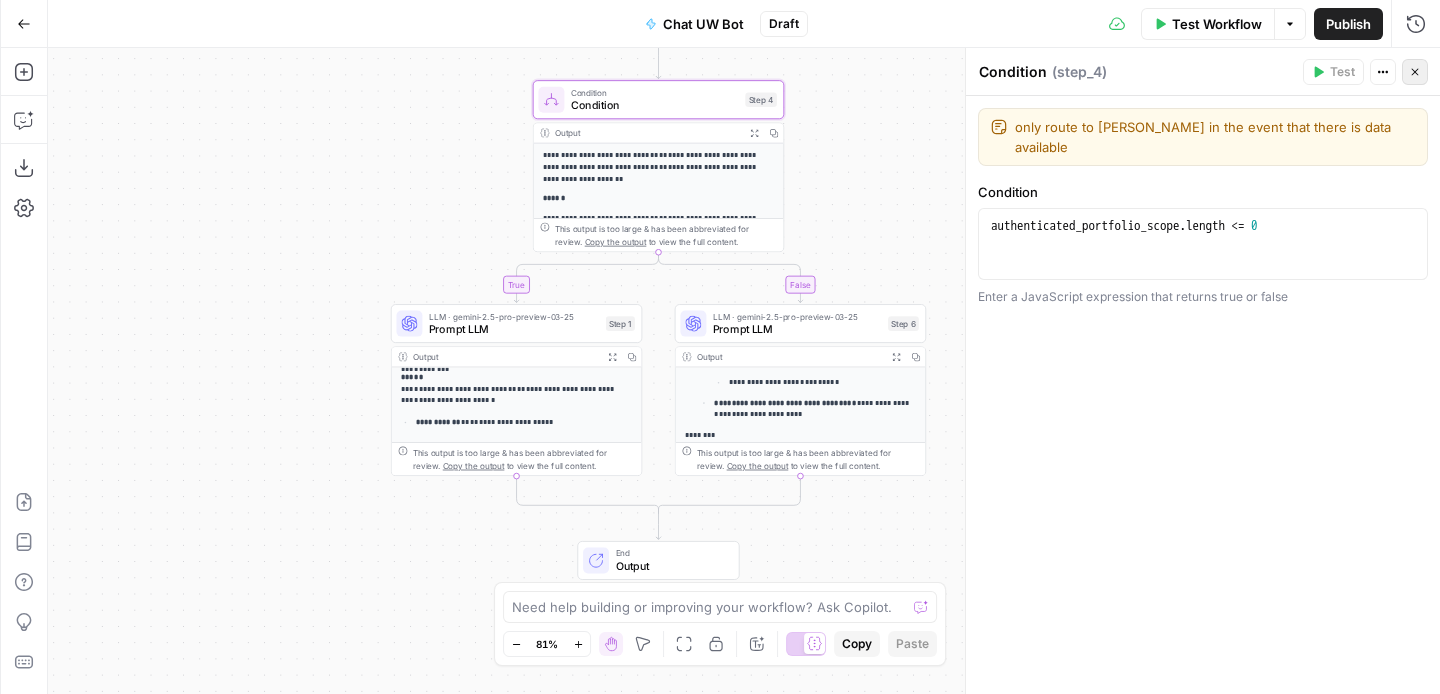 click on "Close" at bounding box center [1415, 72] 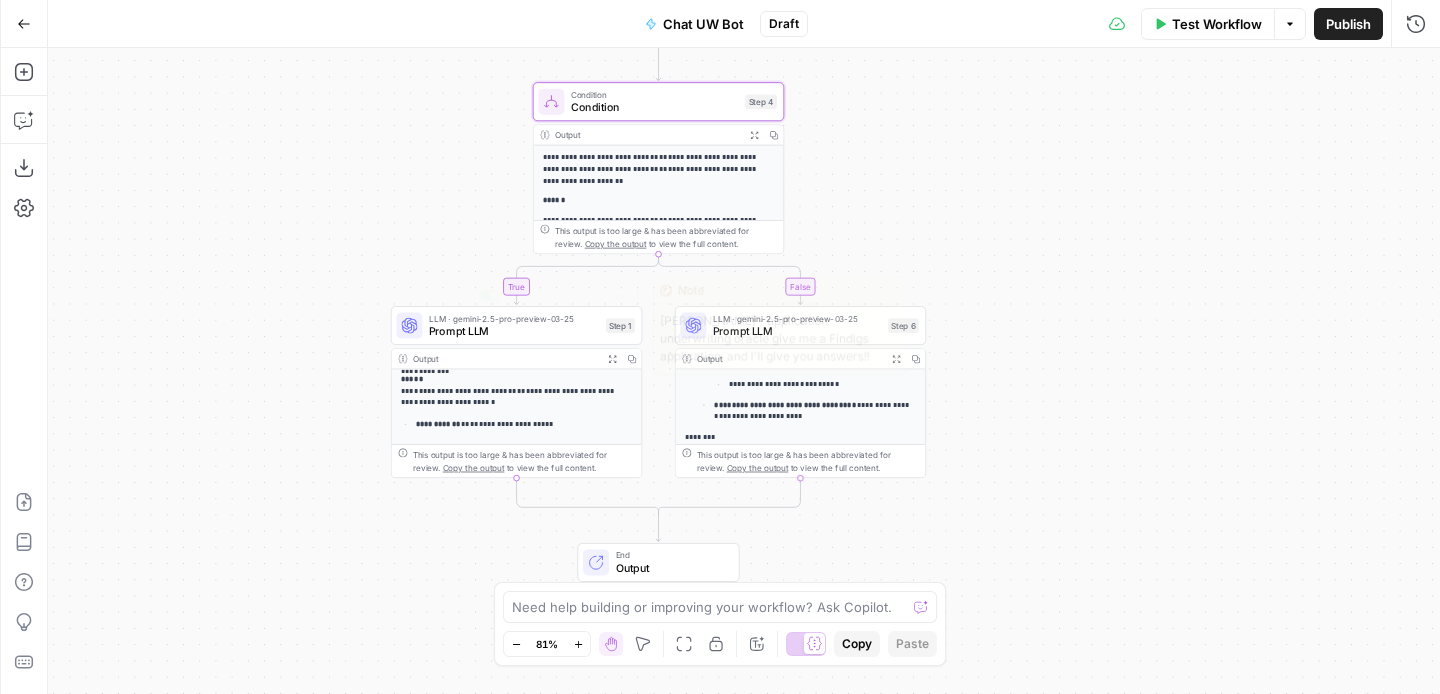 drag, startPoint x: 621, startPoint y: 250, endPoint x: 605, endPoint y: 484, distance: 234.54637 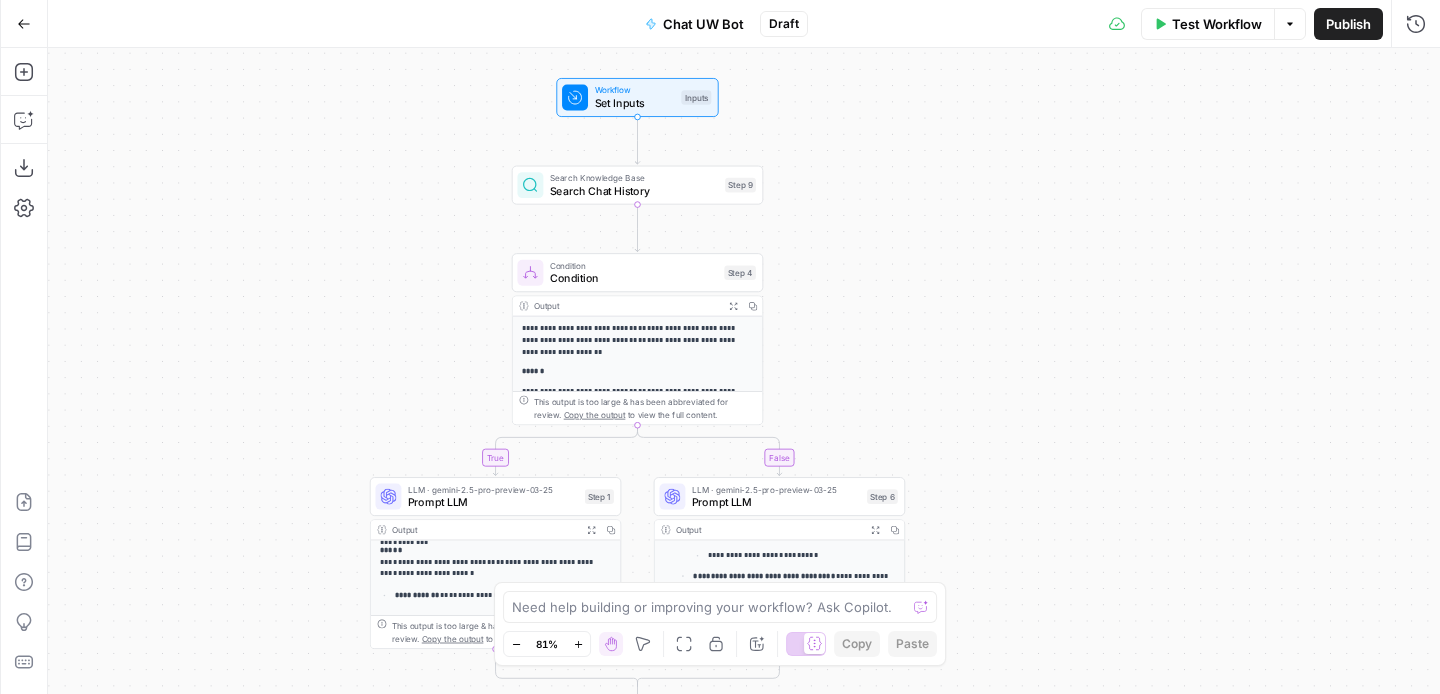 drag, startPoint x: 944, startPoint y: 115, endPoint x: 917, endPoint y: 341, distance: 227.60712 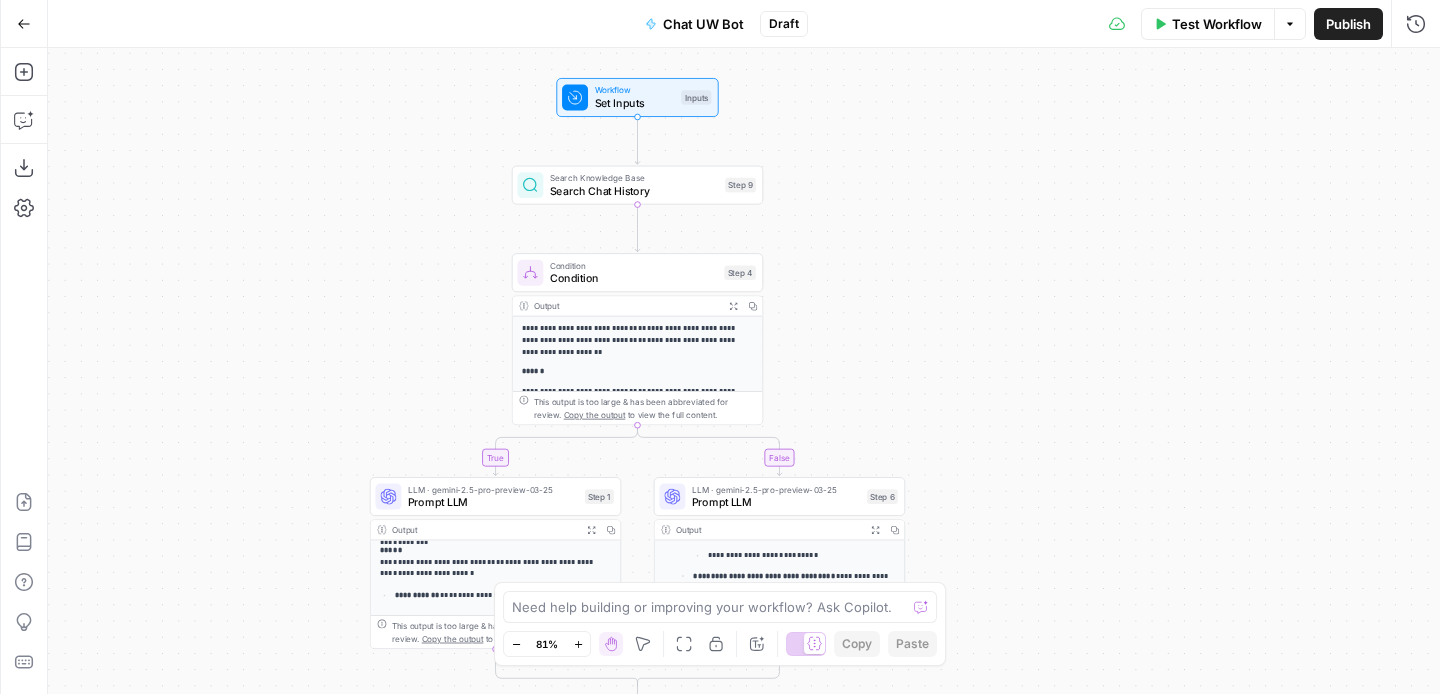 click on "**********" at bounding box center [744, 371] 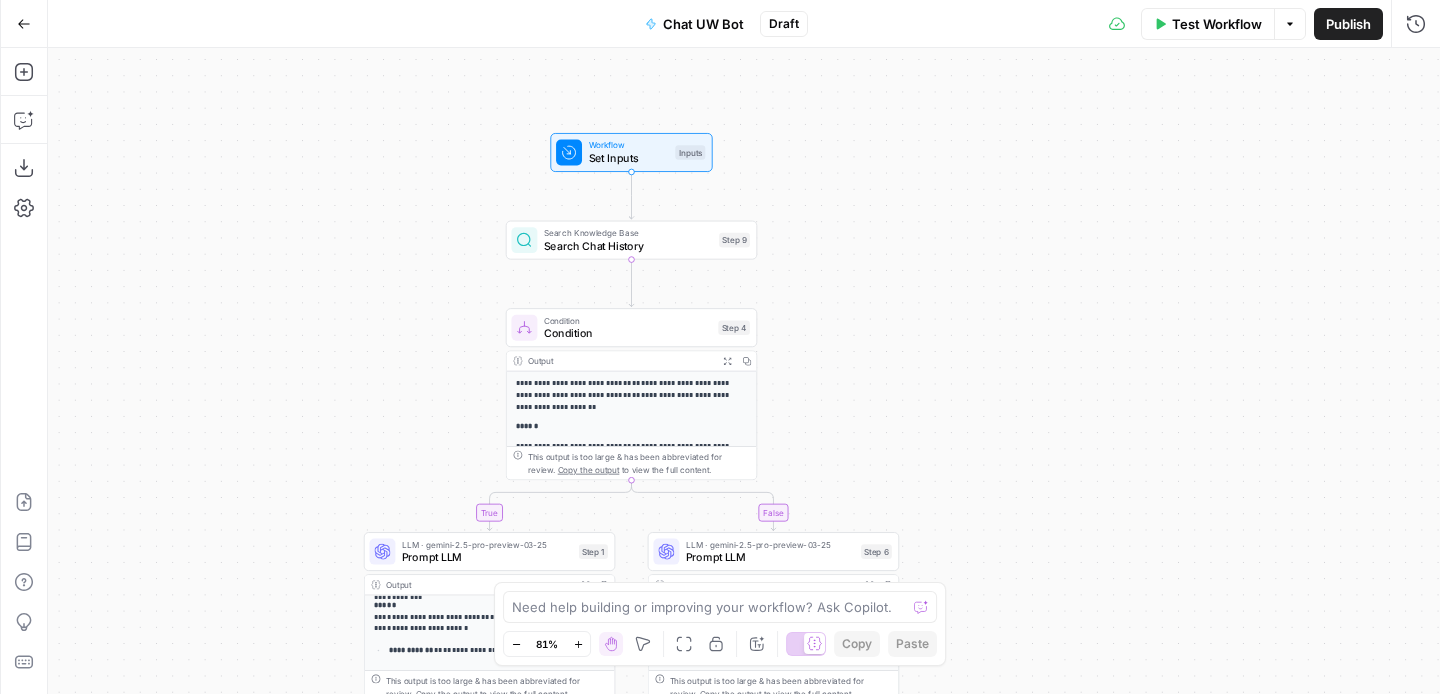 click on "Set Inputs" at bounding box center [629, 158] 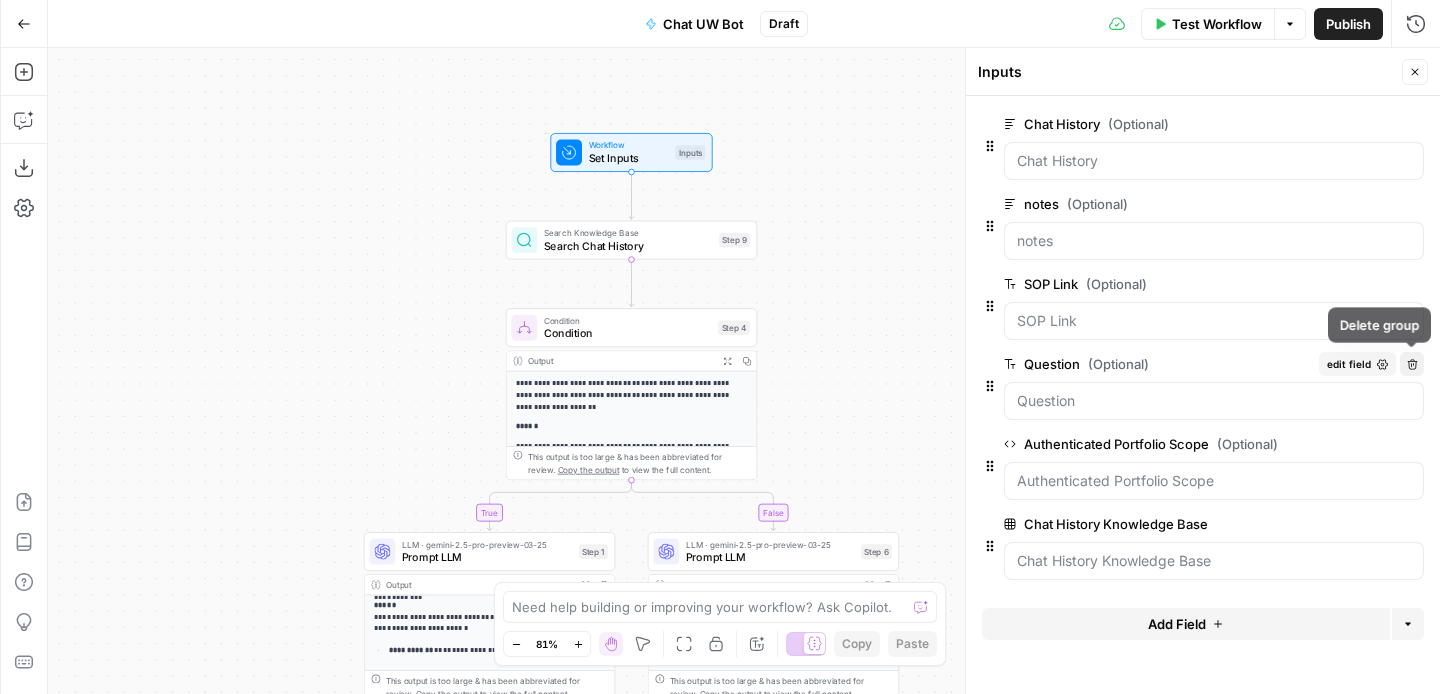 click 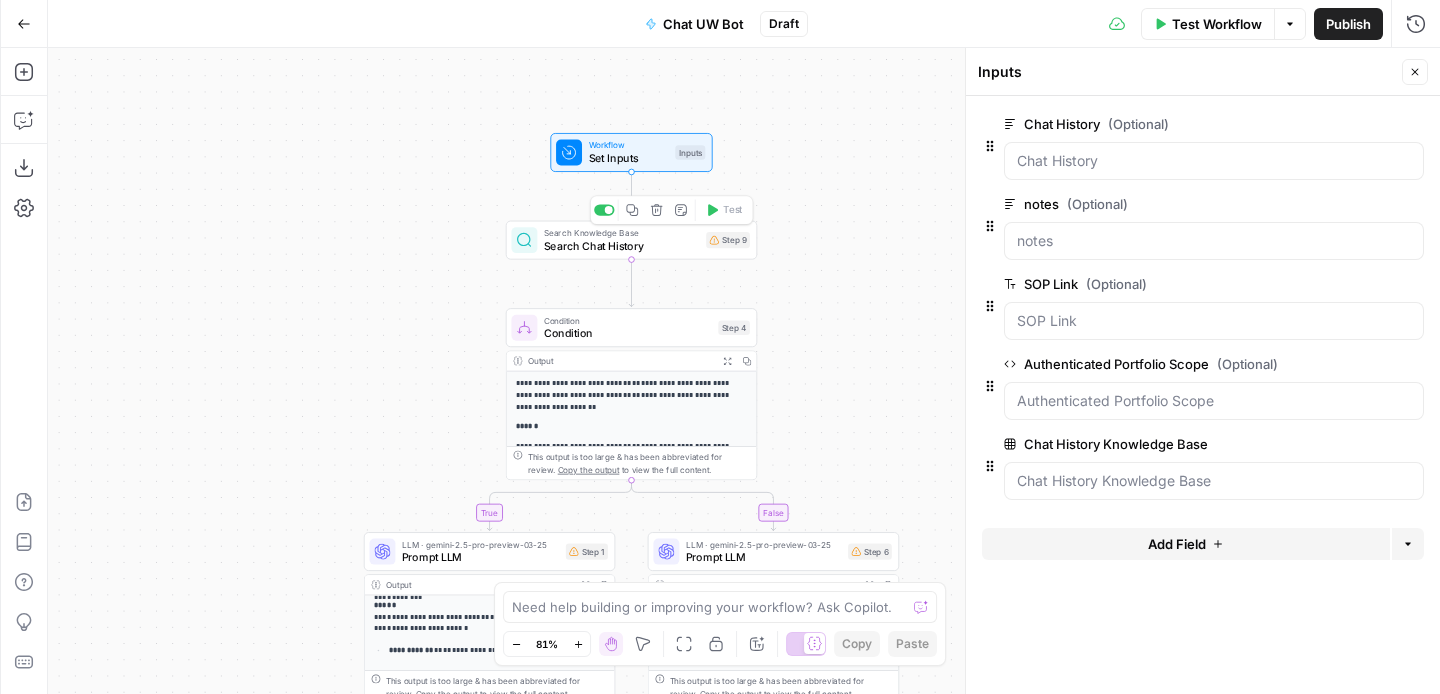 click on "Search Knowledge Base Search Chat History Step 9 Copy step Delete step Add Note Test" at bounding box center [631, 240] 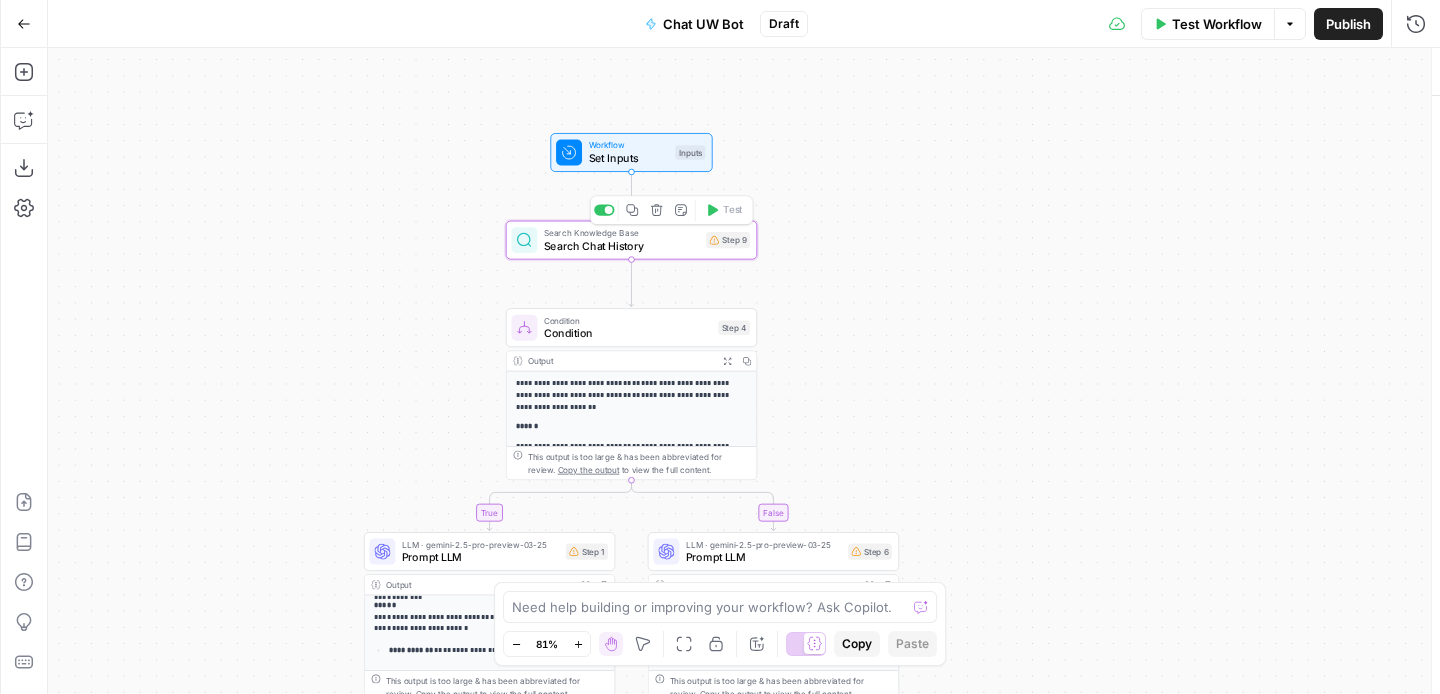 type on "Search Chat History" 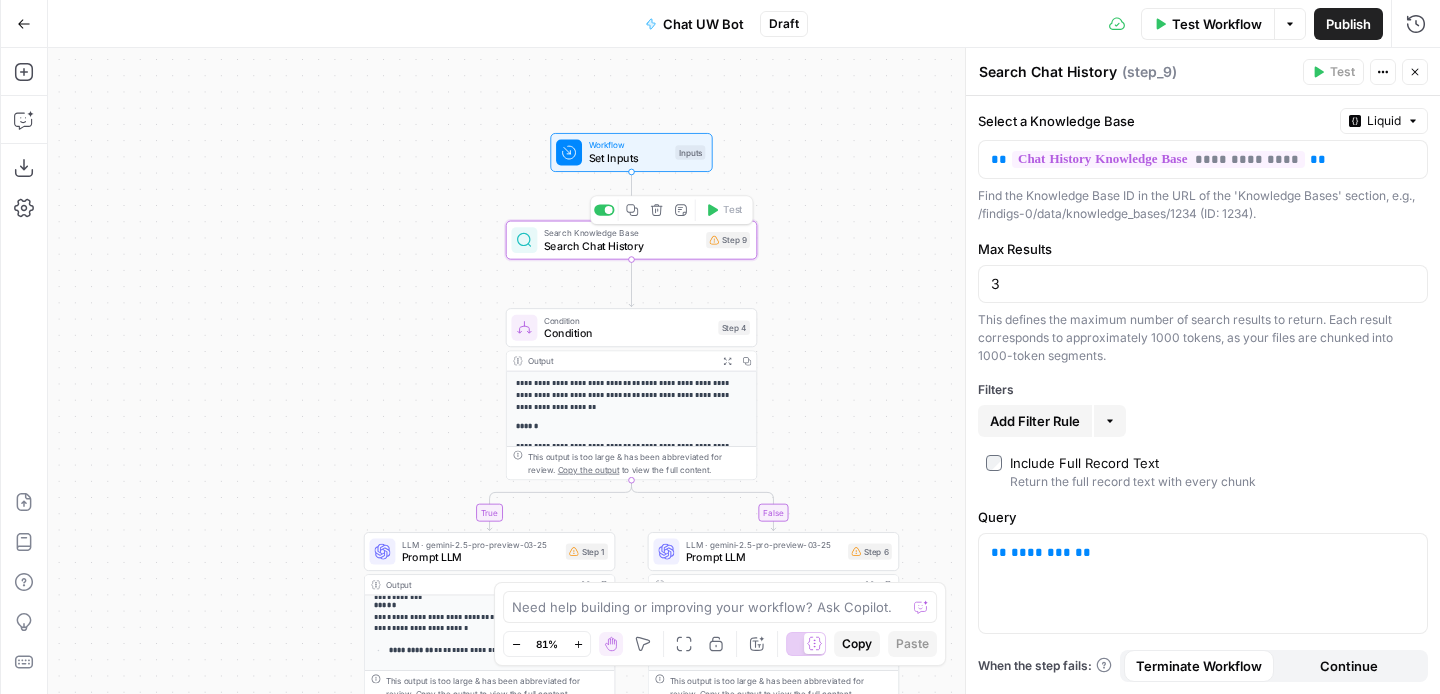 click on "Search Knowledge Base Search Chat History Step 9 Copy step Delete step Add Note Test" at bounding box center [630, 240] 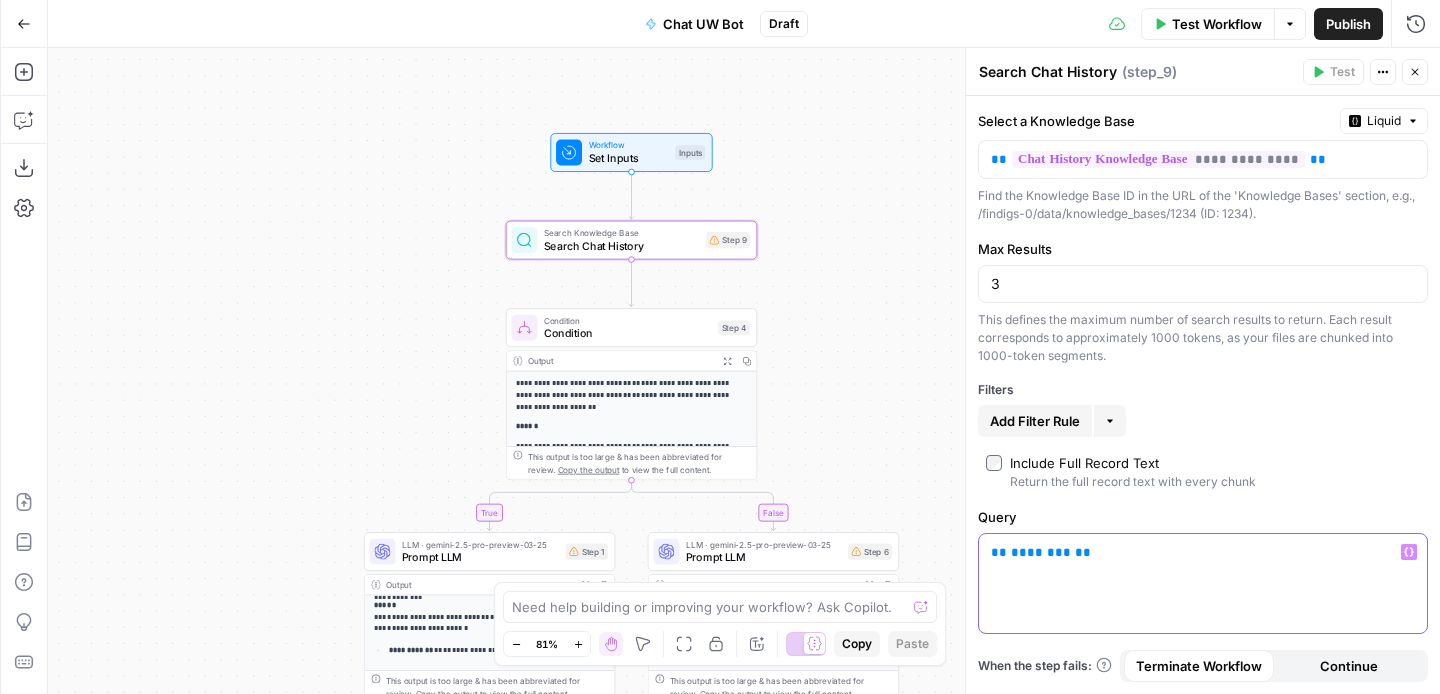 drag, startPoint x: 1106, startPoint y: 560, endPoint x: 990, endPoint y: 541, distance: 117.54574 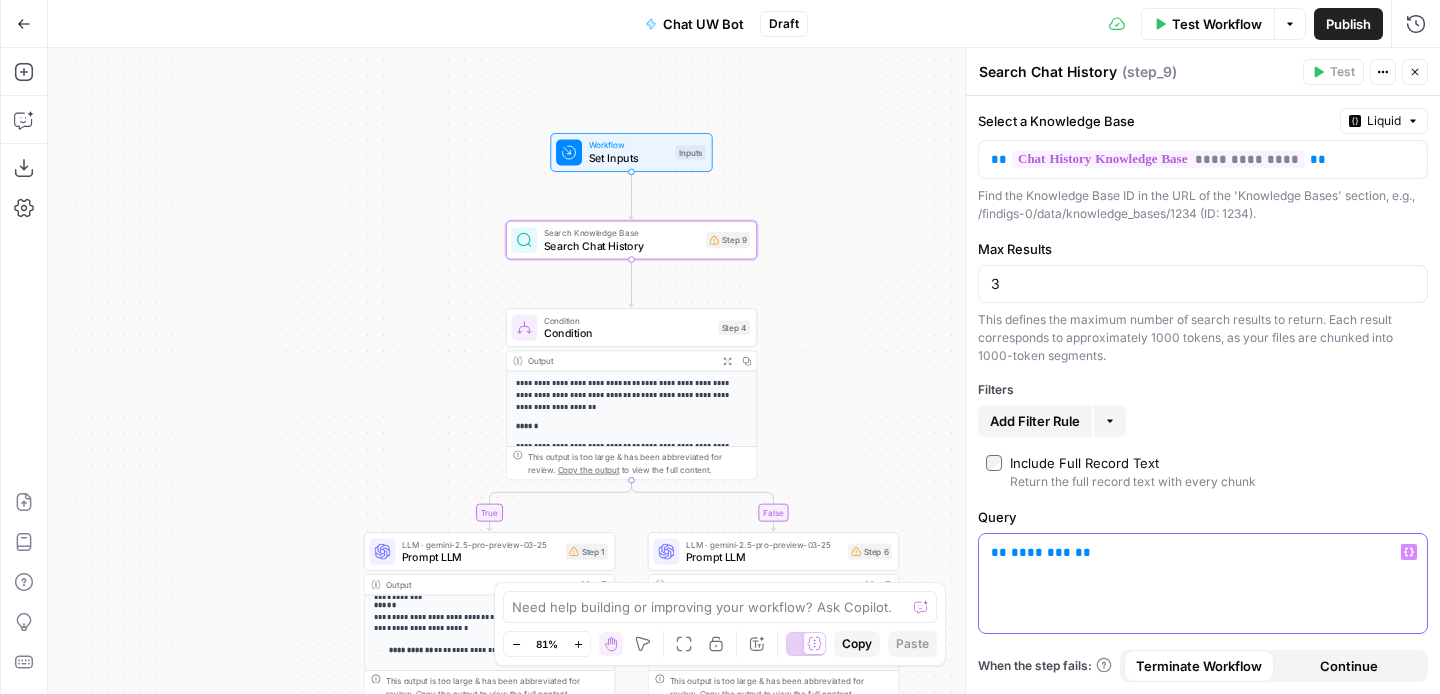 click on "**   ********   **" at bounding box center (1203, 583) 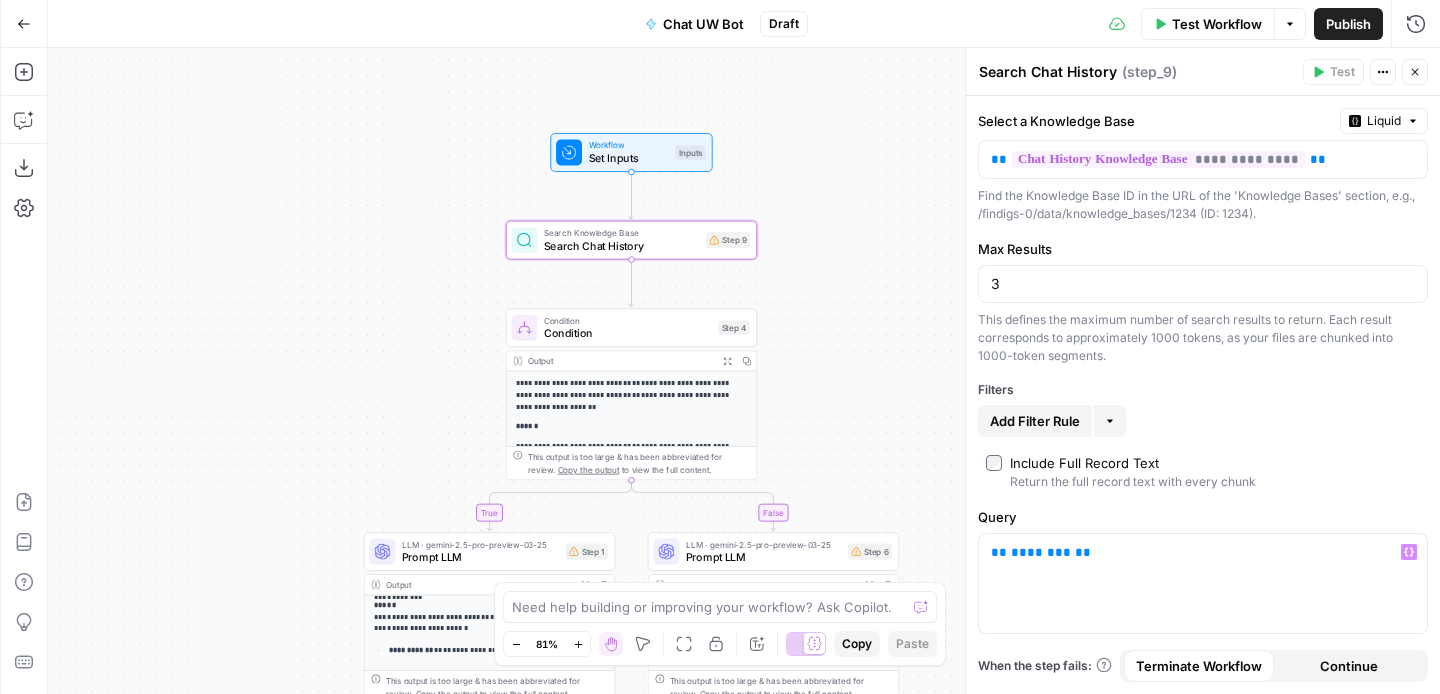 click on "**********" at bounding box center [744, 371] 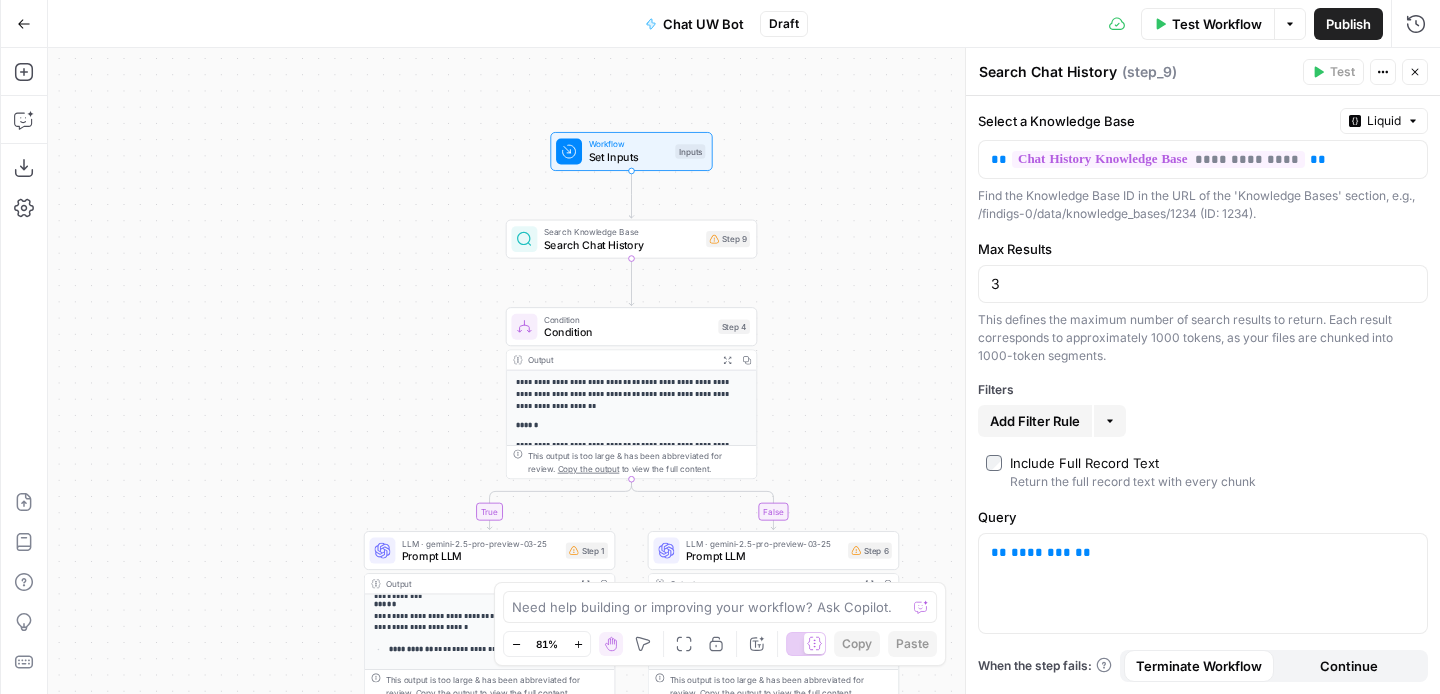 click on "**********" at bounding box center (744, 371) 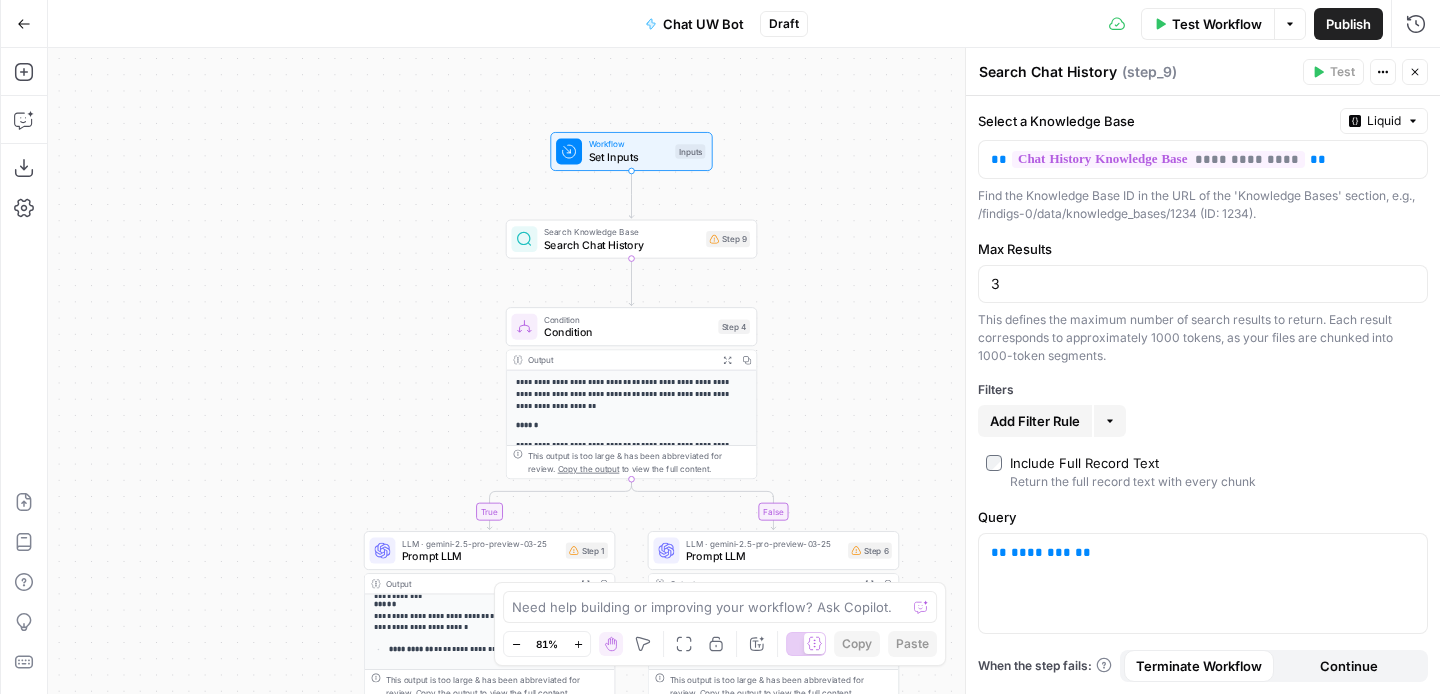 click on "Inputs" at bounding box center [690, 151] 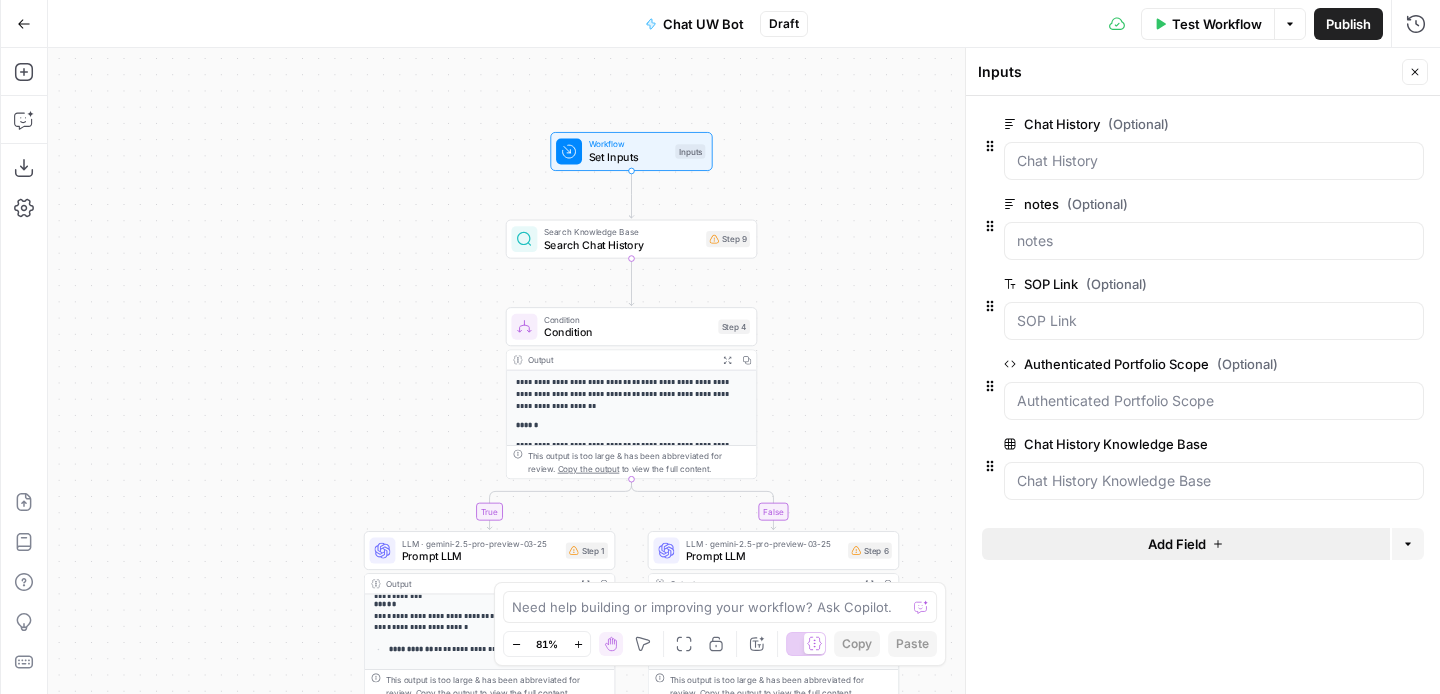 click on "Add Field" at bounding box center (1186, 544) 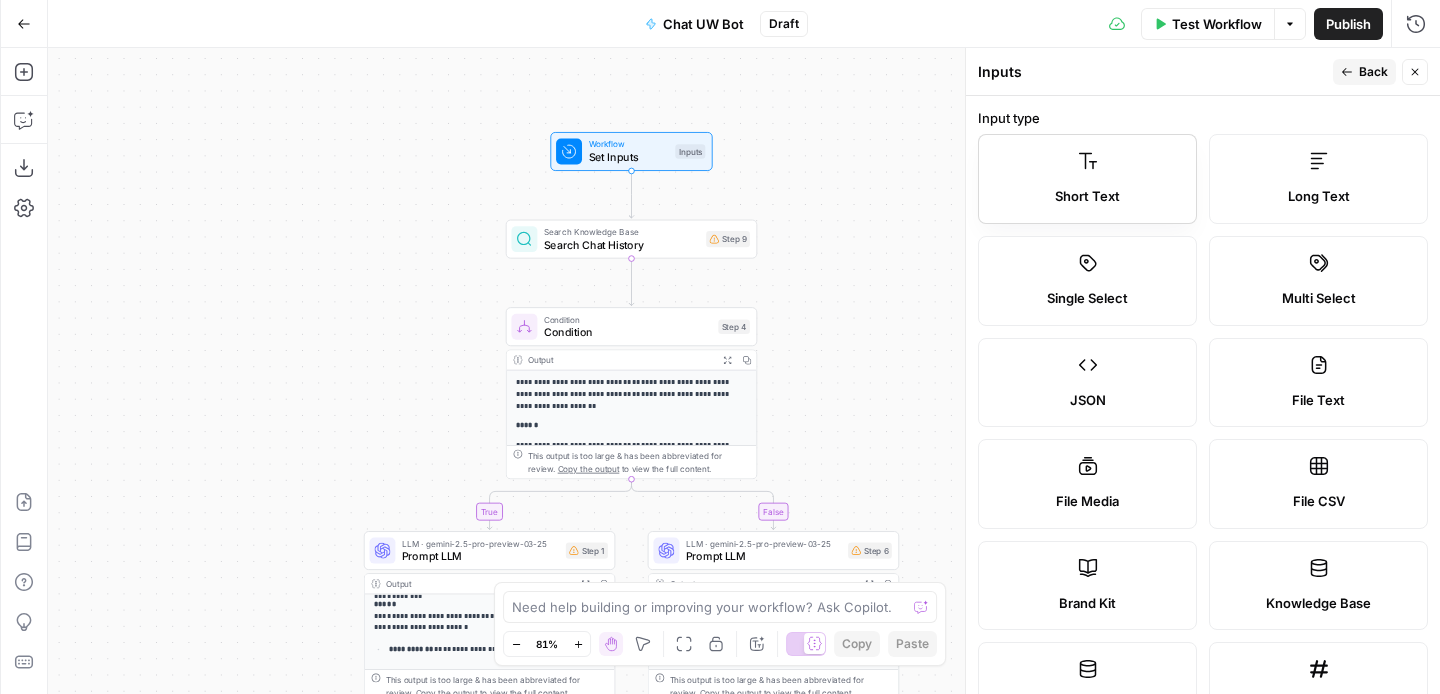 click on "Short Text" at bounding box center (1087, 179) 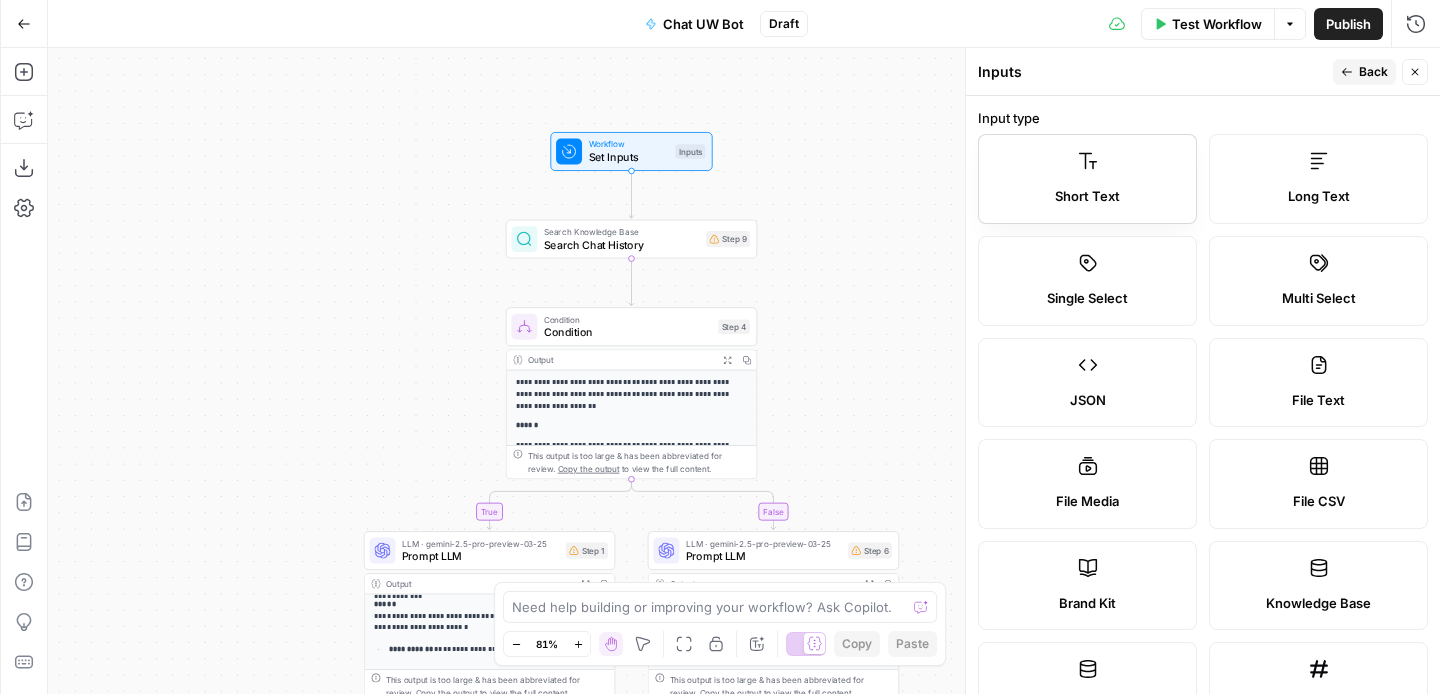 click on "Short Text" at bounding box center [1087, 179] 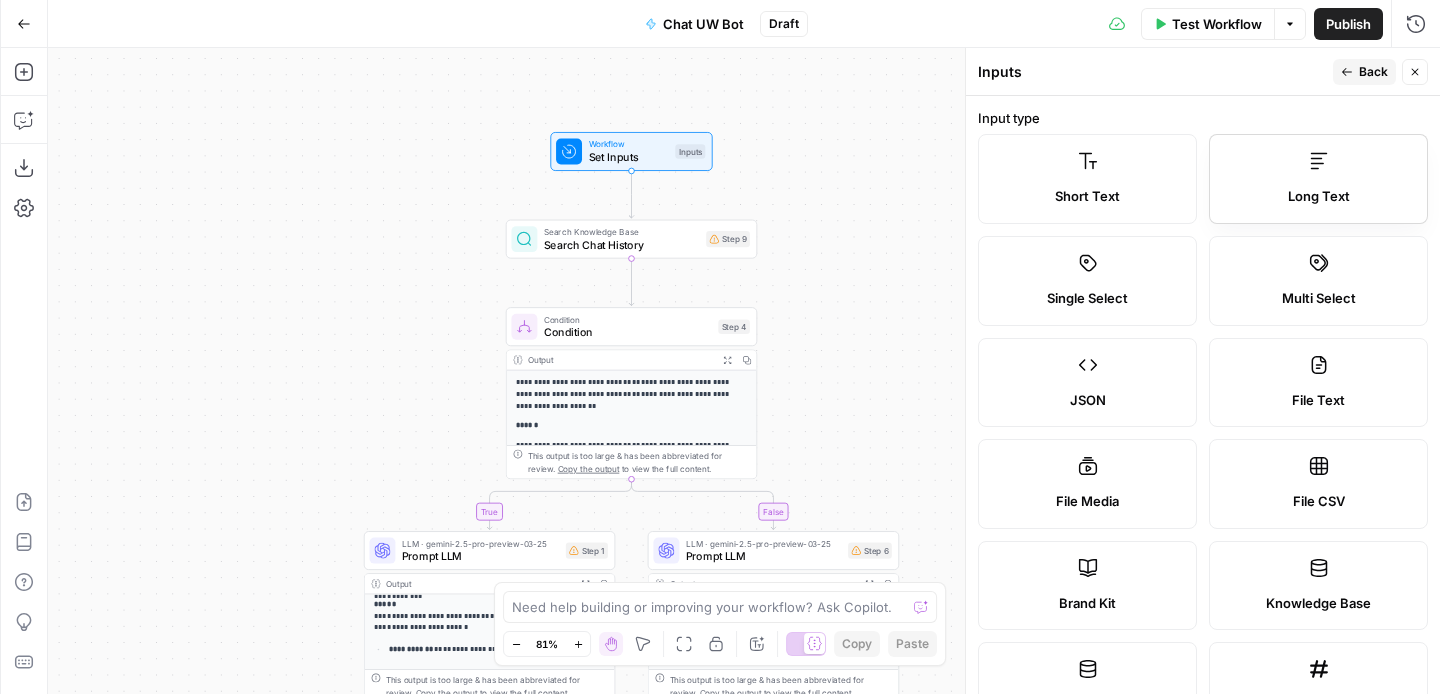 click on "Long Text" at bounding box center (1318, 179) 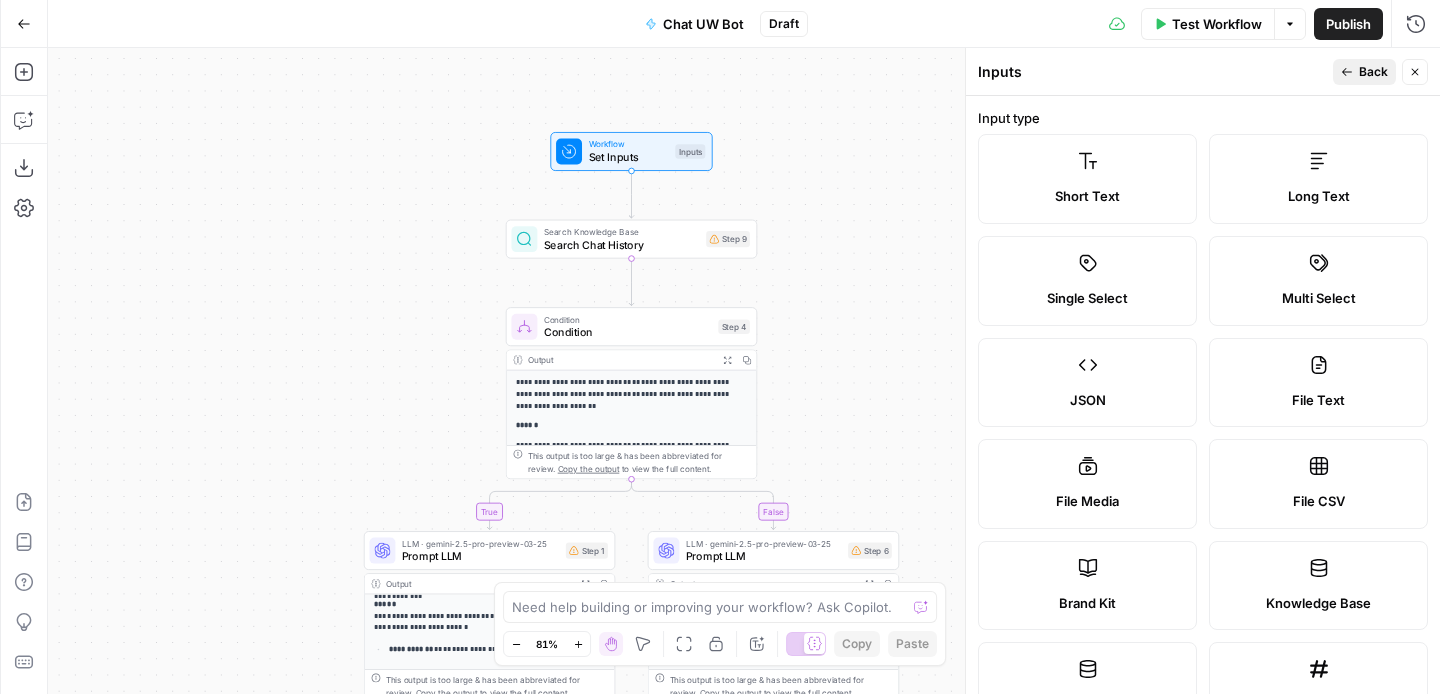click on "Back" at bounding box center [1373, 72] 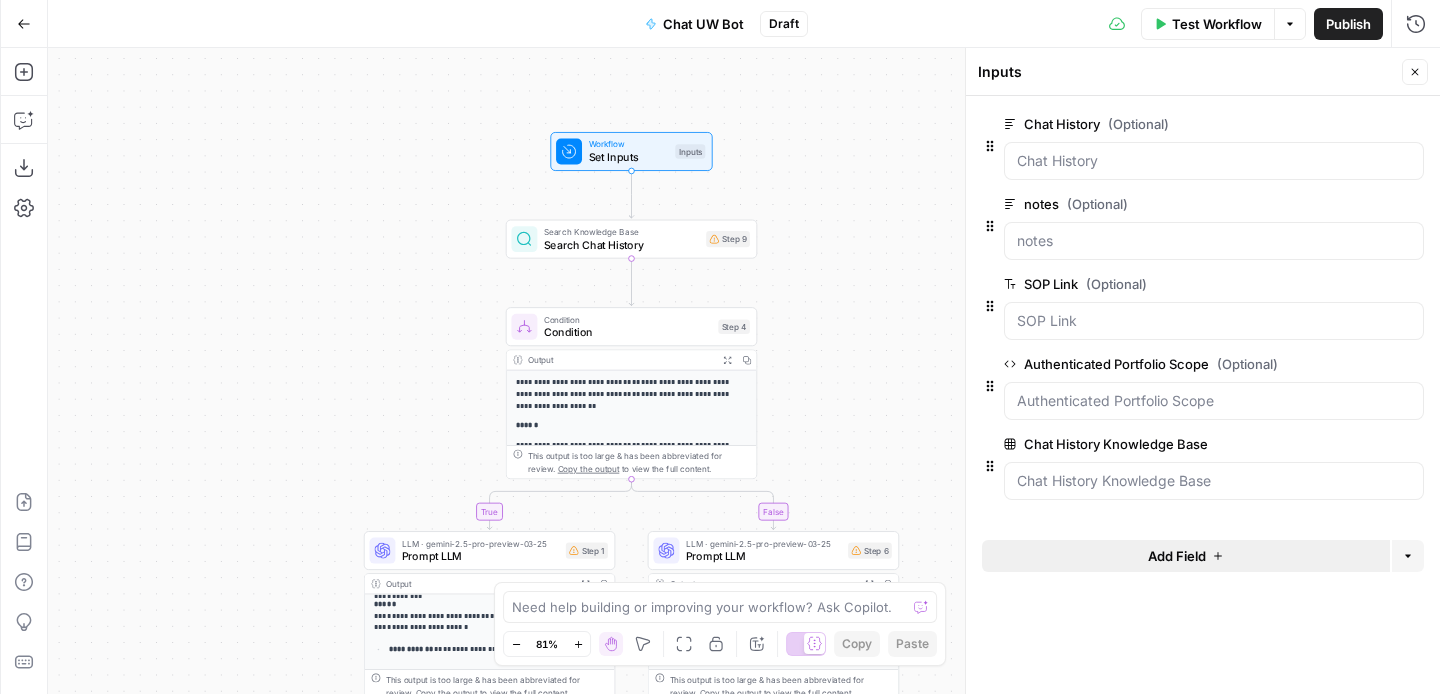 click on "Add Field" at bounding box center [1177, 556] 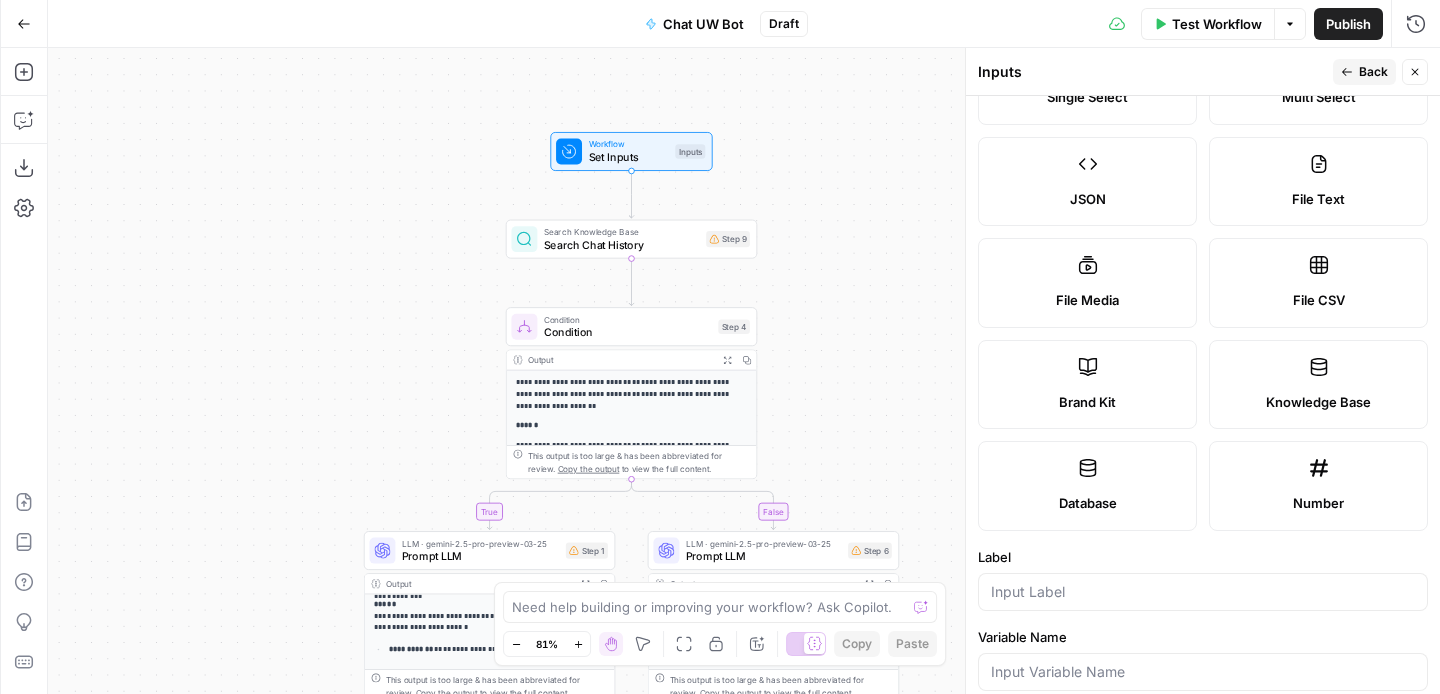 scroll, scrollTop: 615, scrollLeft: 0, axis: vertical 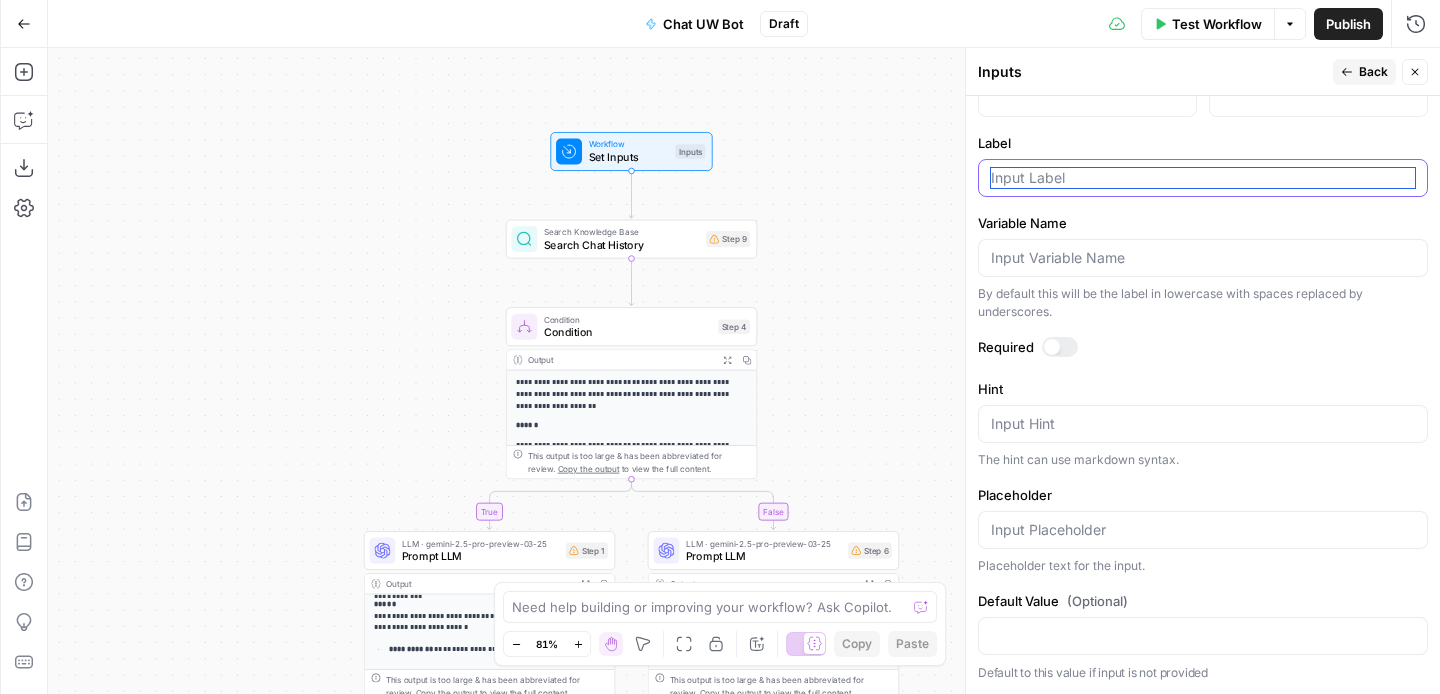 click on "Label" at bounding box center [1203, 178] 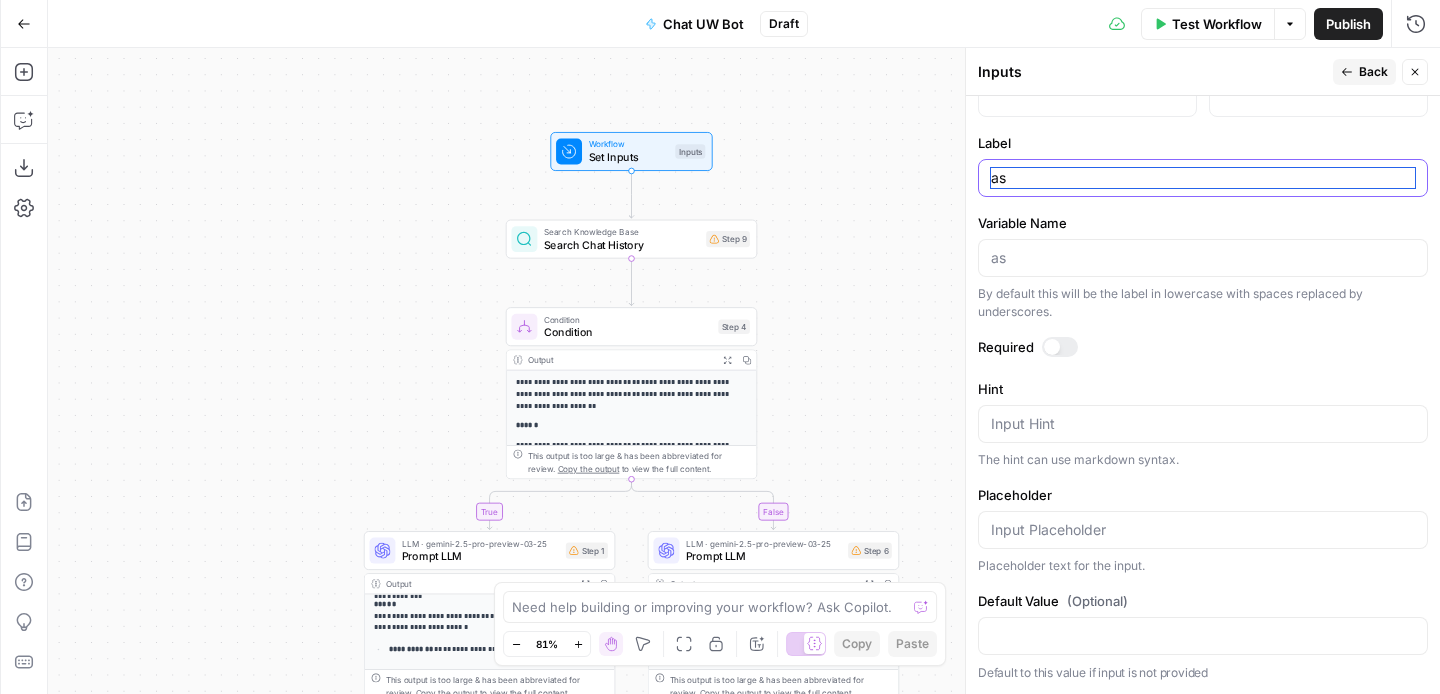 type on "a" 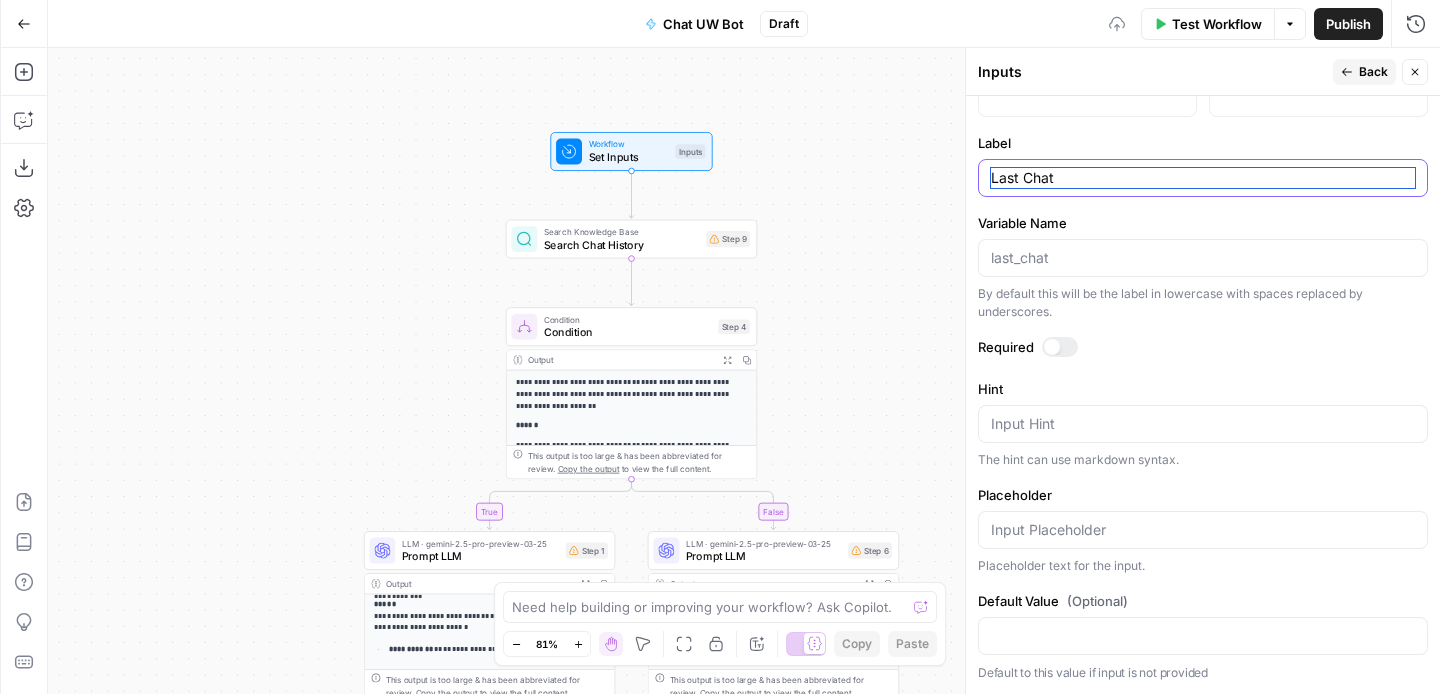 type on "Last Chat" 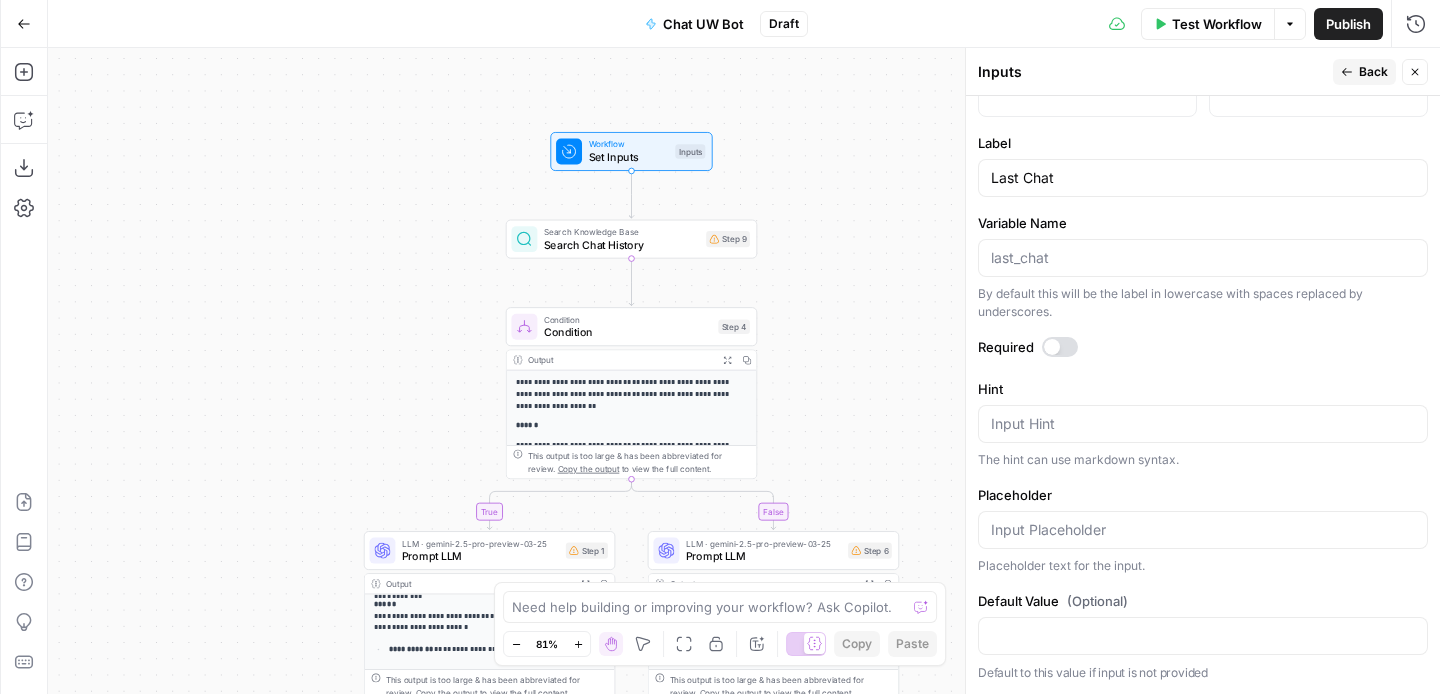 click at bounding box center (1052, 347) 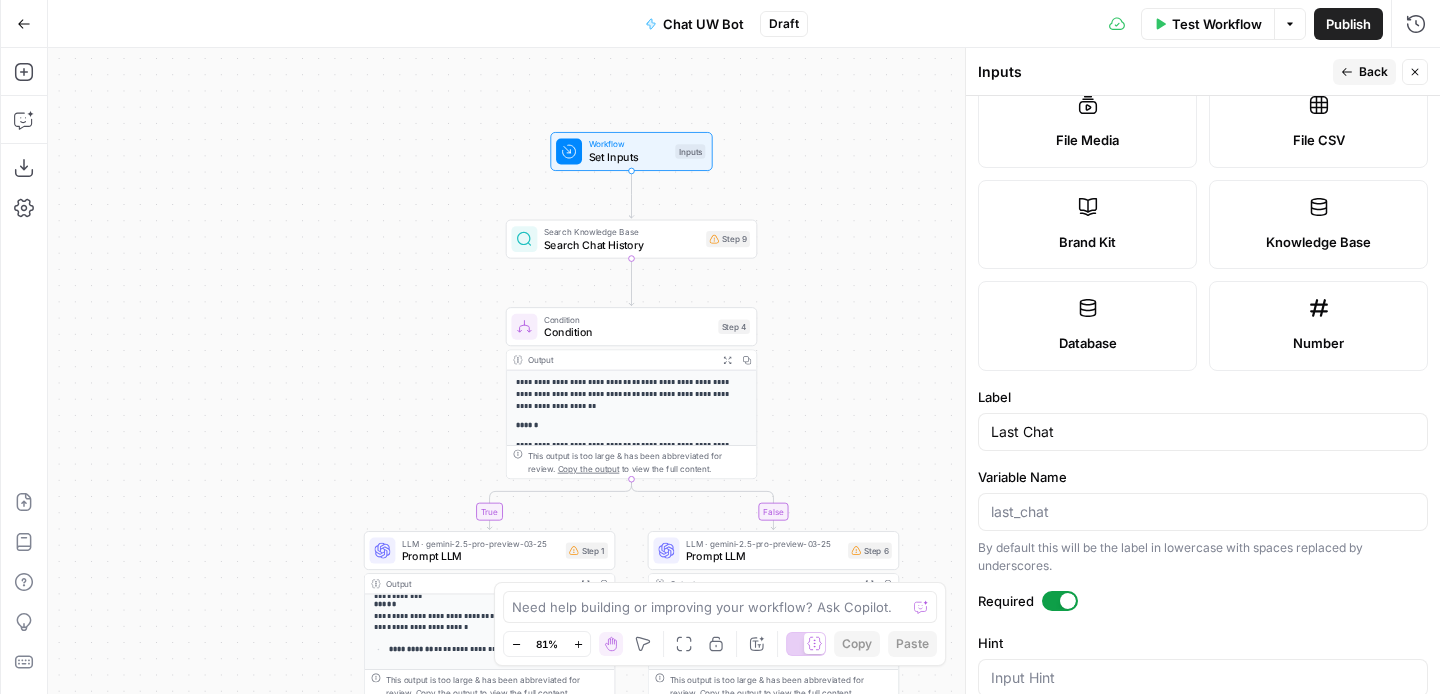 scroll, scrollTop: 0, scrollLeft: 0, axis: both 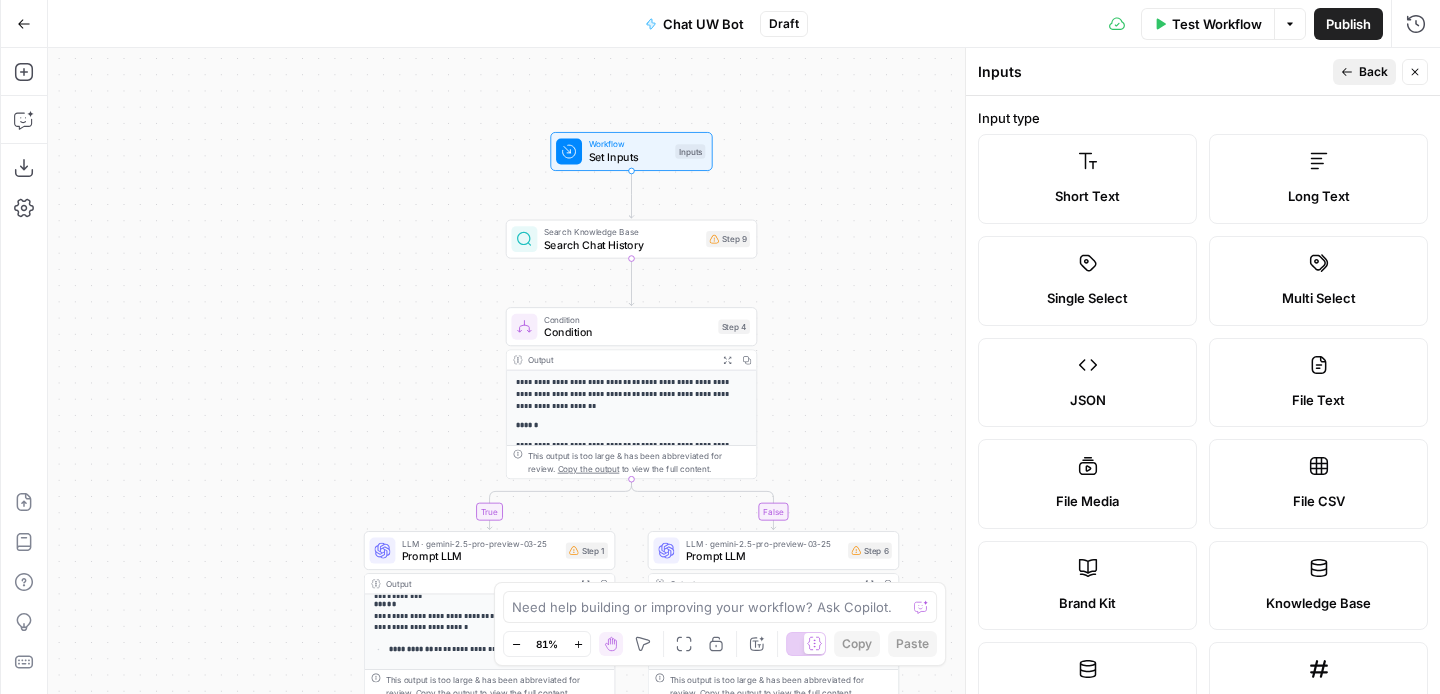 click on "Back" at bounding box center [1373, 72] 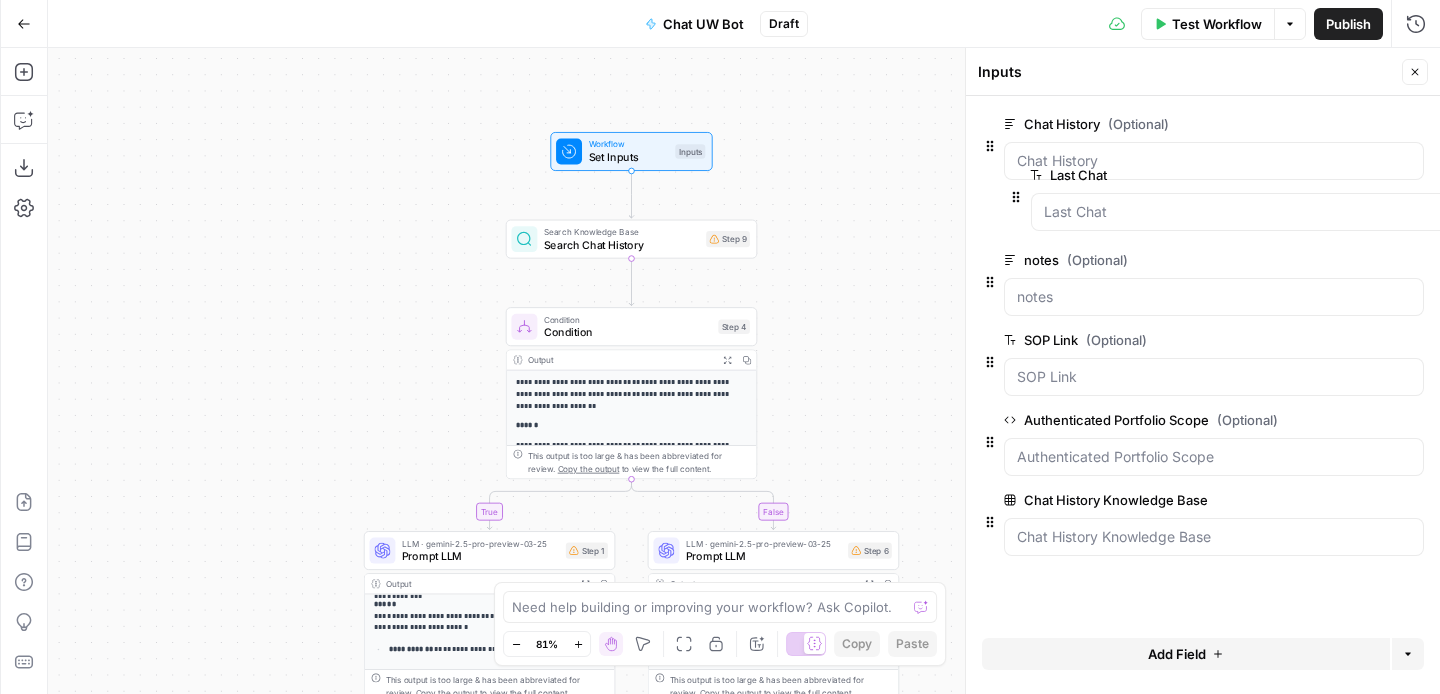 drag, startPoint x: 986, startPoint y: 558, endPoint x: 1003, endPoint y: 193, distance: 365.3957 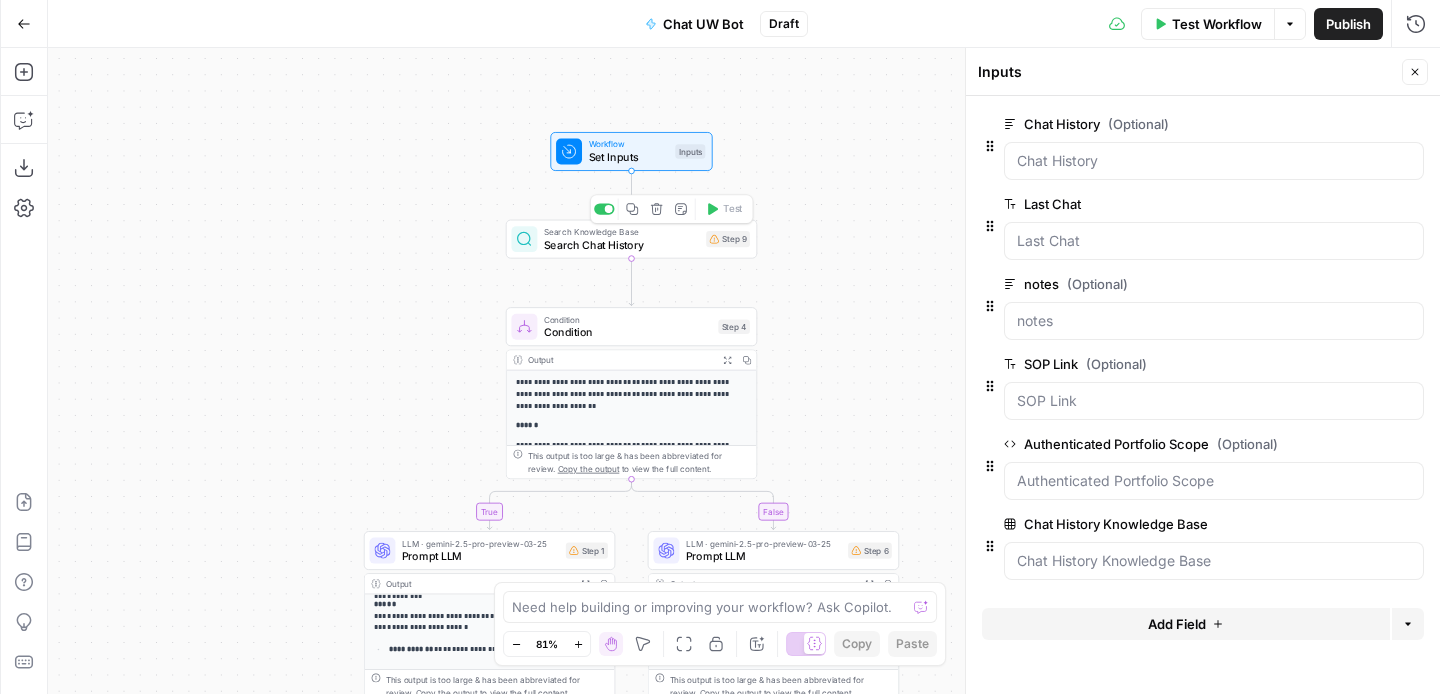 click on "Search Chat History" at bounding box center [622, 245] 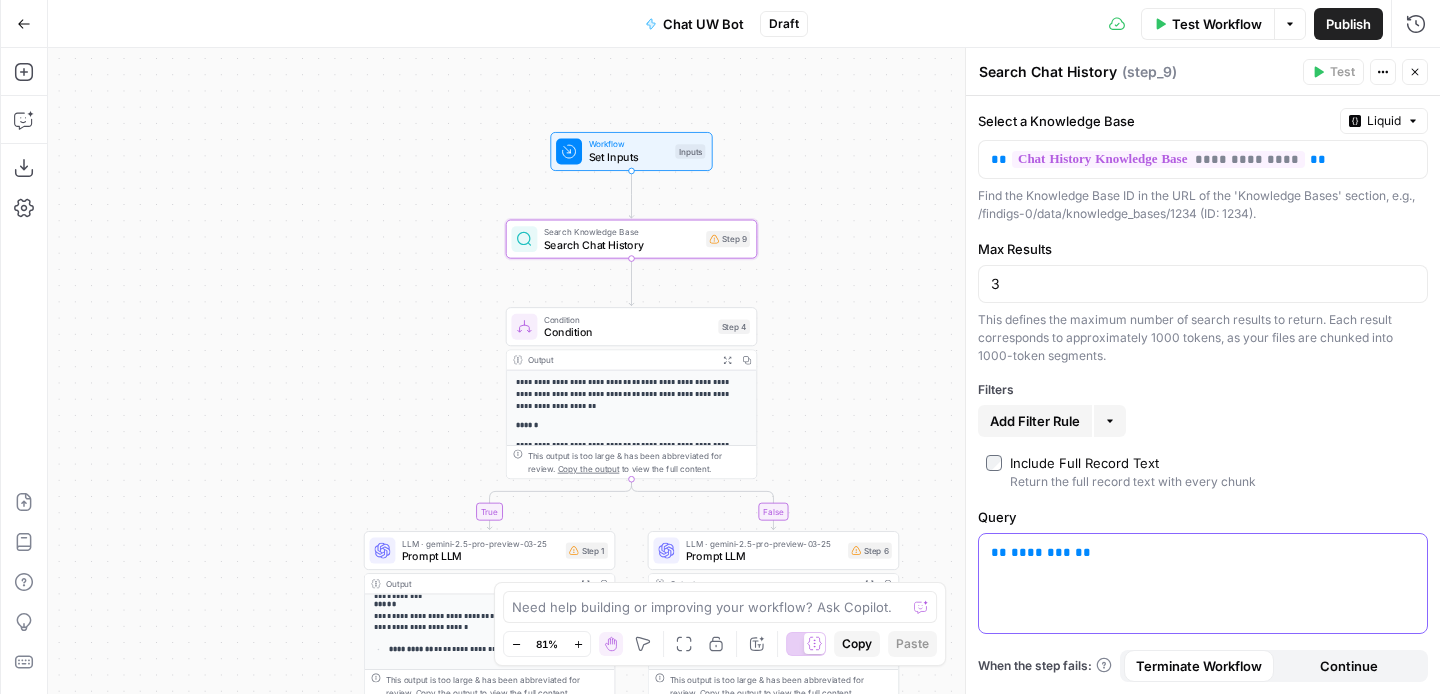 click on "**   ********   **" at bounding box center [1203, 552] 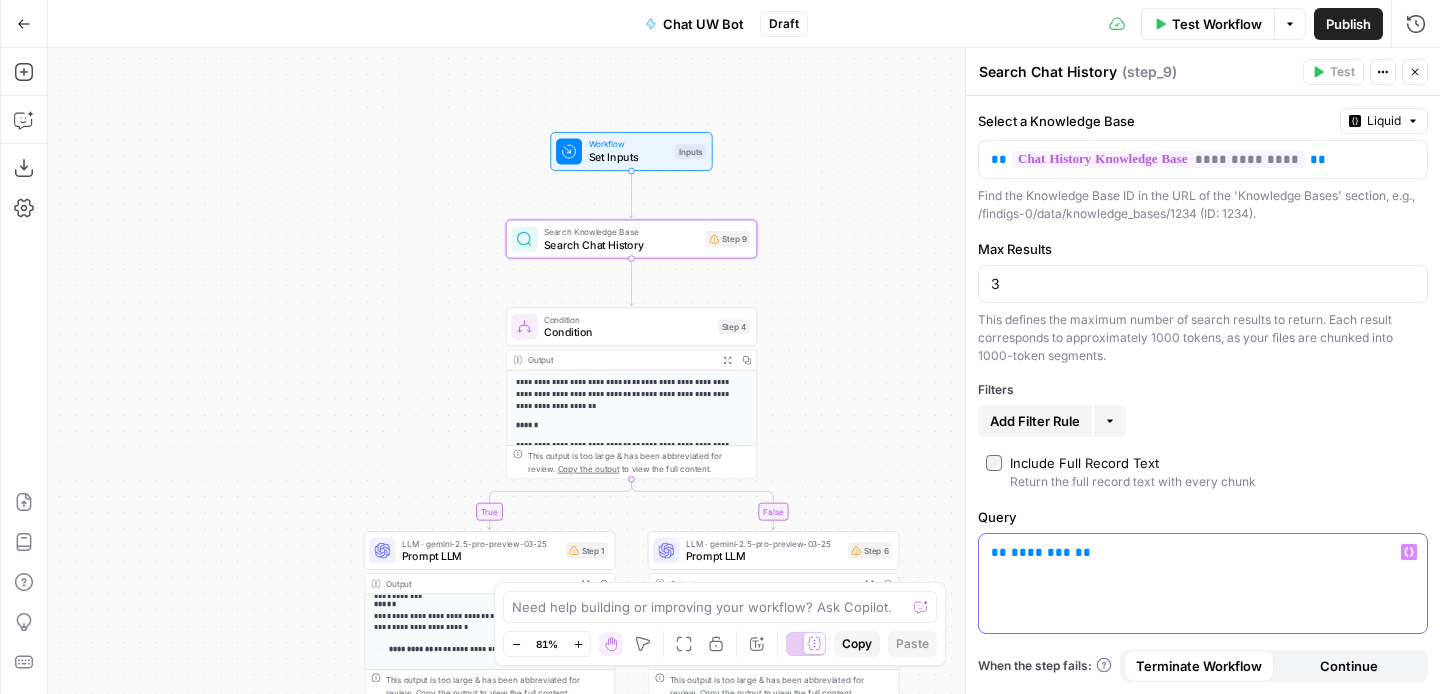 type 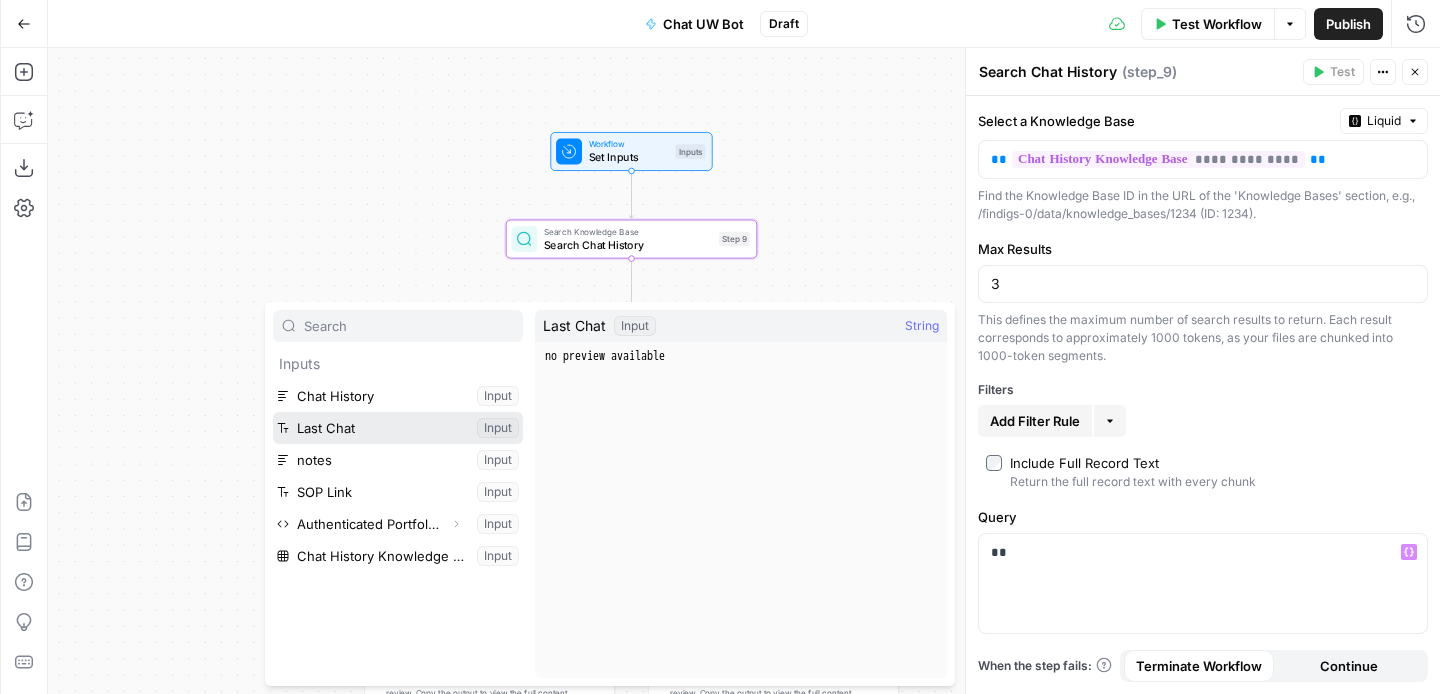 click at bounding box center (398, 428) 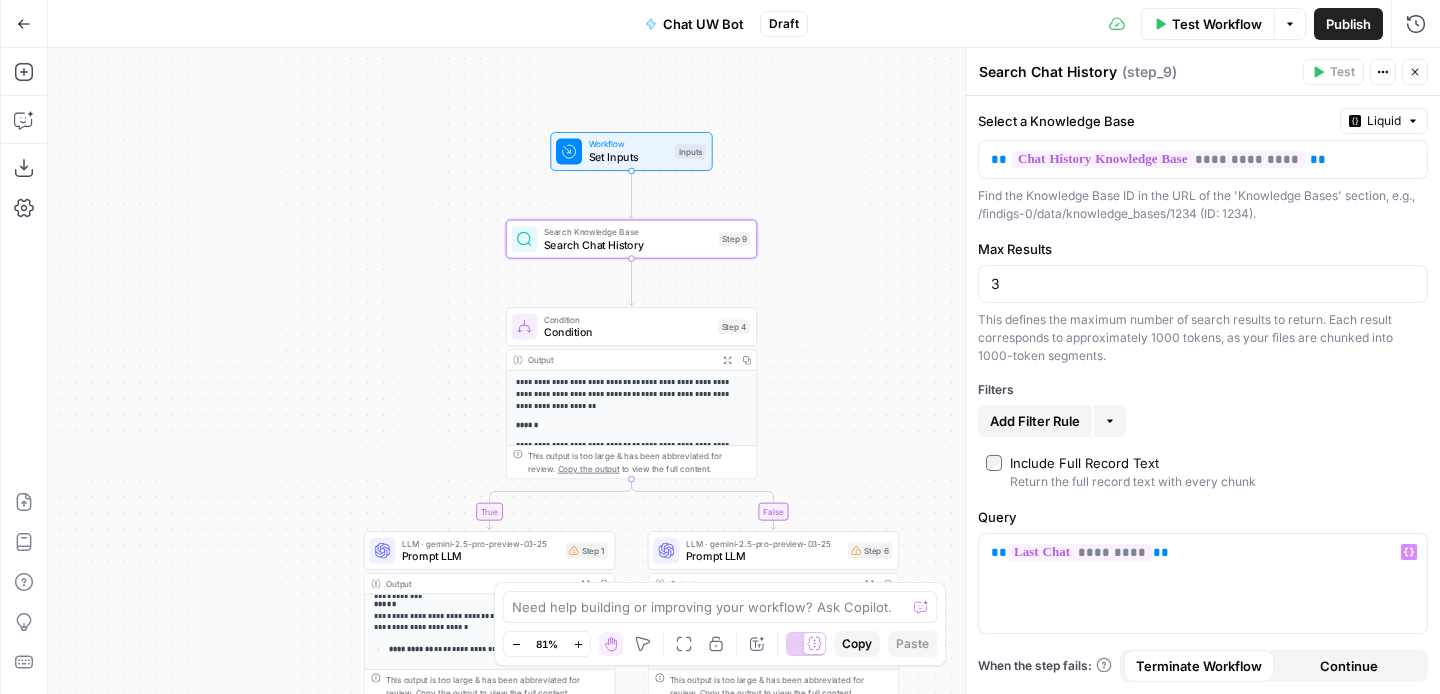 click on "Query" at bounding box center [1203, 517] 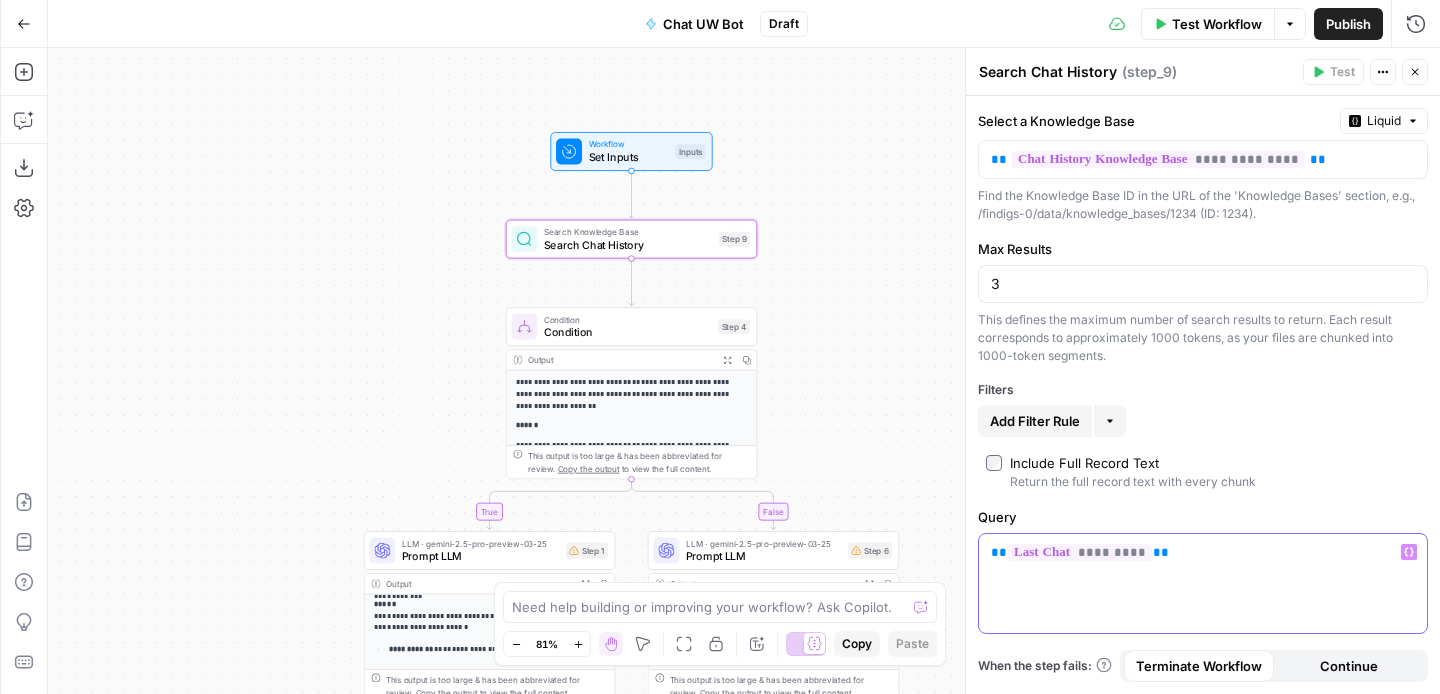 drag, startPoint x: 1183, startPoint y: 554, endPoint x: 1081, endPoint y: 548, distance: 102.176315 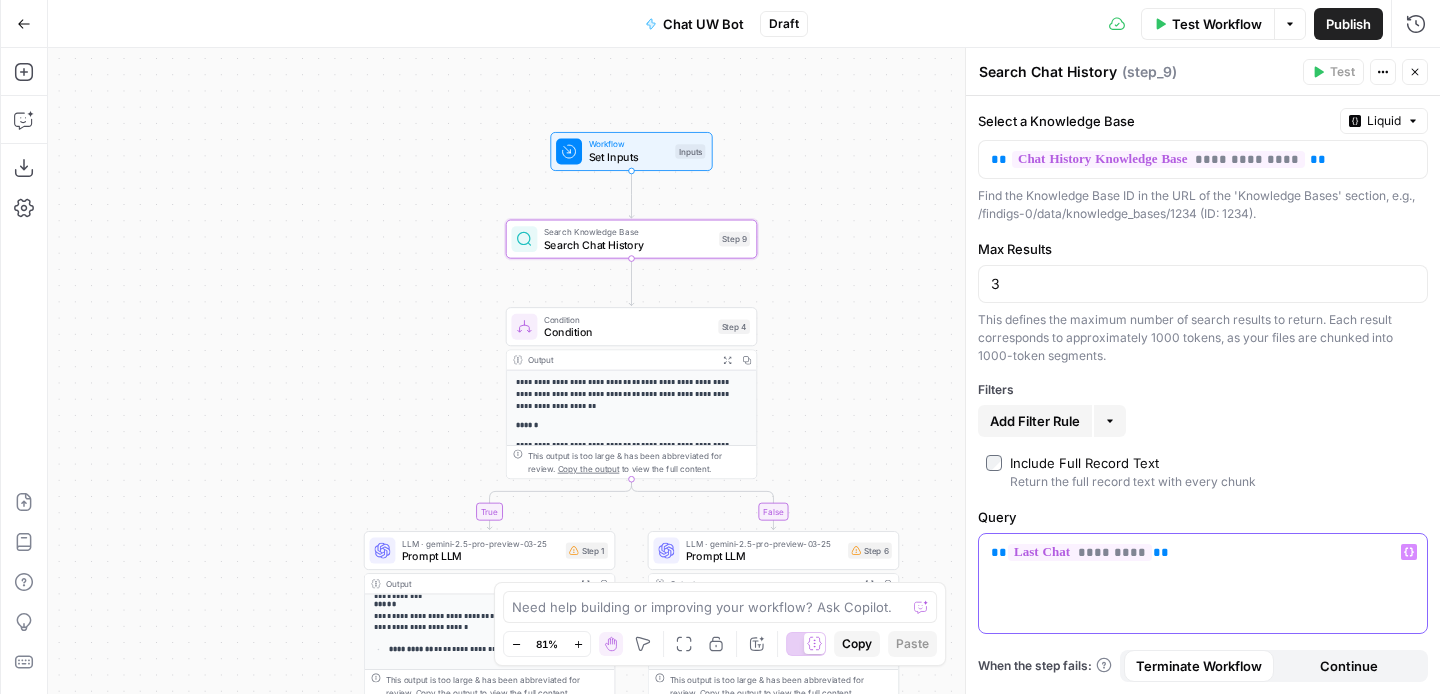click on "** ********* **" at bounding box center [1203, 552] 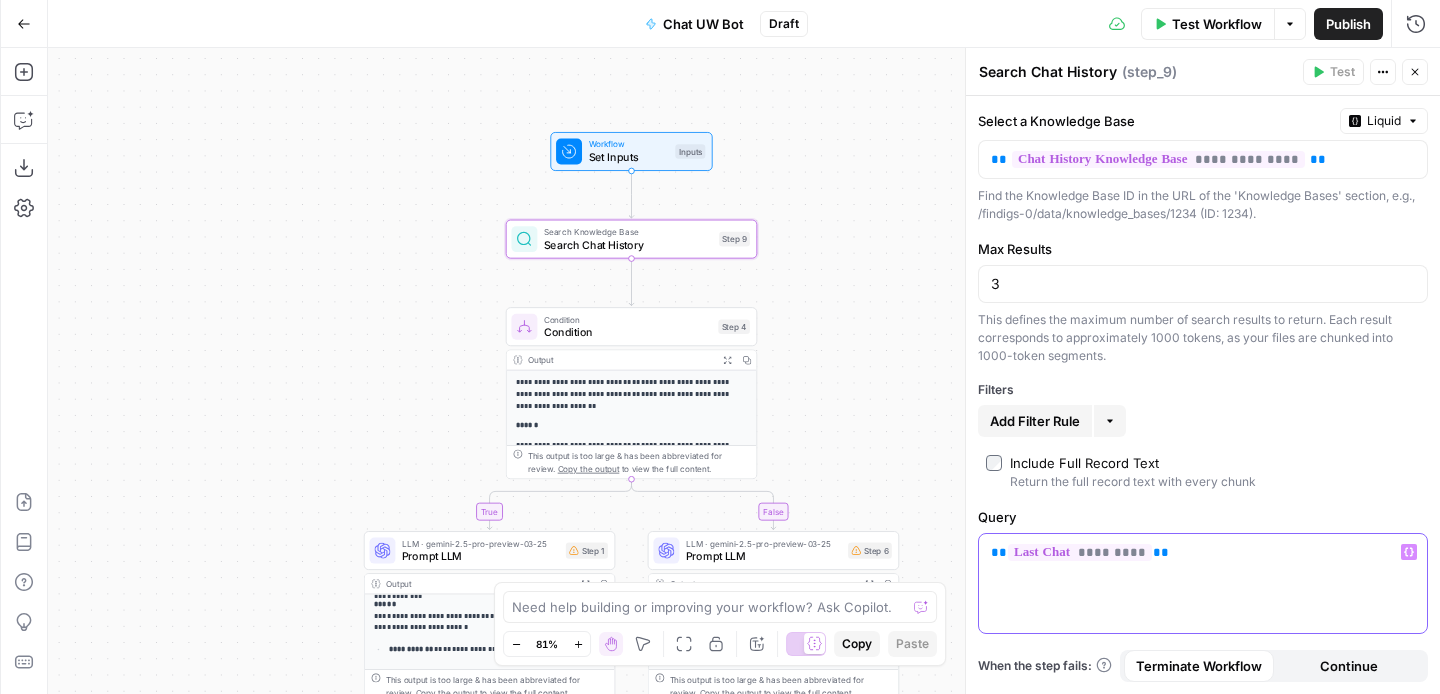 click on "** ********* **" at bounding box center [1203, 552] 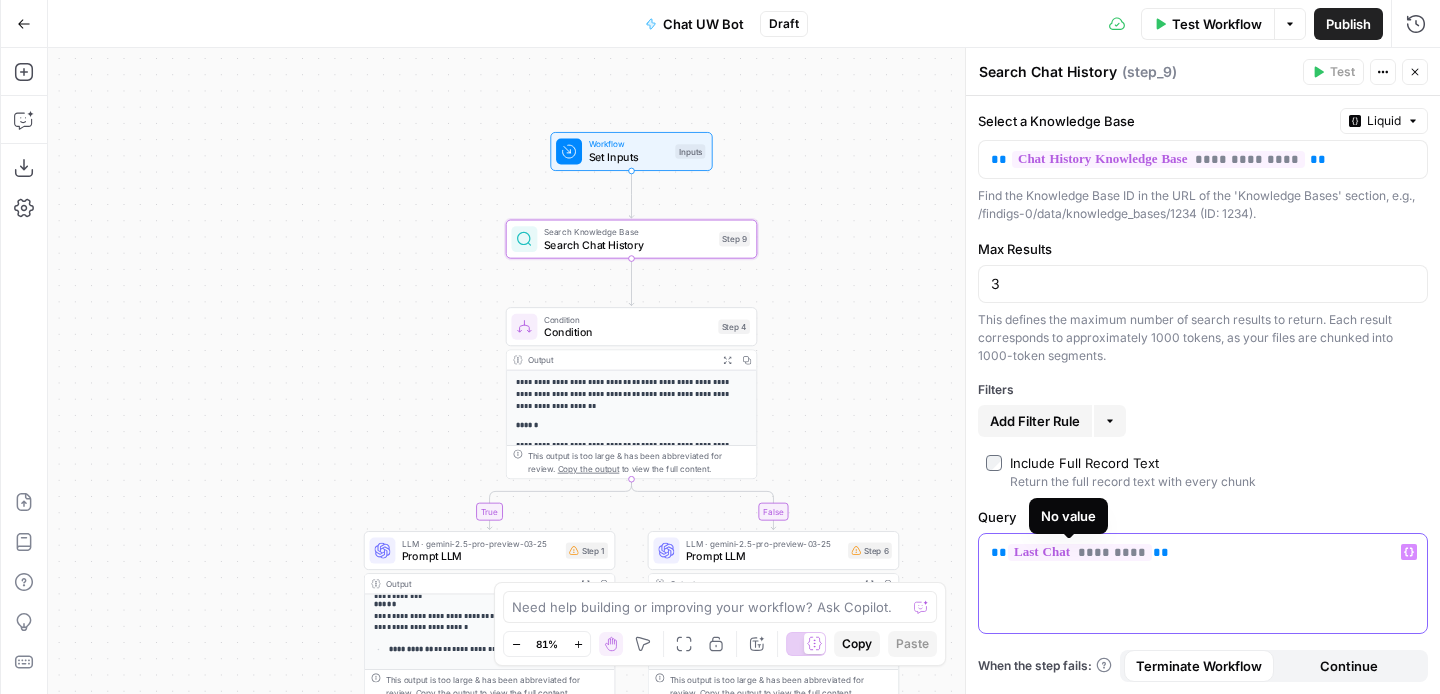 drag, startPoint x: 1165, startPoint y: 552, endPoint x: 981, endPoint y: 551, distance: 184.00272 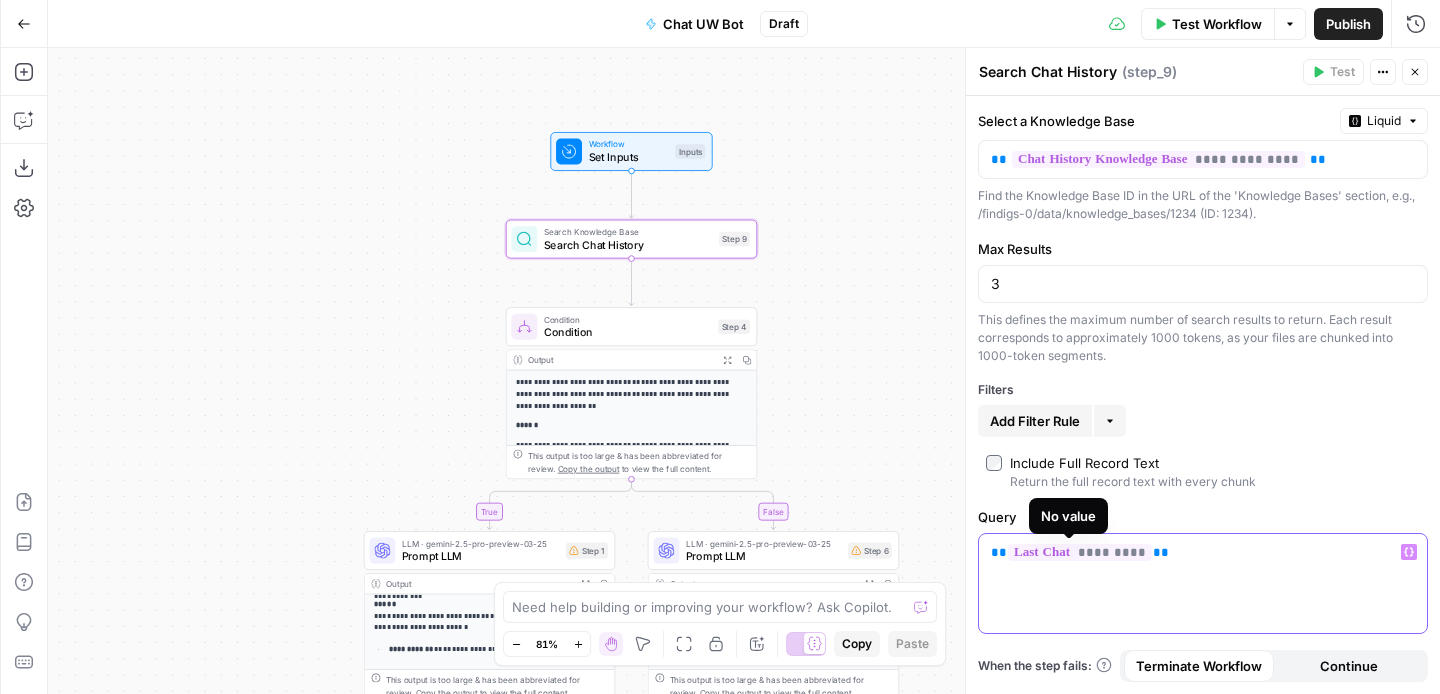 click on "** ********* **" at bounding box center [1203, 583] 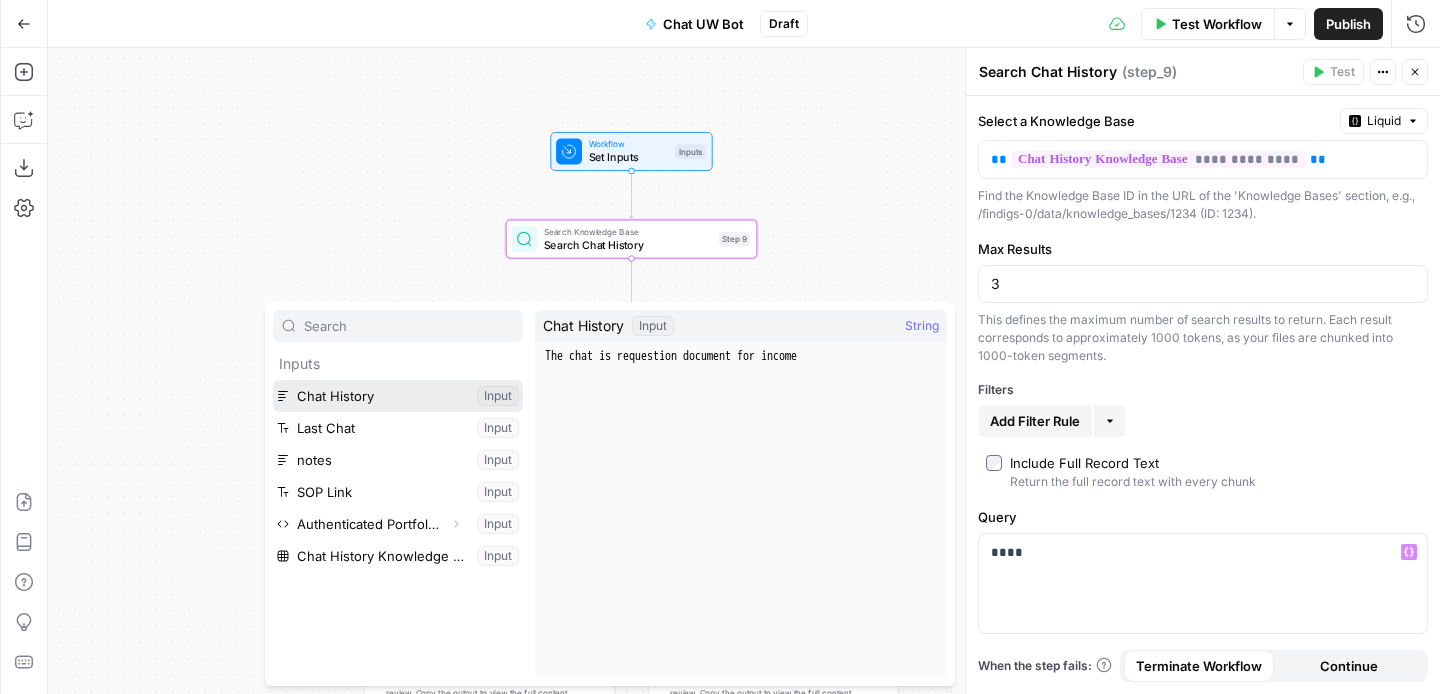click at bounding box center [398, 396] 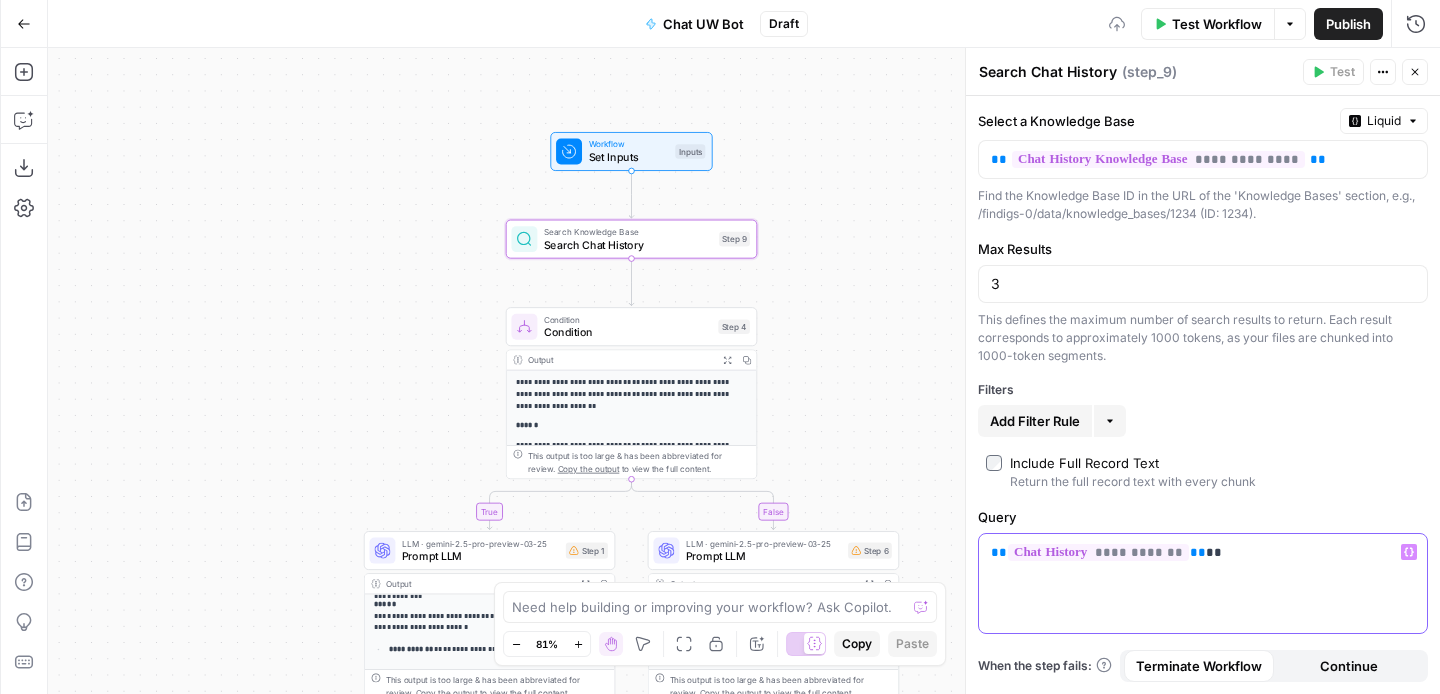 click on "**********" at bounding box center (1203, 552) 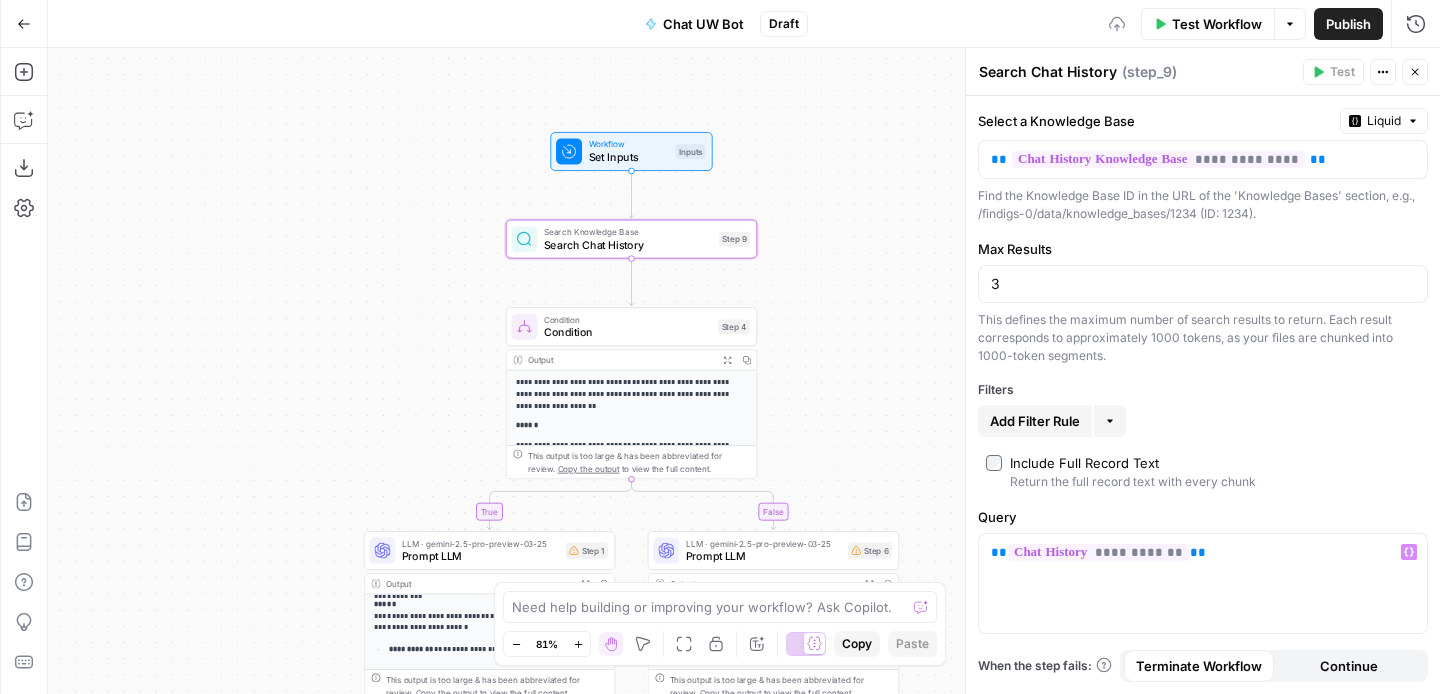 click on "**********" at bounding box center [1203, 395] 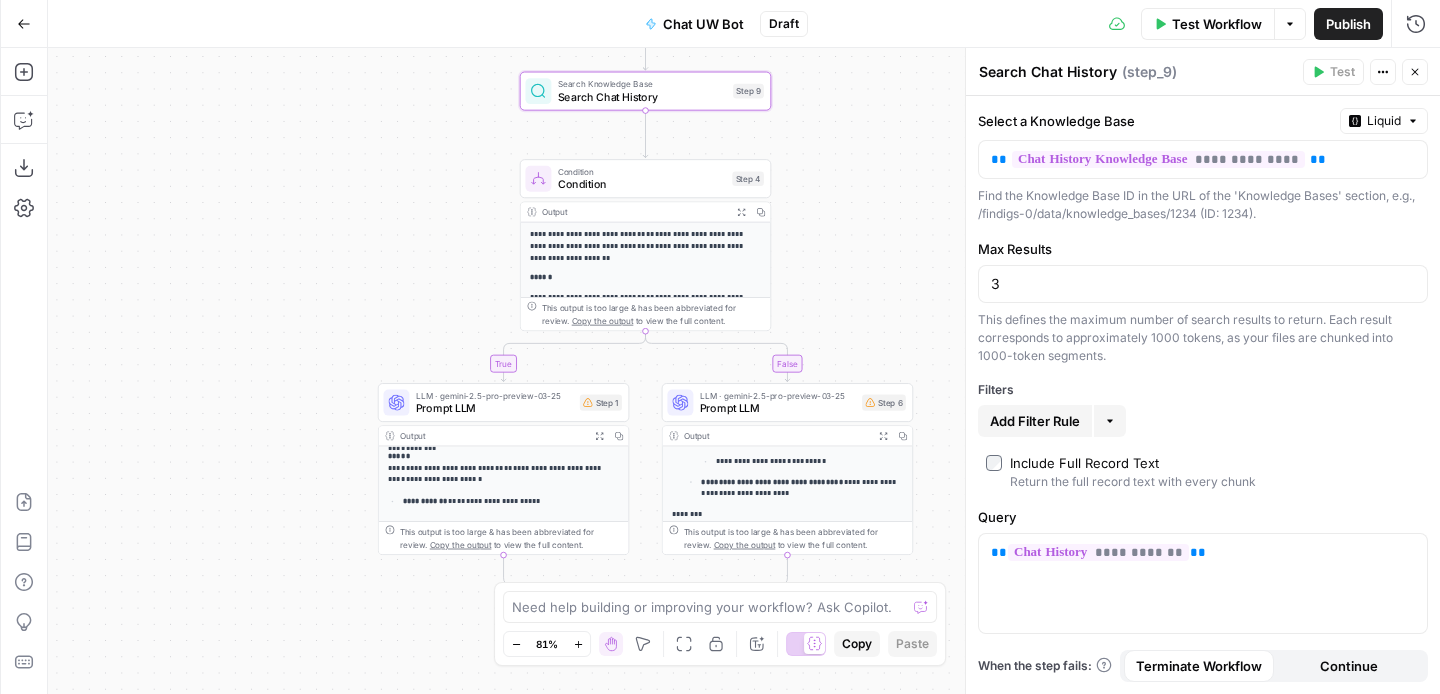 drag, startPoint x: 773, startPoint y: 328, endPoint x: 787, endPoint y: 179, distance: 149.65627 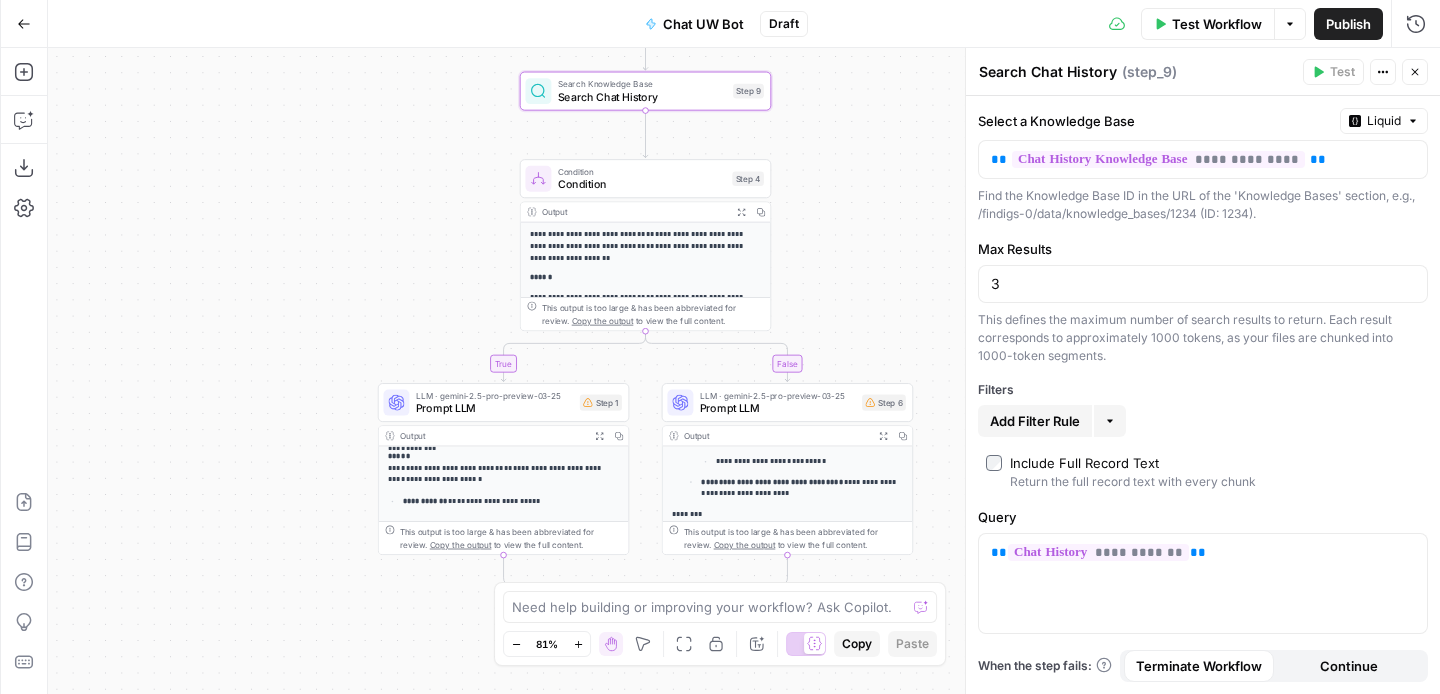 click on "**********" at bounding box center [744, 371] 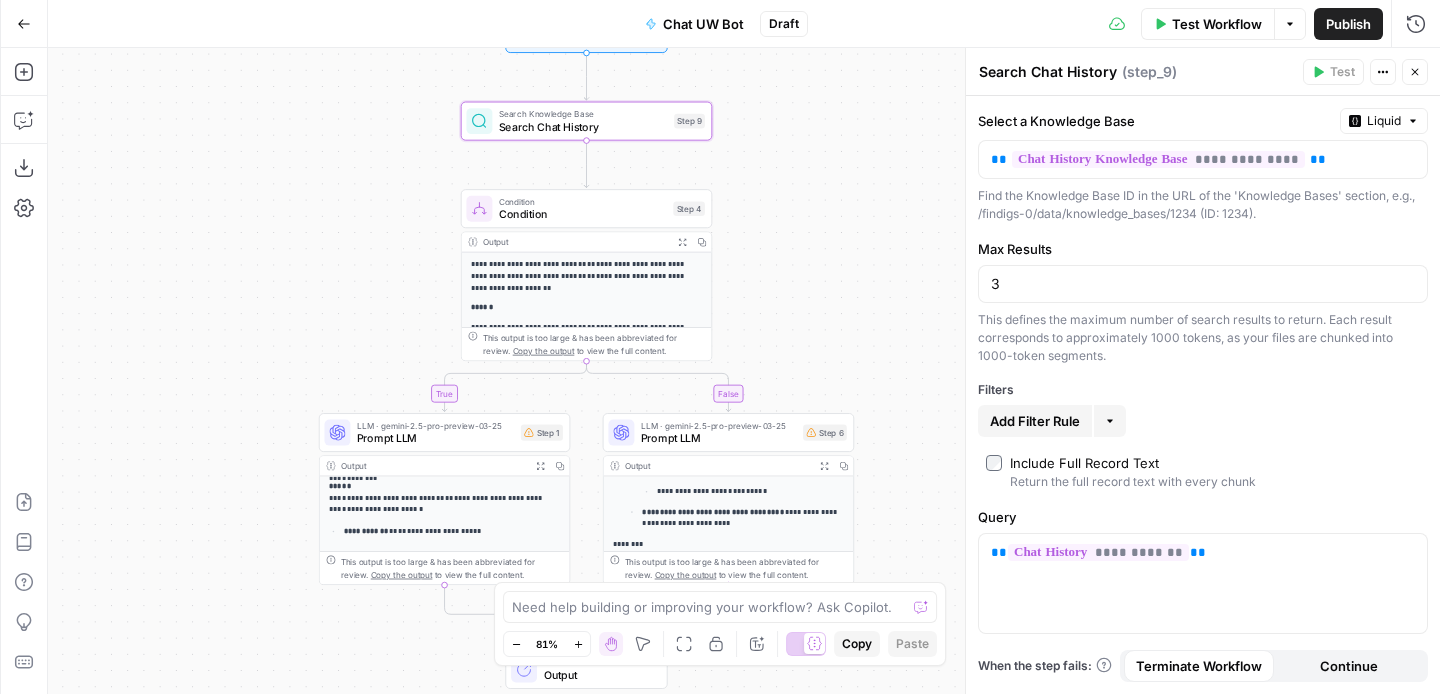 drag, startPoint x: 831, startPoint y: 259, endPoint x: 772, endPoint y: 290, distance: 66.64833 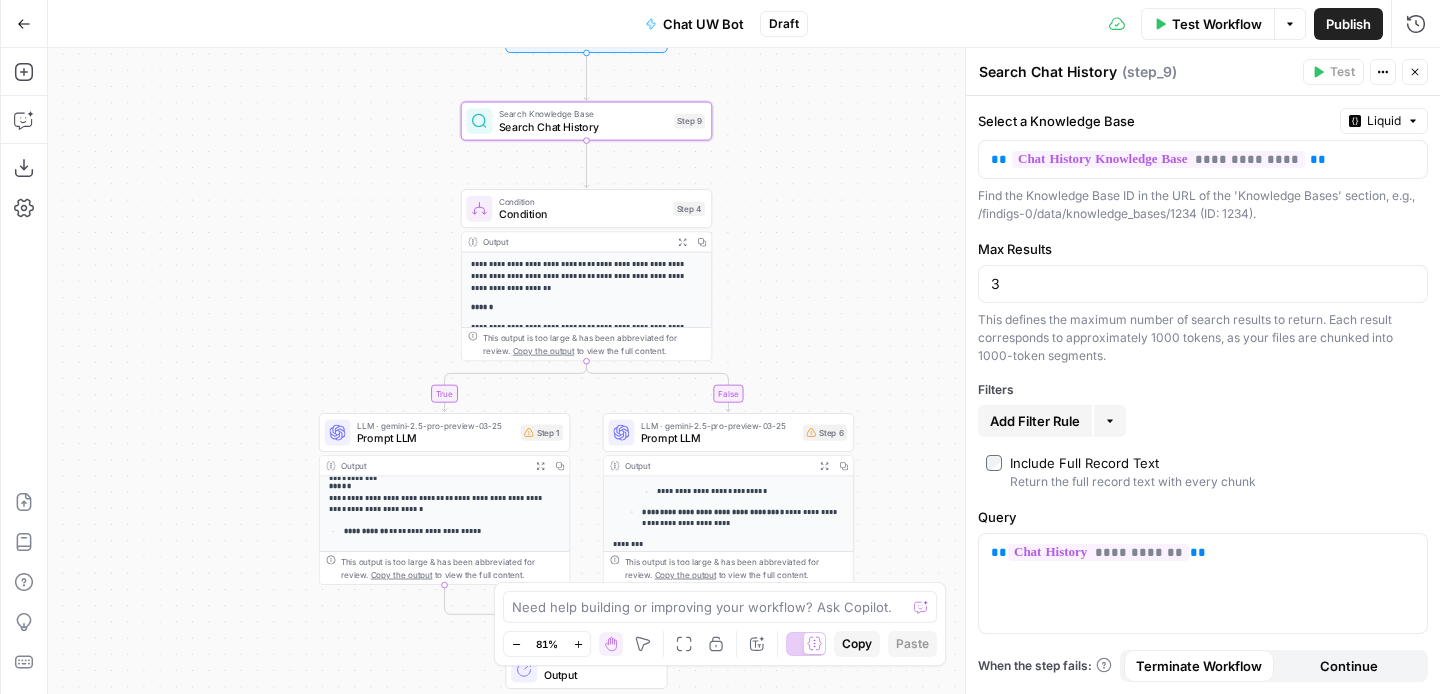 click on "**********" at bounding box center [744, 371] 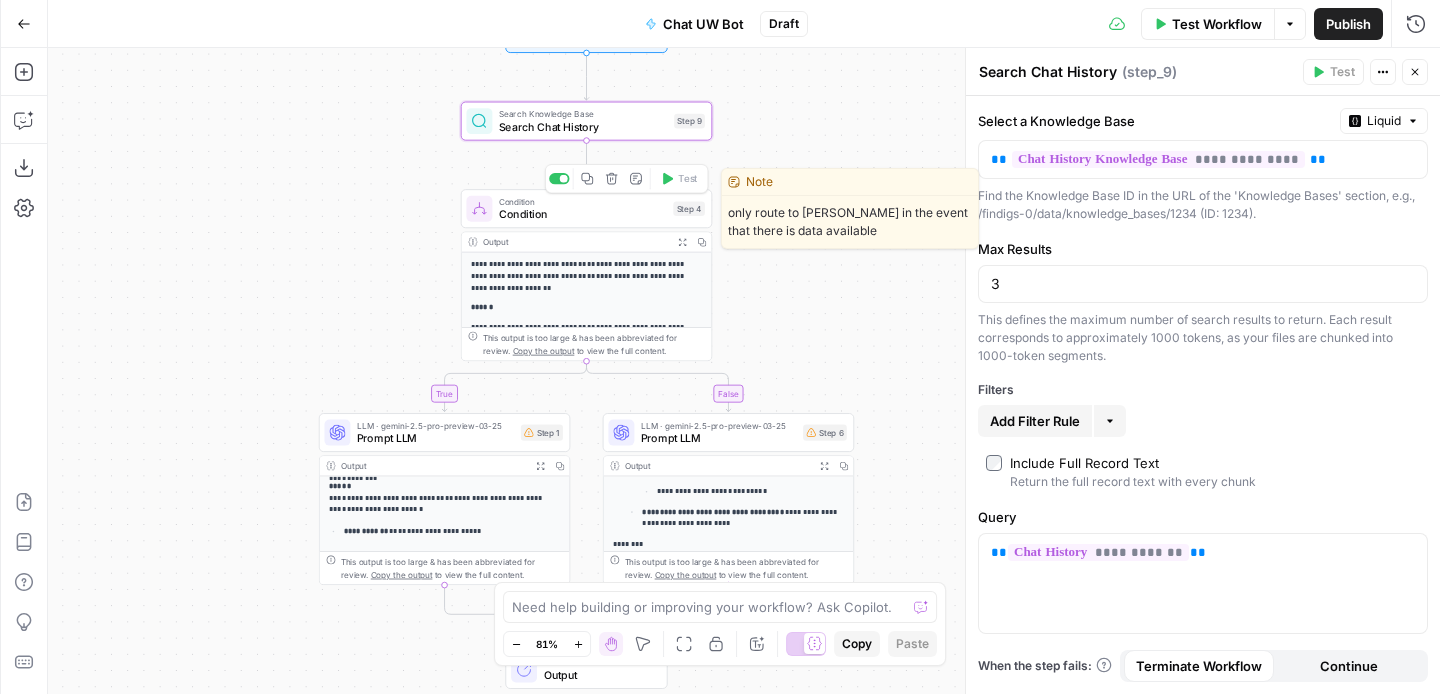 click on "Condition" at bounding box center [583, 214] 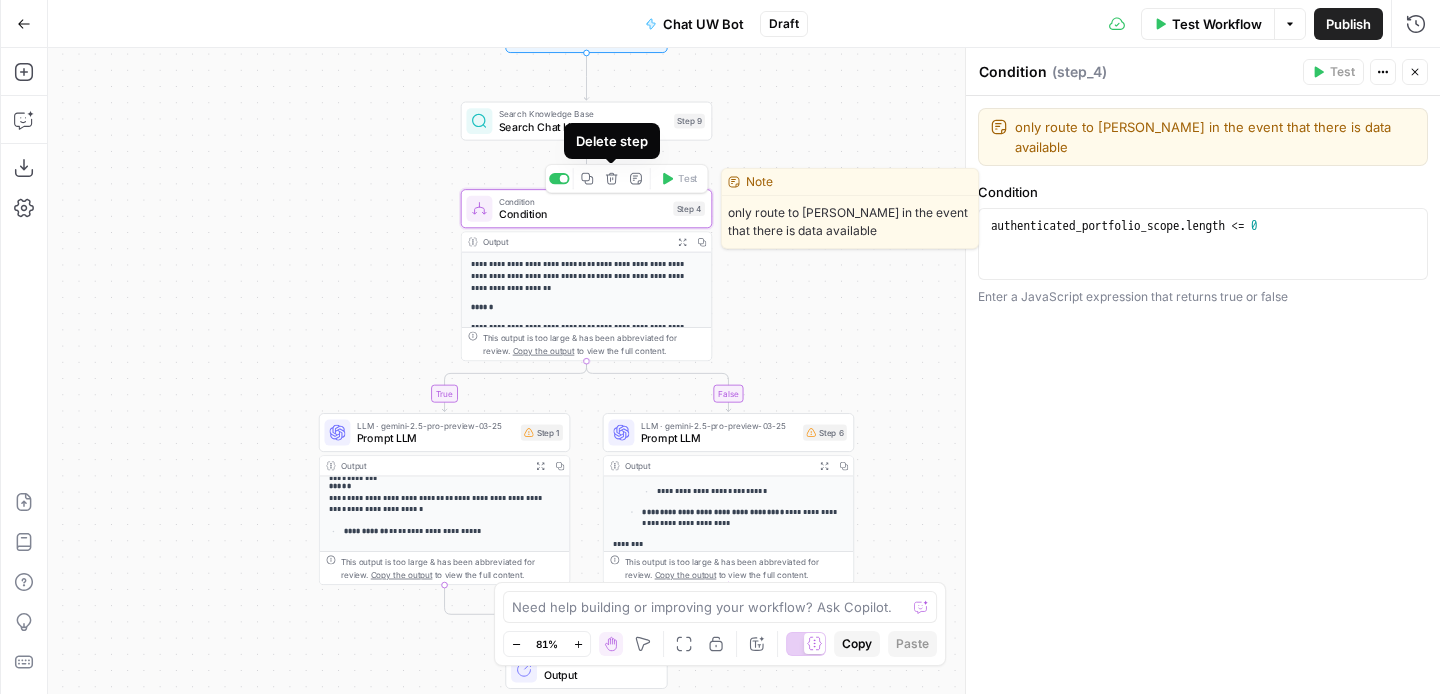 click on "**********" at bounding box center [587, 464] 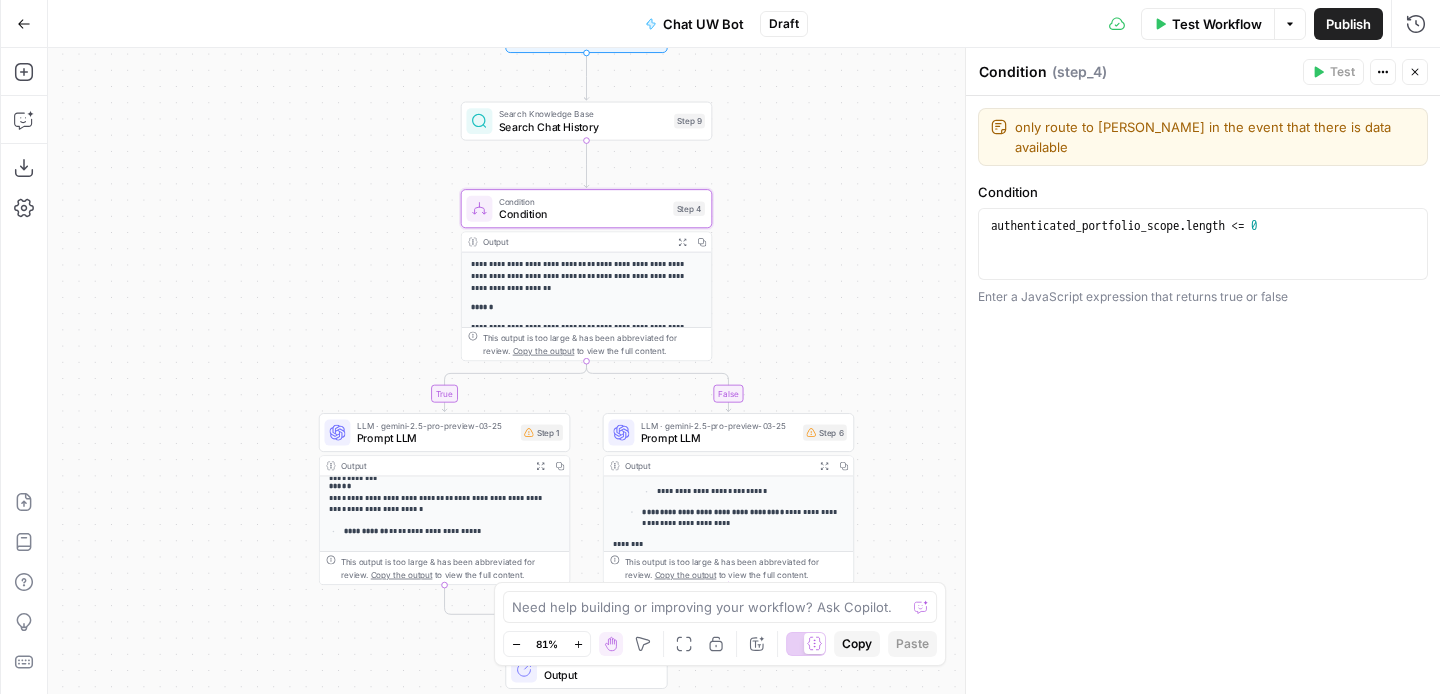 click on "**********" at bounding box center (586, 277) 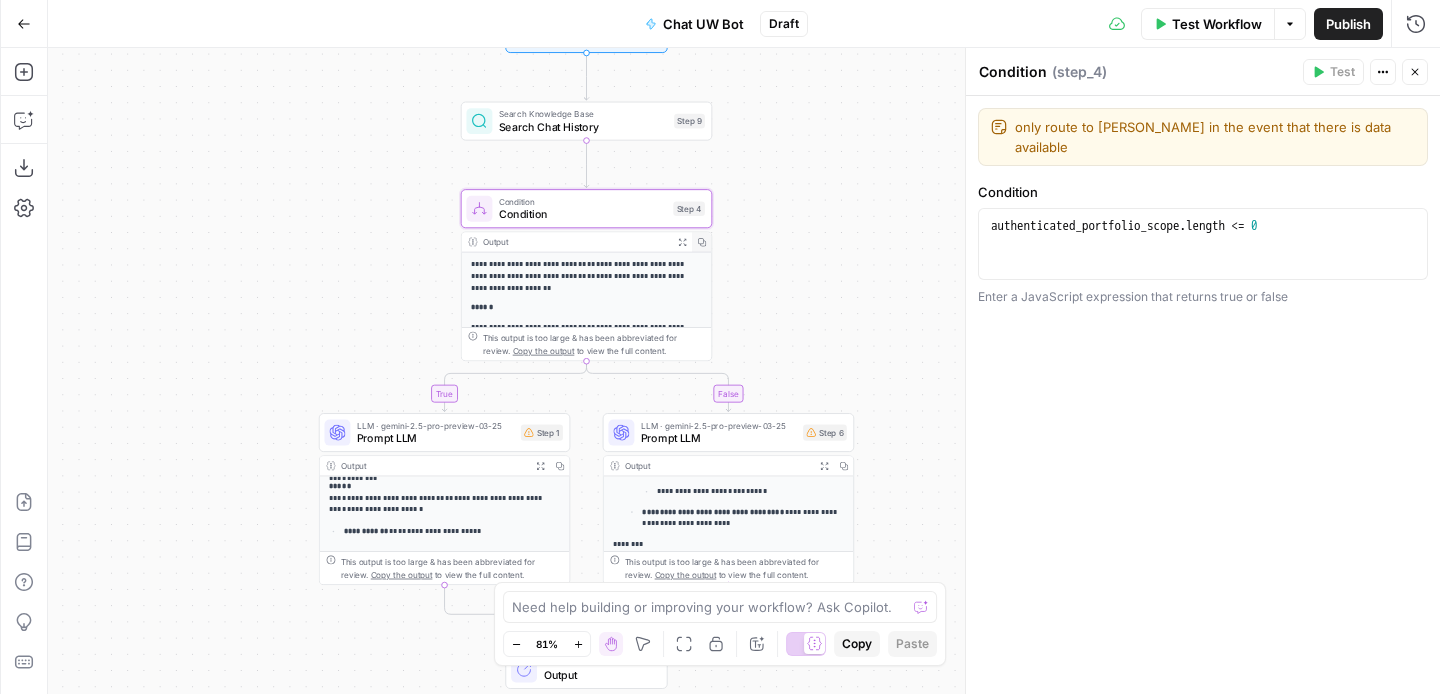 click on "Copy" at bounding box center [705, 242] 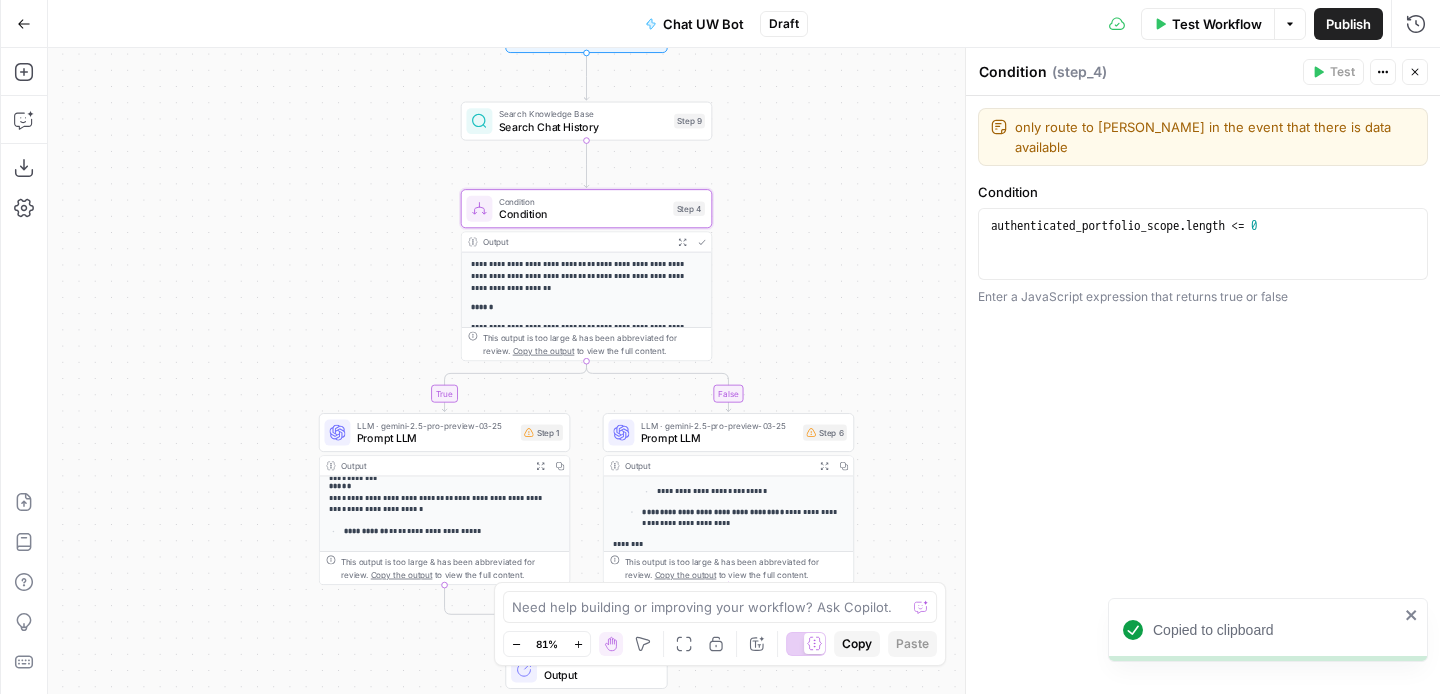 click on "**********" at bounding box center (587, 464) 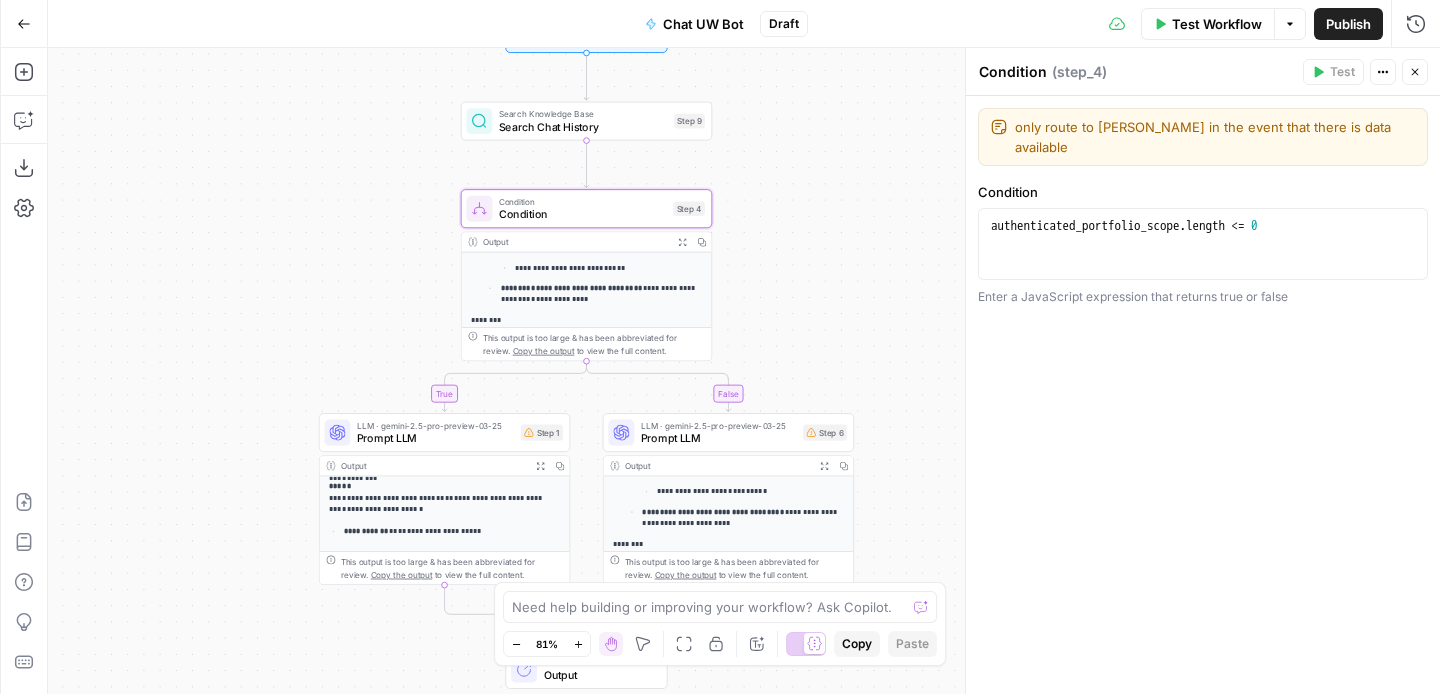 scroll, scrollTop: 0, scrollLeft: 0, axis: both 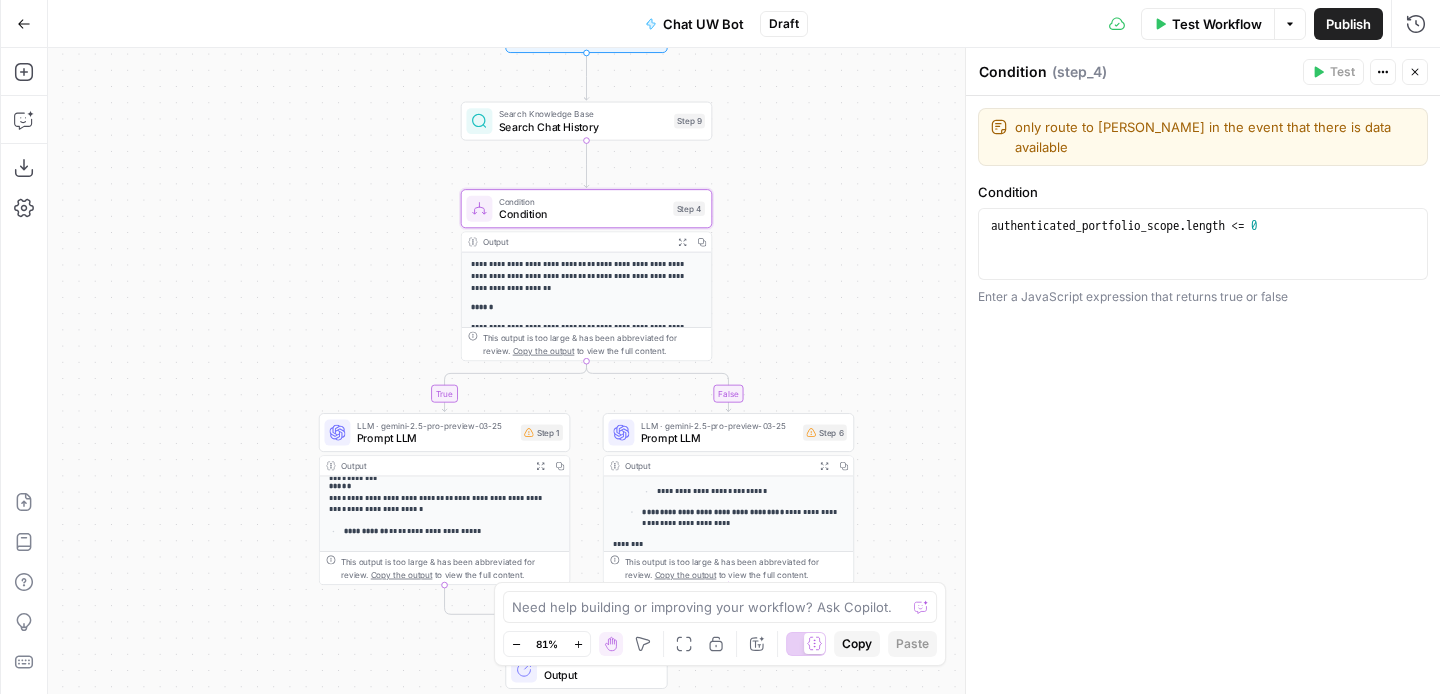 click on "**********" at bounding box center [587, 464] 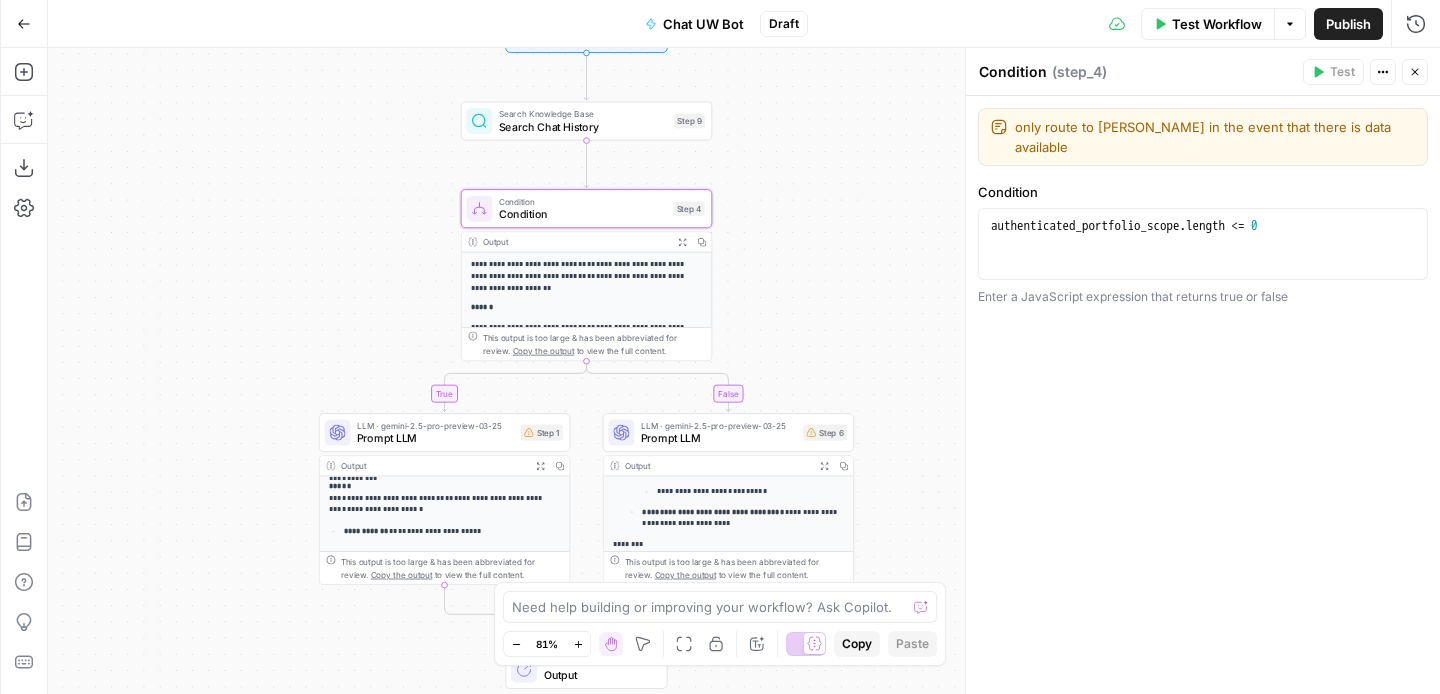 click on "**********" at bounding box center (587, 464) 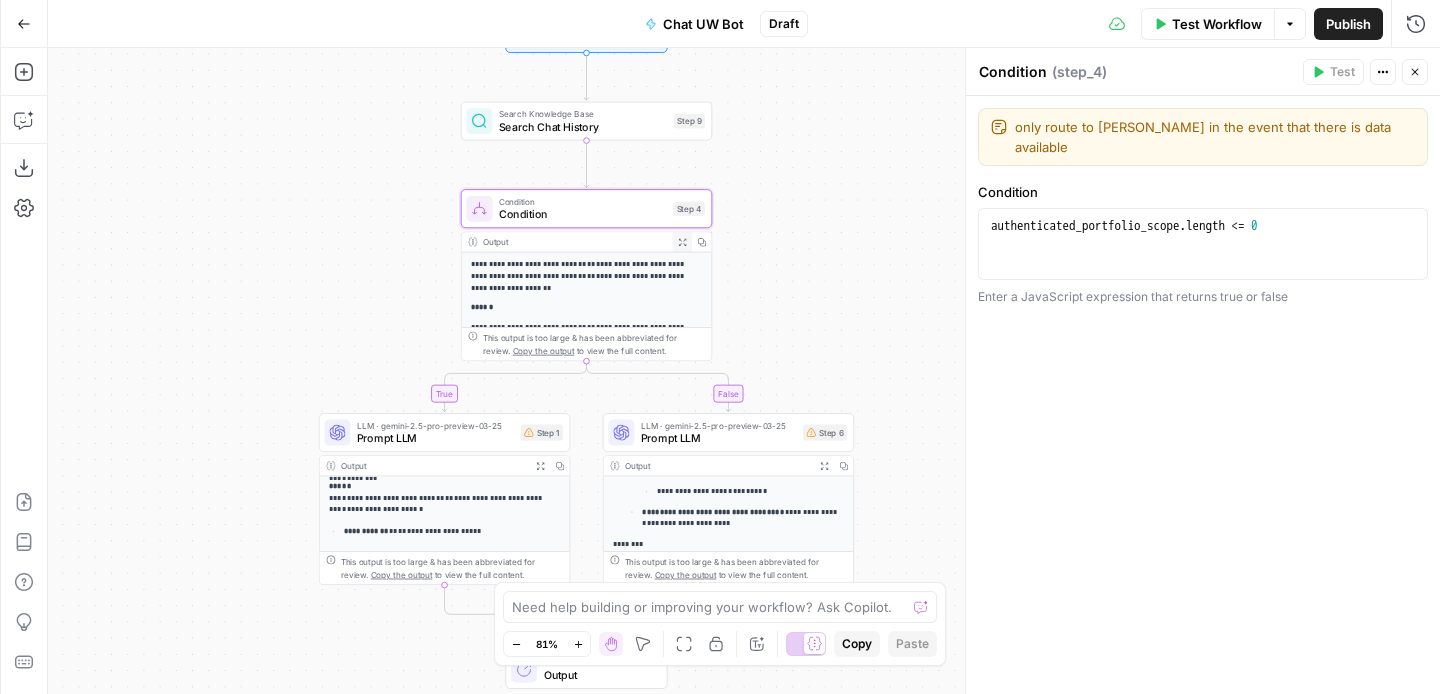 click 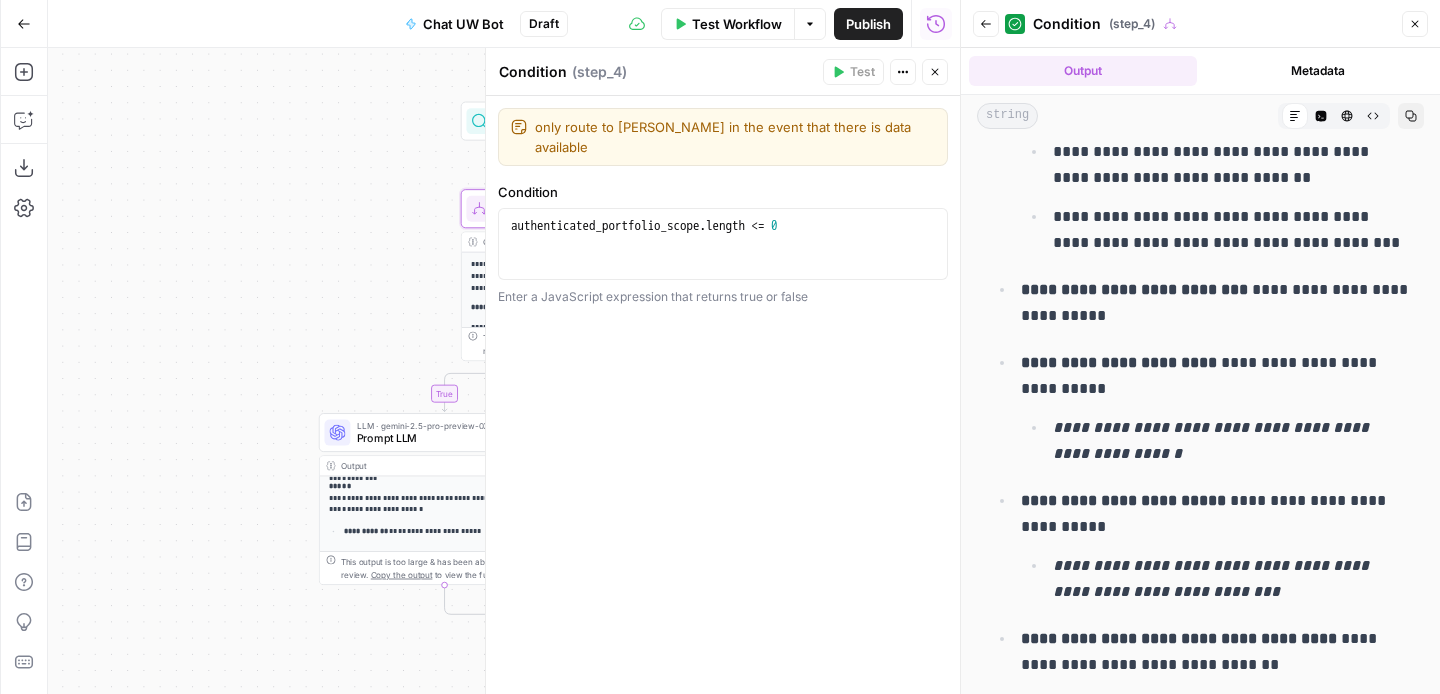 scroll, scrollTop: 2158, scrollLeft: 0, axis: vertical 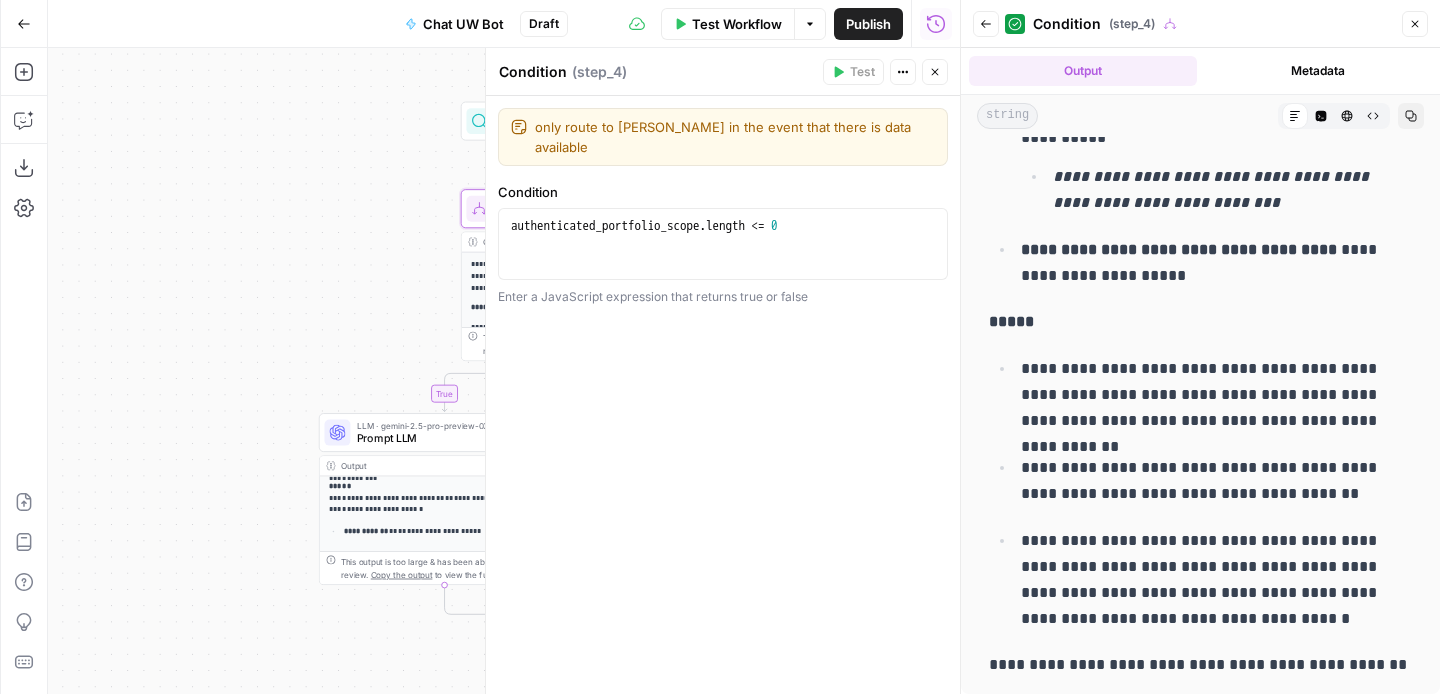 click on "**********" at bounding box center [504, 371] 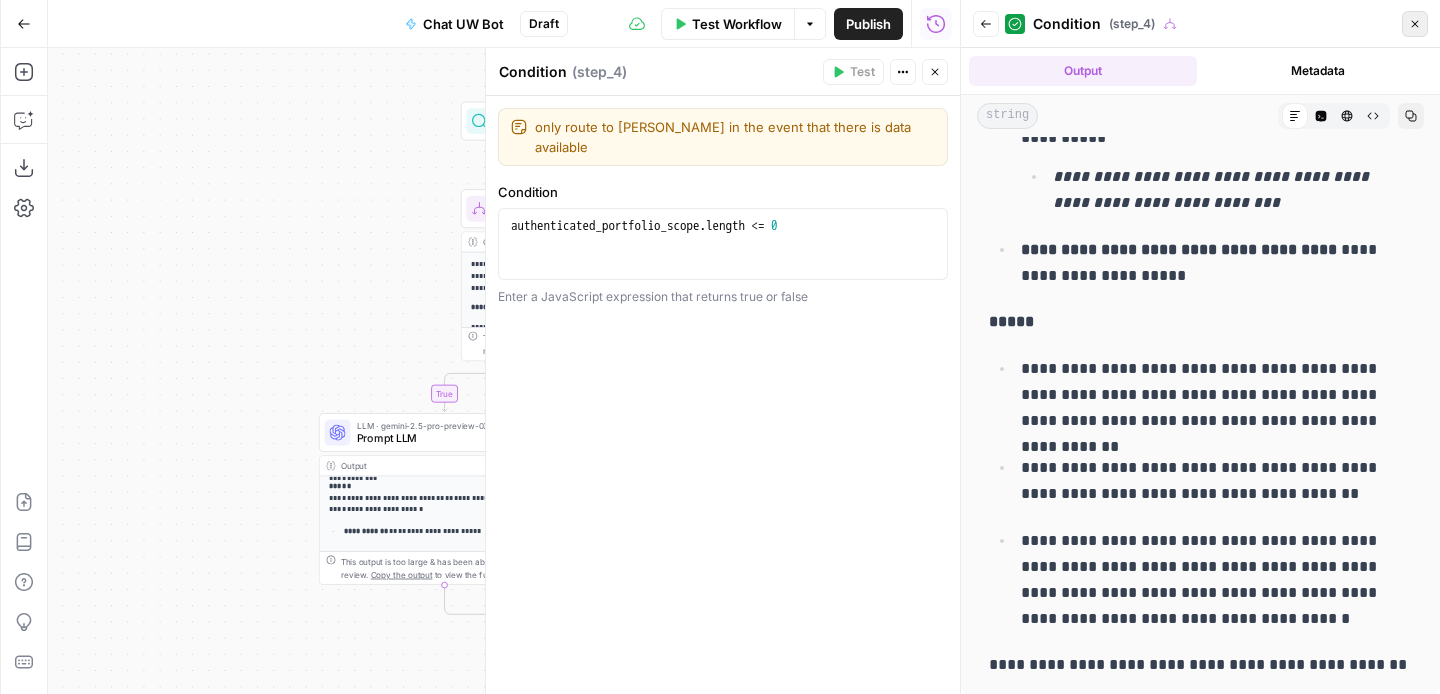 click on "Close" at bounding box center [1415, 24] 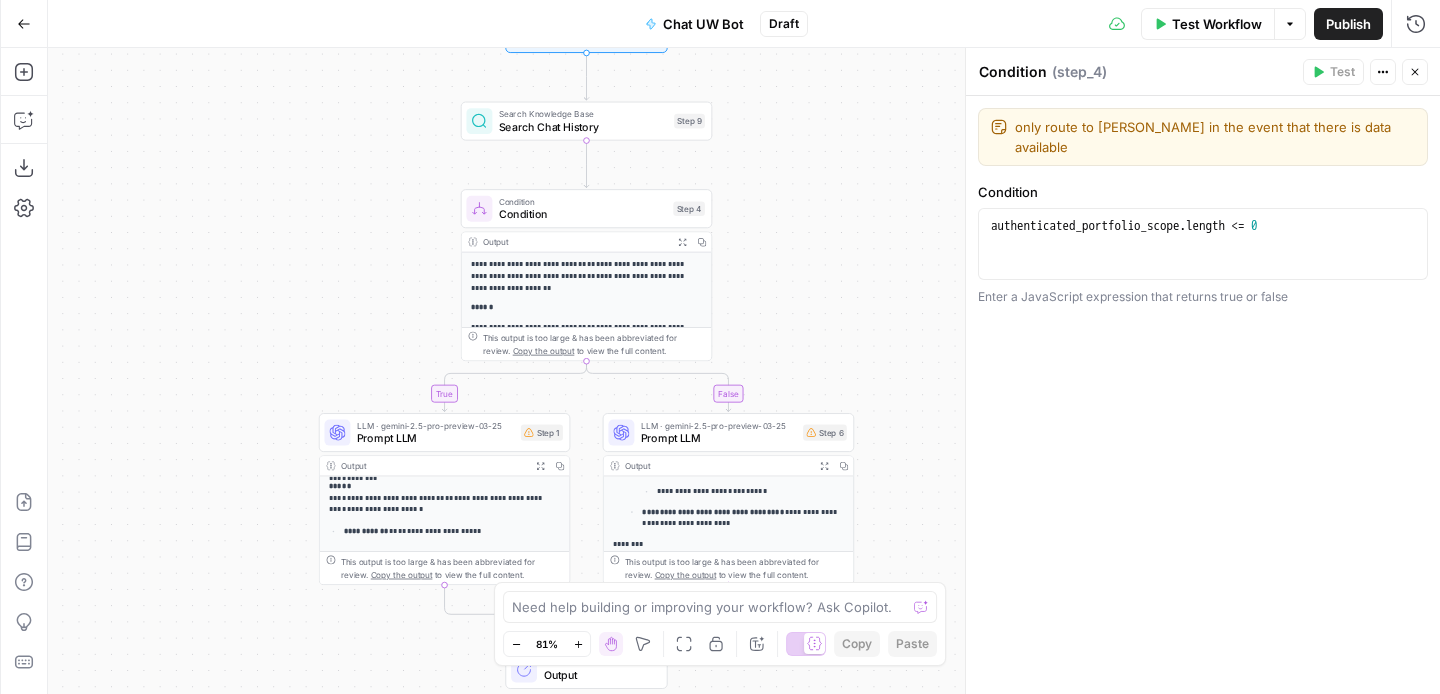 click on "**********" at bounding box center [444, 498] 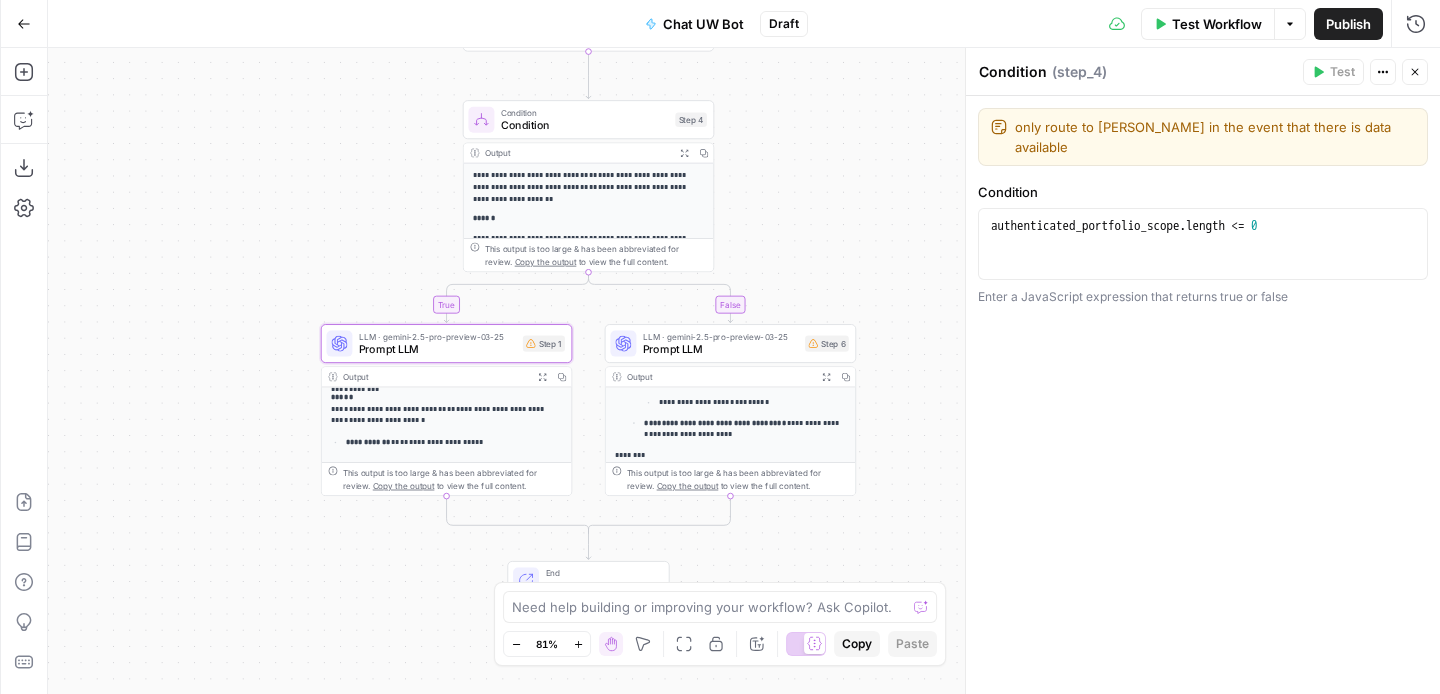 drag, startPoint x: 860, startPoint y: 308, endPoint x: 862, endPoint y: 219, distance: 89.02247 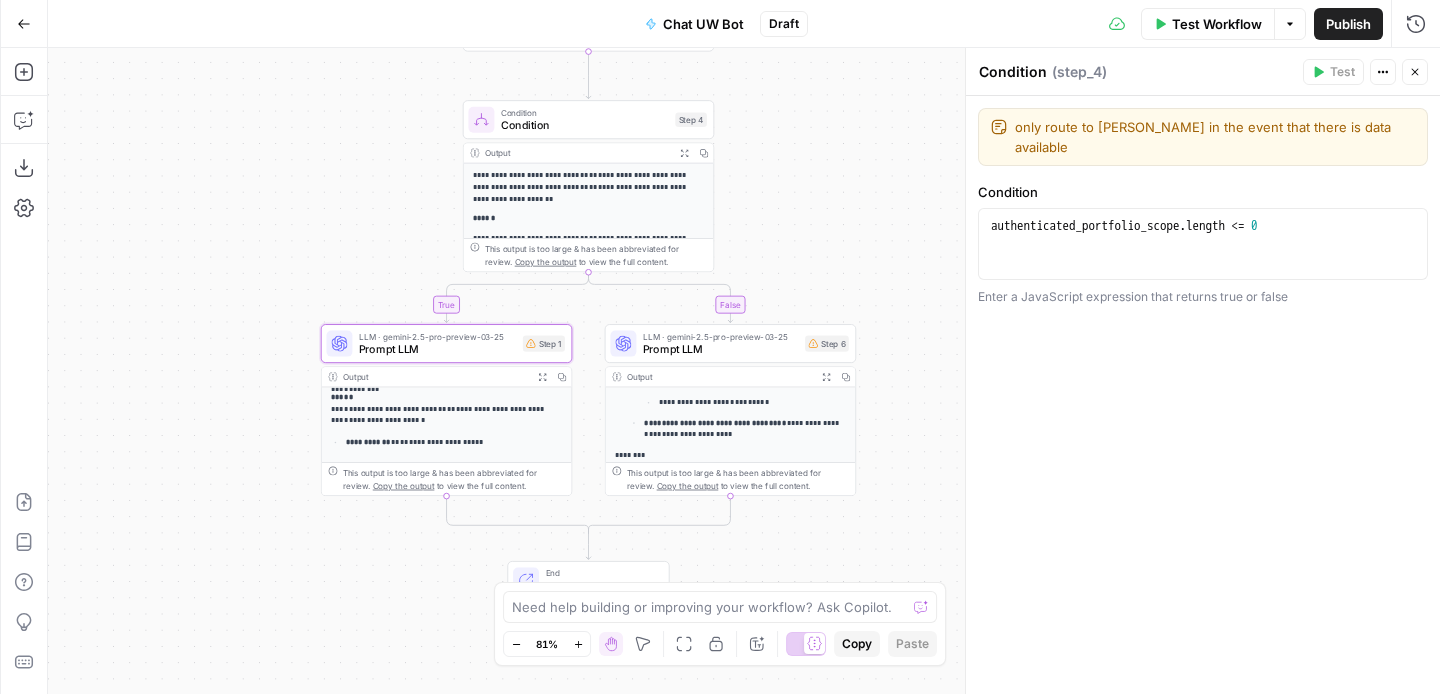 click on "**********" at bounding box center [744, 371] 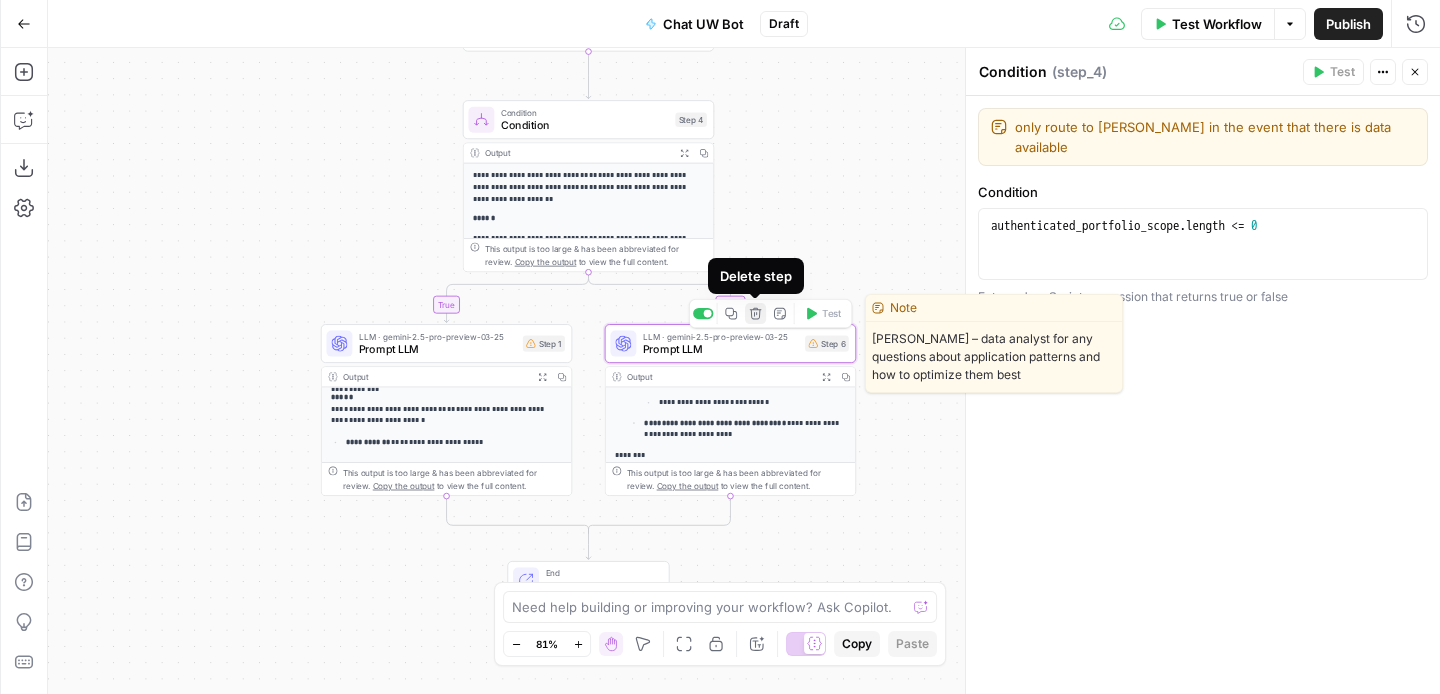 click 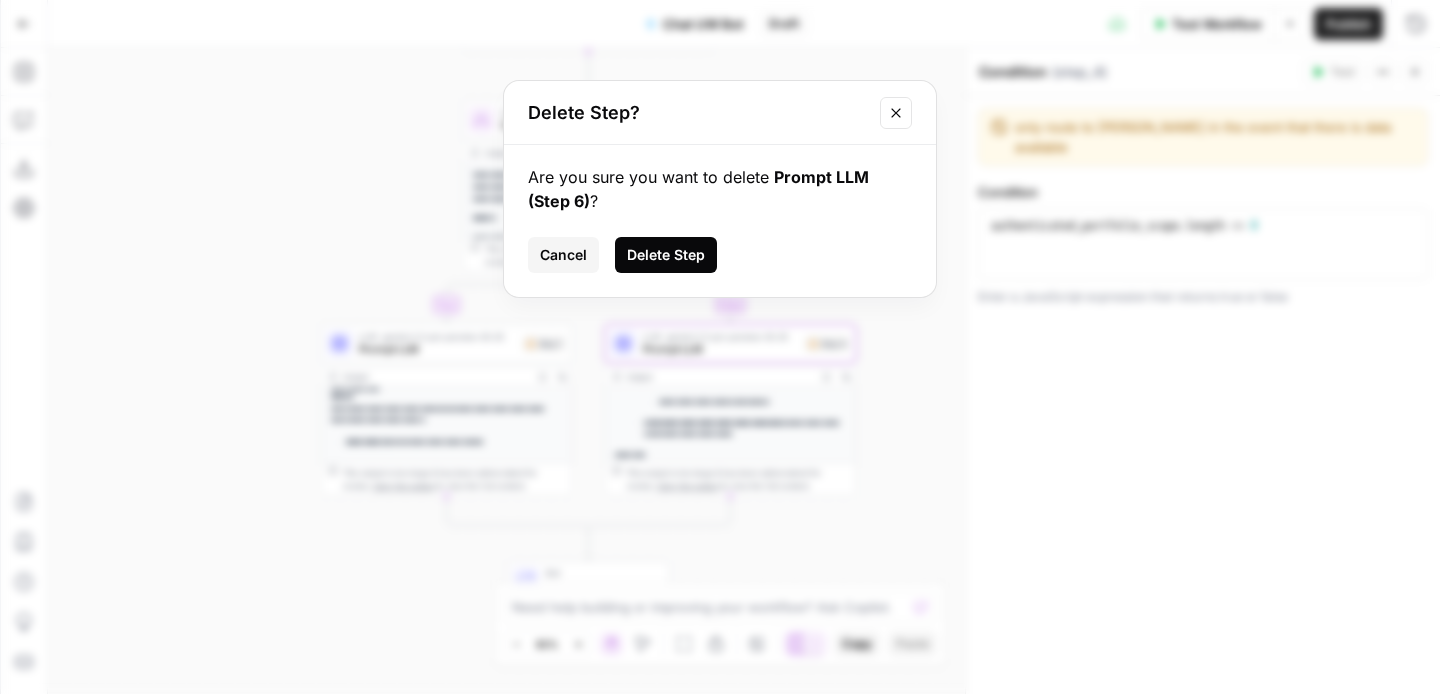 click on "Delete Step" at bounding box center (666, 255) 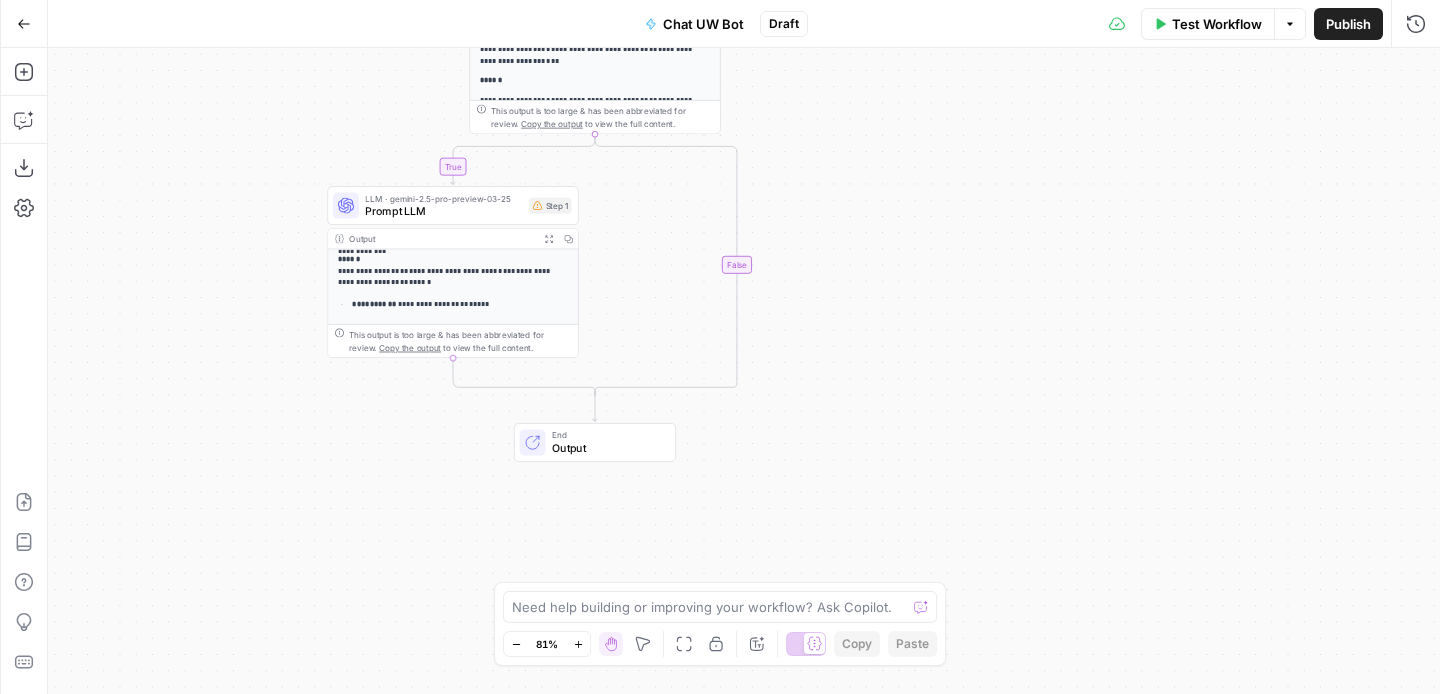 drag, startPoint x: 558, startPoint y: 266, endPoint x: 692, endPoint y: 262, distance: 134.0597 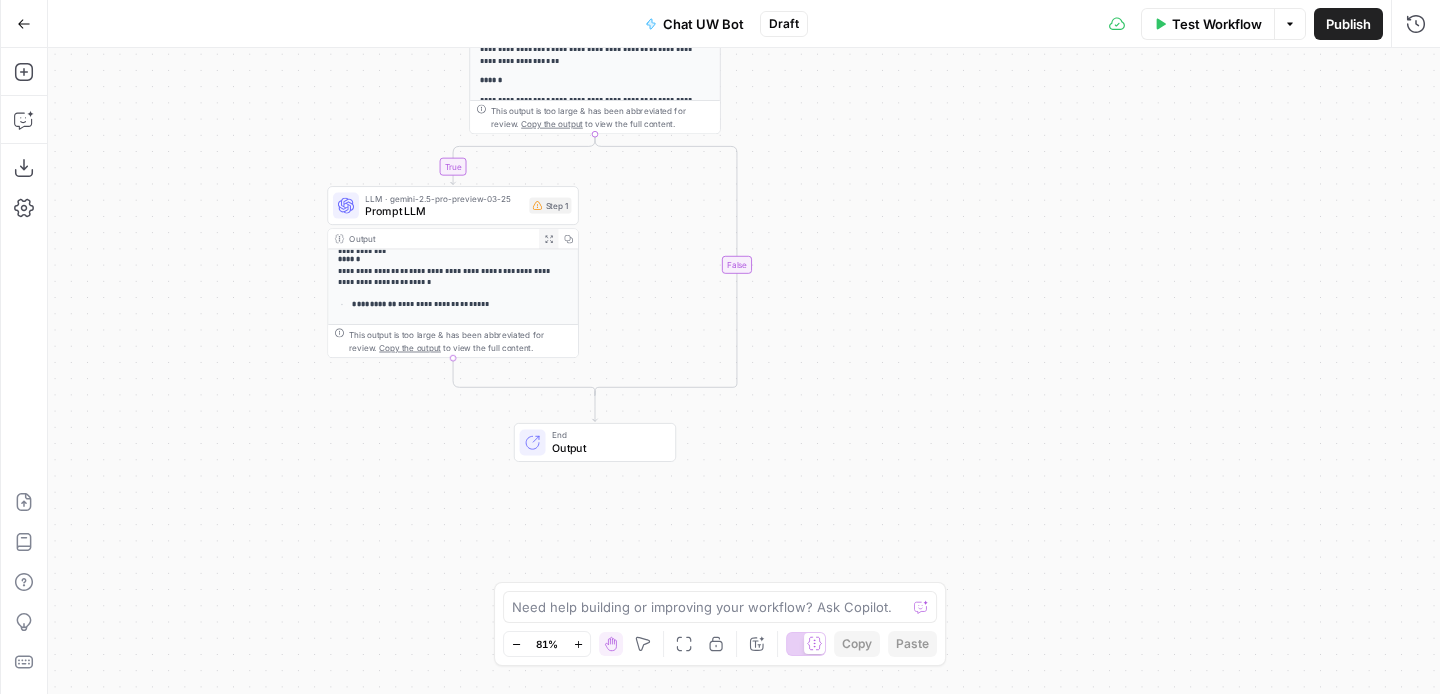 click 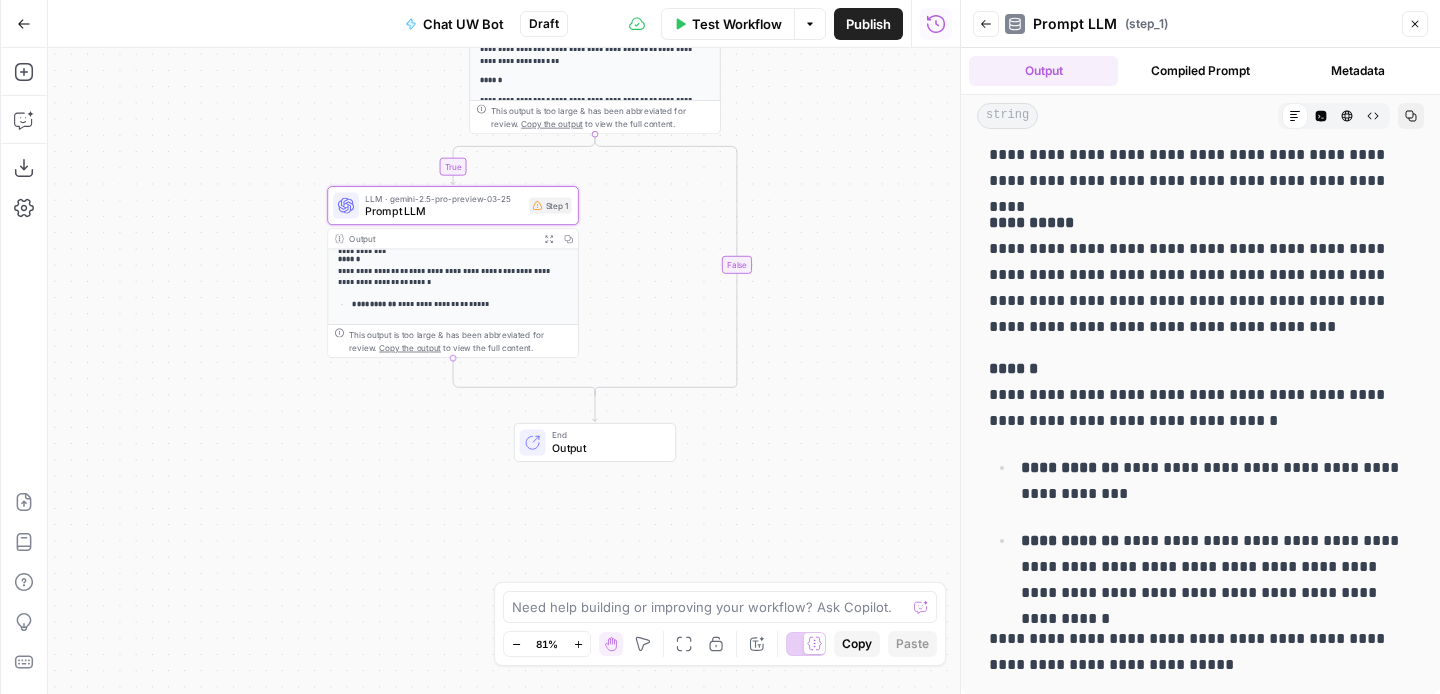 scroll, scrollTop: 0, scrollLeft: 0, axis: both 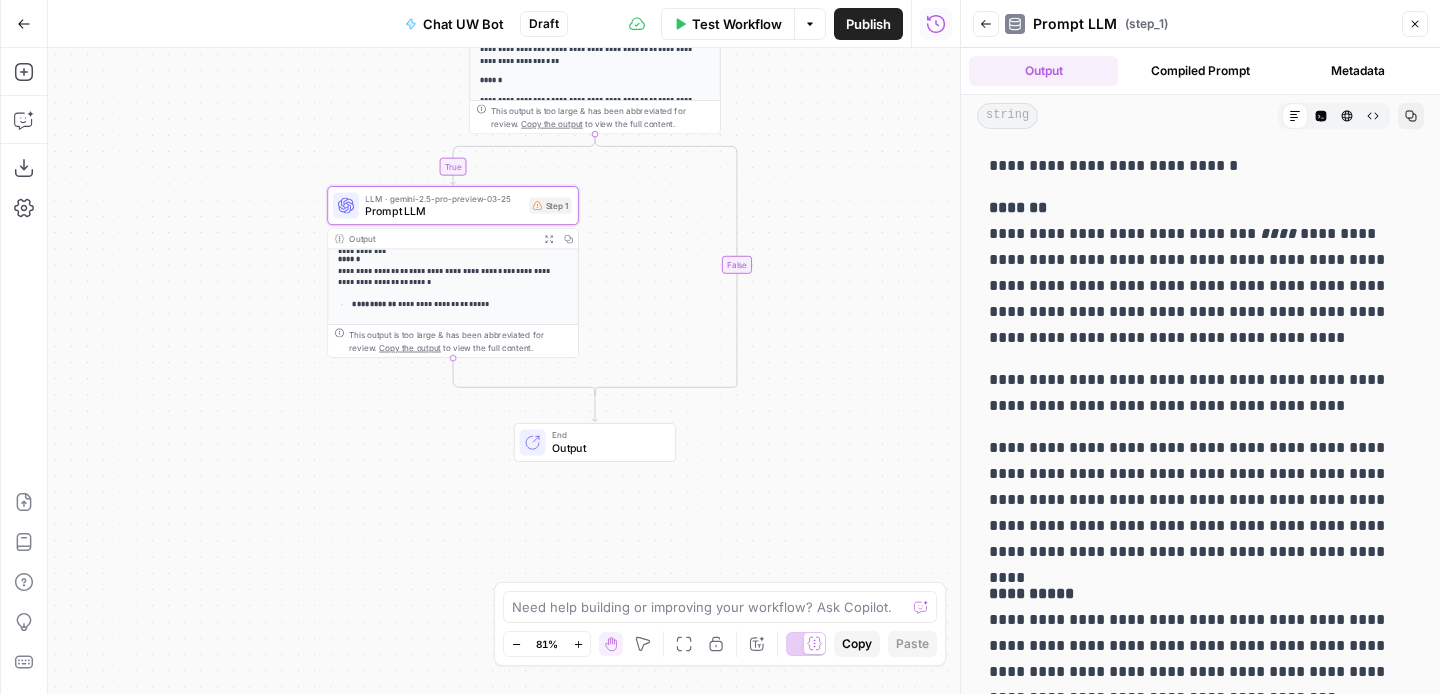click on "**********" at bounding box center [1200, 273] 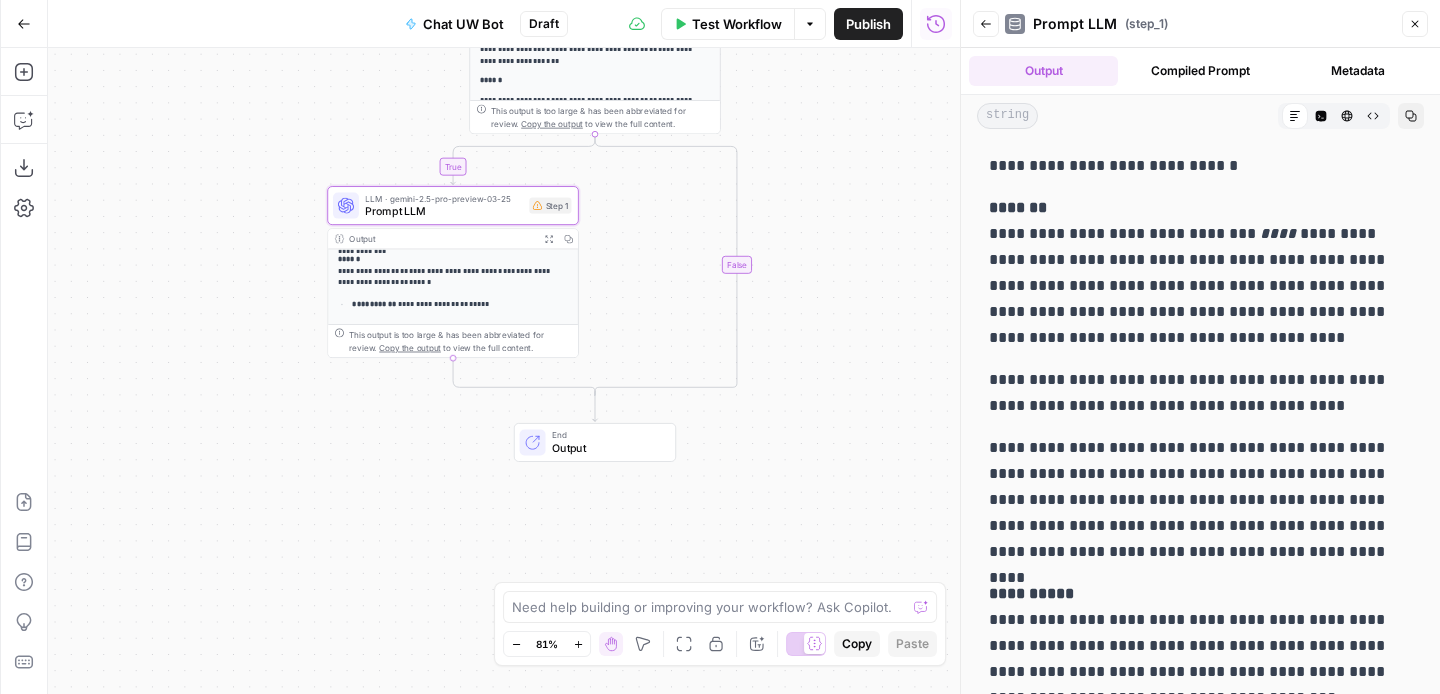 click on "**********" at bounding box center [1200, 273] 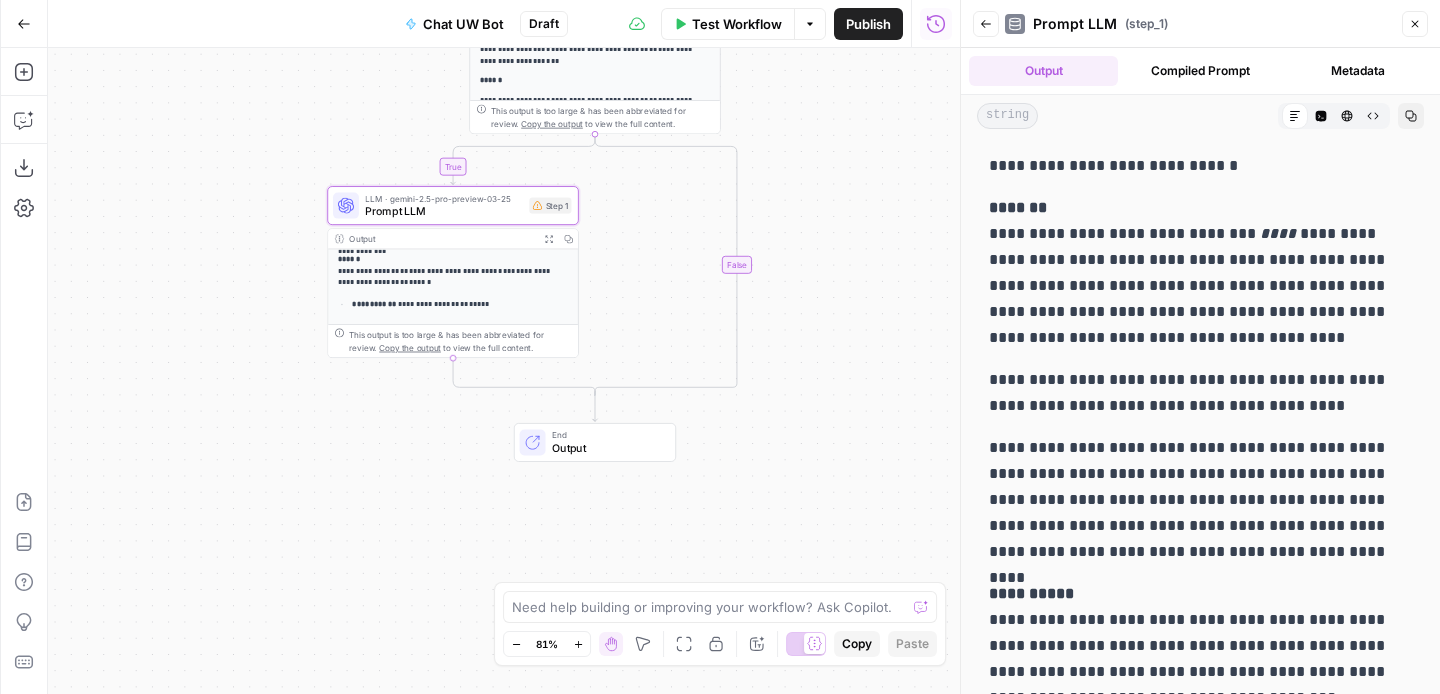 scroll, scrollTop: 371, scrollLeft: 0, axis: vertical 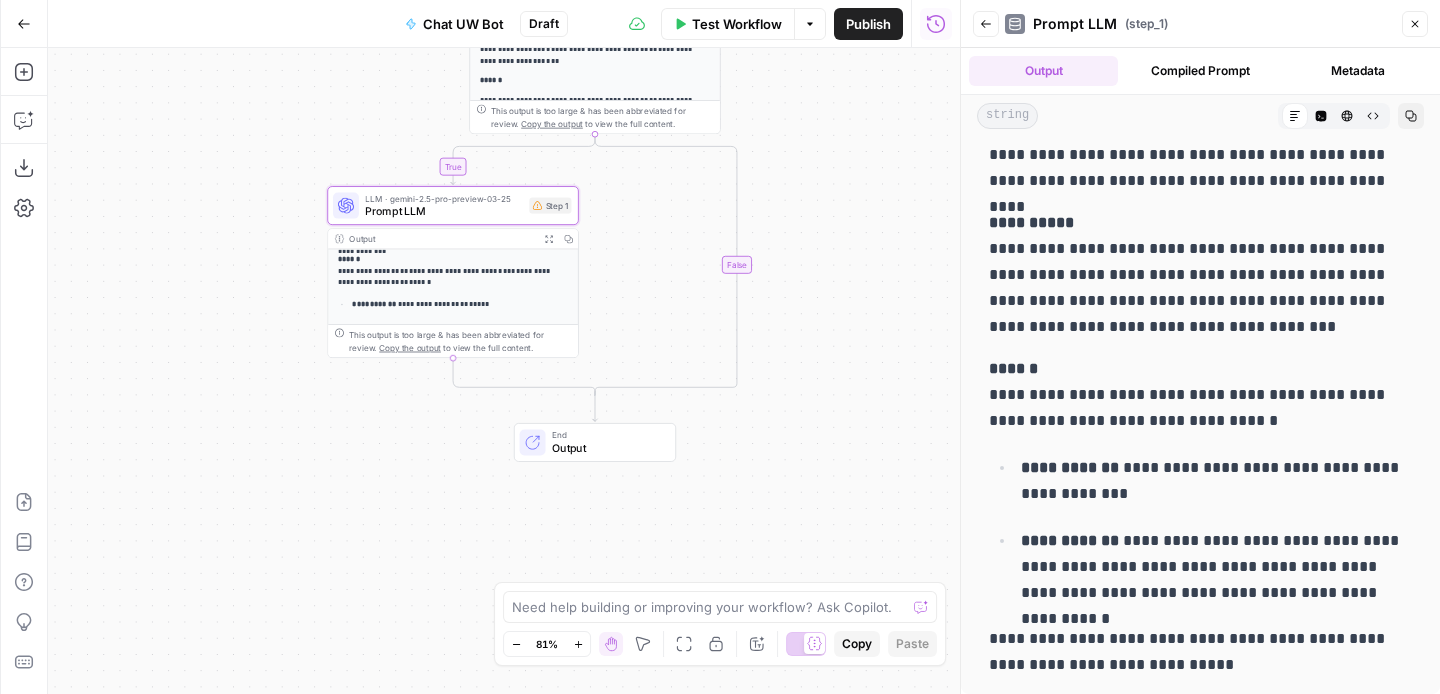 drag, startPoint x: 994, startPoint y: 166, endPoint x: 1207, endPoint y: 668, distance: 545.31915 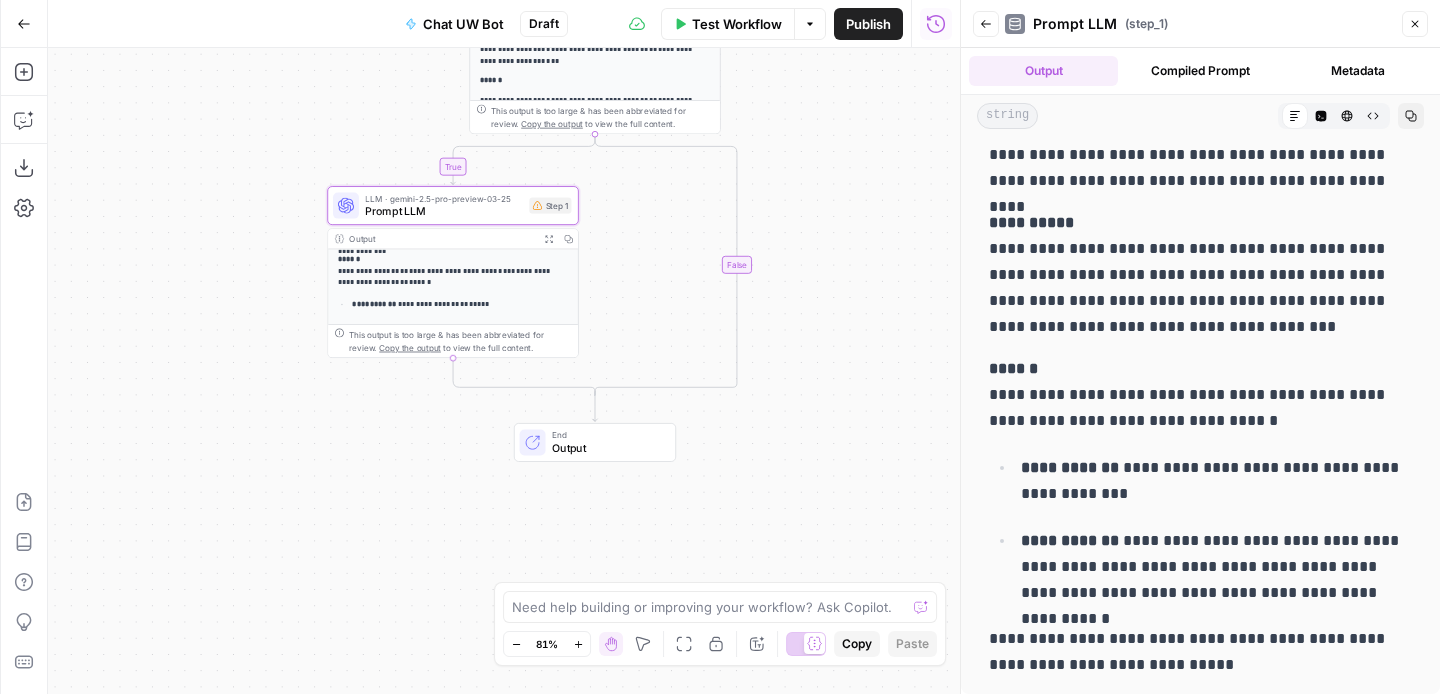 copy on "**********" 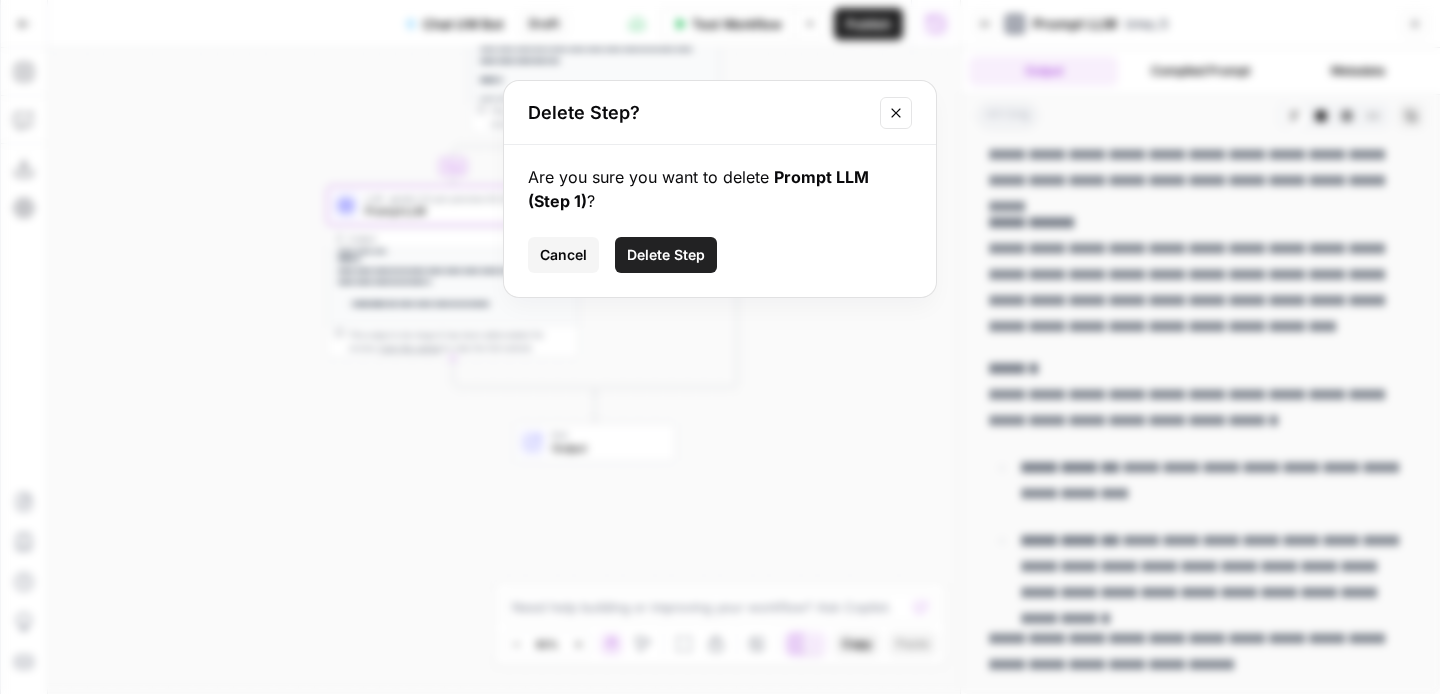 click on "Delete Step?" at bounding box center (720, 113) 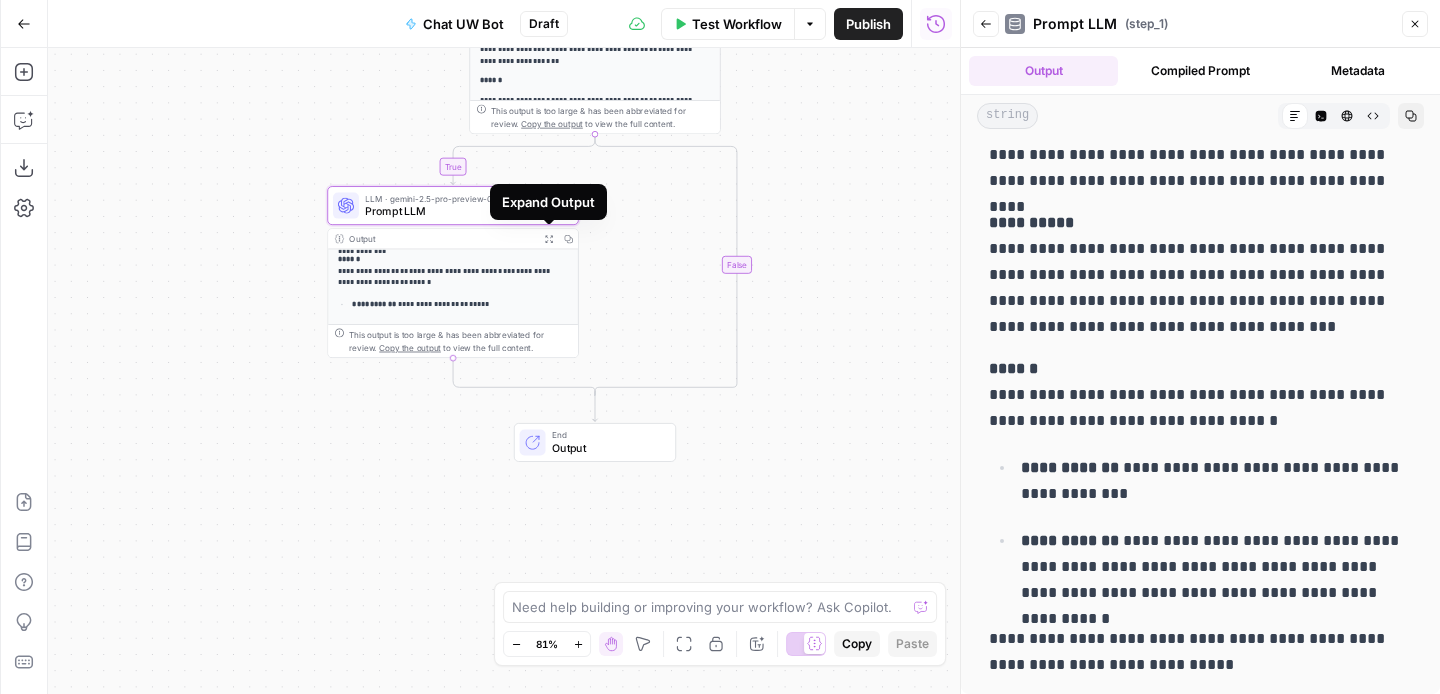 click on "Prompt LLM" at bounding box center (443, 211) 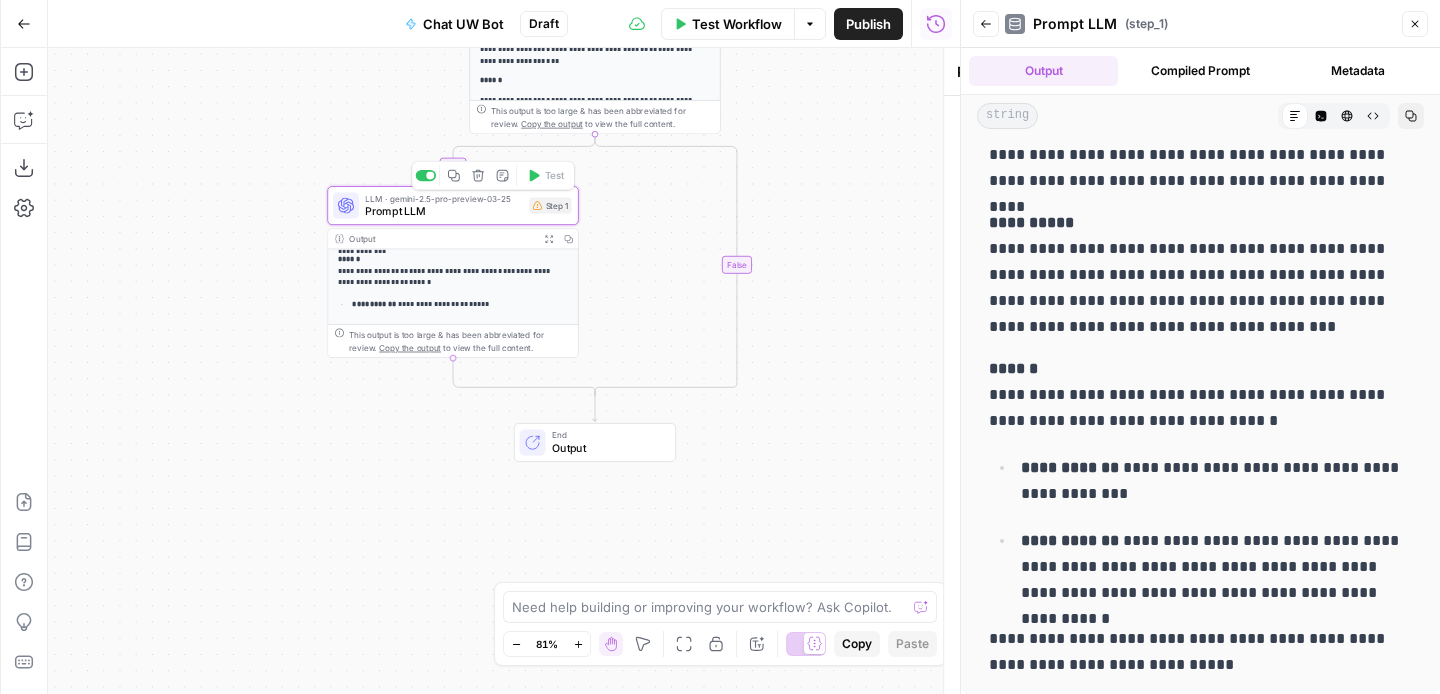 click on "Prompt LLM" at bounding box center (443, 211) 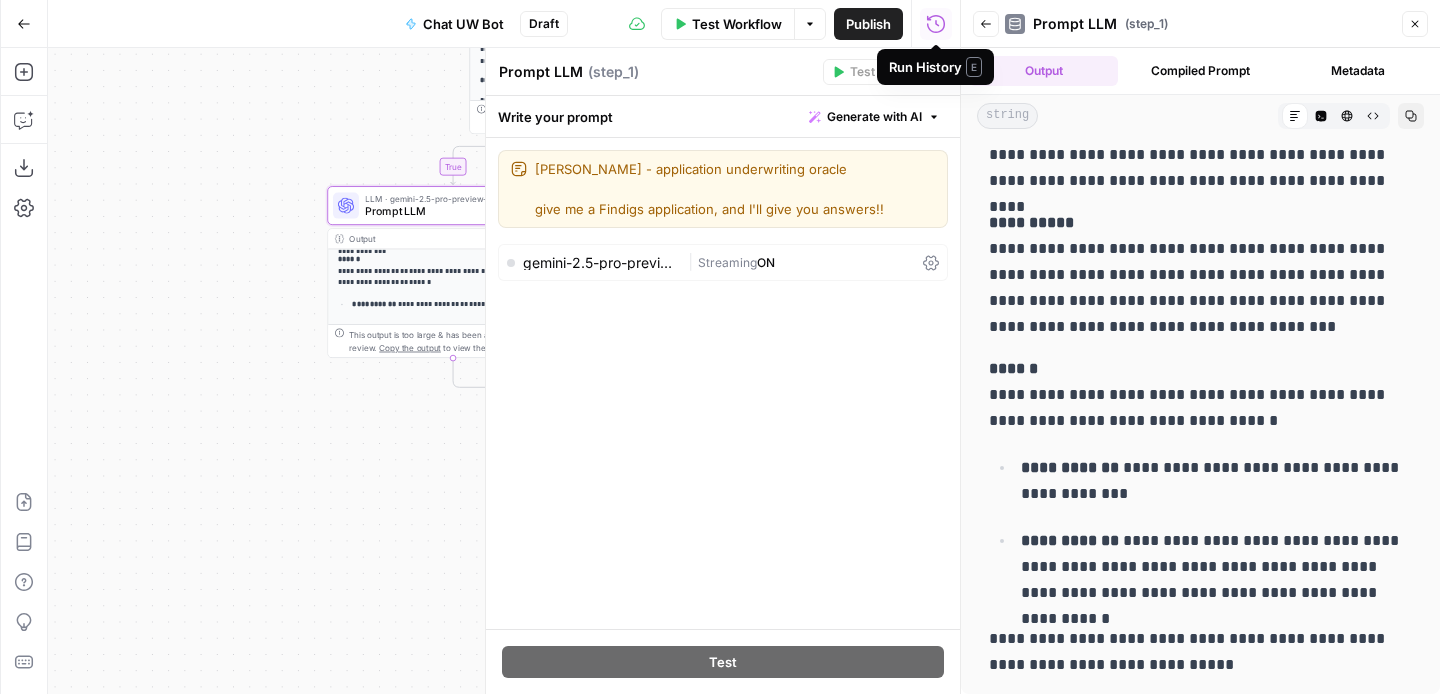 click on "Run History E" at bounding box center [935, 67] 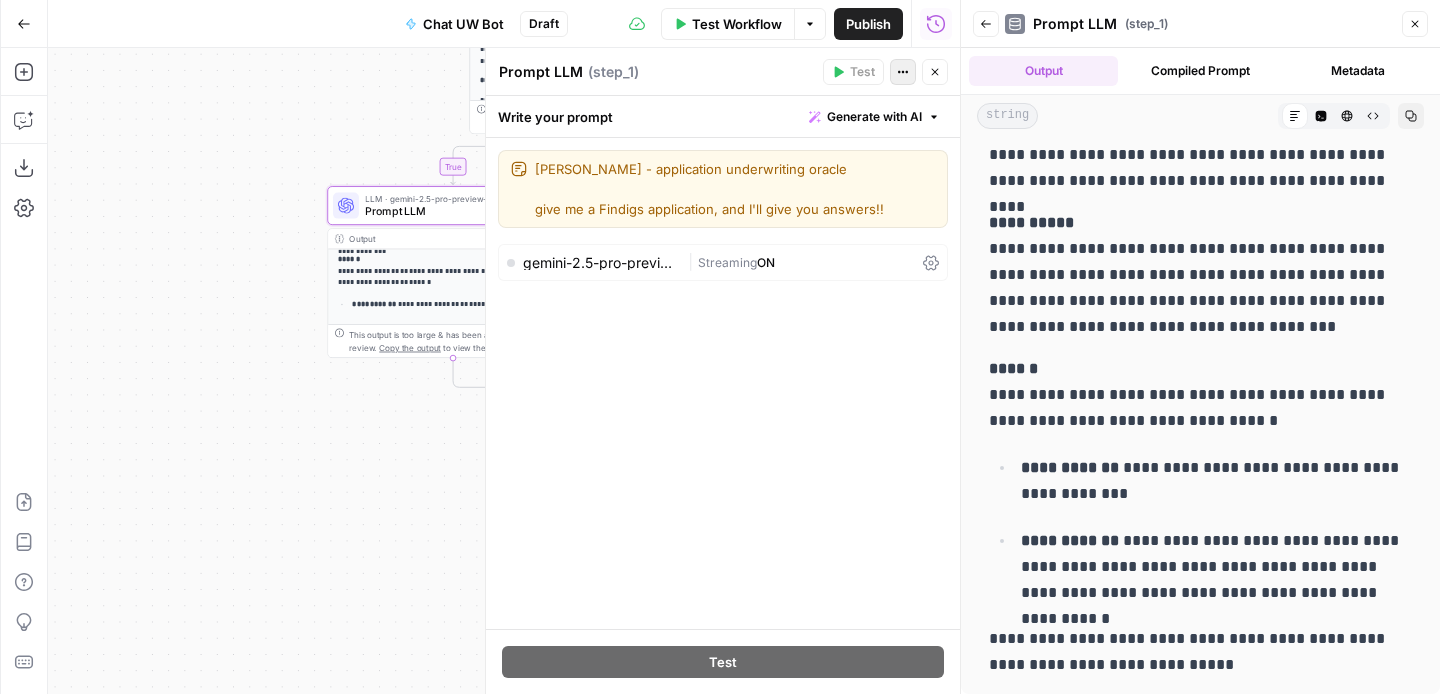 click 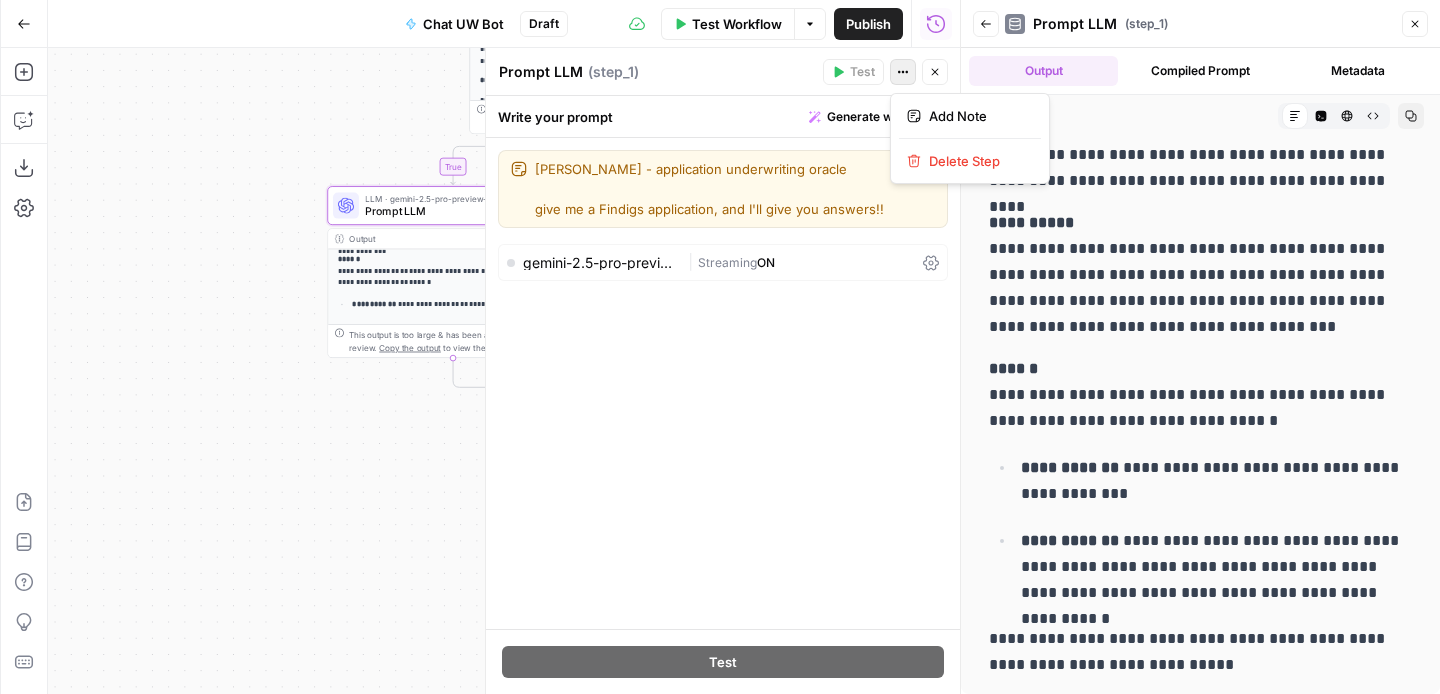 click 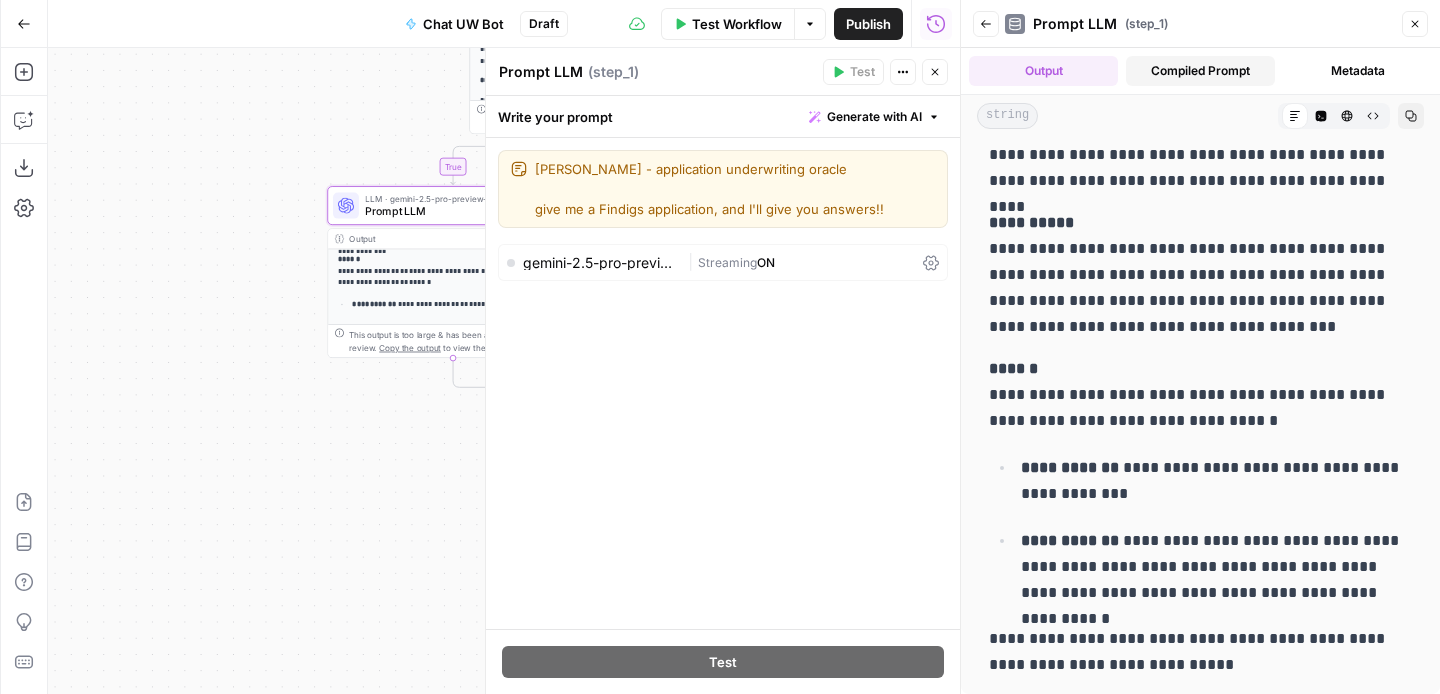 click on "Compiled Prompt" at bounding box center [1200, 71] 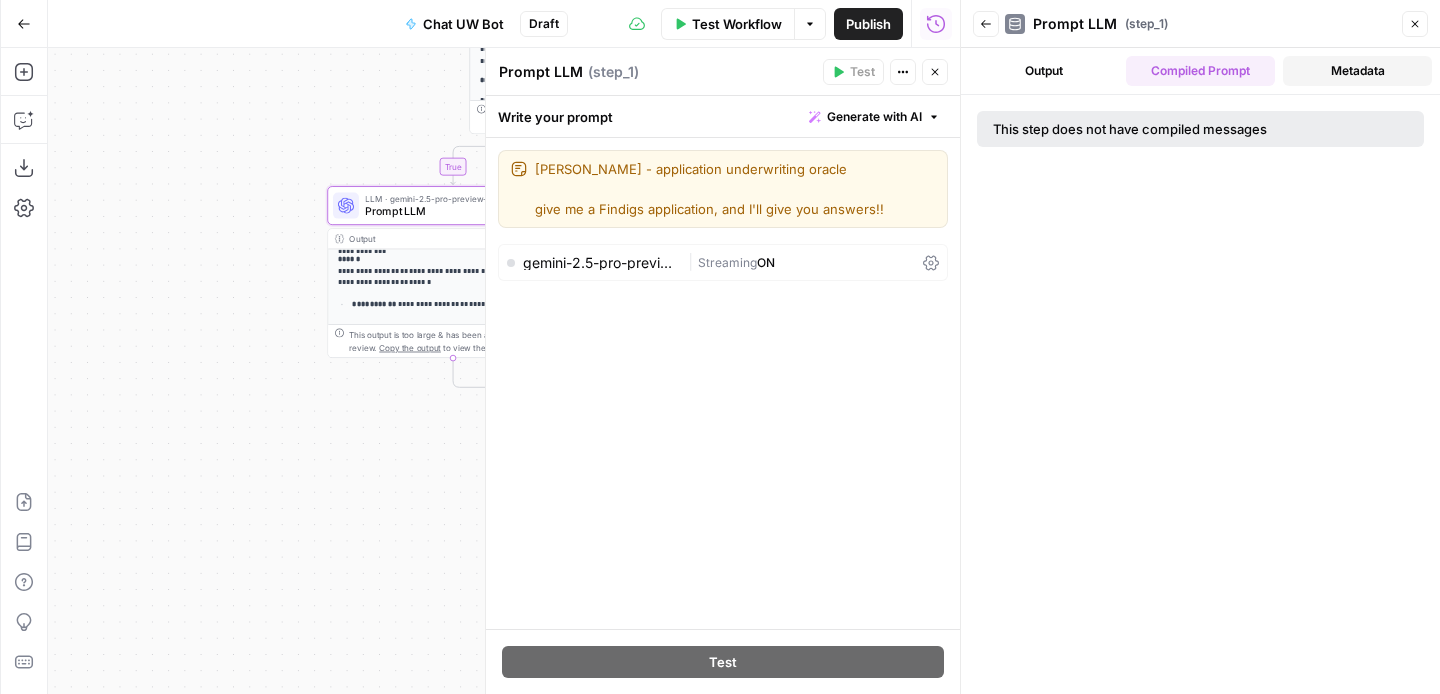 click on "Metadata" at bounding box center [1357, 71] 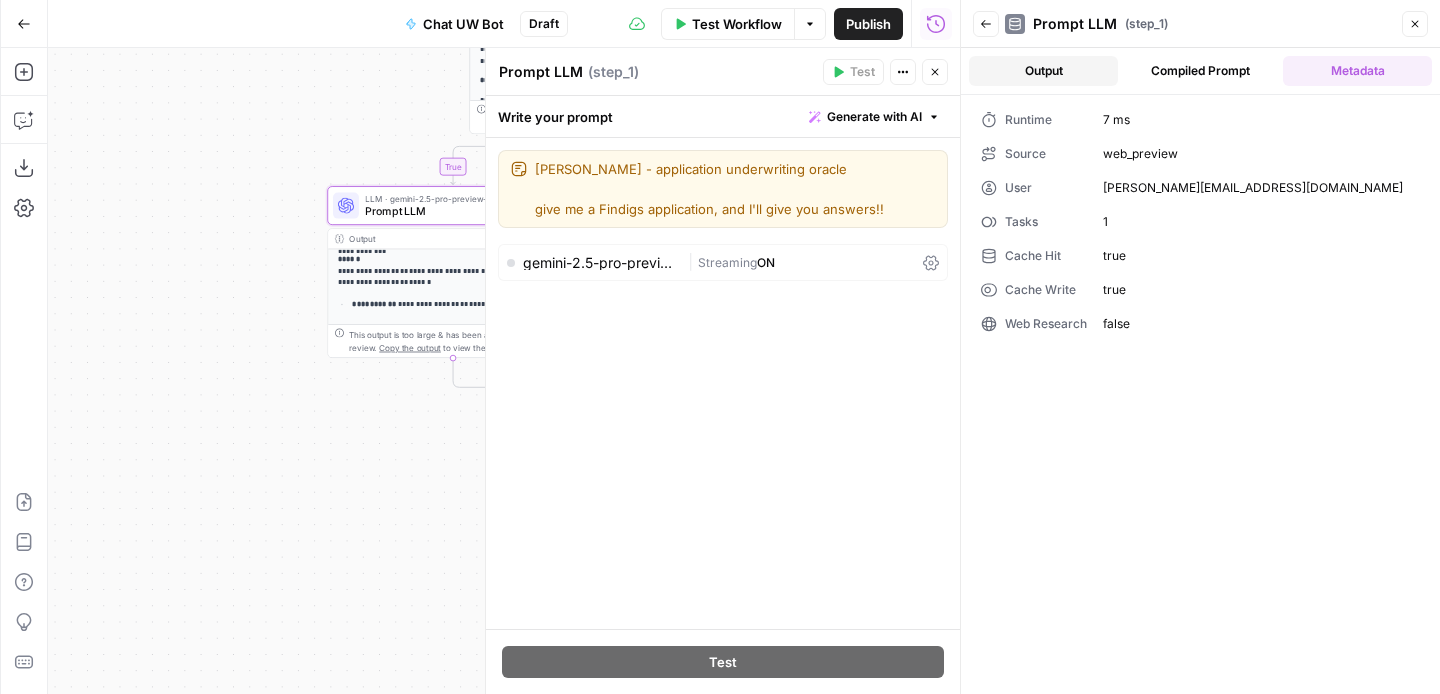 click on "Output" at bounding box center (1043, 71) 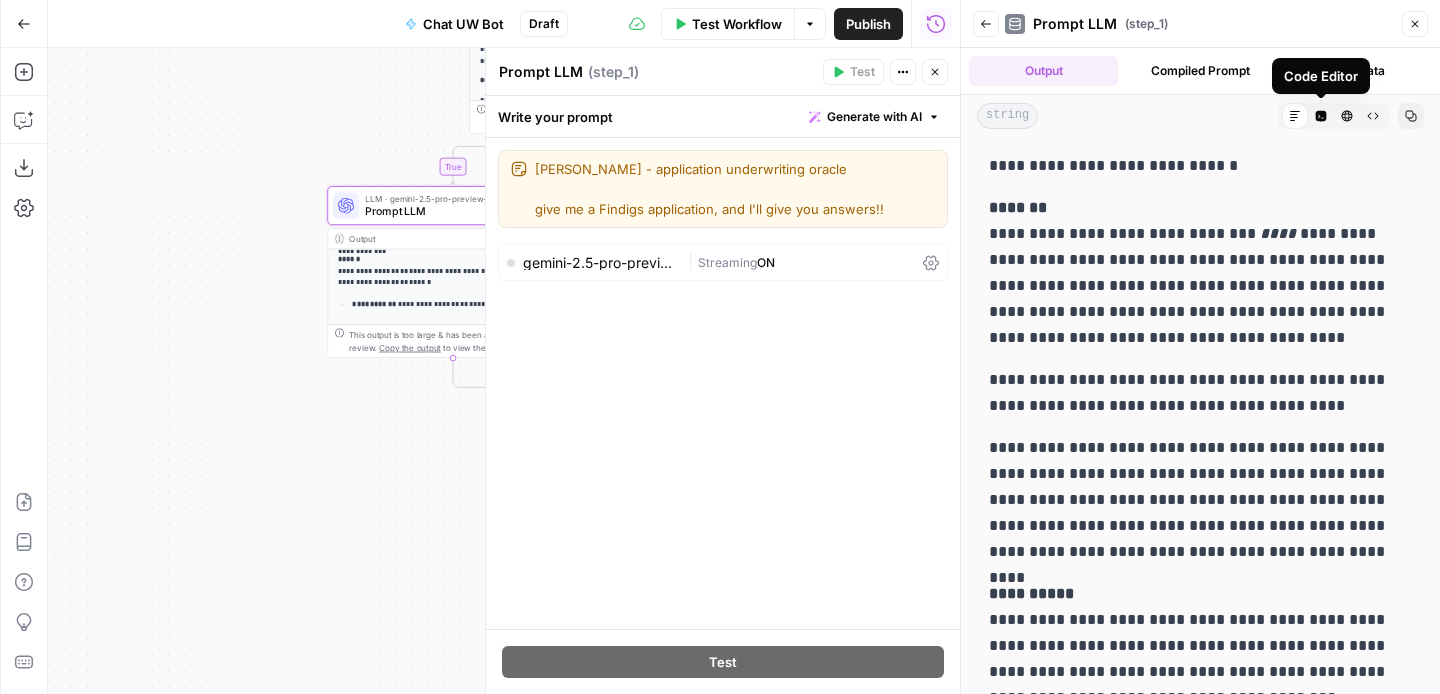 click on "**********" at bounding box center (1200, 601) 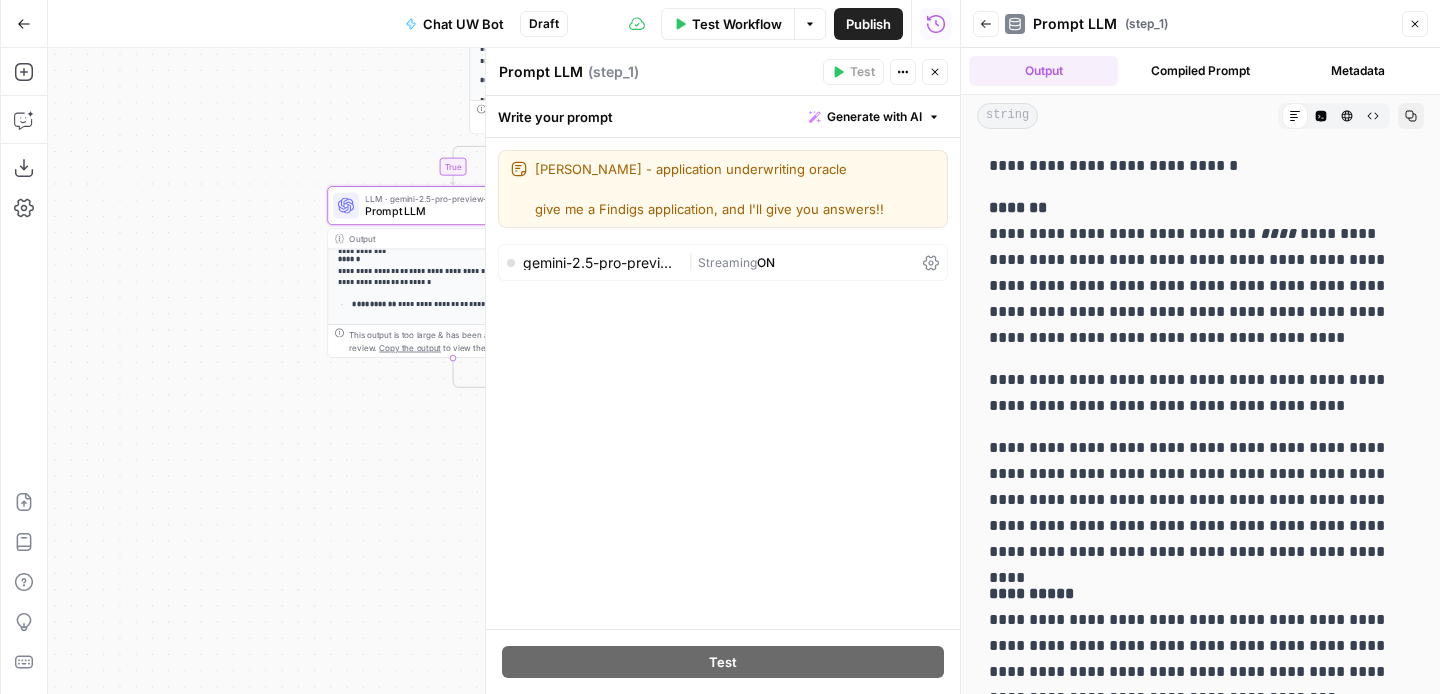 click on "**********" at bounding box center [1200, 166] 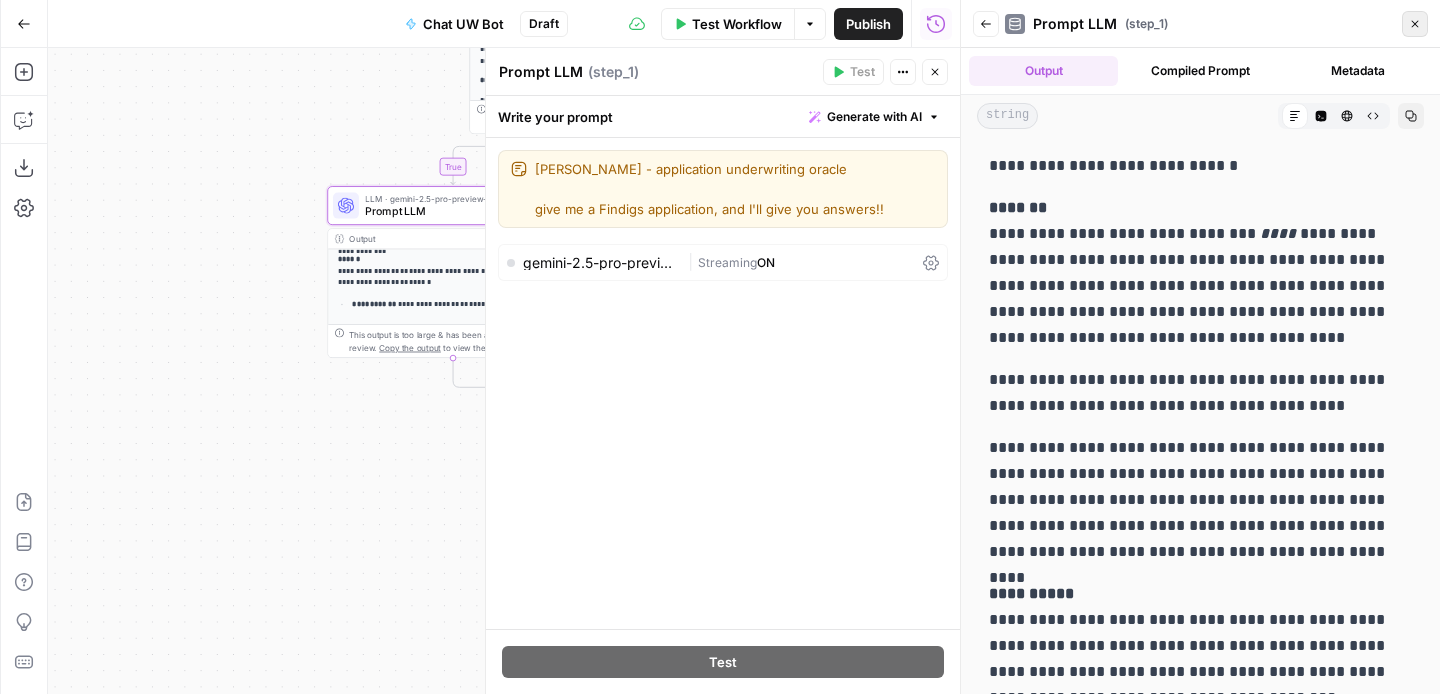 click 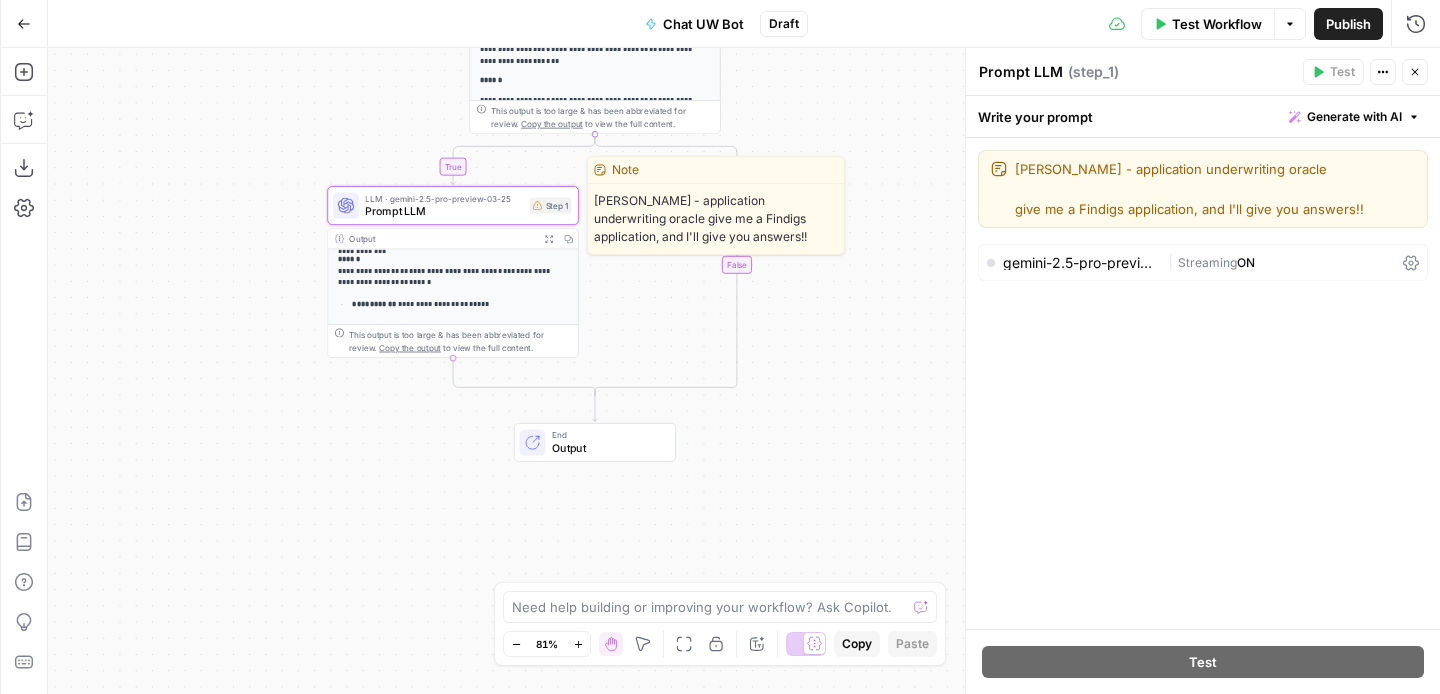 click on "LLM · gemini-2.5-pro-preview-03-25 Prompt LLM Step 1 Copy step Delete step Edit Note Test" at bounding box center (452, 206) 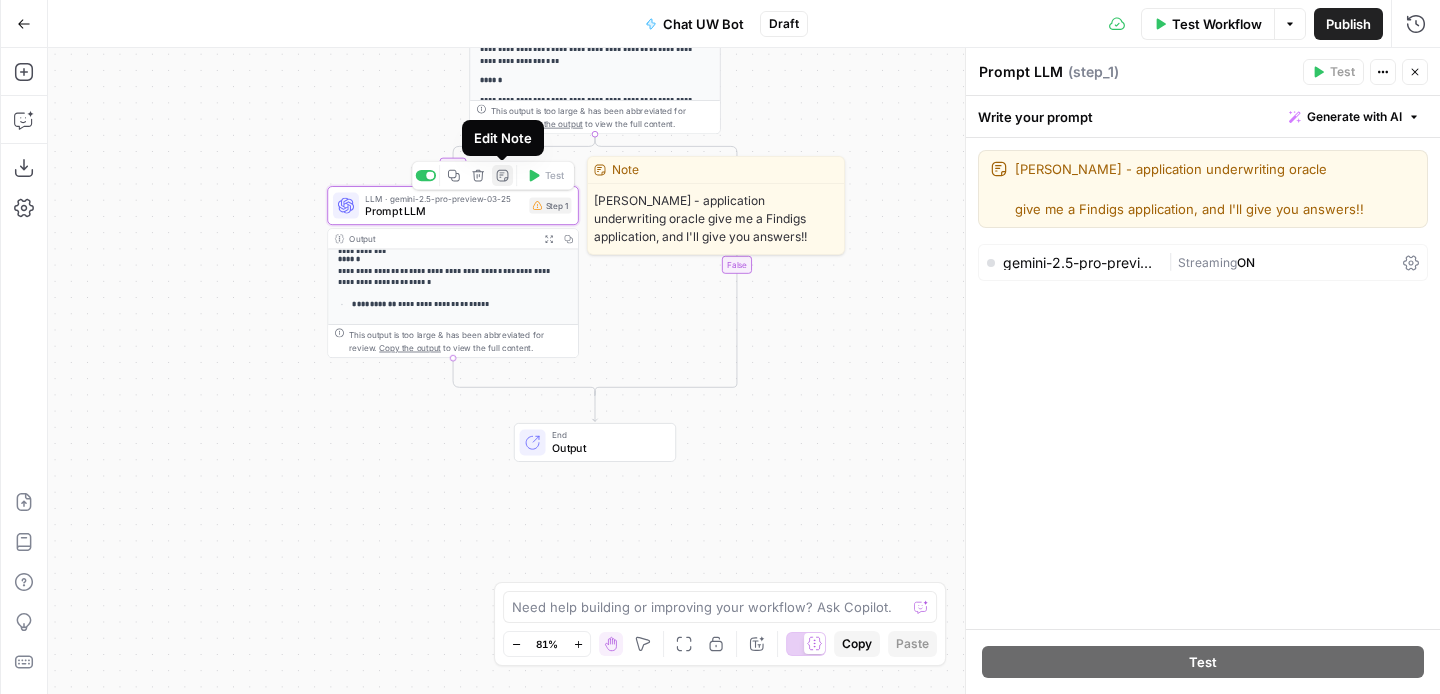 click 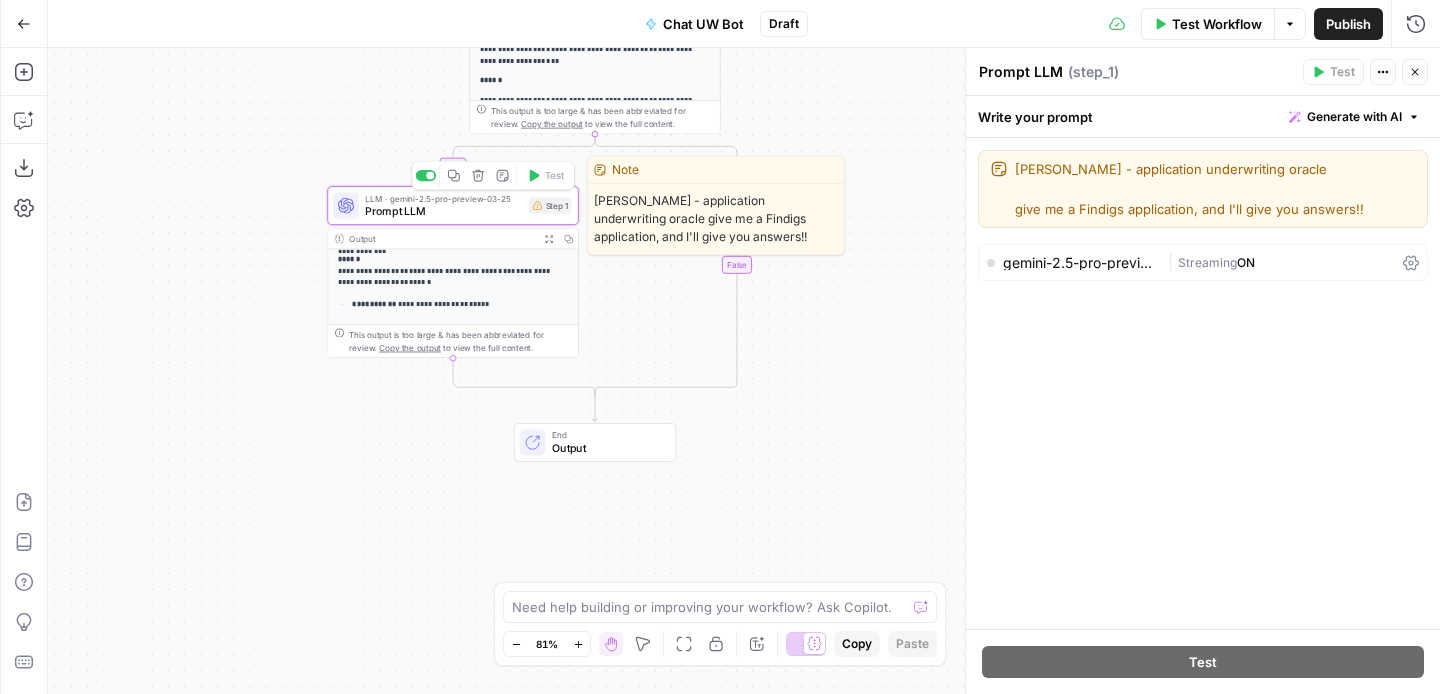 click on "LLM · gemini-2.5-pro-preview-03-25 Prompt LLM Step 1 Copy step Delete step Edit Note Test" at bounding box center [452, 206] 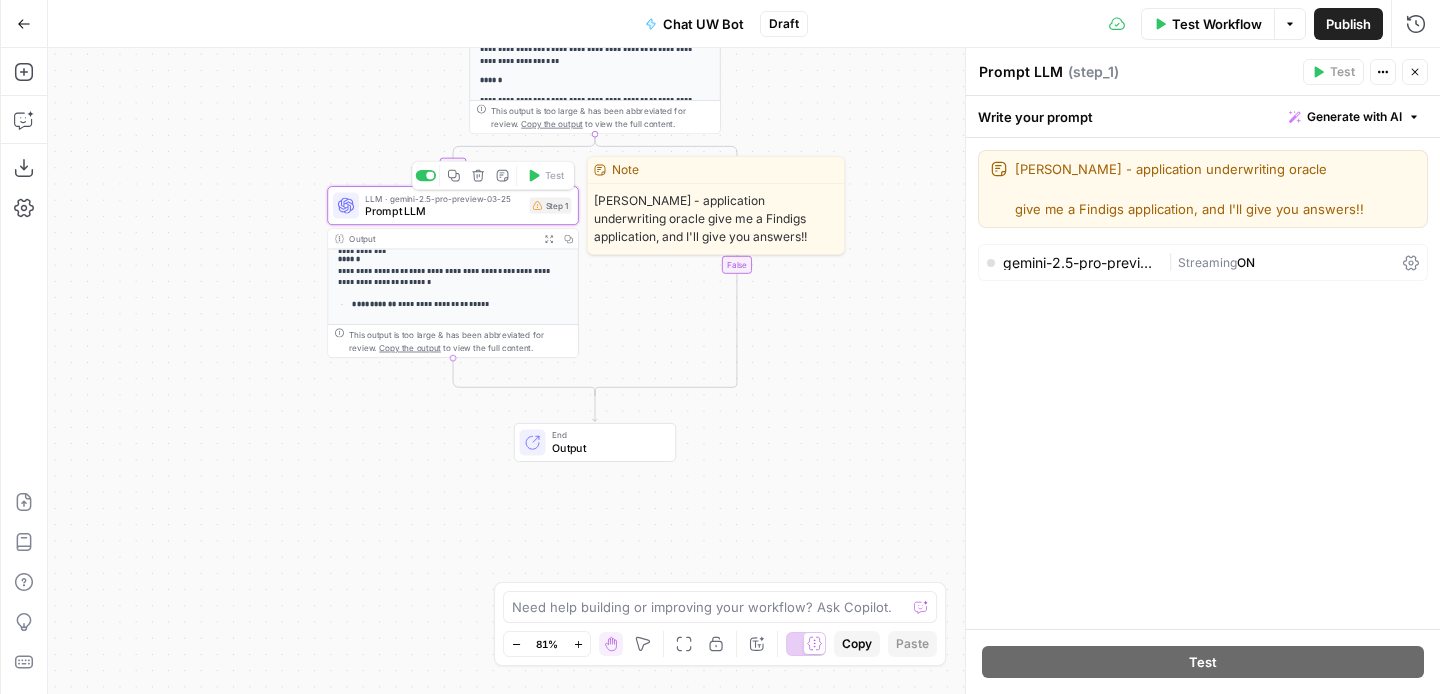 click on "**********" at bounding box center [453, 271] 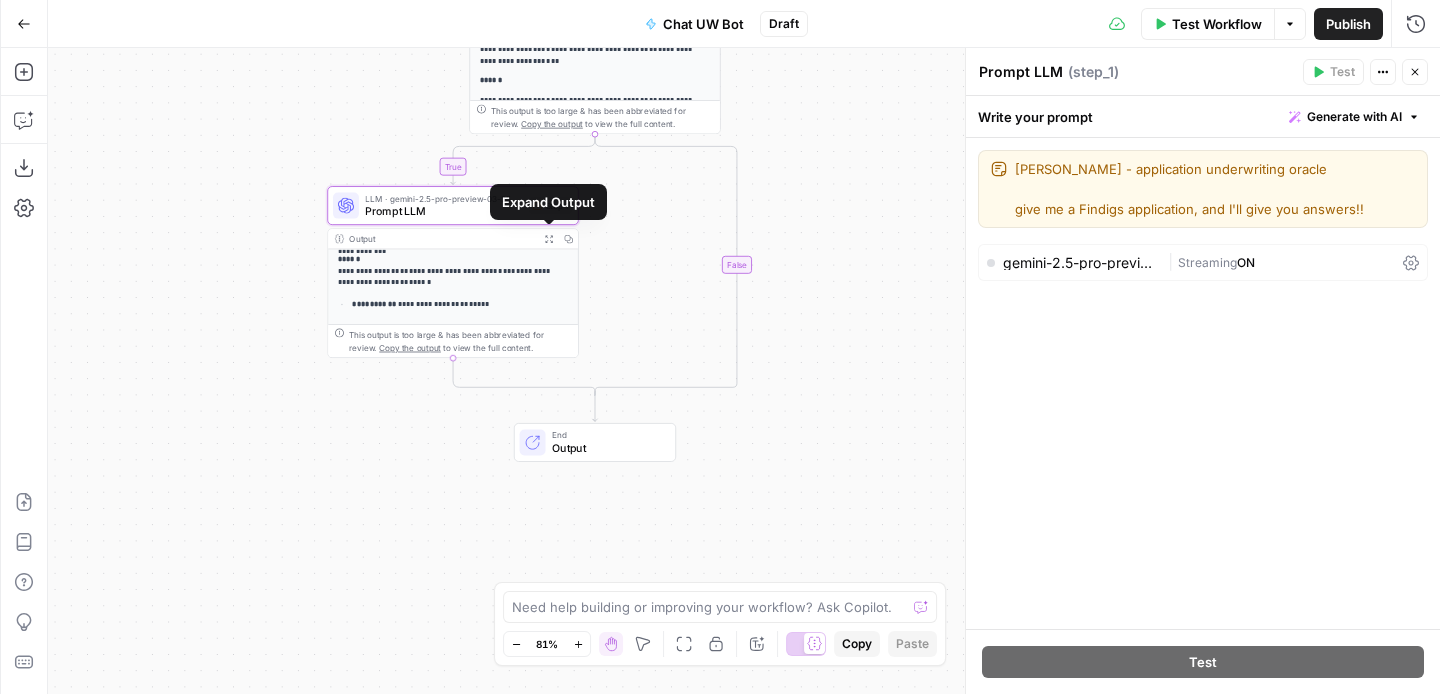 click on "**********" at bounding box center [744, 371] 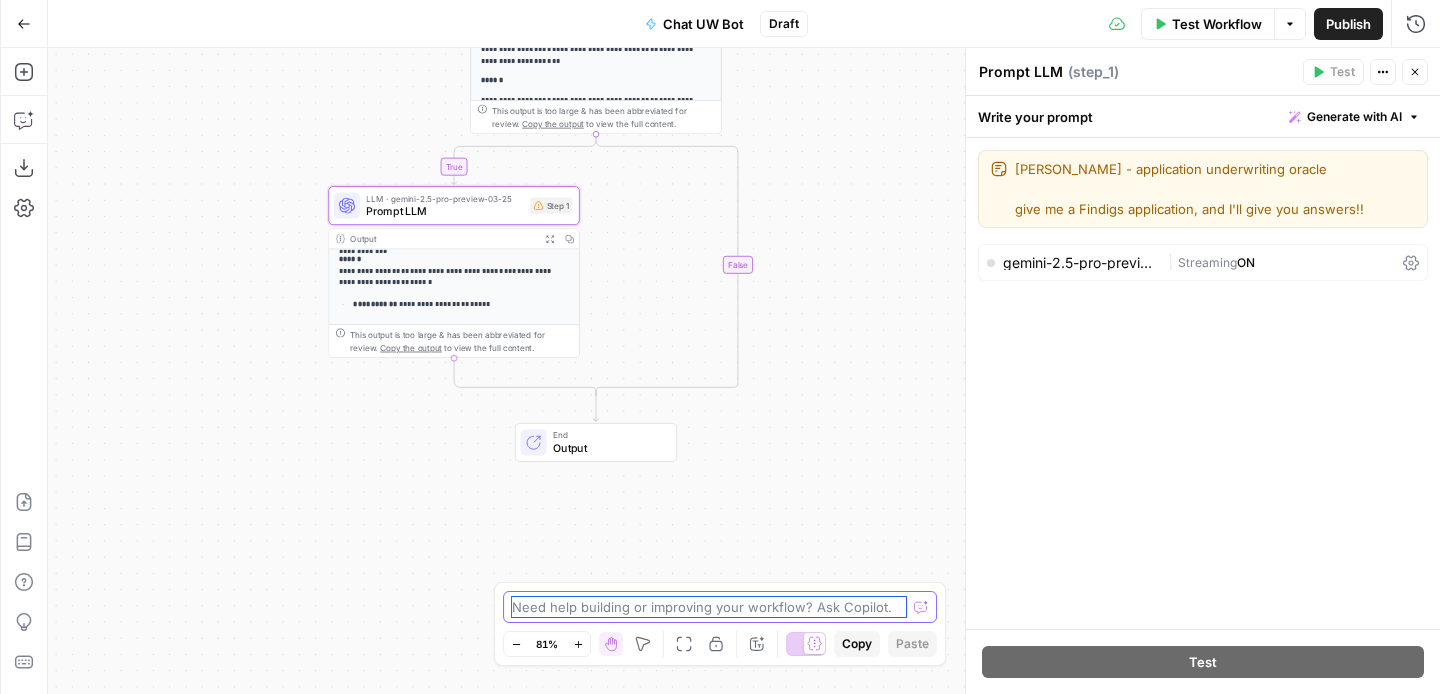 click at bounding box center (709, 607) 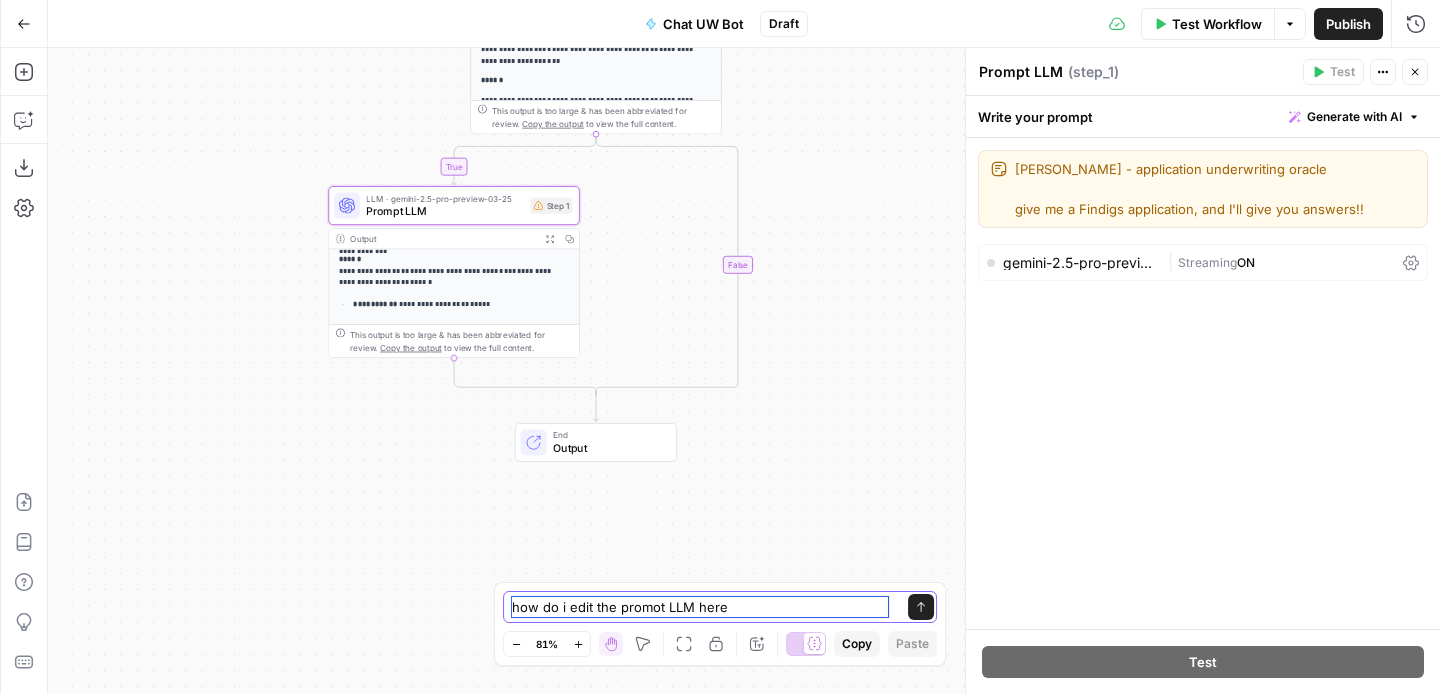 type on "how do i edit the promot LLM here?" 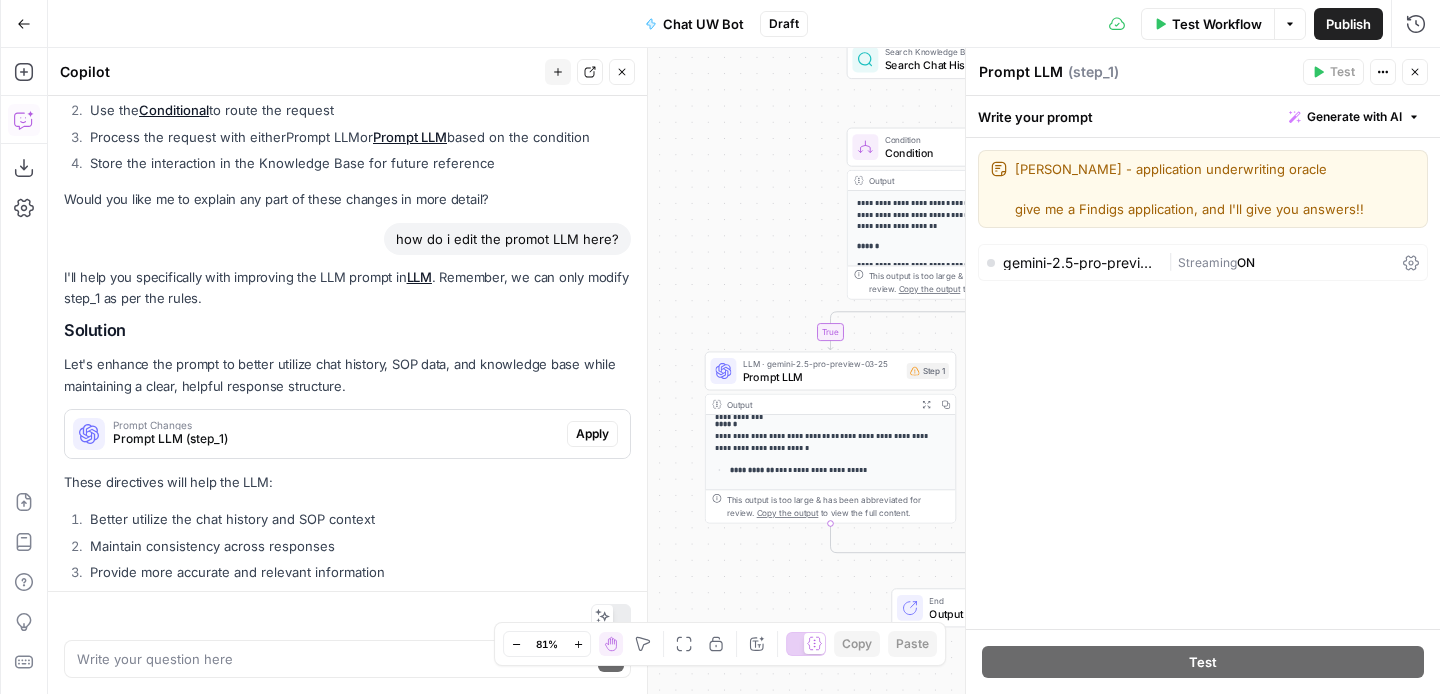 scroll, scrollTop: 1295, scrollLeft: 0, axis: vertical 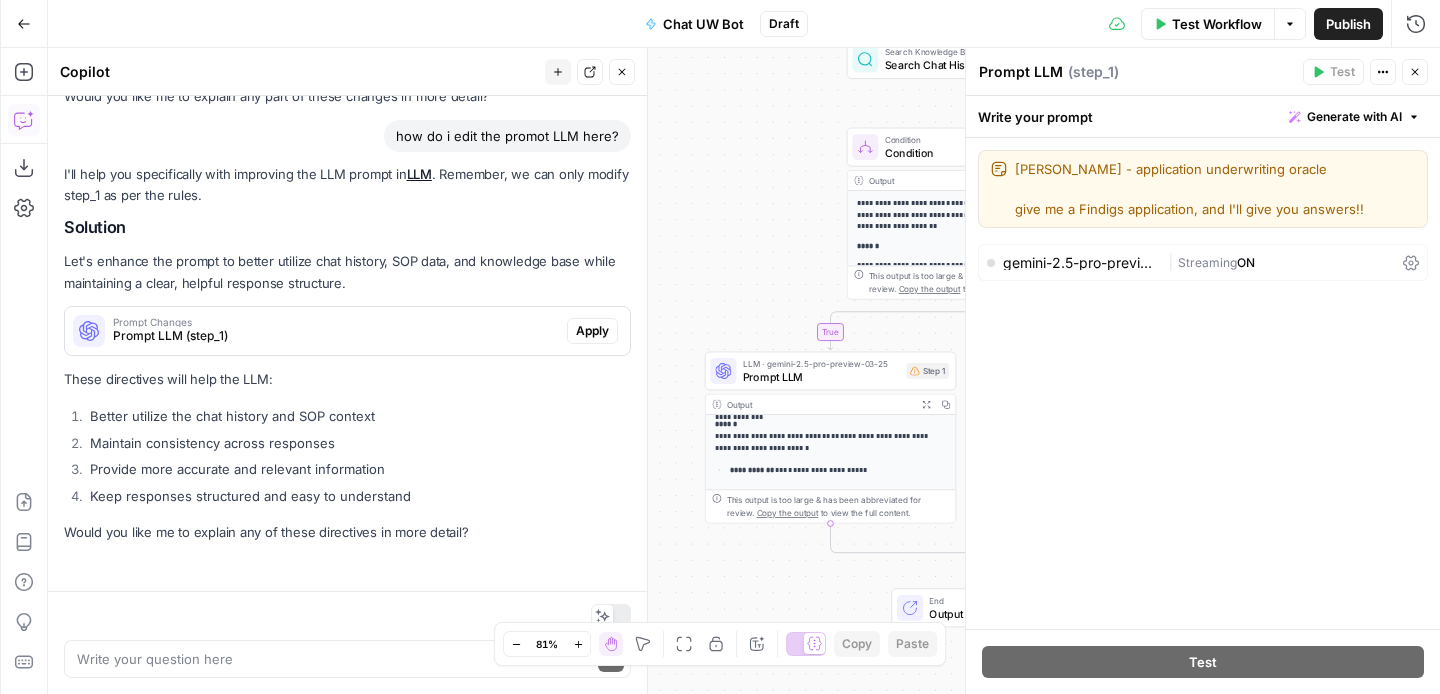 click on "These directives will help the LLM:" at bounding box center (347, 379) 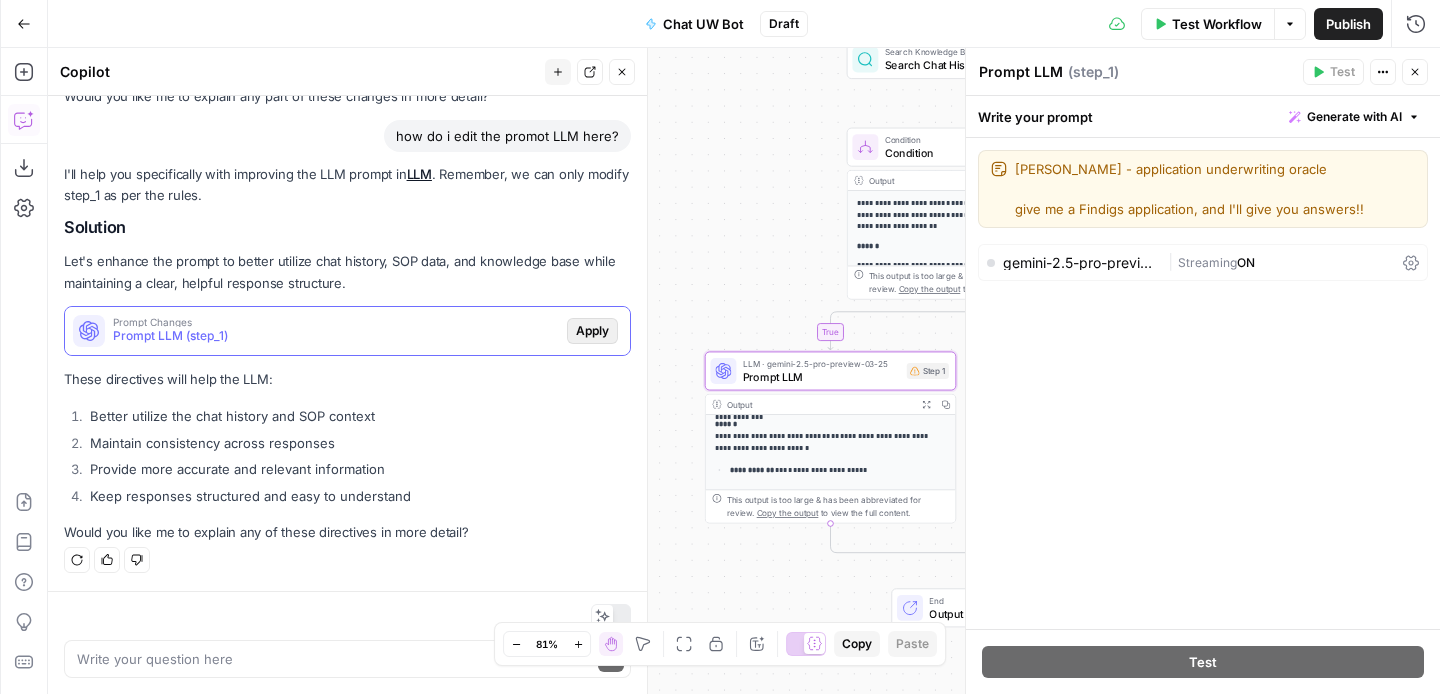 click on "Apply" at bounding box center [592, 331] 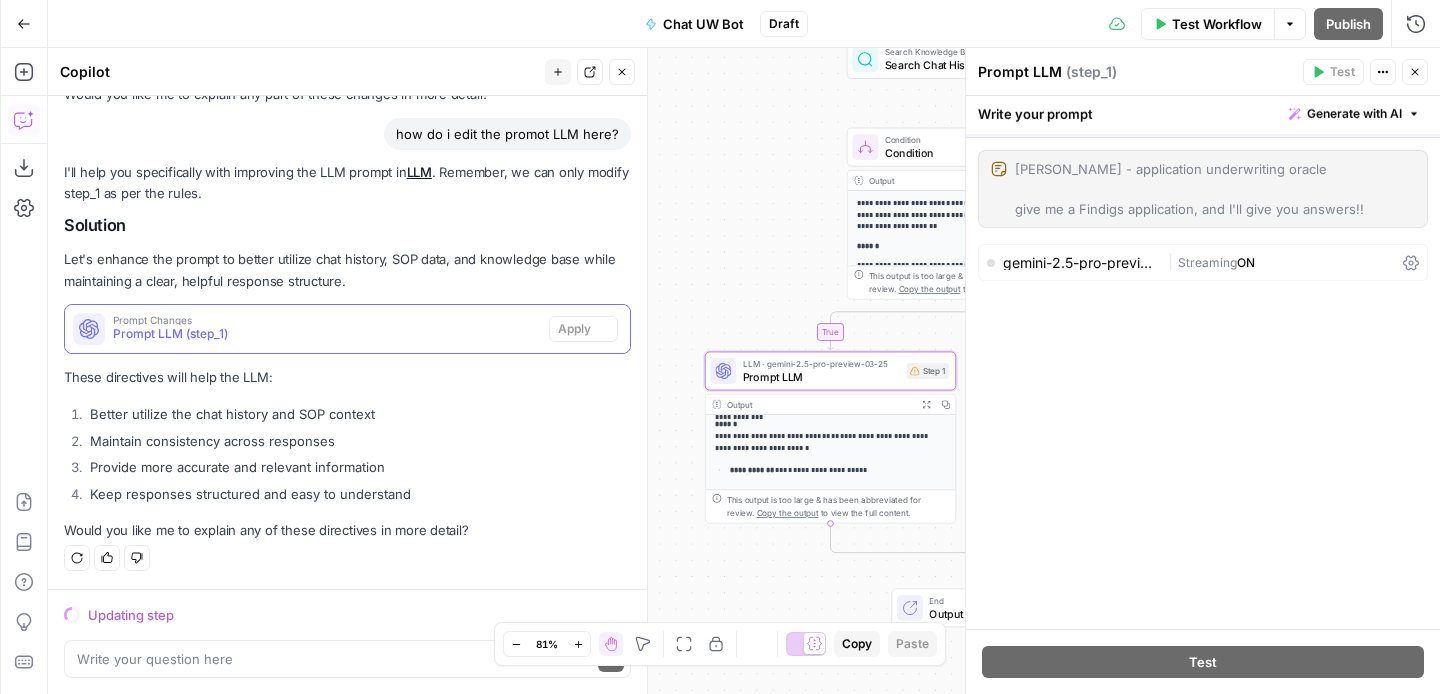 scroll, scrollTop: 1265, scrollLeft: 0, axis: vertical 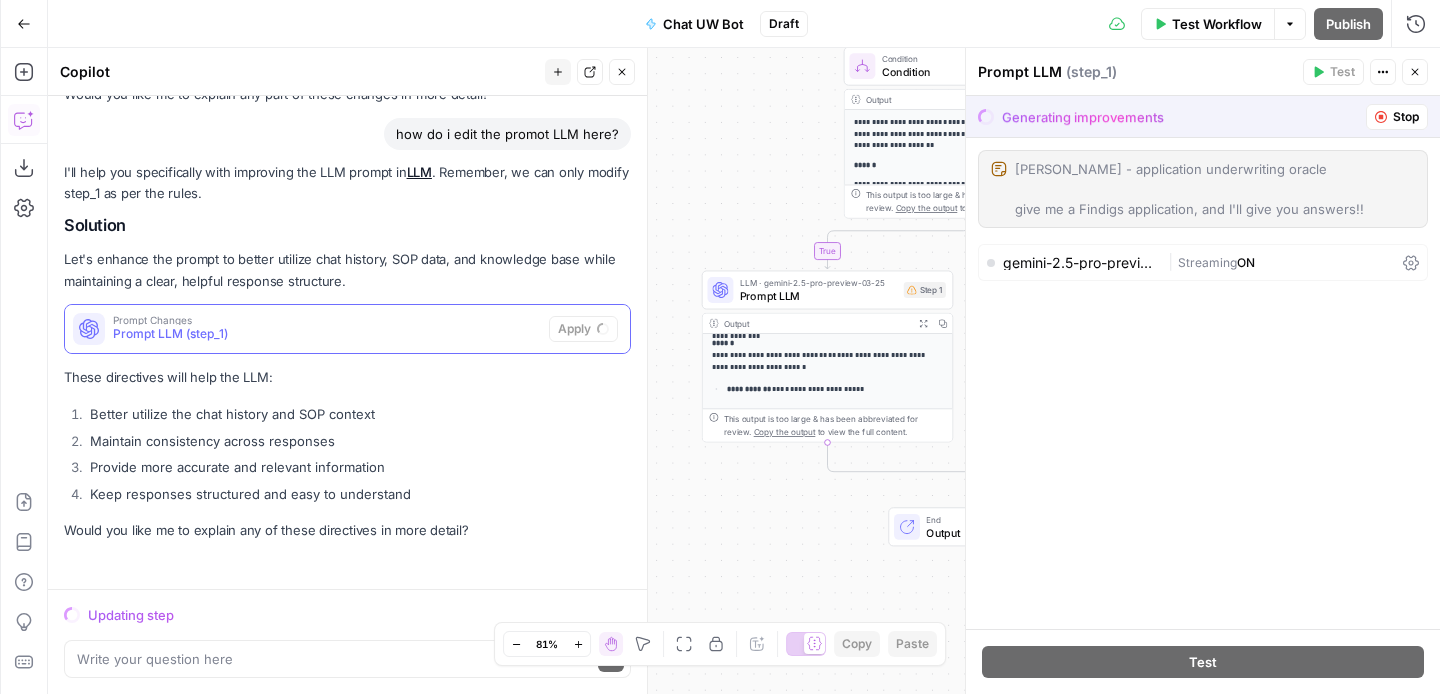 drag, startPoint x: 776, startPoint y: 266, endPoint x: 772, endPoint y: 183, distance: 83.09633 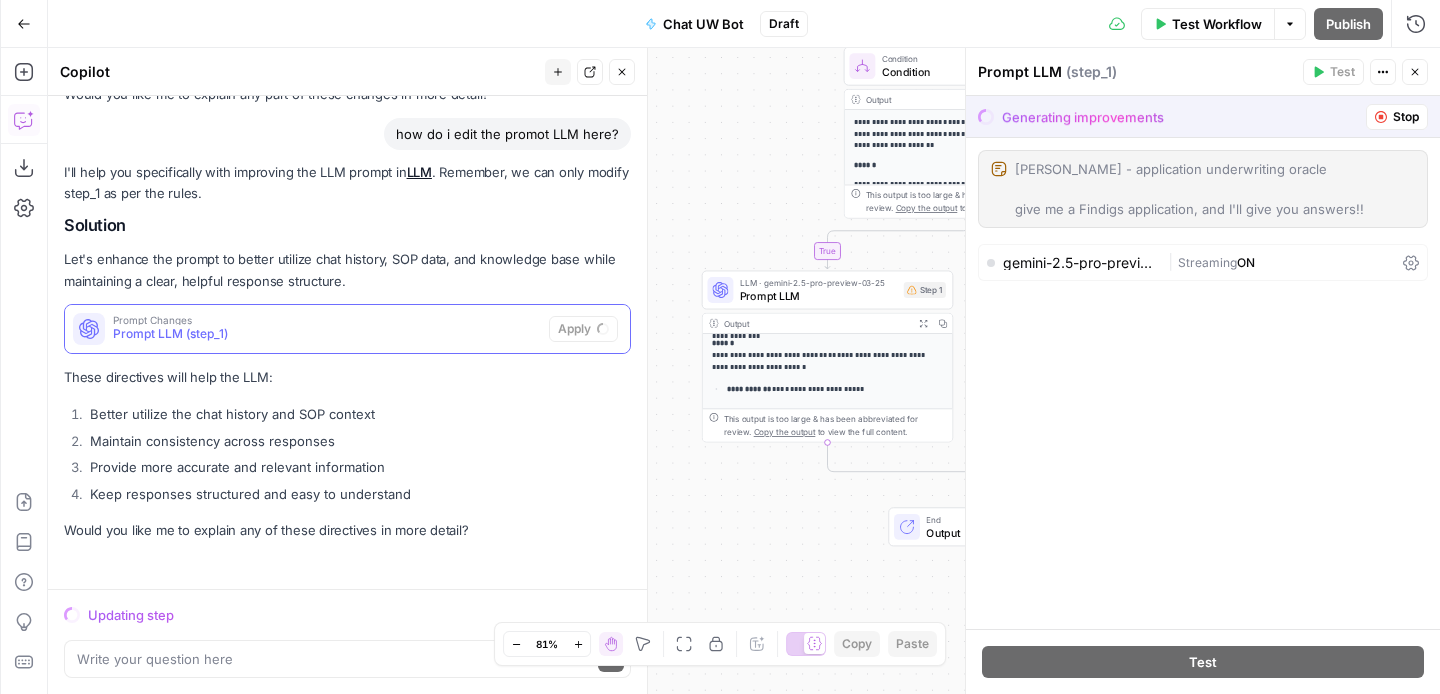 click on "**********" at bounding box center [744, 371] 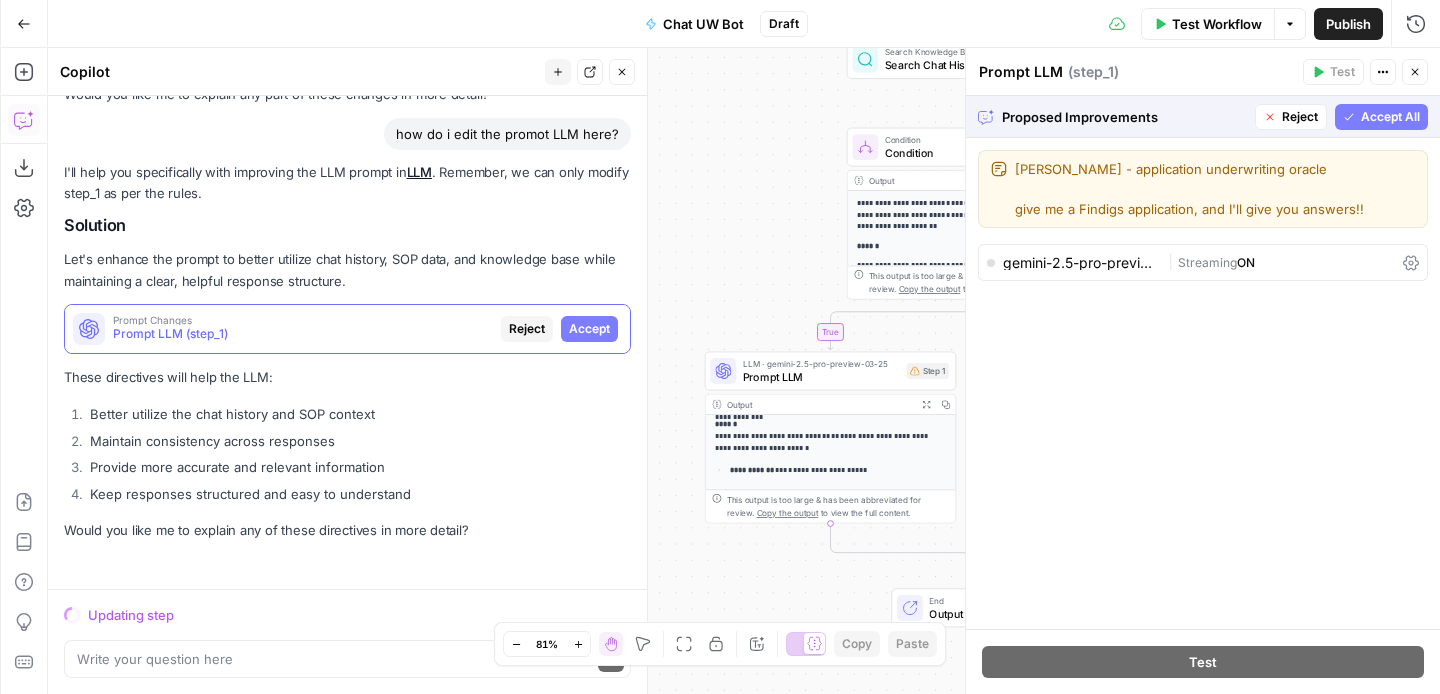 click on "|   Streaming  ON" at bounding box center (1281, 262) 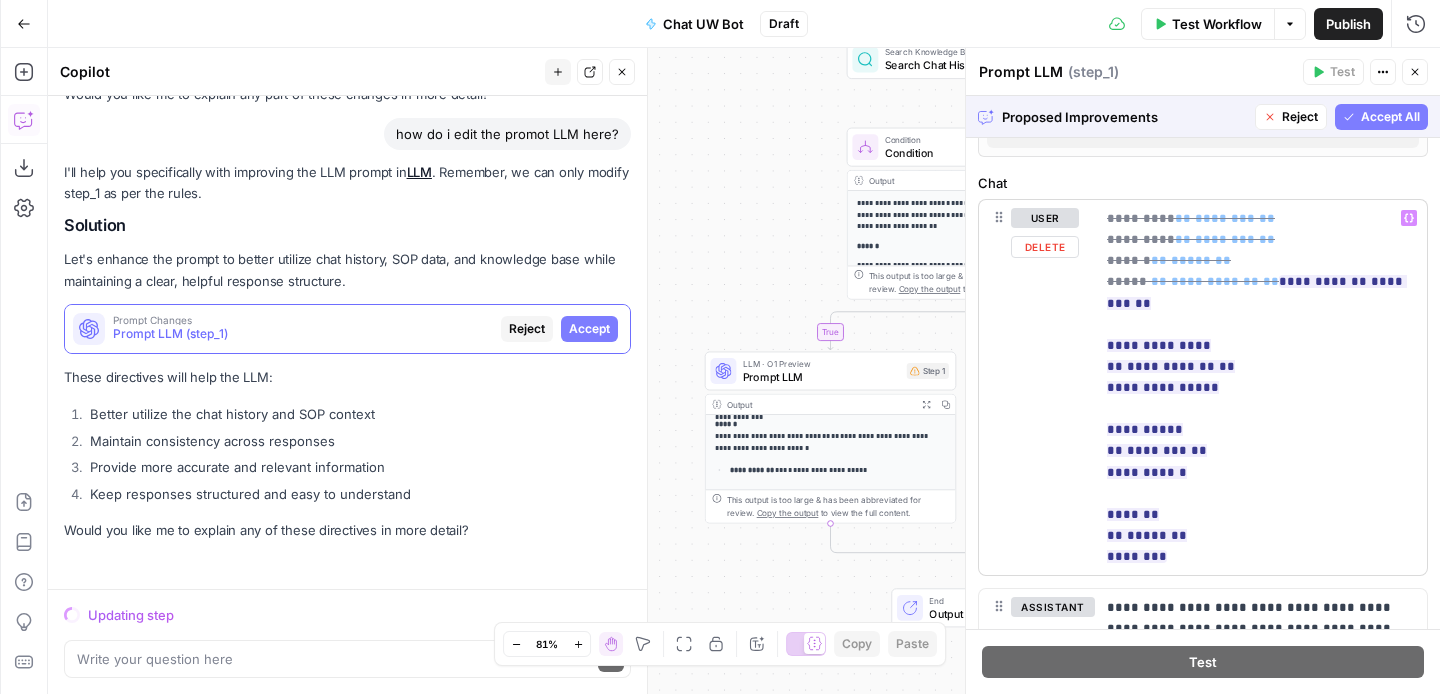 scroll, scrollTop: 673, scrollLeft: 0, axis: vertical 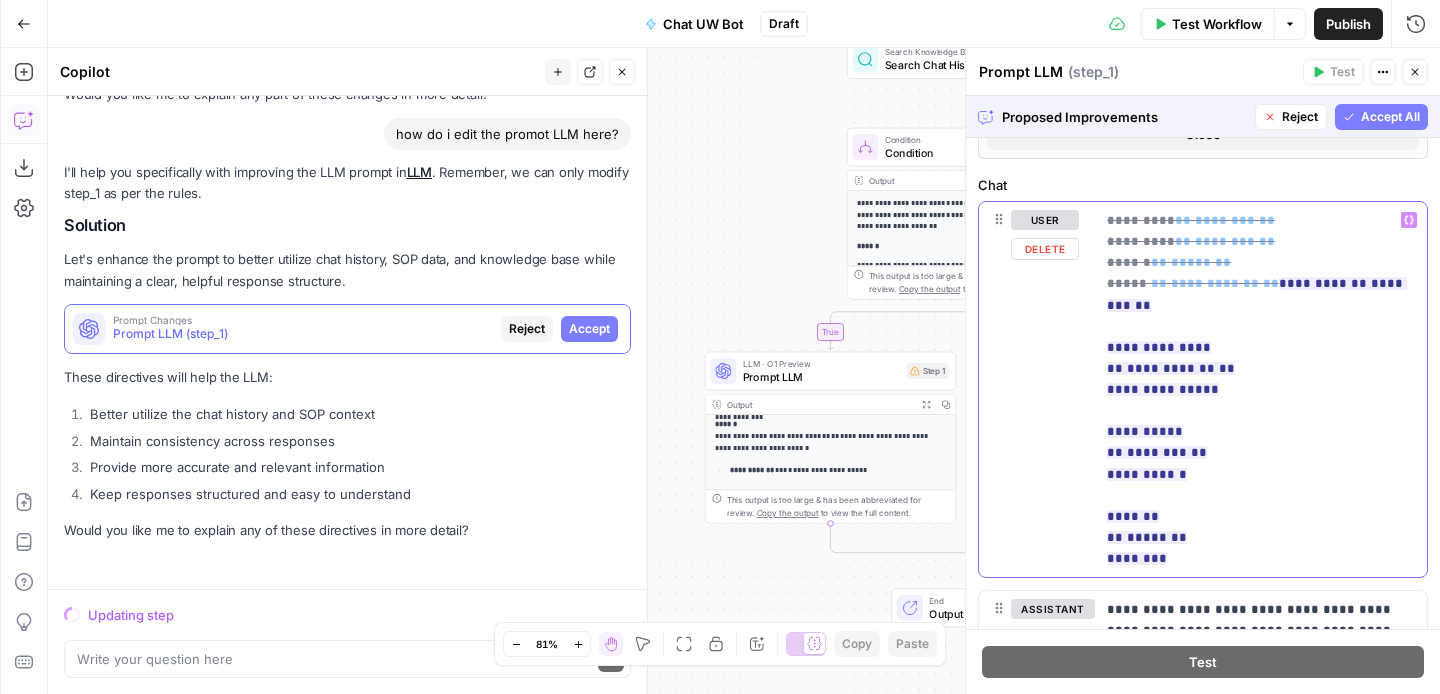 click on "**********" at bounding box center [1261, 389] 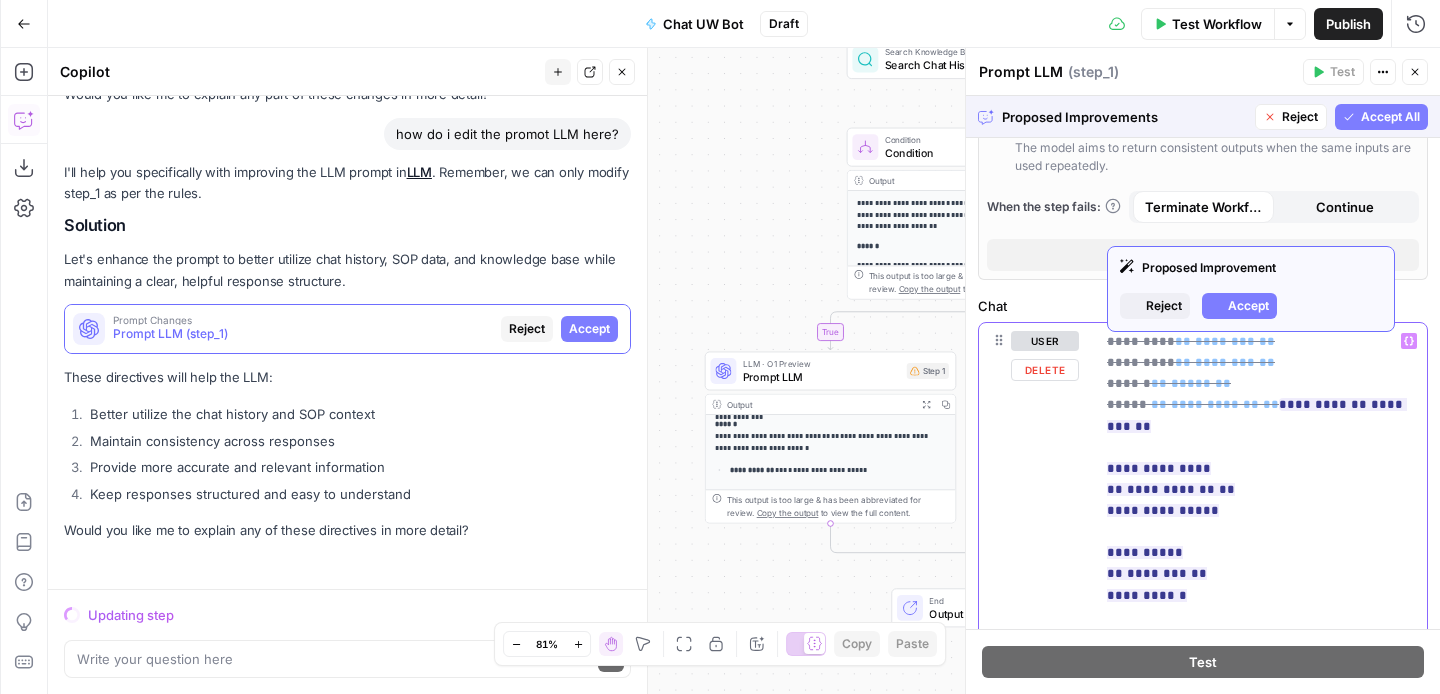 scroll, scrollTop: 599, scrollLeft: 0, axis: vertical 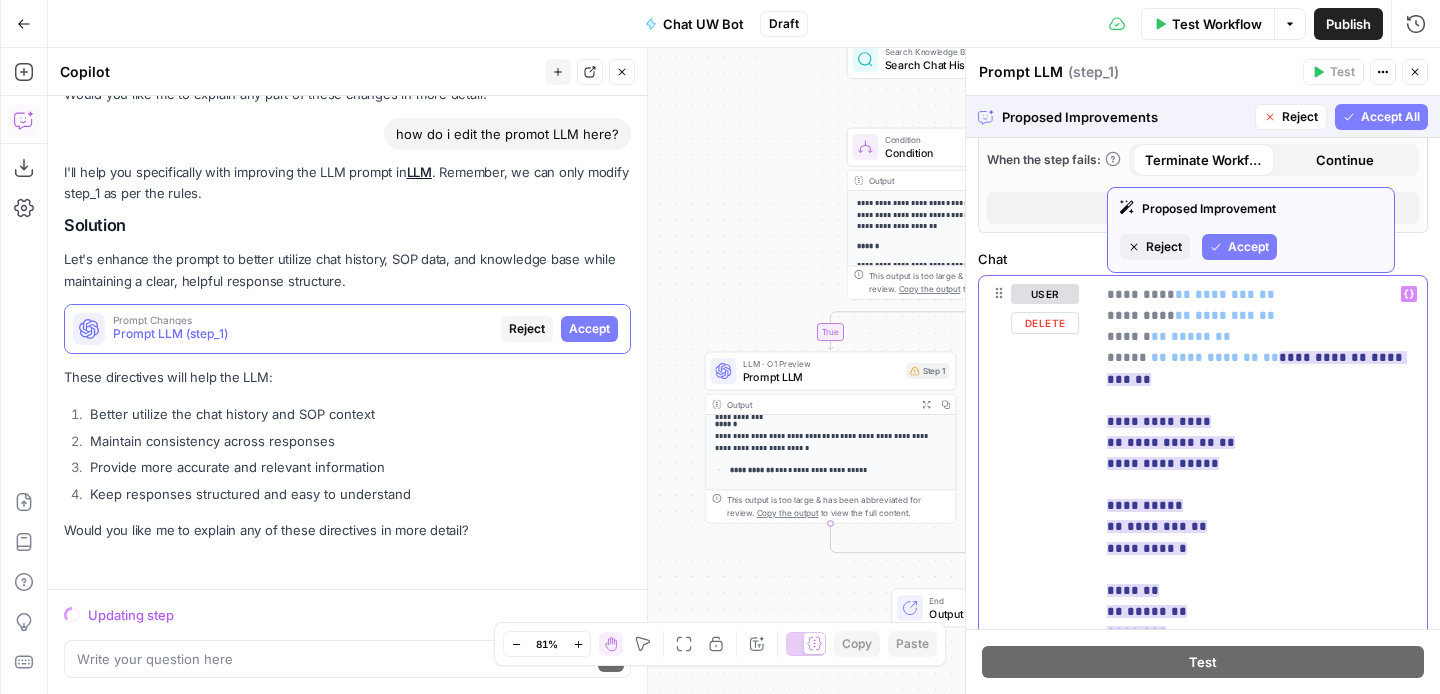 drag, startPoint x: 1244, startPoint y: 362, endPoint x: 1110, endPoint y: 293, distance: 150.7216 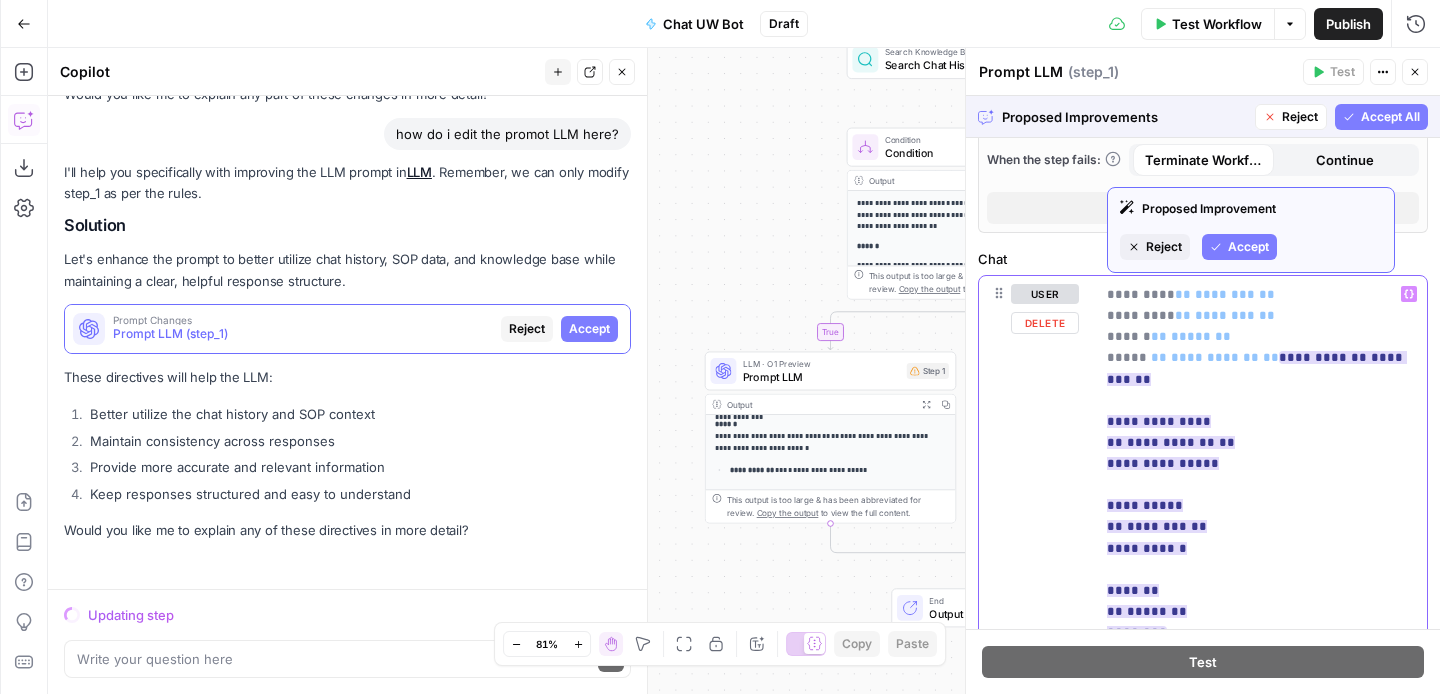 click on "**********" at bounding box center [1257, 463] 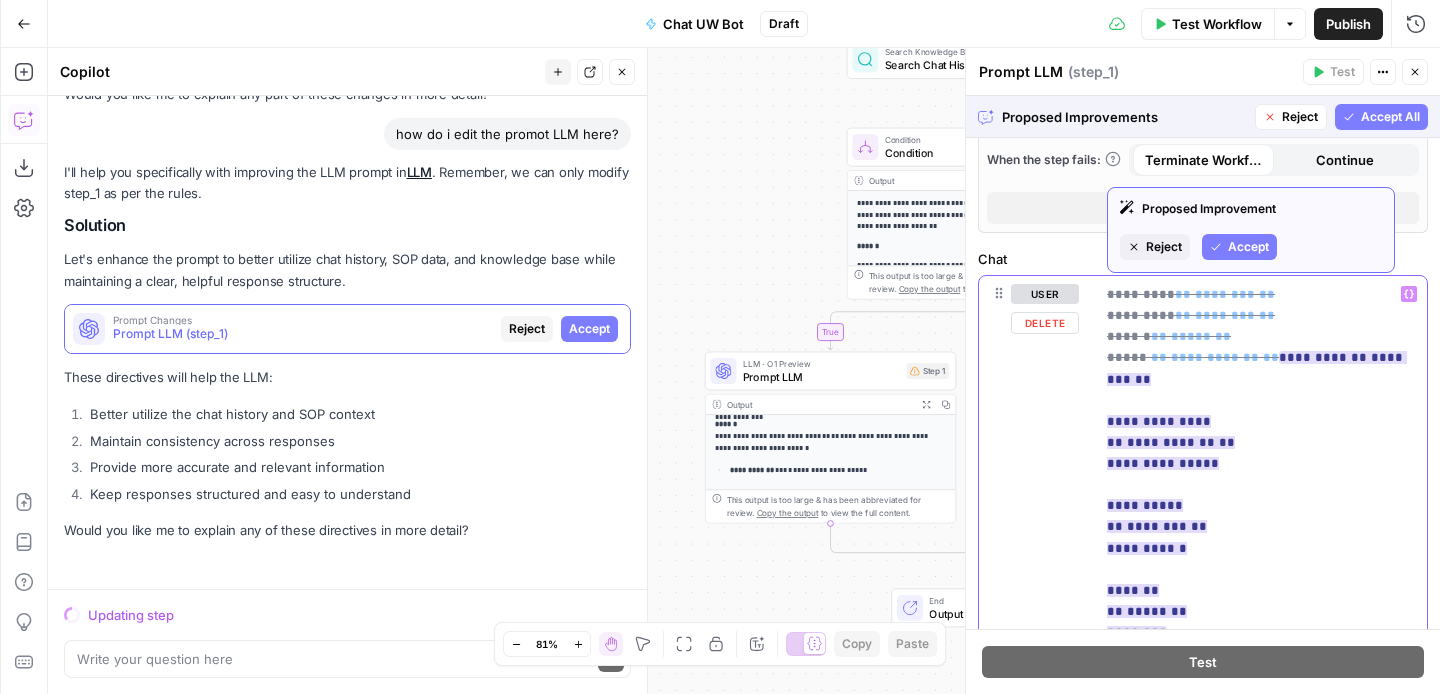 drag, startPoint x: 1313, startPoint y: 357, endPoint x: 1371, endPoint y: 358, distance: 58.00862 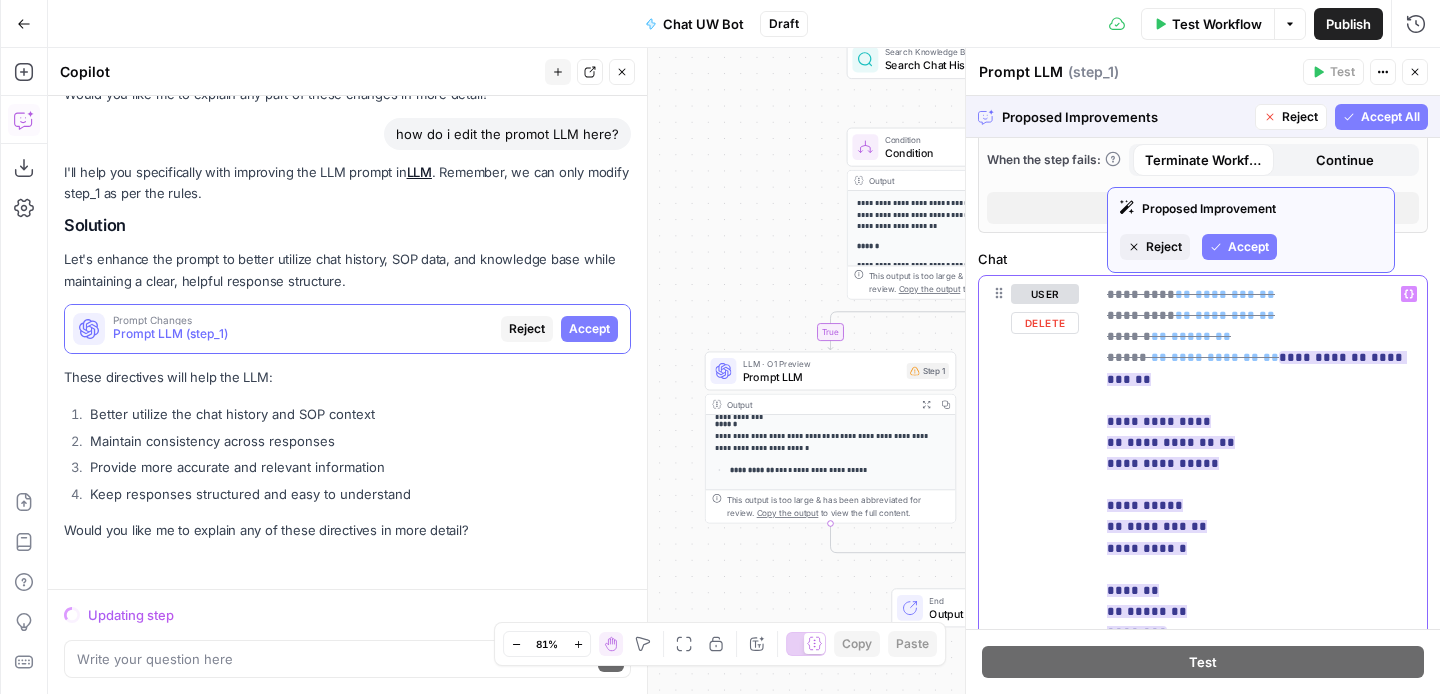 click on "**********" at bounding box center [1257, 495] 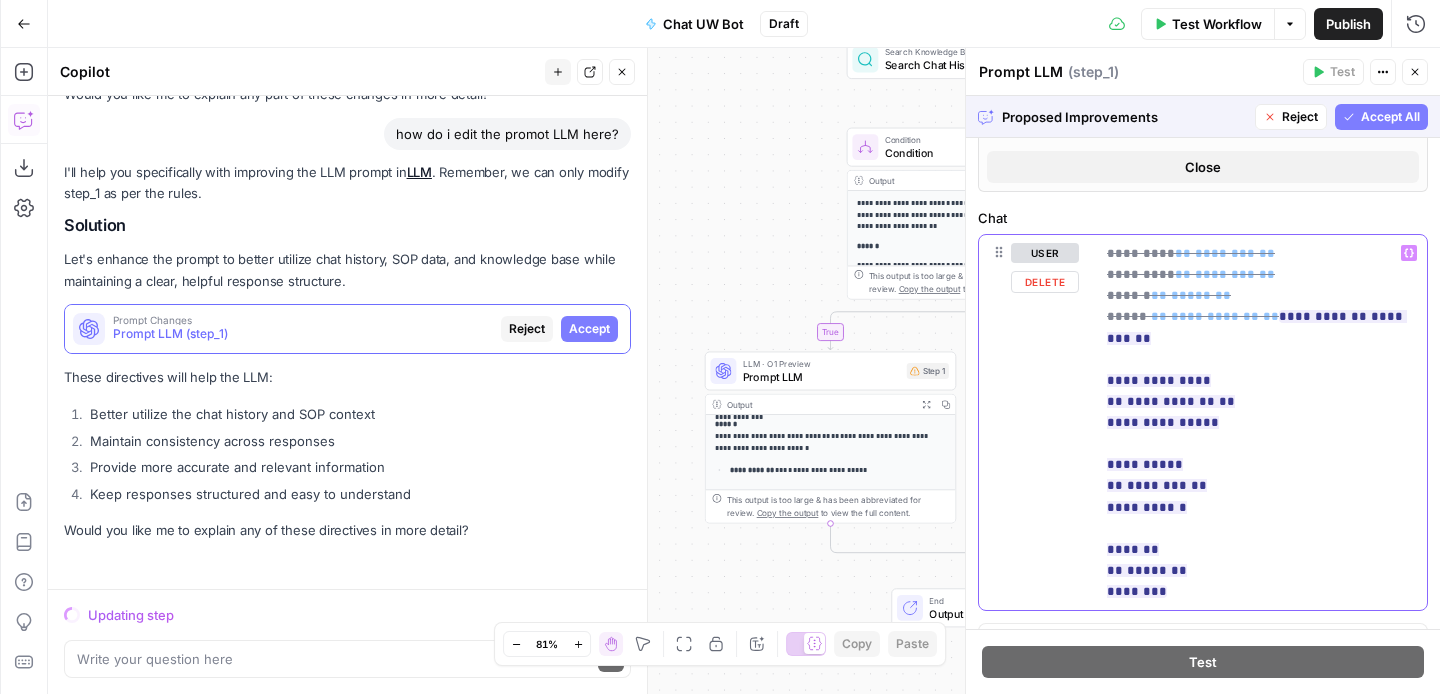 scroll, scrollTop: 546, scrollLeft: 0, axis: vertical 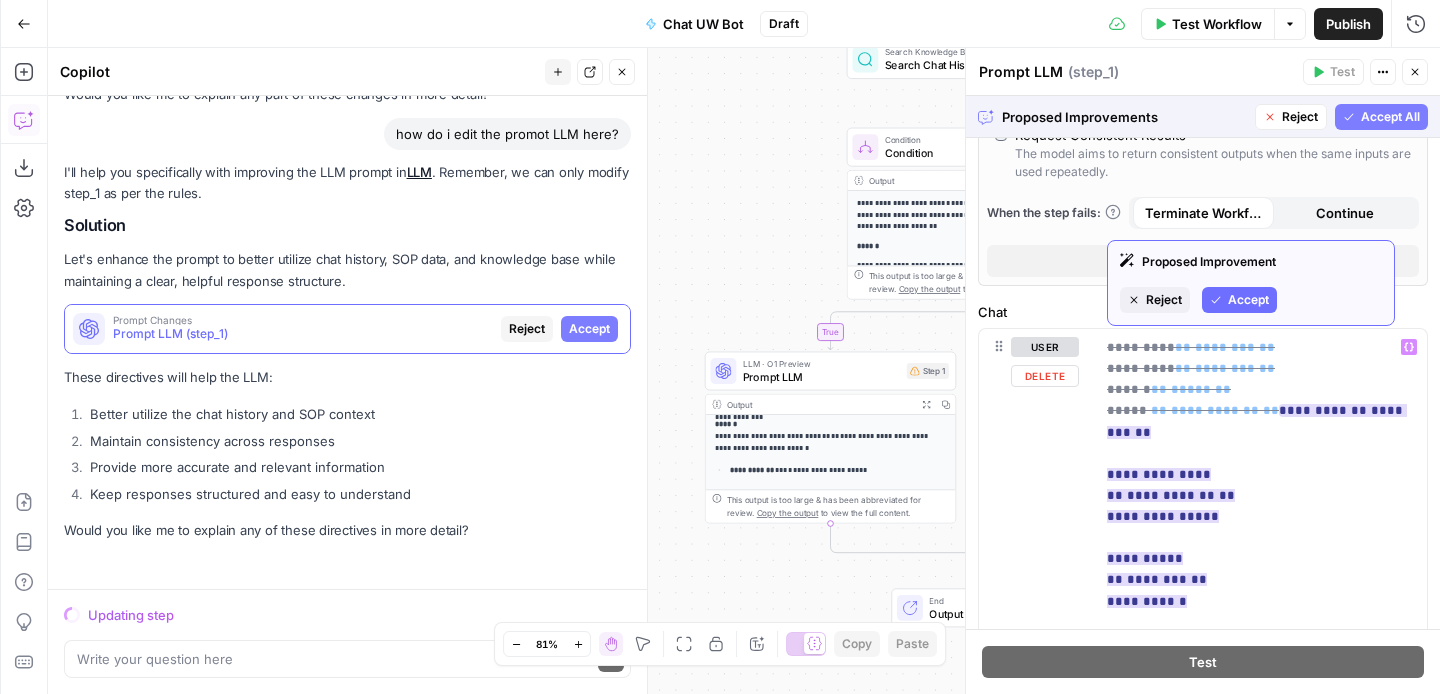click on "Accept" at bounding box center (1239, 300) 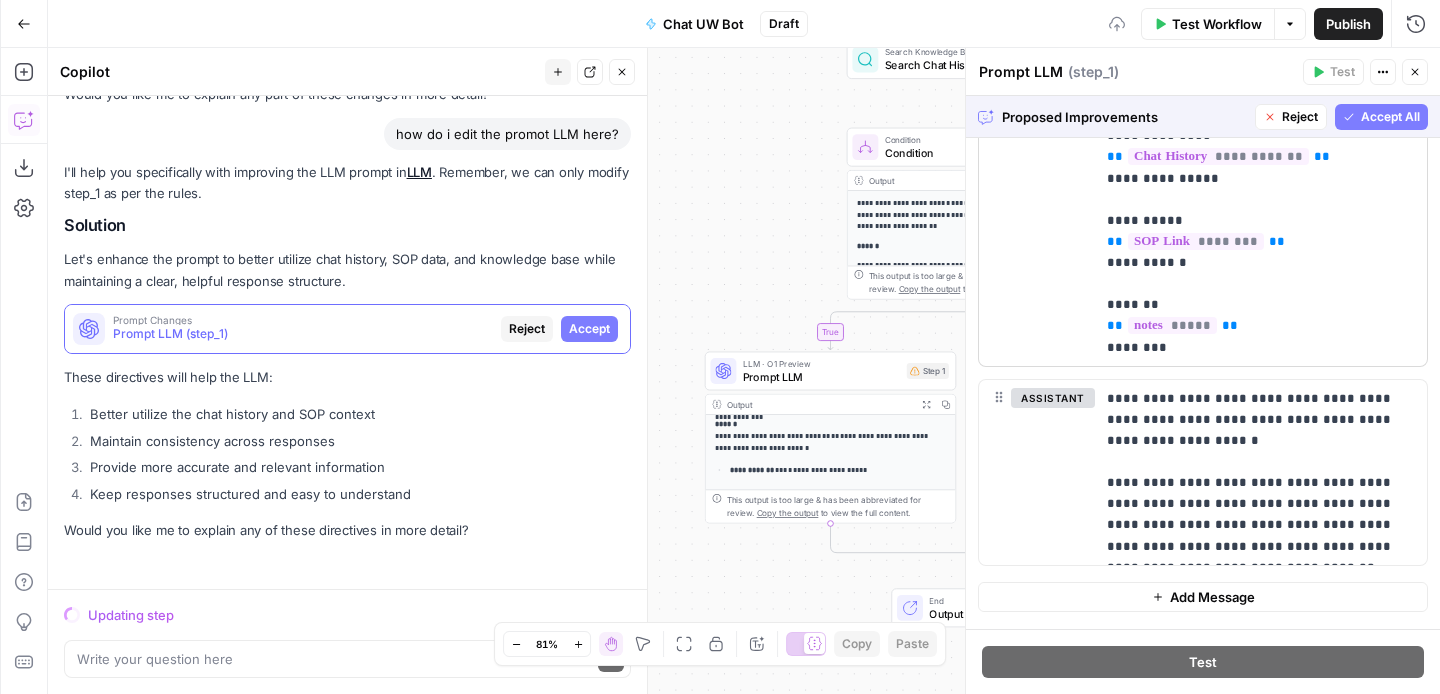 scroll, scrollTop: 826, scrollLeft: 0, axis: vertical 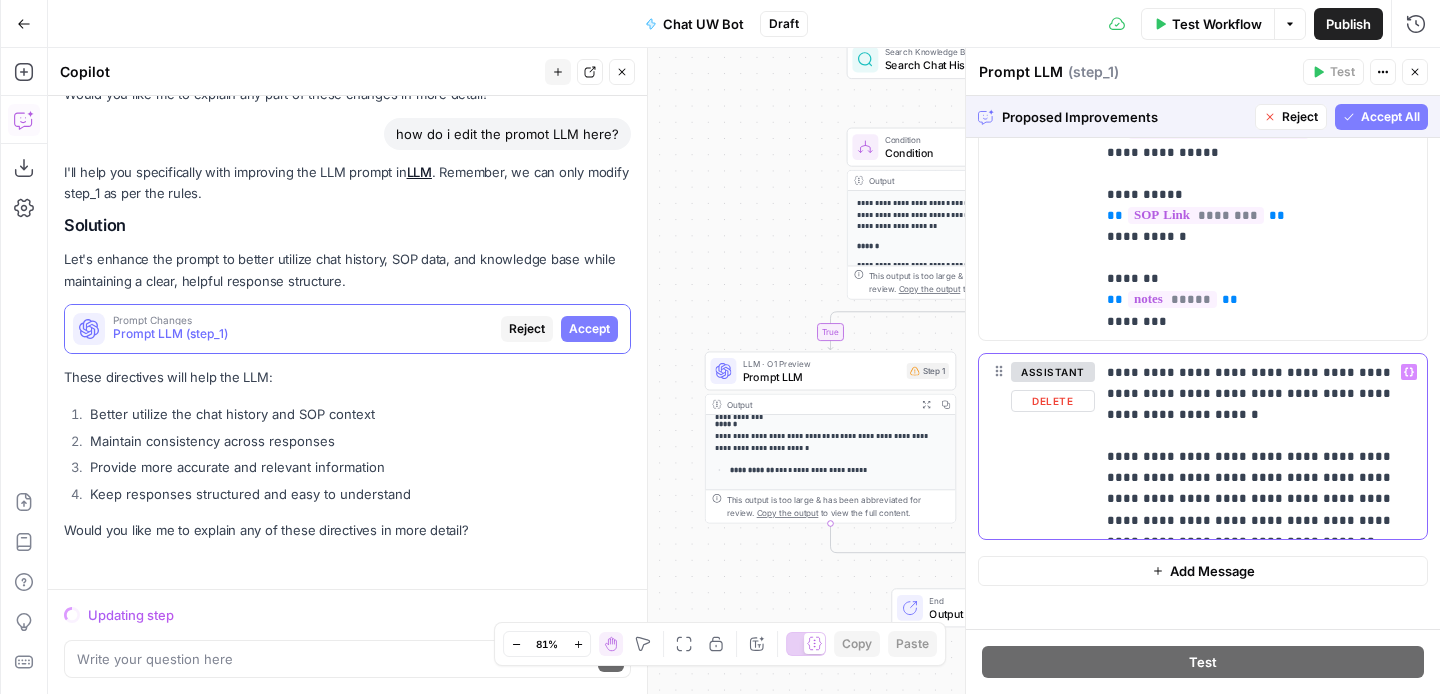 click on "**********" at bounding box center [1261, 446] 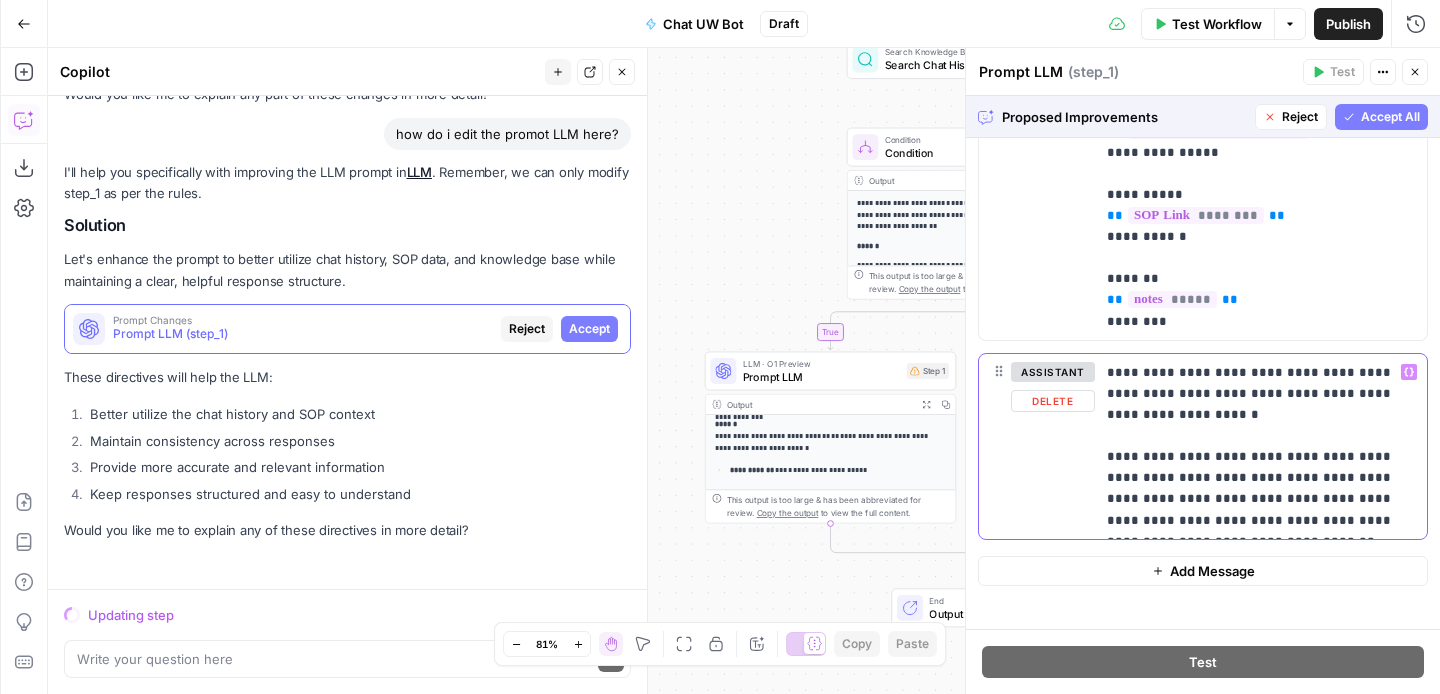 type 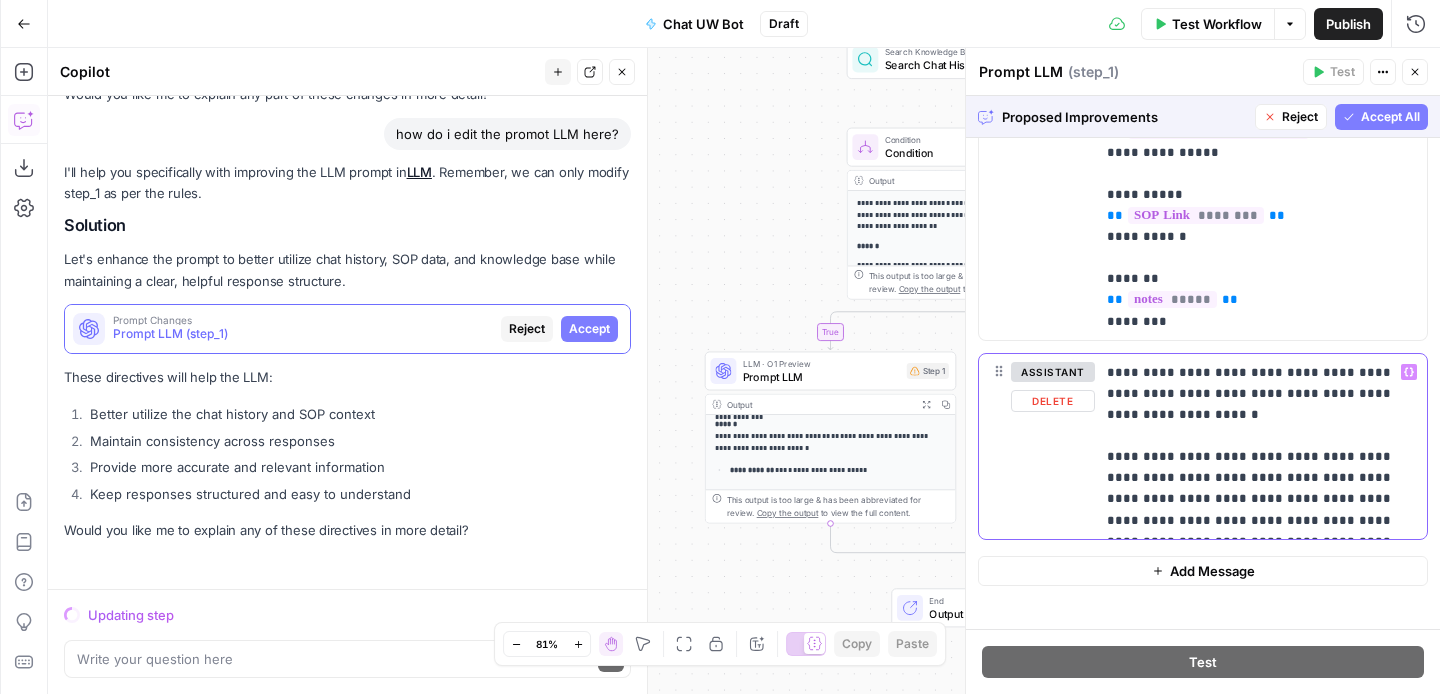 click on "**********" at bounding box center [1261, 446] 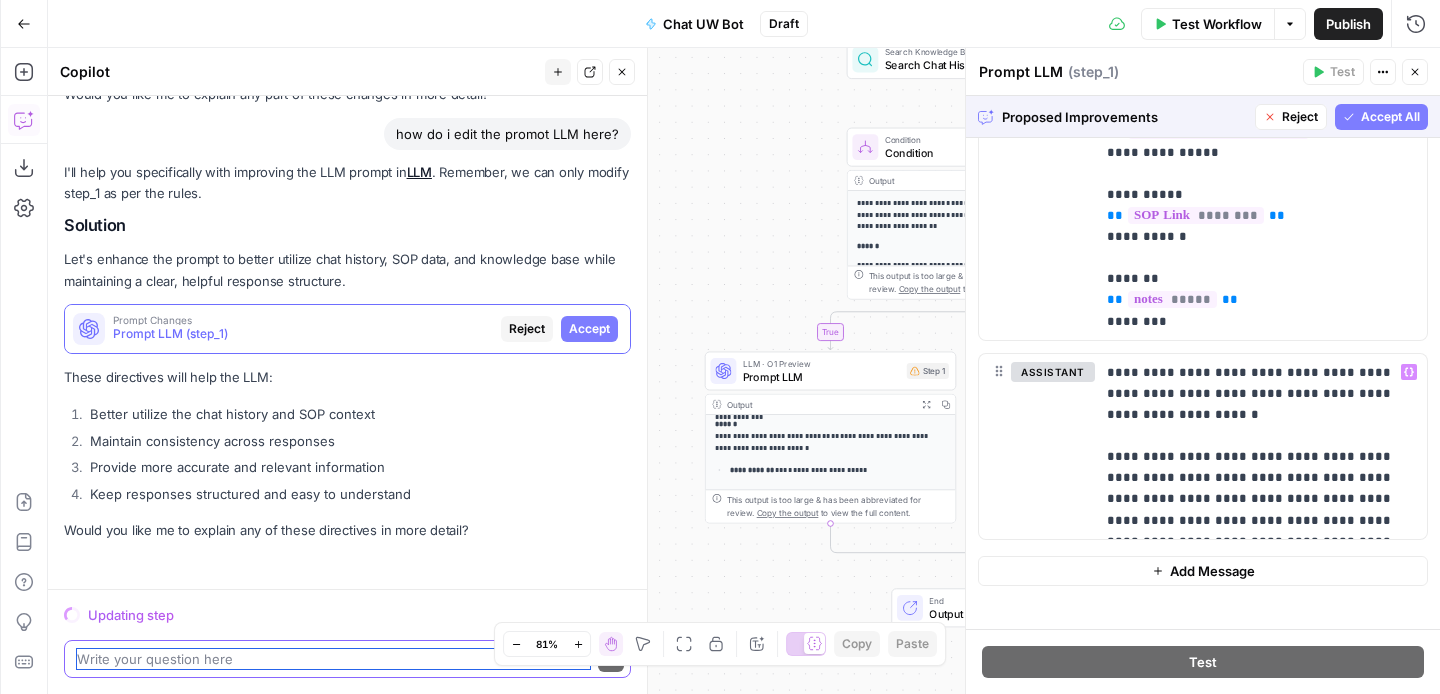click at bounding box center [333, 659] 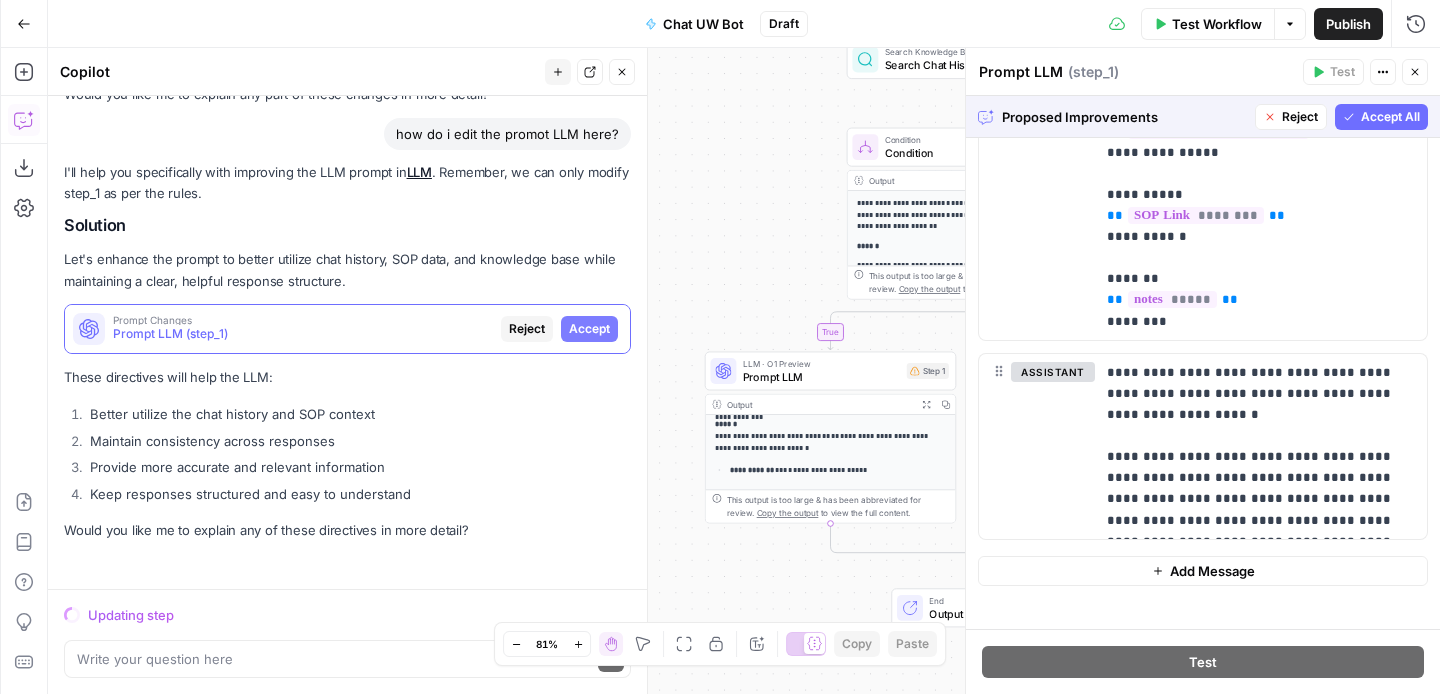 click on "Accept All" at bounding box center (1390, 117) 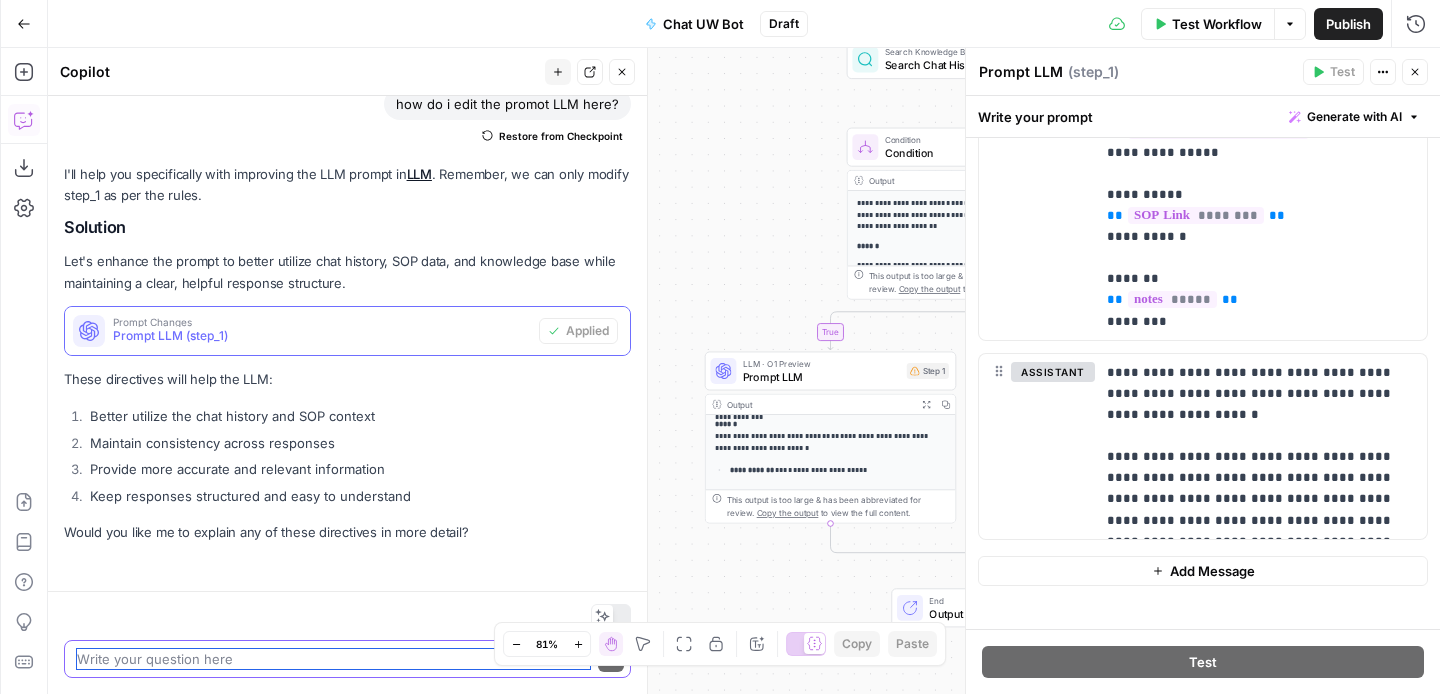 click at bounding box center [333, 659] 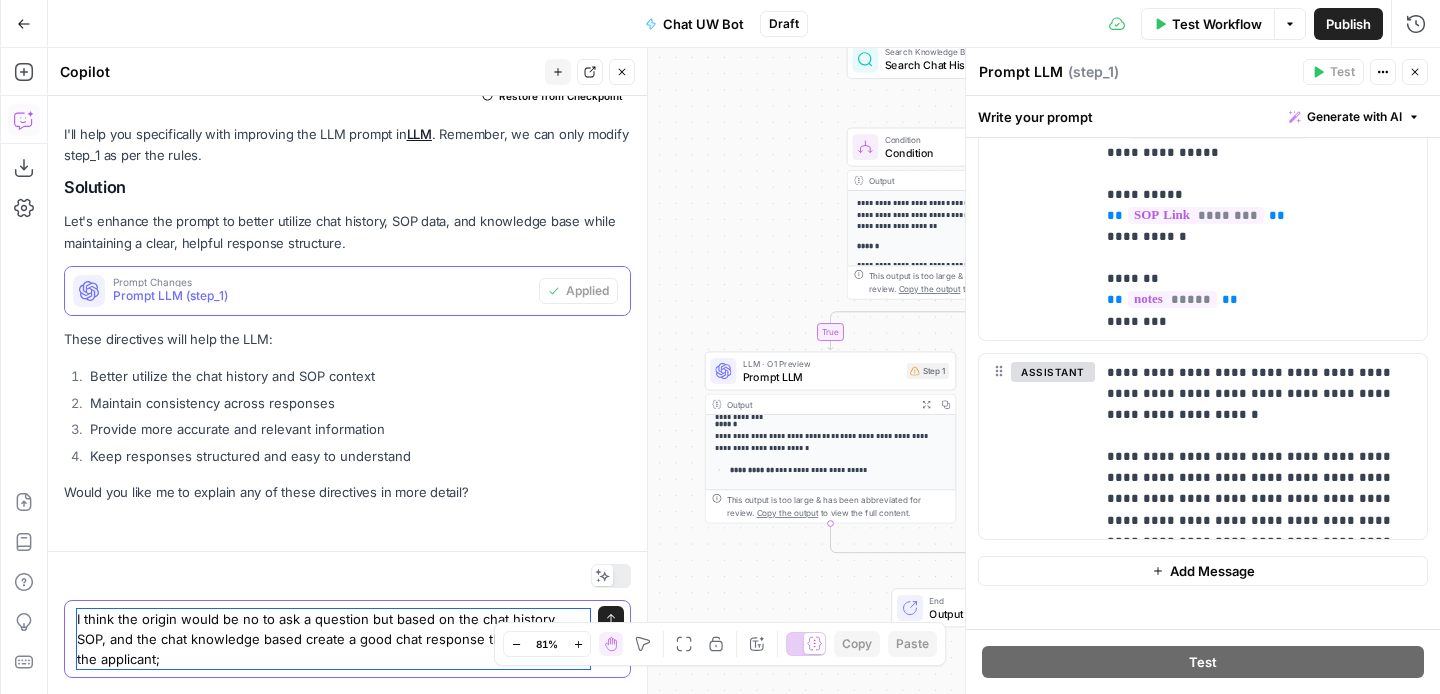 scroll, scrollTop: 1407, scrollLeft: 0, axis: vertical 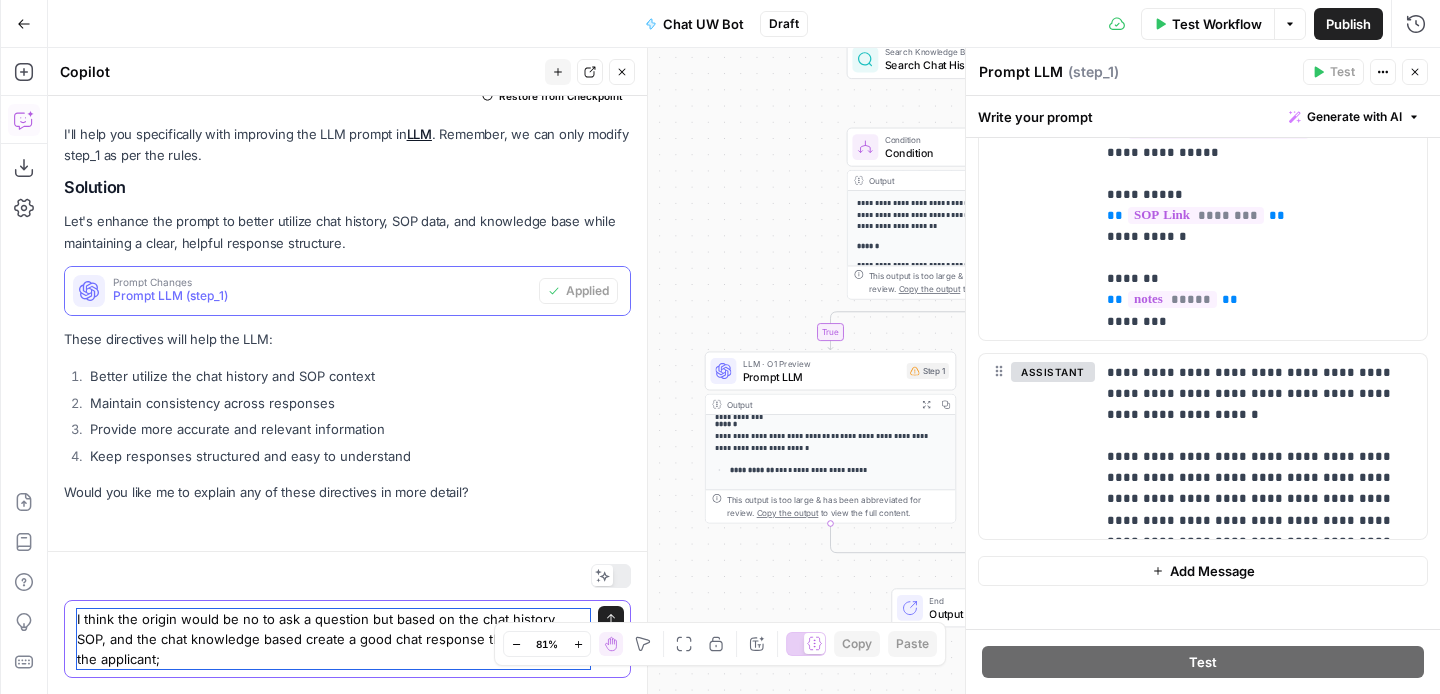 click on "I think the origin would be no to ask a question but based on the chat history, SOP, and the chat knowledge based create a good chat response that matches for the applicant;" at bounding box center [333, 639] 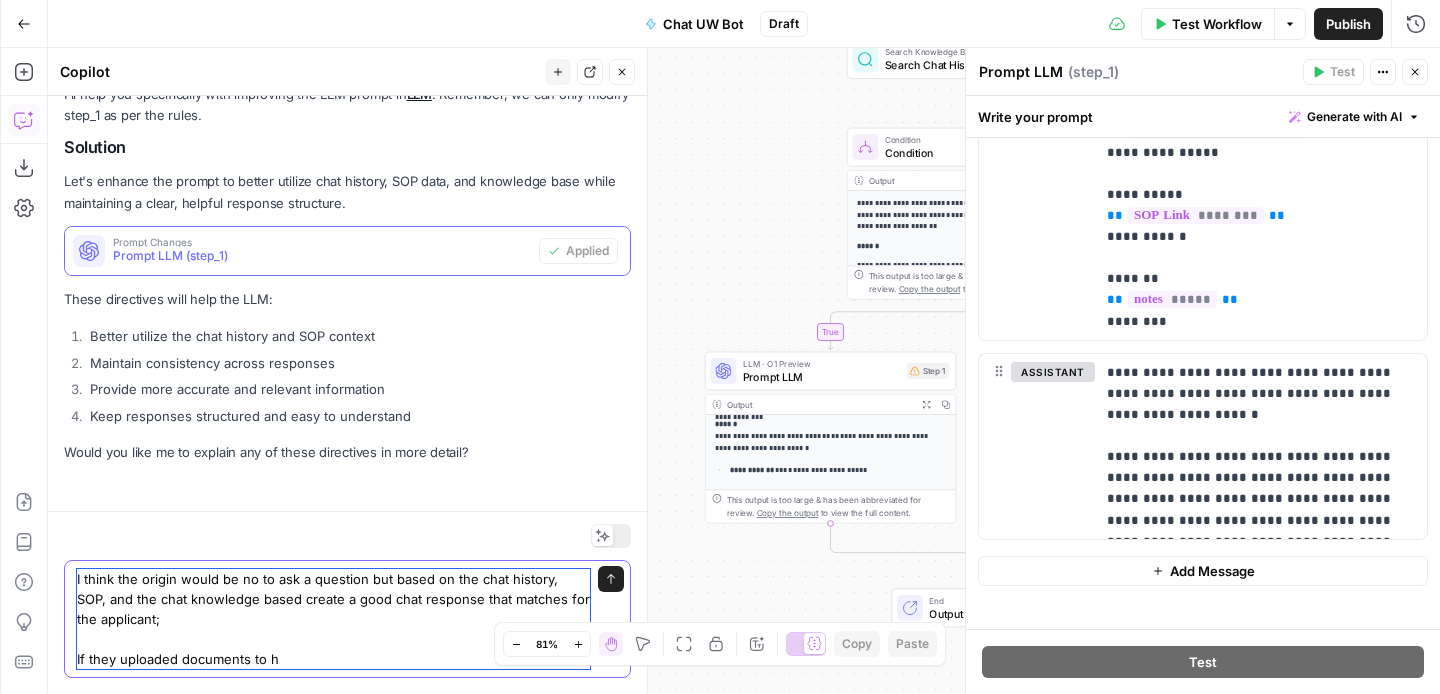 drag, startPoint x: 332, startPoint y: 652, endPoint x: 59, endPoint y: 648, distance: 273.0293 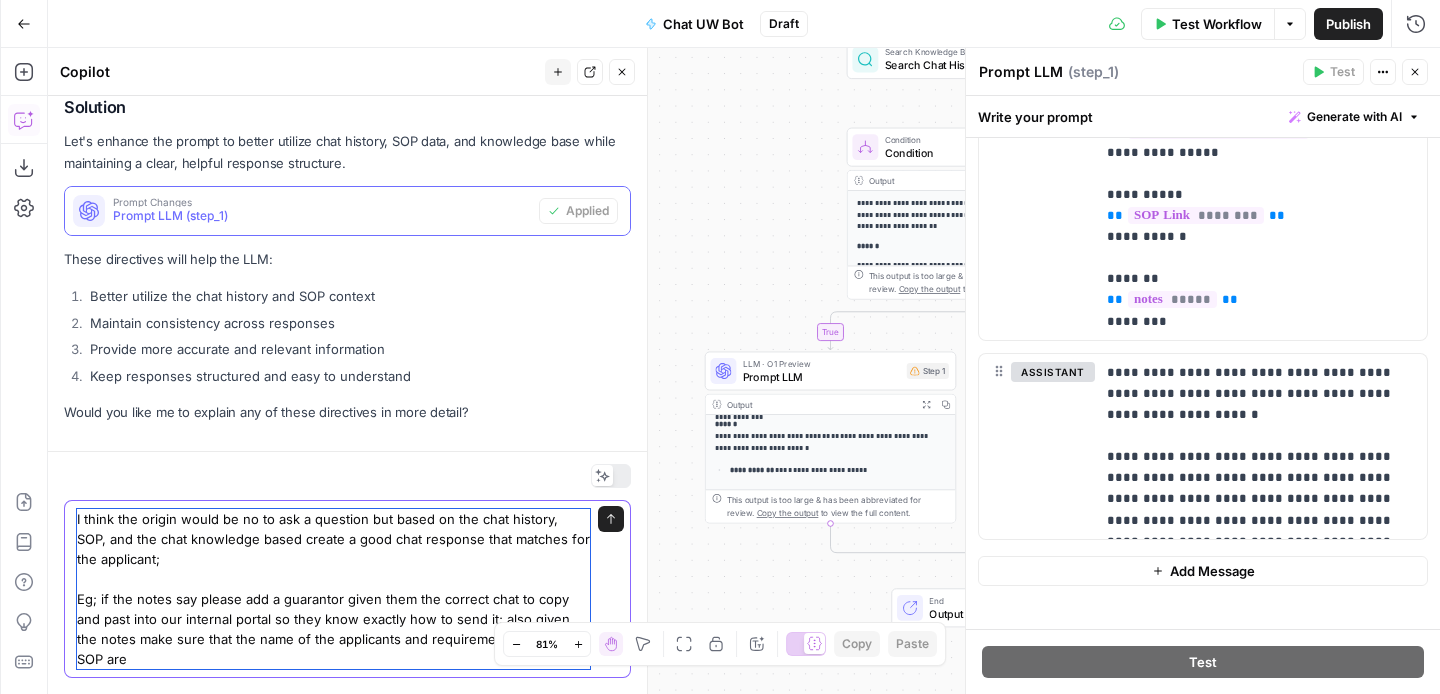 scroll, scrollTop: 1467, scrollLeft: 0, axis: vertical 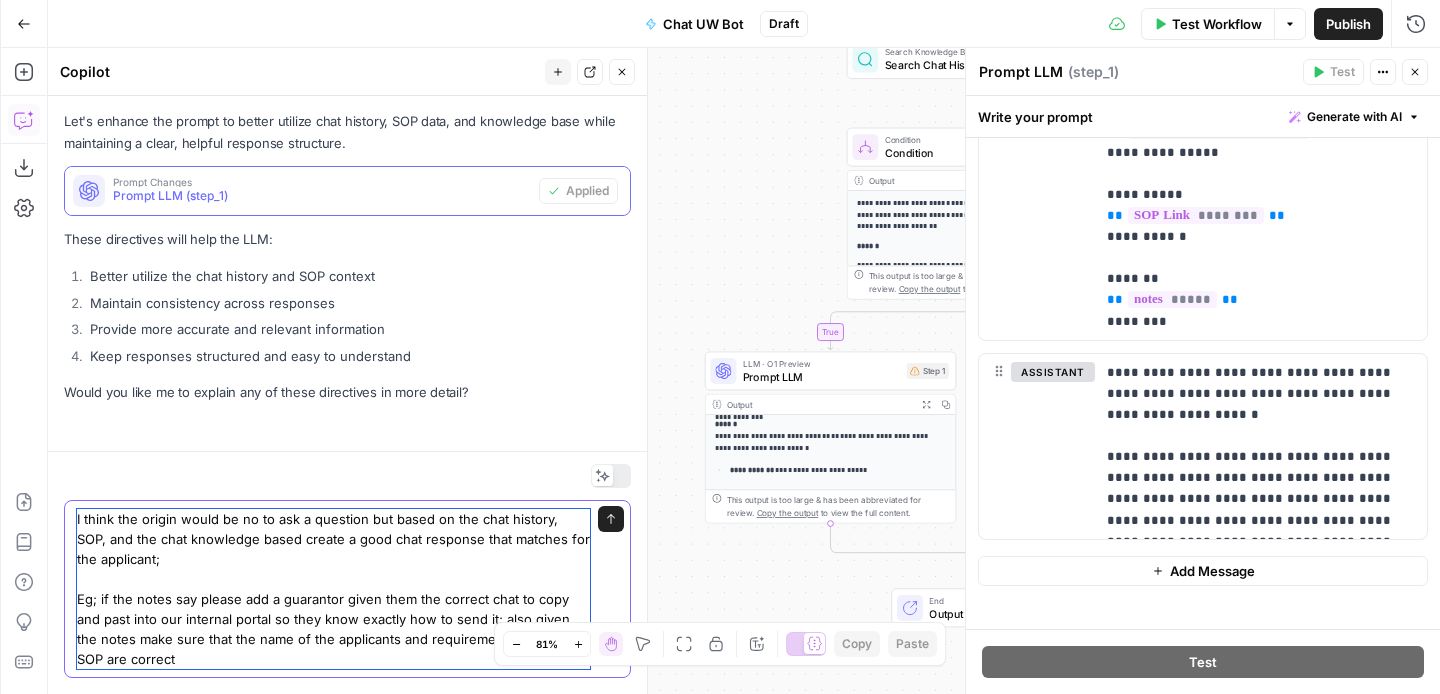 type on "I think the origin would be no to ask a question but based on the chat history, SOP, and the chat knowledge based create a good chat response that matches for the applicant;
Eg; if the notes say please add a guarantor given them the correct chat to copy and past into our internal portal so they know exactly how to send it; also given the notes make sure that the name of the applicants and requirements from the SOP are correct" 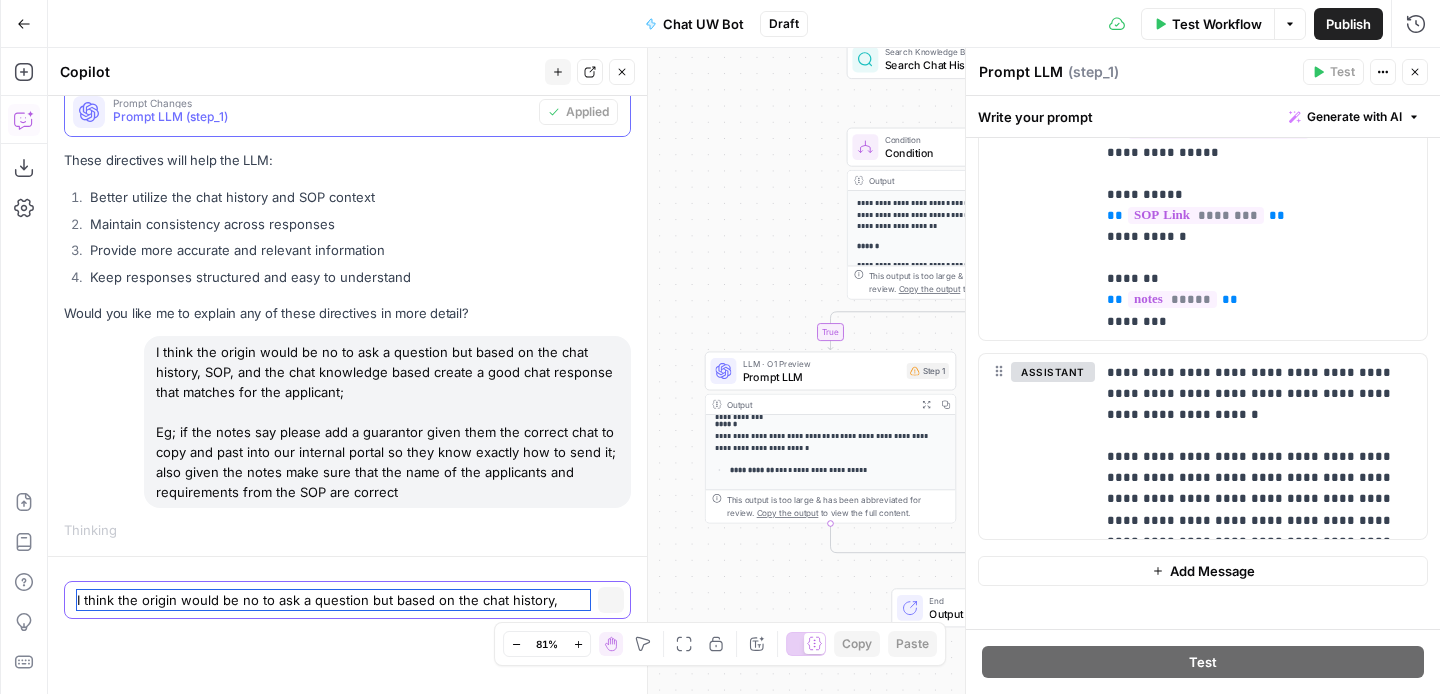 type 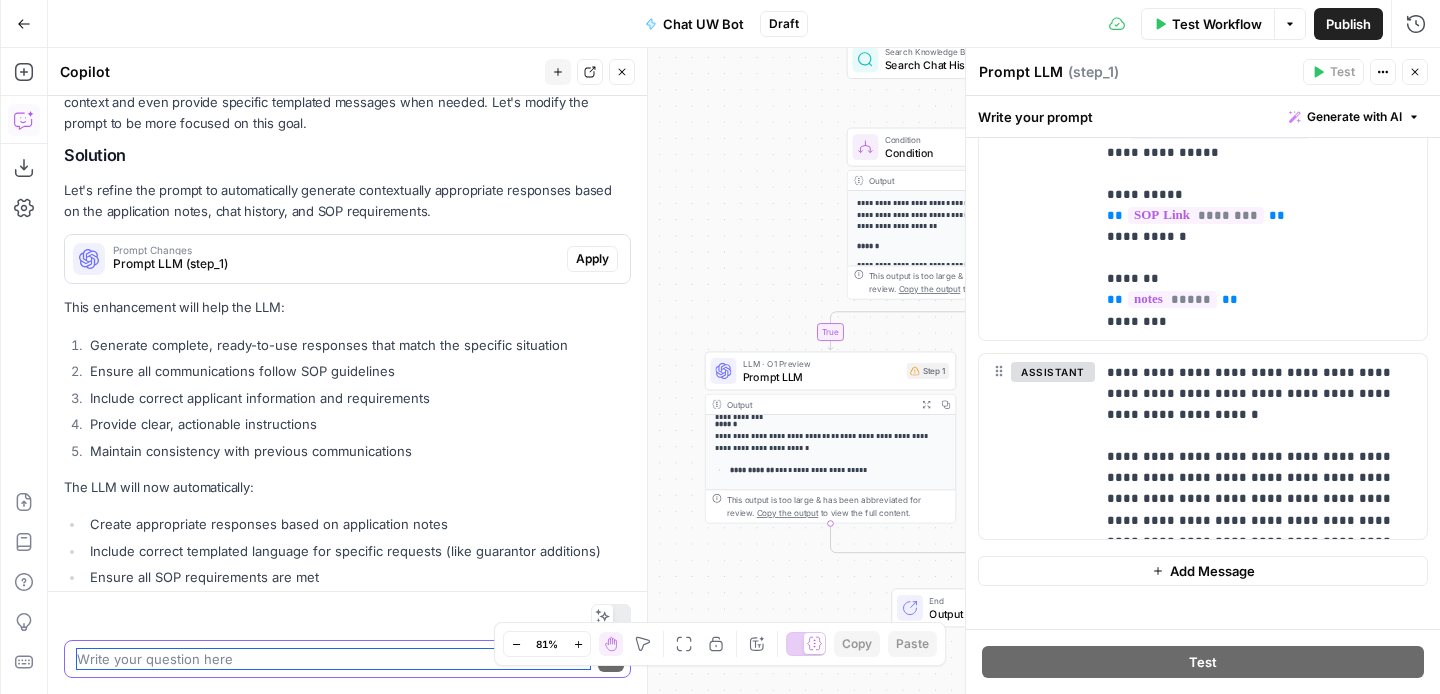 scroll, scrollTop: 2129, scrollLeft: 0, axis: vertical 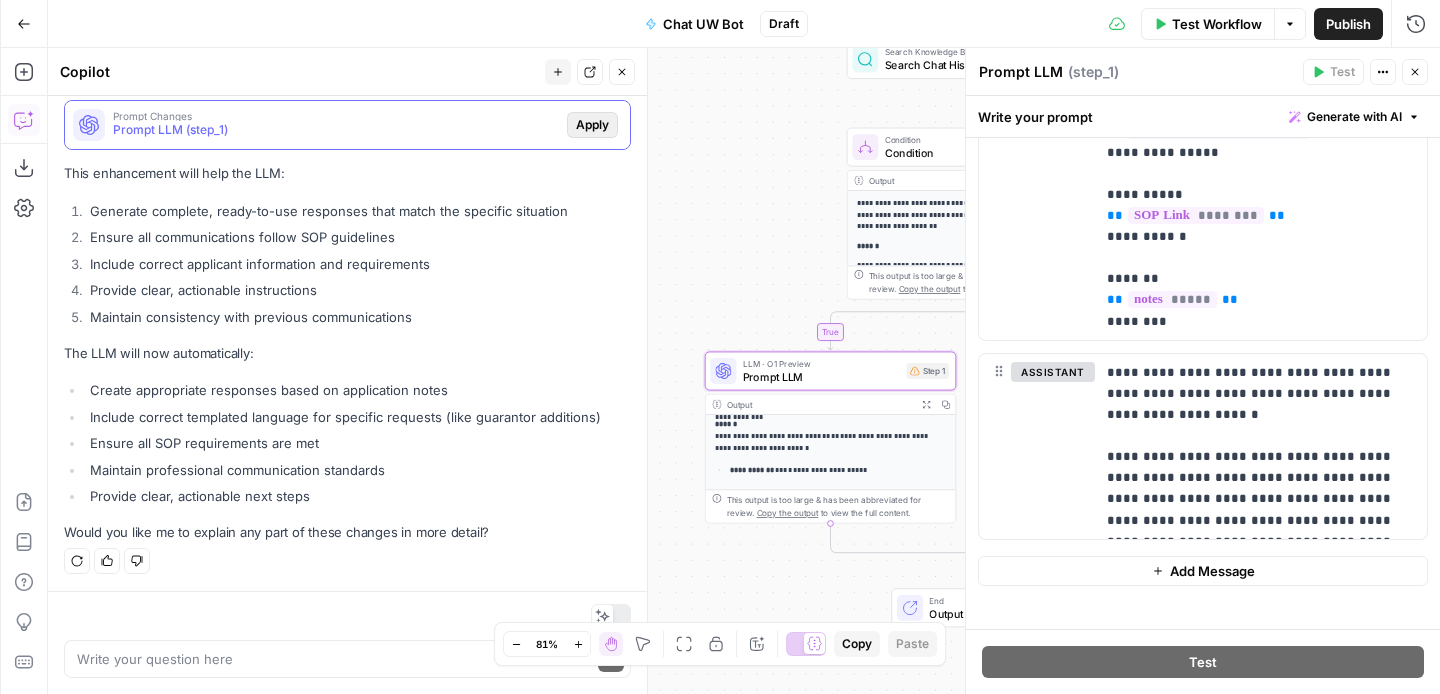 click on "Apply" at bounding box center (592, 125) 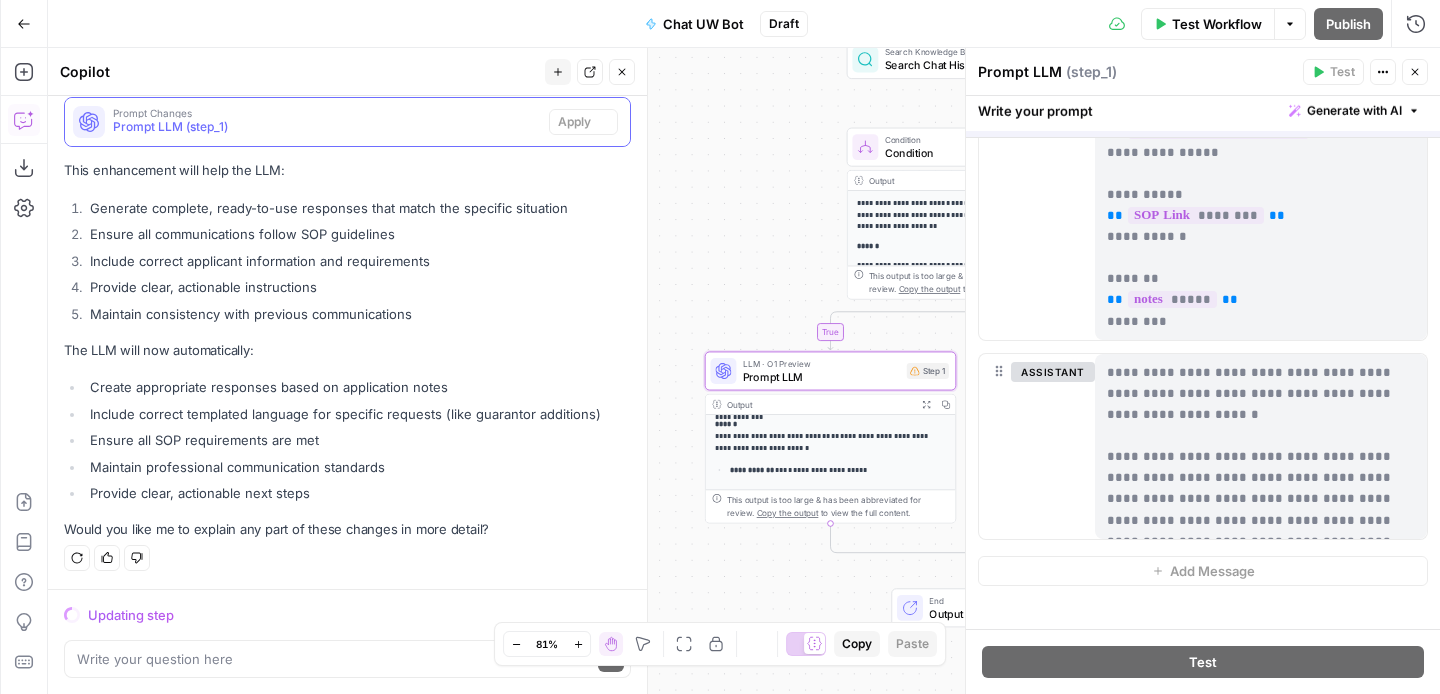 scroll, scrollTop: 2067, scrollLeft: 0, axis: vertical 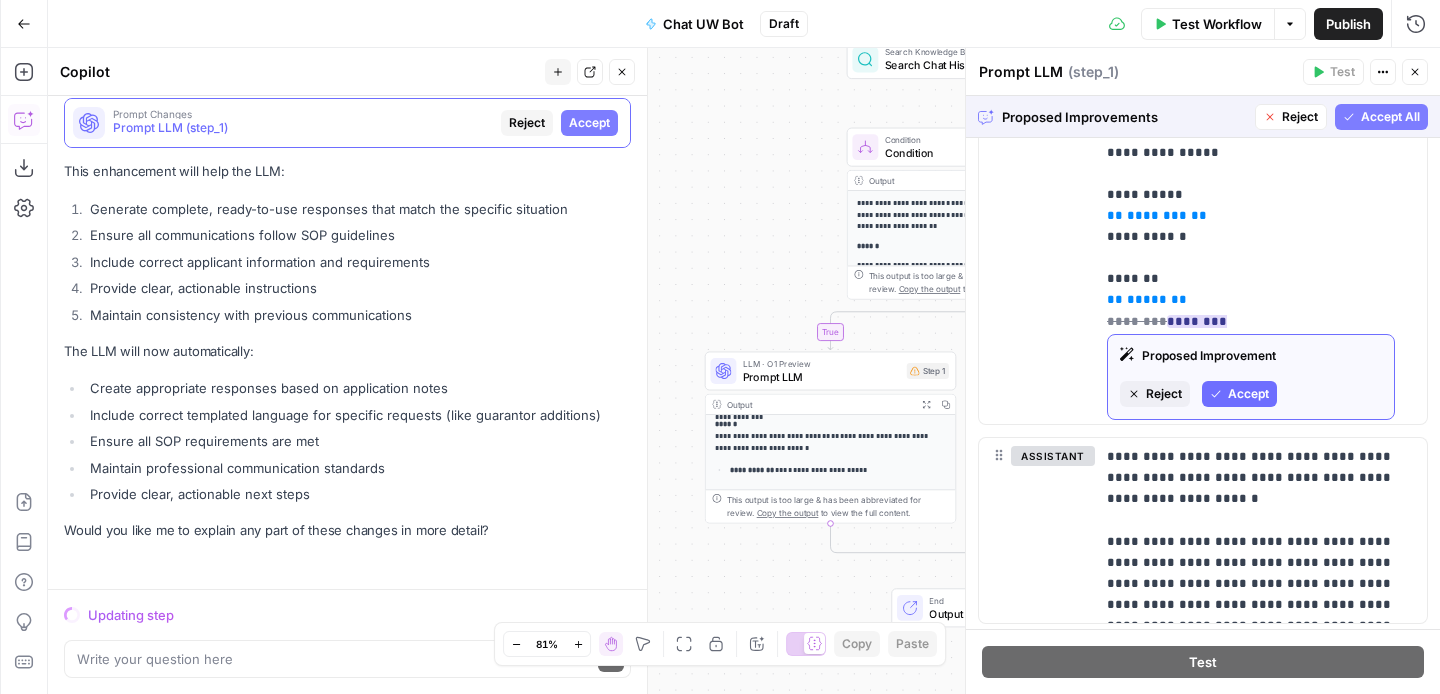 click on "Accept" at bounding box center [1248, 394] 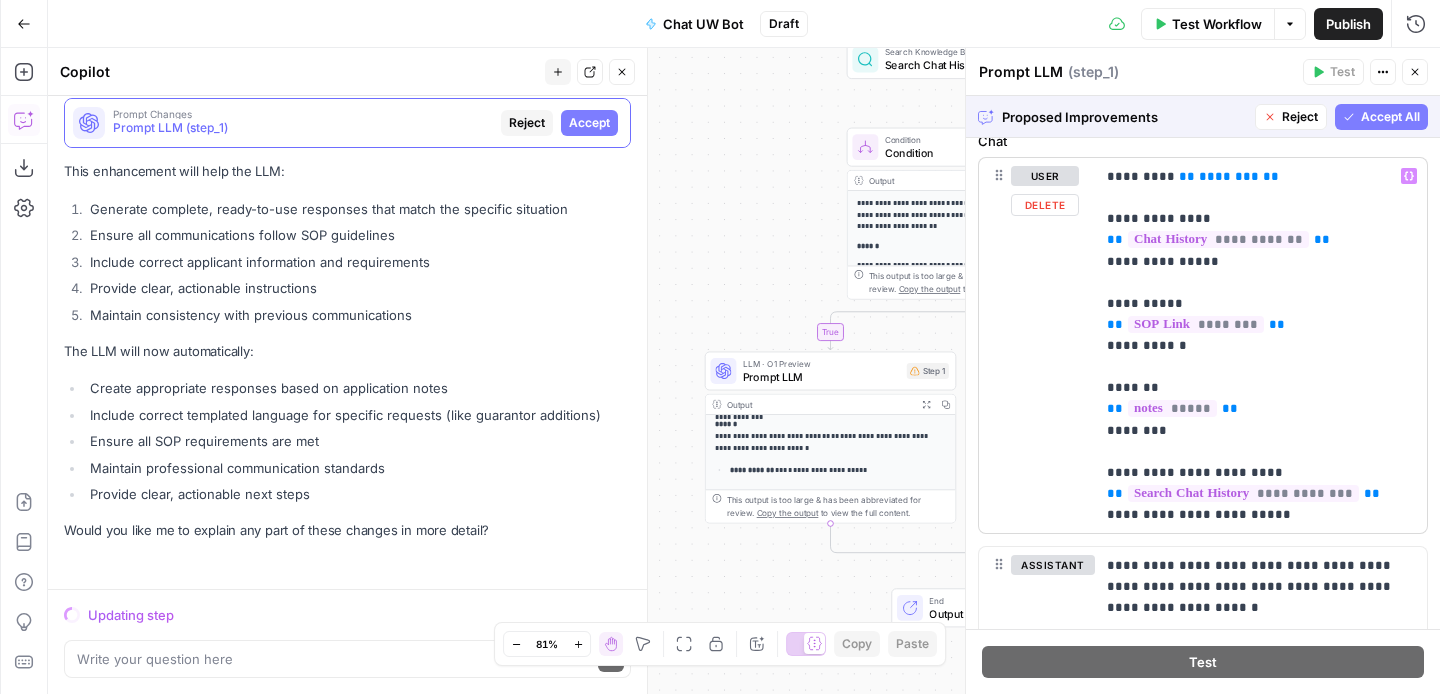 scroll, scrollTop: 737, scrollLeft: 0, axis: vertical 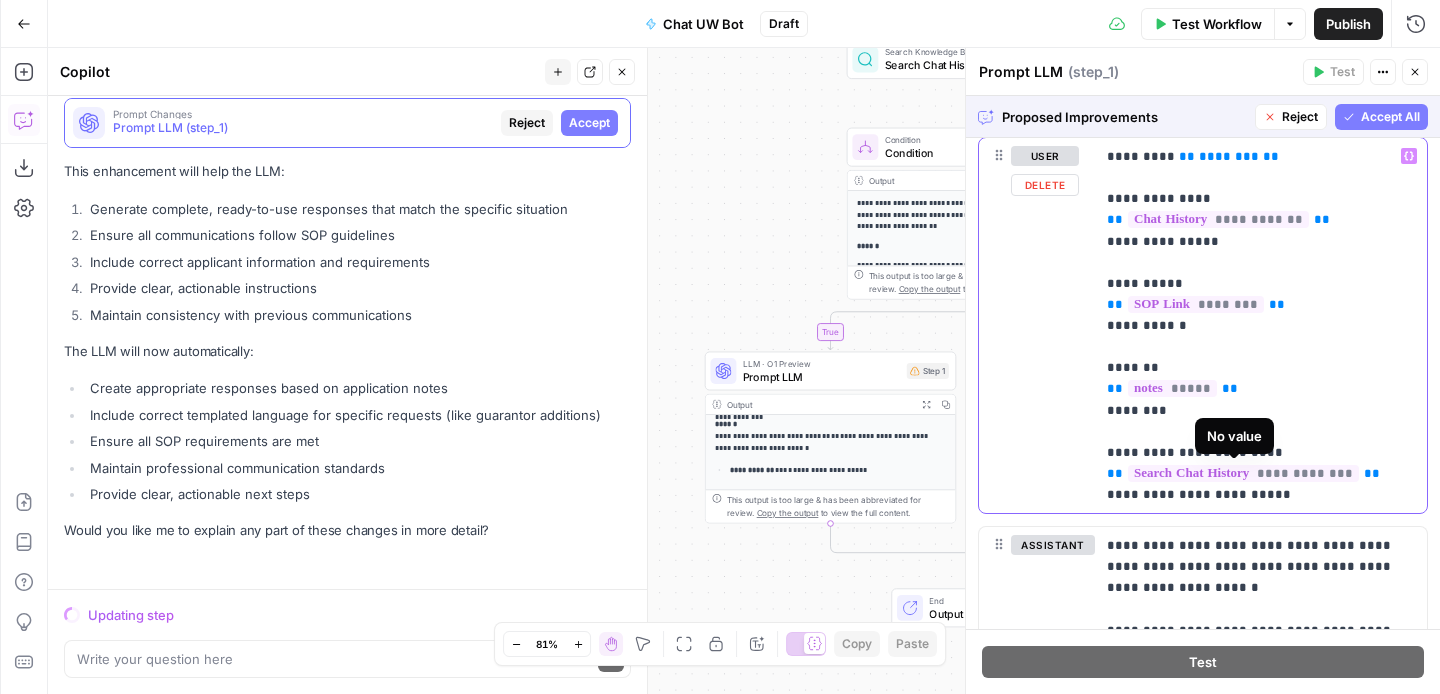 click on "**********" at bounding box center [1243, 473] 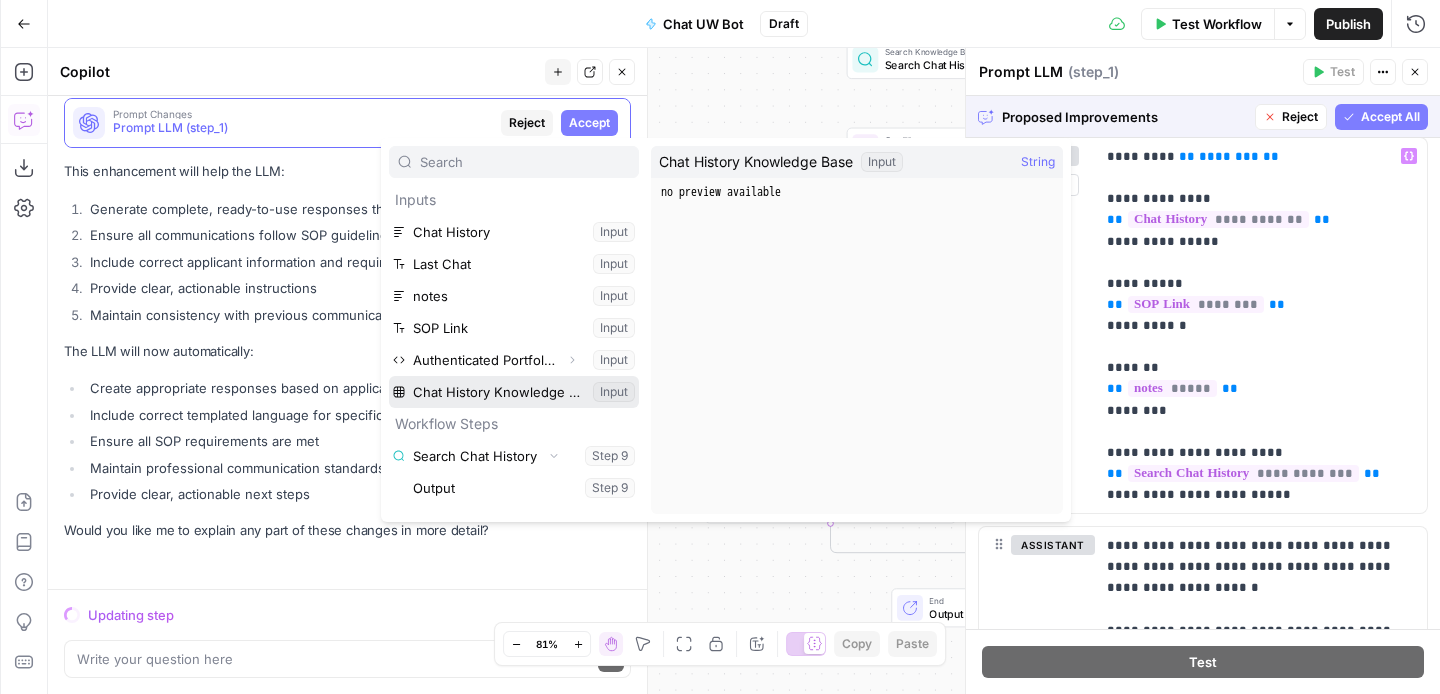 click at bounding box center (514, 392) 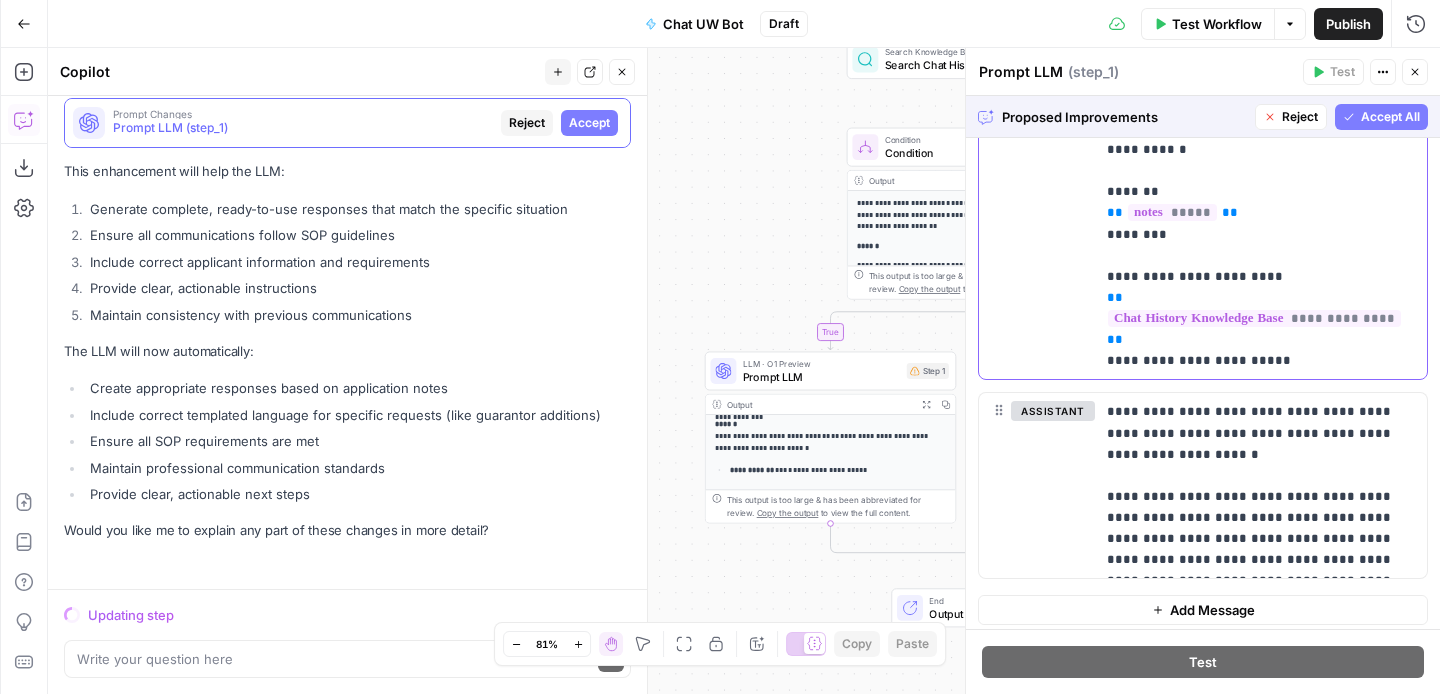 scroll, scrollTop: 953, scrollLeft: 0, axis: vertical 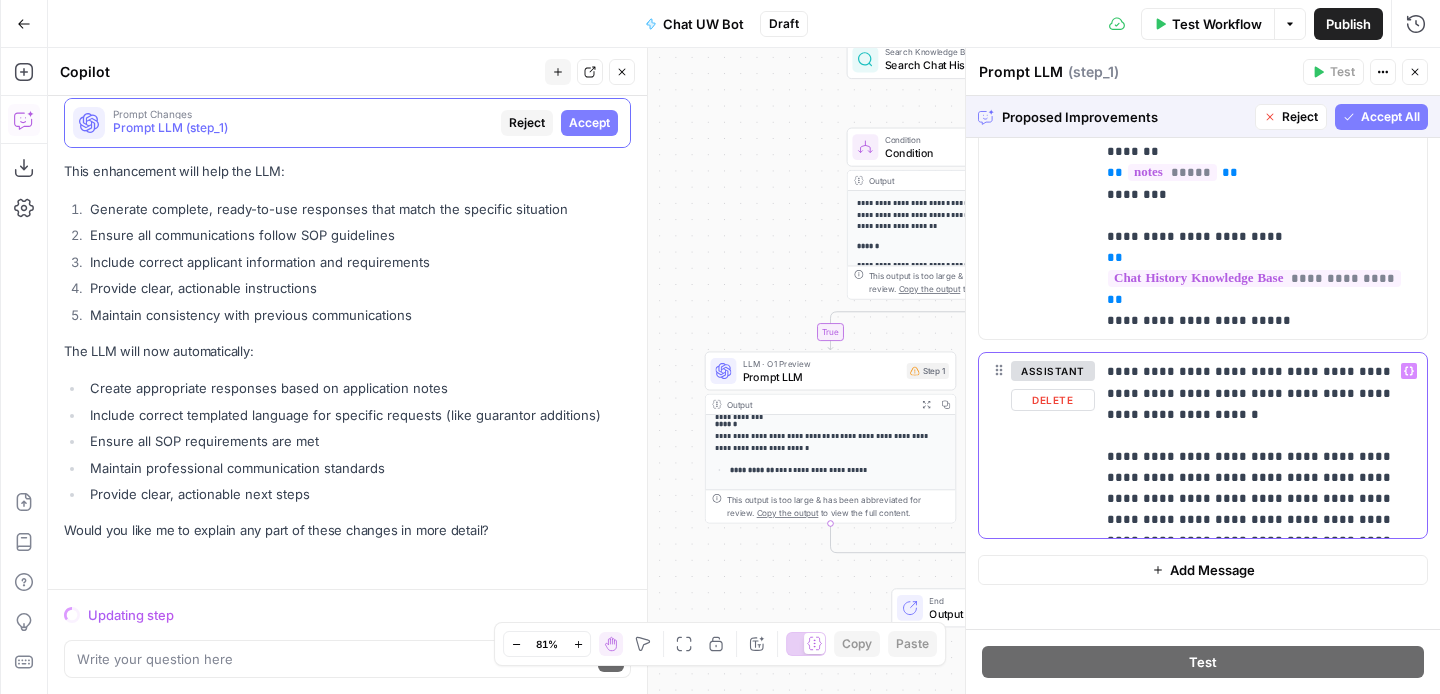 click on "**********" at bounding box center (1261, 445) 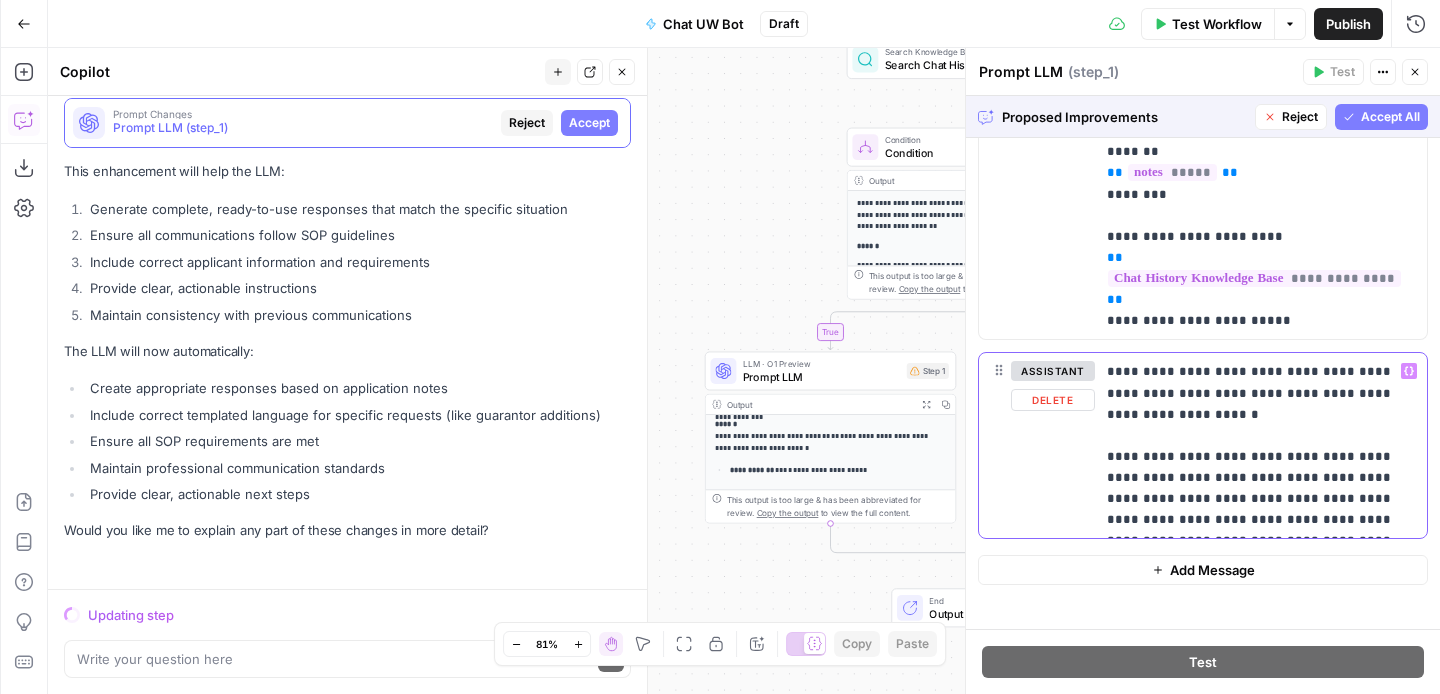 drag, startPoint x: 1113, startPoint y: 370, endPoint x: 1419, endPoint y: 534, distance: 347.1772 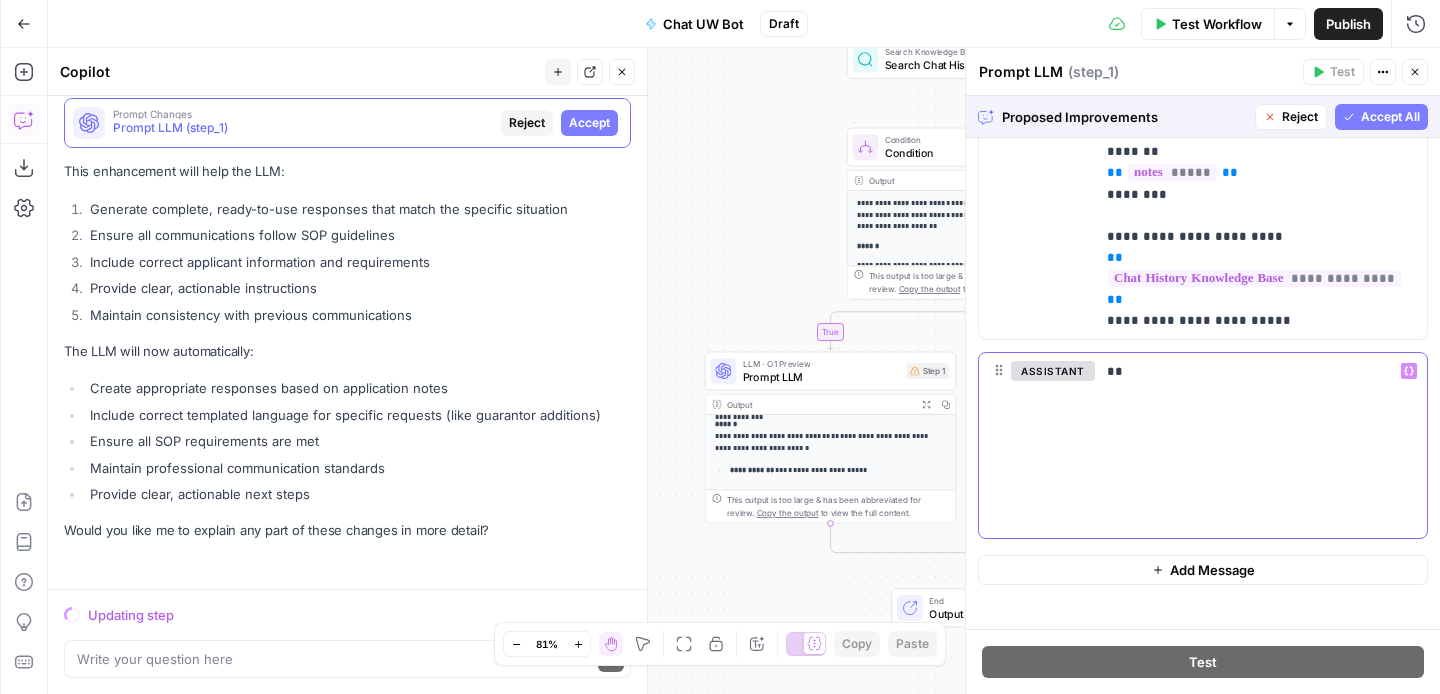 scroll, scrollTop: 860, scrollLeft: 0, axis: vertical 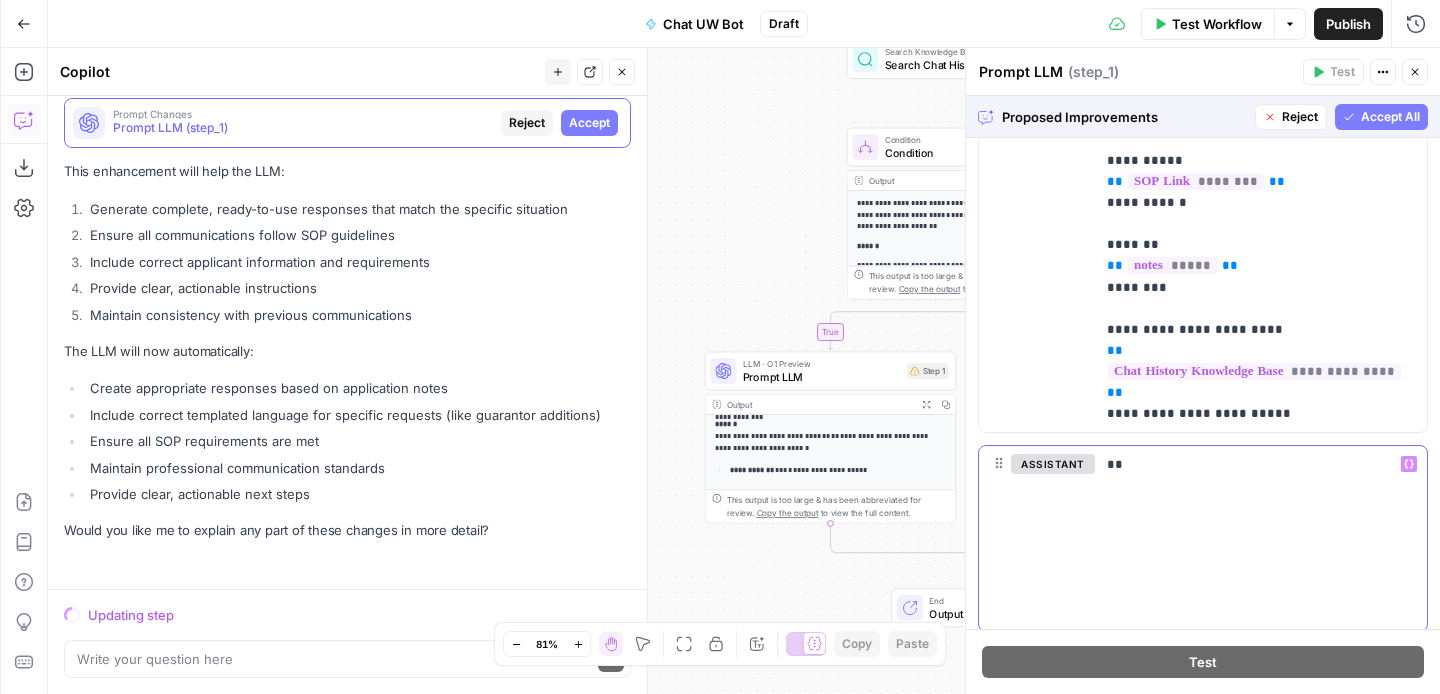 type 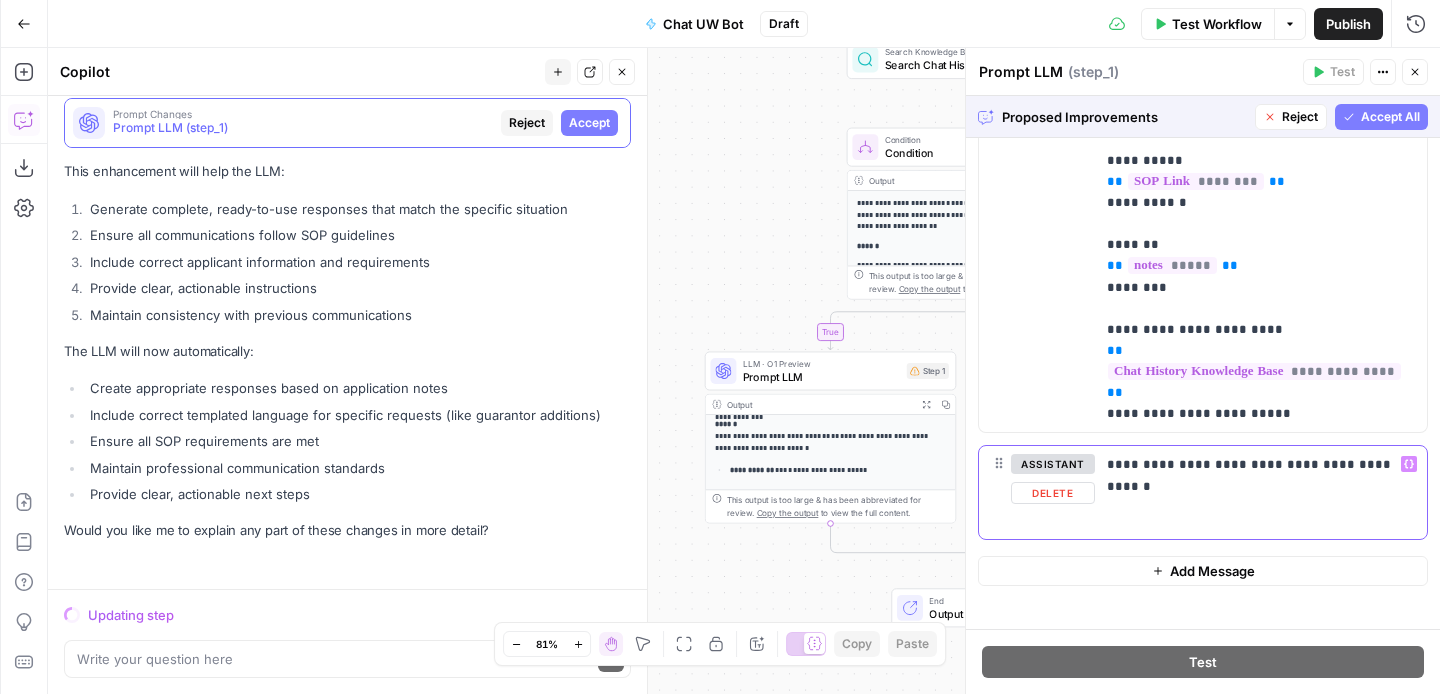 click on "**********" at bounding box center [1261, 464] 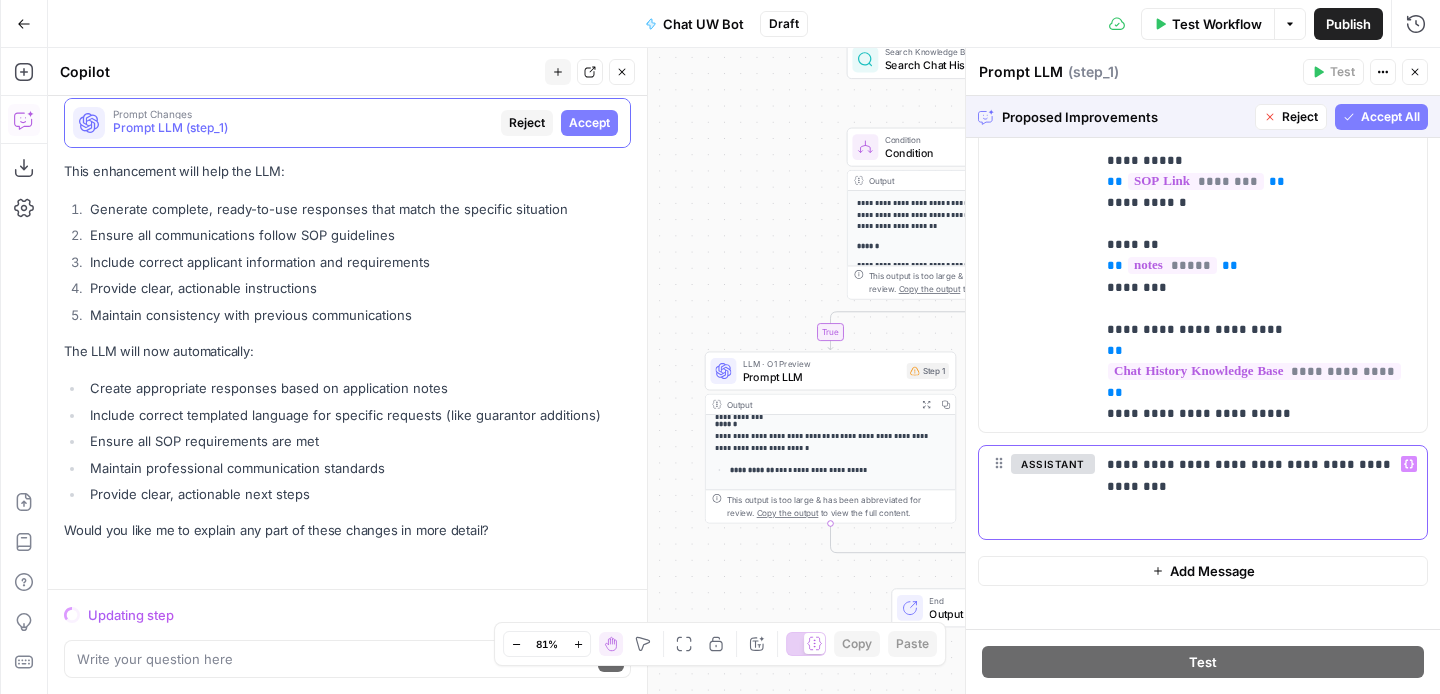 click on "**********" at bounding box center (1261, 464) 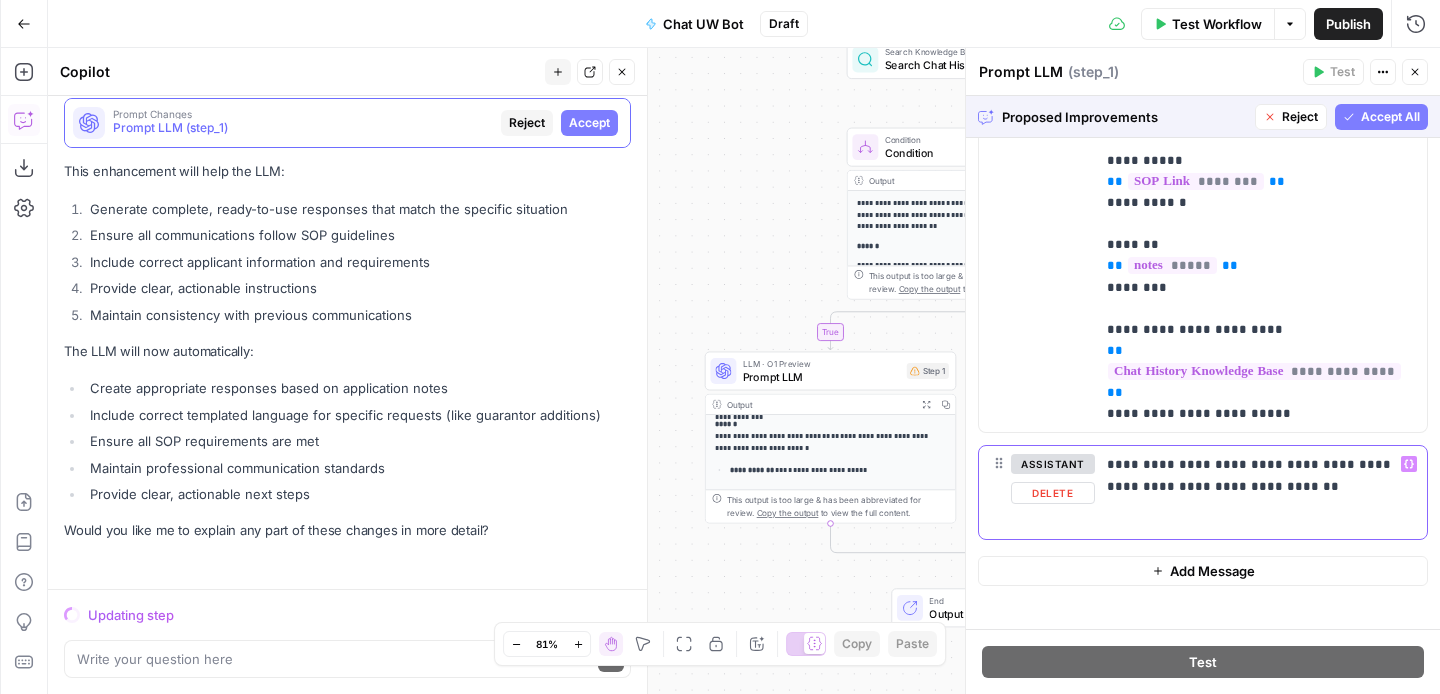 drag, startPoint x: 1268, startPoint y: 481, endPoint x: 1108, endPoint y: 454, distance: 162.26213 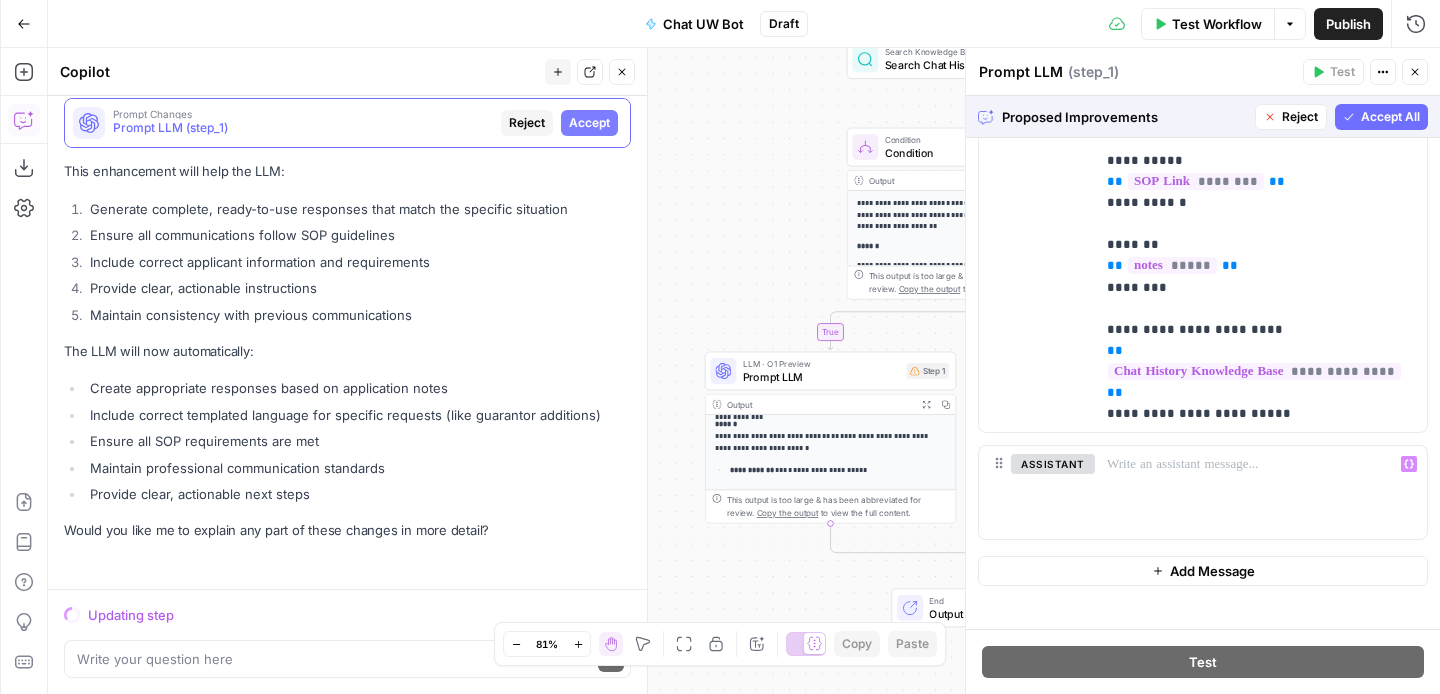 click on "Accept All" at bounding box center [1390, 117] 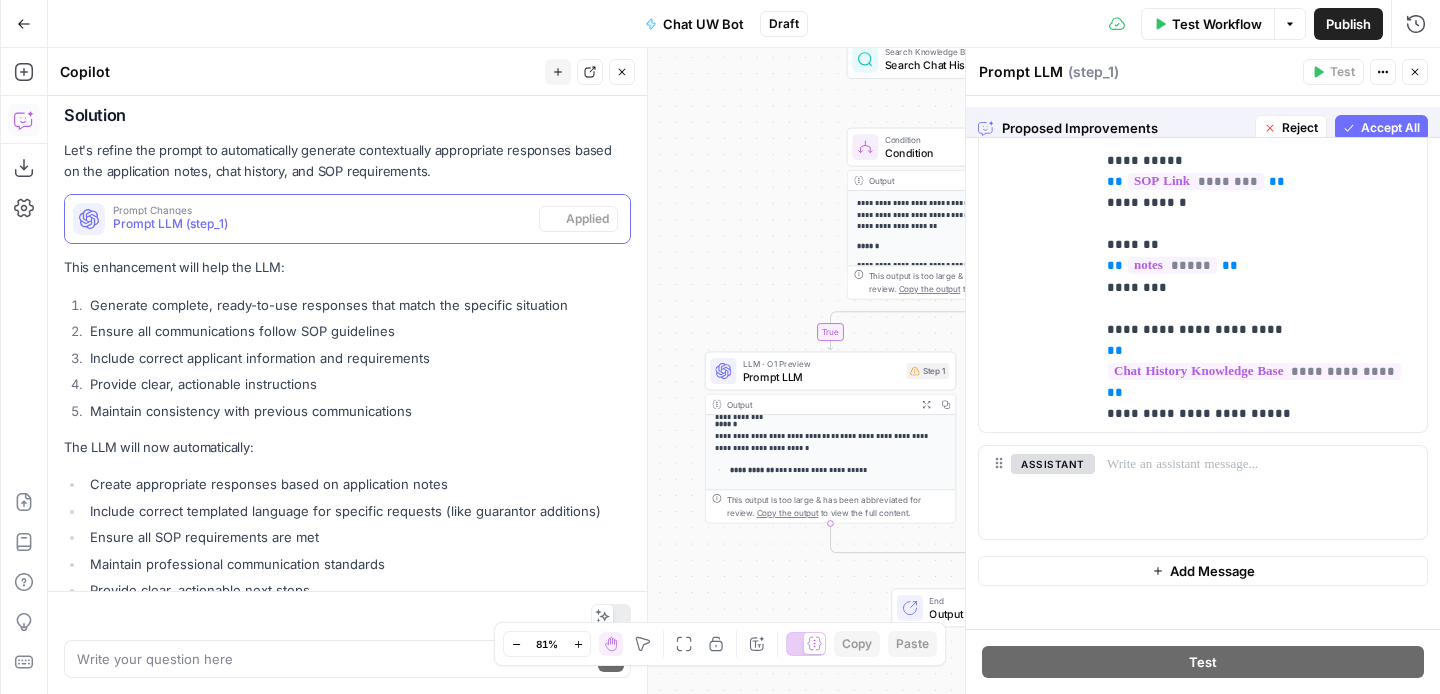 scroll, scrollTop: 2161, scrollLeft: 0, axis: vertical 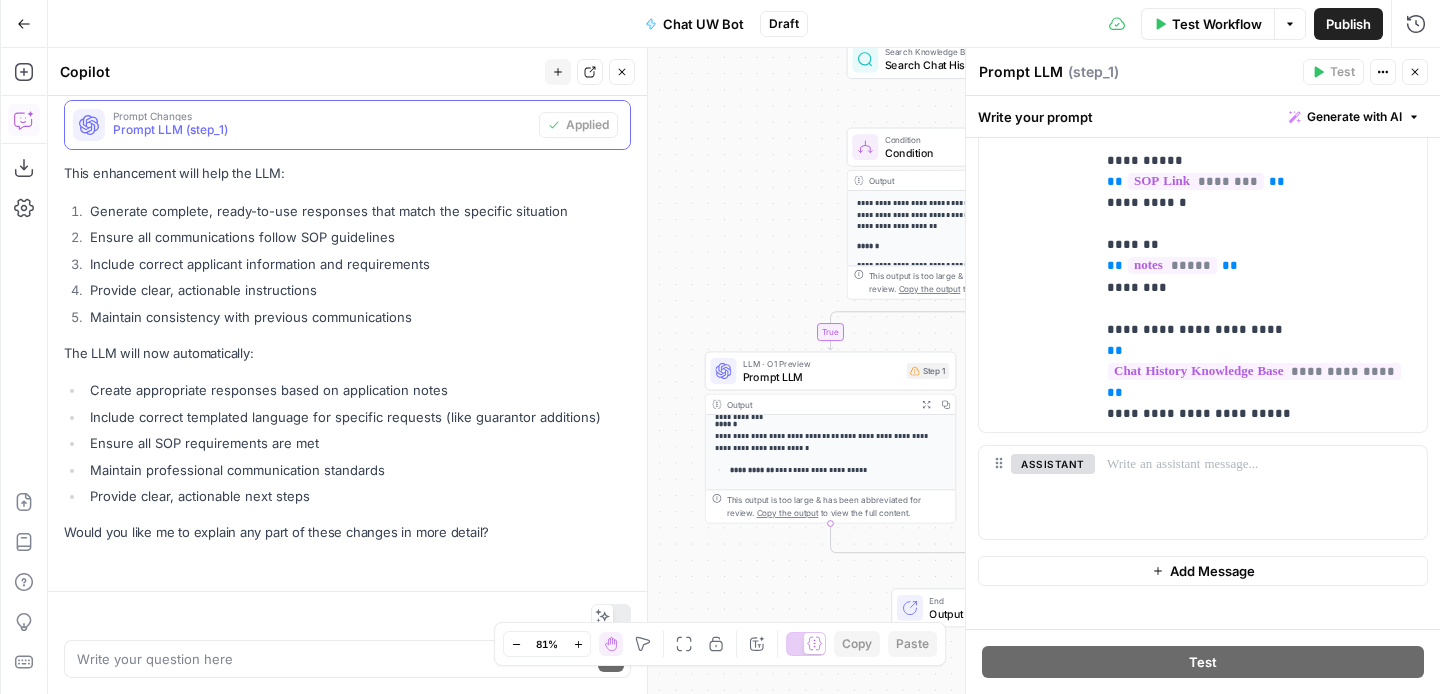 click on "E" at bounding box center (1408, 66) 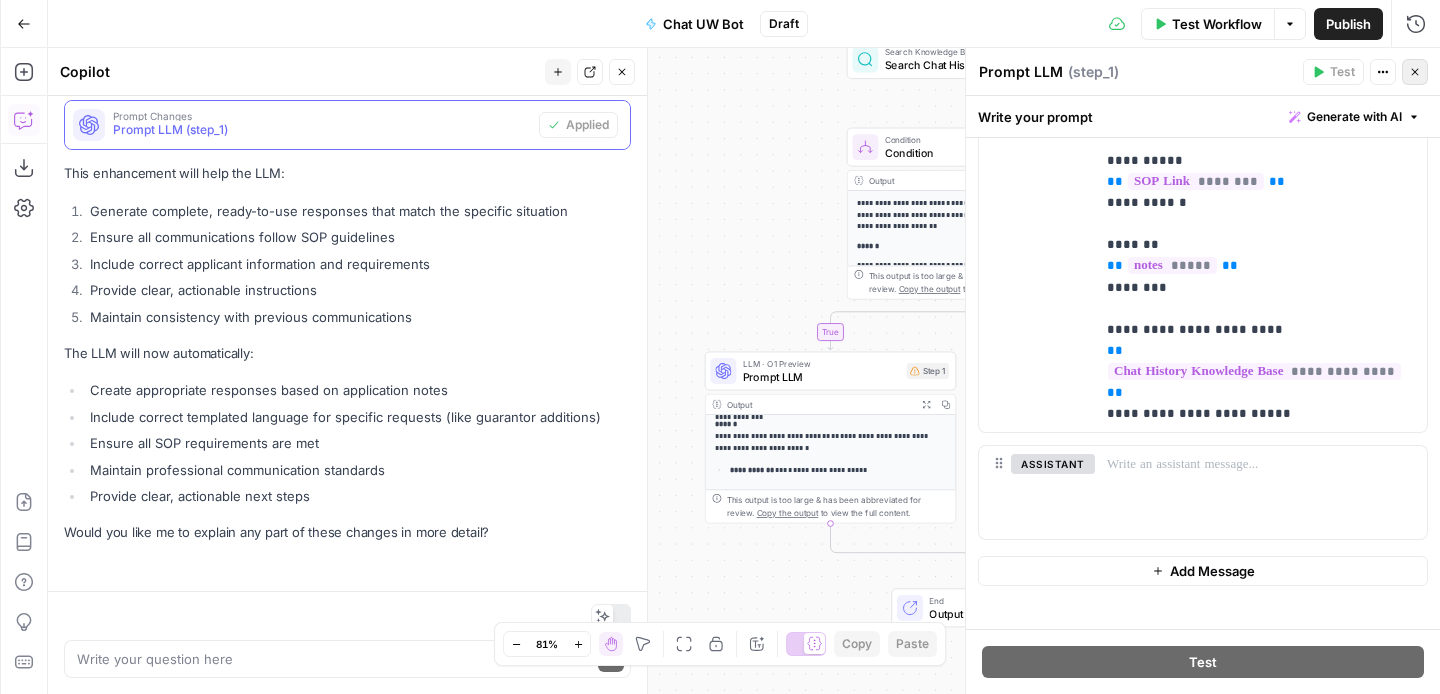 click 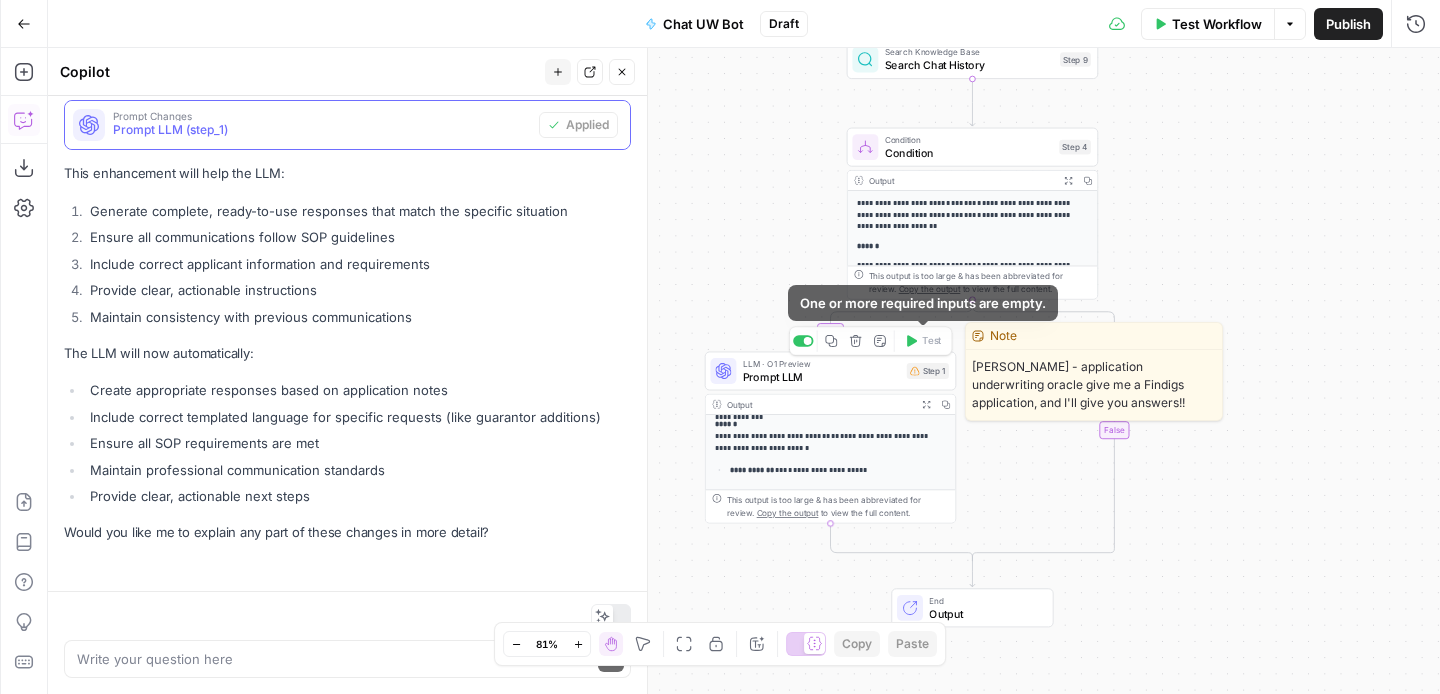 click on "D.A.R.L.A. - application underwriting oracle
give me a Findigs application, and I'll give you answers!!" at bounding box center [1094, 385] 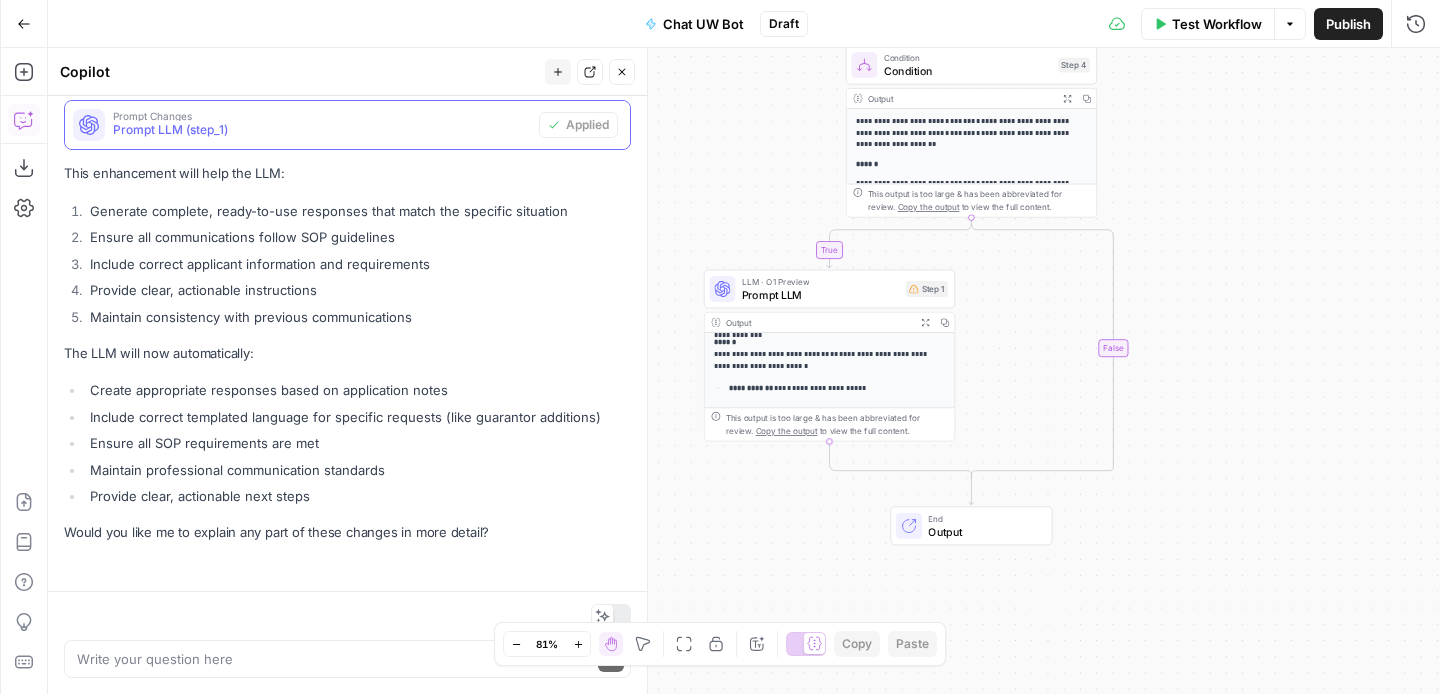drag, startPoint x: 1037, startPoint y: 508, endPoint x: 1036, endPoint y: 426, distance: 82.006096 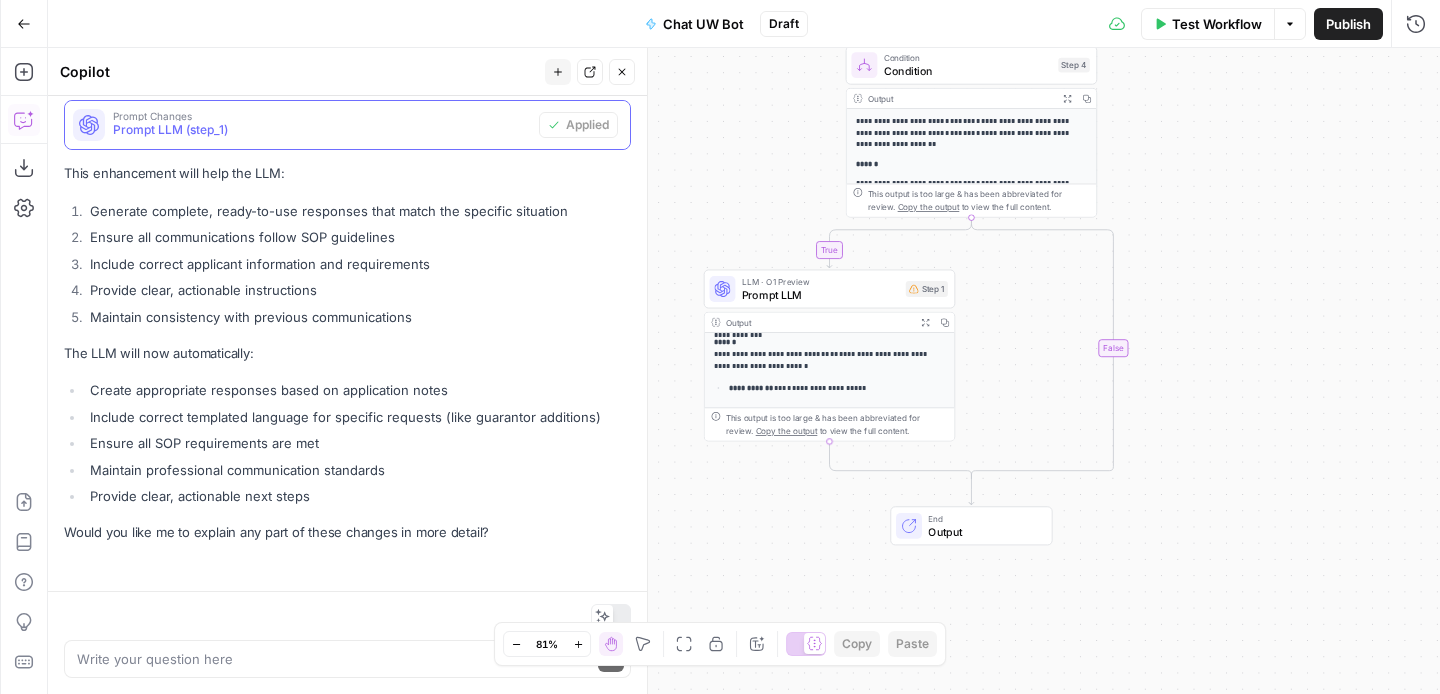 click on "**********" at bounding box center [744, 371] 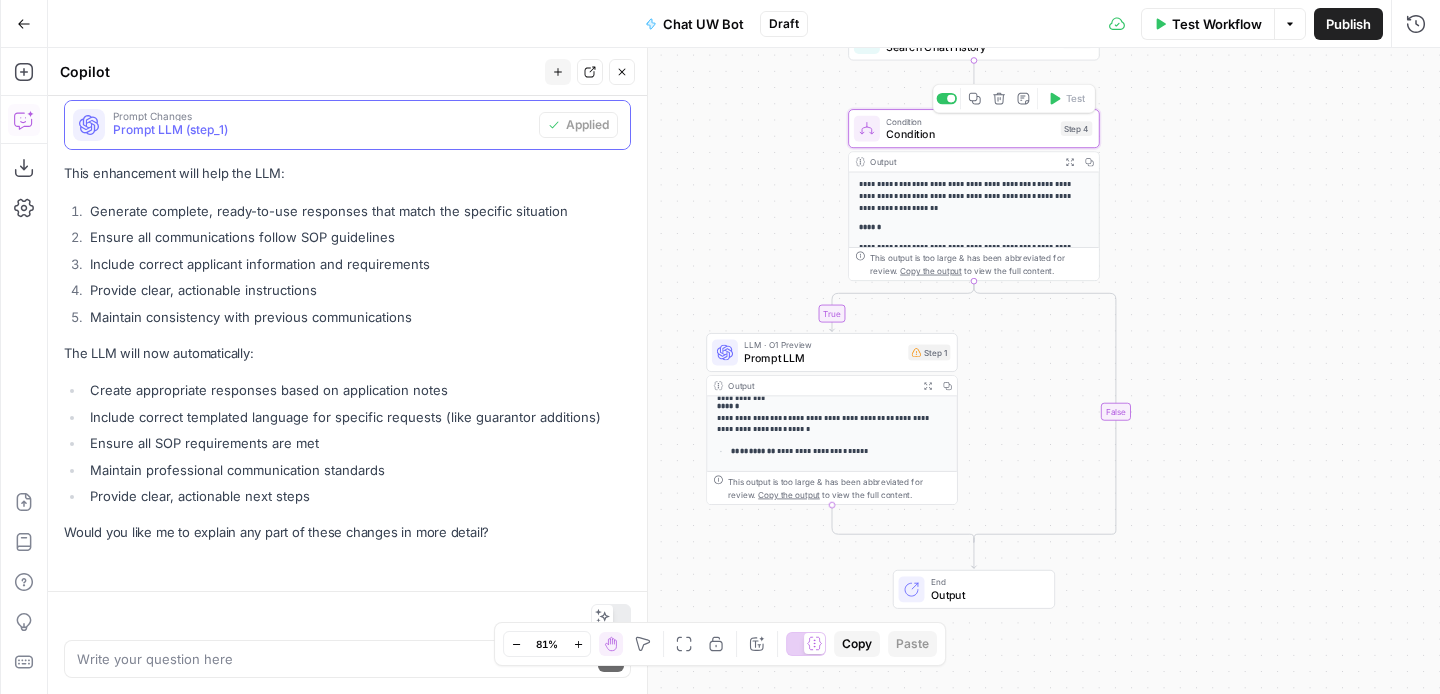 click on "Step 4" at bounding box center (1077, 128) 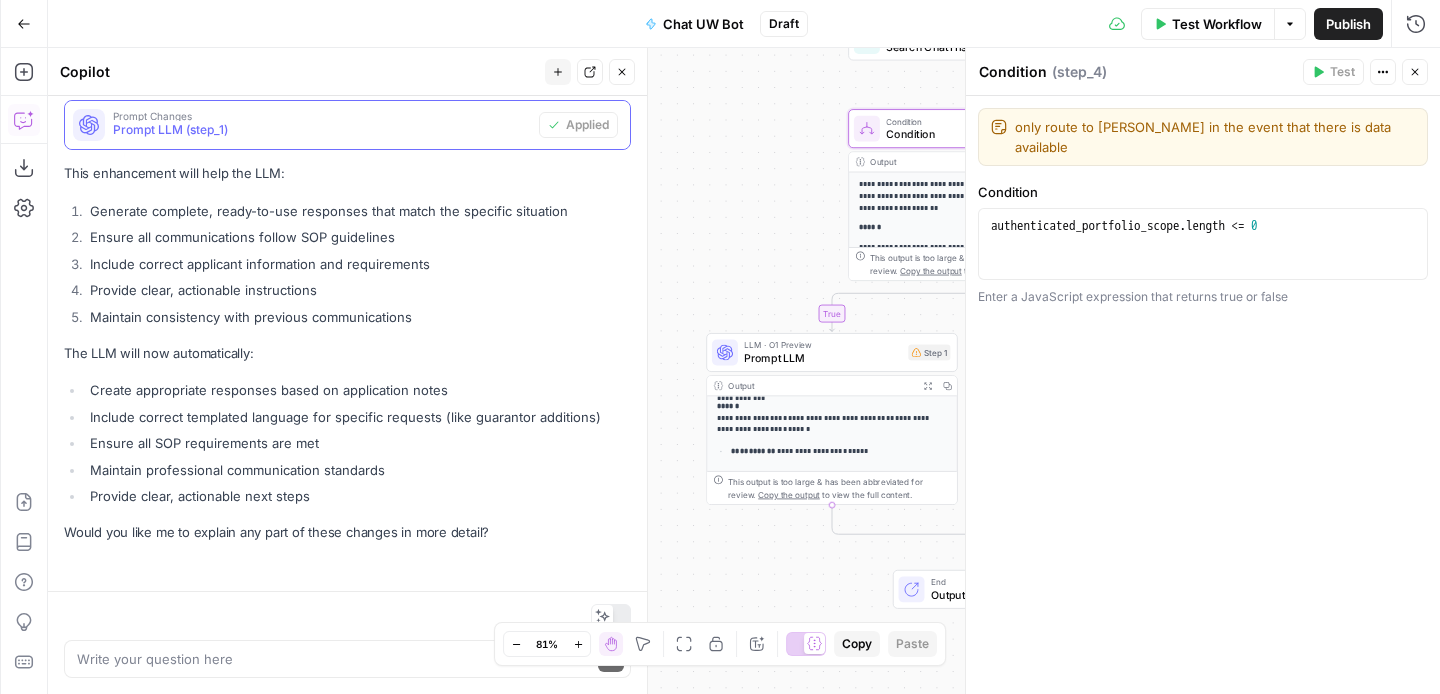 click on "**********" at bounding box center (744, 371) 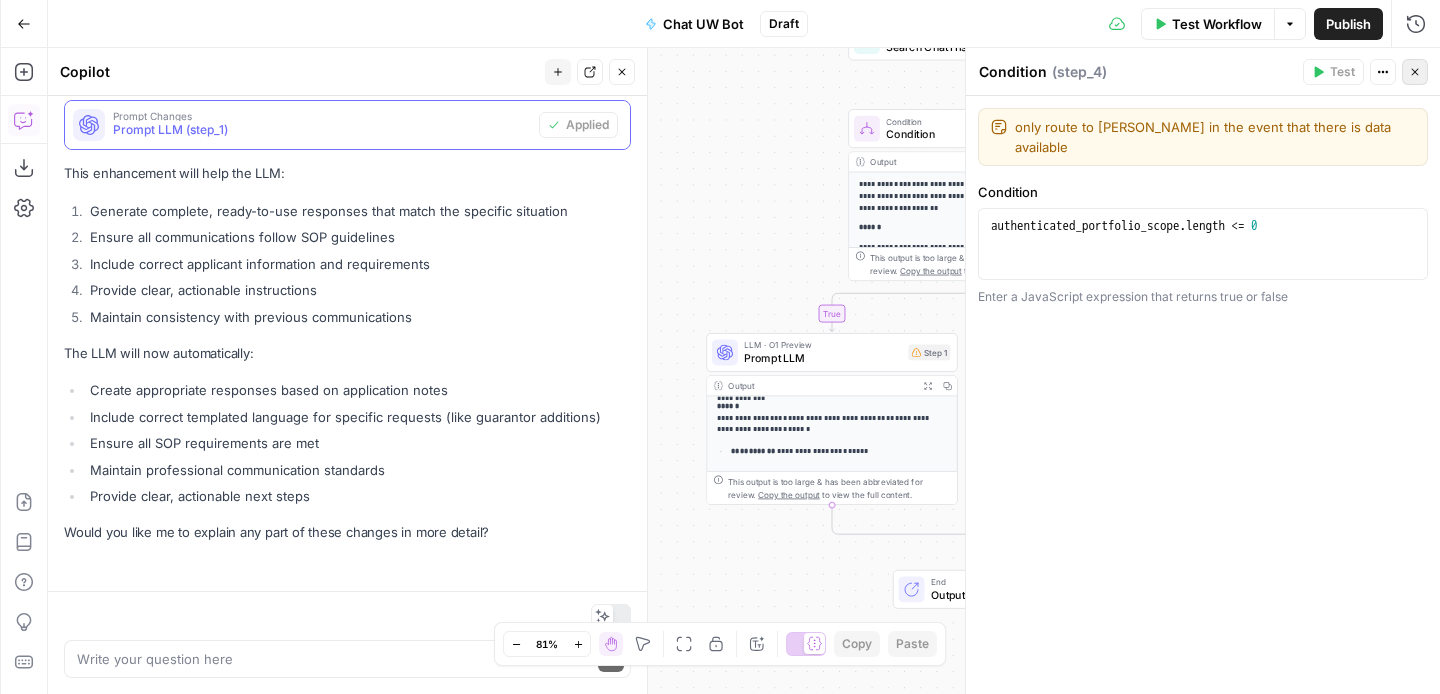 click 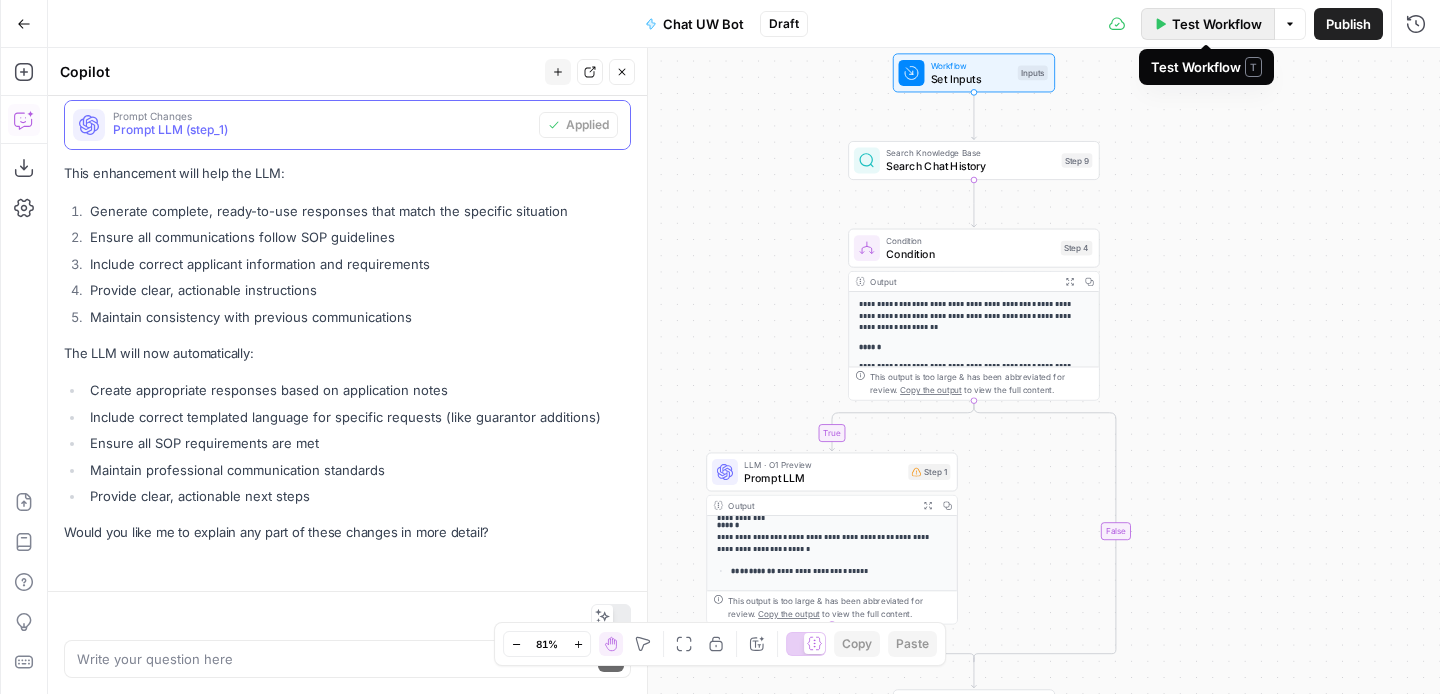 click 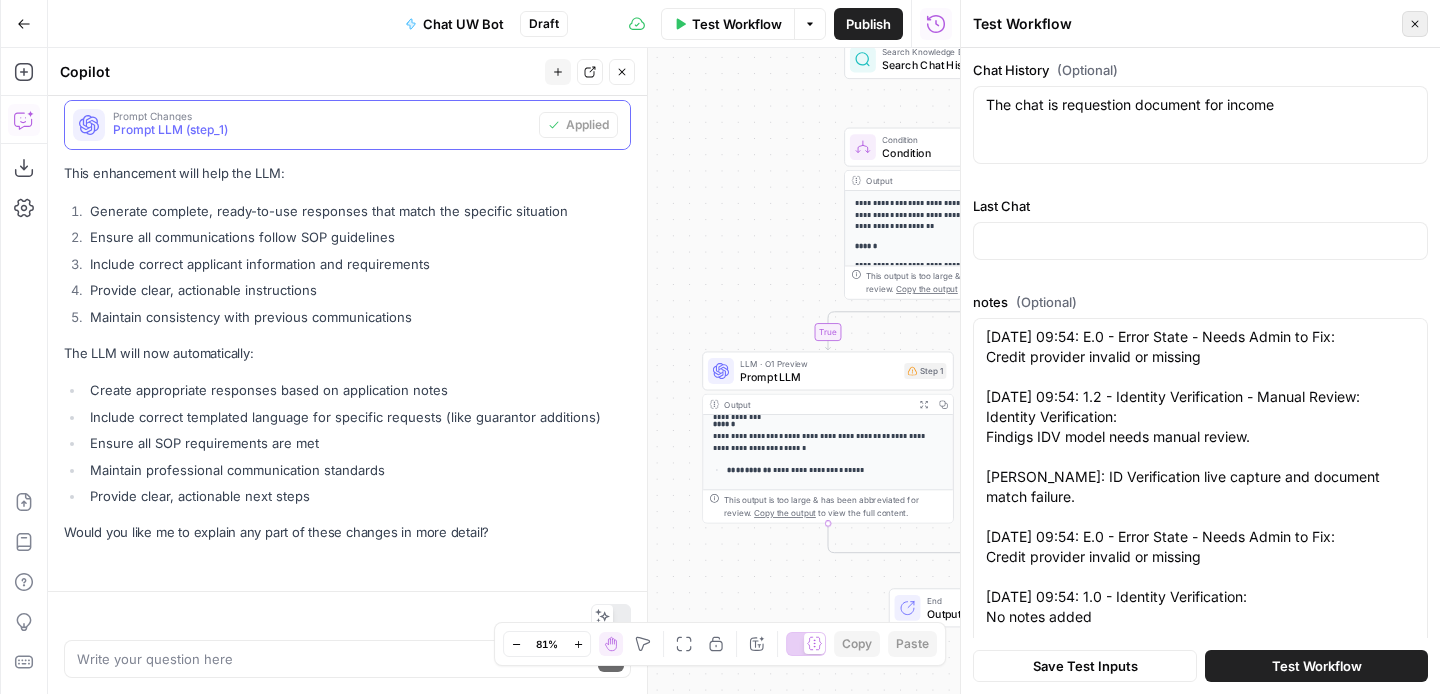 click on "Close" at bounding box center (1415, 24) 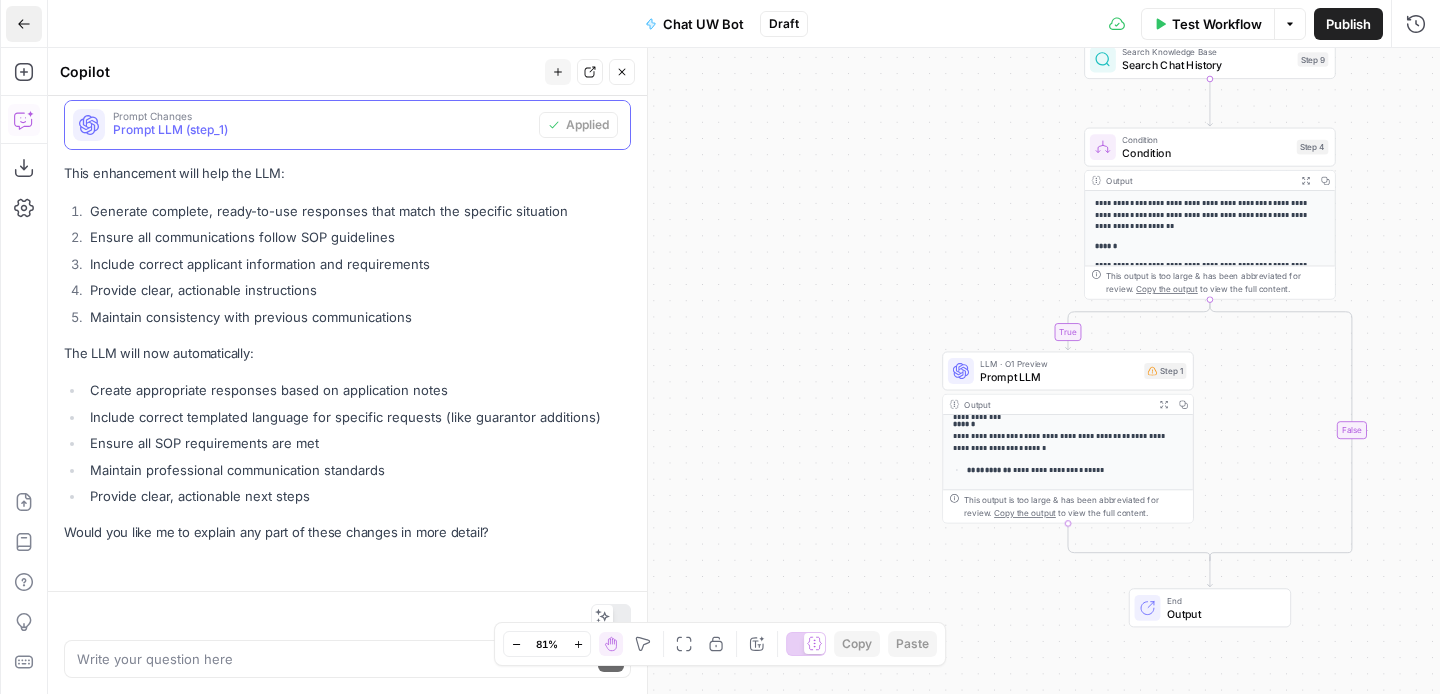 click 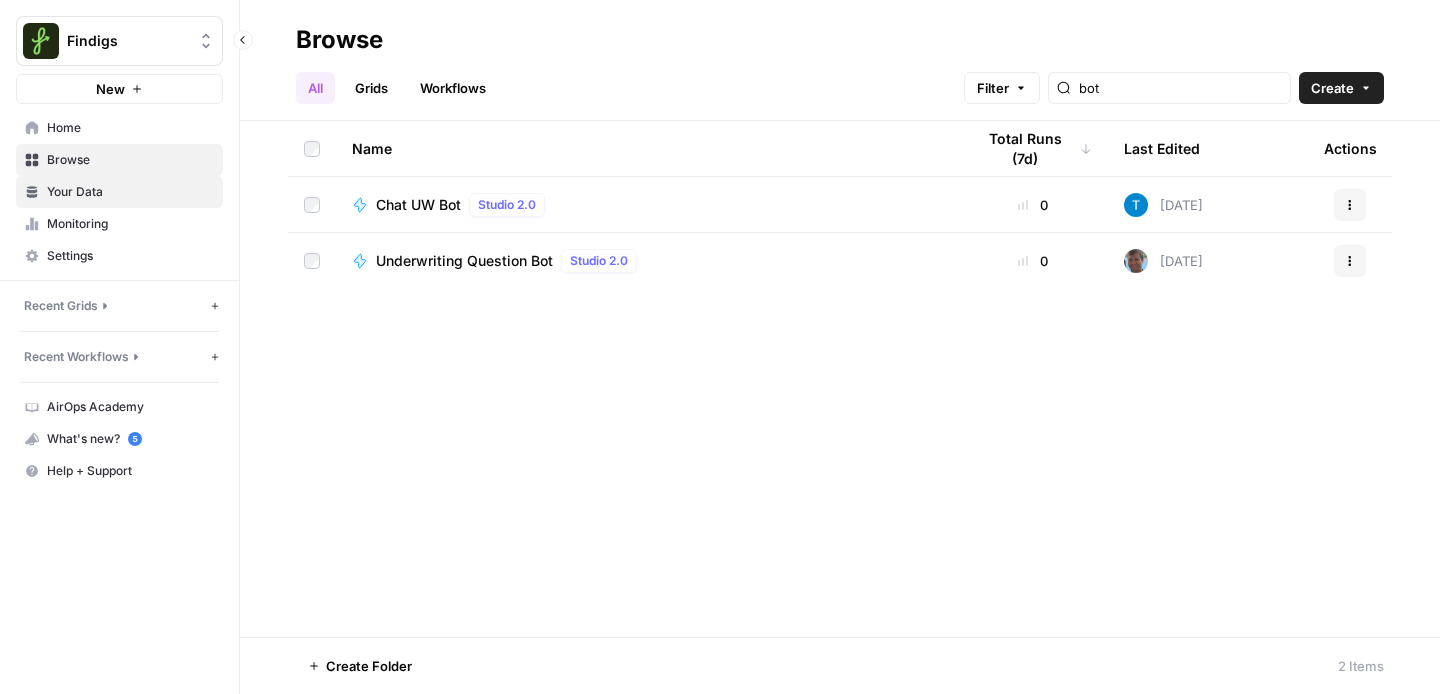 click on "Your Data" at bounding box center (130, 192) 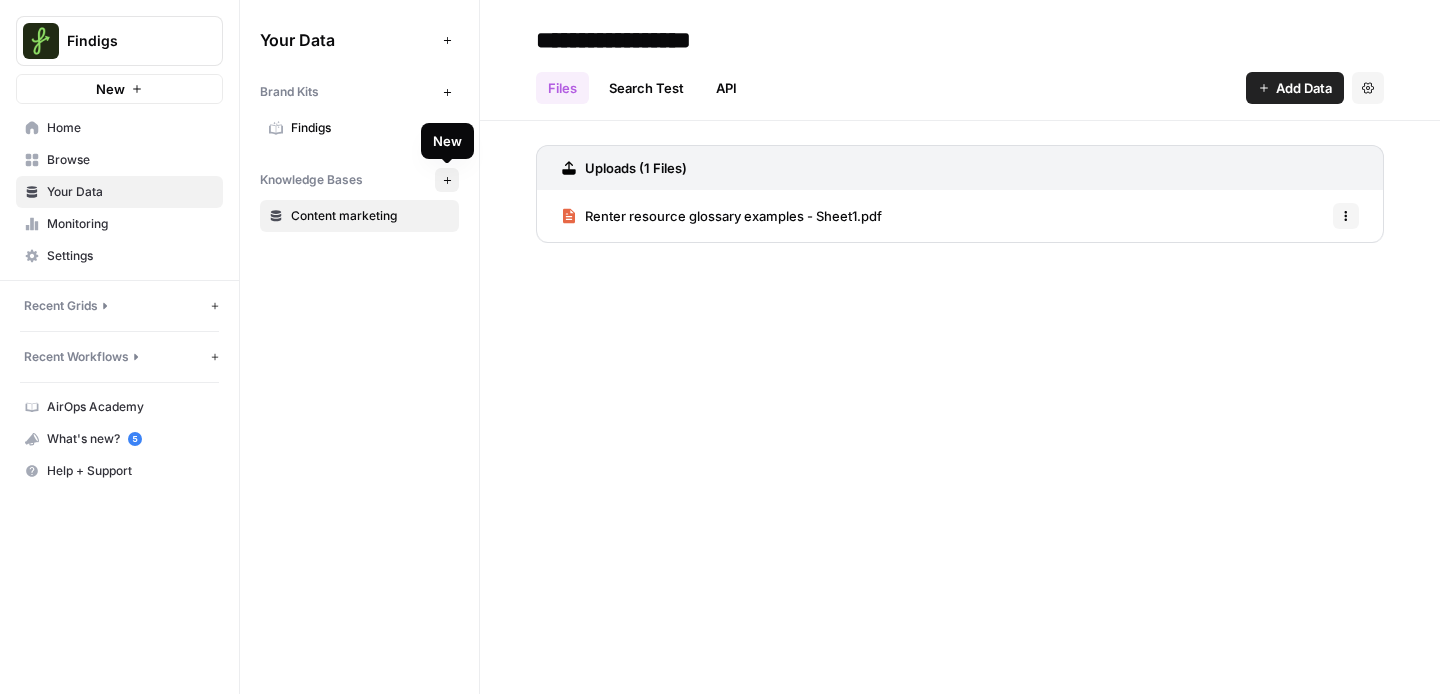 click on "New" at bounding box center [447, 180] 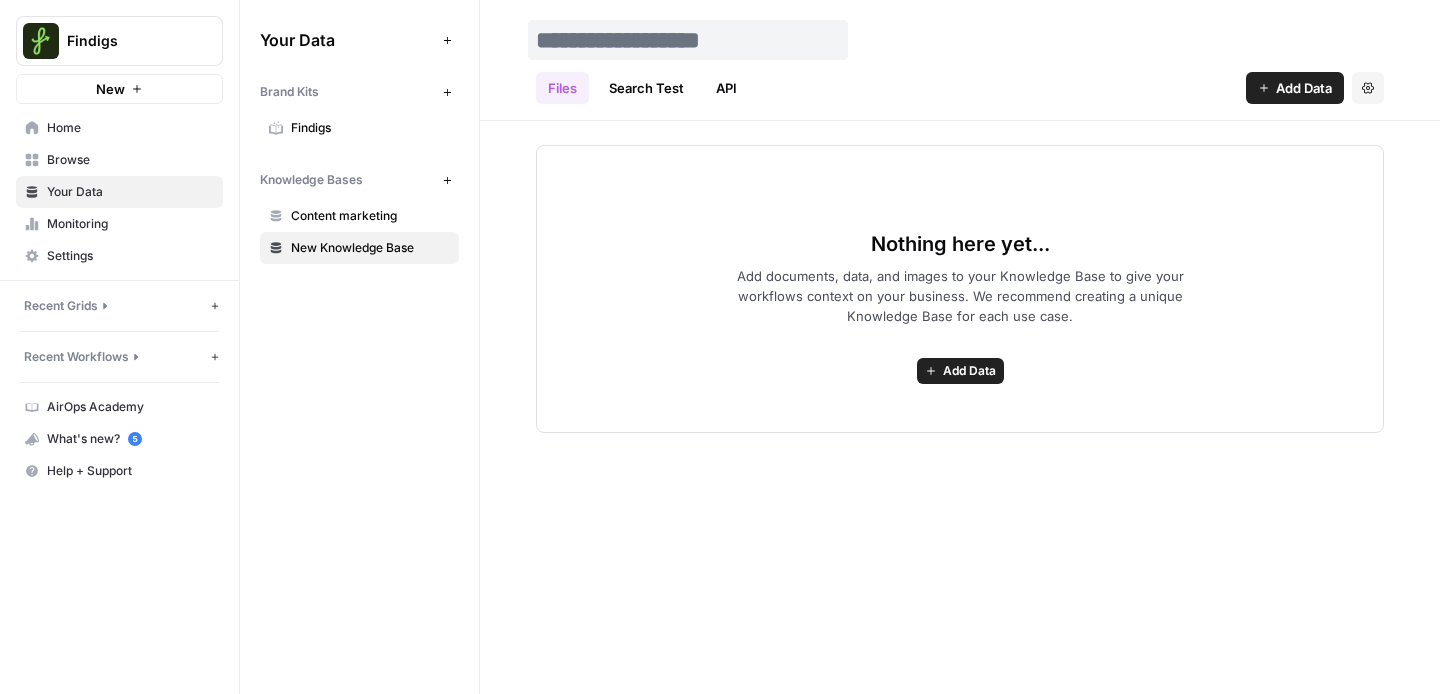 type on "*" 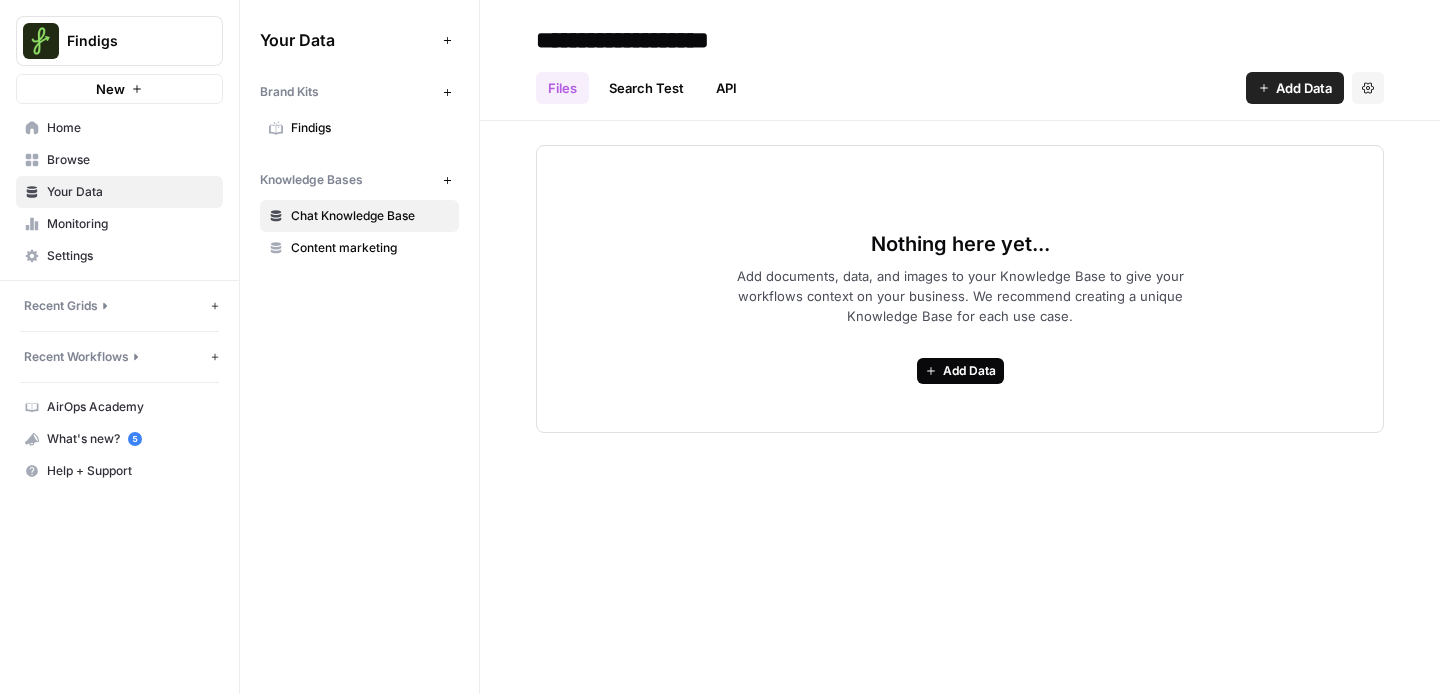 type on "**********" 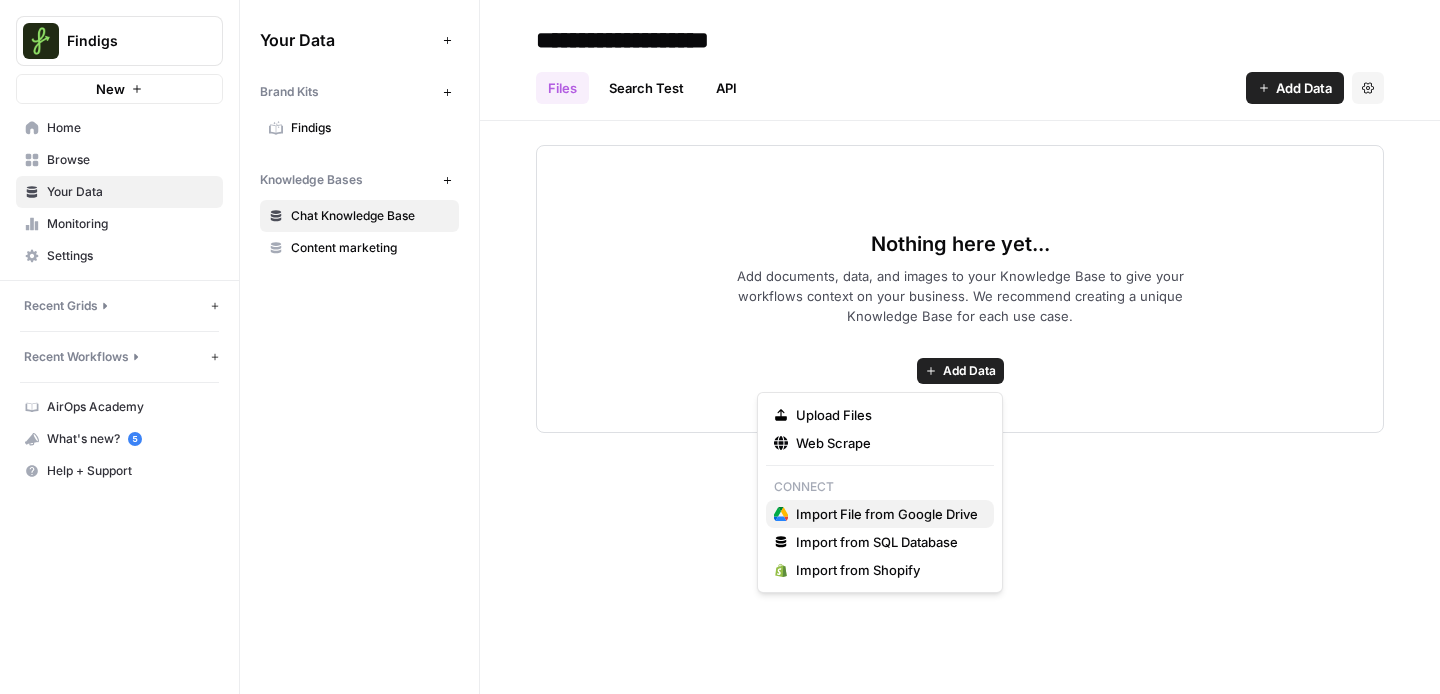 click on "Import File from Google Drive" at bounding box center [887, 514] 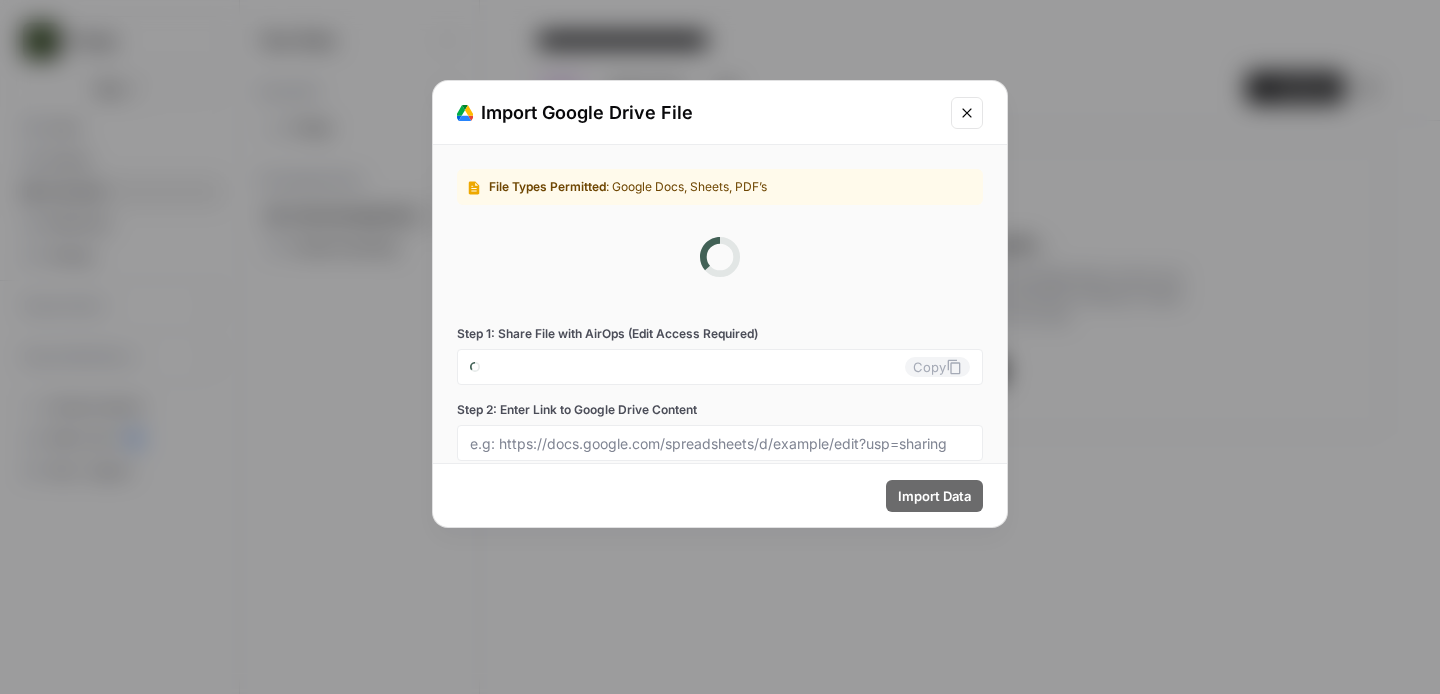 type on "findigs-0-d4v9og4bjv@airops.iam.gserviceaccount.com" 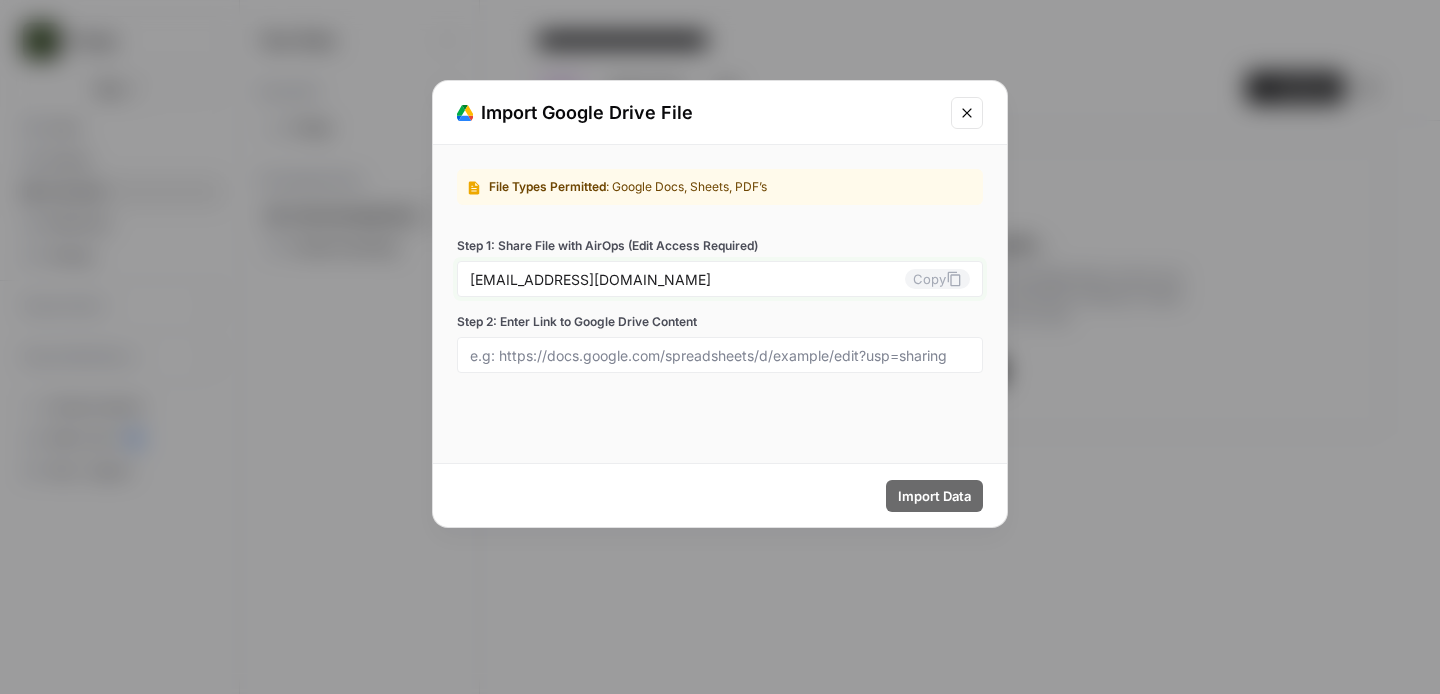 click on "Copy" at bounding box center (937, 279) 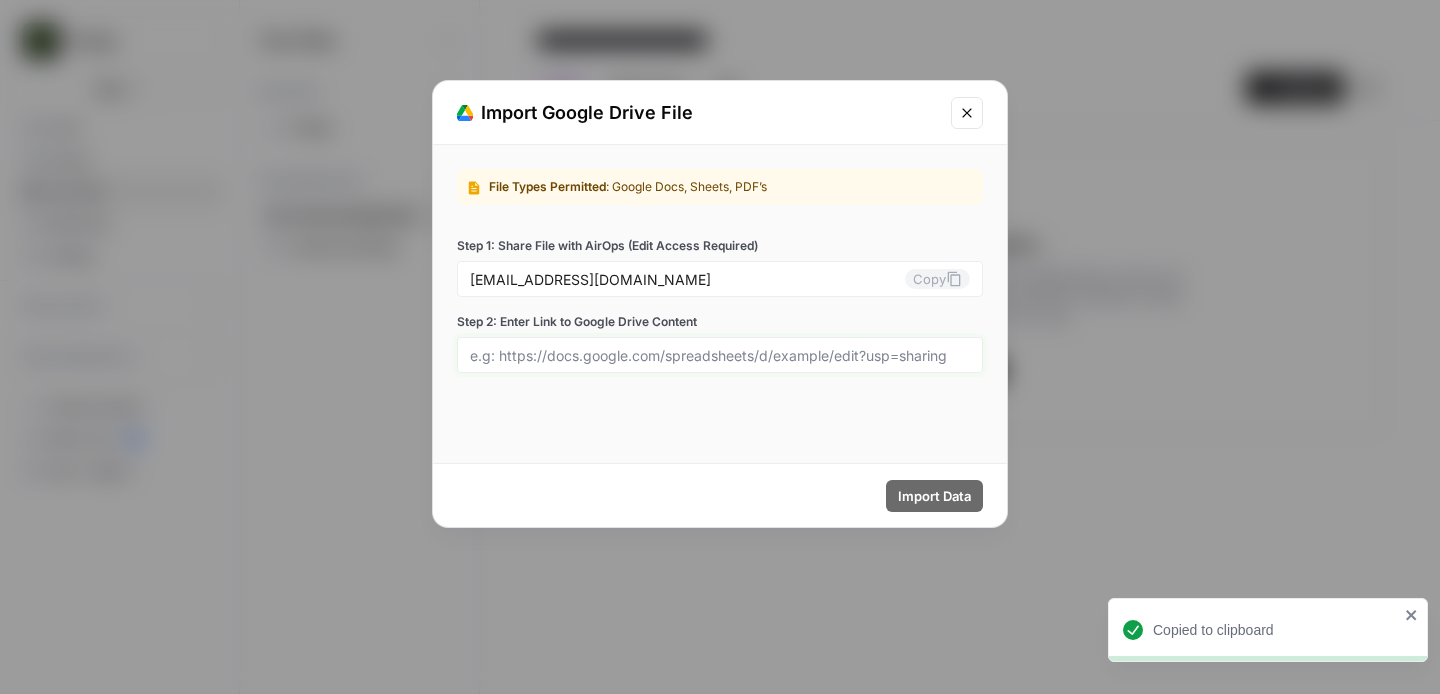 click on "Step 2: Enter Link to Google Drive Content" at bounding box center (720, 355) 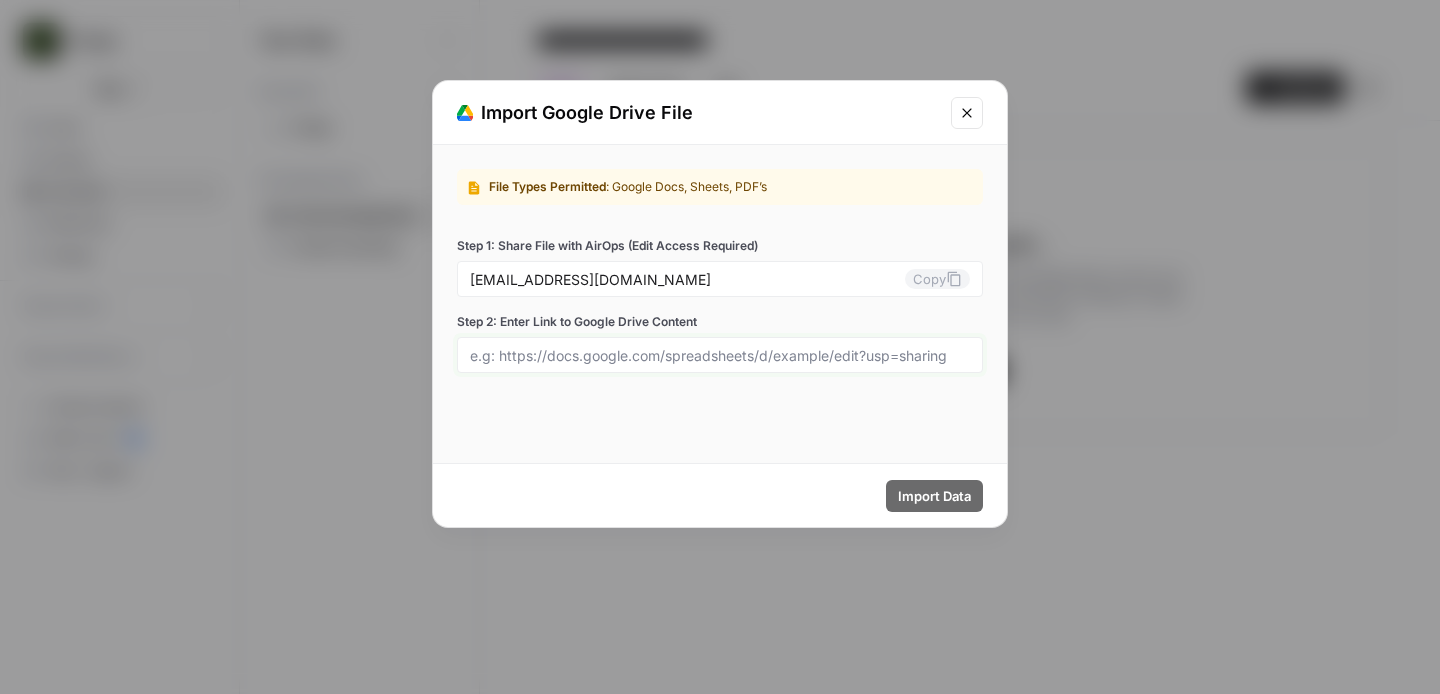 paste on "https://docs.google.com/spreadsheets/d/1OKa9an4-H4zxZcMR4XK14-dGrsCgmAmw_Pu4UHIvIpU/edit?gid=2120988177#gid=2120988177" 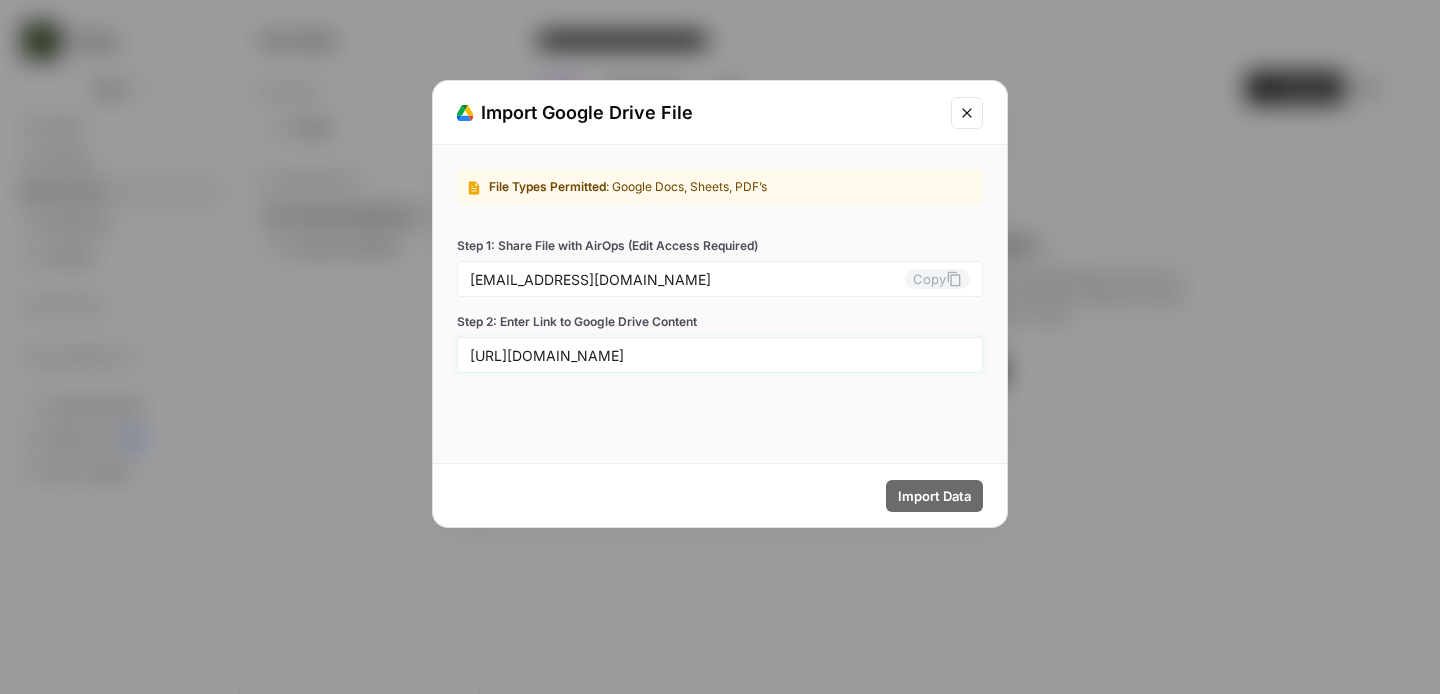 scroll, scrollTop: 0, scrollLeft: 419, axis: horizontal 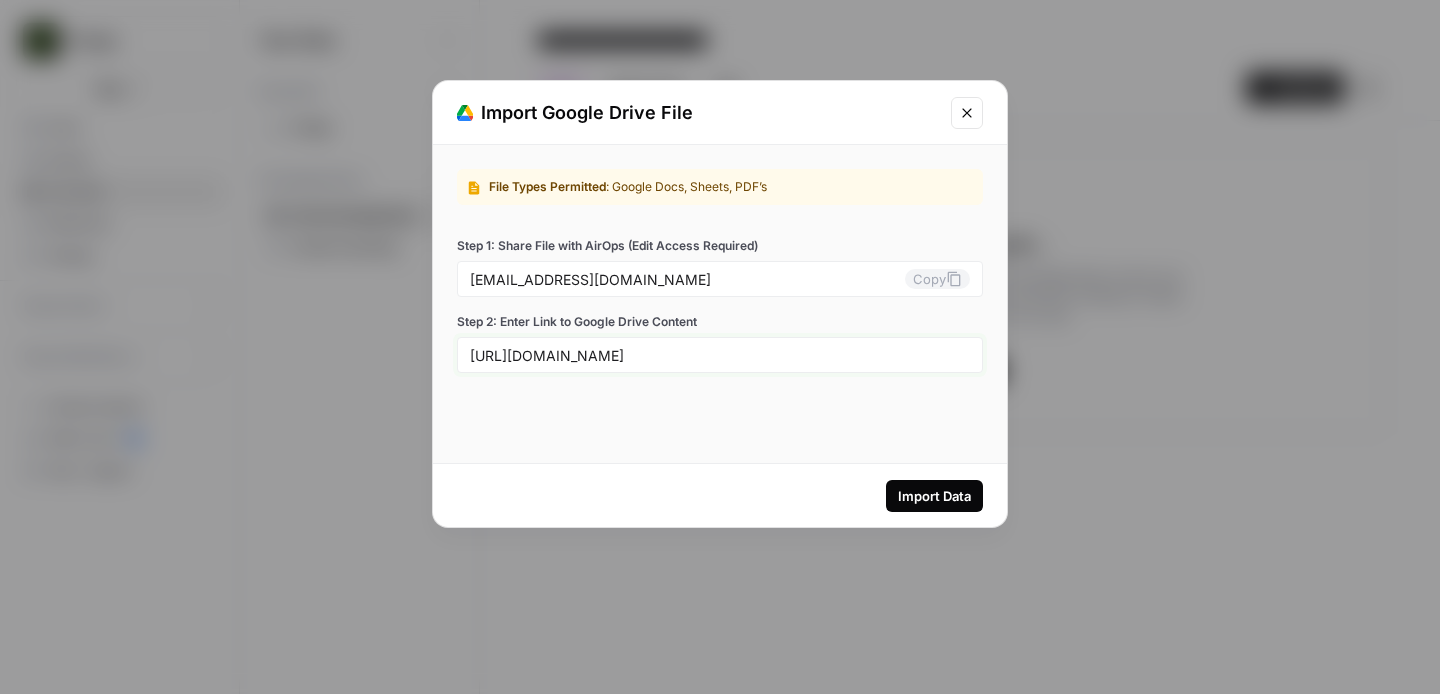 type on "https://docs.google.com/spreadsheets/d/1OKa9an4-H4zxZcMR4XK14-dGrsCgmAmw_Pu4UHIvIpU/edit?gid=2120988177#gid=2120988177" 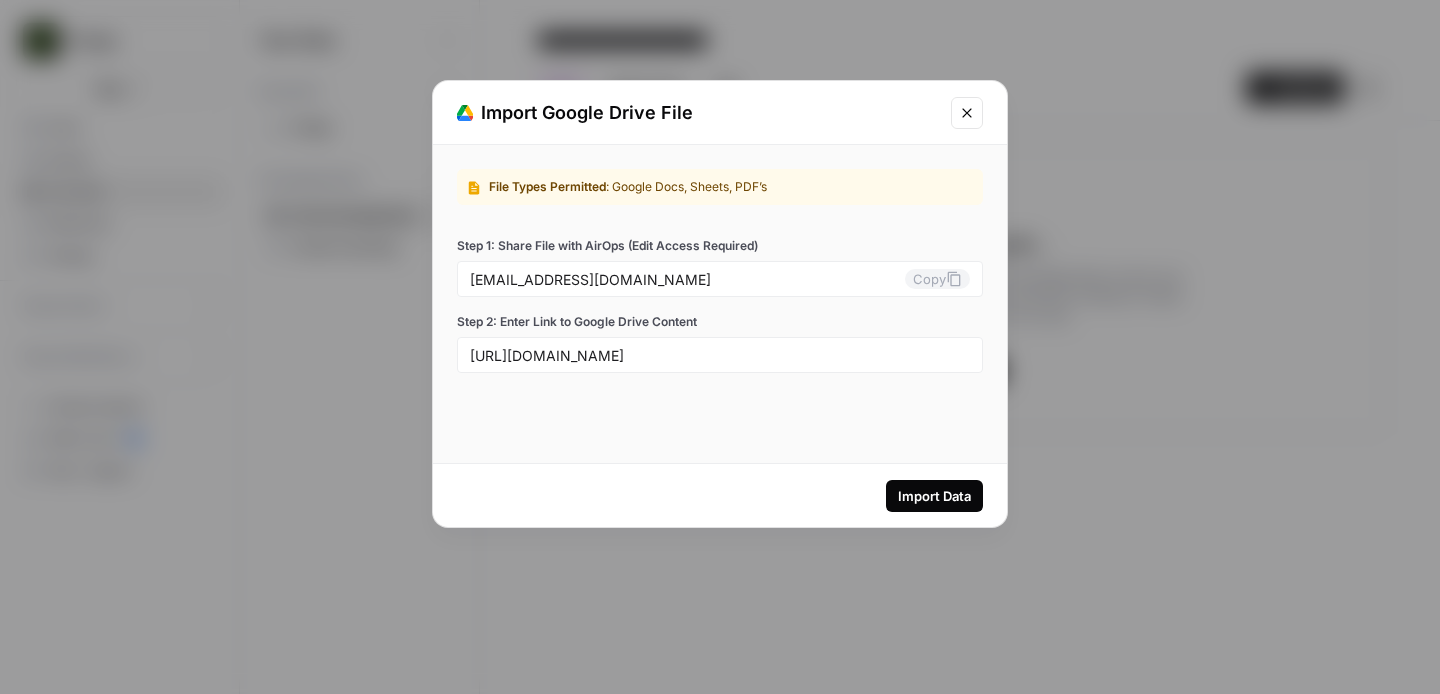 click on "Import Data" at bounding box center (934, 496) 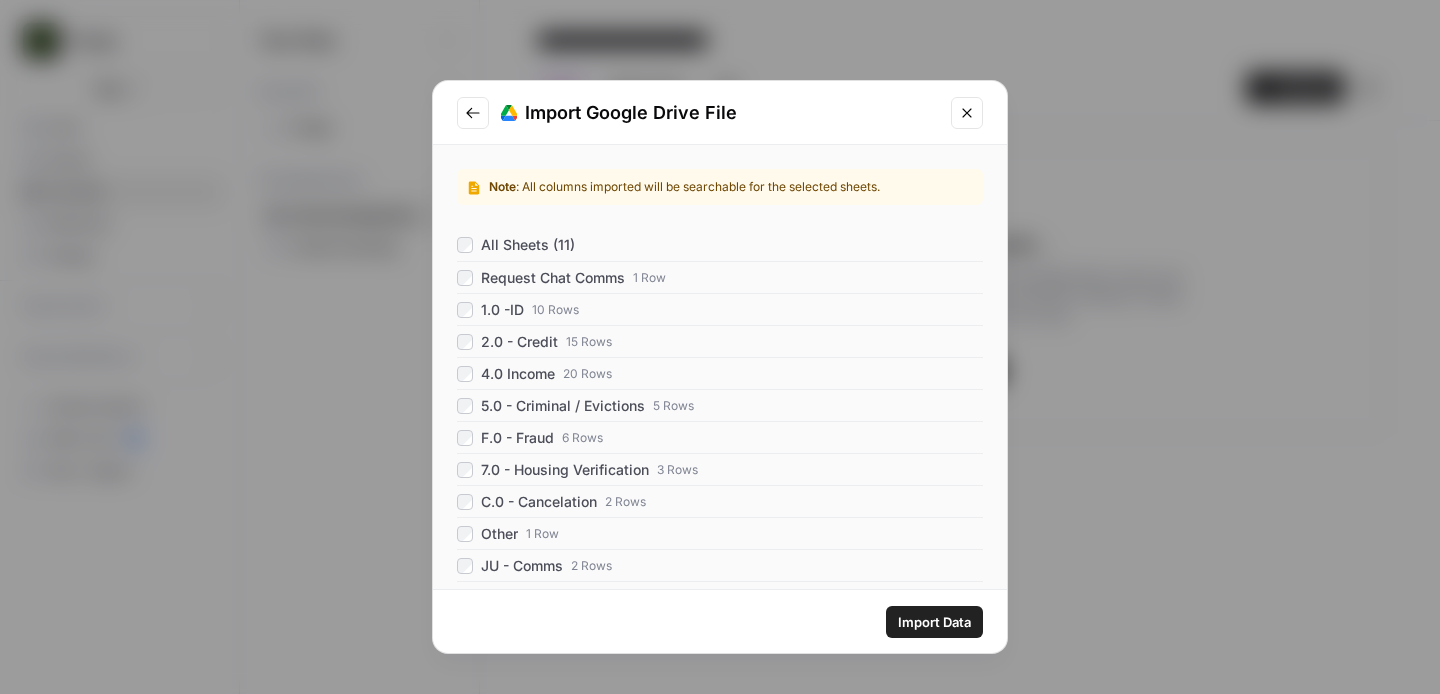 scroll, scrollTop: 48, scrollLeft: 0, axis: vertical 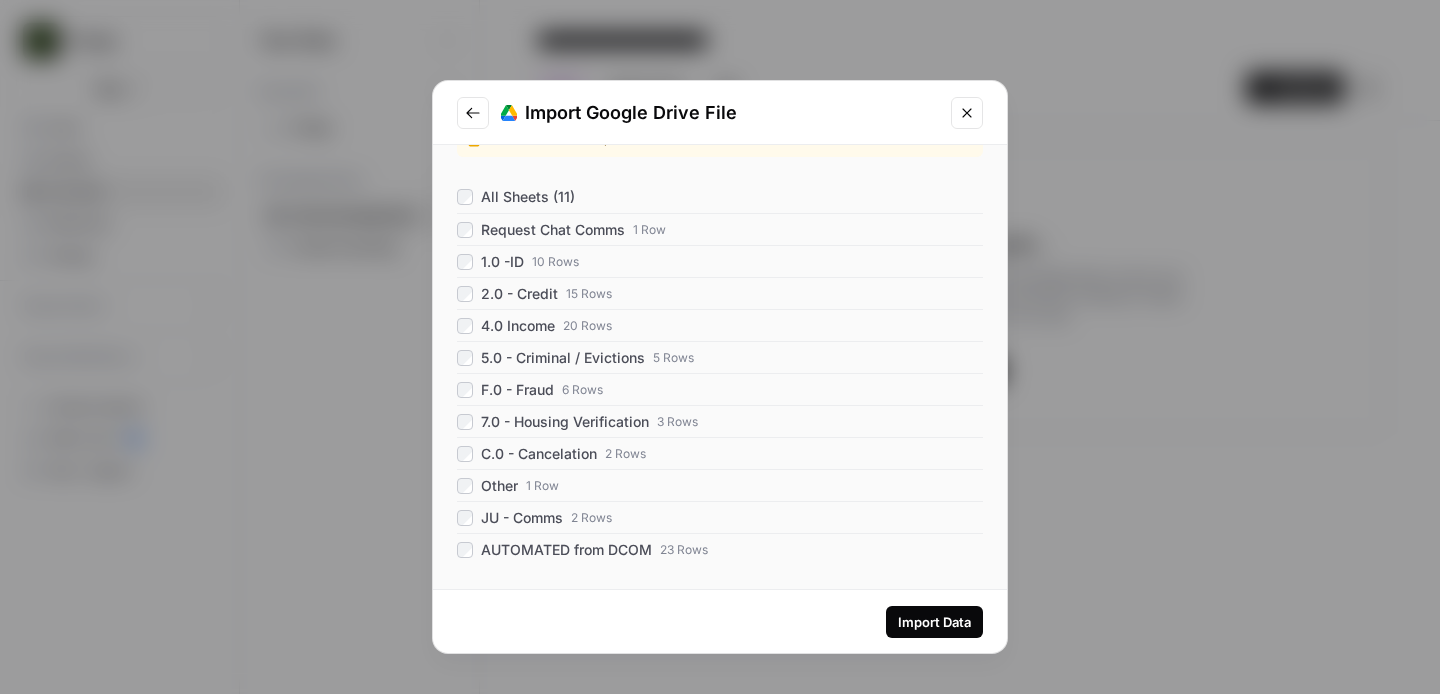 click on "Import Data" at bounding box center [934, 622] 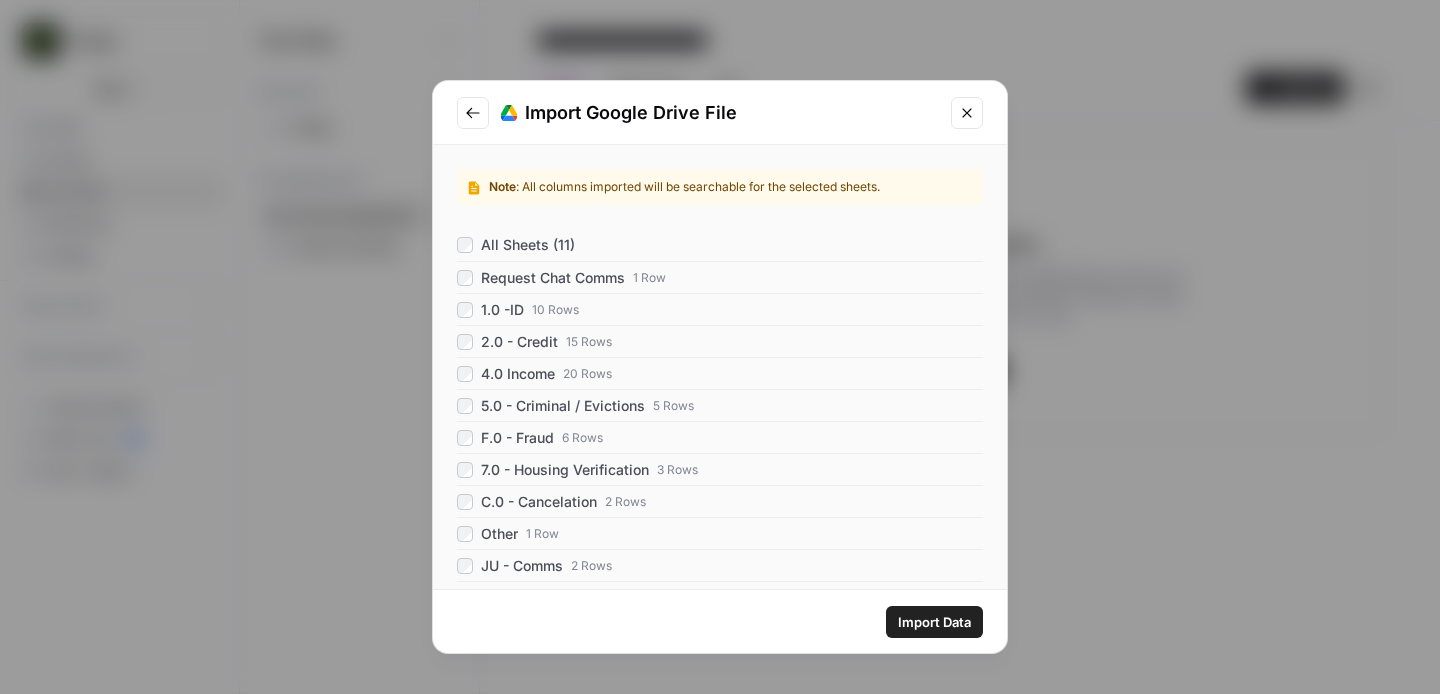 scroll, scrollTop: 48, scrollLeft: 0, axis: vertical 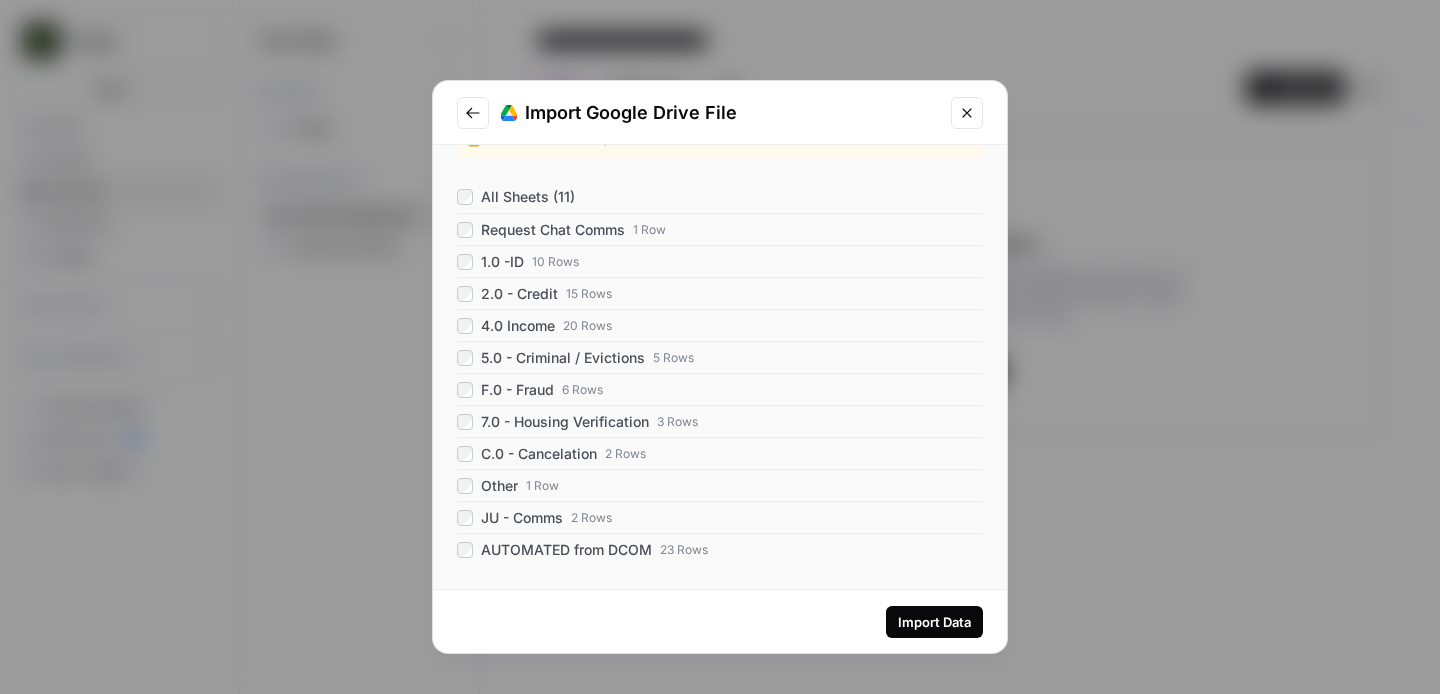 click on "Import Data" at bounding box center (934, 622) 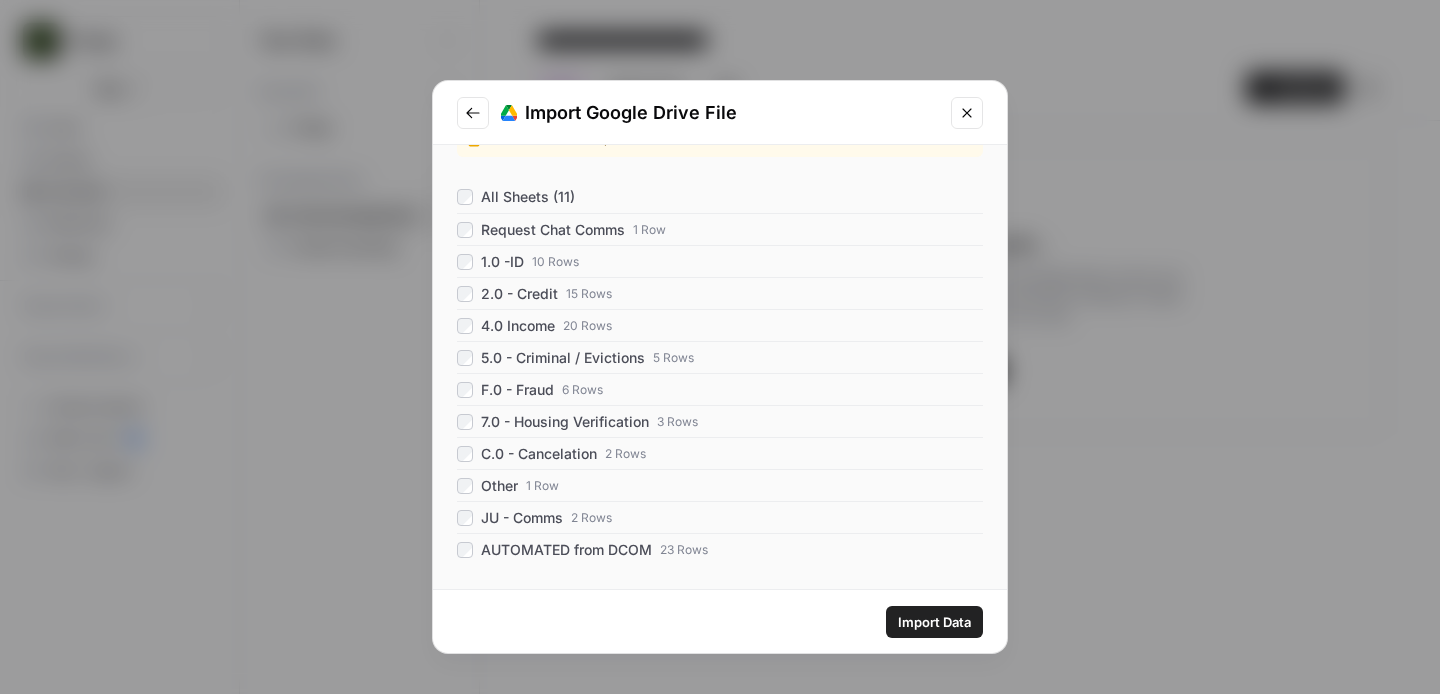 click 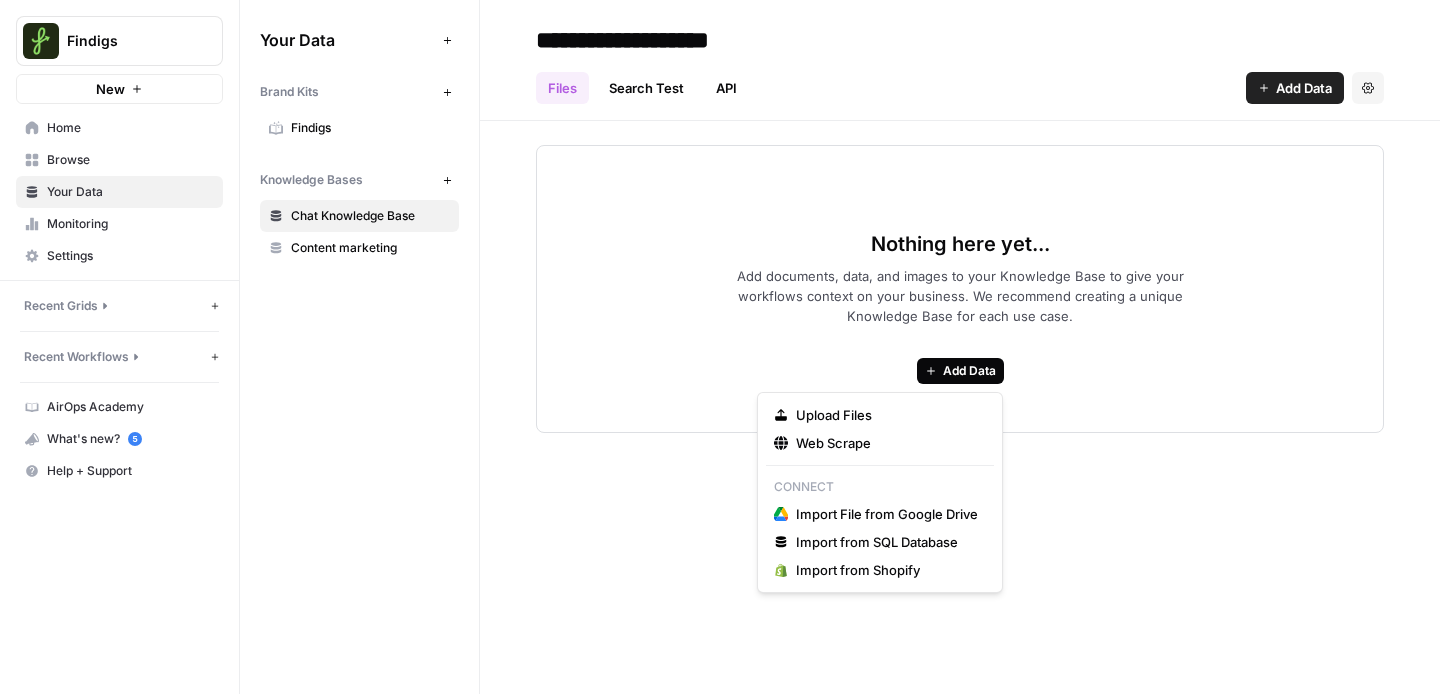 click on "Add Data" at bounding box center [969, 371] 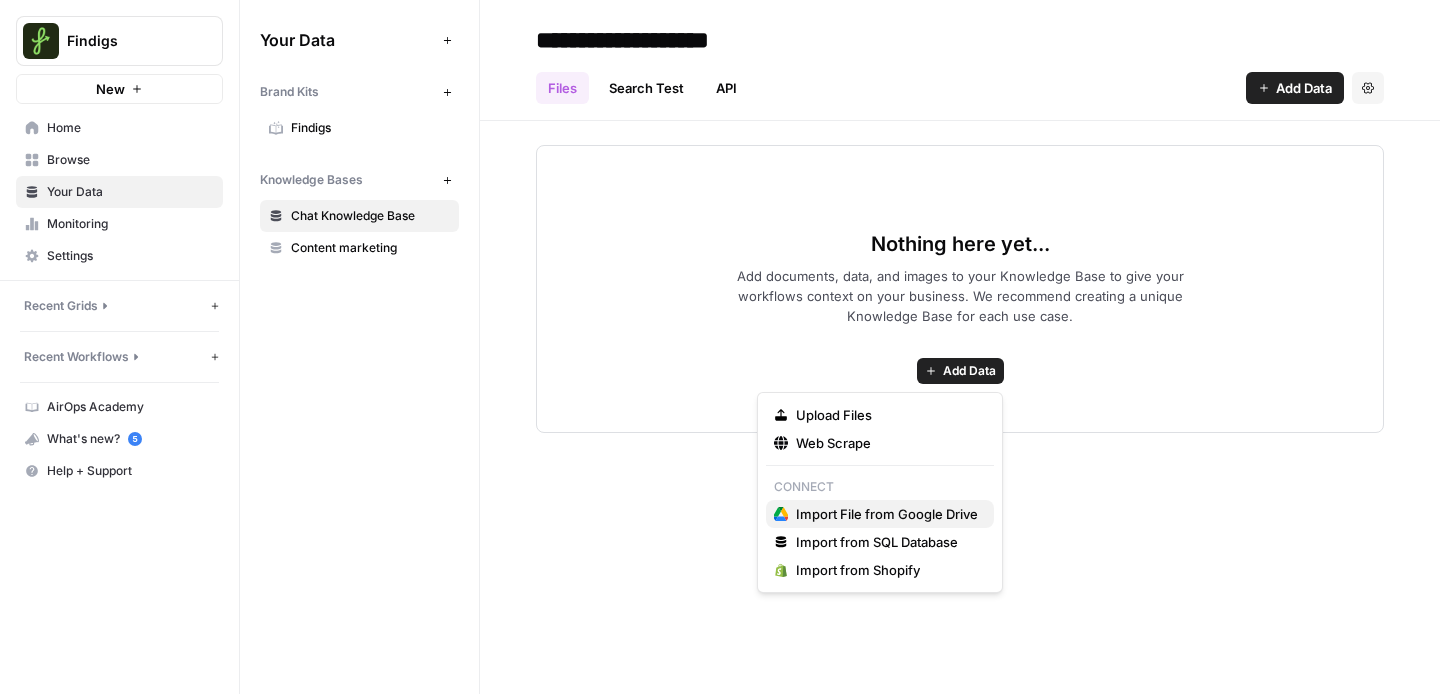 click on "Import File from Google Drive" at bounding box center [887, 514] 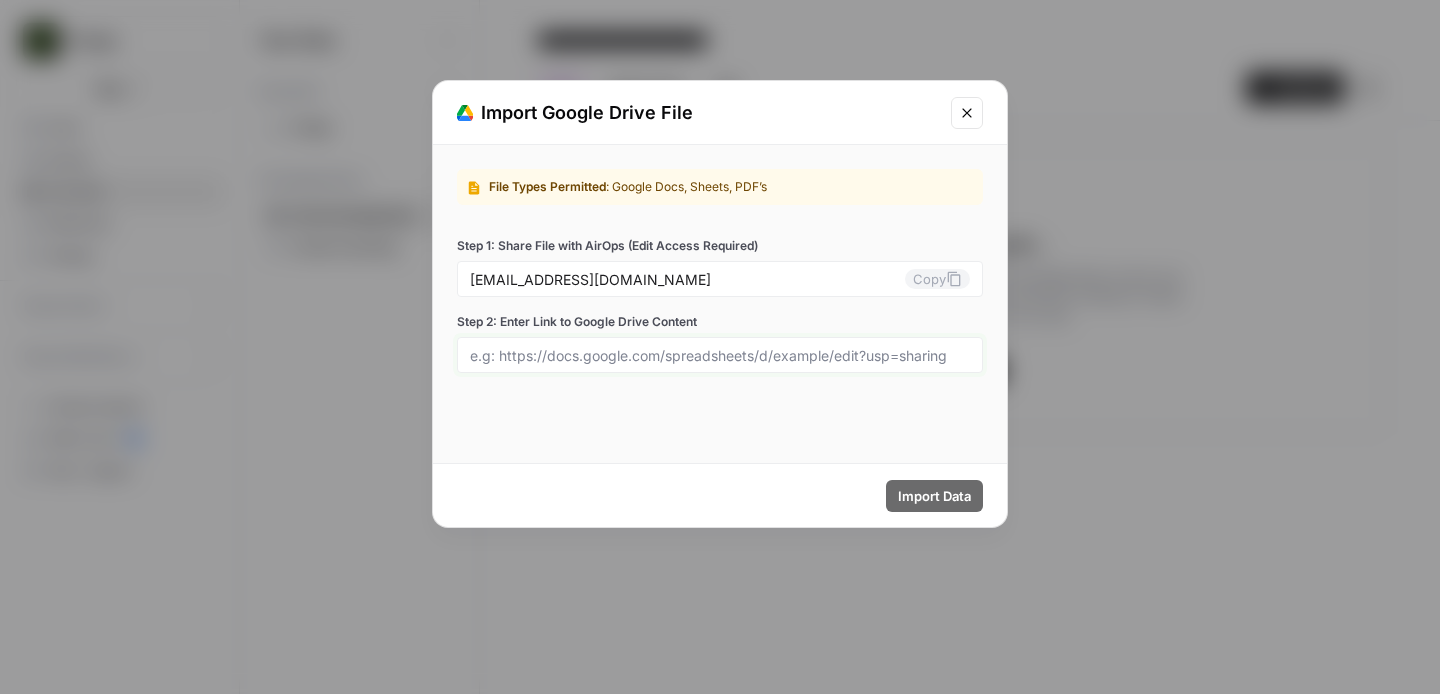 click on "Step 2: Enter Link to Google Drive Content" at bounding box center (720, 355) 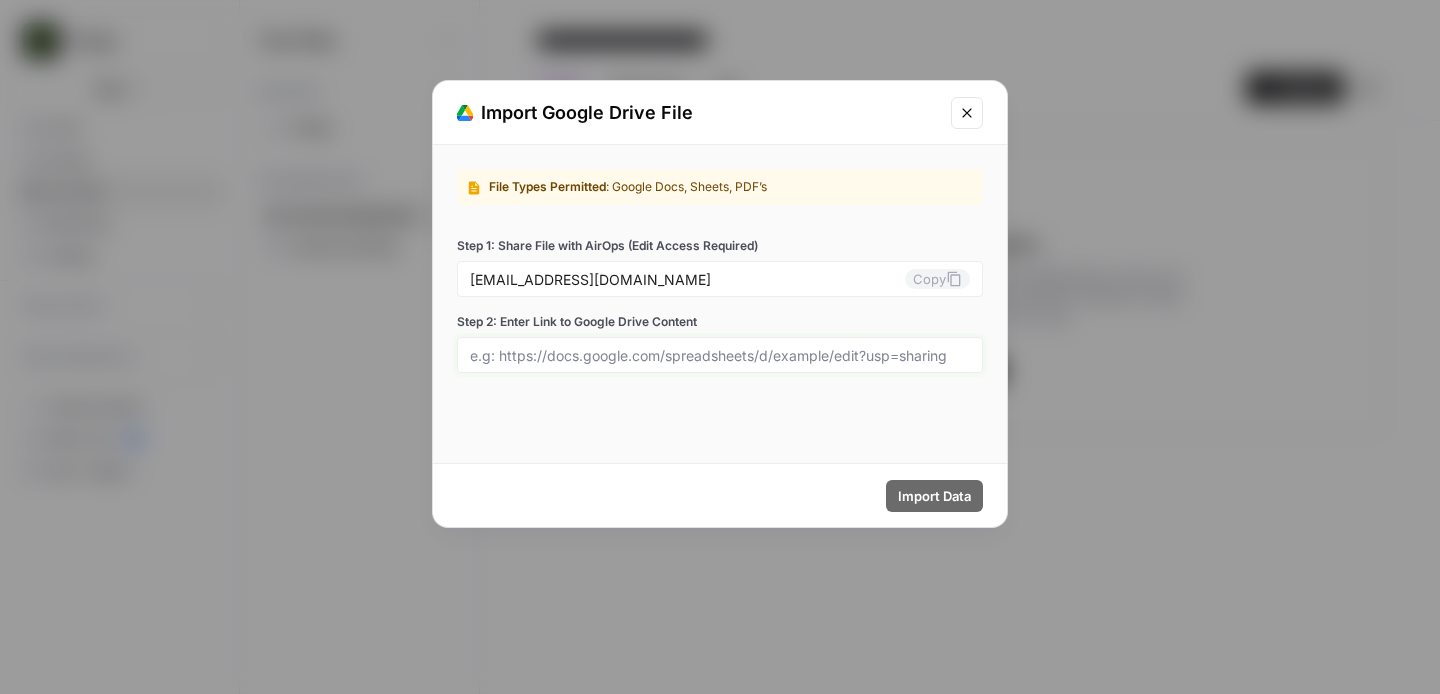 click on "Step 2: Enter Link to Google Drive Content" at bounding box center (720, 355) 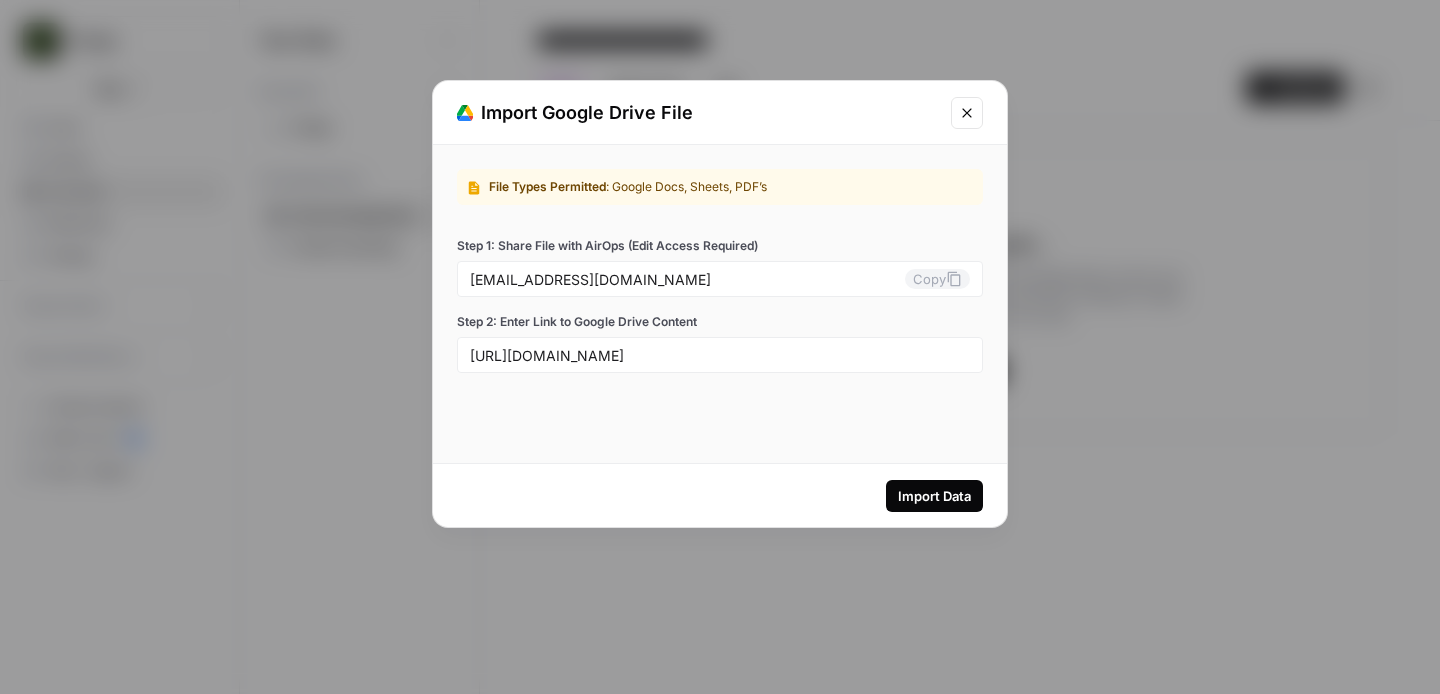 click on "Import Data" at bounding box center [934, 496] 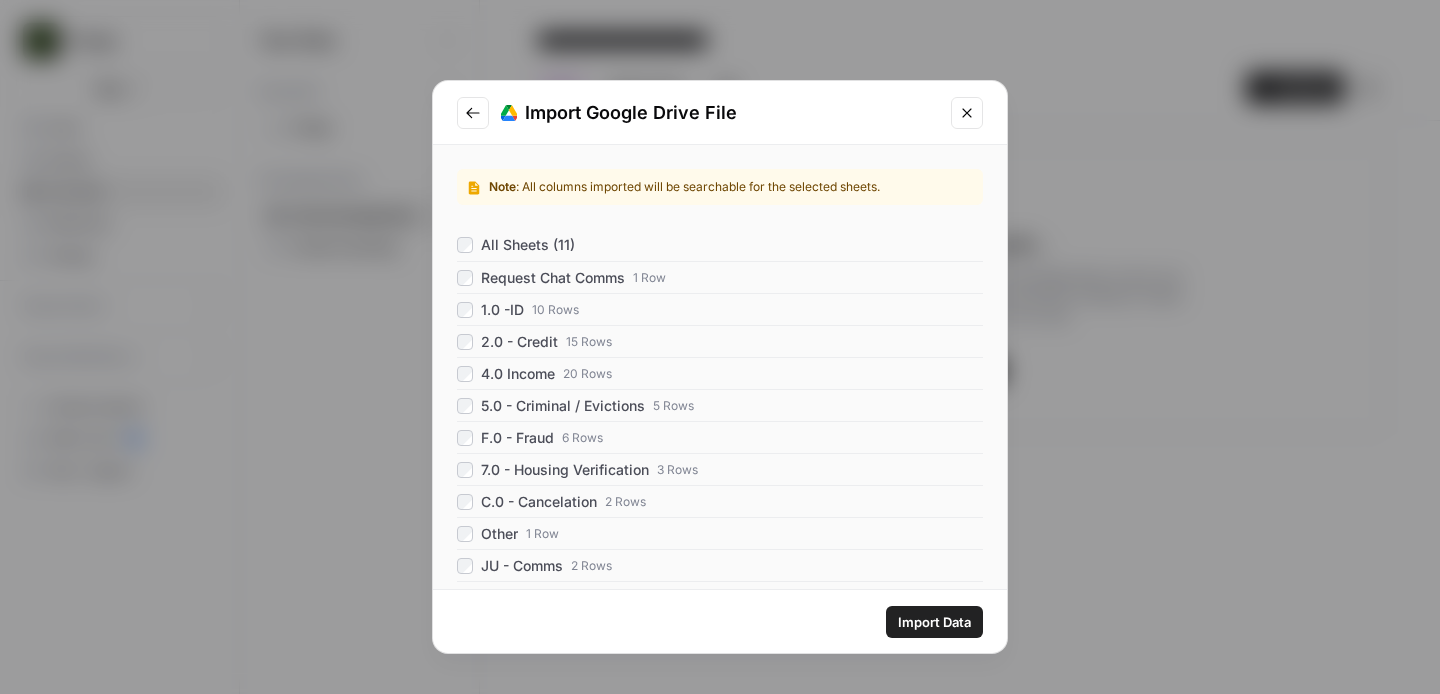 scroll, scrollTop: 48, scrollLeft: 0, axis: vertical 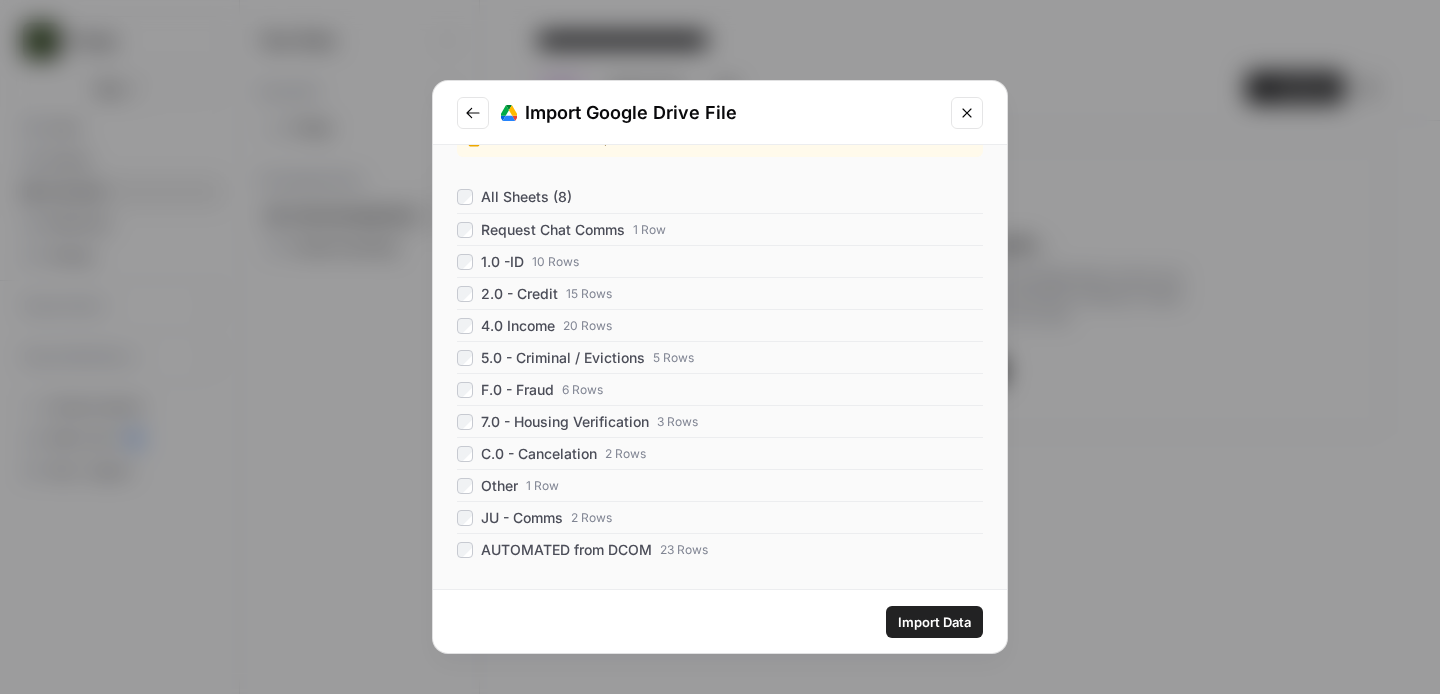 click on "Import Data" at bounding box center [720, 621] 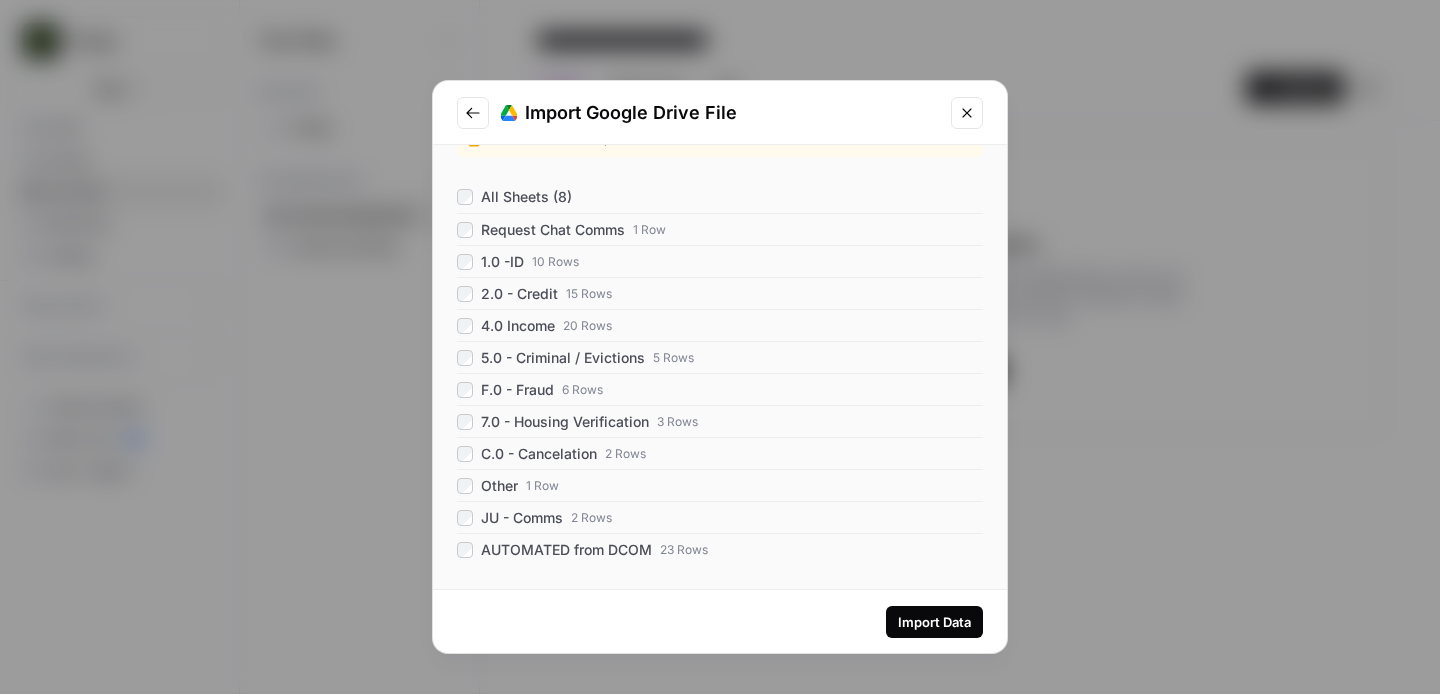 click on "Import Data" at bounding box center [934, 622] 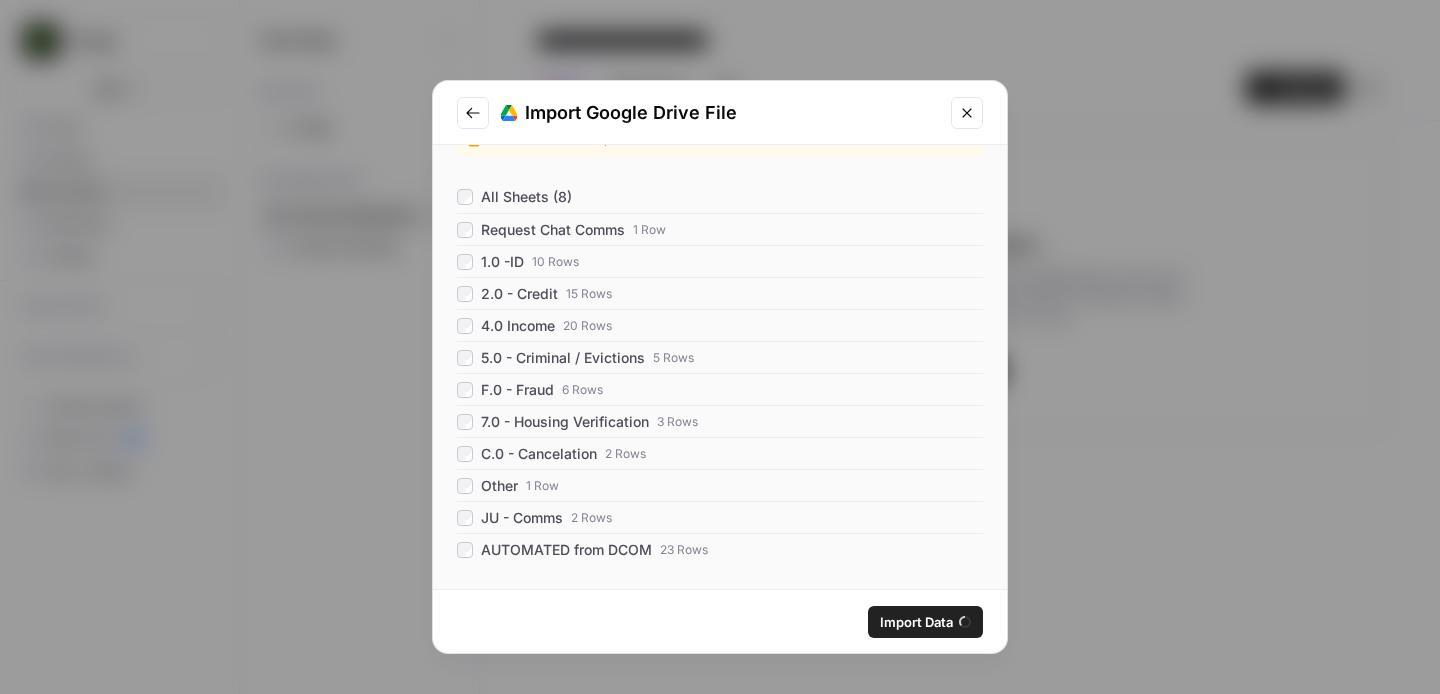 scroll, scrollTop: 0, scrollLeft: 0, axis: both 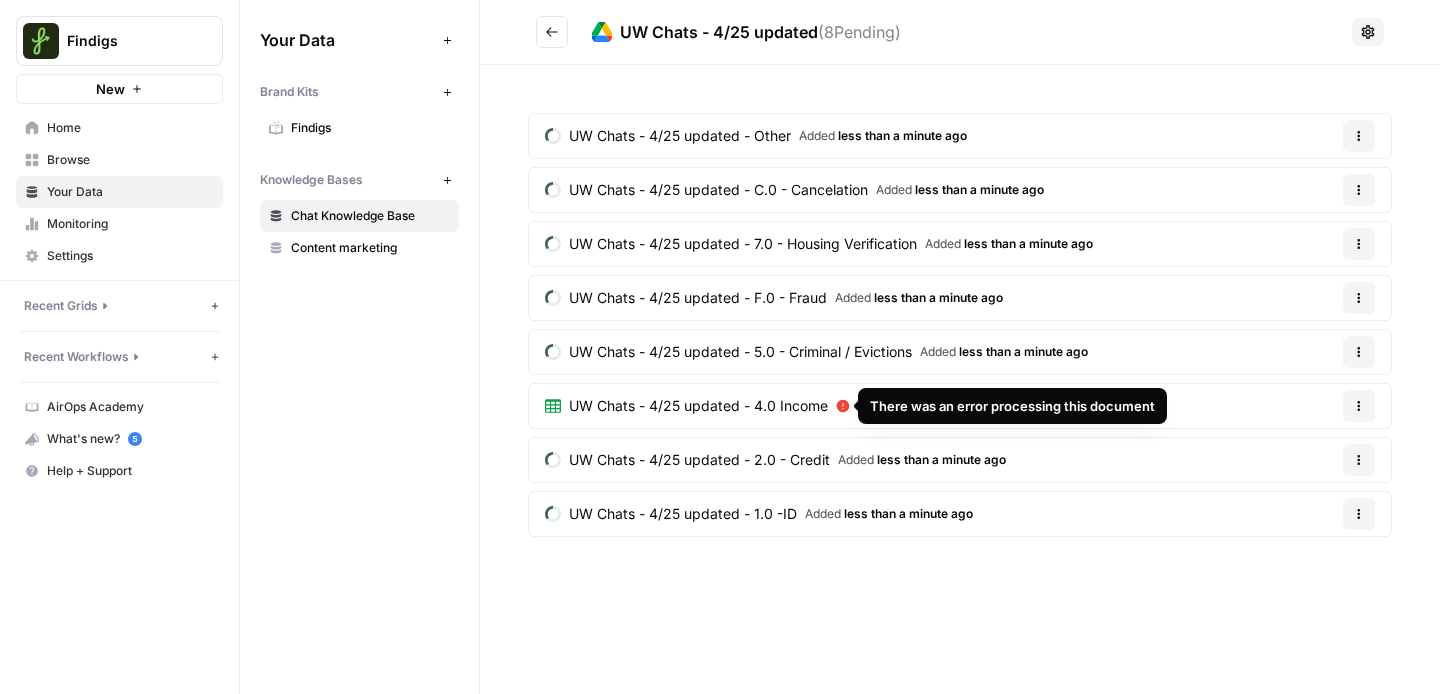 click on "UW Chats - 4/25 updated - 4.0 Income" at bounding box center [698, 406] 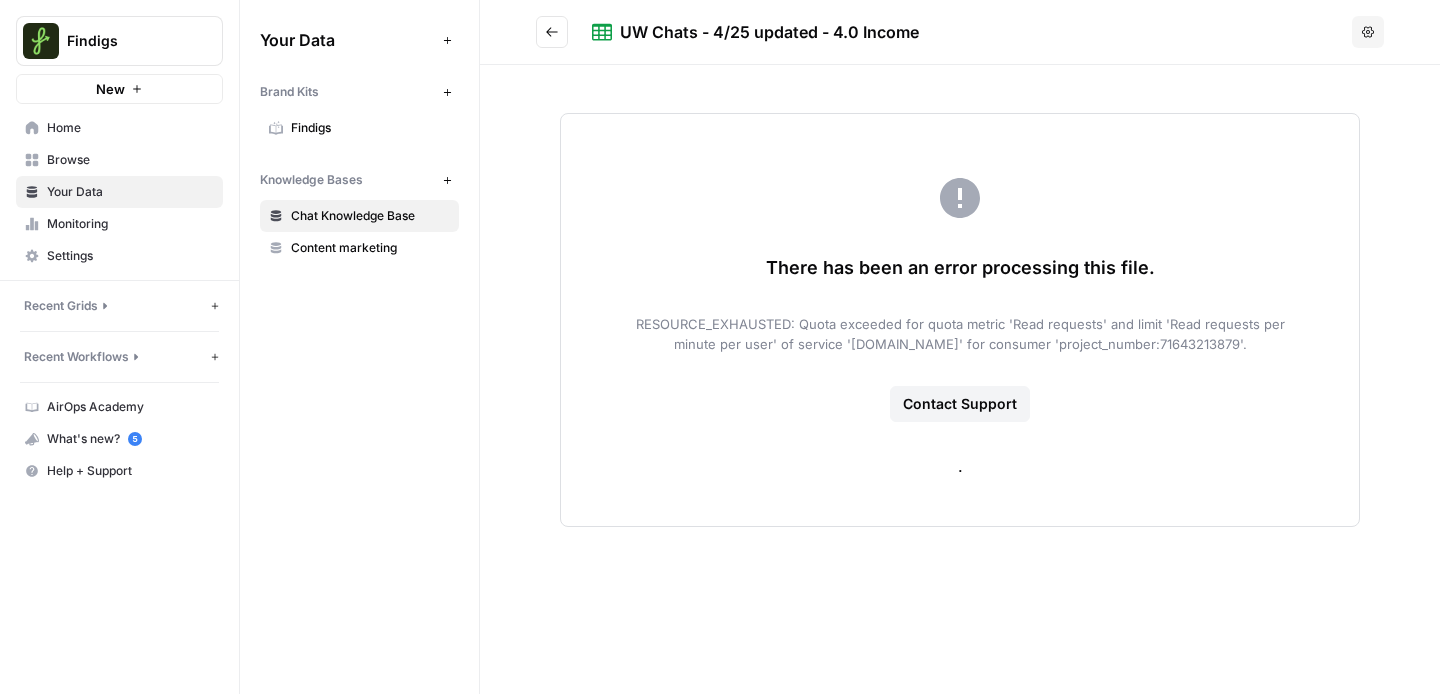 click at bounding box center (552, 32) 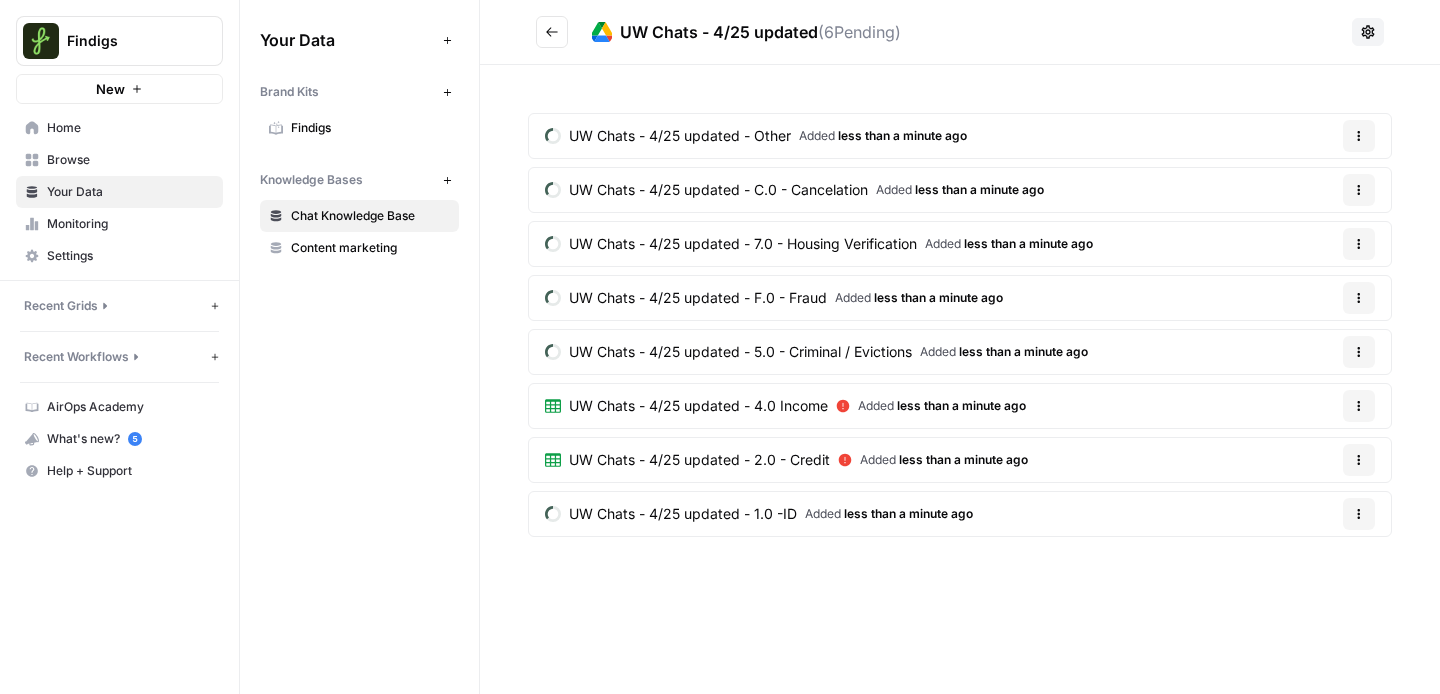 click on "UW Chats - 4/25 updated - 5.0 - Criminal / Evictions" at bounding box center [740, 352] 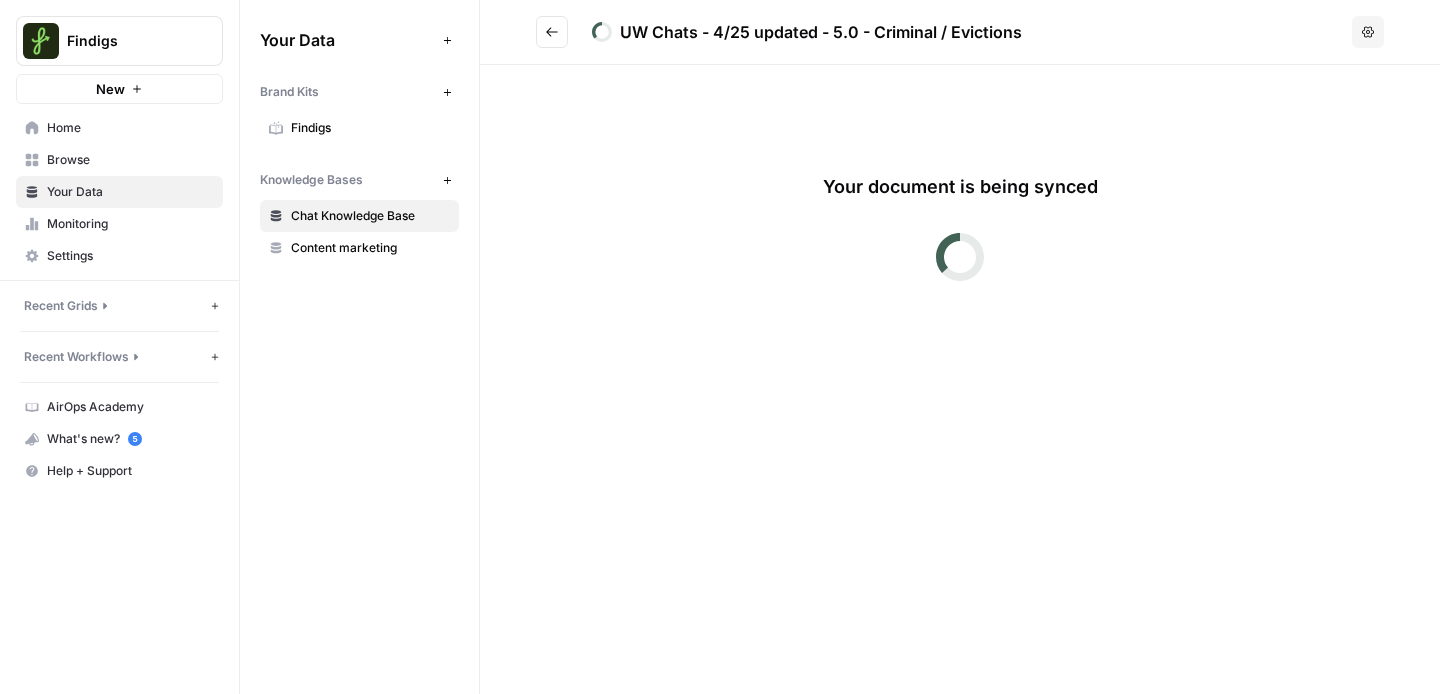 click 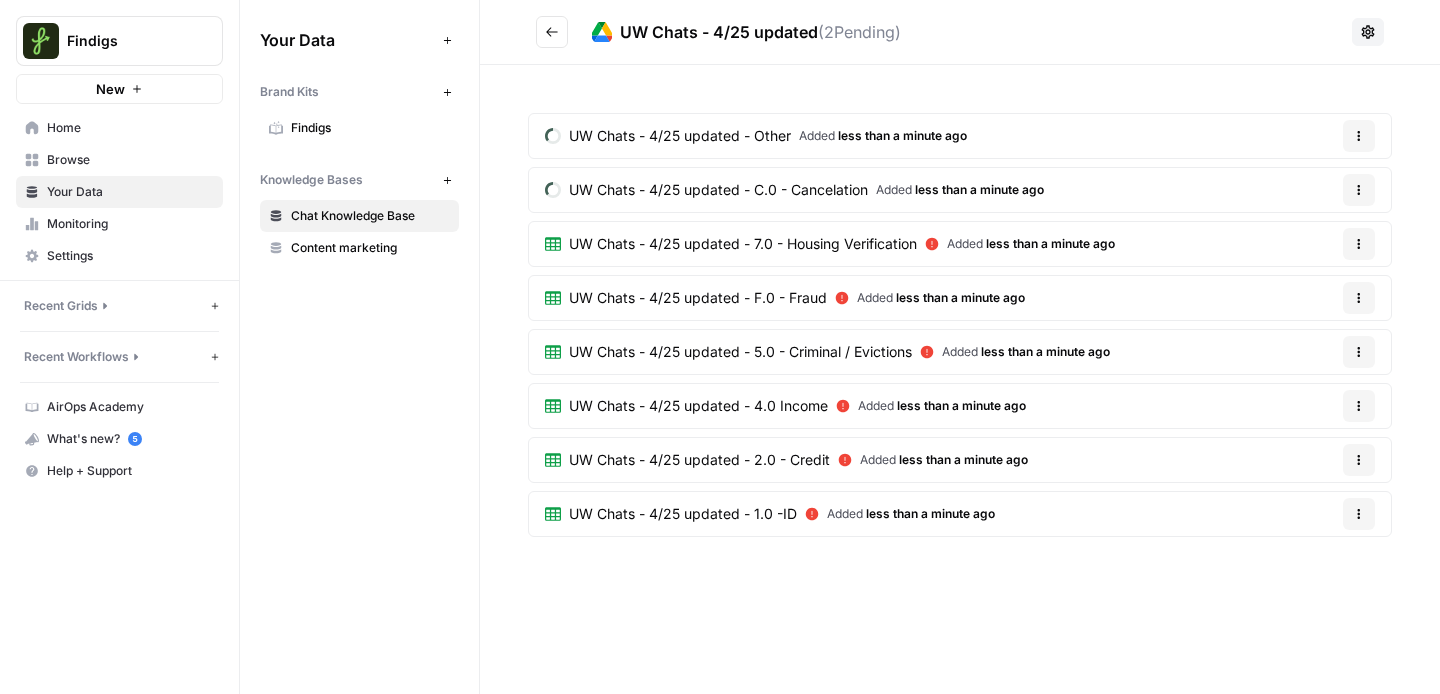 click on "UW Chats - 4/25 updated - 1.0 -ID Added   less than a minute ago" at bounding box center (770, 514) 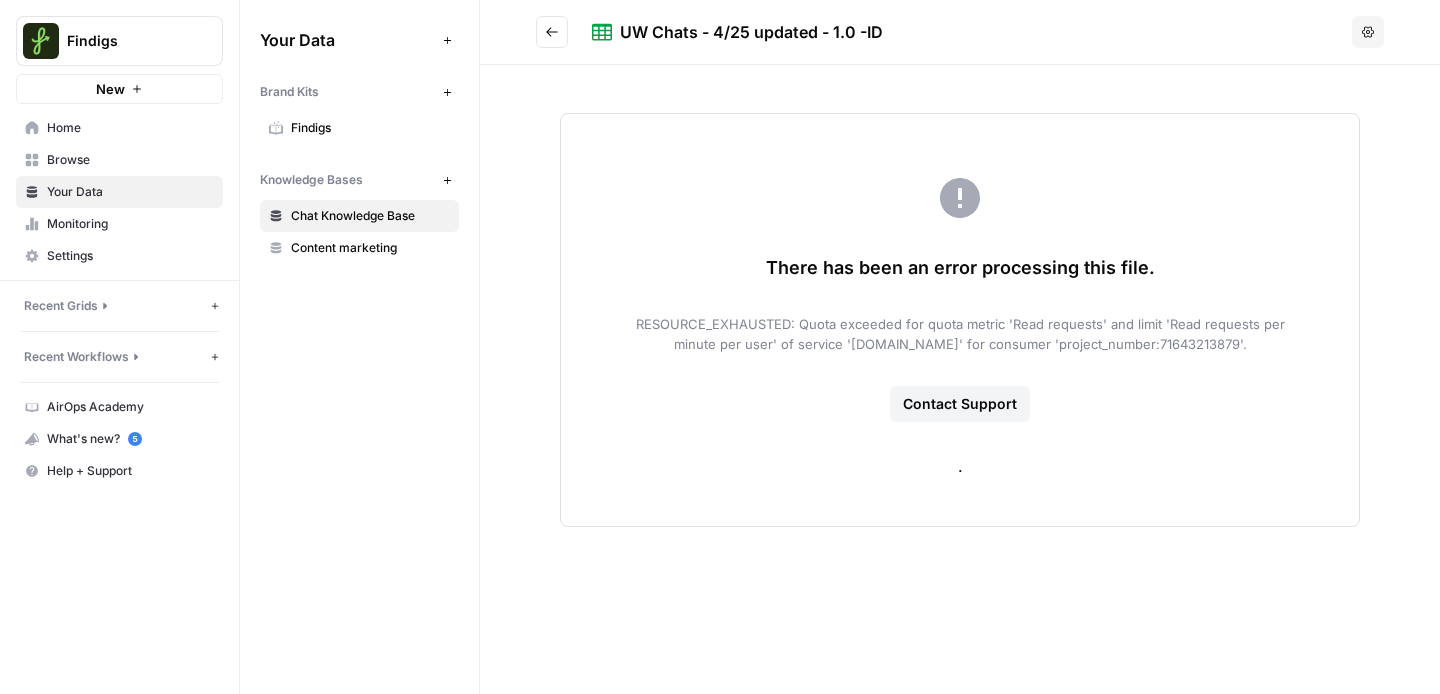 click at bounding box center (552, 32) 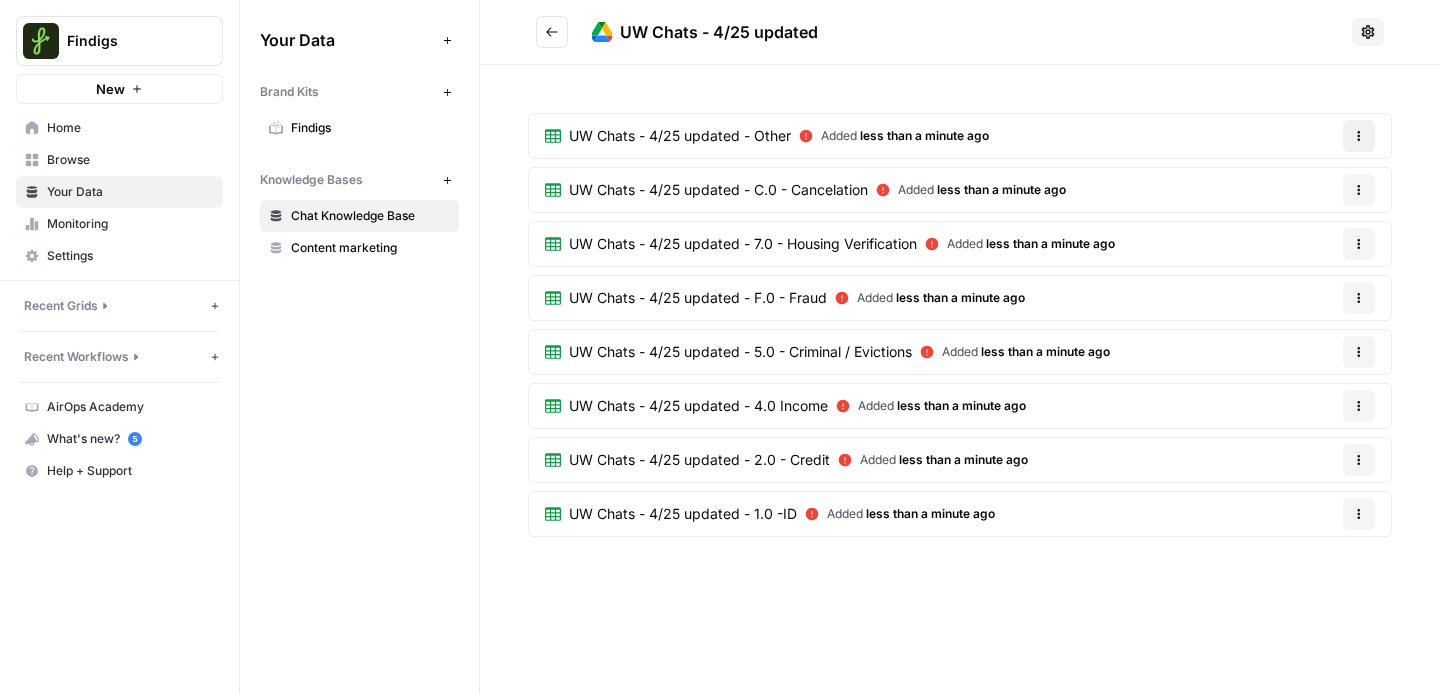 click on "Options" at bounding box center [1359, 136] 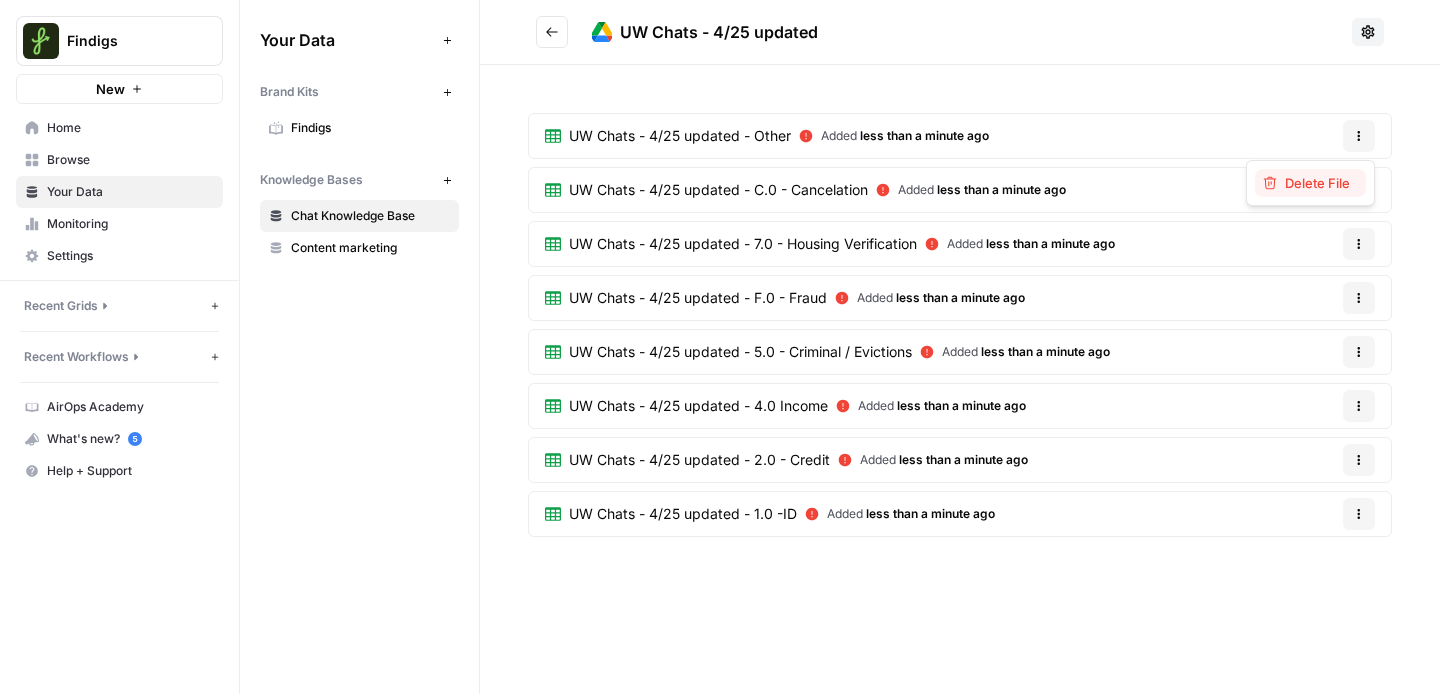 click on "Delete File" at bounding box center [1317, 183] 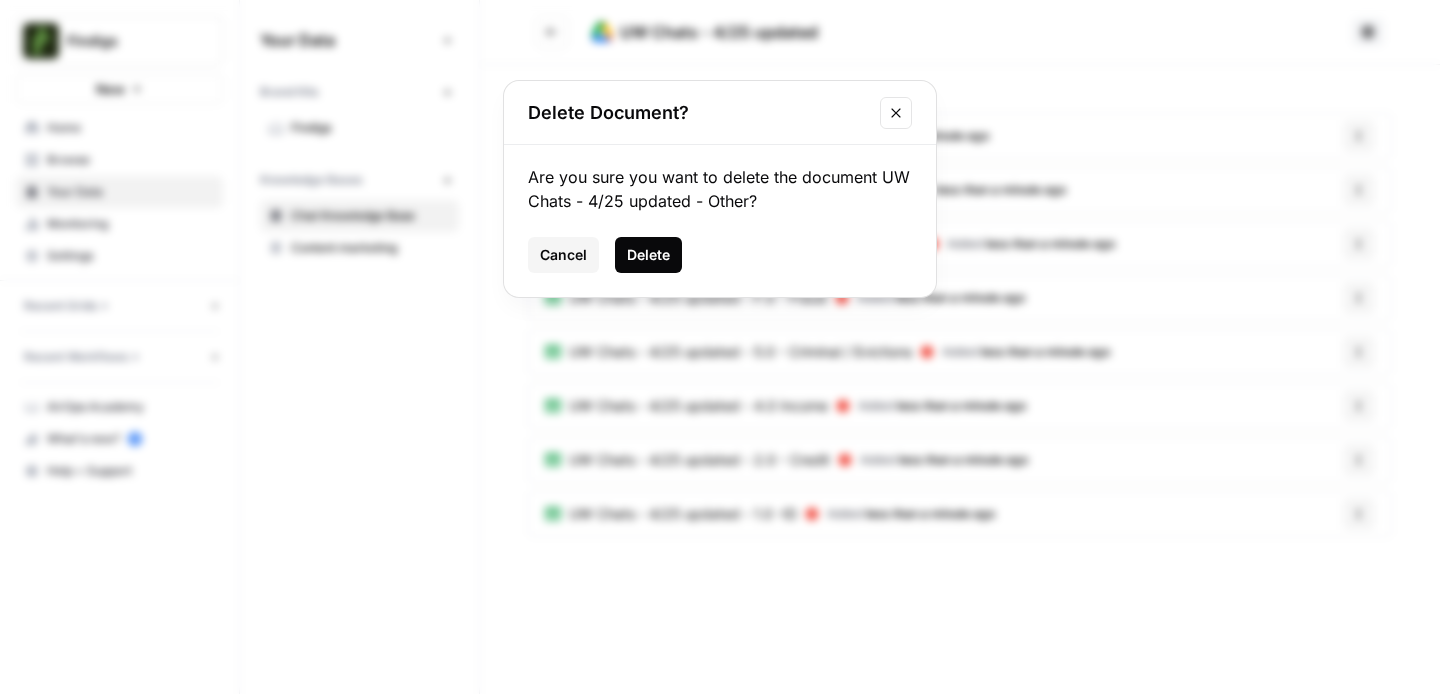 click on "Delete" at bounding box center (648, 255) 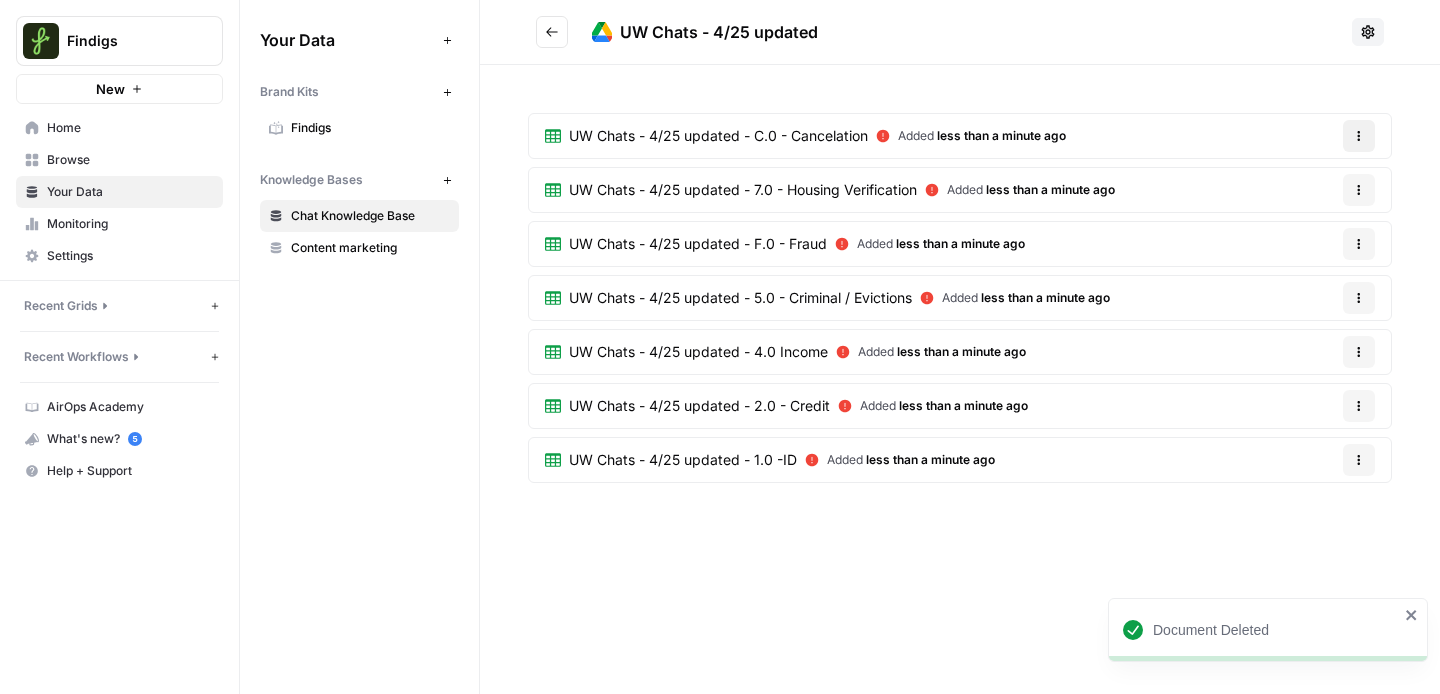 click on "Options" at bounding box center [1359, 136] 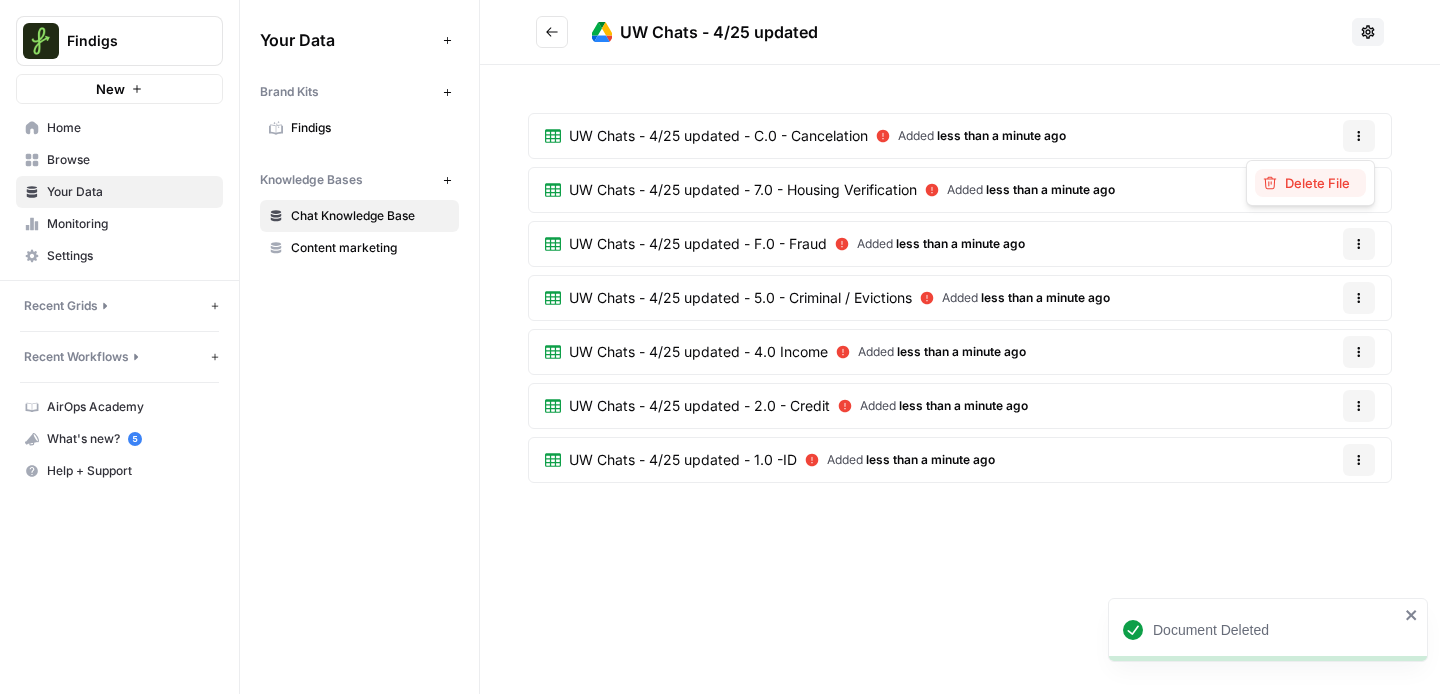 click on "Delete File" at bounding box center [1317, 183] 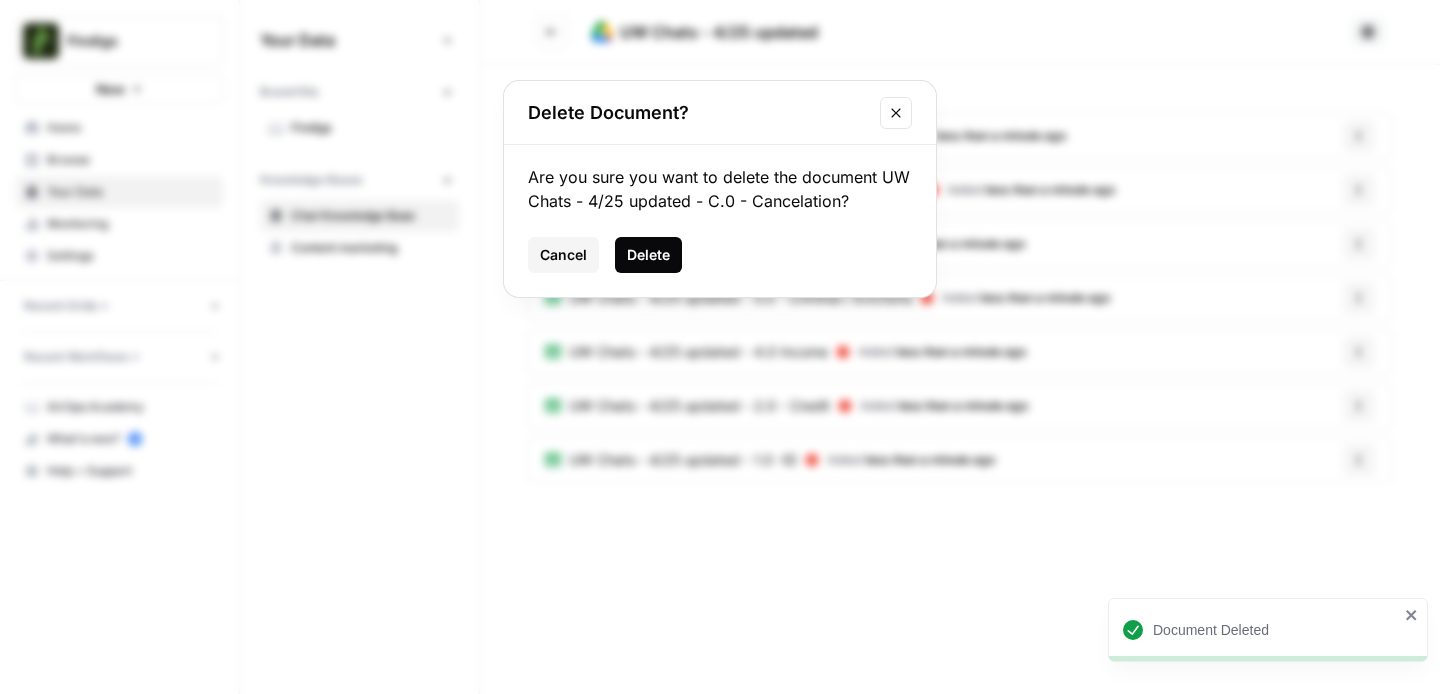 click on "Delete" at bounding box center [648, 255] 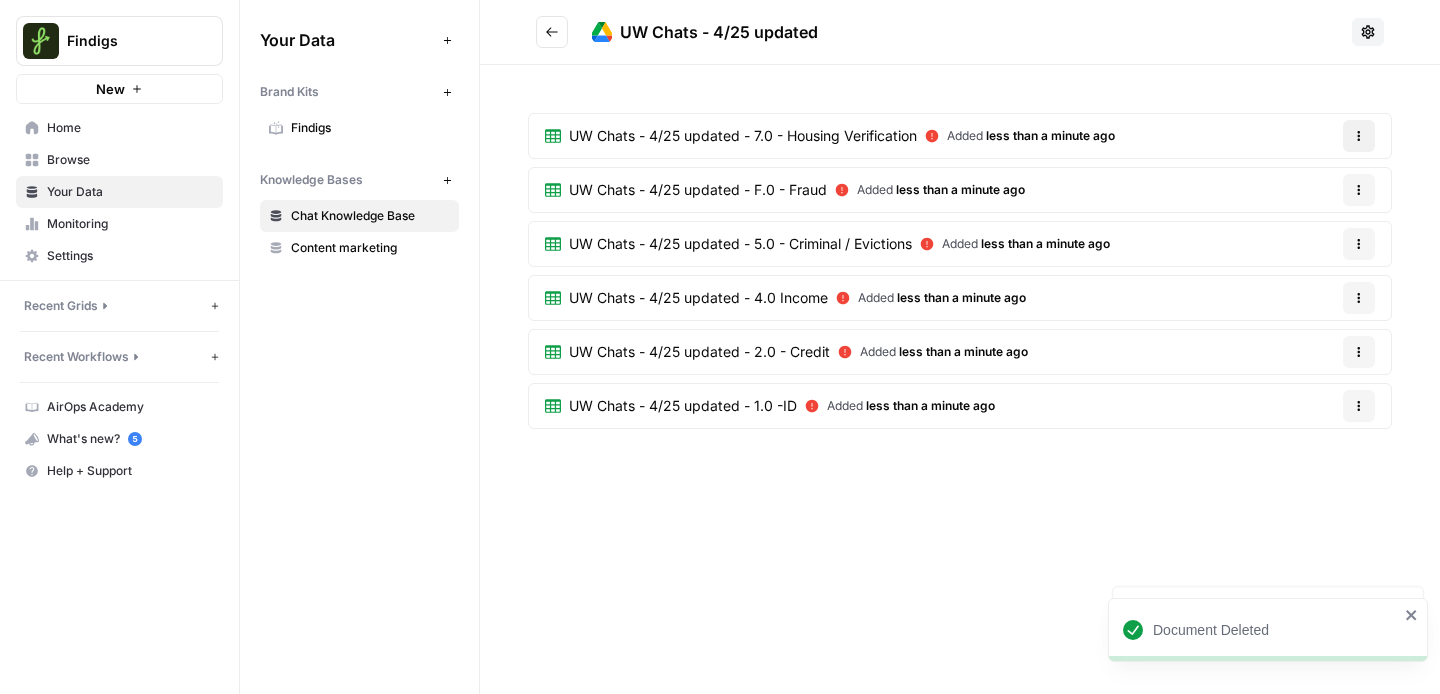 click 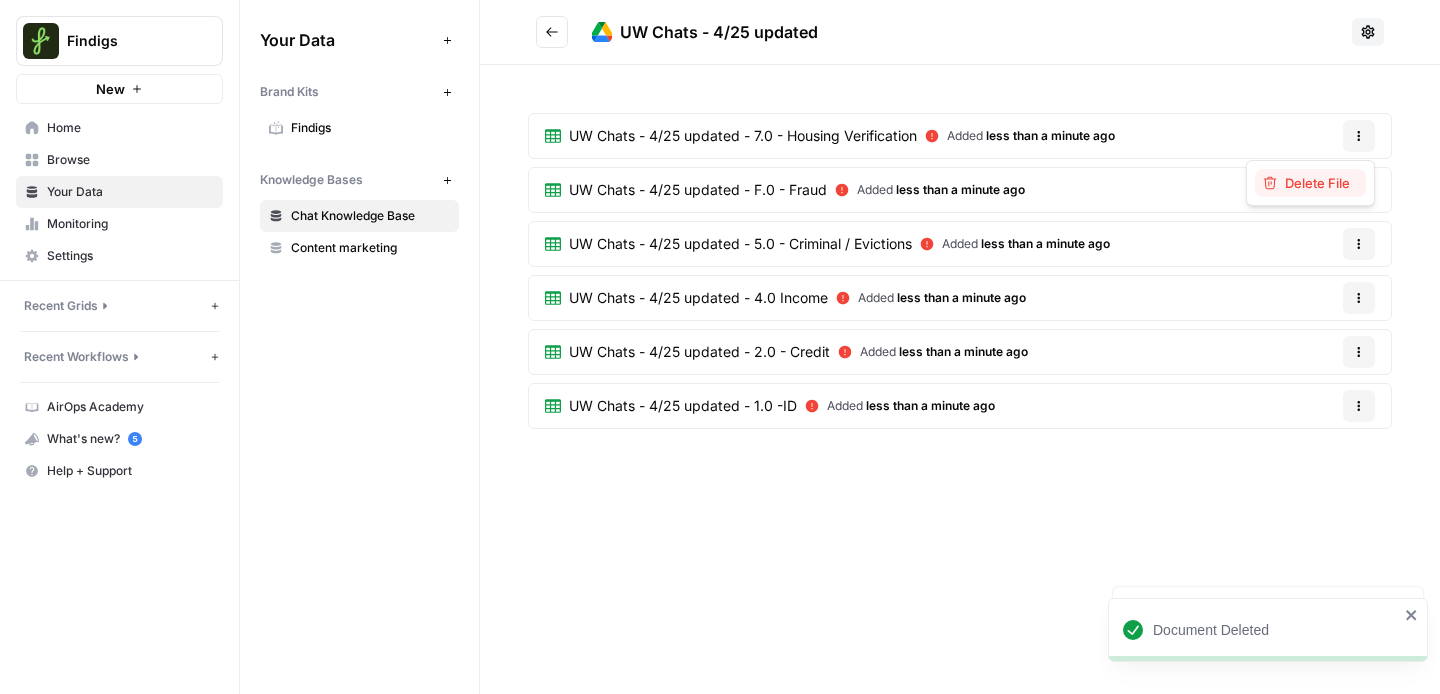 click 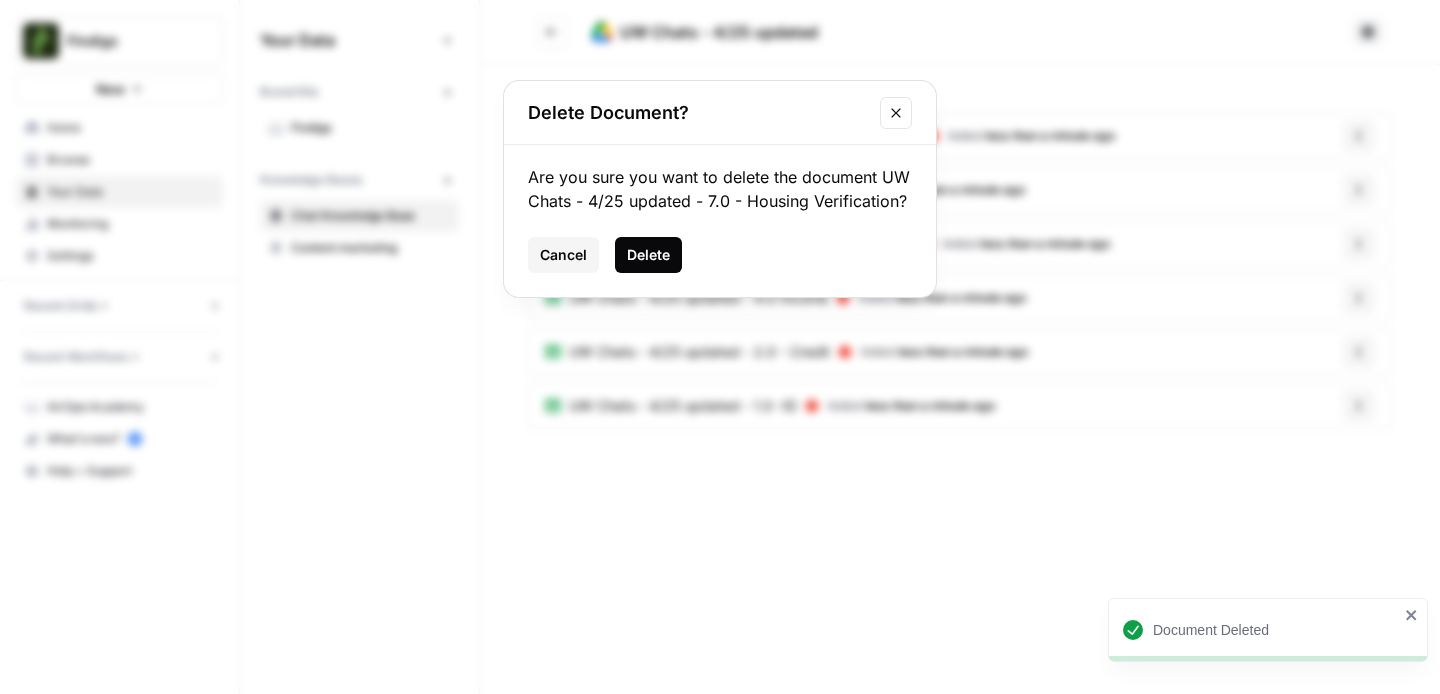 click on "Delete" at bounding box center [648, 255] 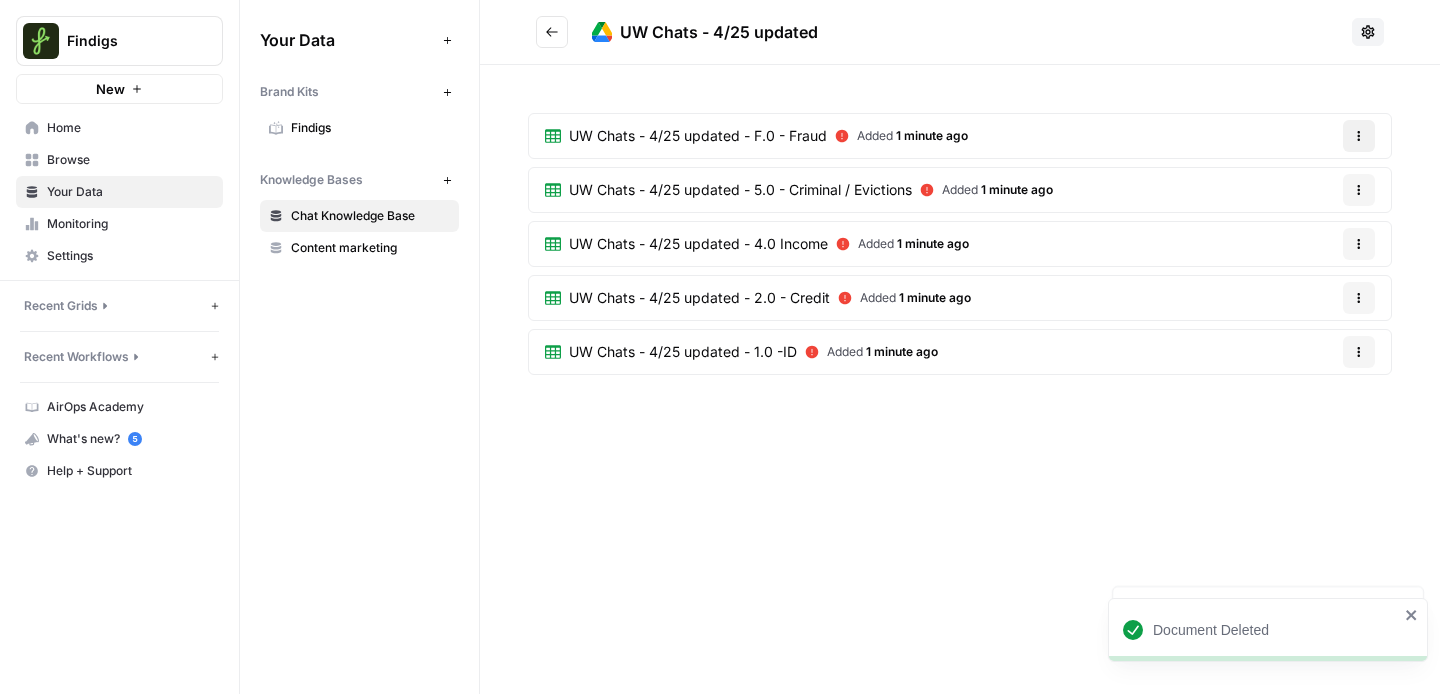 click on "Options" at bounding box center (1359, 136) 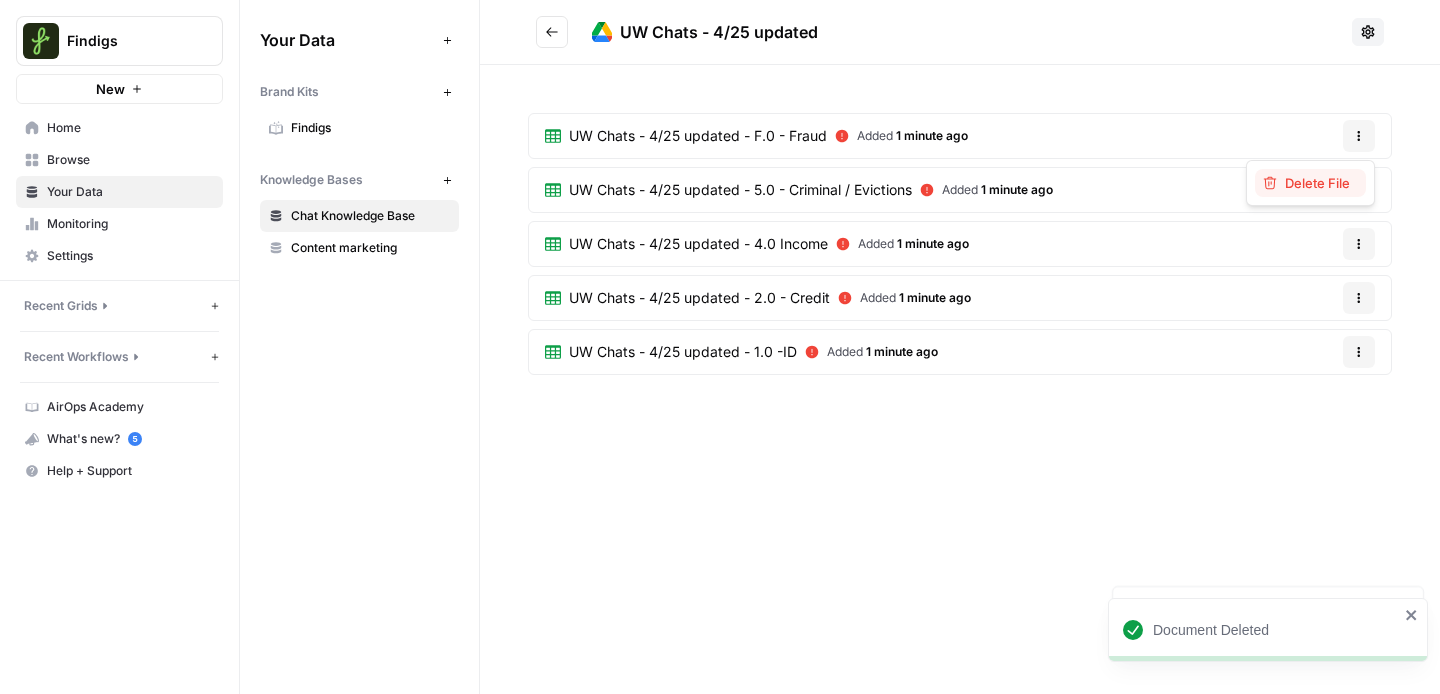 click on "Delete File" at bounding box center [1317, 183] 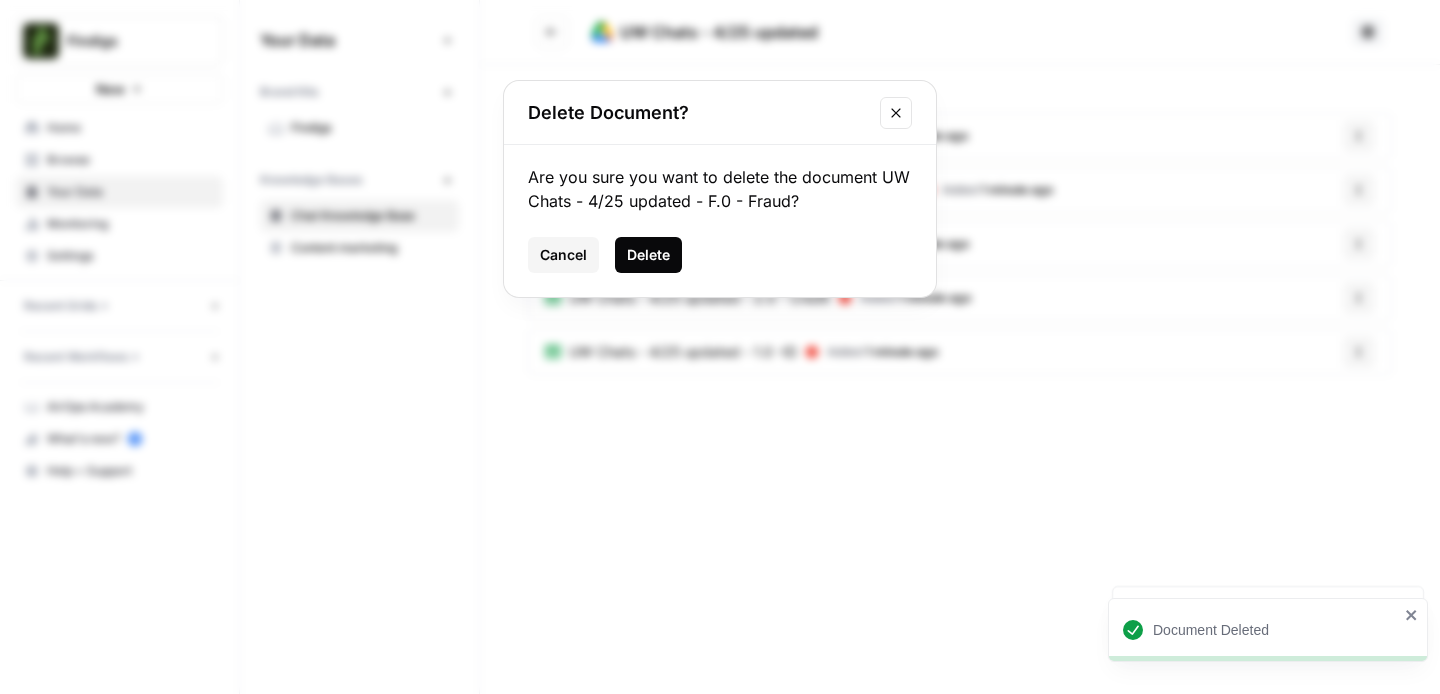 click on "Delete" at bounding box center [648, 255] 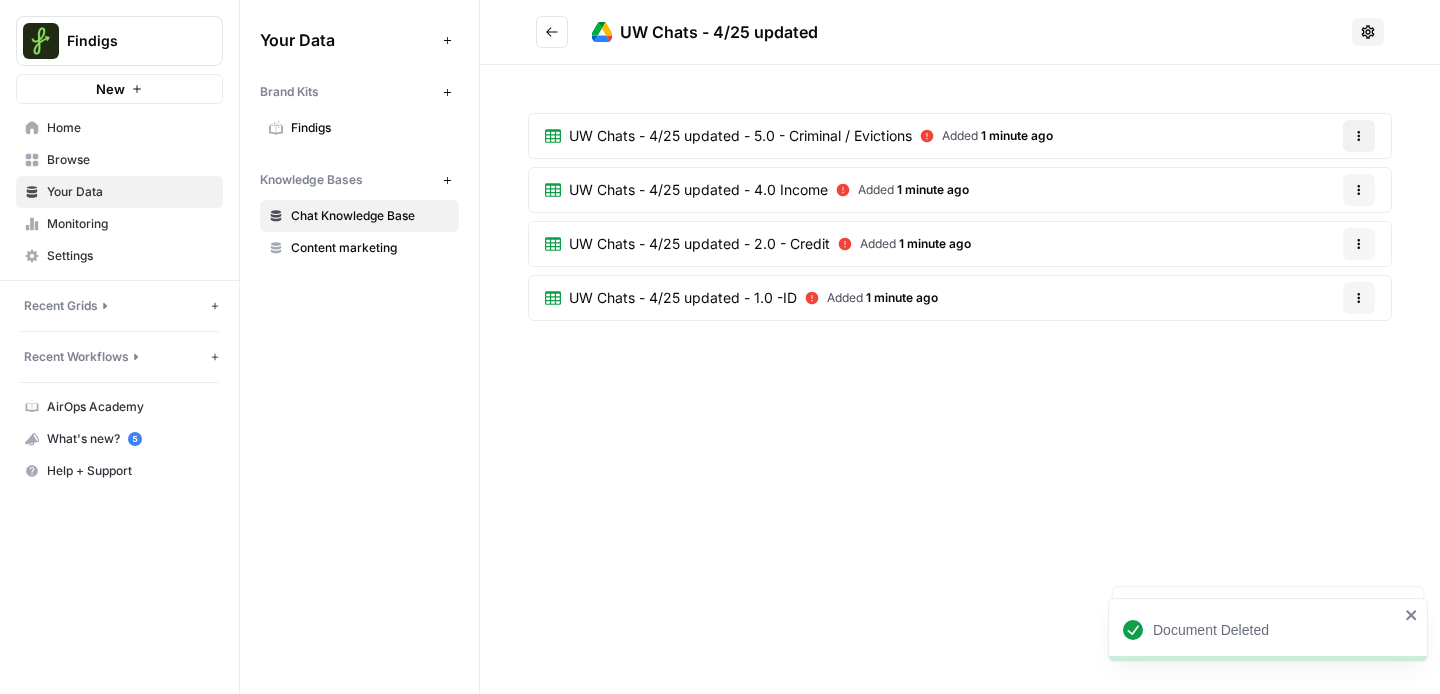 click on "Options" at bounding box center (1359, 136) 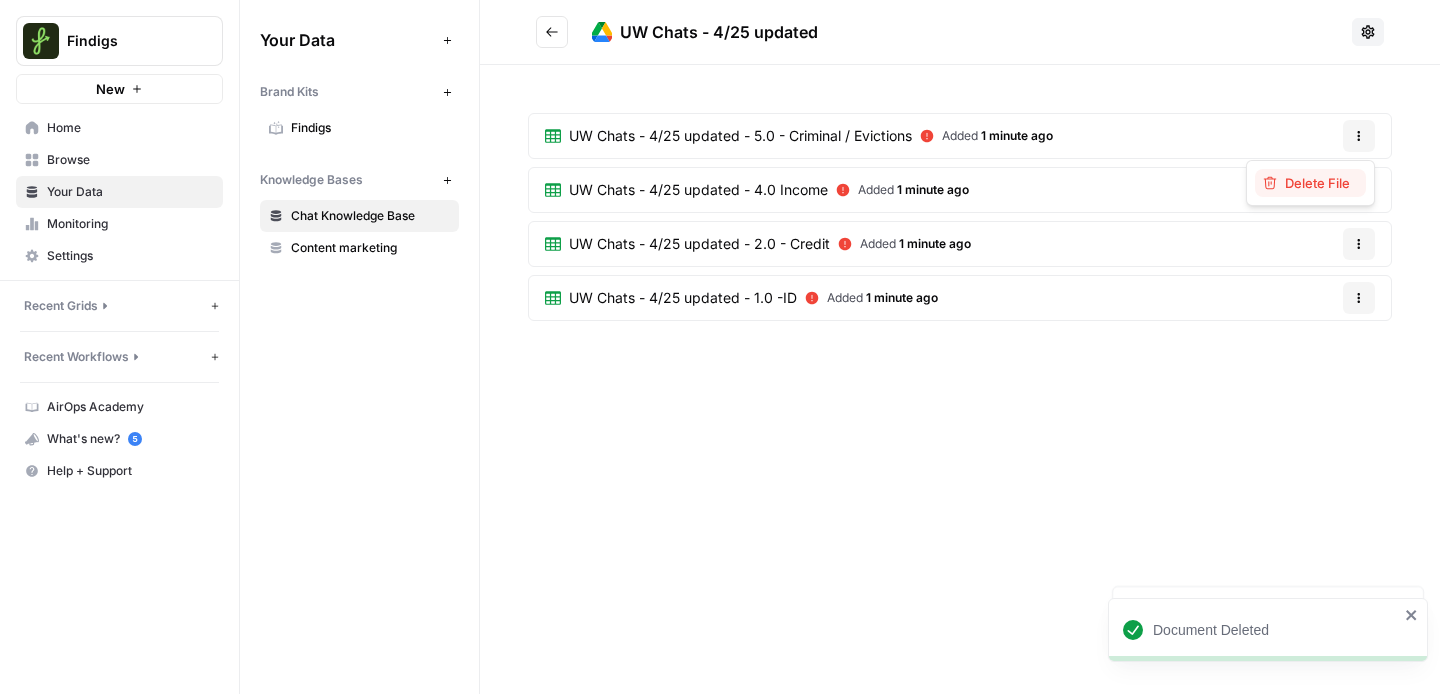 click on "Delete File" at bounding box center (1317, 183) 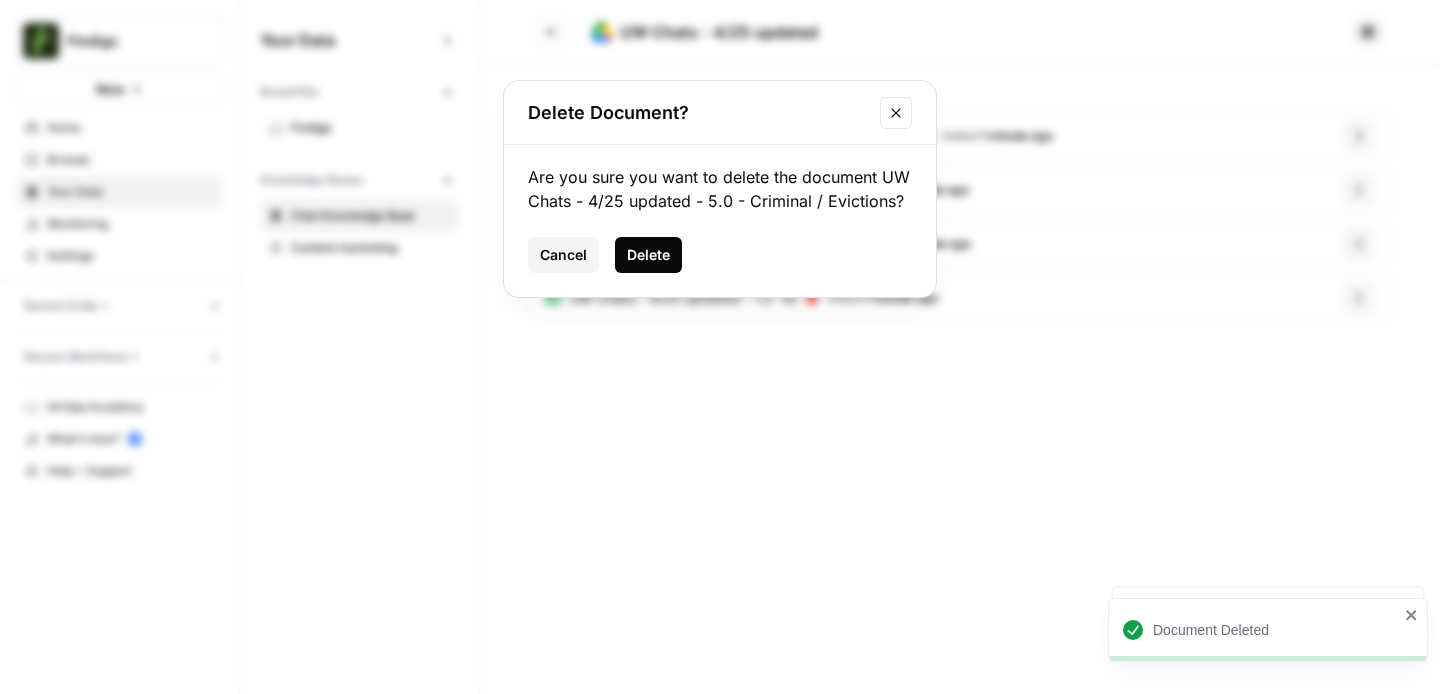 click on "Delete" at bounding box center [648, 255] 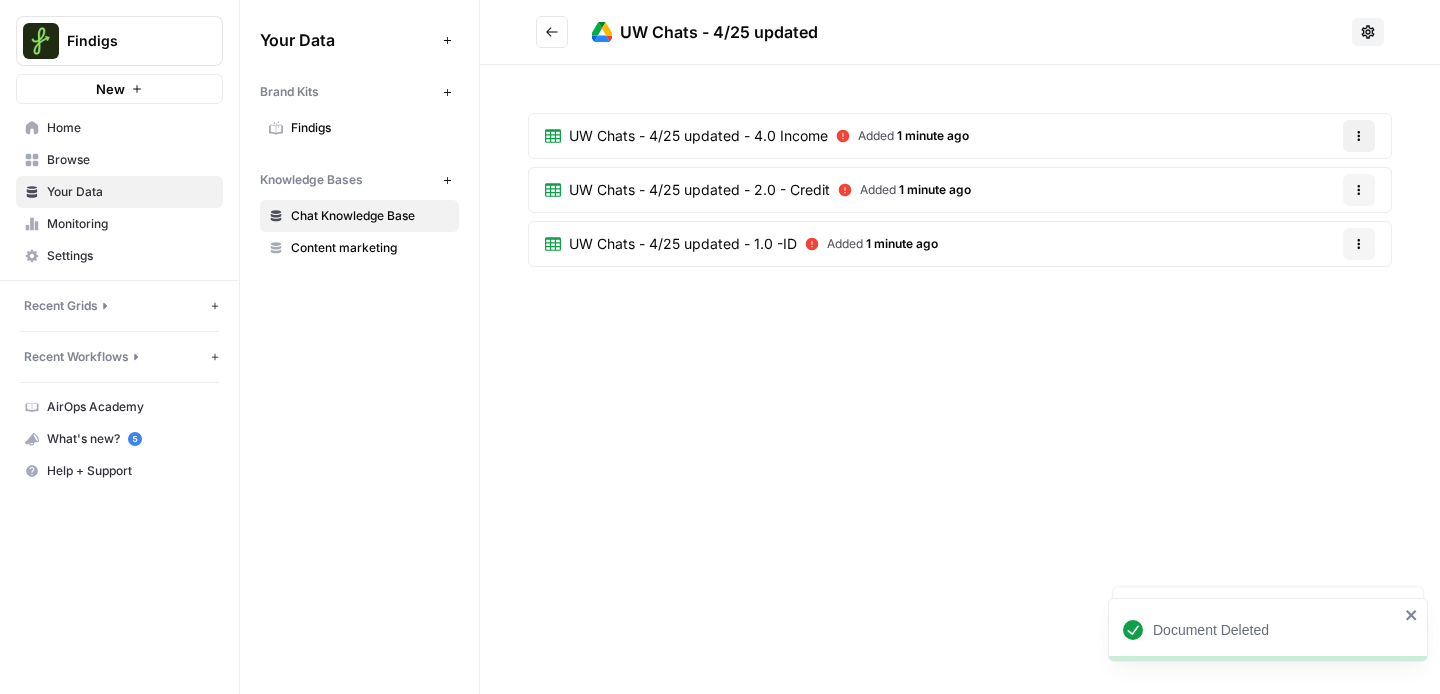 click 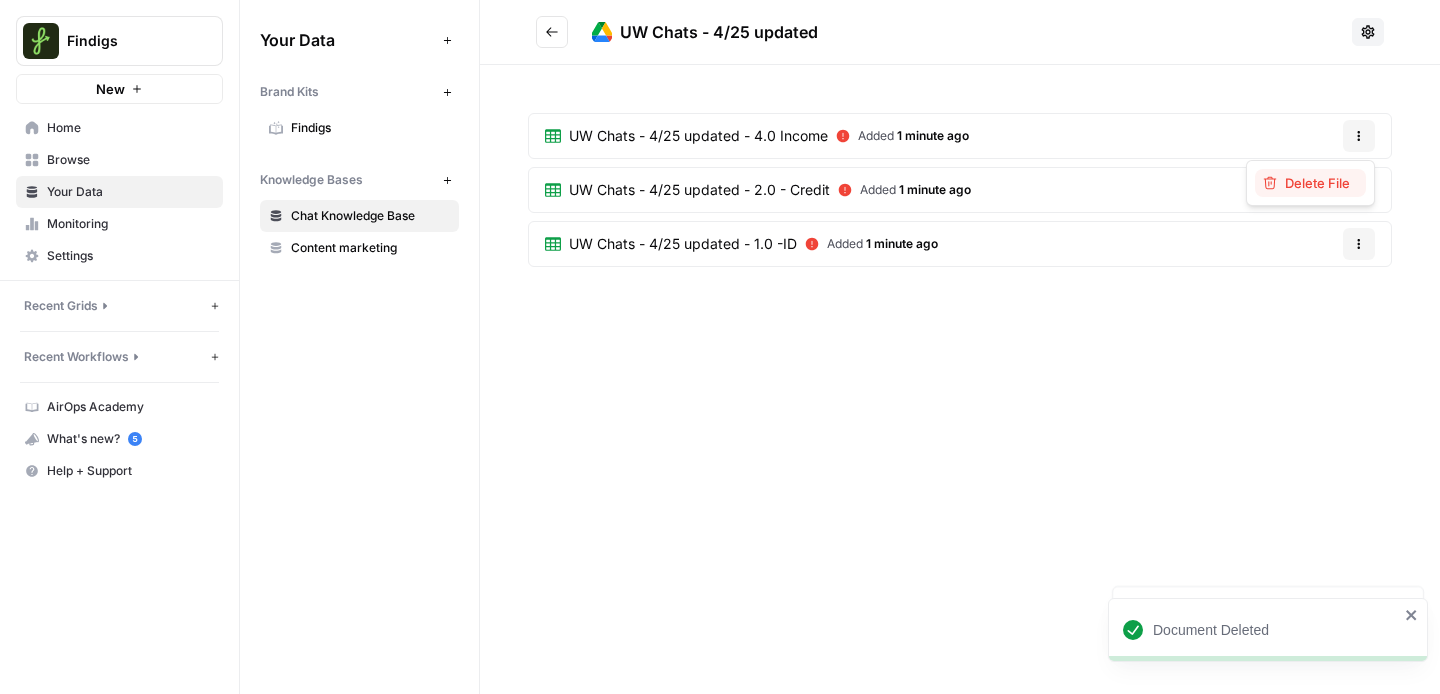 click on "Delete File" at bounding box center [1310, 183] 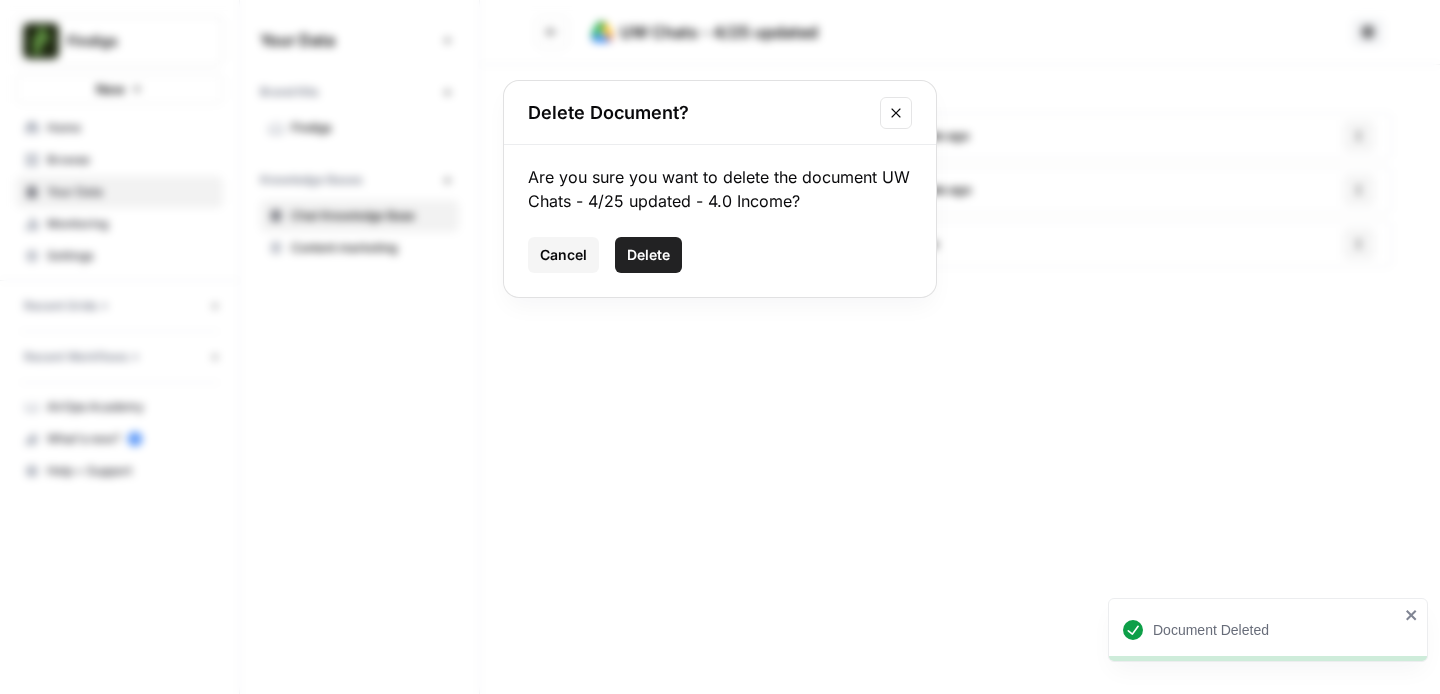 click on "Are you sure you want to delete the document UW Chats - 4/25 updated - 4.0 Income? Cancel Delete" at bounding box center (720, 221) 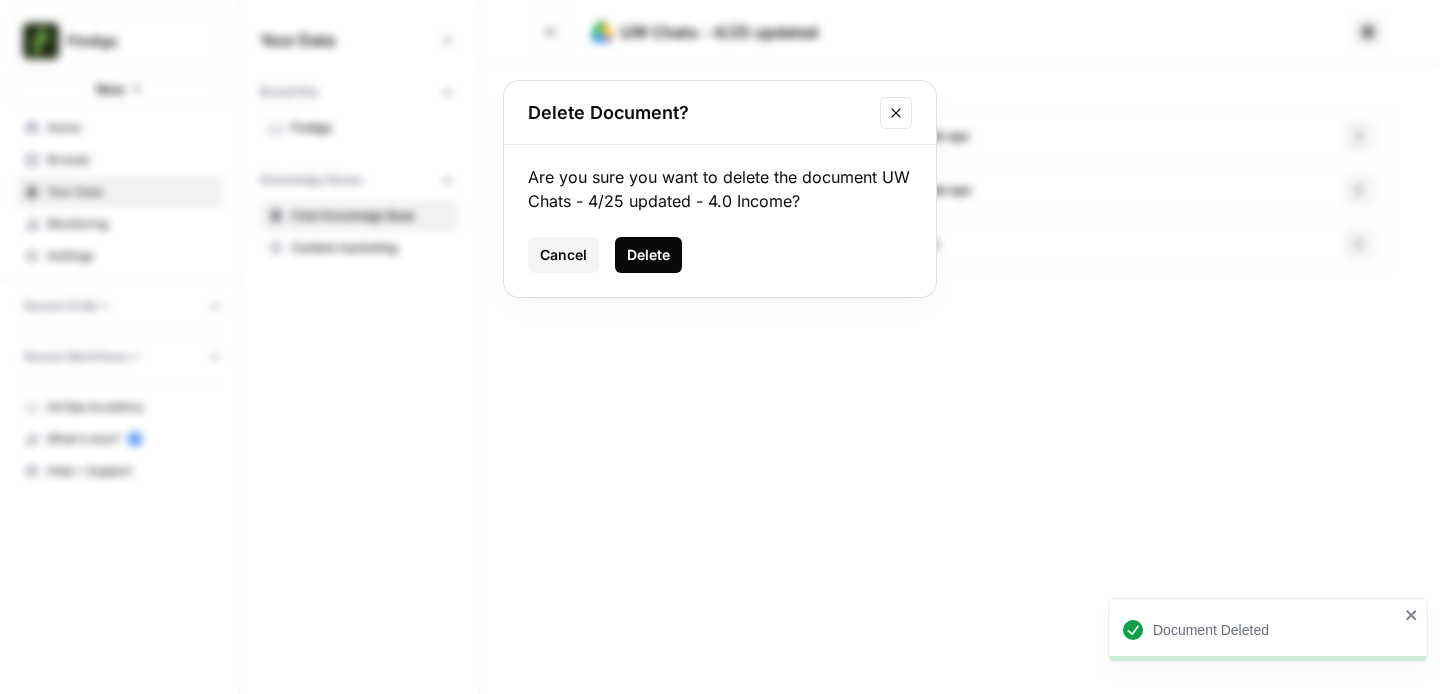 click on "Delete" at bounding box center (648, 255) 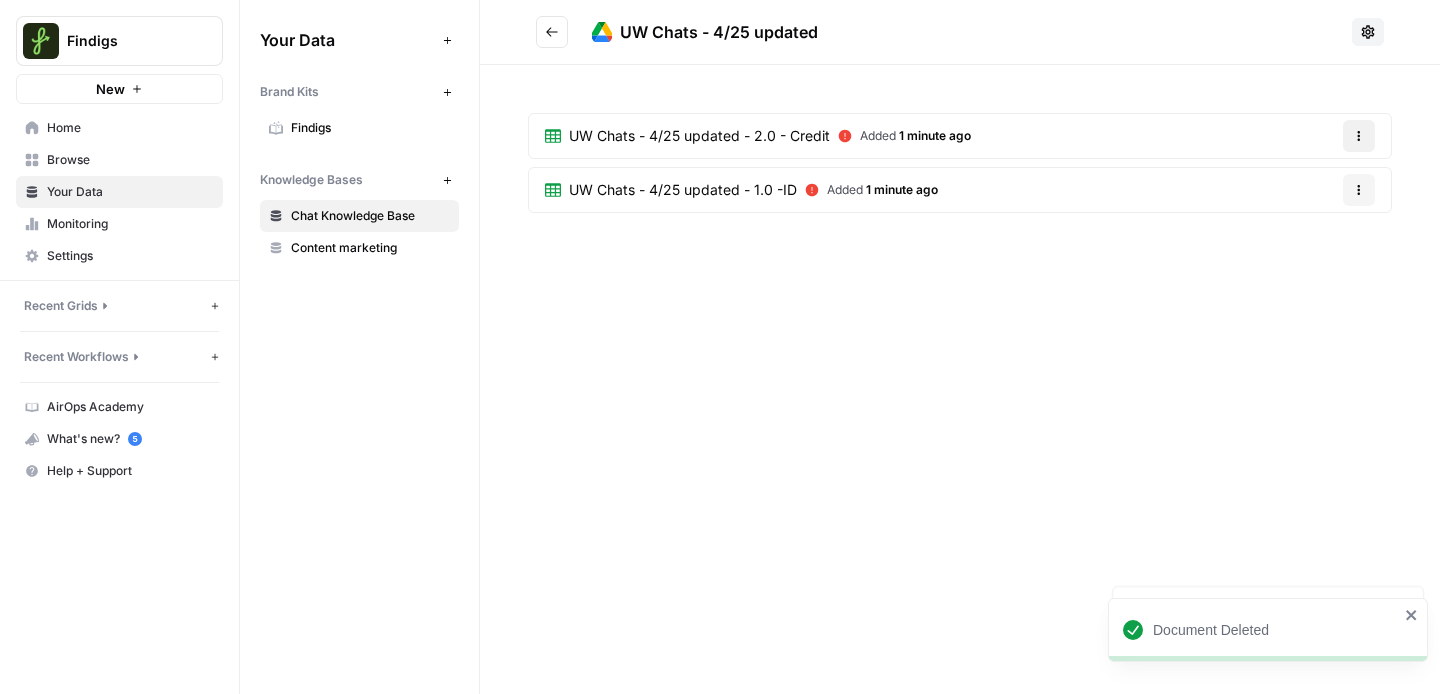 click on "Options" at bounding box center [1359, 136] 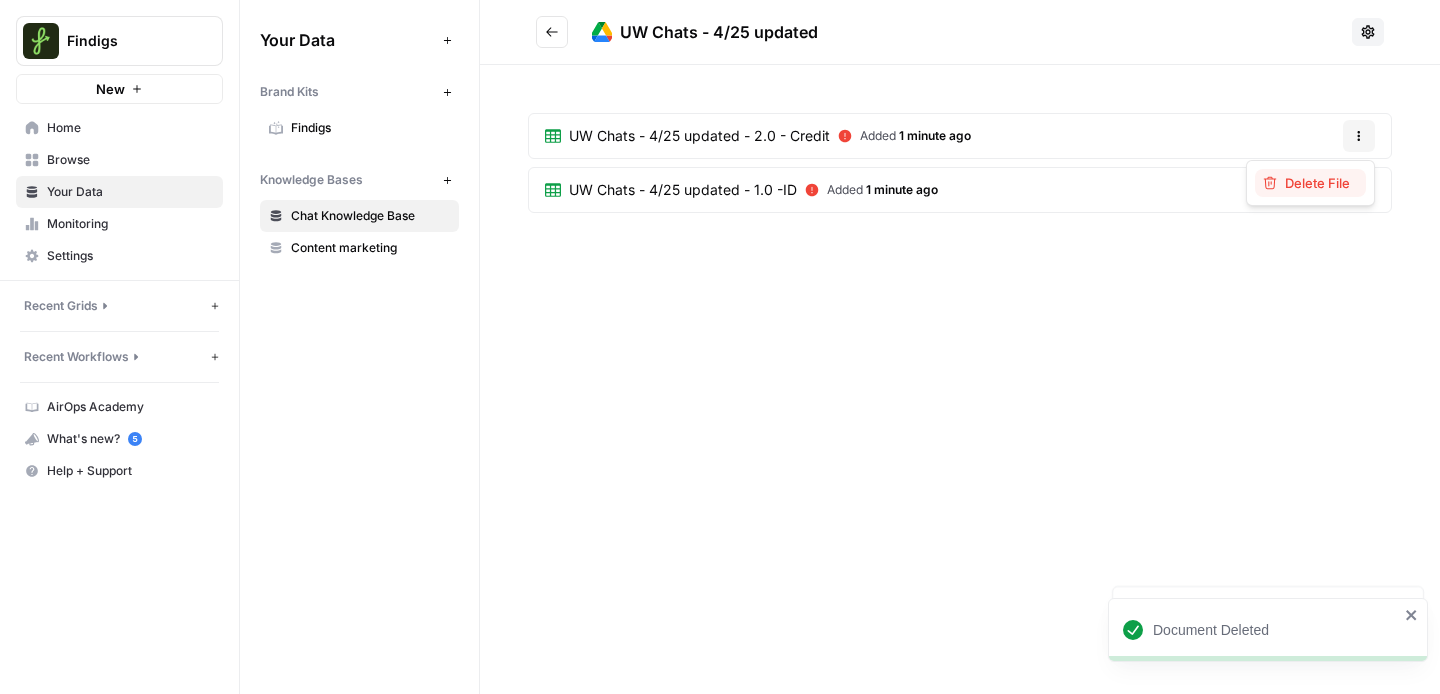 click on "Delete File" at bounding box center (1317, 183) 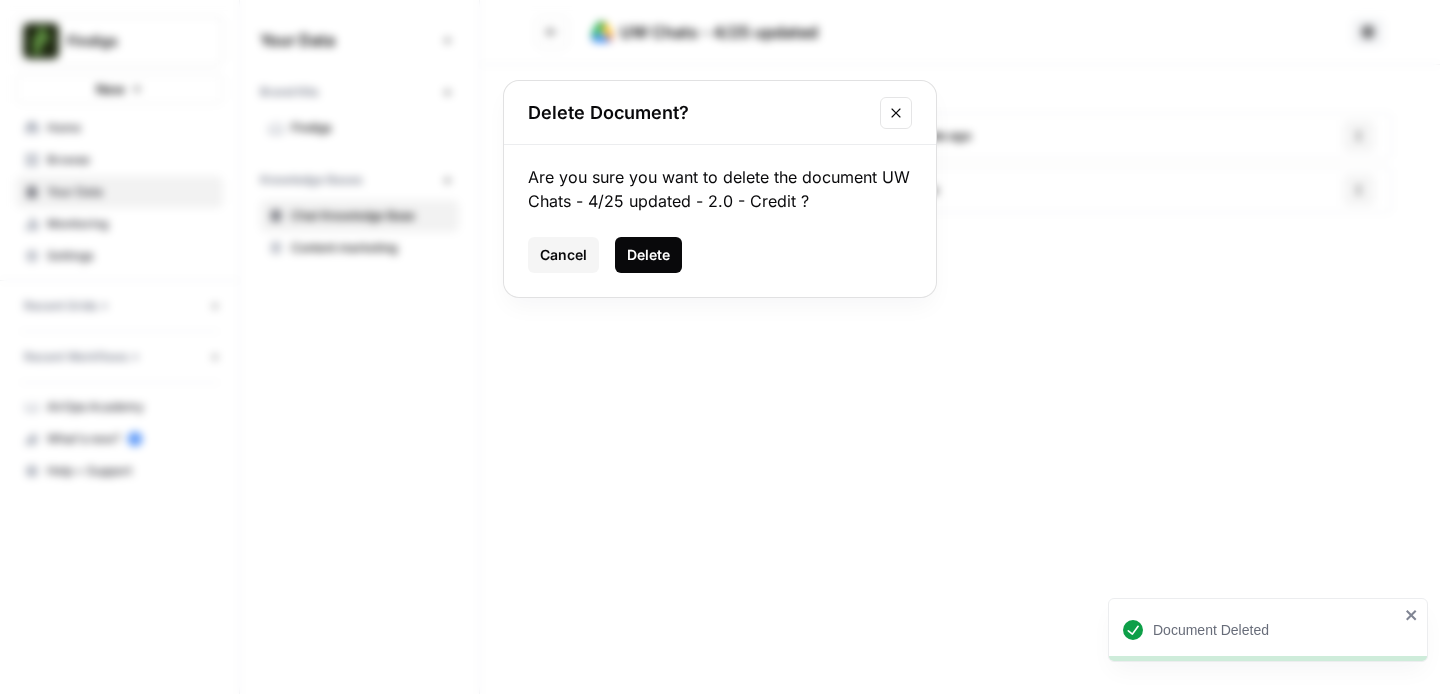 click on "Delete" at bounding box center [648, 255] 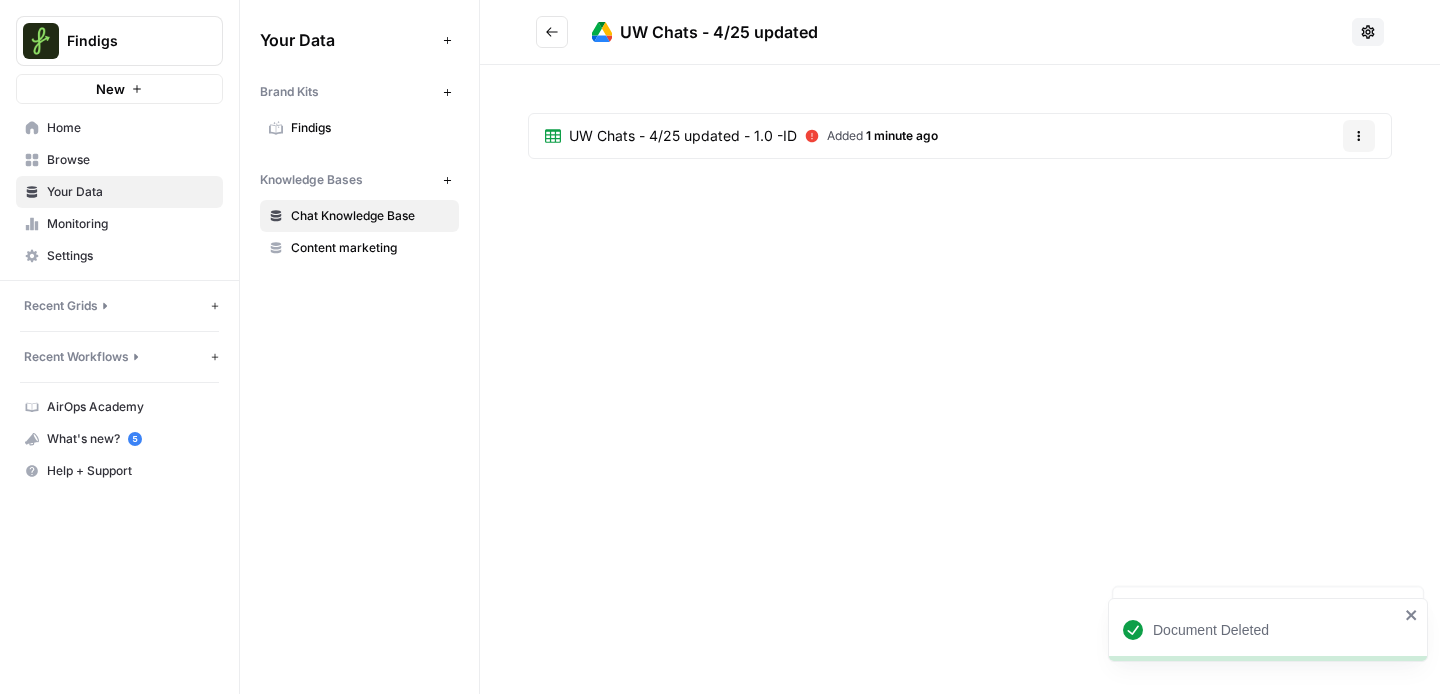 click on "UW Chats - 4/25 updated - 1.0 -ID Added   1 minute ago Options" at bounding box center (960, 136) 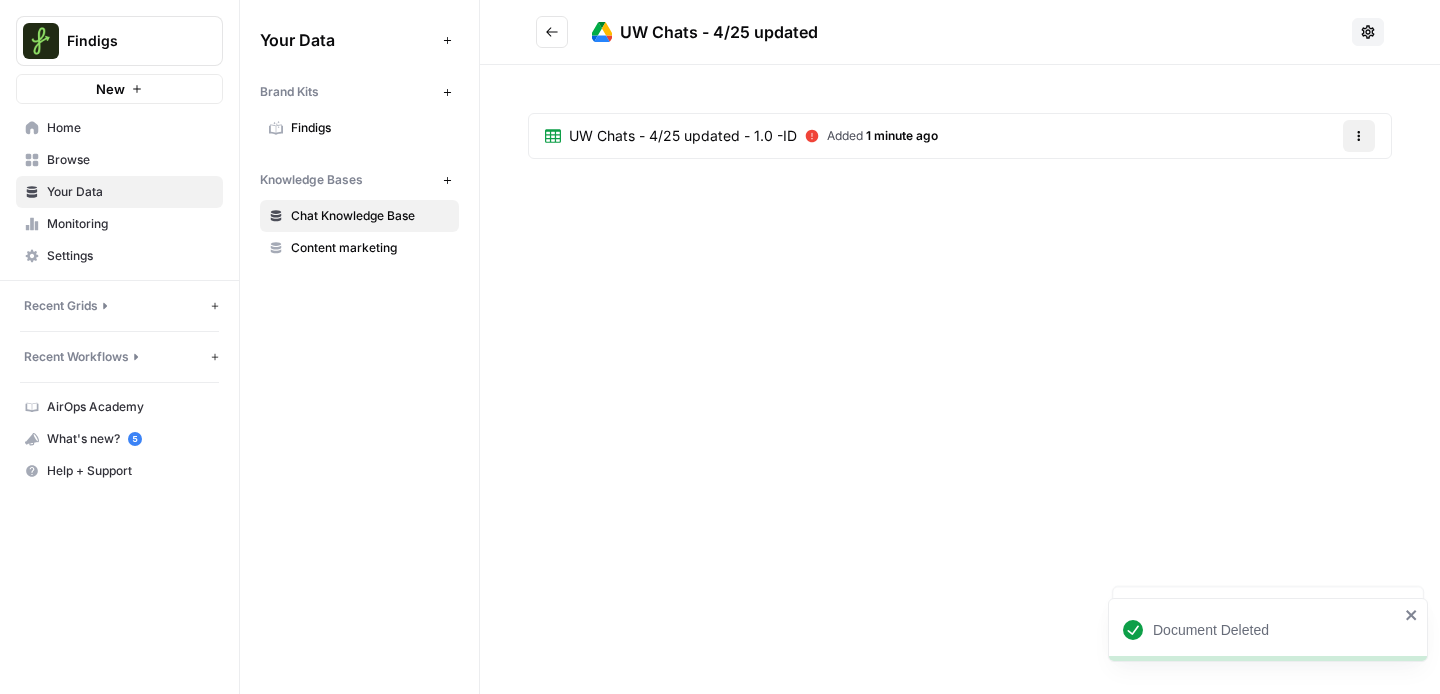 click 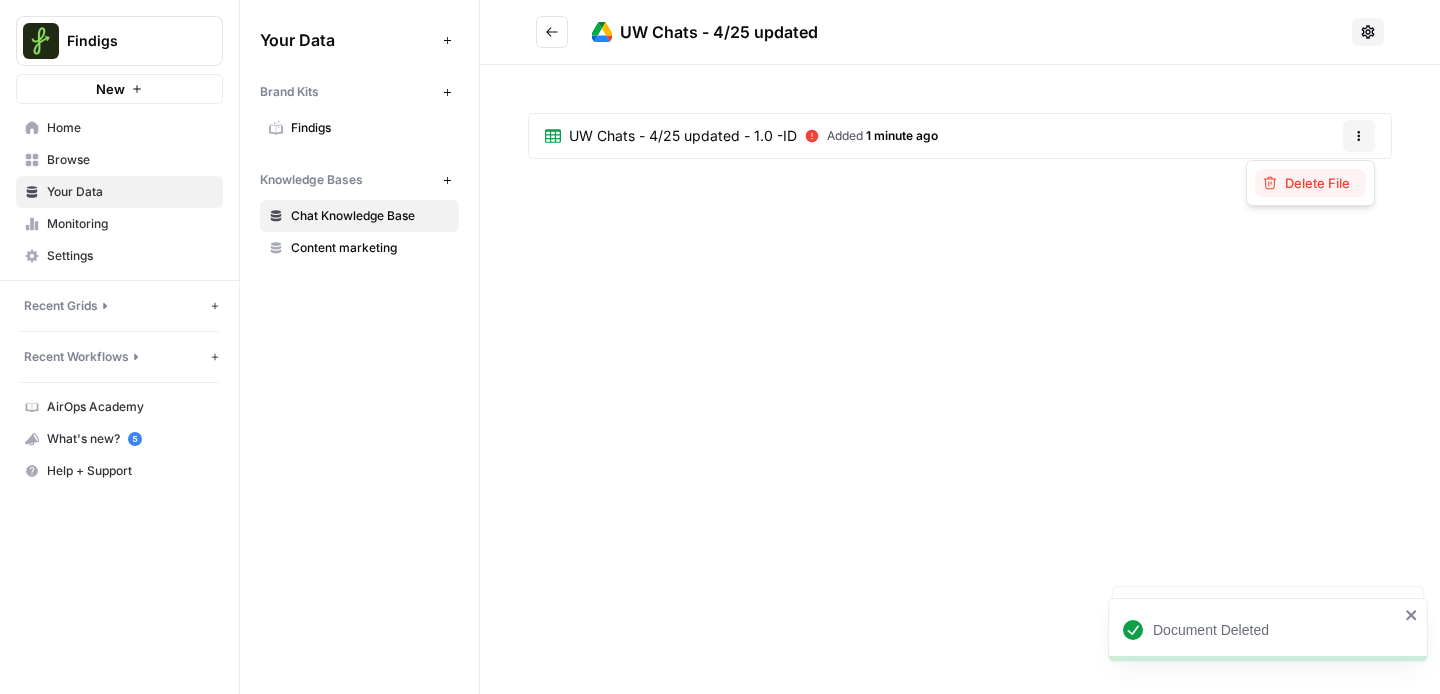 click on "Delete File" at bounding box center [1317, 183] 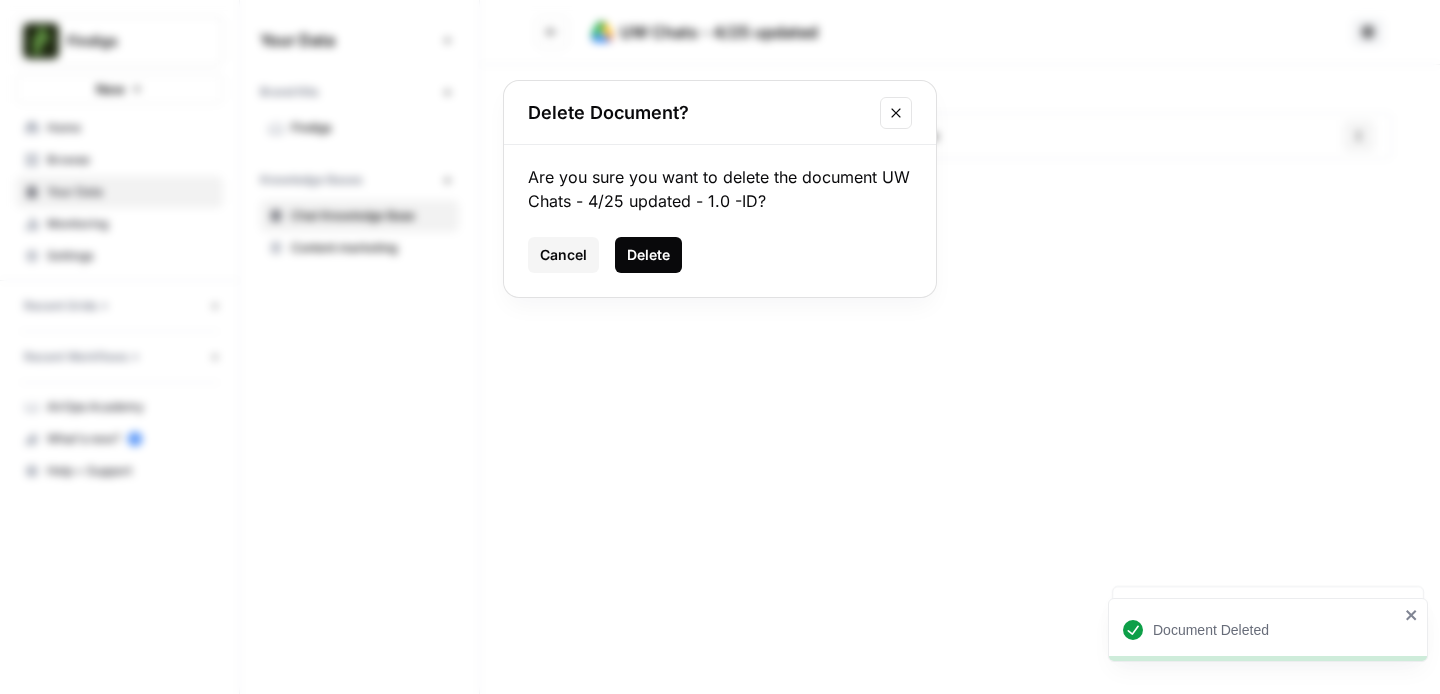 click on "Delete" at bounding box center (648, 255) 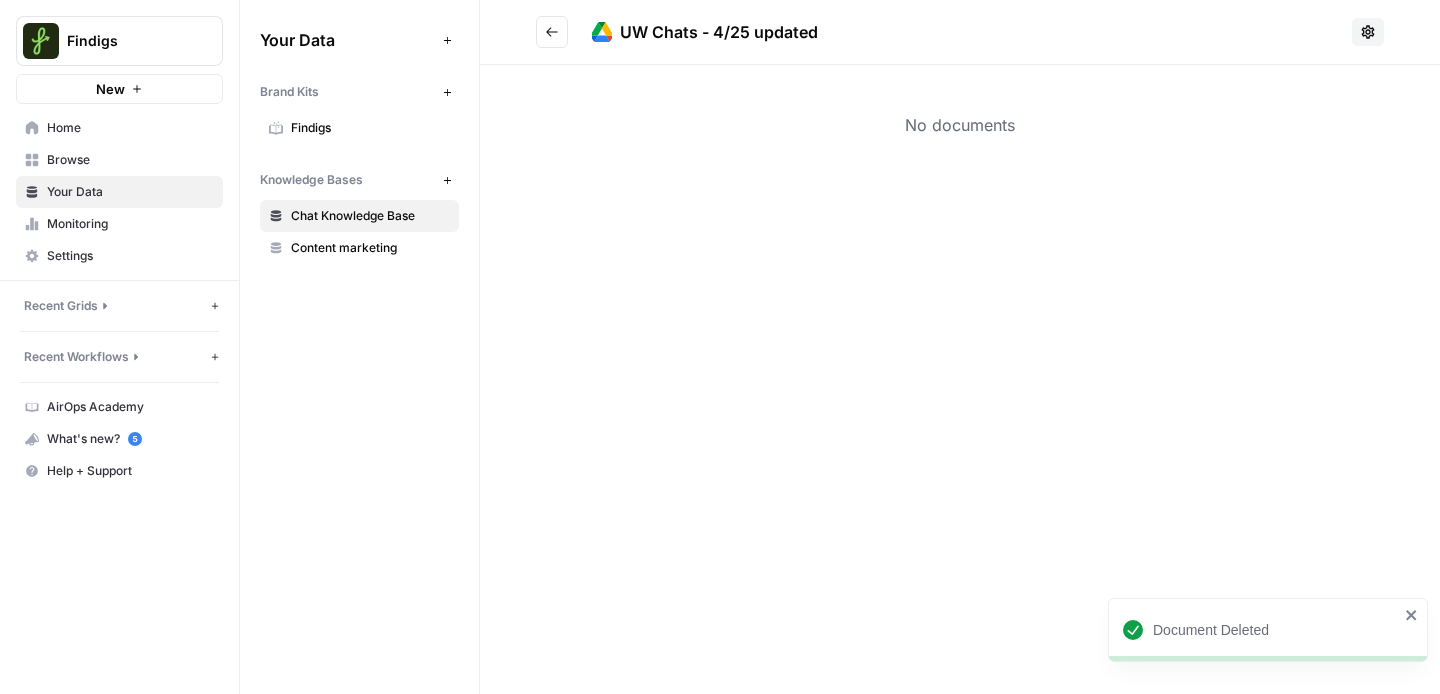 click at bounding box center (552, 32) 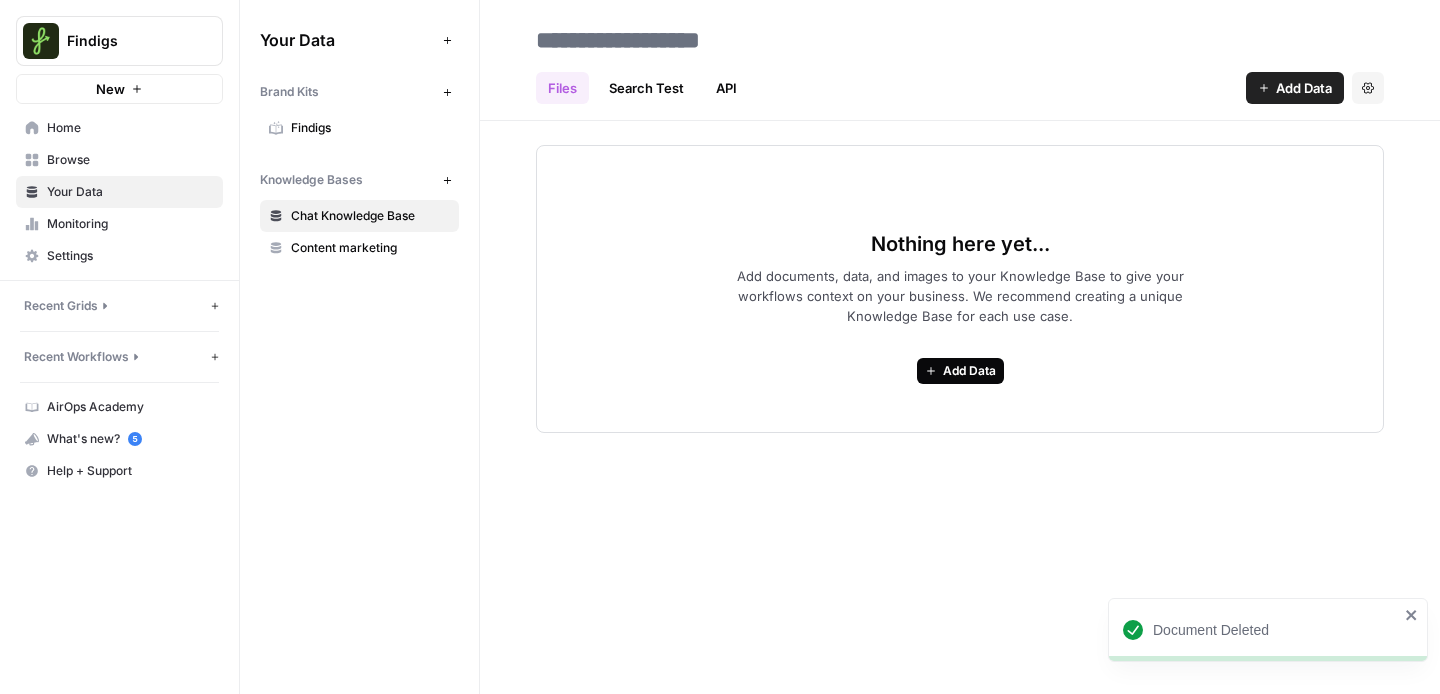 click on "Add Data" at bounding box center [969, 371] 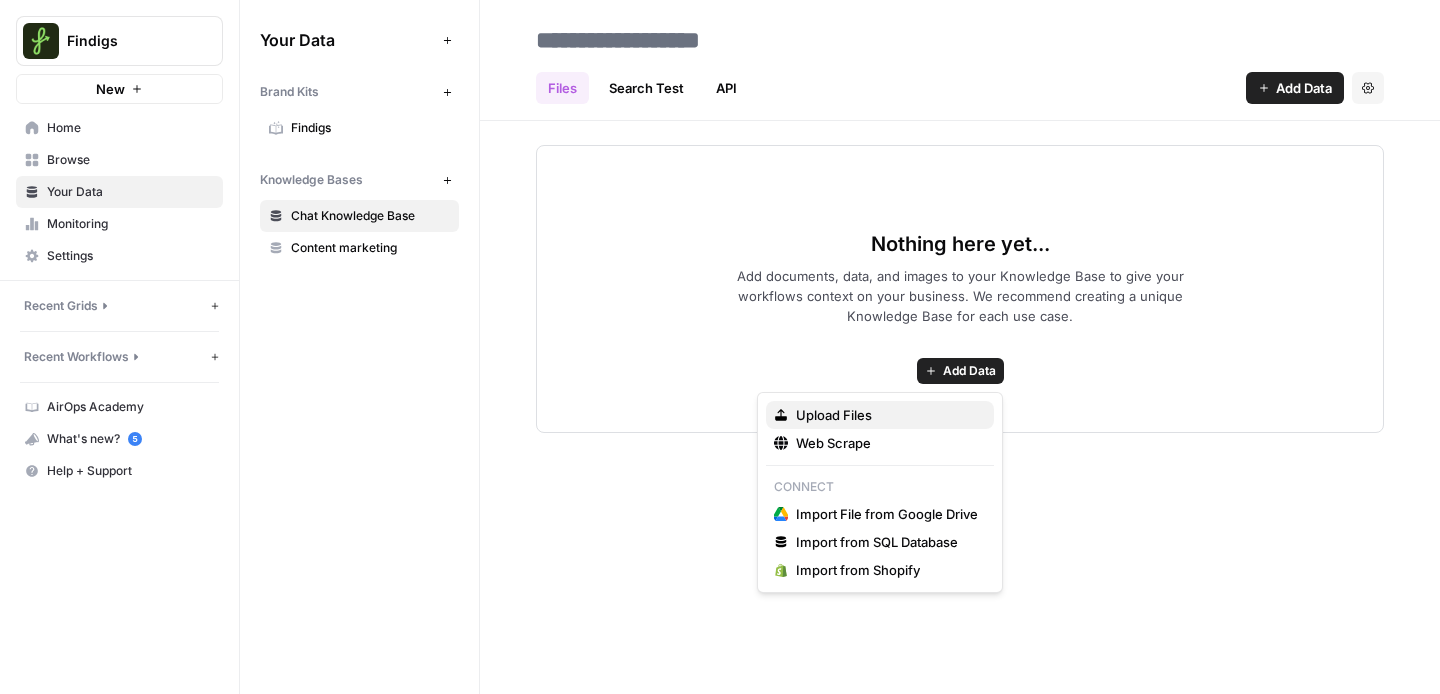 click on "Upload Files" at bounding box center [834, 415] 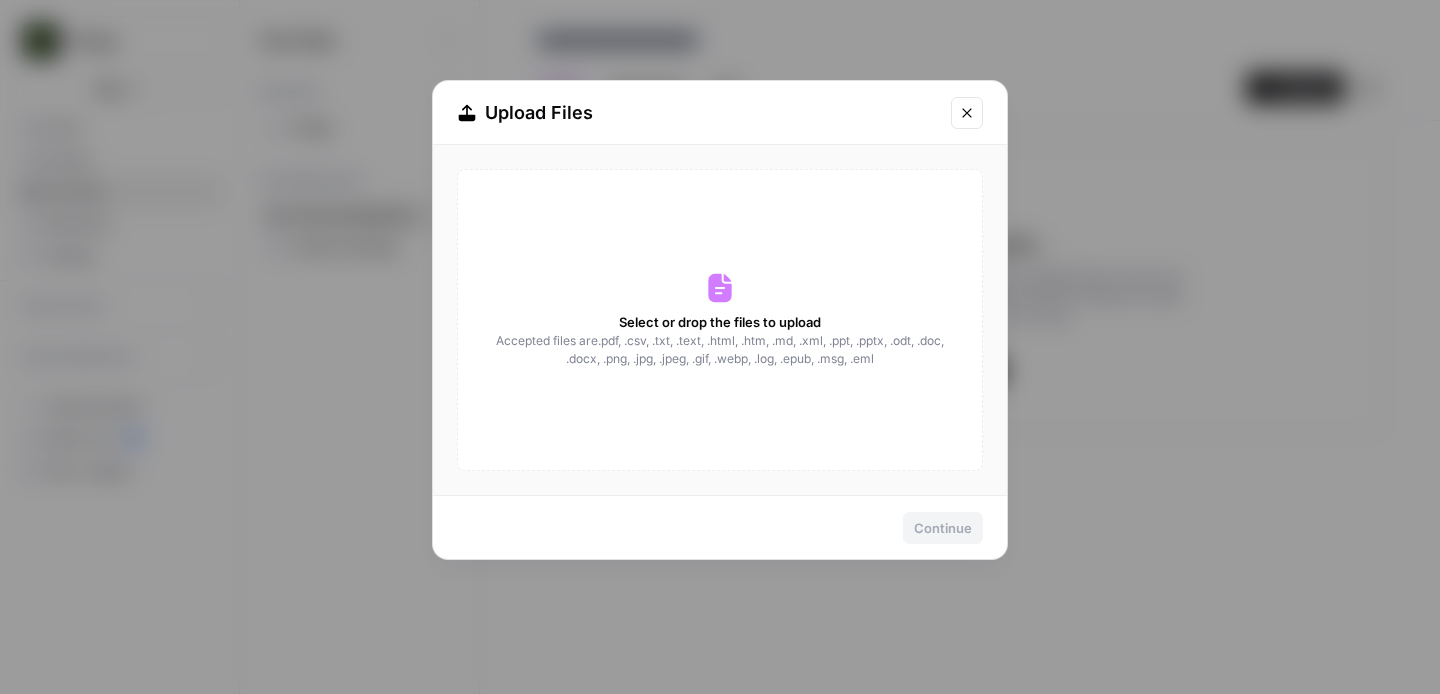 click on "Select or drop the files to upload Accepted files are  .pdf, .csv, .txt, .text, .html, .htm, .md, .xml, .ppt, .pptx, .odt, .doc, .docx, .png, .jpg, .jpeg, .gif, .webp, .log, .epub, .msg, .eml" at bounding box center [720, 320] 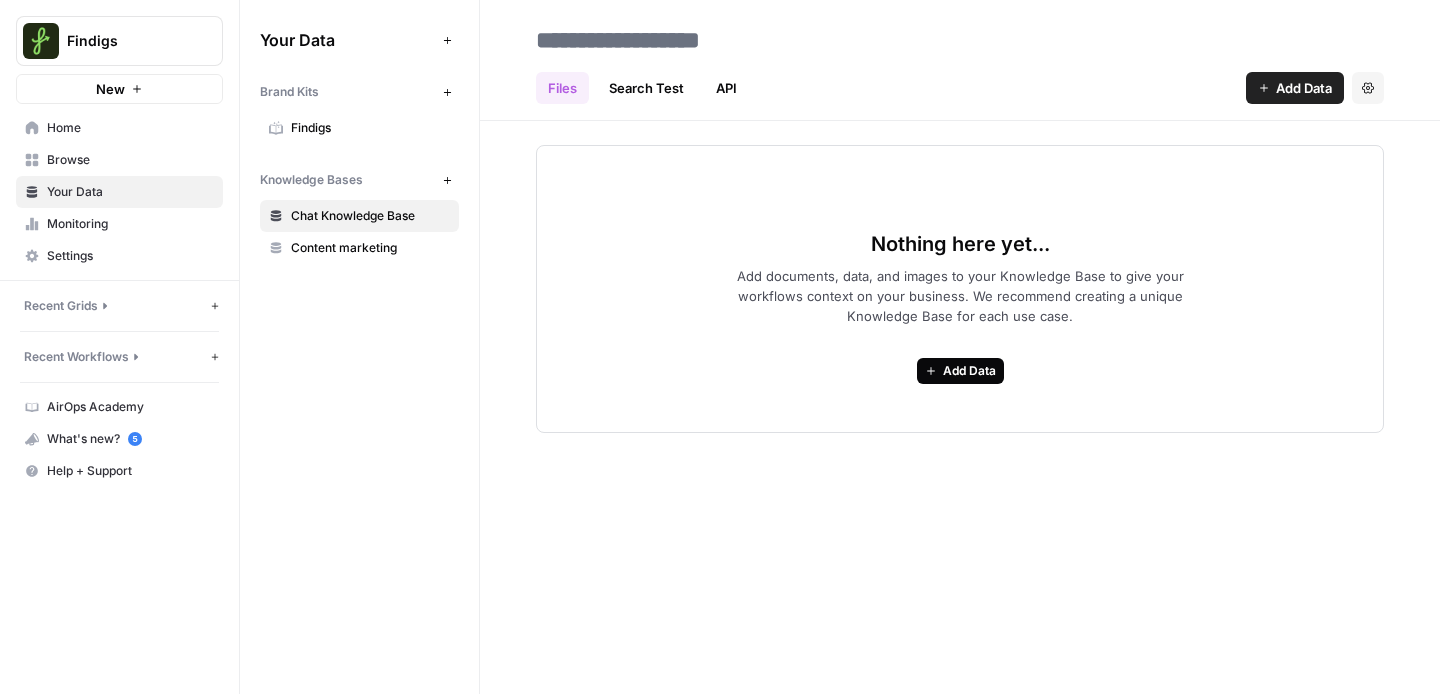 click on "Add Data" at bounding box center [969, 371] 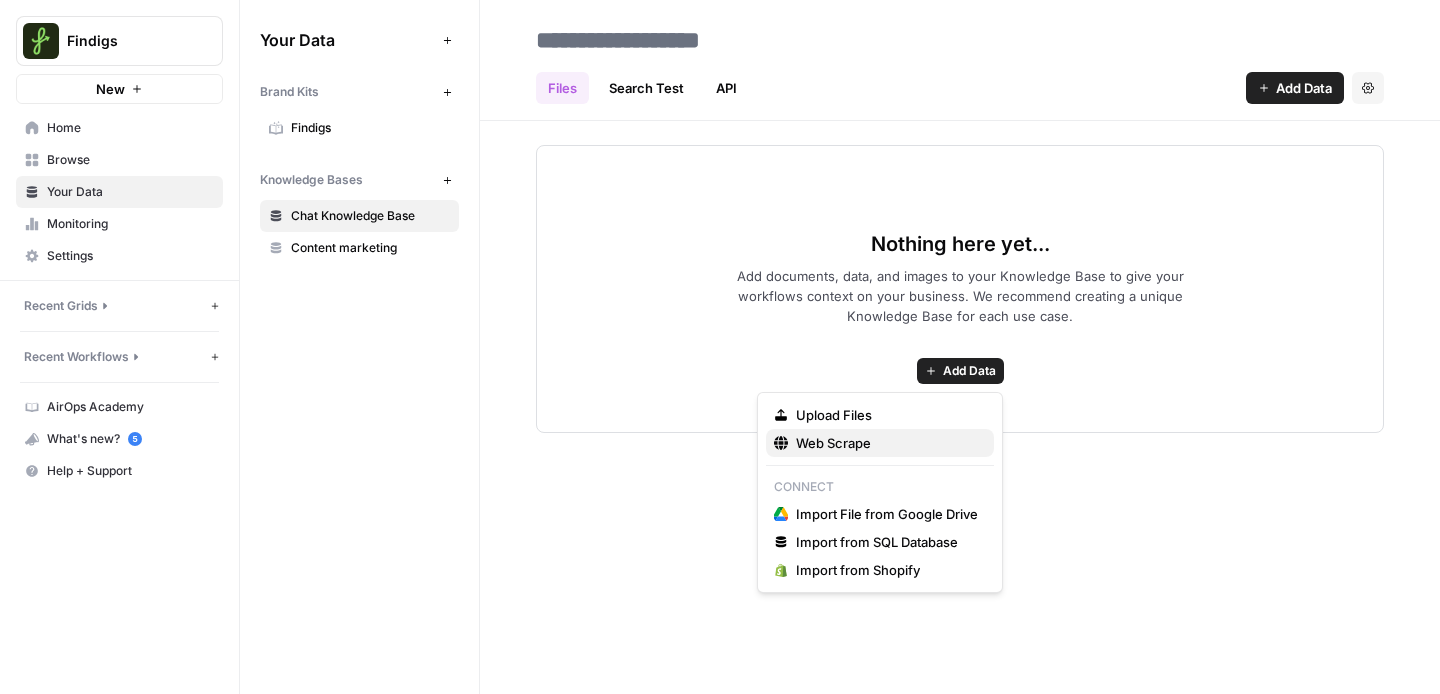click on "Web Scrape" at bounding box center (880, 443) 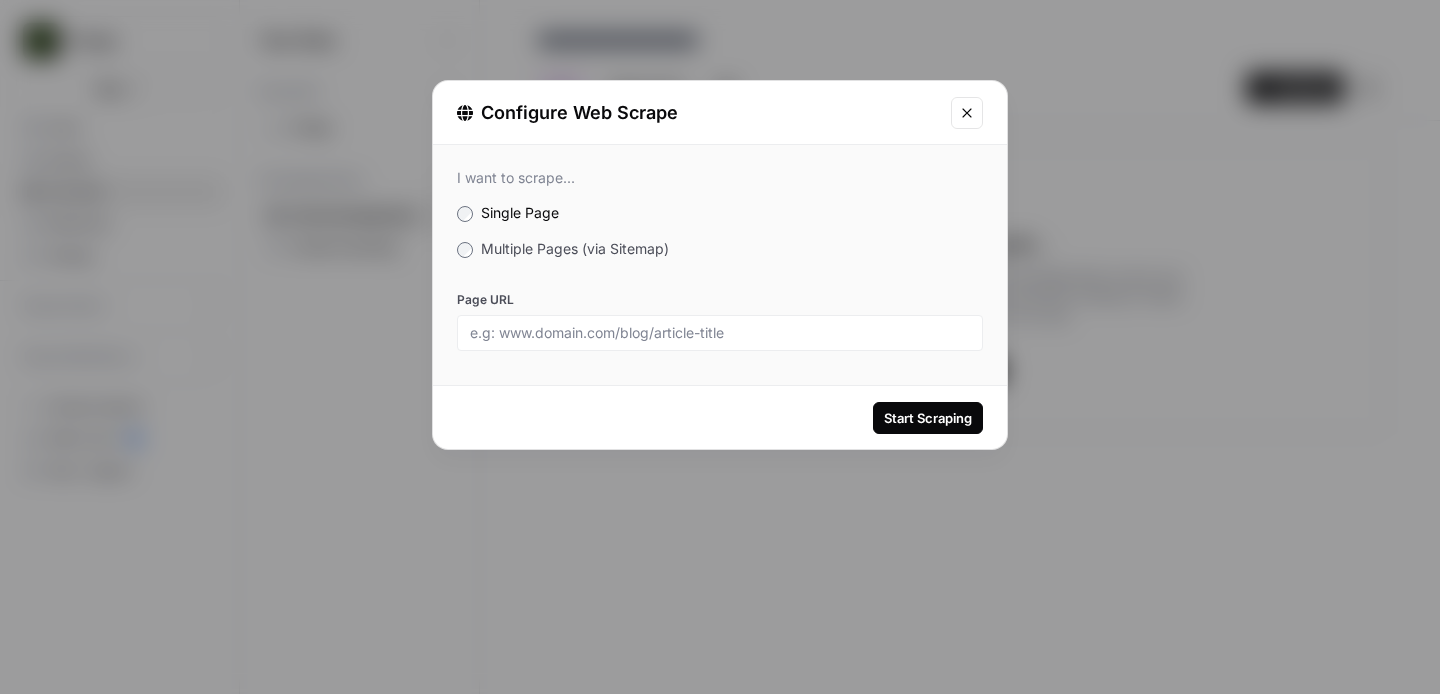 click at bounding box center (720, 333) 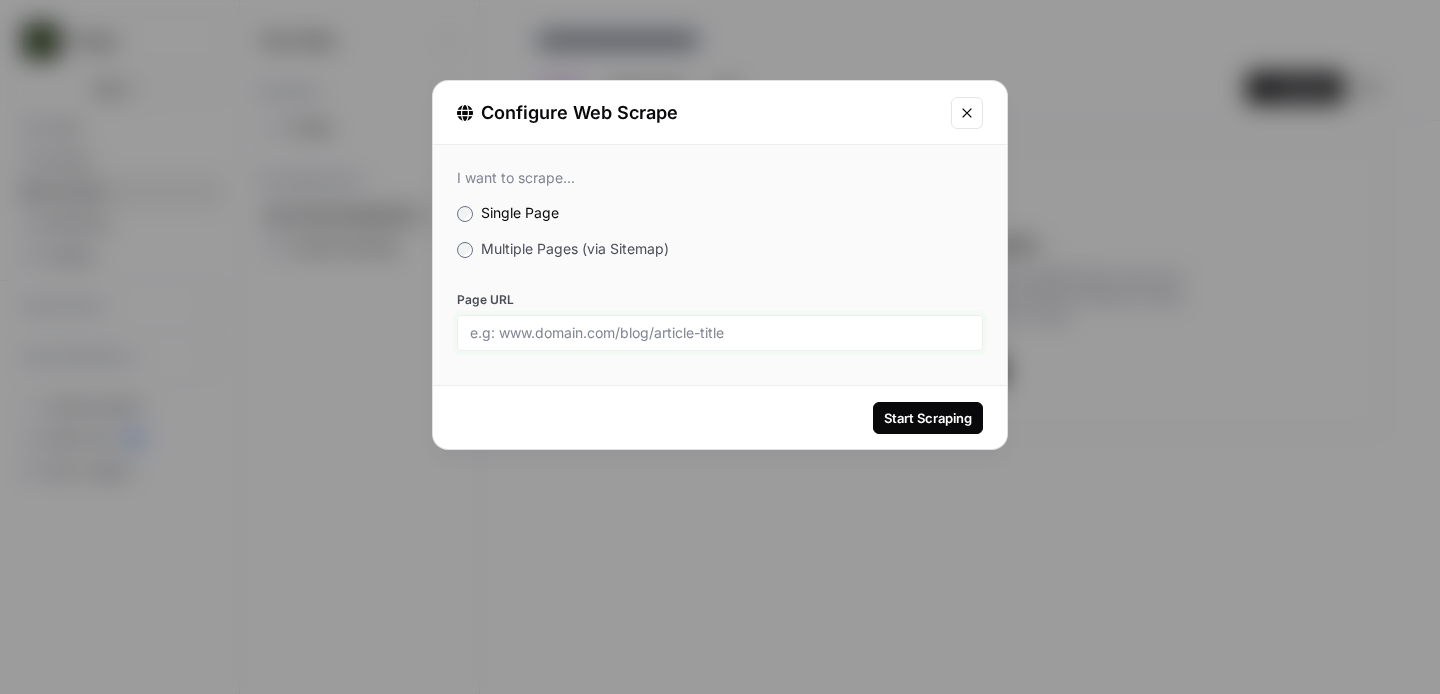 click on "Page URL" at bounding box center [720, 333] 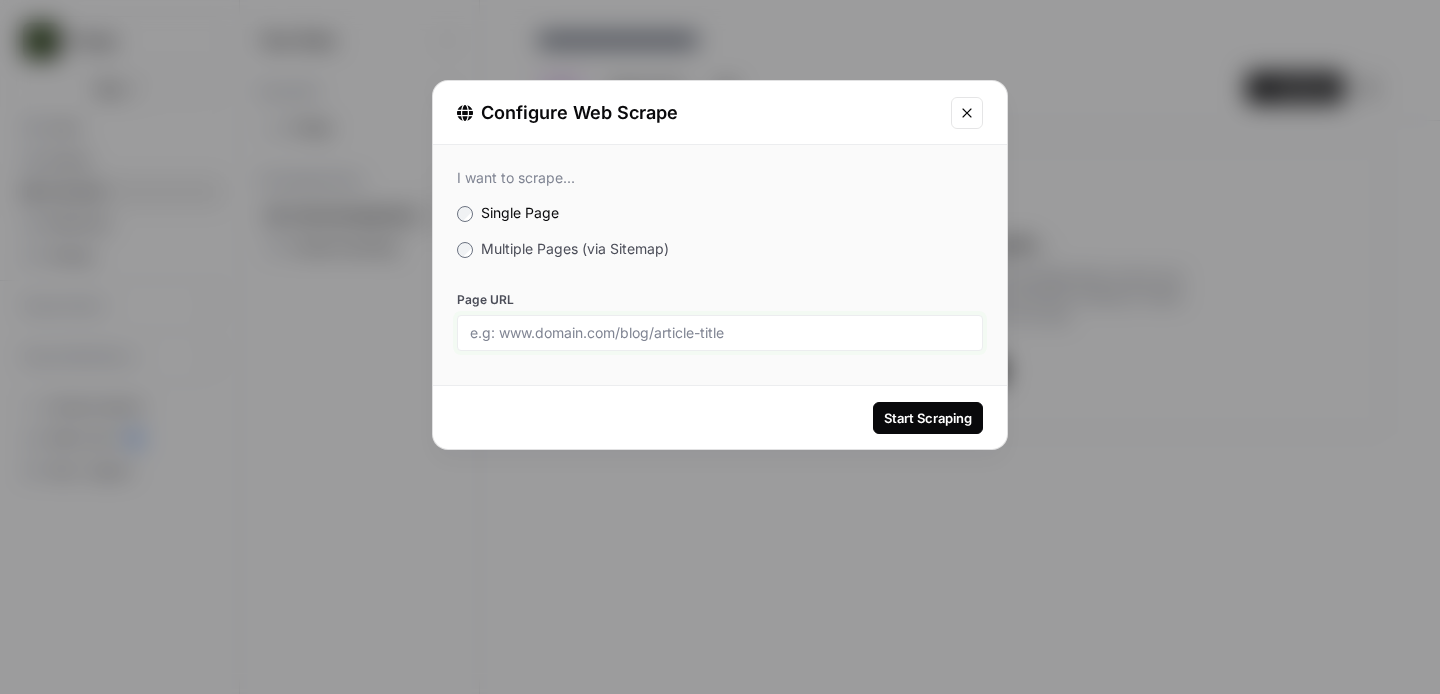 paste on "https://docs.google.com/spreadsheets/d/1OKa9an4-H4zxZcMR4XK14-dGrsCgmAmw_Pu4UHIvIpU/edit?gid=2120988177#gid=2120988177" 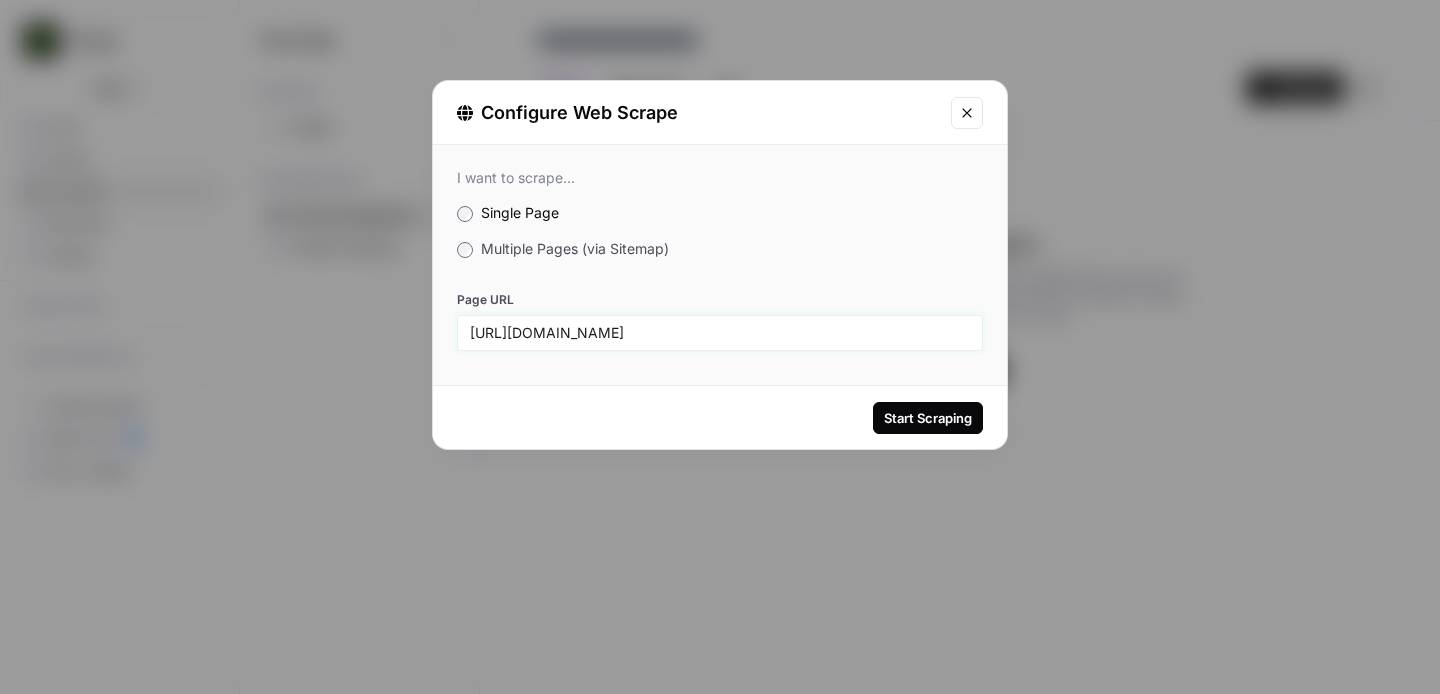 scroll, scrollTop: 0, scrollLeft: 419, axis: horizontal 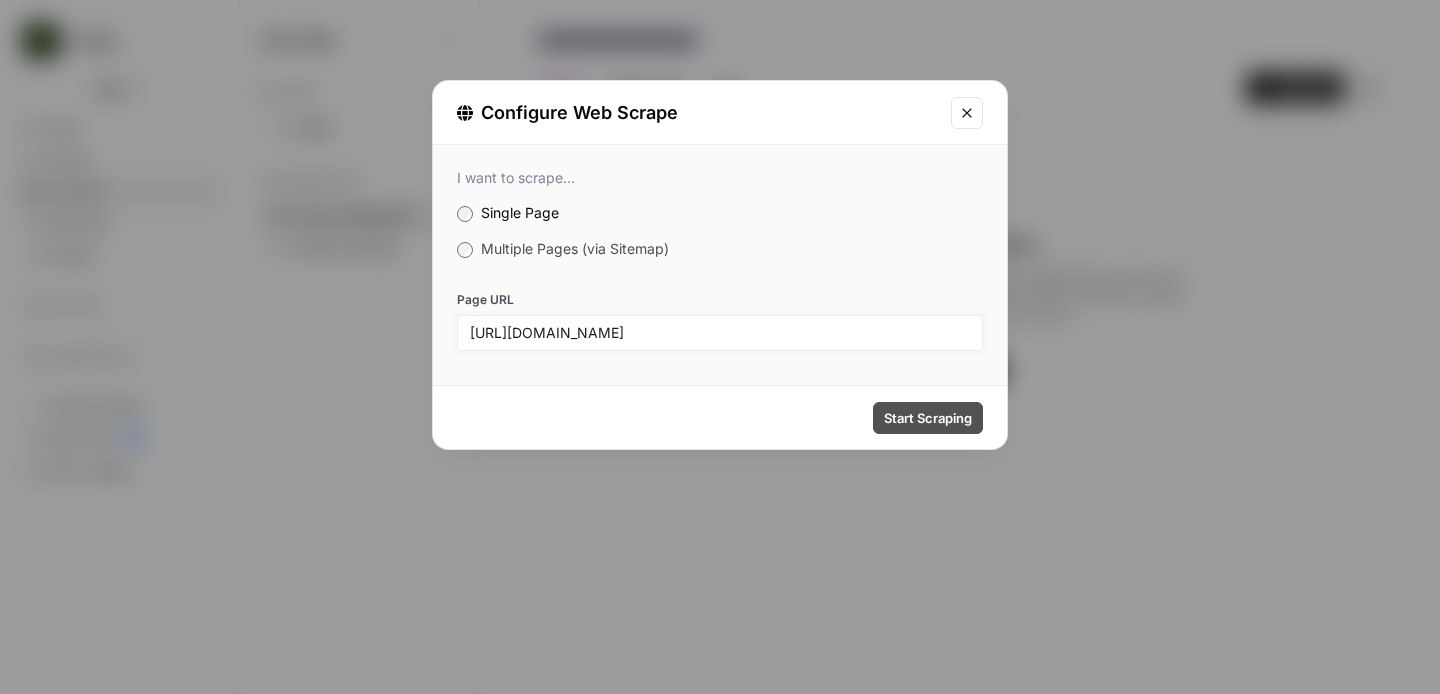 type on "https://docs.google.com/spreadsheets/d/1OKa9an4-H4zxZcMR4XK14-dGrsCgmAmw_Pu4UHIvIpU/edit?gid=2120988177#gid=2120988177" 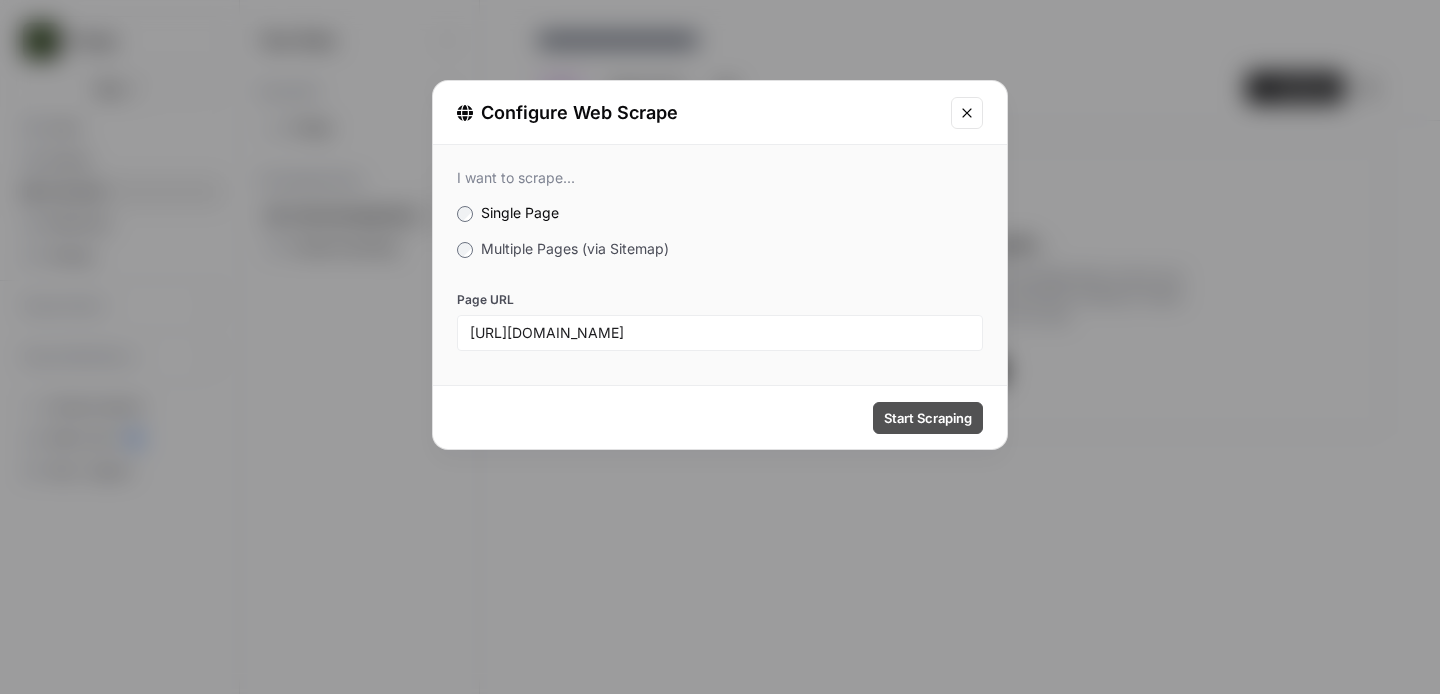 click on "Start Scraping" at bounding box center (928, 418) 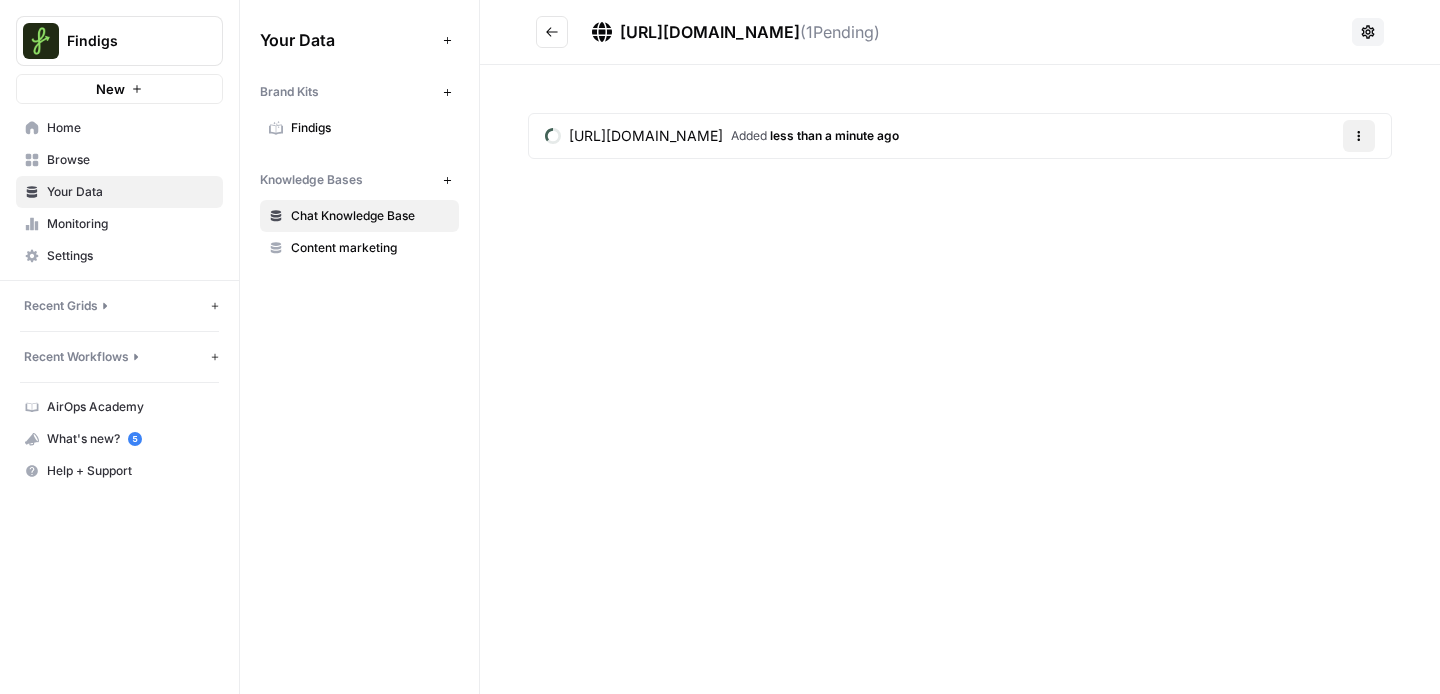 click on "Options" at bounding box center (1359, 136) 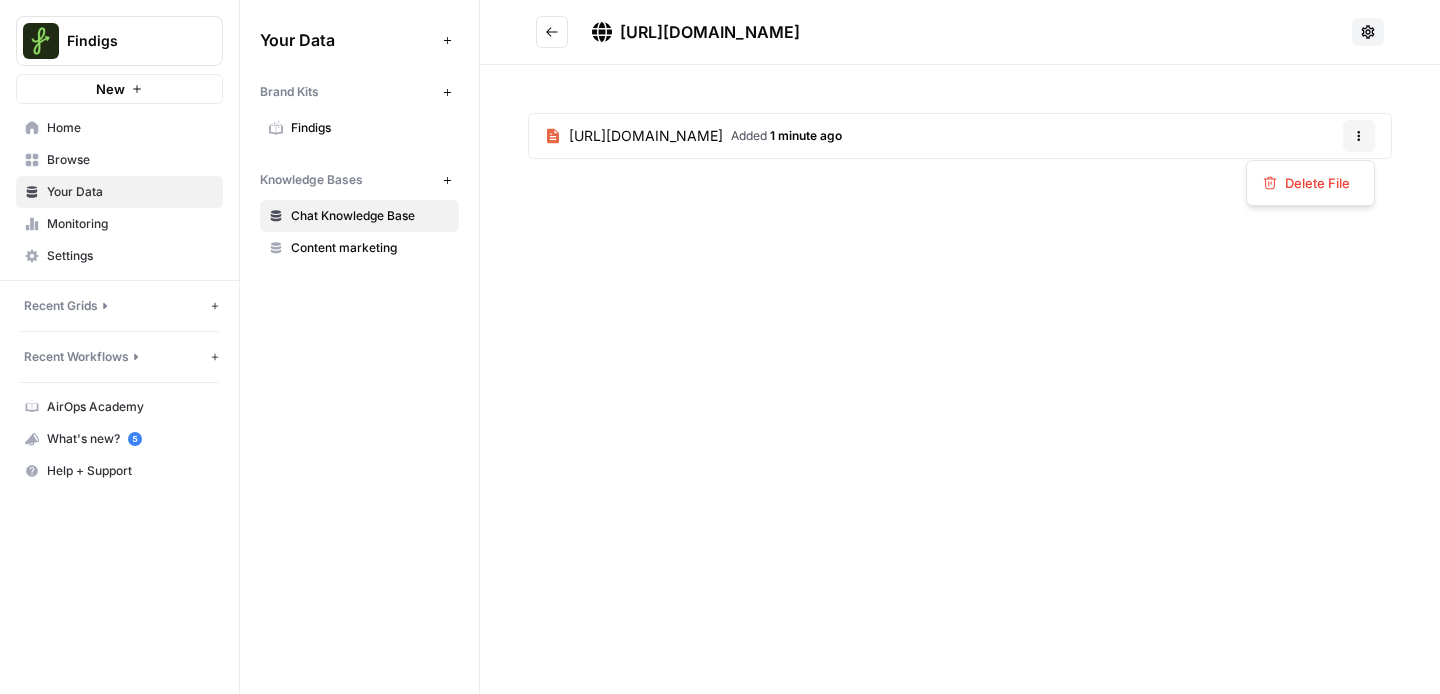 click on "https://docs.google.com/spreadsheets/d/1OKa9an4-H4zxZcMR4XK14-dGrsCgmAmw_Pu4UHIvIpU/edit?gid=2120988177#gid=2120988177 Added   1 minute ago Options" at bounding box center (960, 140) 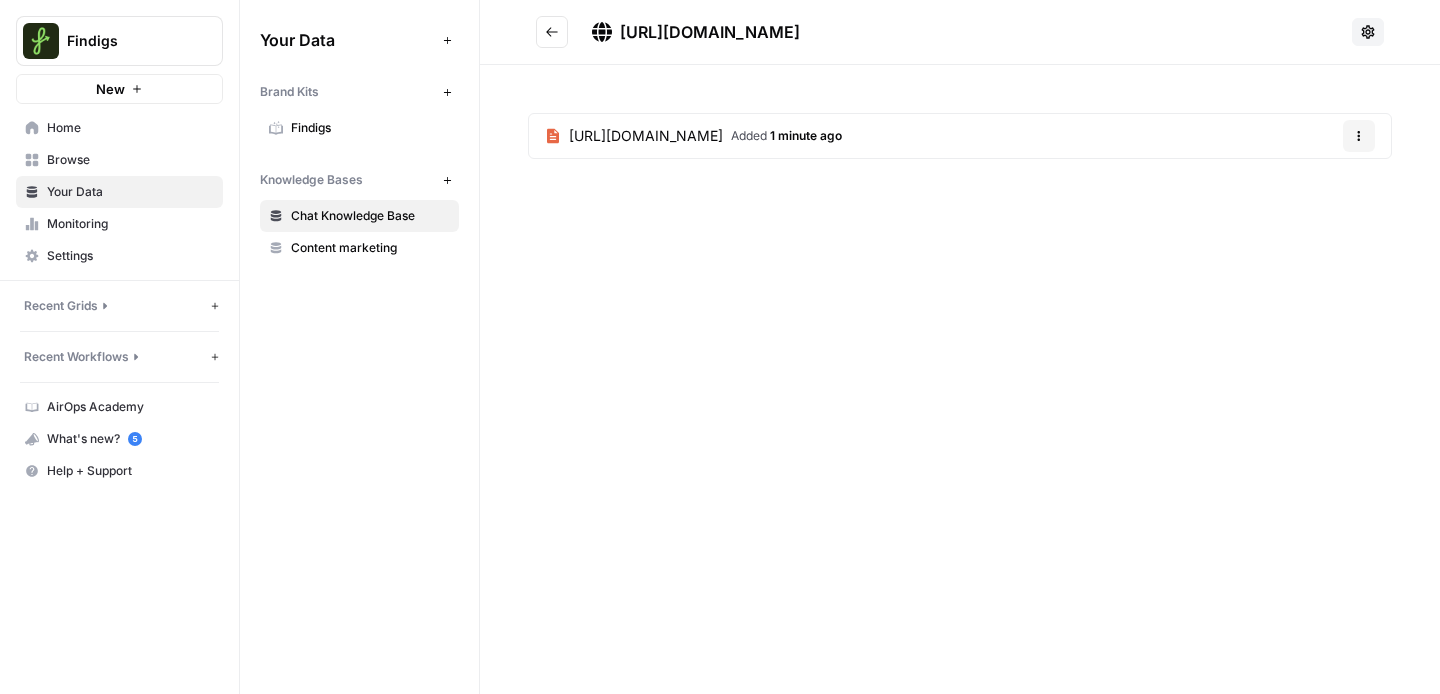 click on "https://docs.google.com/spreadsheets/d/1OKa9an4-H4zxZcMR4XK14-dGrsCgmAmw_Pu4UHIvIpU/edit?gid=2120988177#gid=2120988177" at bounding box center [646, 136] 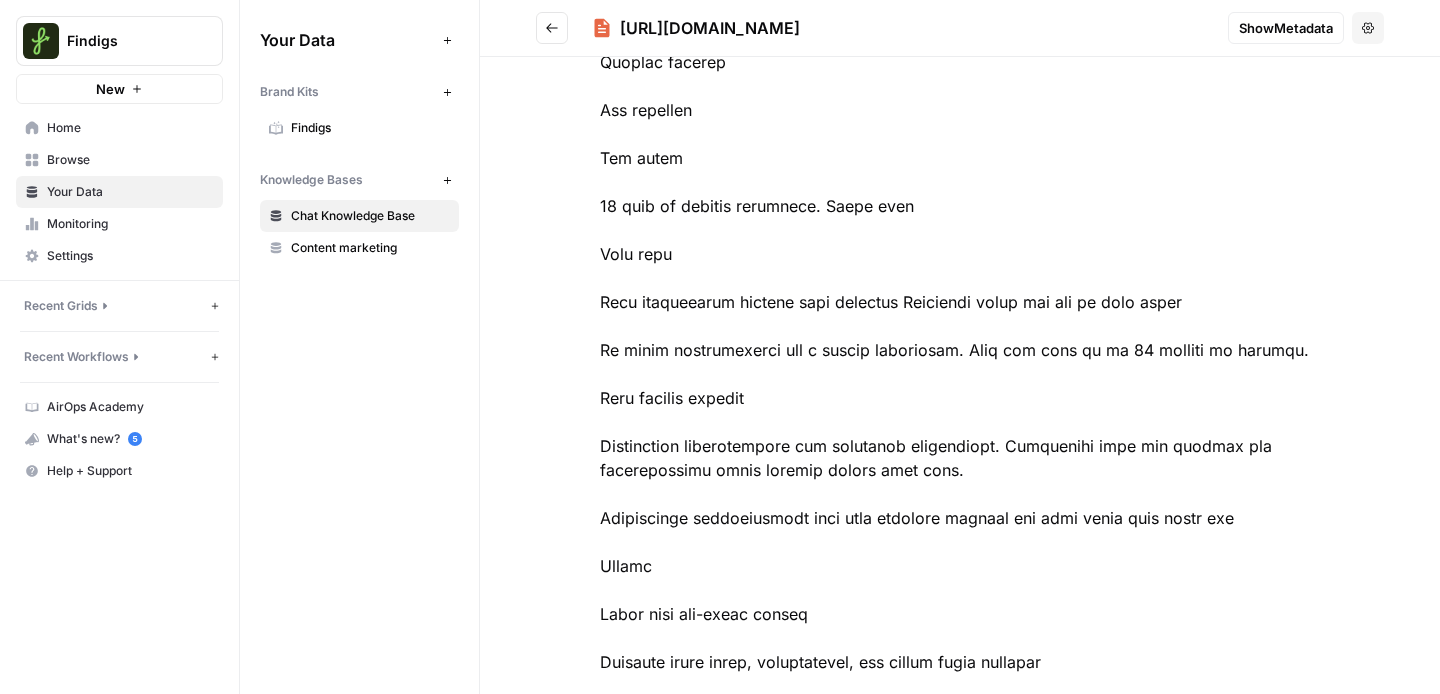 scroll, scrollTop: 9003, scrollLeft: 0, axis: vertical 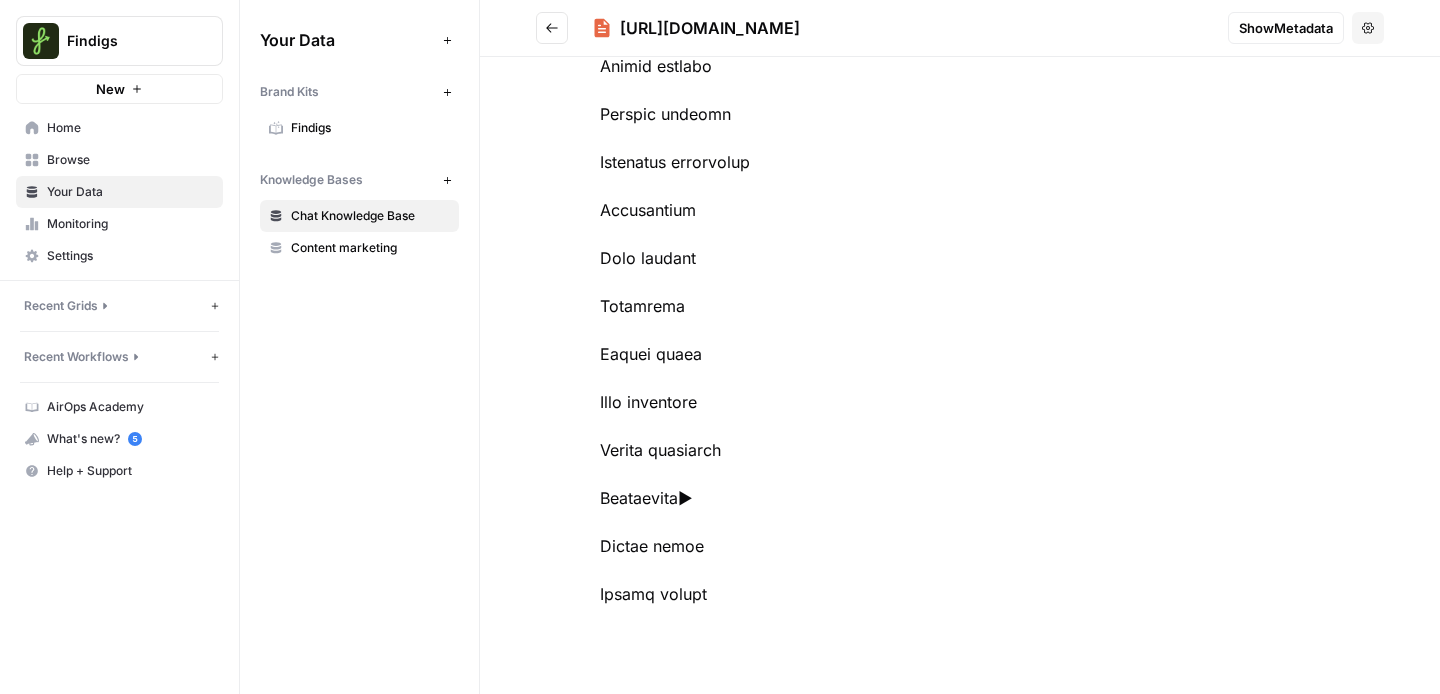click at bounding box center (960, -4122) 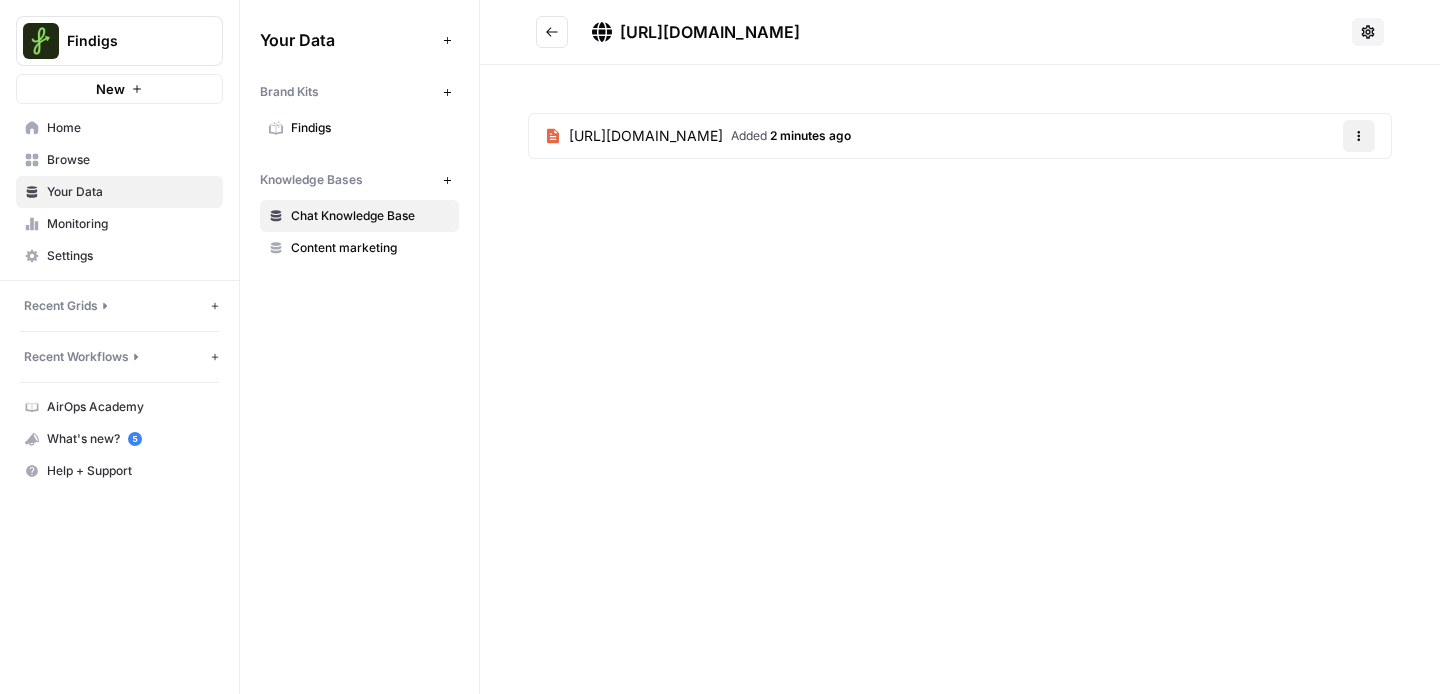 click on "Options" at bounding box center [1359, 136] 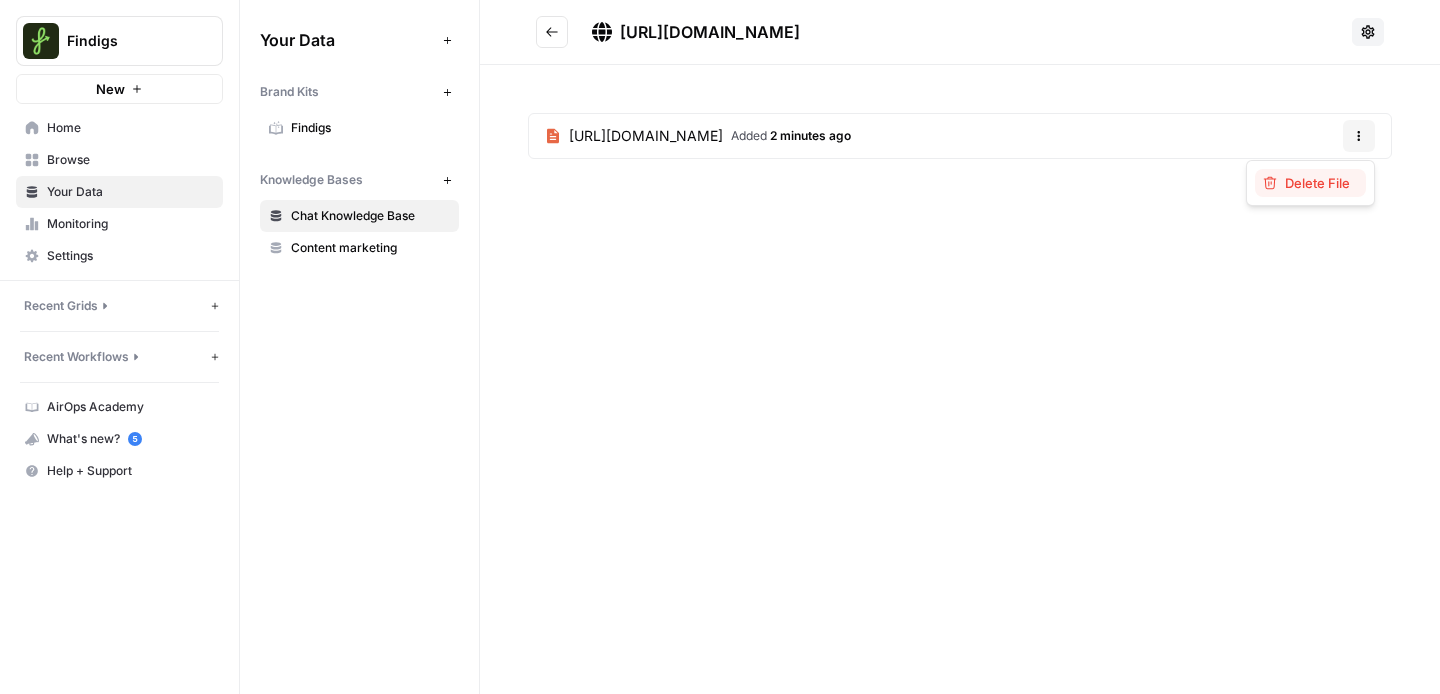 click on "Delete File" at bounding box center (1317, 183) 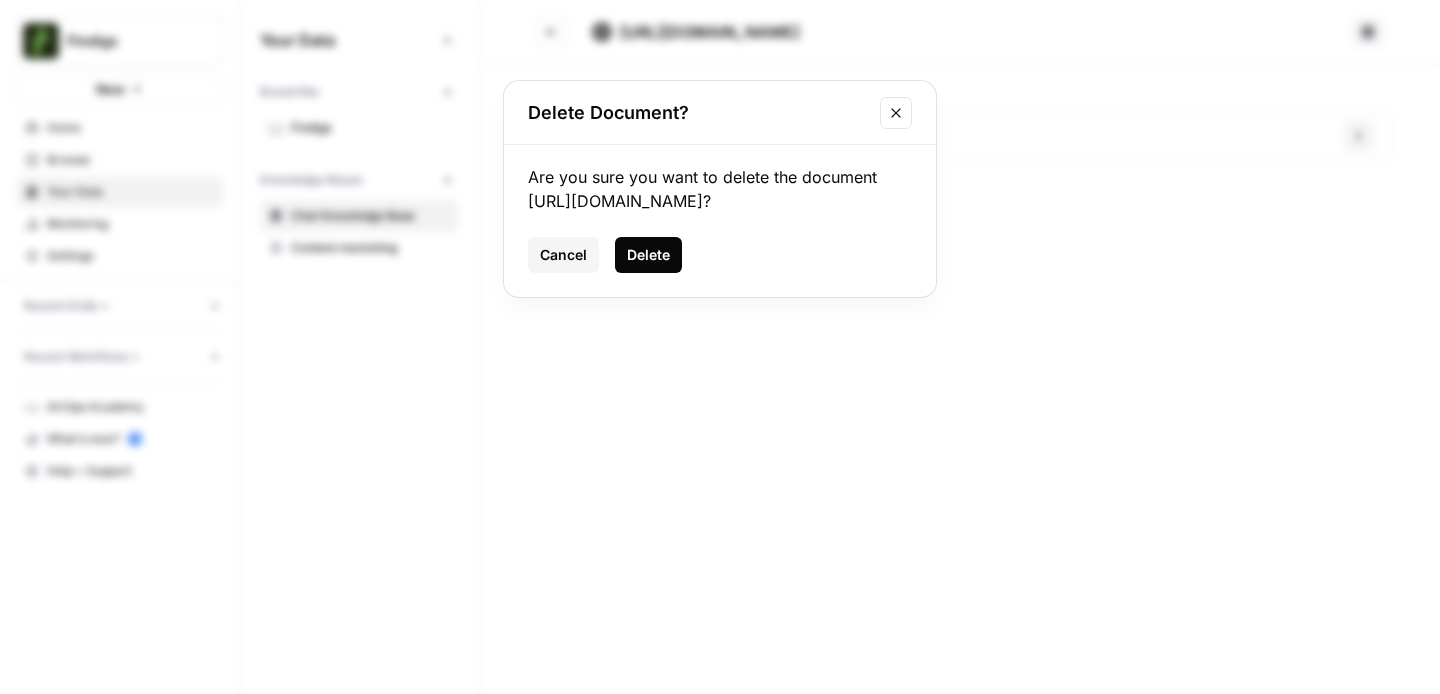 click on "Delete" at bounding box center [648, 255] 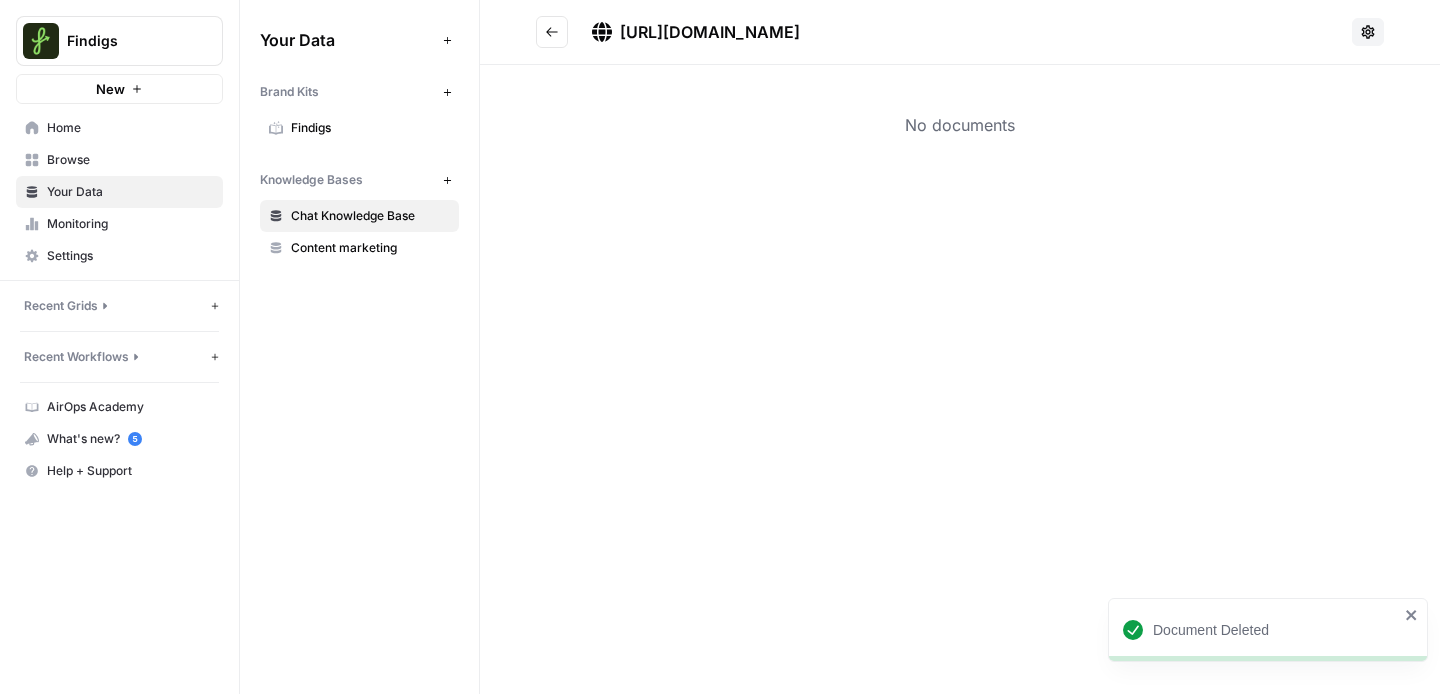 click at bounding box center [552, 32] 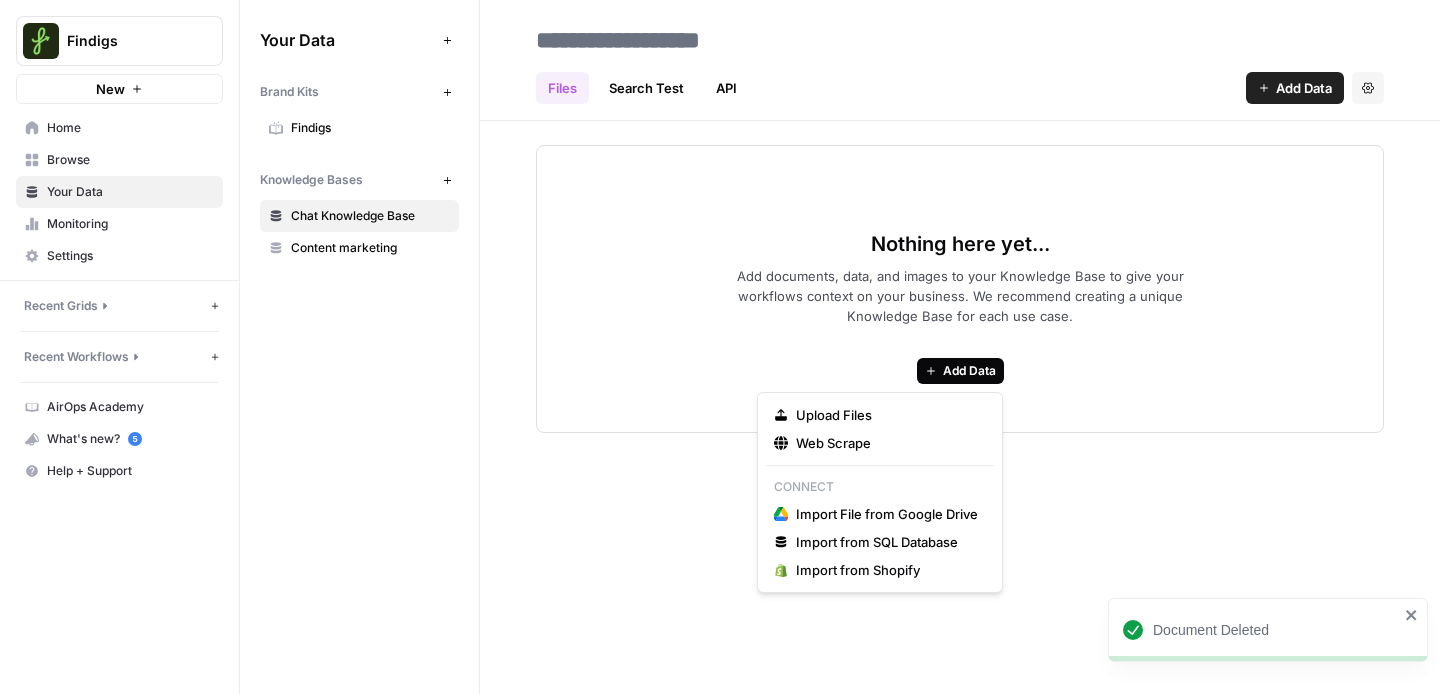 click on "Add Data" at bounding box center [969, 371] 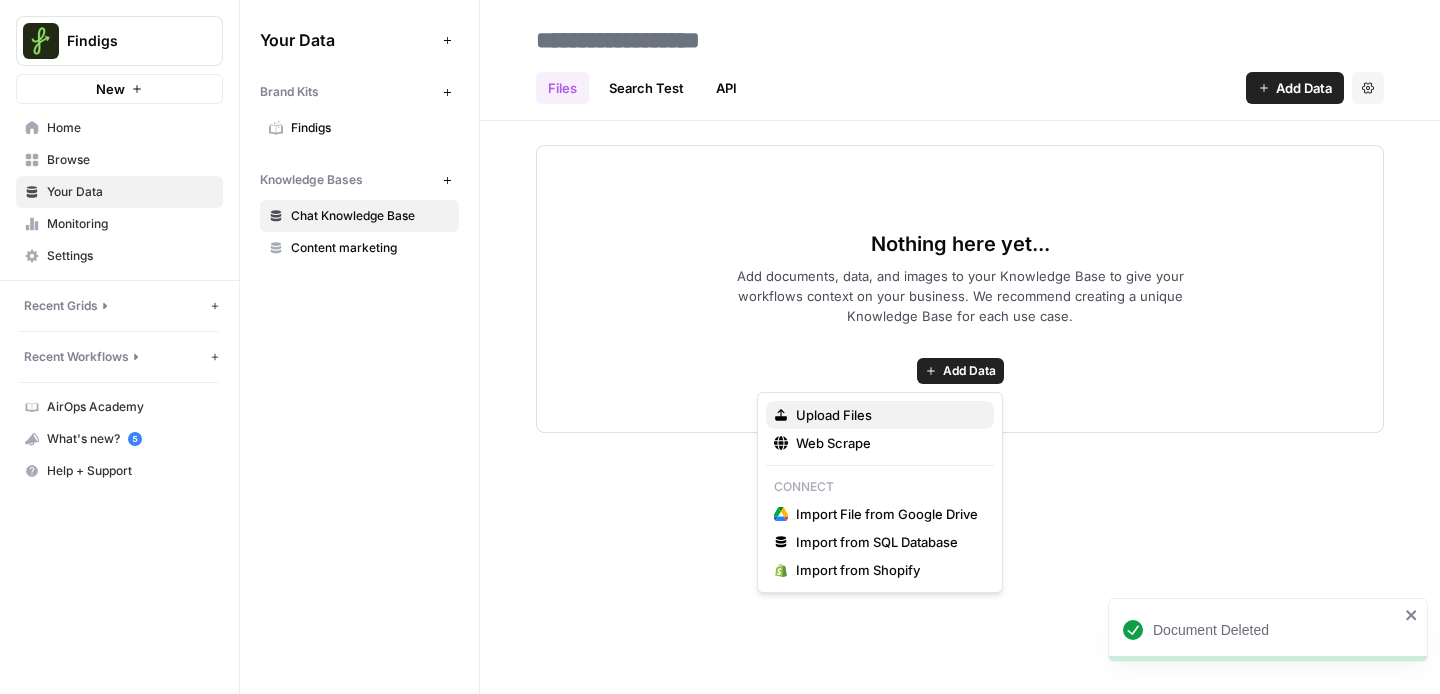 click on "Upload Files" at bounding box center [880, 415] 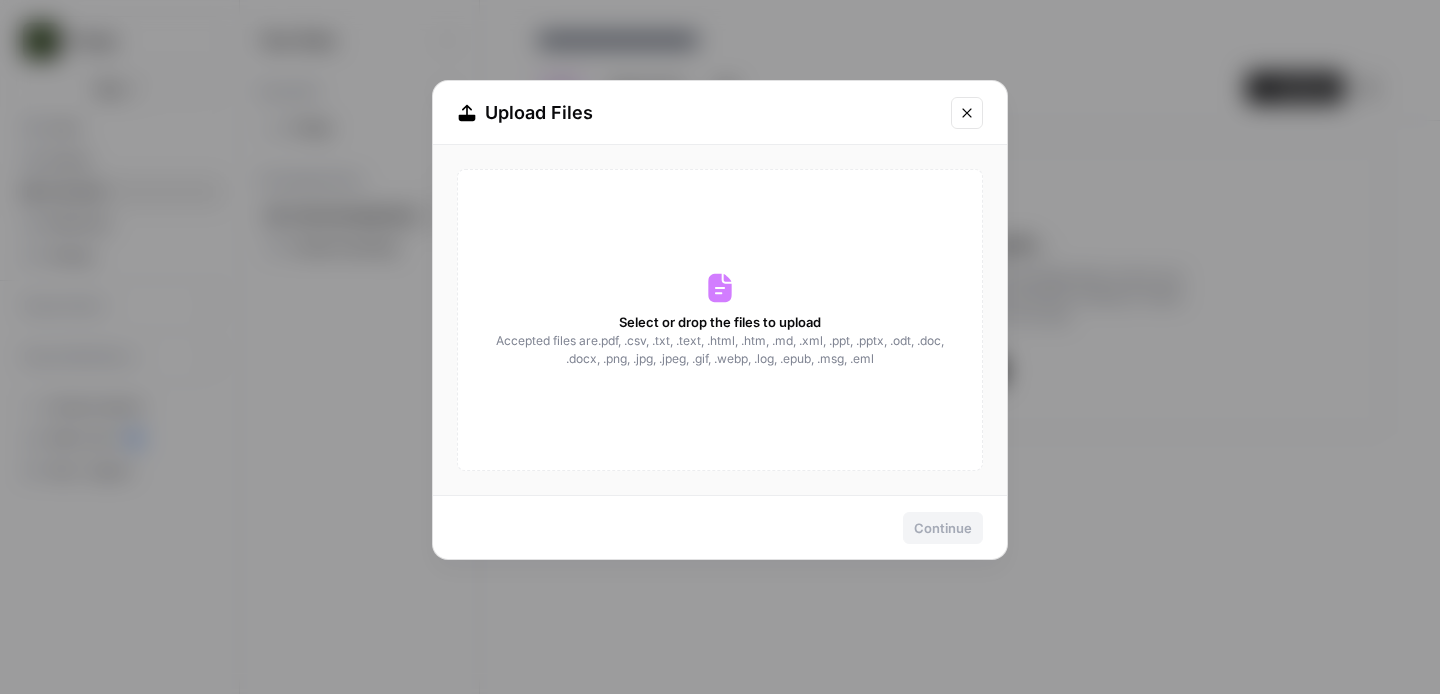 click on "Select or drop the files to upload Accepted files are  .pdf, .csv, .txt, .text, .html, .htm, .md, .xml, .ppt, .pptx, .odt, .doc, .docx, .png, .jpg, .jpeg, .gif, .webp, .log, .epub, .msg, .eml" at bounding box center [720, 320] 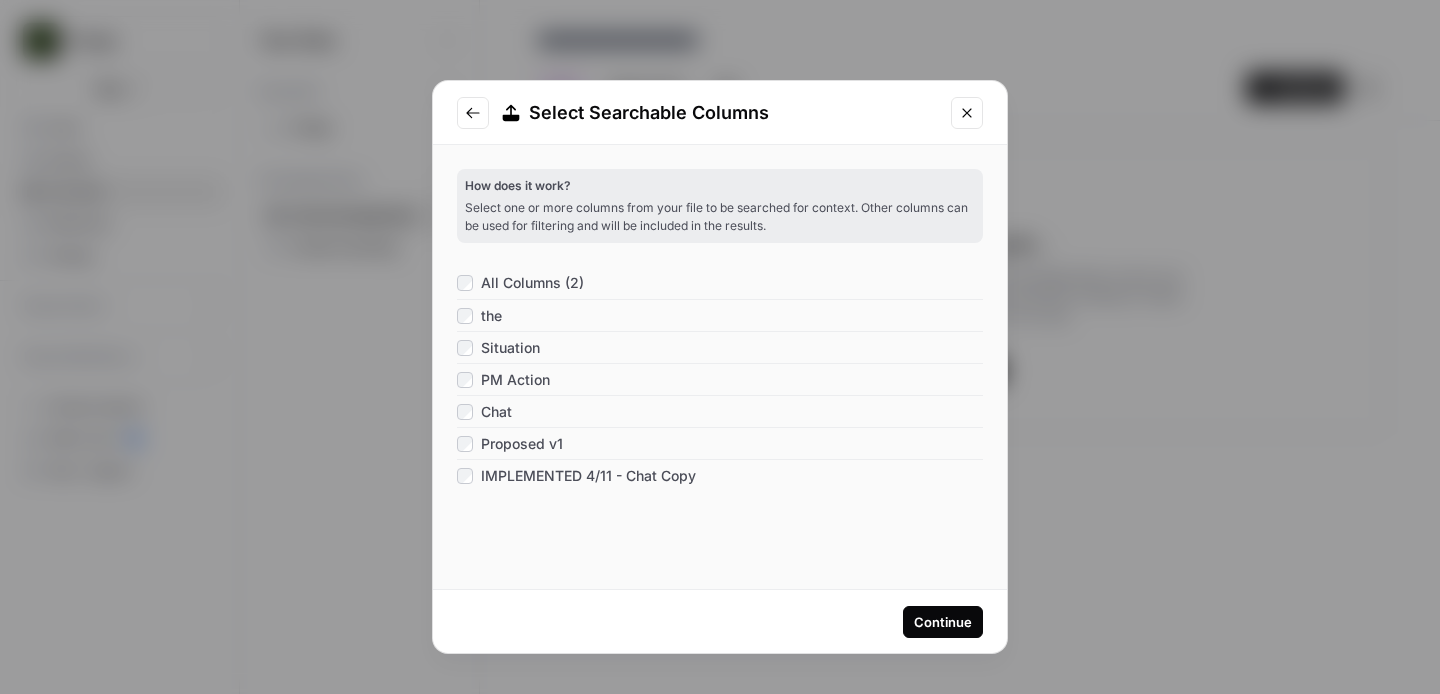 click on "IMPLEMENTED 4/11 - Chat Copy" at bounding box center [576, 476] 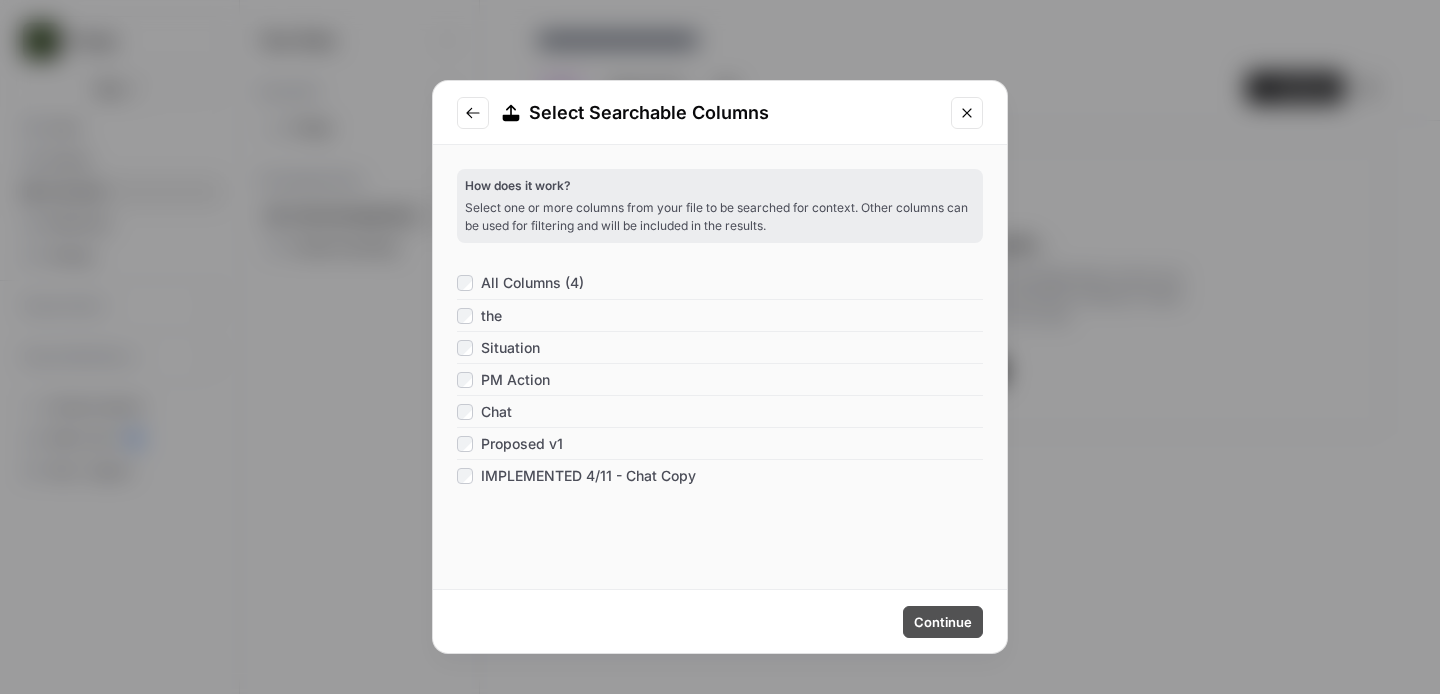click on "Continue" at bounding box center (943, 622) 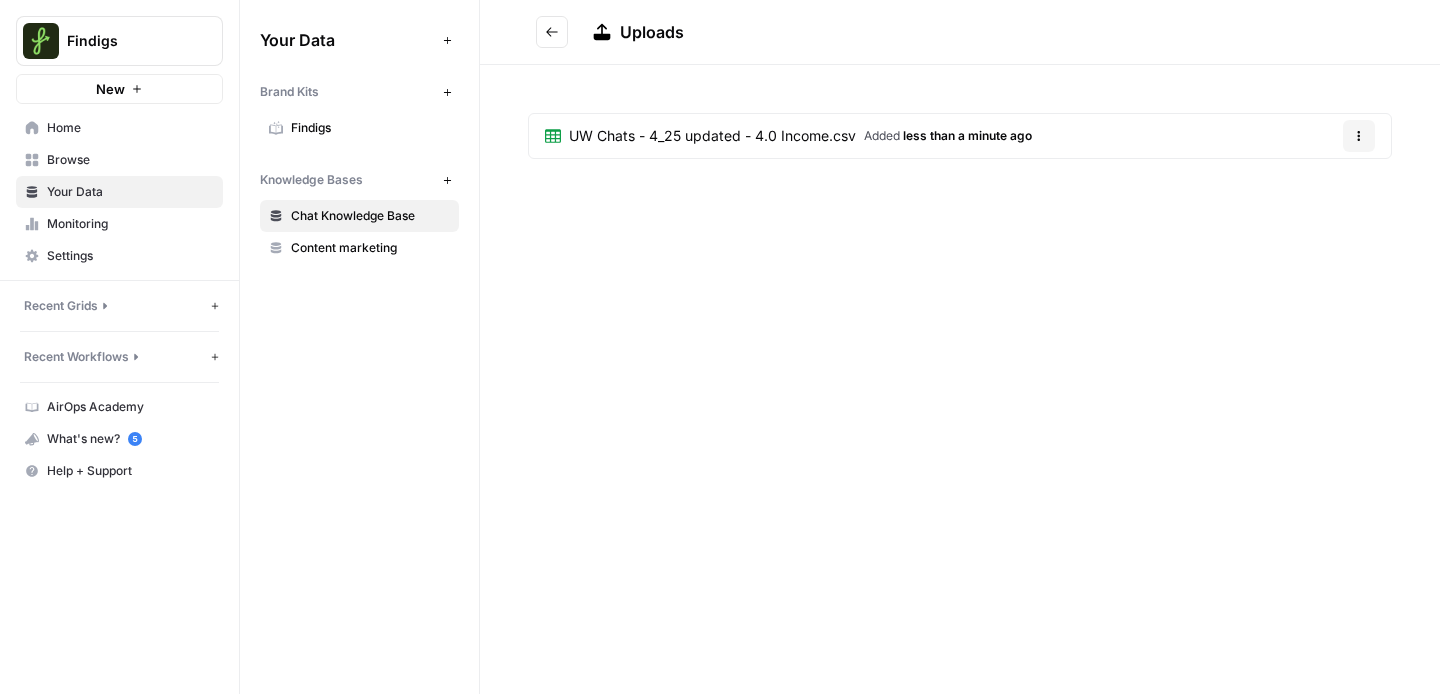 click on "UW Chats - 4_25 updated - 4.0 Income.csv" at bounding box center (712, 136) 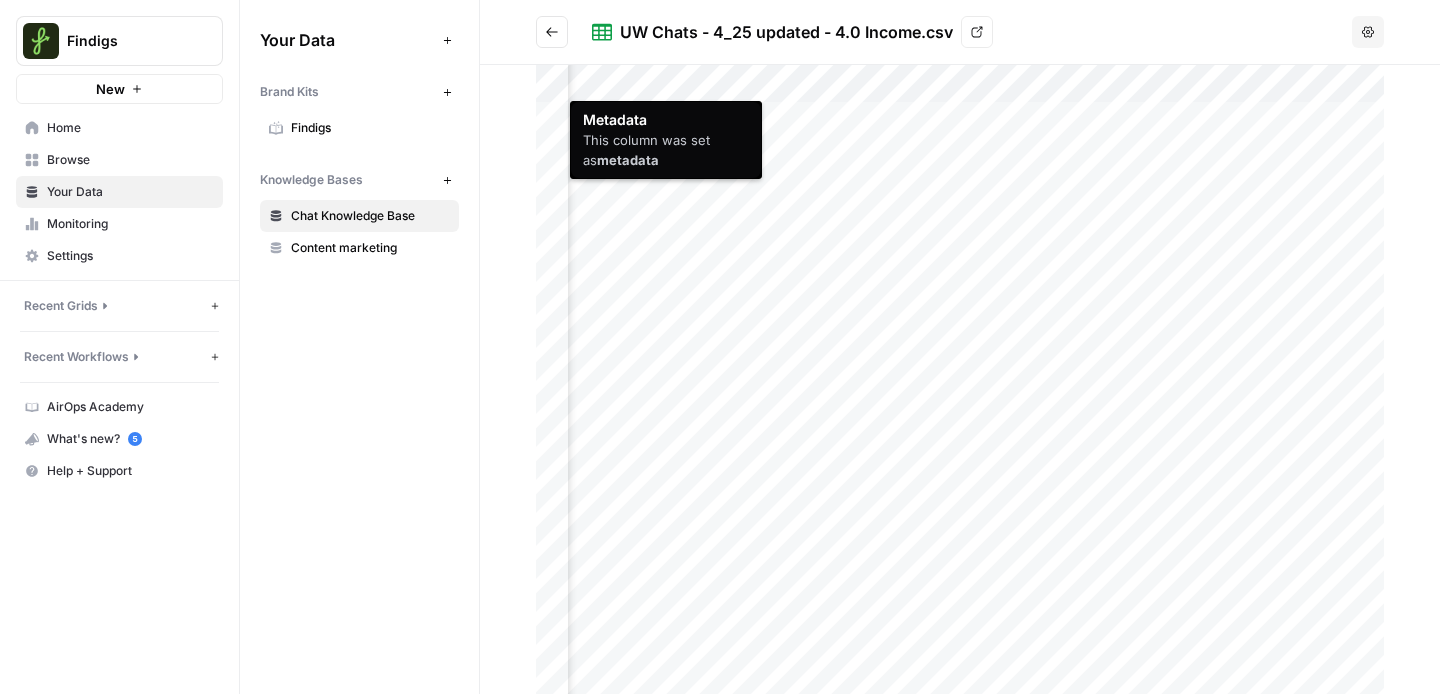 scroll, scrollTop: 0, scrollLeft: 187, axis: horizontal 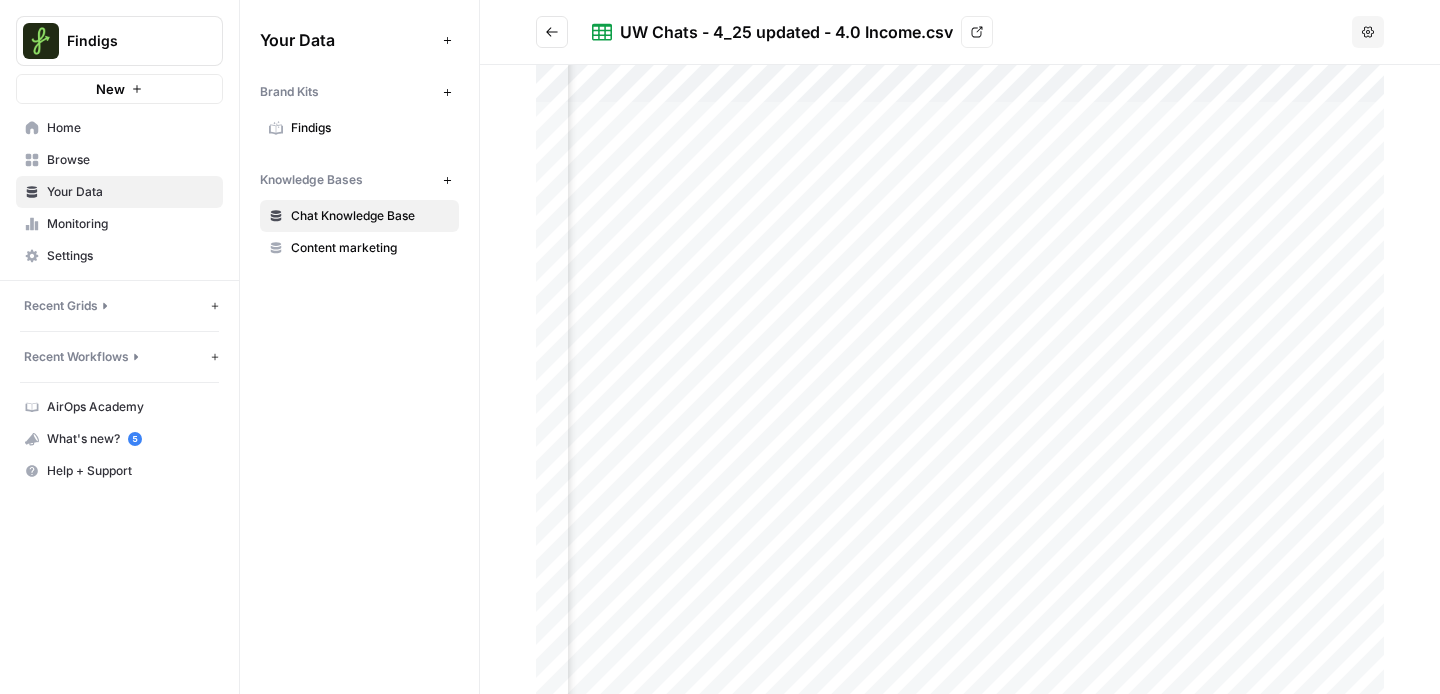 click on "UW Chats - 4_25 updated - 4.0 Income.csv View" at bounding box center (940, 32) 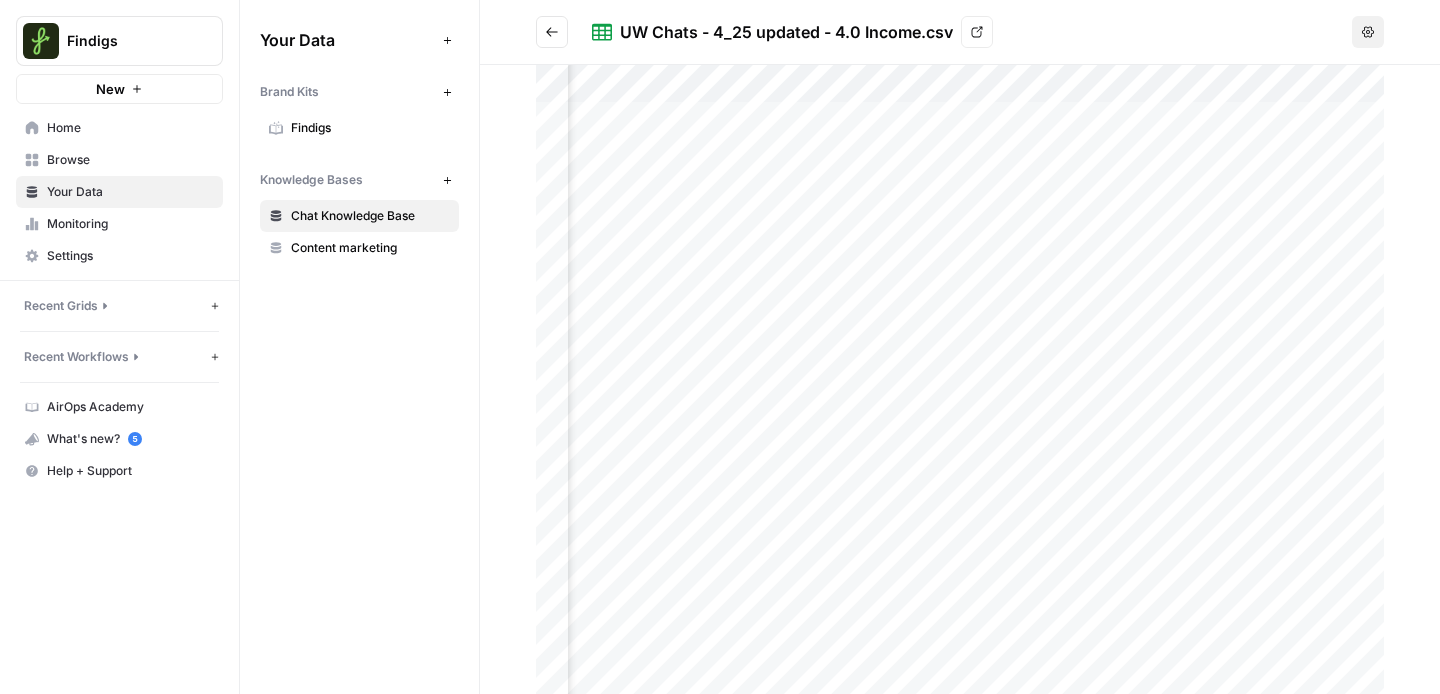 click 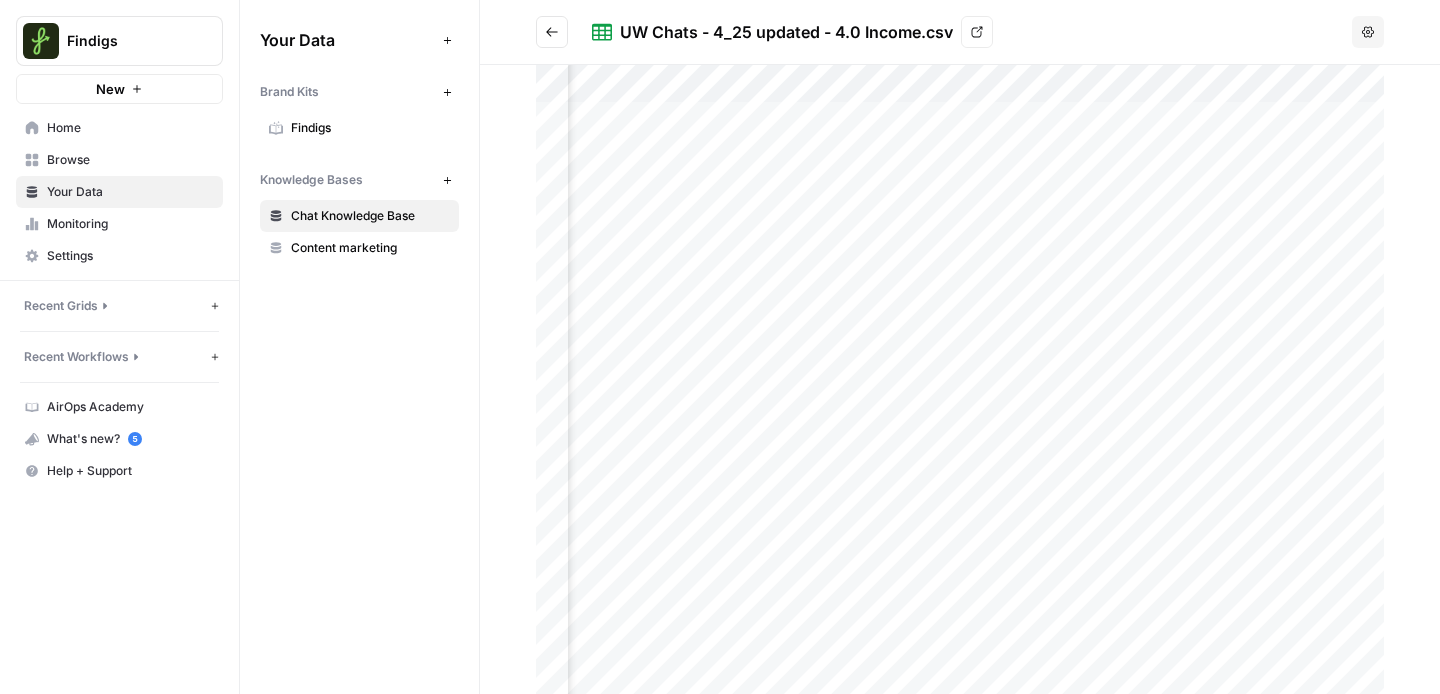 click on "UW Chats - 4_25 updated - 4.0 Income.csv View" at bounding box center [940, 32] 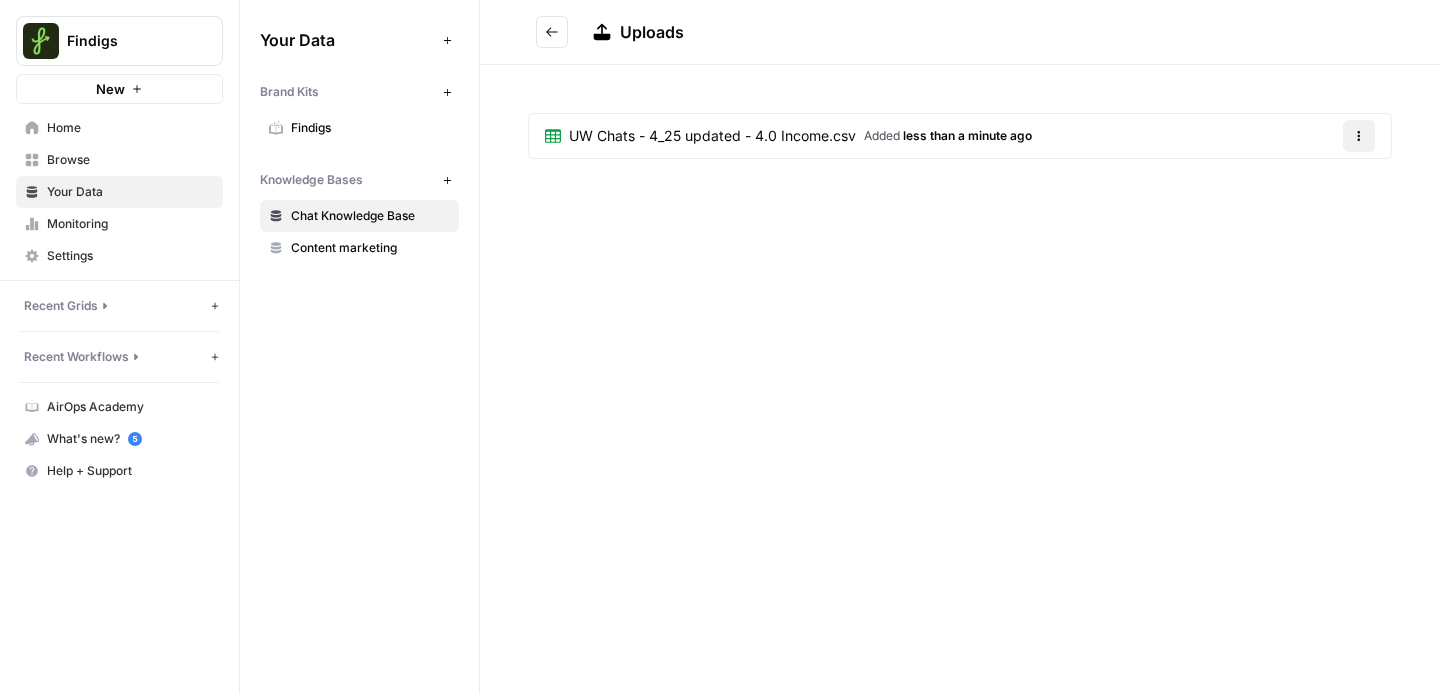 click 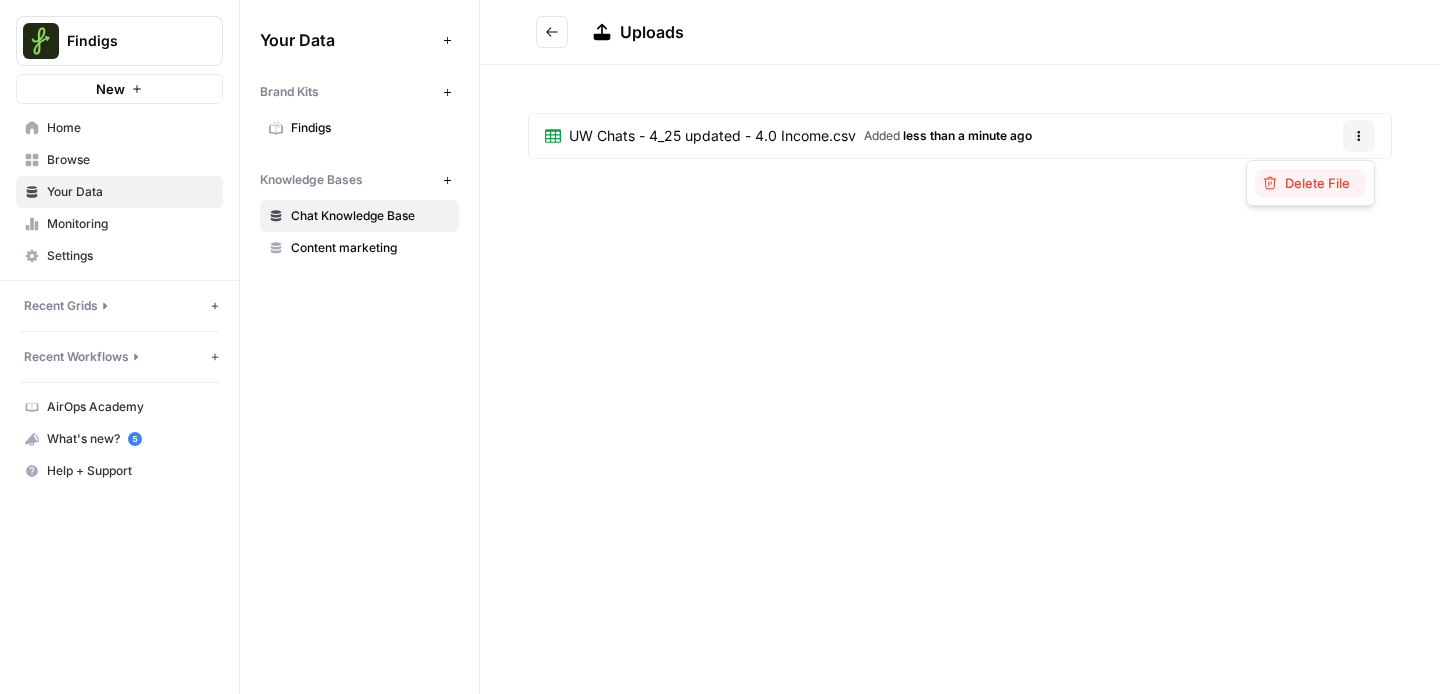 click on "Delete File" at bounding box center (1317, 183) 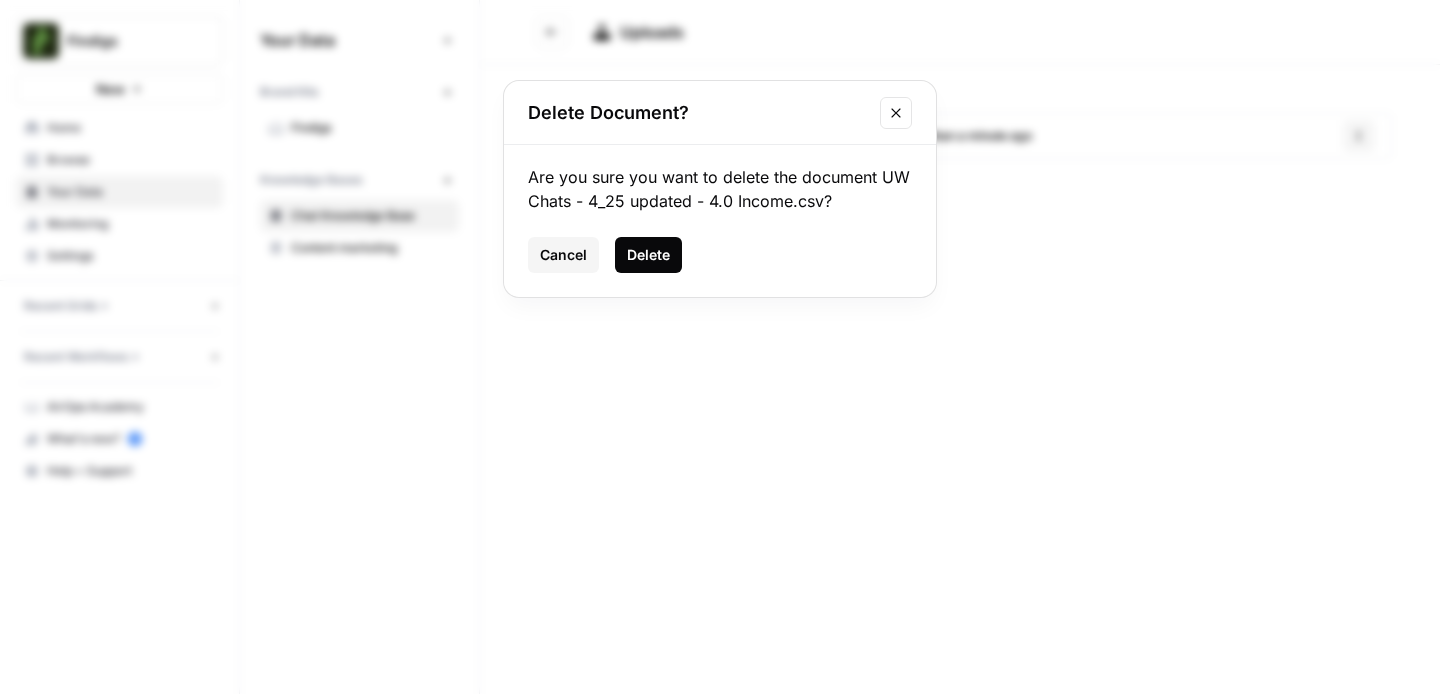 click on "Delete" at bounding box center (648, 255) 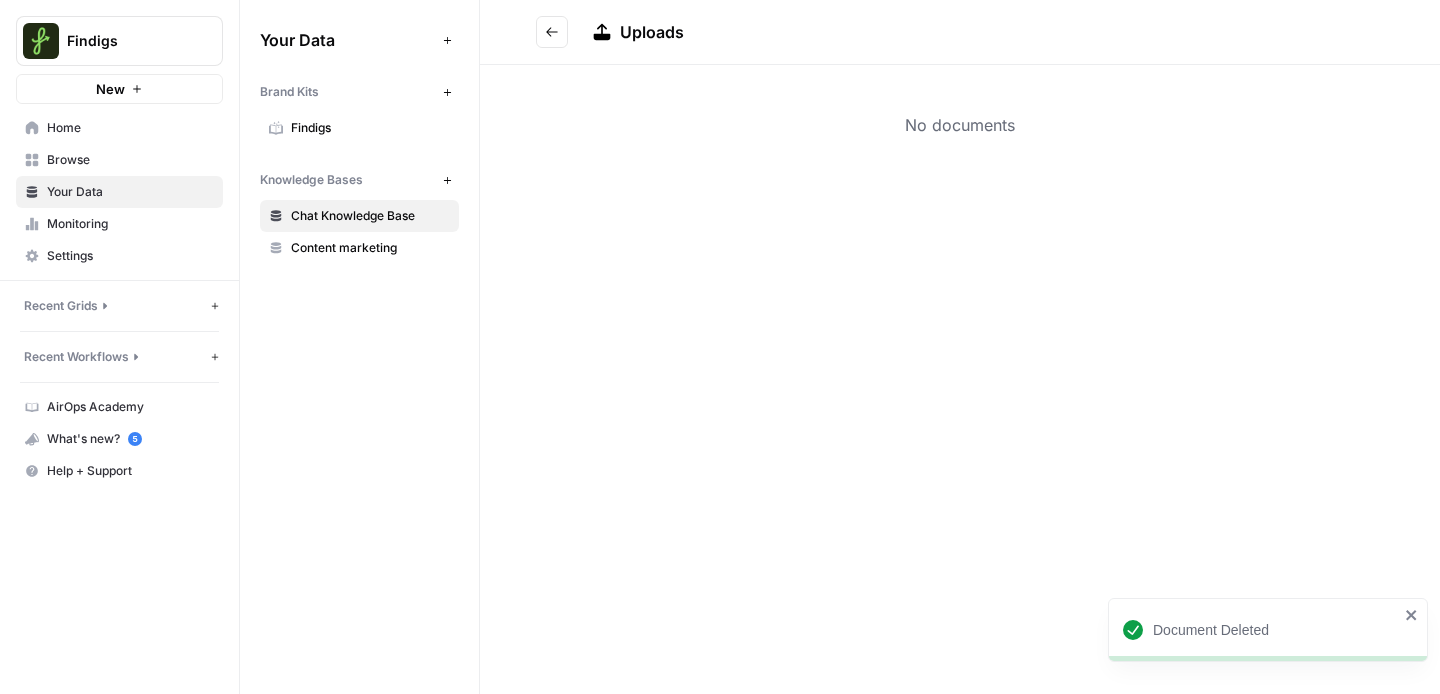 click at bounding box center (552, 32) 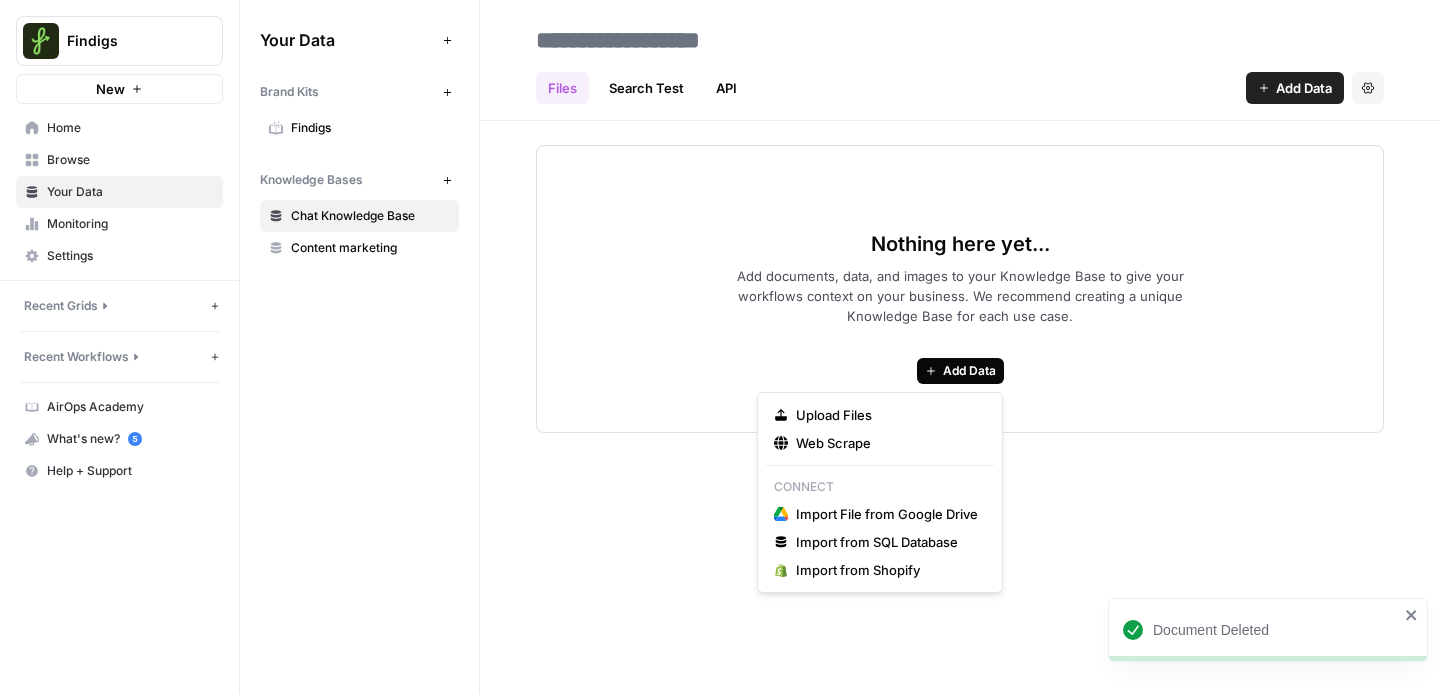 click on "Add Data" at bounding box center (960, 371) 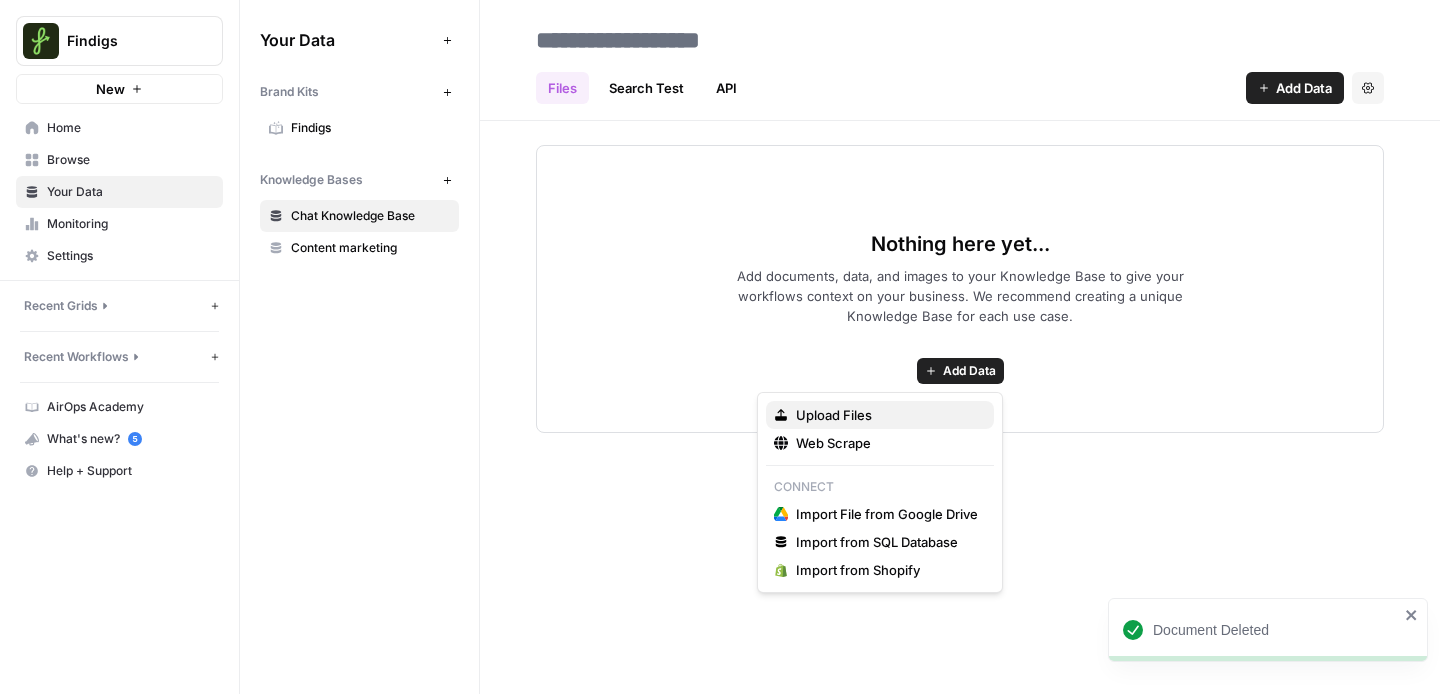 click on "Upload Files" at bounding box center [834, 415] 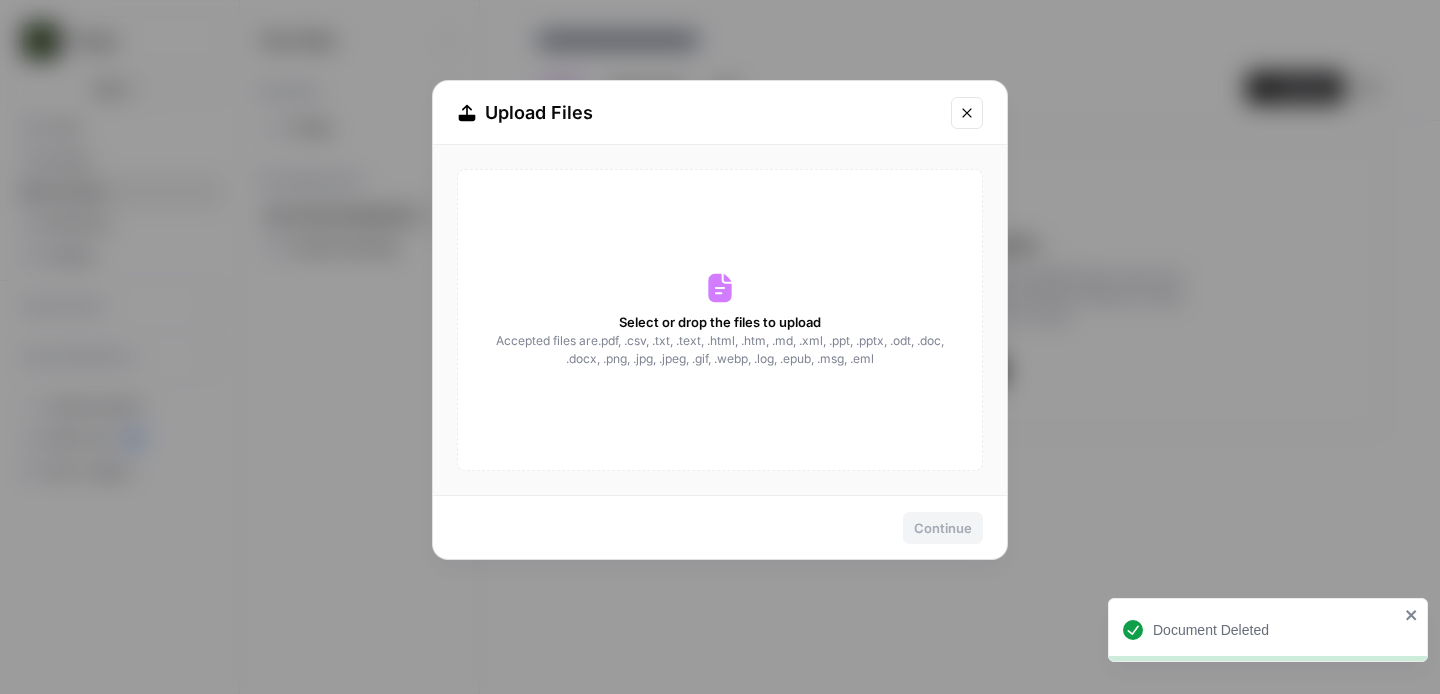click on "Select or drop the files to upload Accepted files are  .pdf, .csv, .txt, .text, .html, .htm, .md, .xml, .ppt, .pptx, .odt, .doc, .docx, .png, .jpg, .jpeg, .gif, .webp, .log, .epub, .msg, .eml" at bounding box center [720, 320] 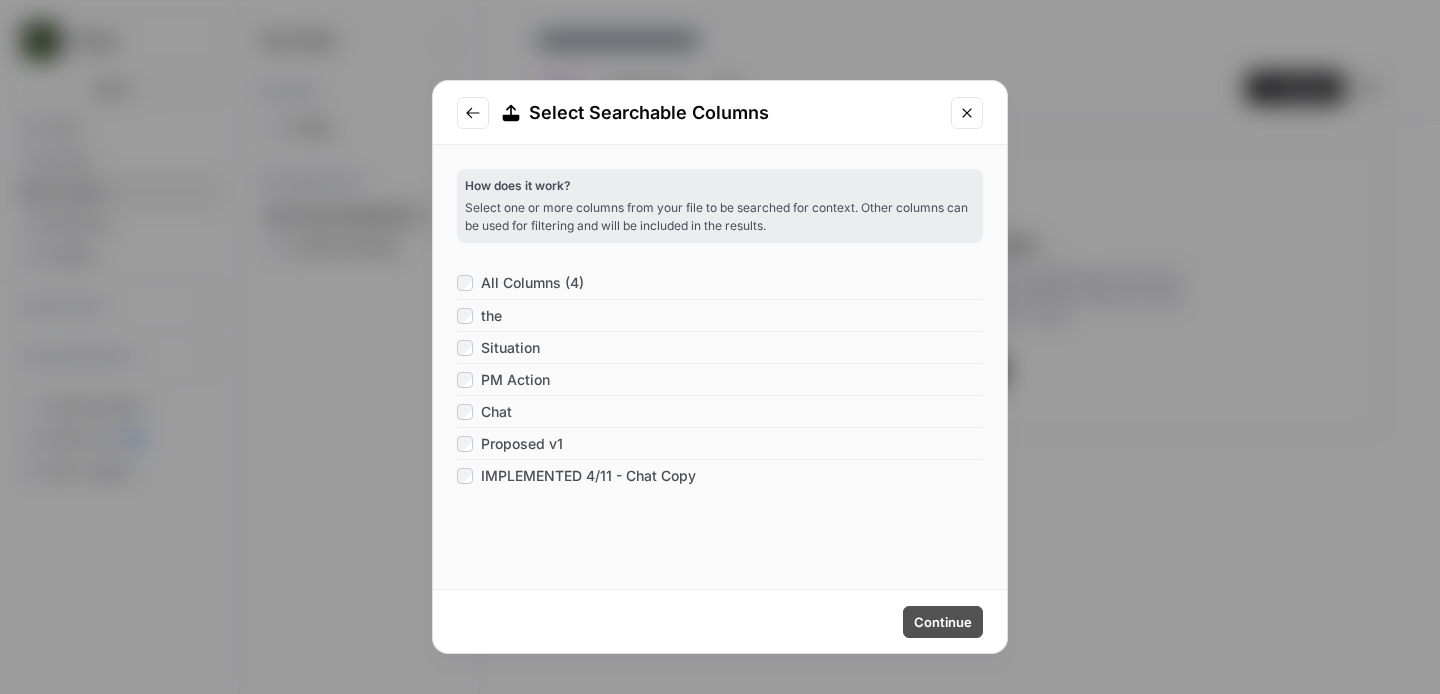 click on "Continue" at bounding box center (943, 622) 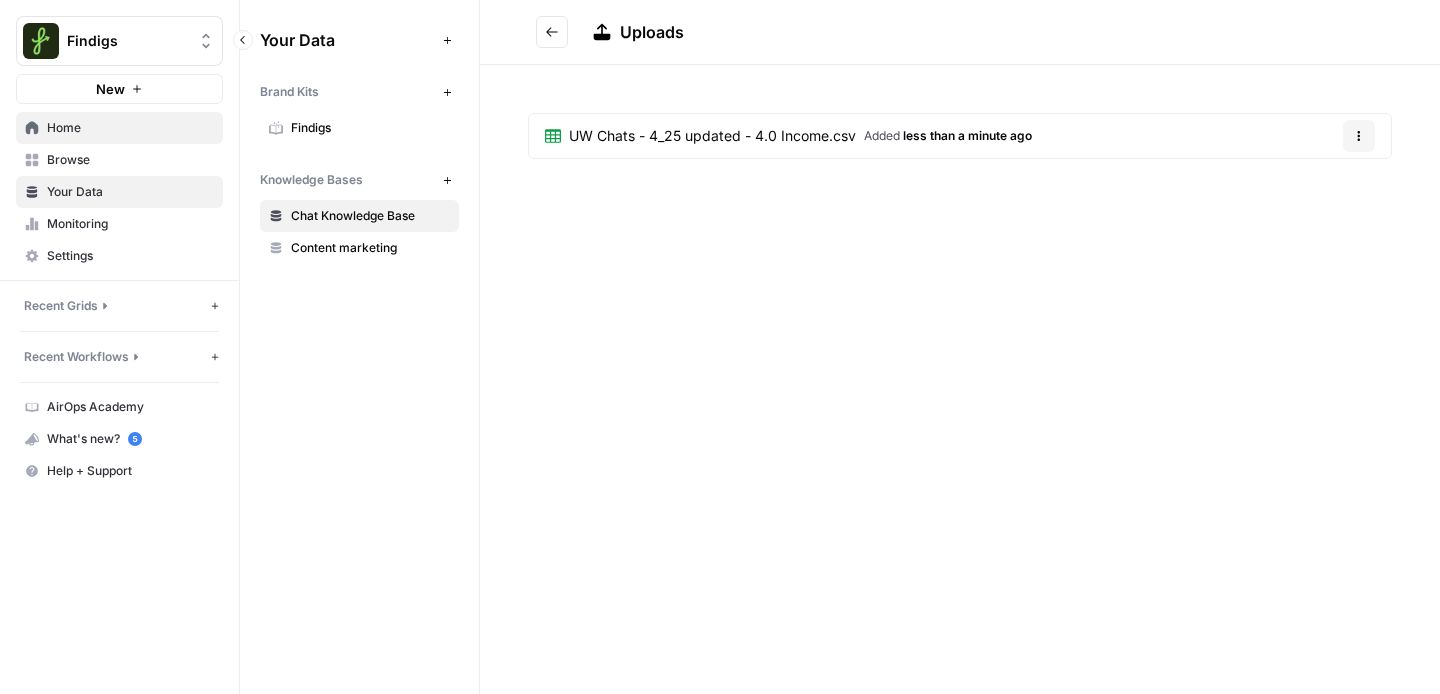 click on "Home" at bounding box center [119, 128] 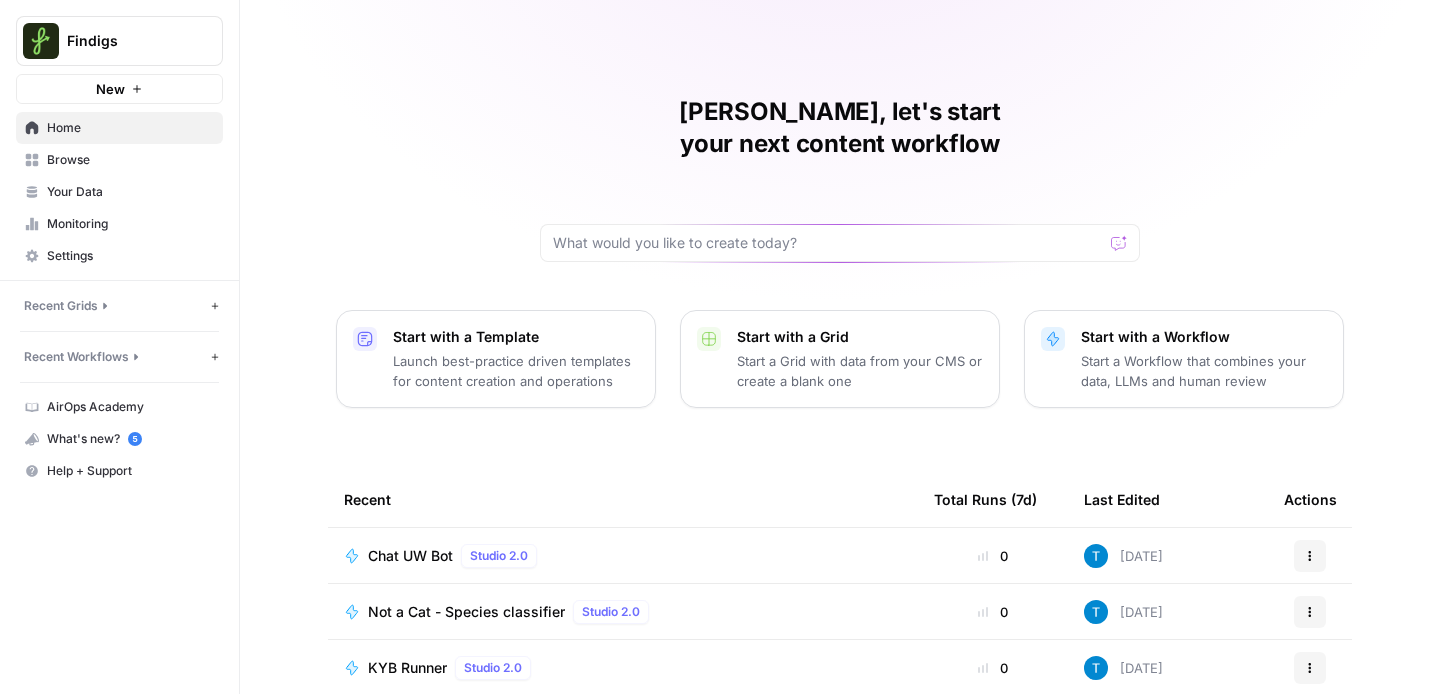 click on "Chat UW Bot  Studio 2.0" at bounding box center (623, 556) 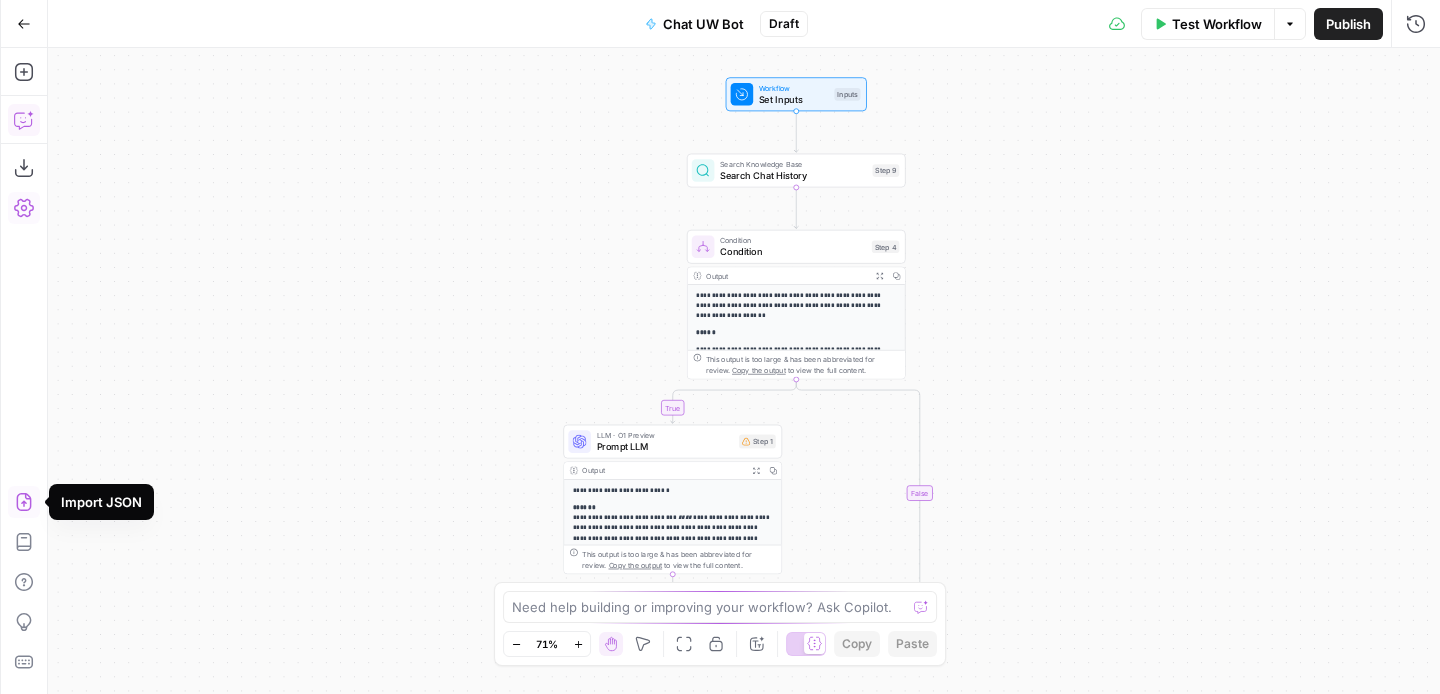 click 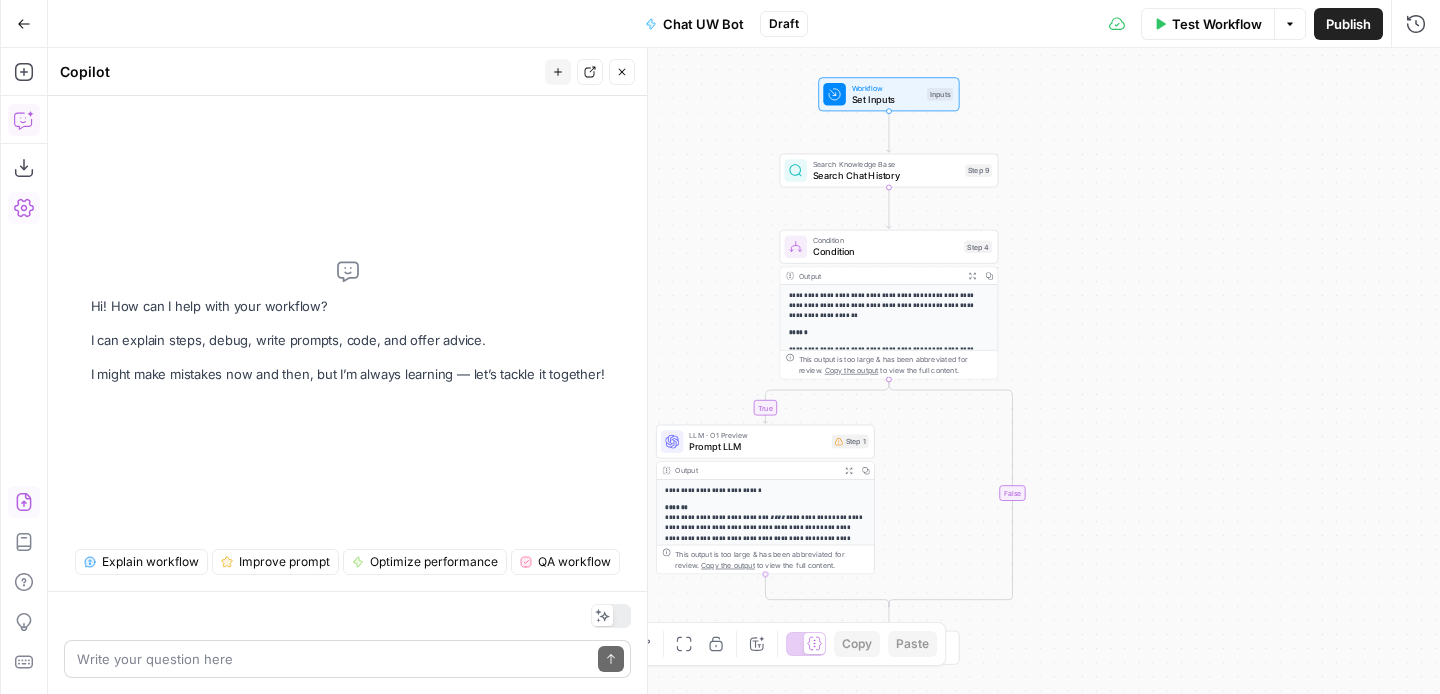 click at bounding box center (333, 659) 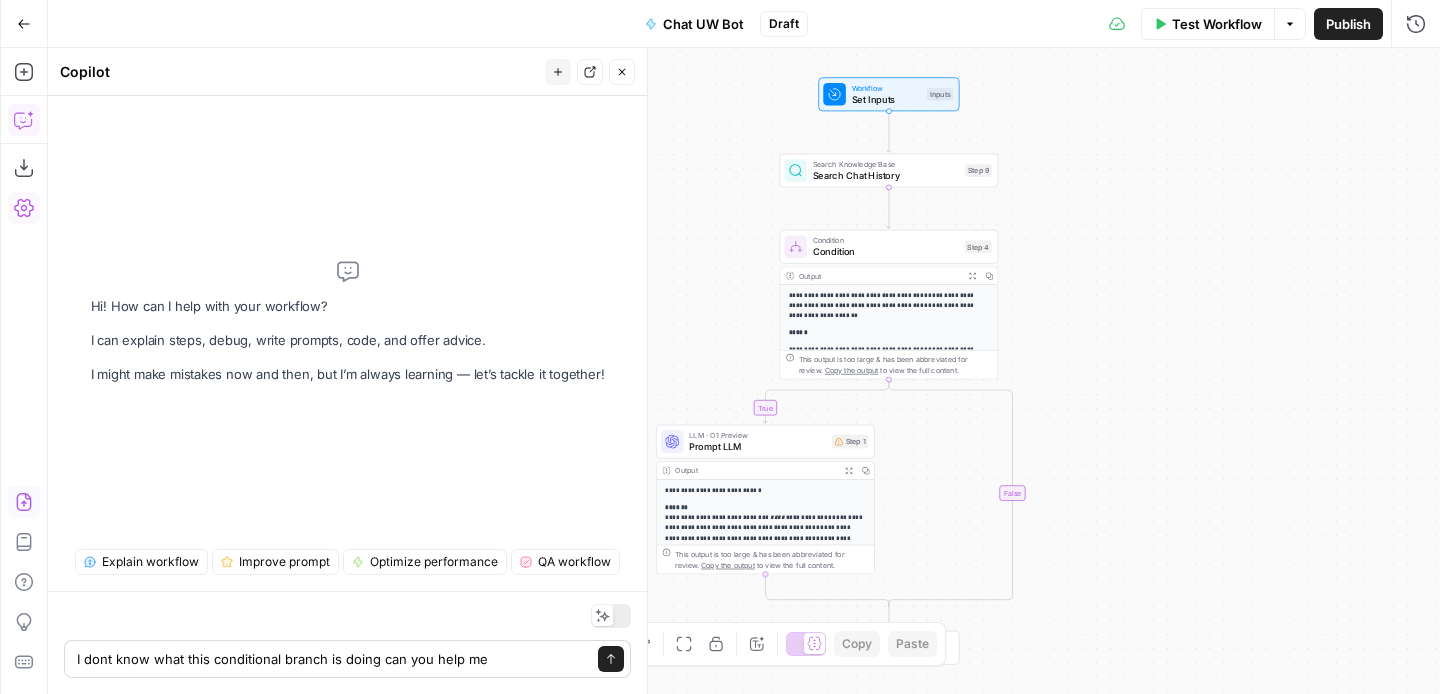 type on "I dont know what this conditional branch is doing can you help me" 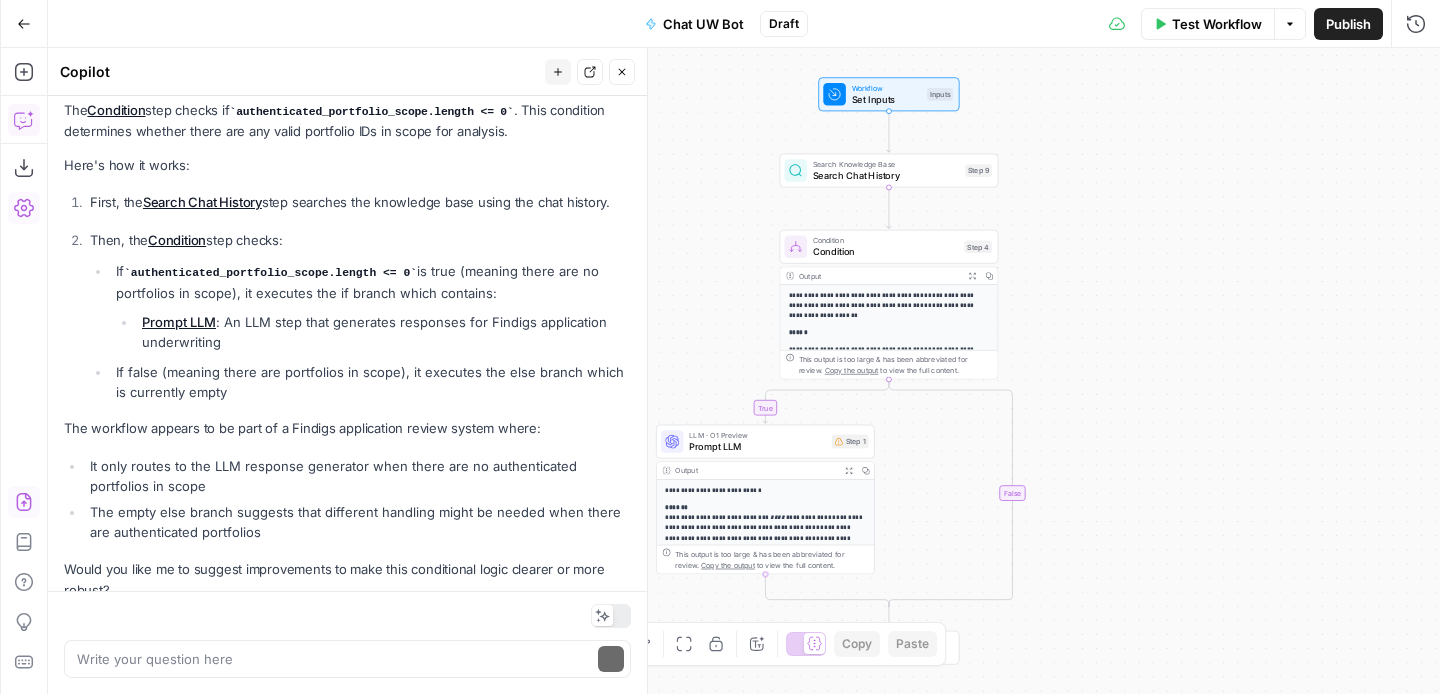 scroll, scrollTop: 248, scrollLeft: 0, axis: vertical 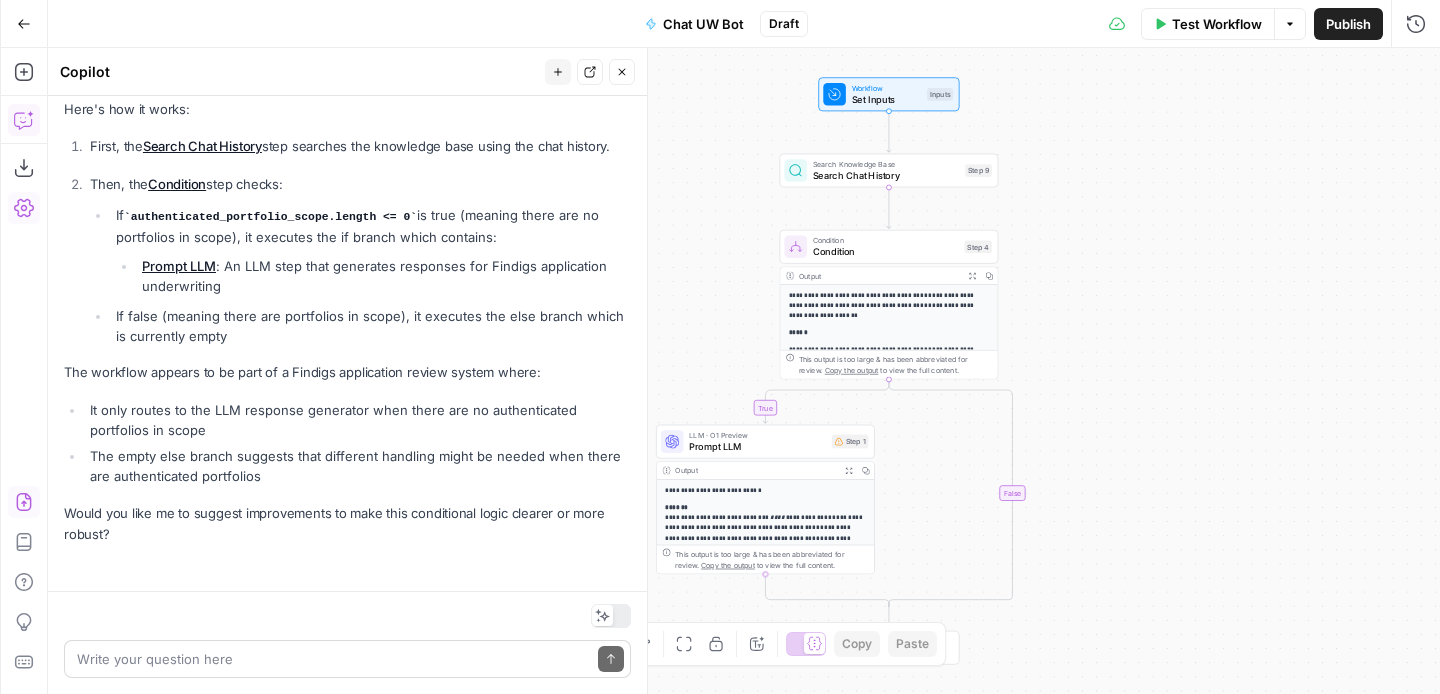 click at bounding box center [333, 659] 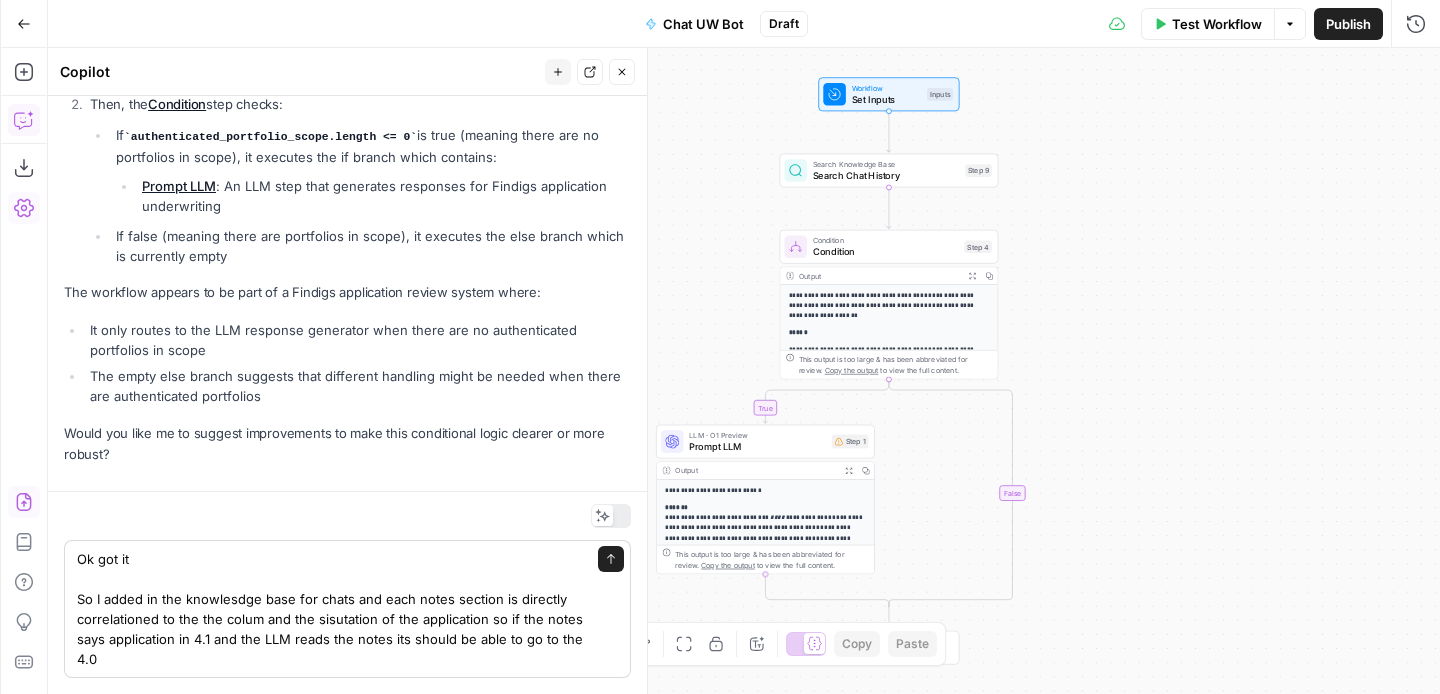 scroll, scrollTop: 348, scrollLeft: 0, axis: vertical 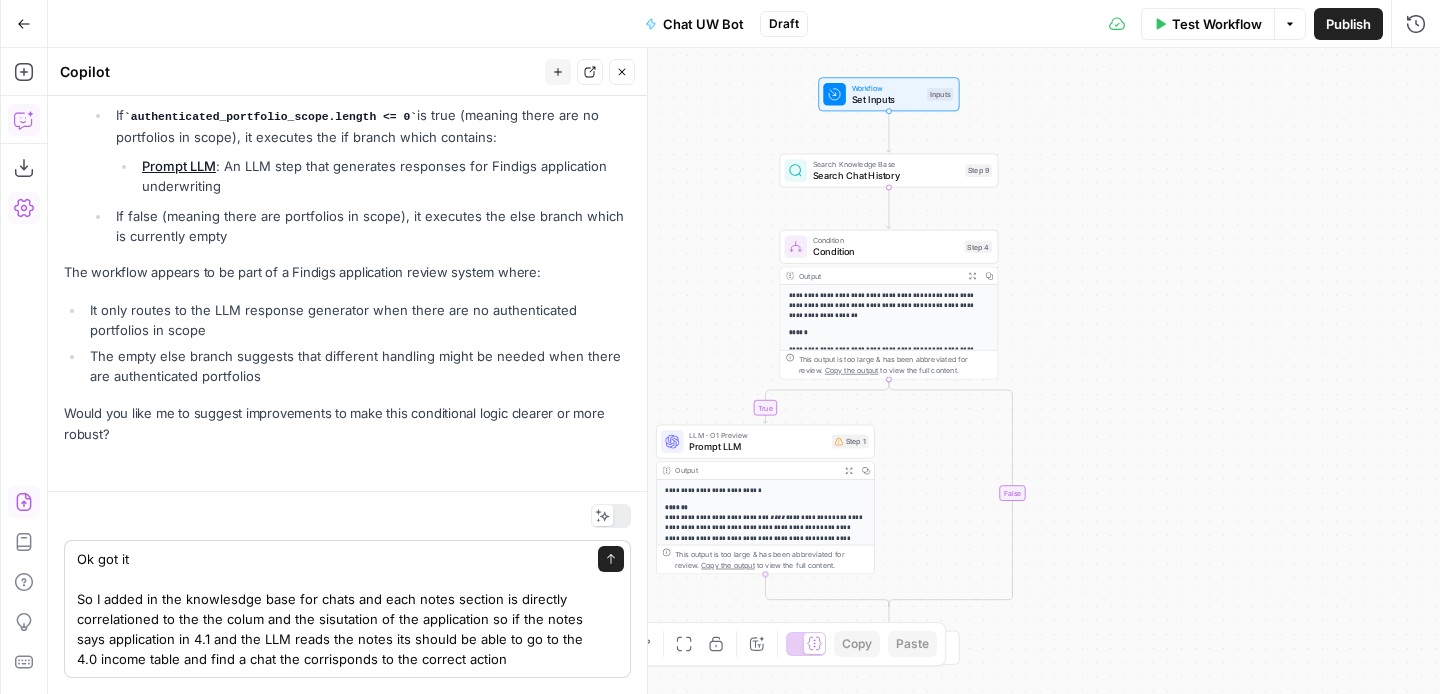 type on "Ok got it
So I added in the knowlesdge base for chats and each notes section is directly correlationed to the the colum and the sisutation of the application so if the notes says application in 4.1 and the LLM reads the notes its should be able to go to the 4.0 income table and find a chat the corrisponds to the correct action" 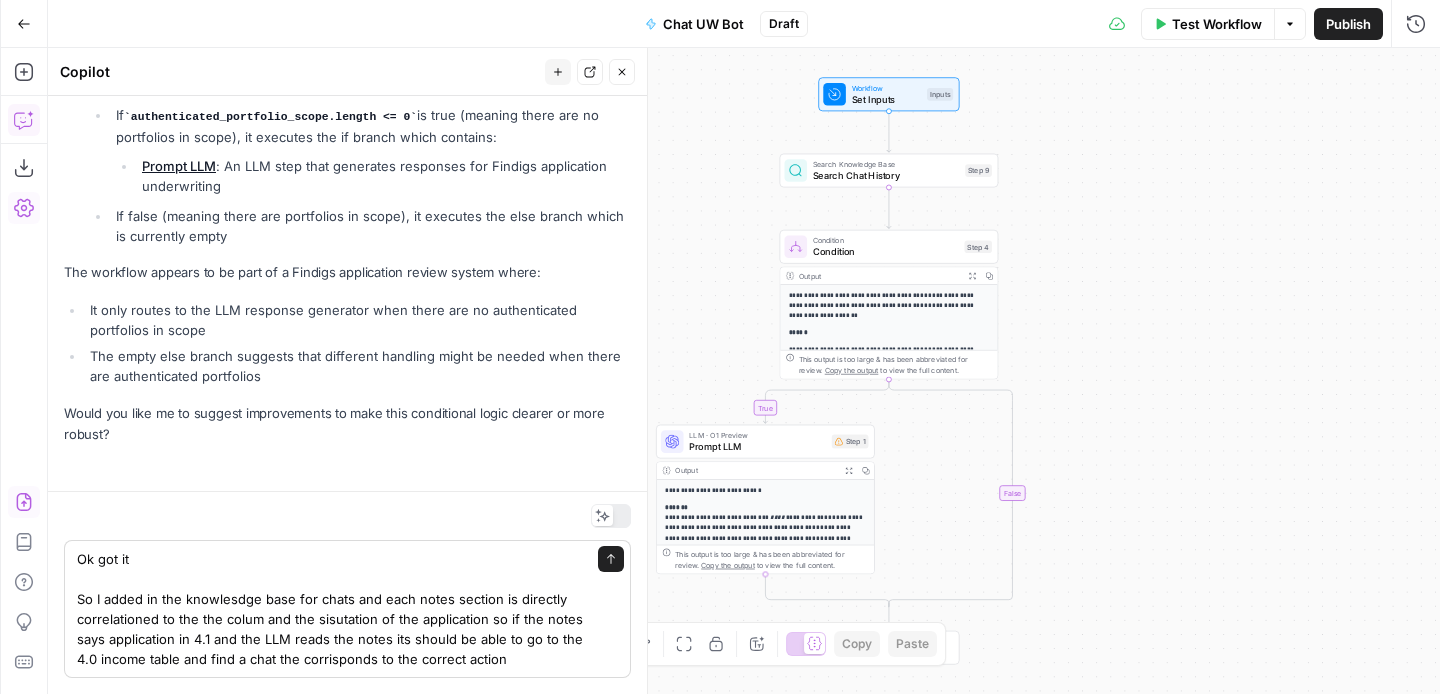 type 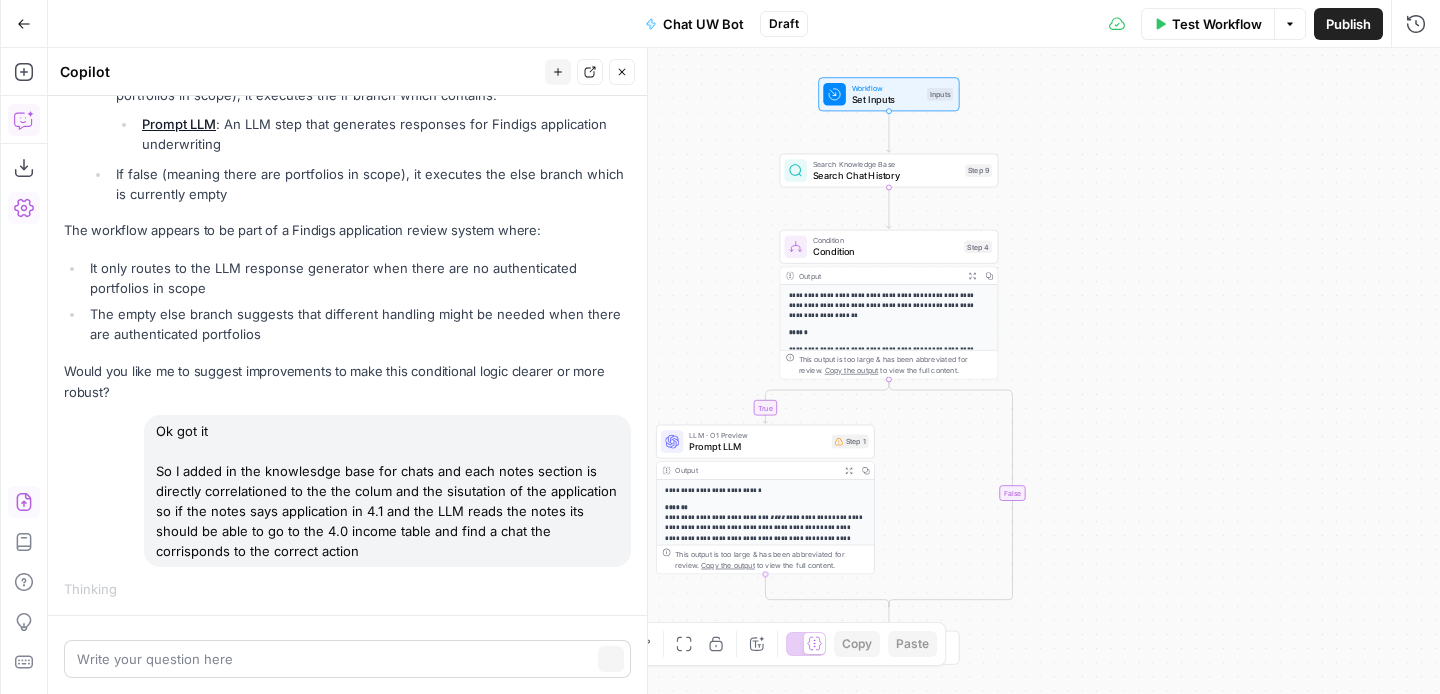 scroll, scrollTop: 388, scrollLeft: 0, axis: vertical 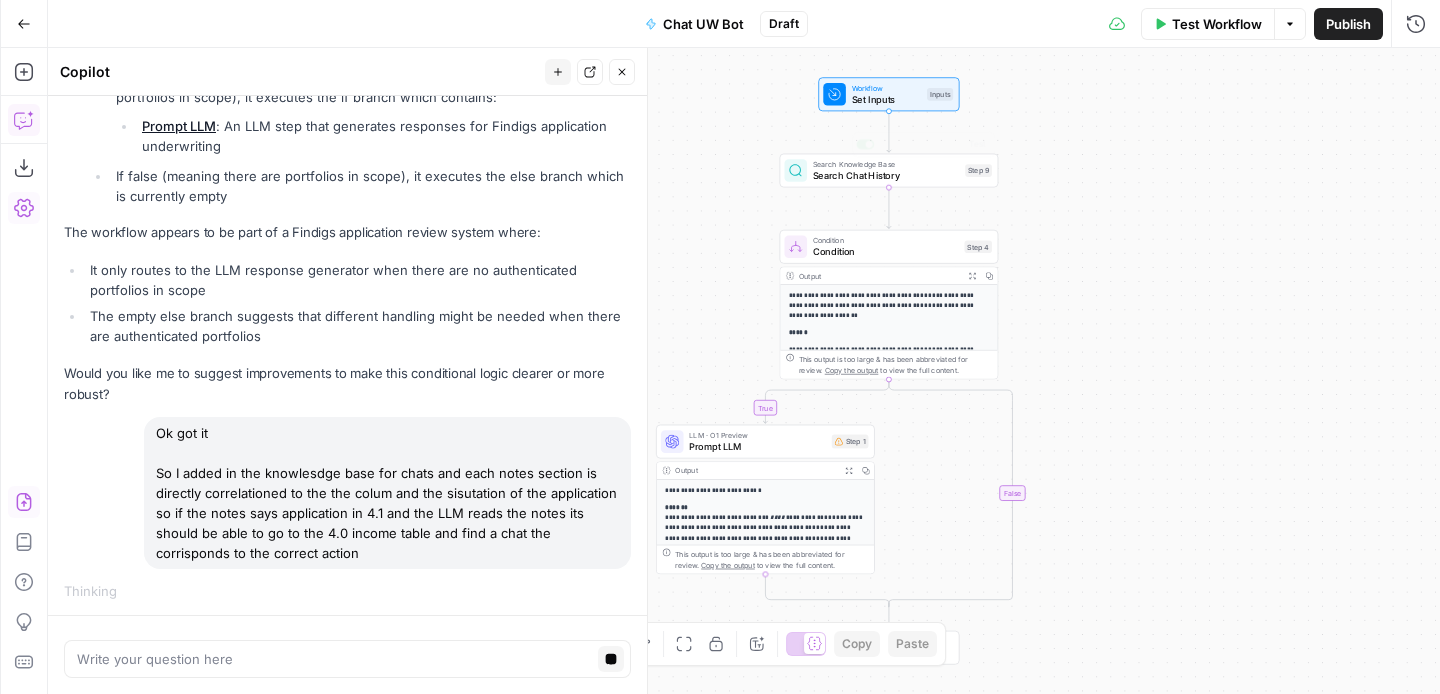click on "Search Knowledge Base Search Chat History Step 9 Copy step Delete step Add Note Test" at bounding box center (889, 171) 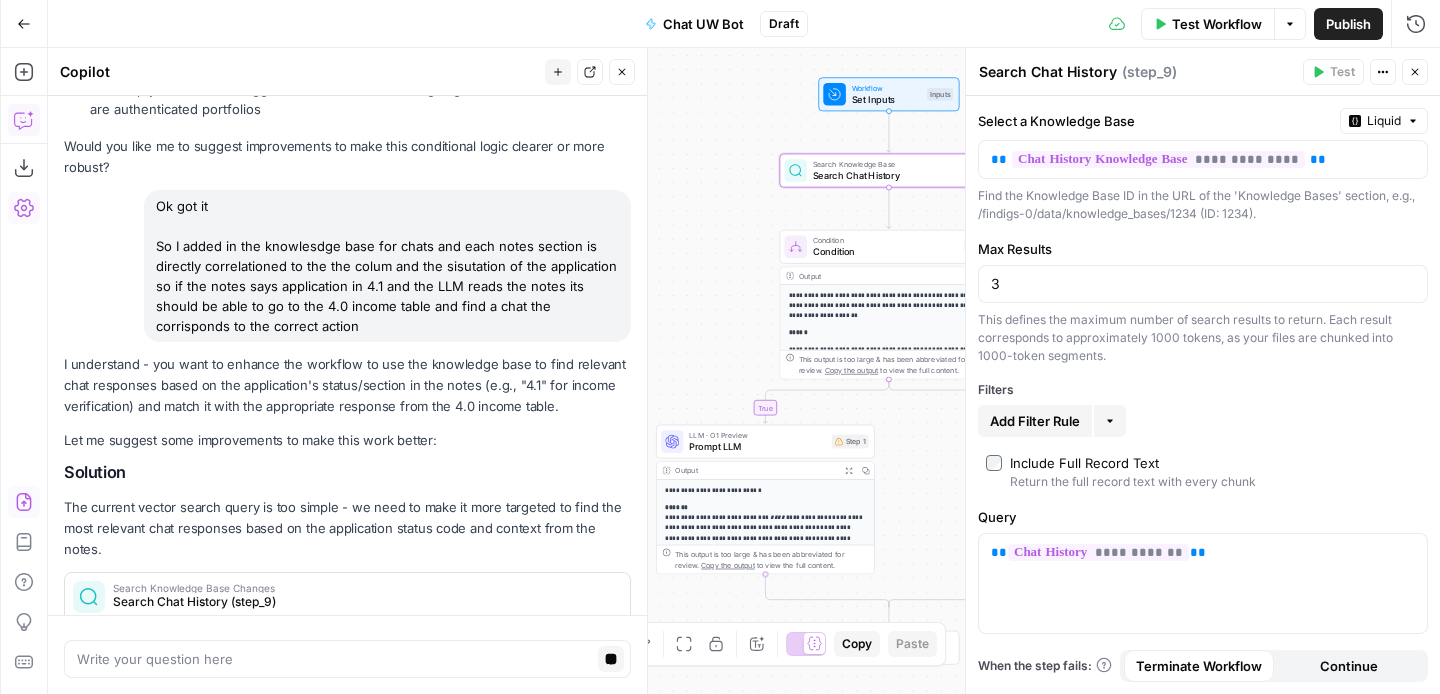 scroll, scrollTop: 683, scrollLeft: 0, axis: vertical 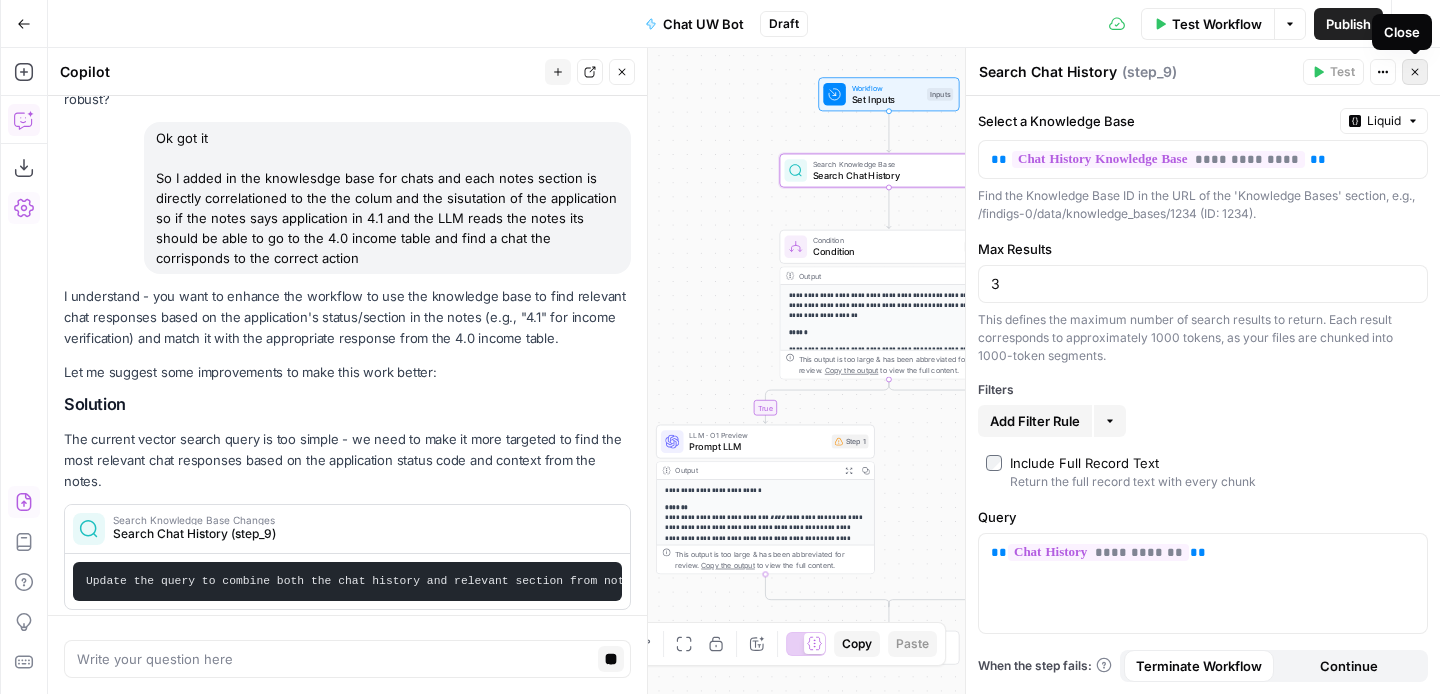click 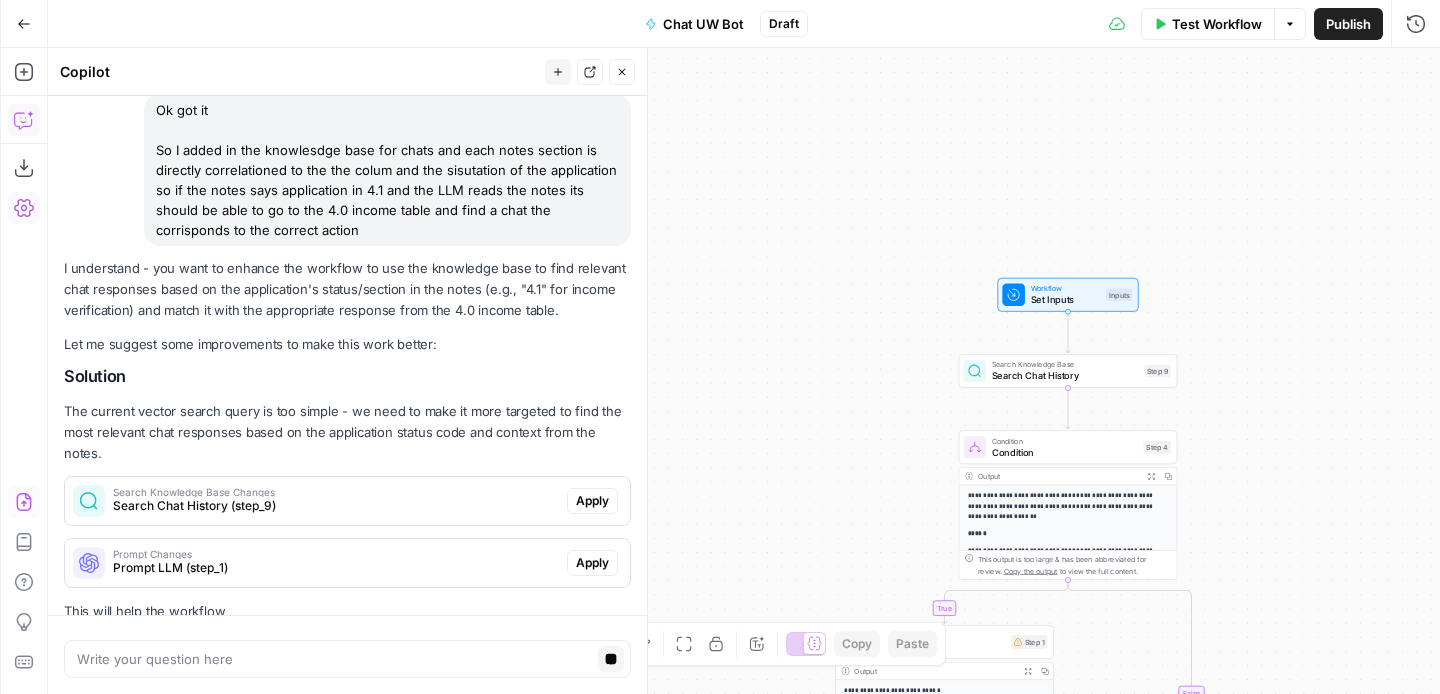 click on "Ok got it
So I added in the knowlesdge base for chats and each notes section is directly correlationed to the the colum and the sisutation of the application so if the notes says application in 4.1 and the LLM reads the notes its should be able to go to the 4.0 income table and find a chat the corrisponds to the correct action" at bounding box center (387, 170) 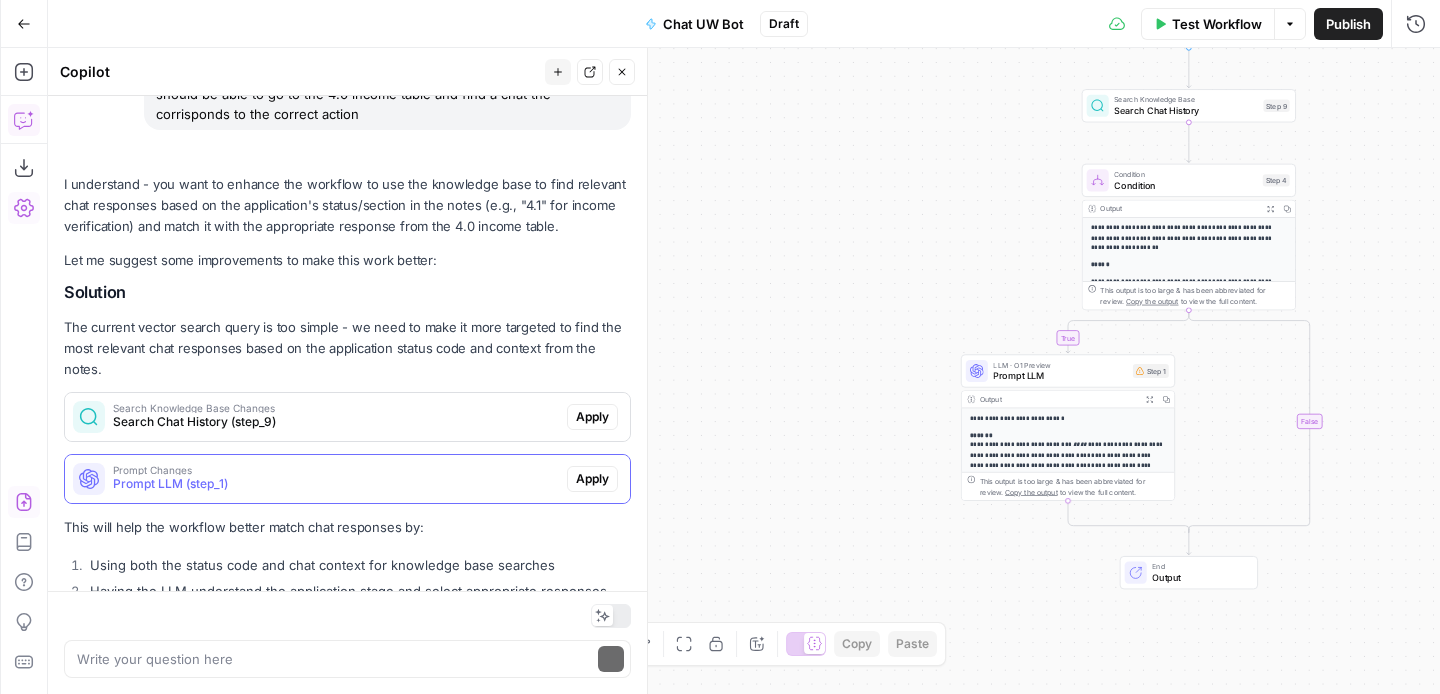 scroll, scrollTop: 979, scrollLeft: 0, axis: vertical 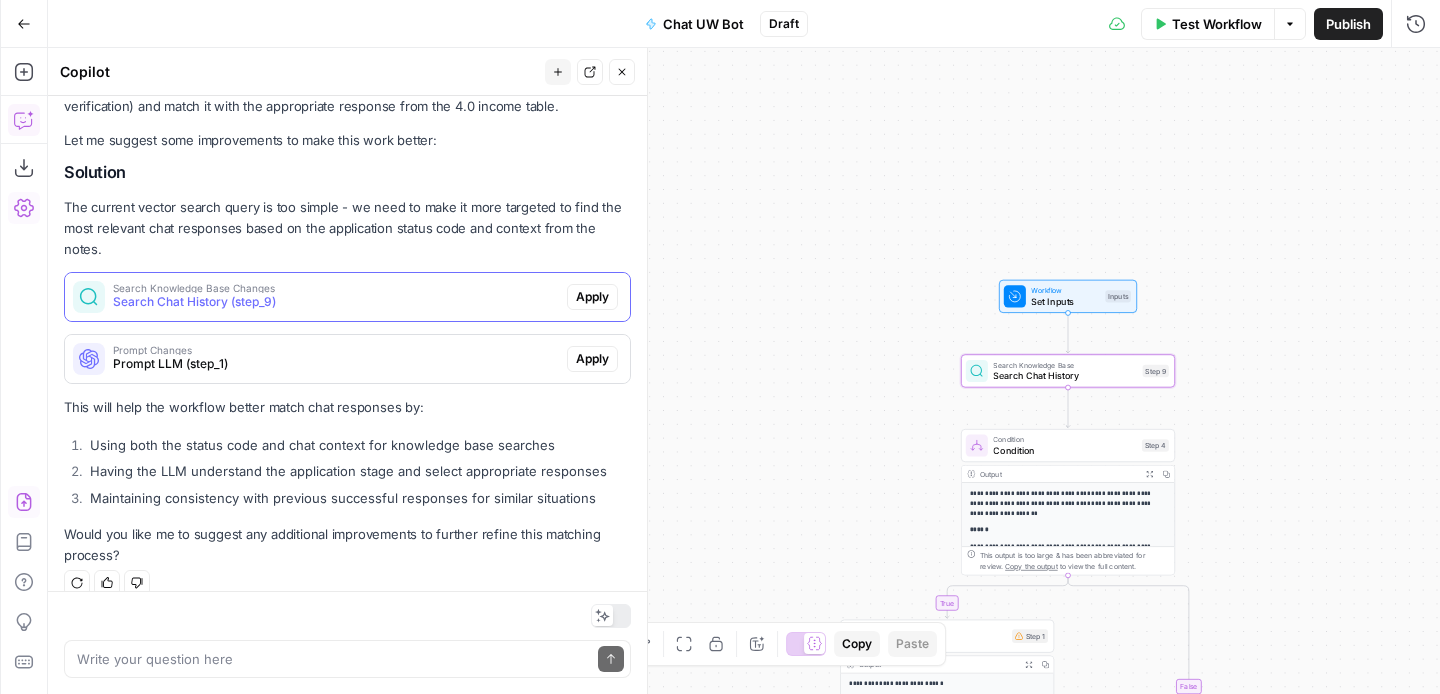 click on "Search Chat History (step_9)" at bounding box center (336, 302) 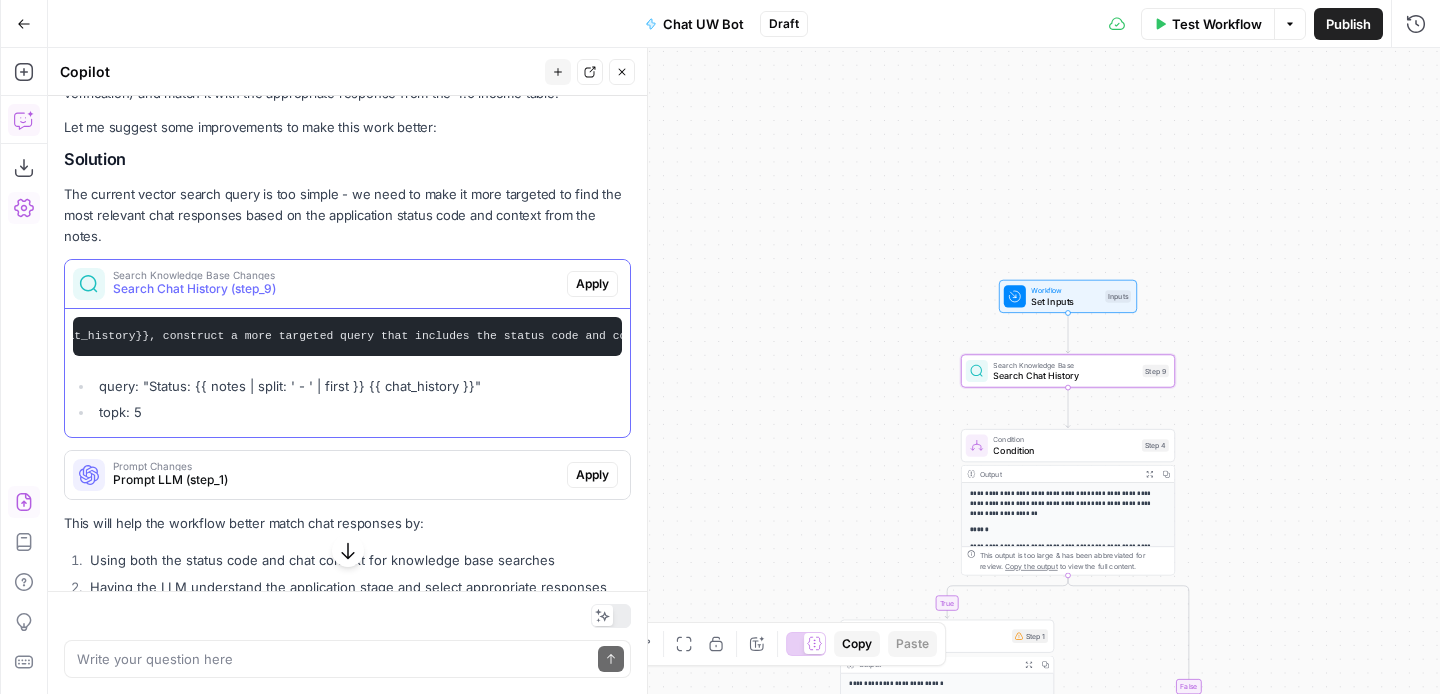 scroll, scrollTop: 0, scrollLeft: 1175, axis: horizontal 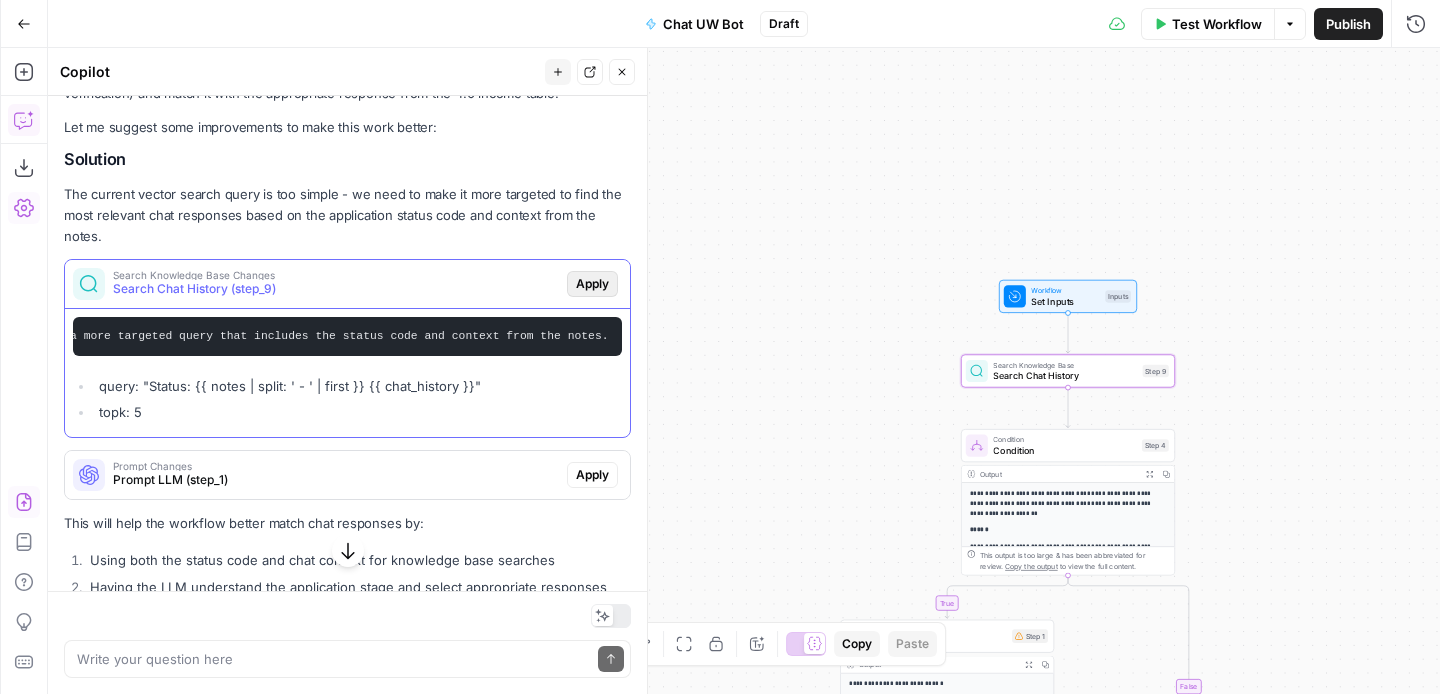 click on "Apply" at bounding box center [592, 284] 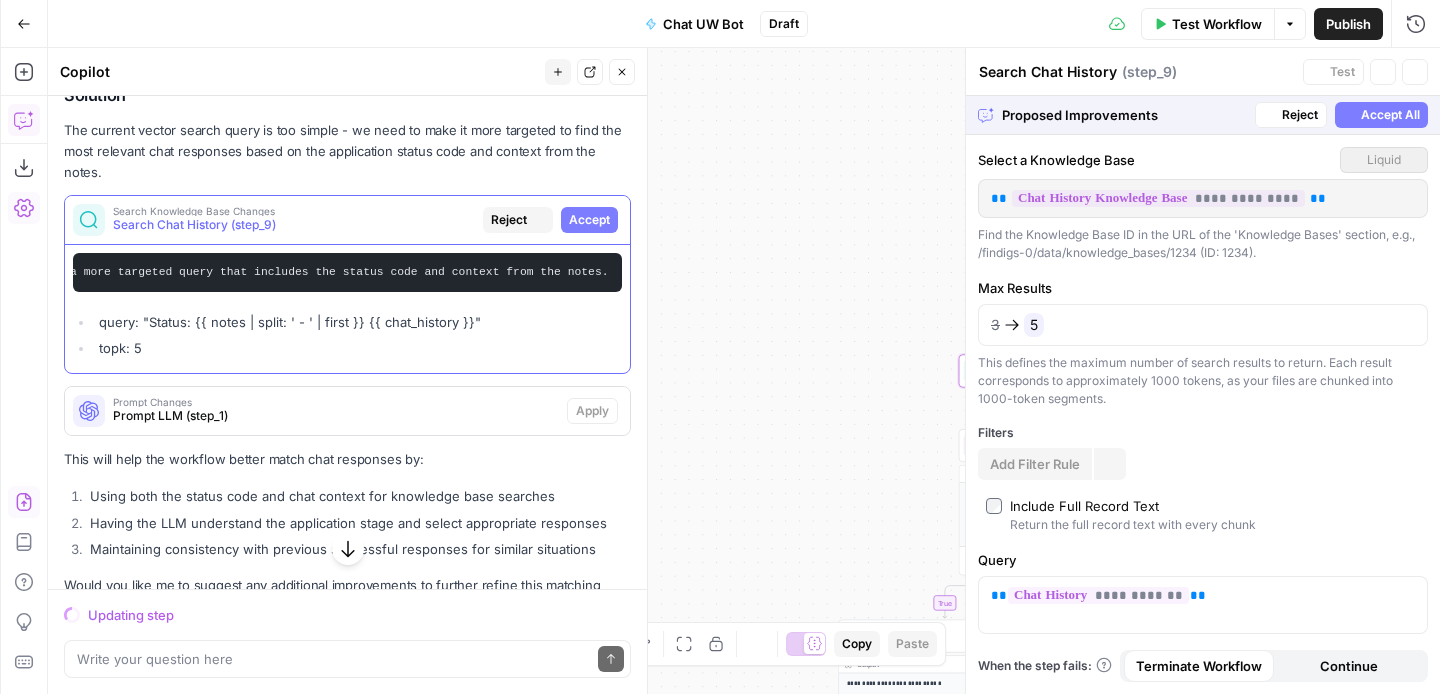 scroll, scrollTop: 928, scrollLeft: 0, axis: vertical 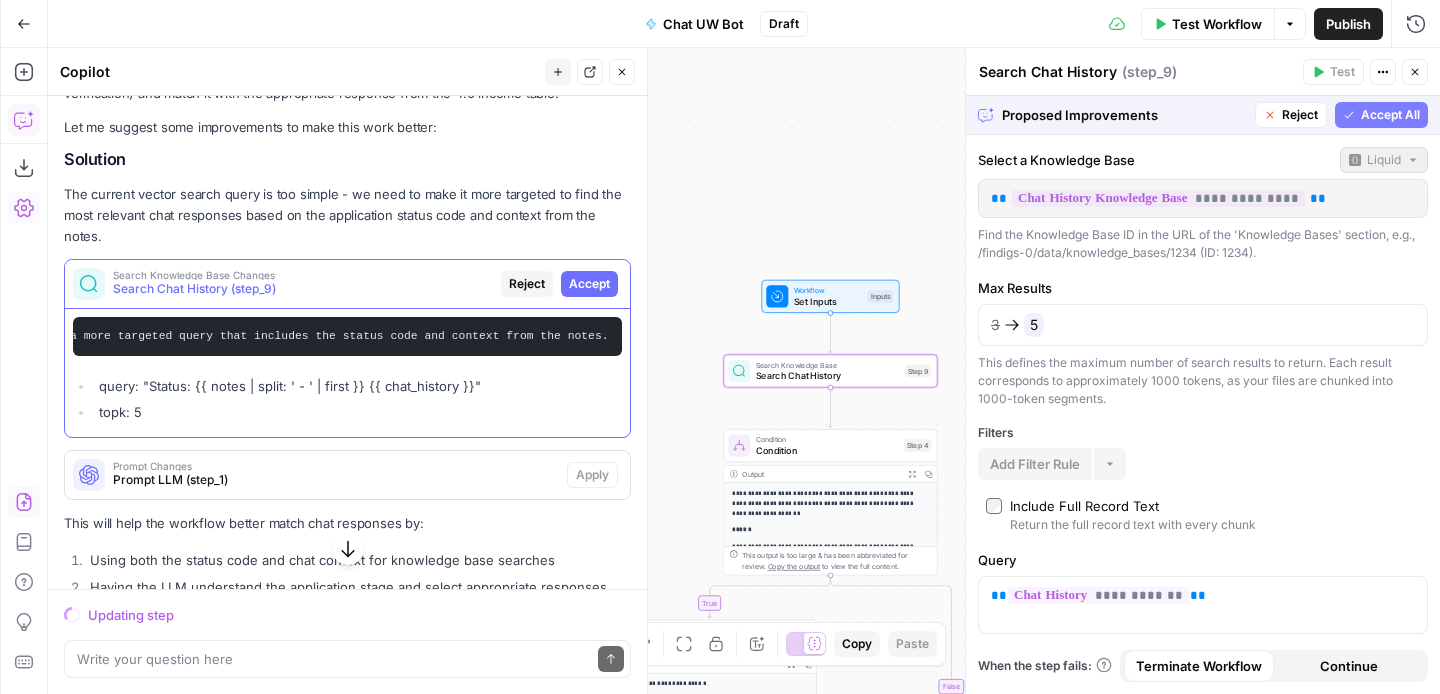 click on "Accept" at bounding box center (589, 284) 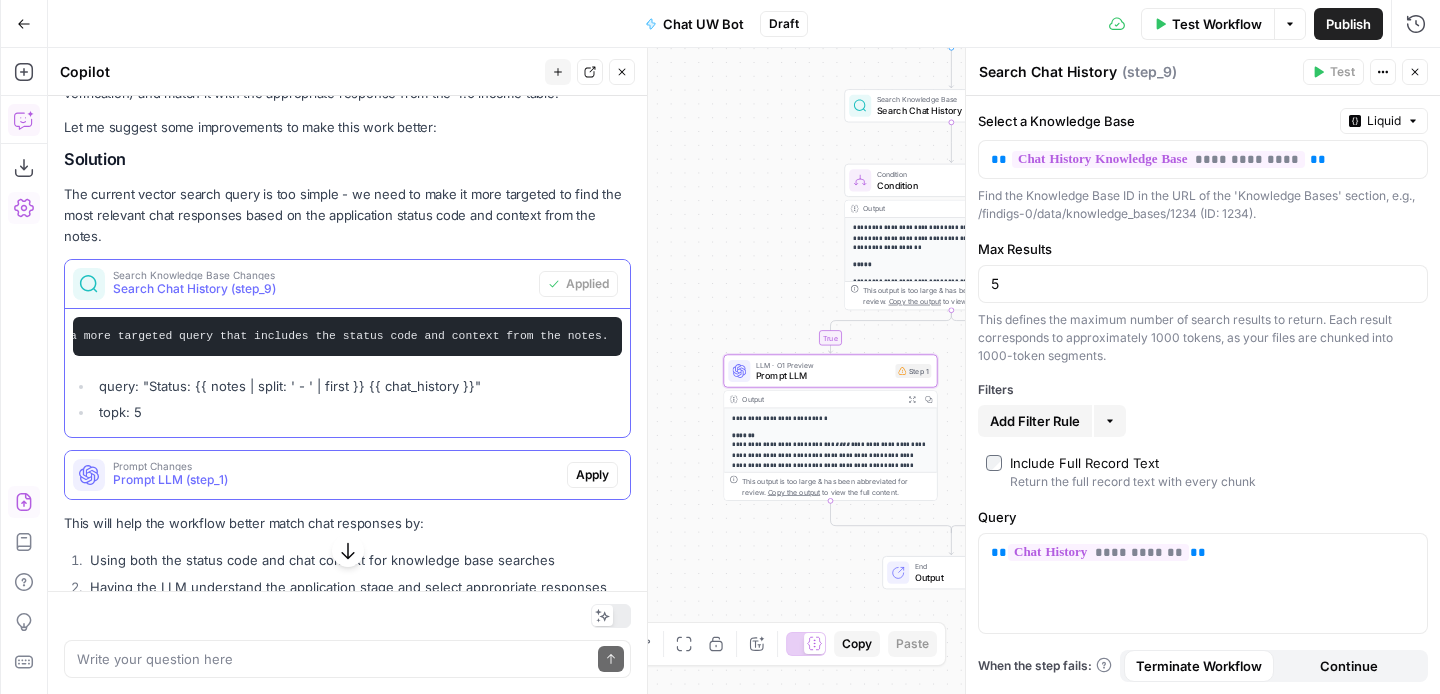click on "Prompt LLM (step_1)" at bounding box center [336, 480] 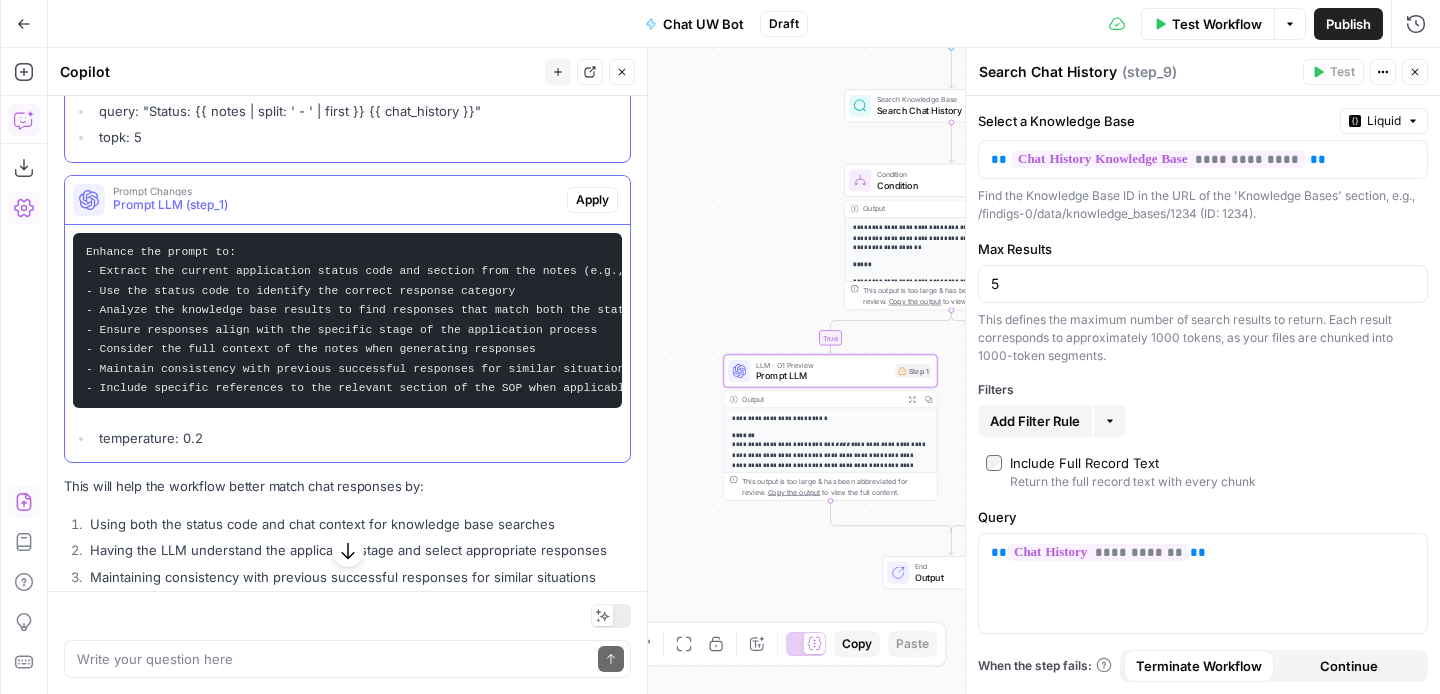 scroll, scrollTop: 1265, scrollLeft: 0, axis: vertical 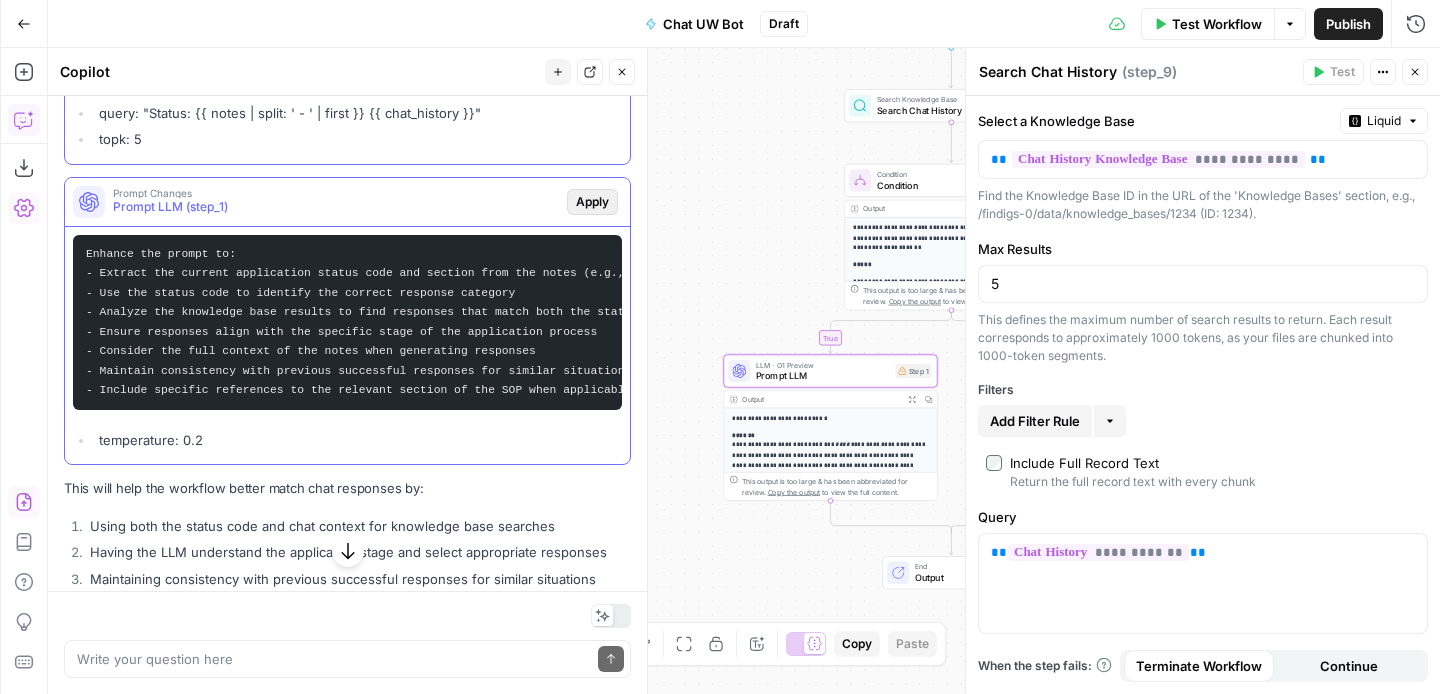 click on "Apply" at bounding box center [592, 202] 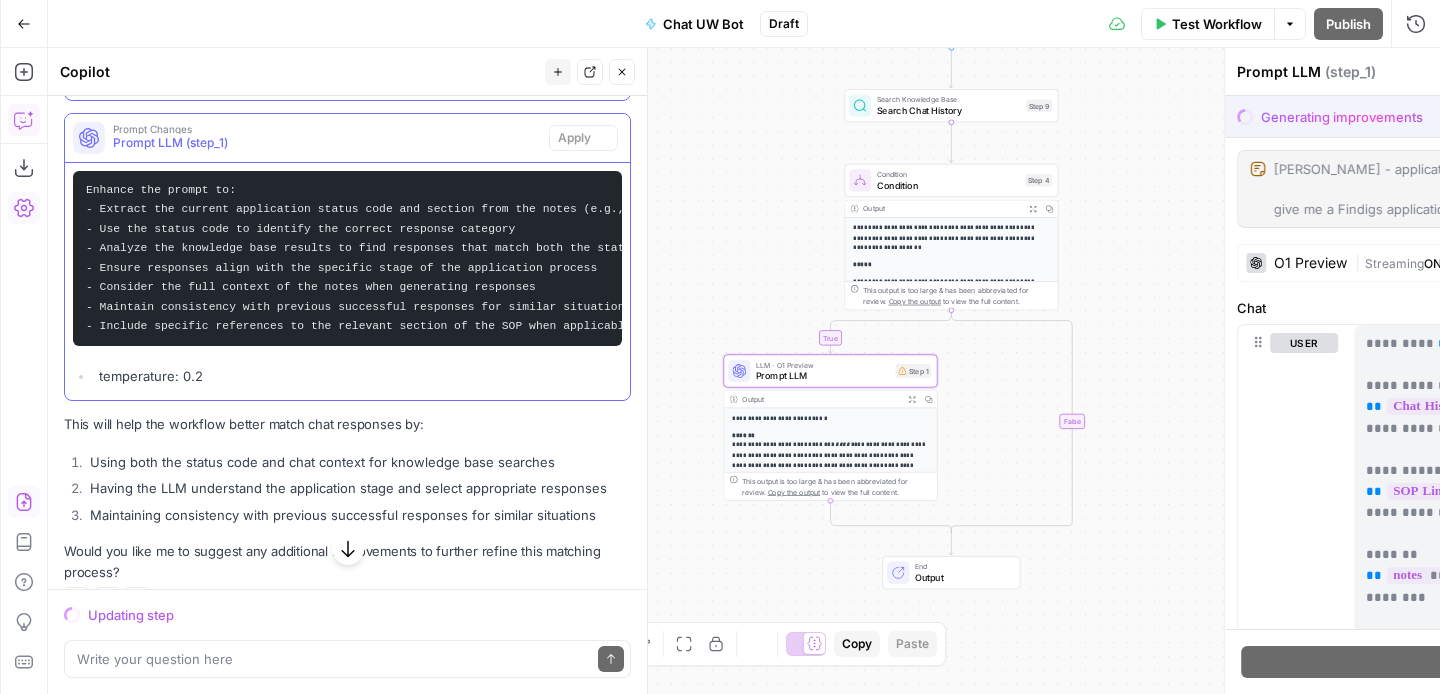 scroll, scrollTop: 1201, scrollLeft: 0, axis: vertical 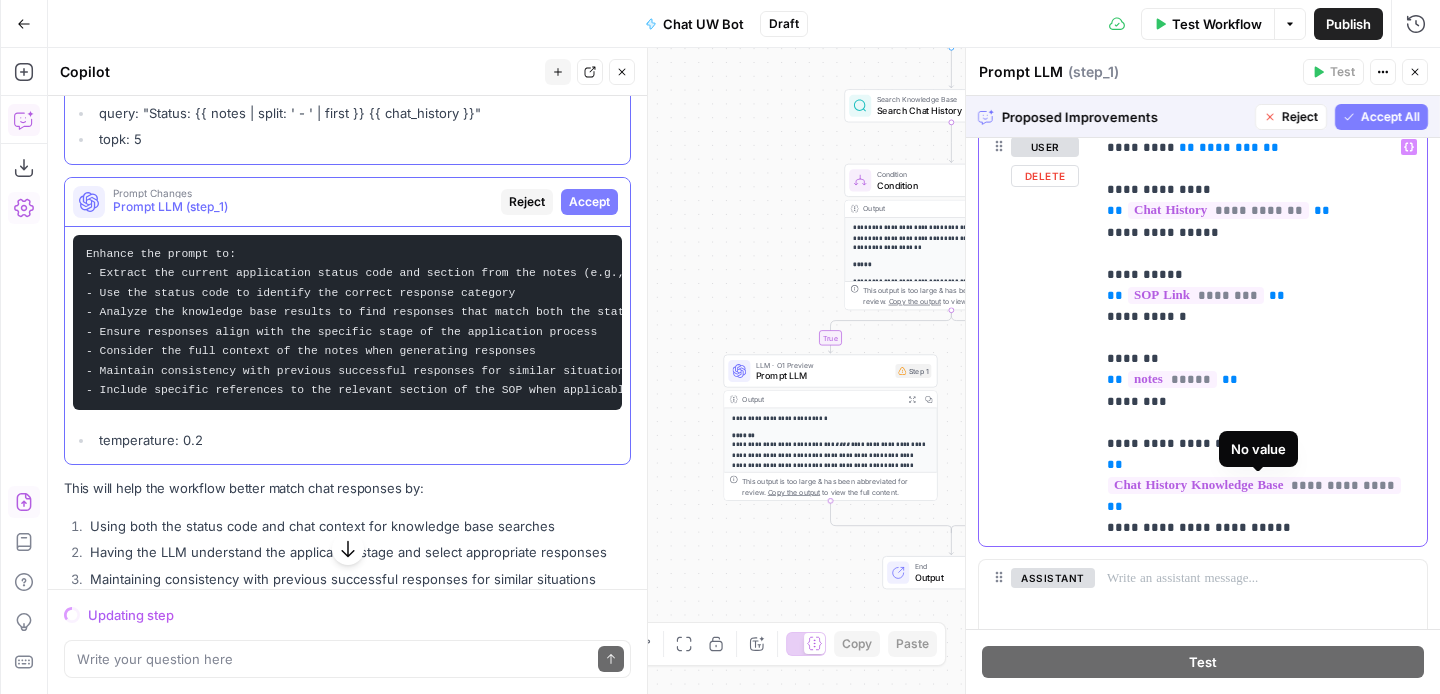 click on "**********" at bounding box center [1254, 485] 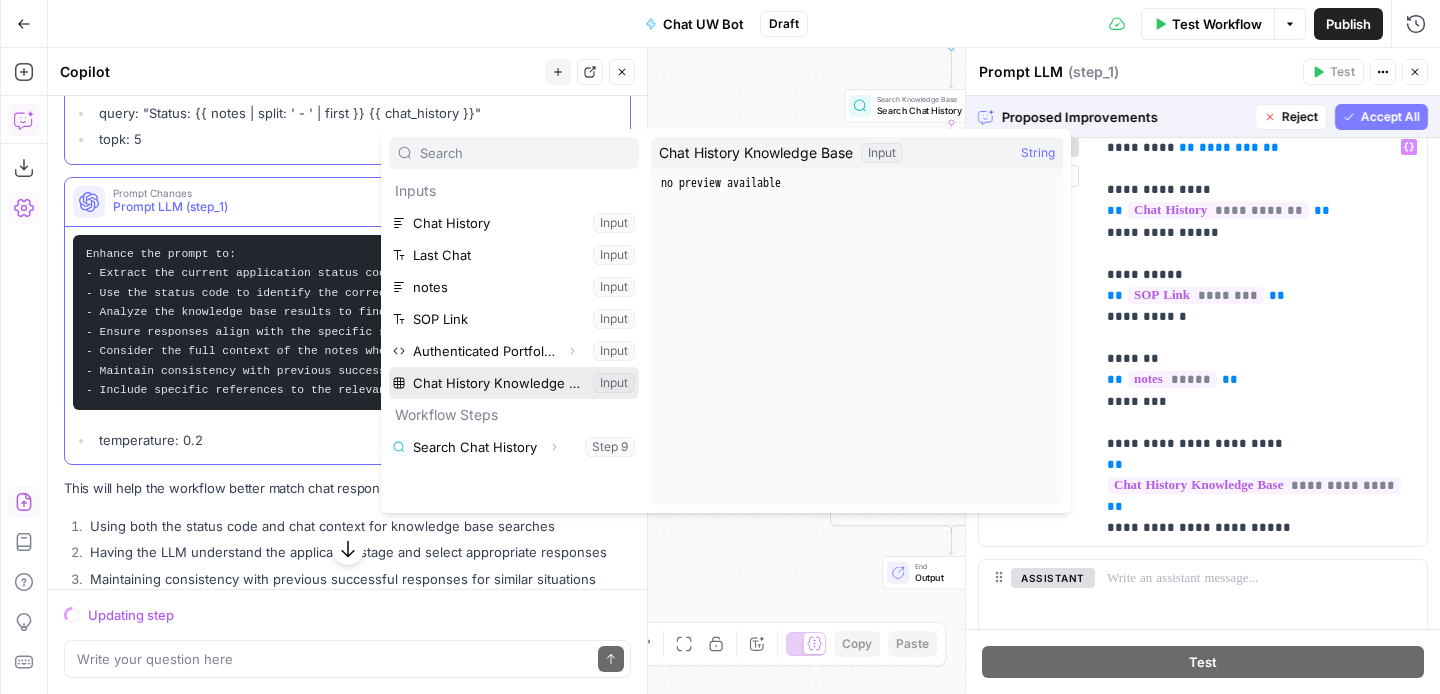 click at bounding box center [514, 383] 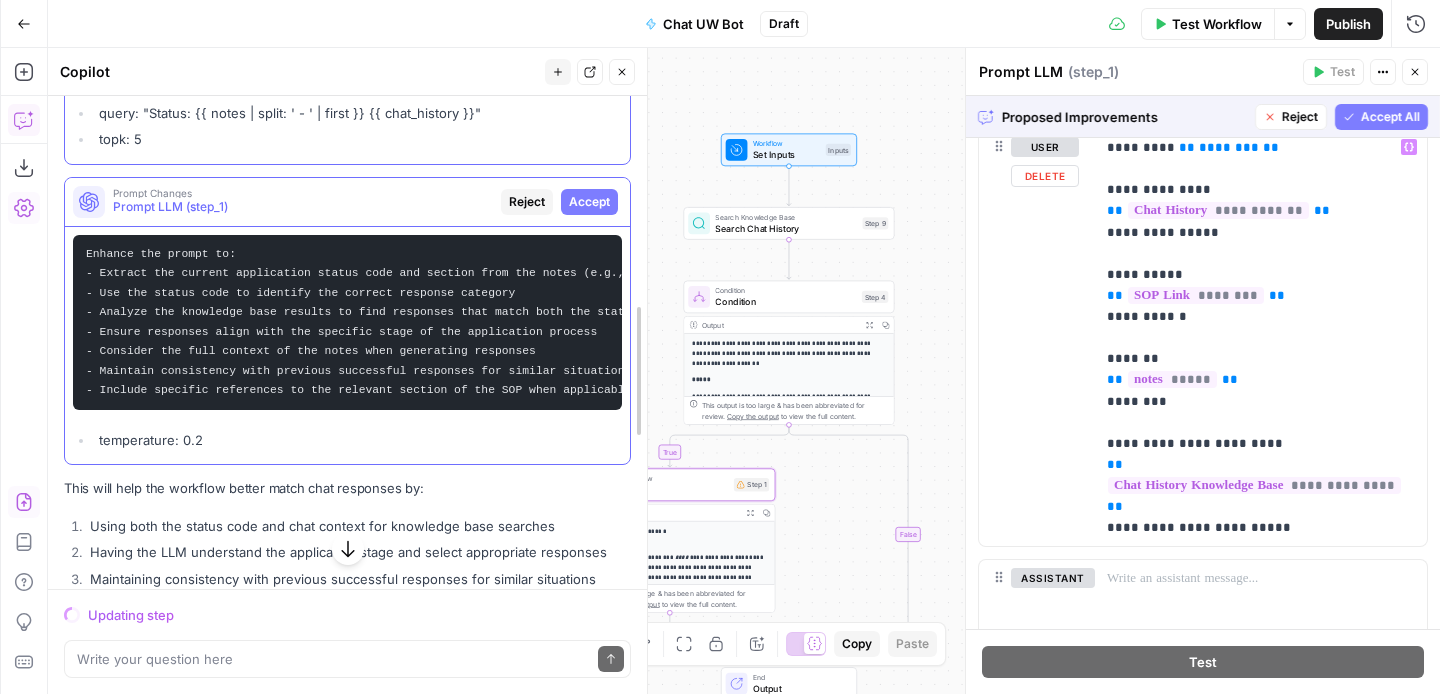 drag, startPoint x: 835, startPoint y: 199, endPoint x: 649, endPoint y: 391, distance: 267.32004 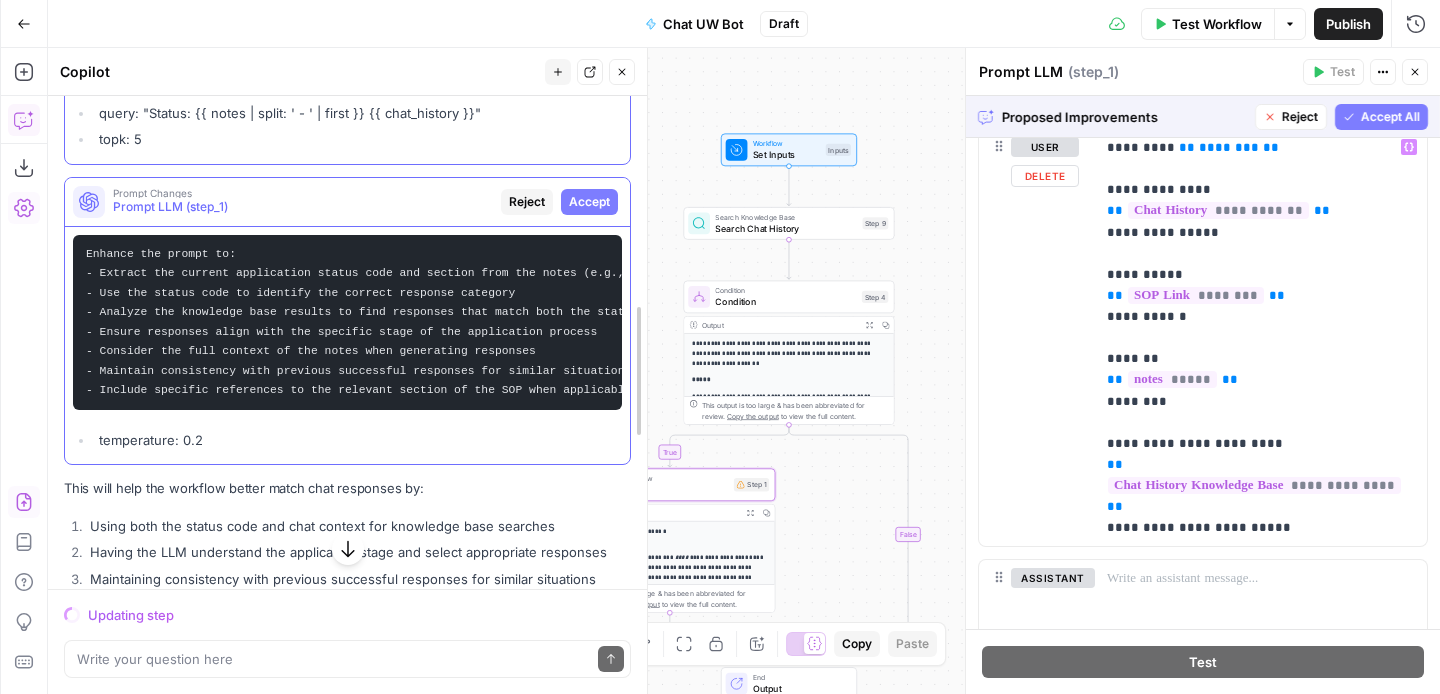 click on "**********" at bounding box center (720, 347) 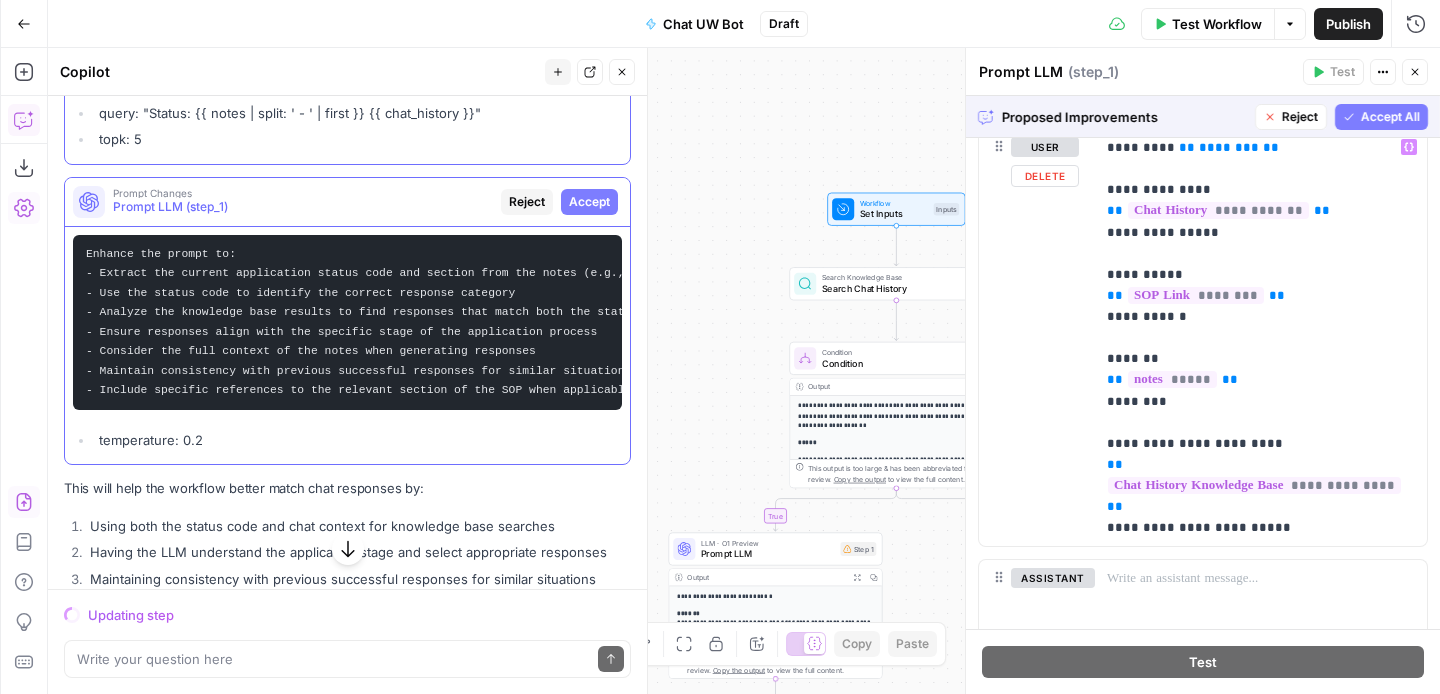drag, startPoint x: 798, startPoint y: 206, endPoint x: 742, endPoint y: 383, distance: 185.64752 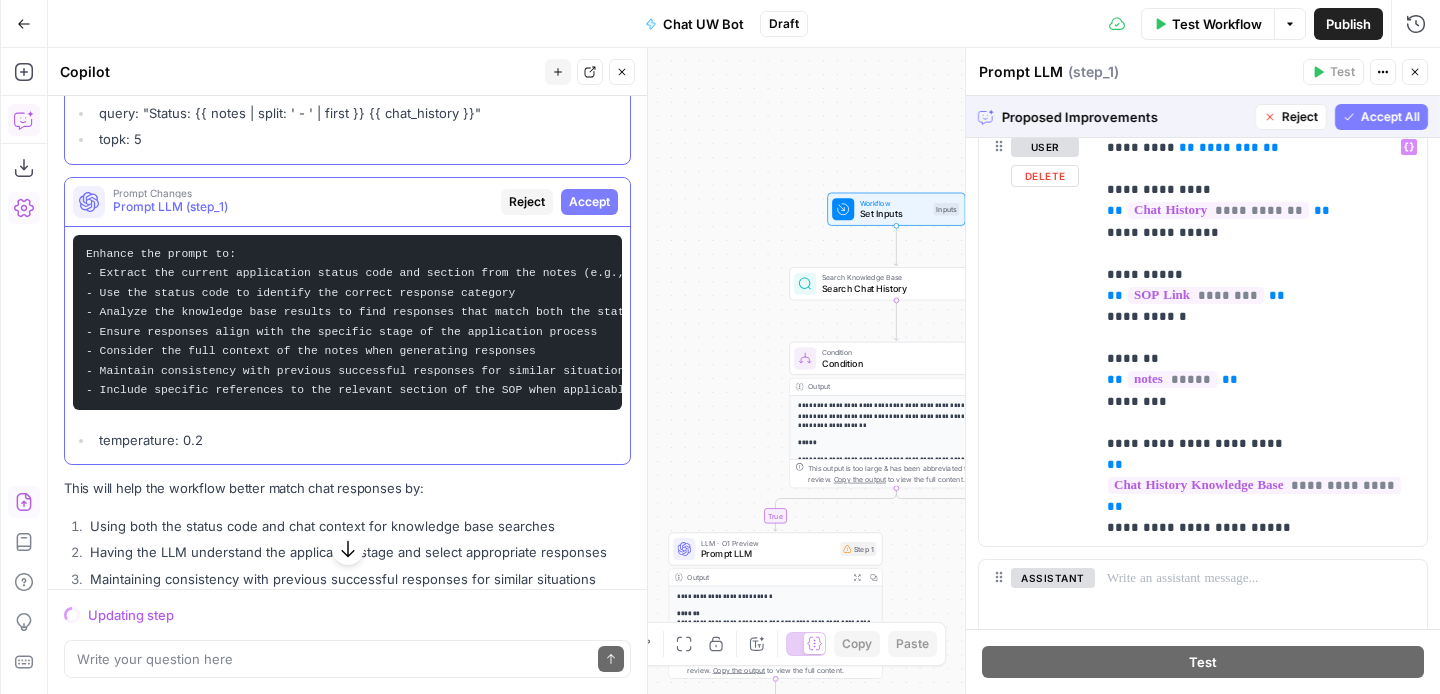 click on "**********" at bounding box center (744, 371) 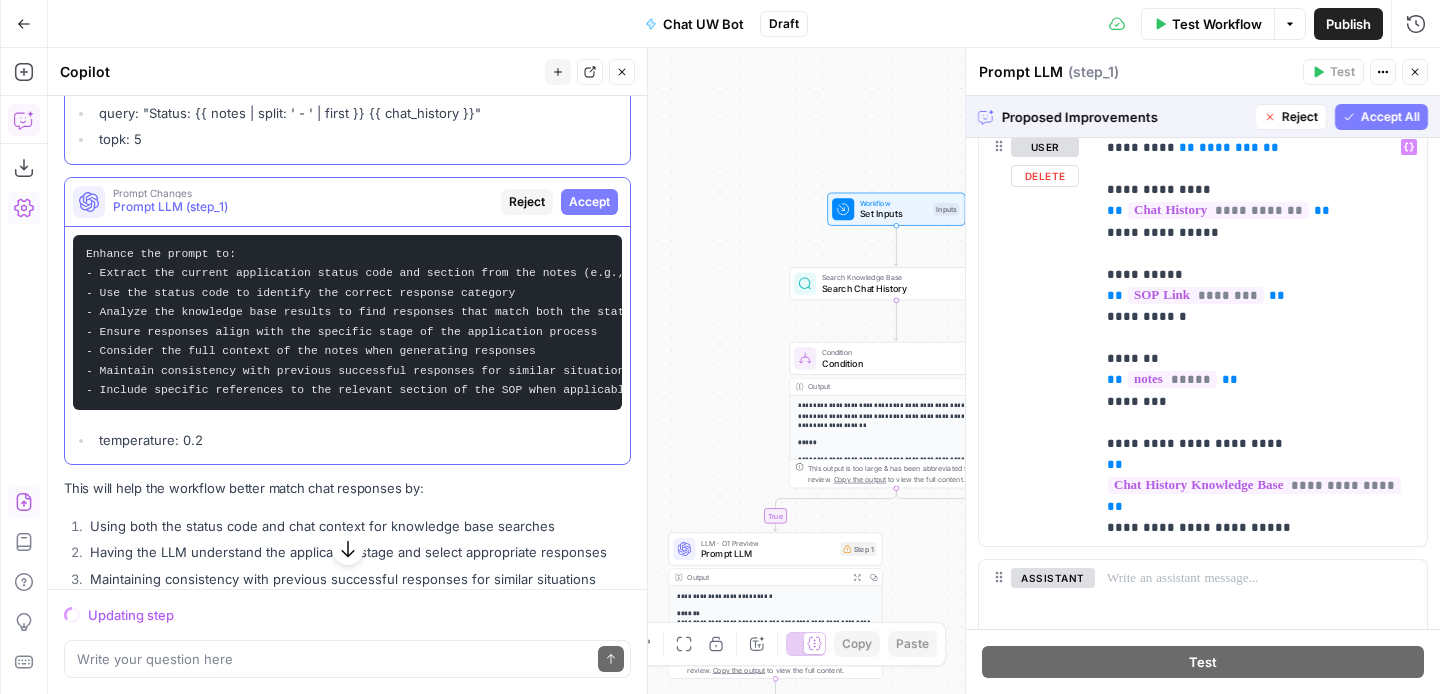 click on "Set Inputs" at bounding box center (894, 214) 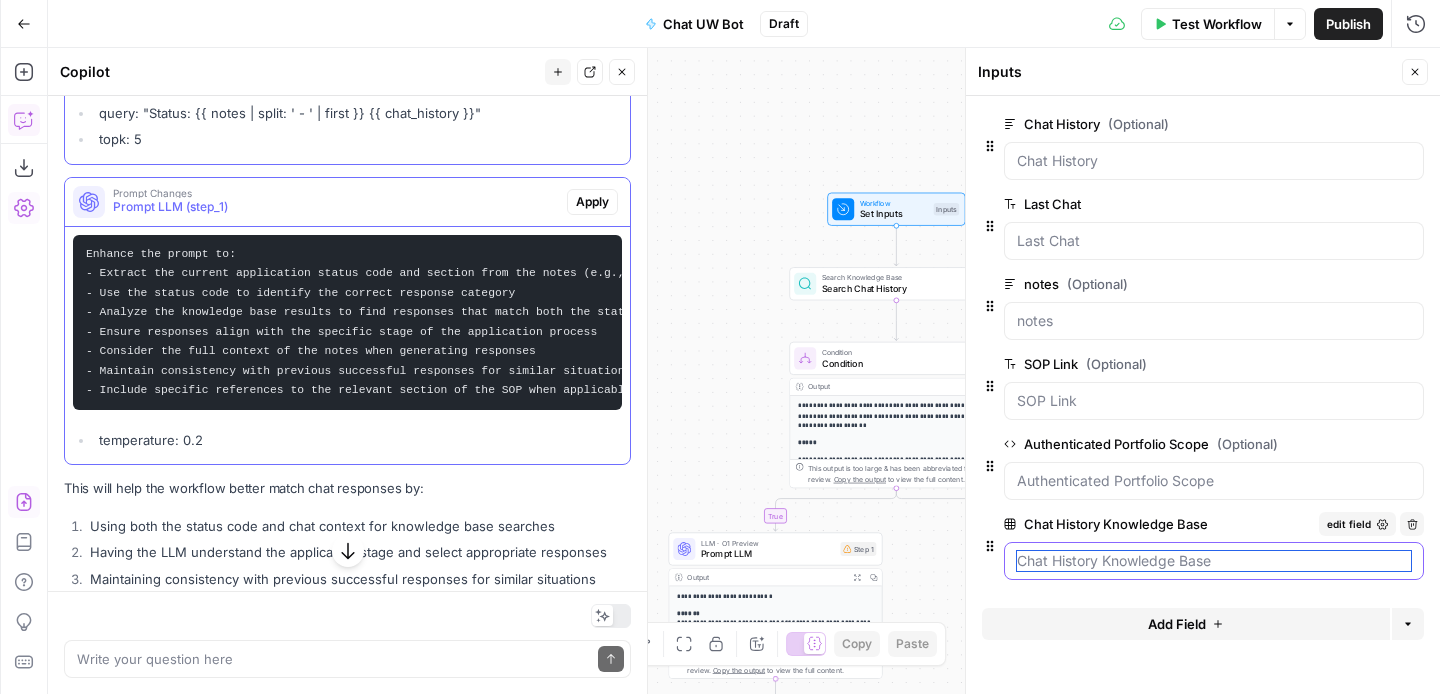 click on "Chat History Knowledge Base" at bounding box center [1214, 561] 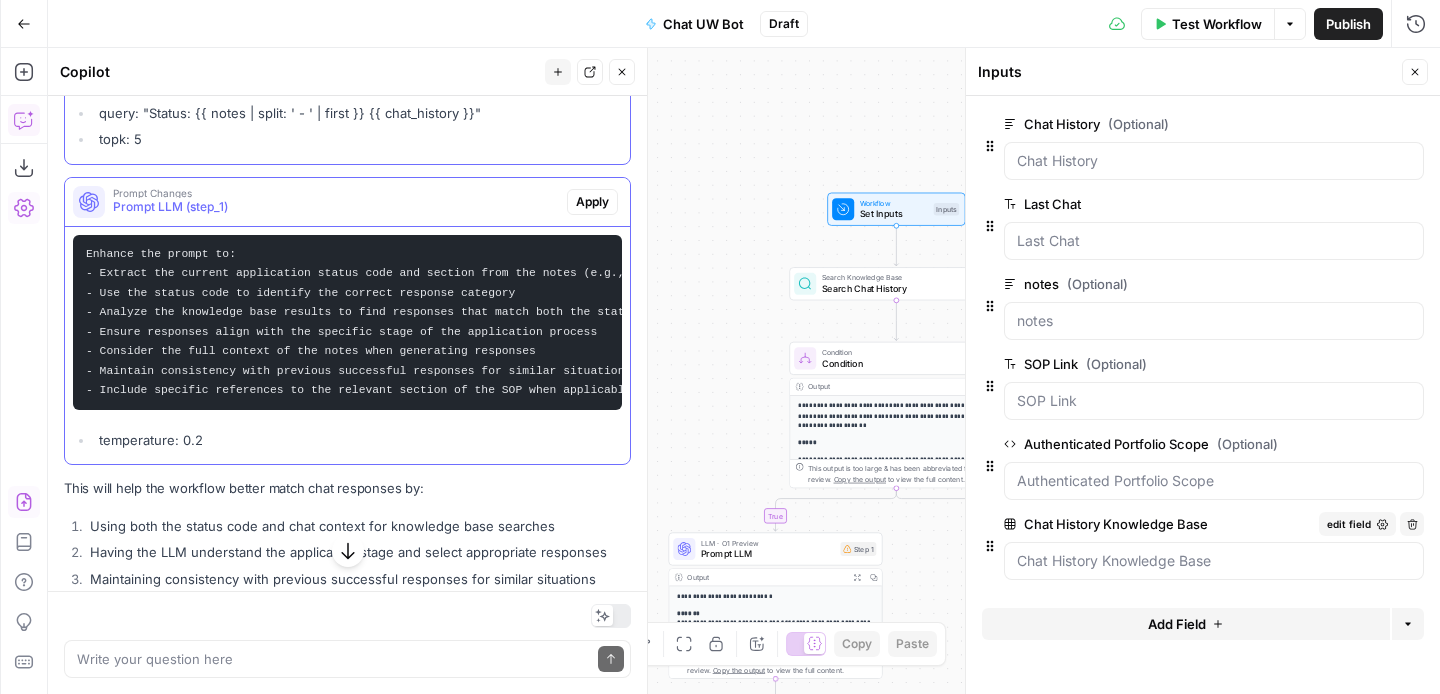 click on "Chat History Knowledge Base" at bounding box center [1157, 524] 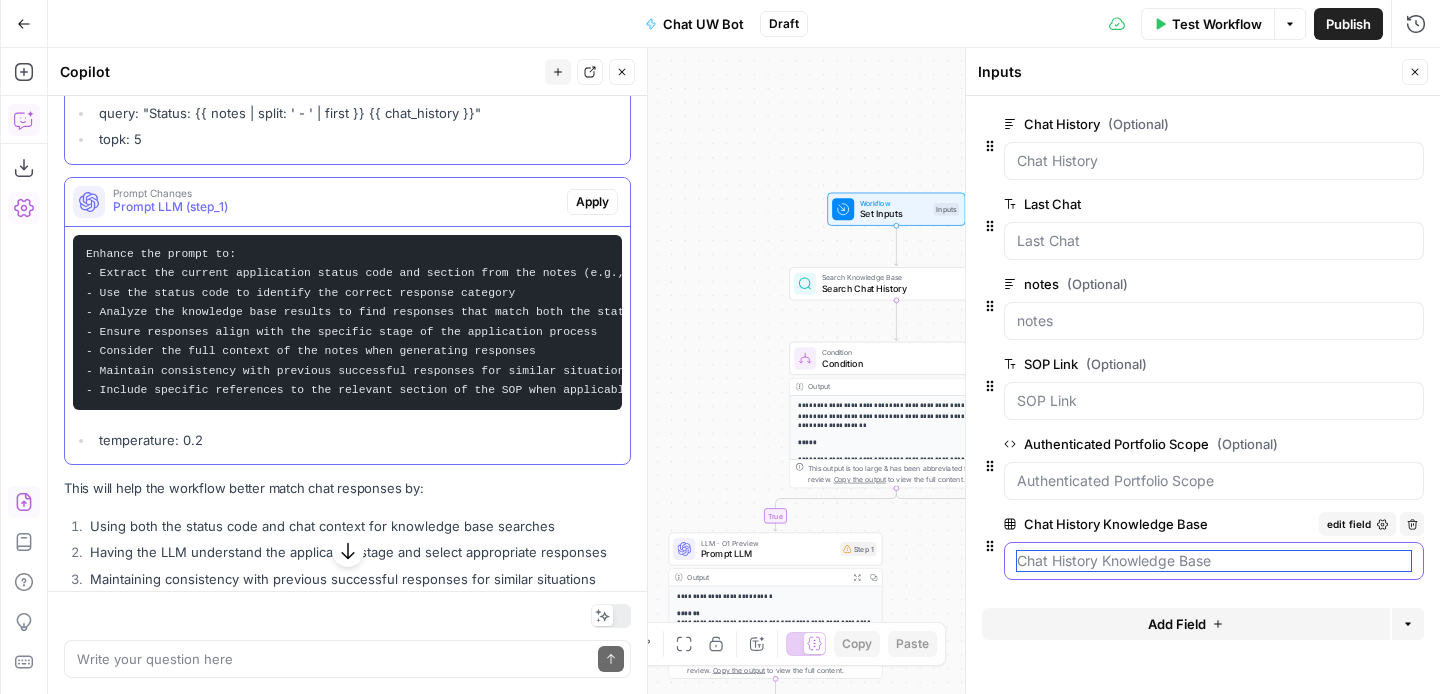 click on "Chat History Knowledge Base" at bounding box center [1214, 561] 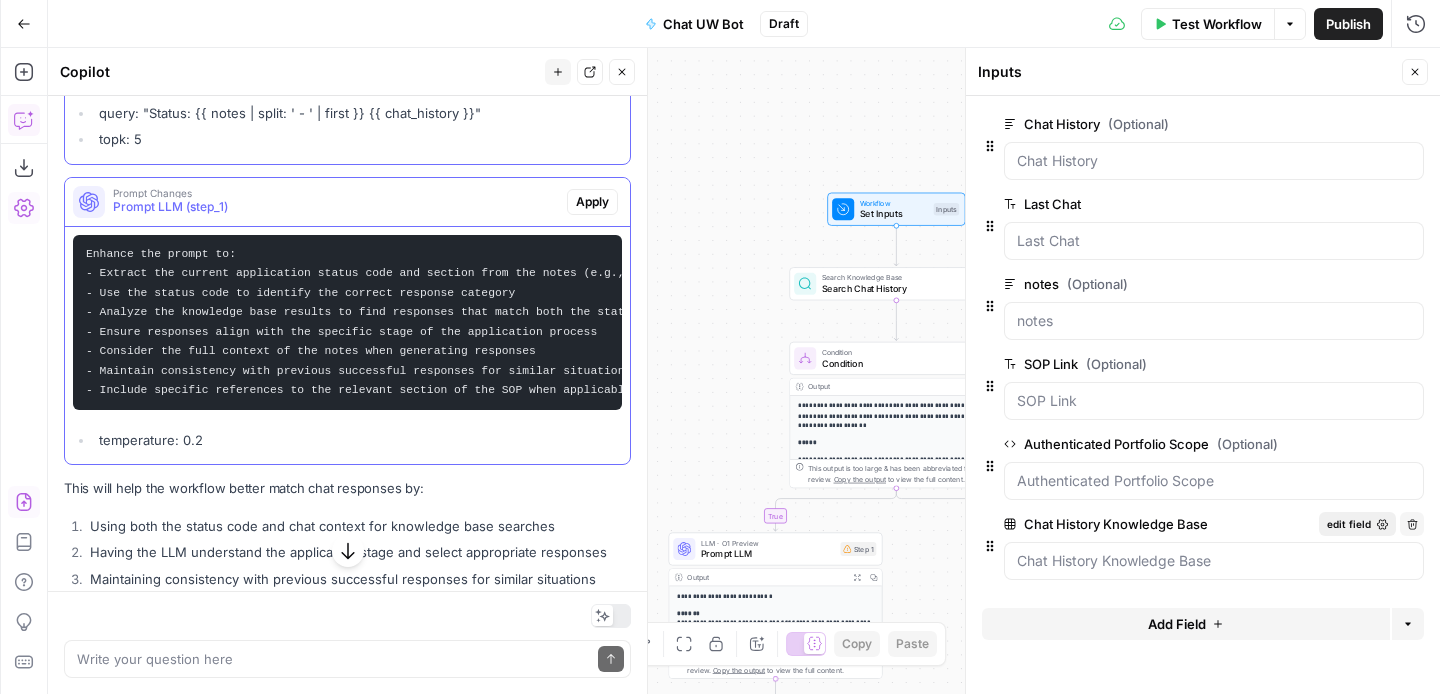 click on "edit field" at bounding box center (1349, 524) 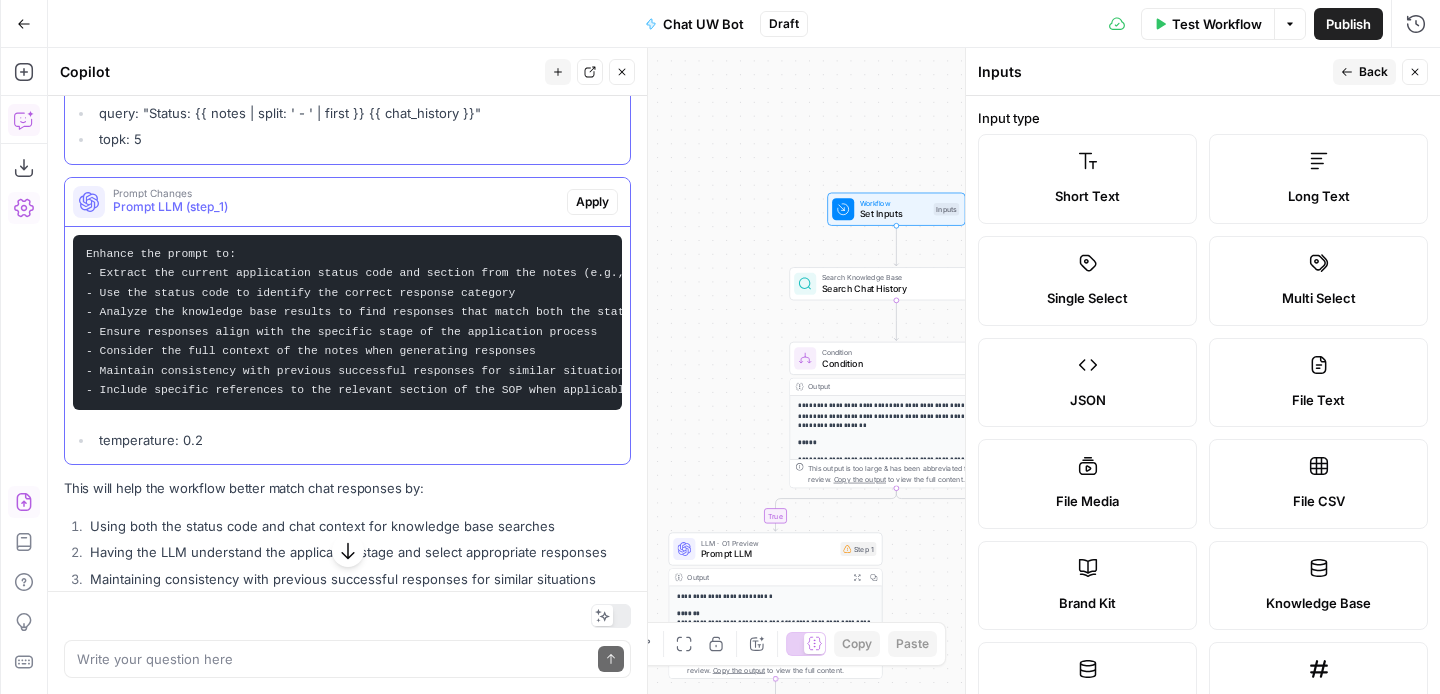 scroll, scrollTop: 299, scrollLeft: 0, axis: vertical 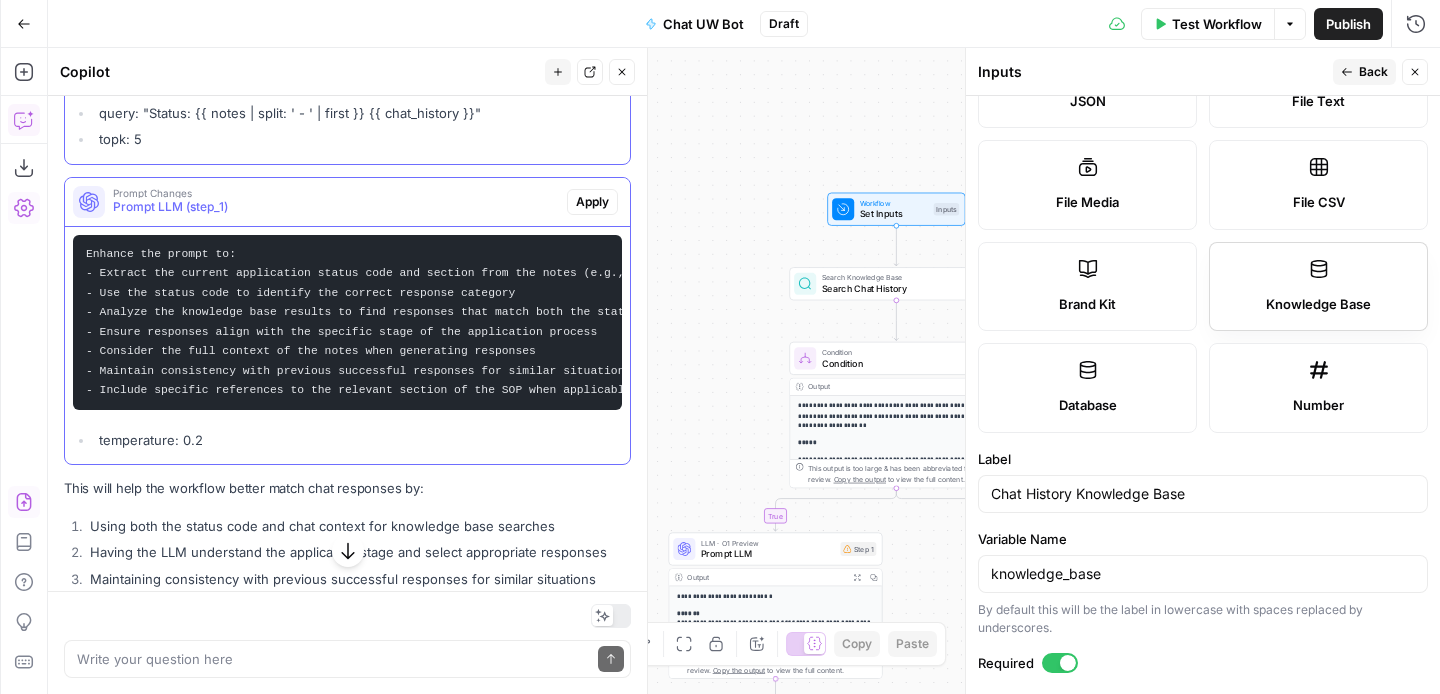 click on "Knowledge Base" at bounding box center [1318, 287] 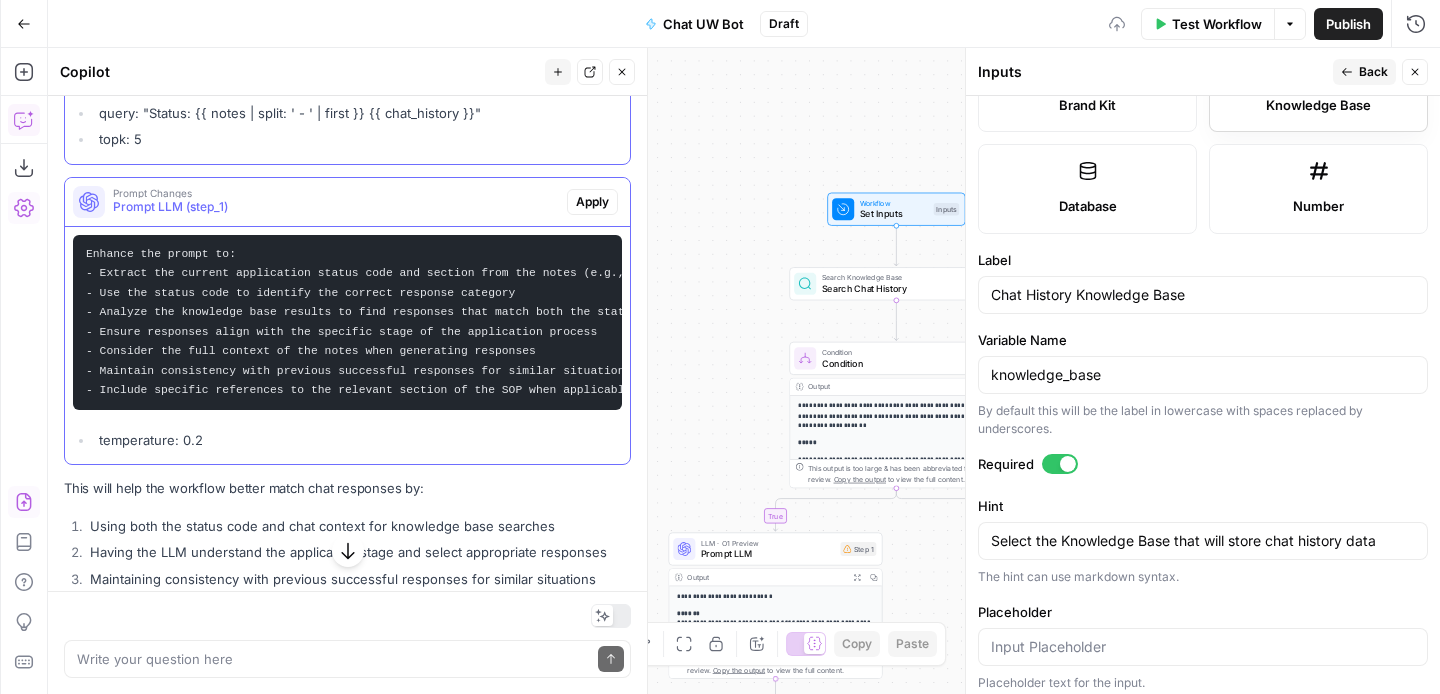 scroll, scrollTop: 507, scrollLeft: 0, axis: vertical 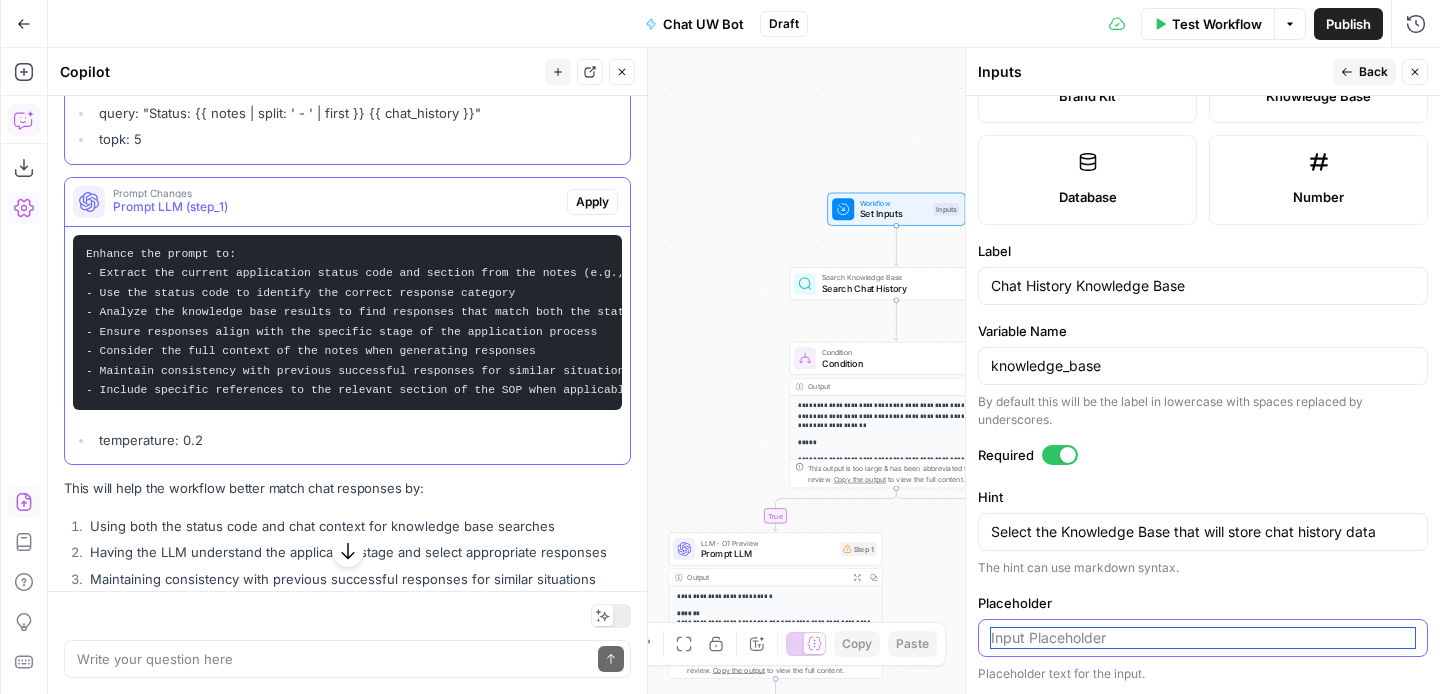 click on "Placeholder" at bounding box center [1203, 638] 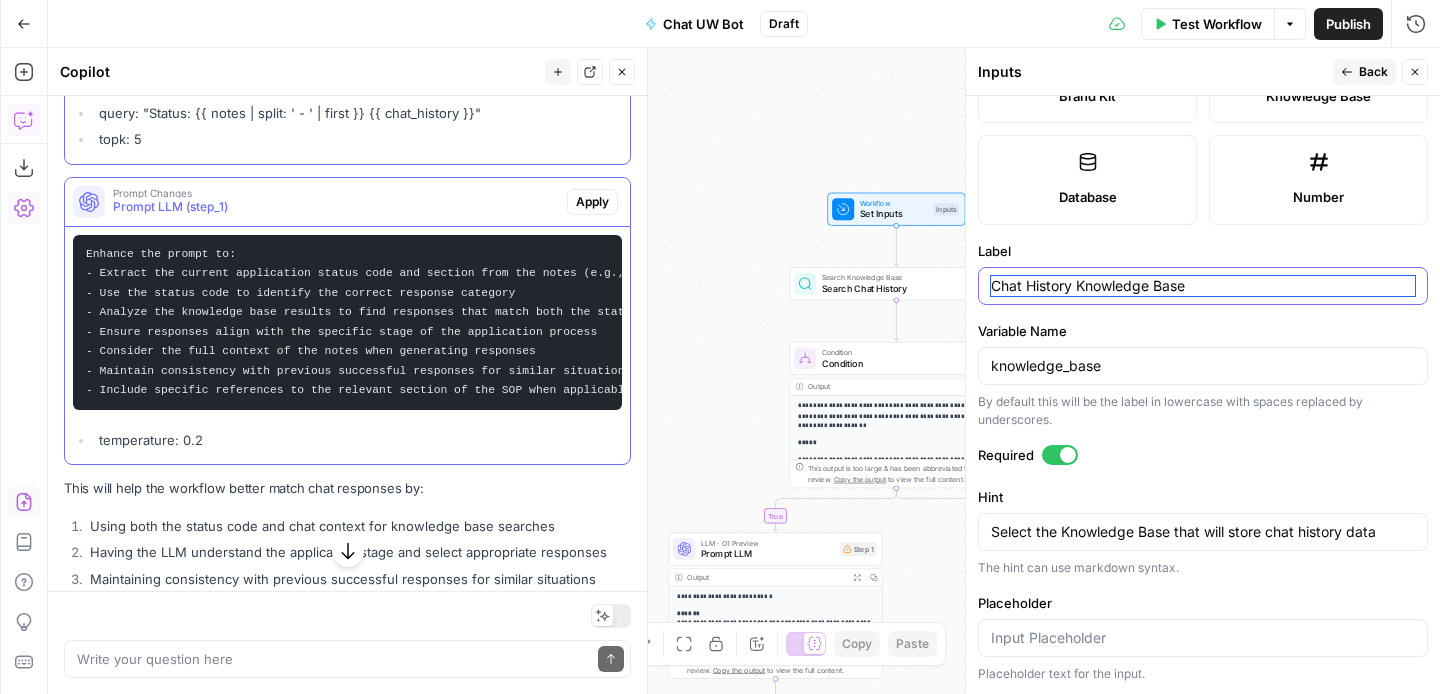 click on "Chat History Knowledge Base" at bounding box center (1203, 286) 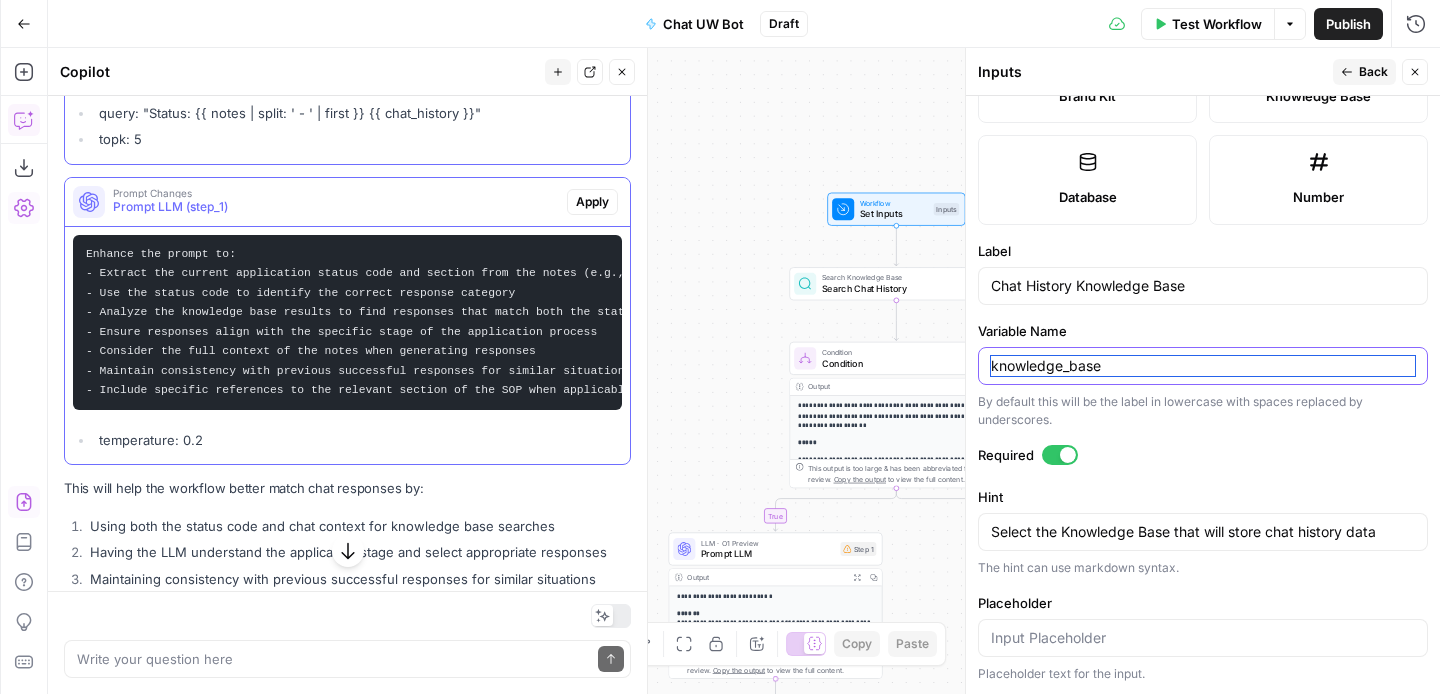 click on "knowledge_base" at bounding box center (1203, 366) 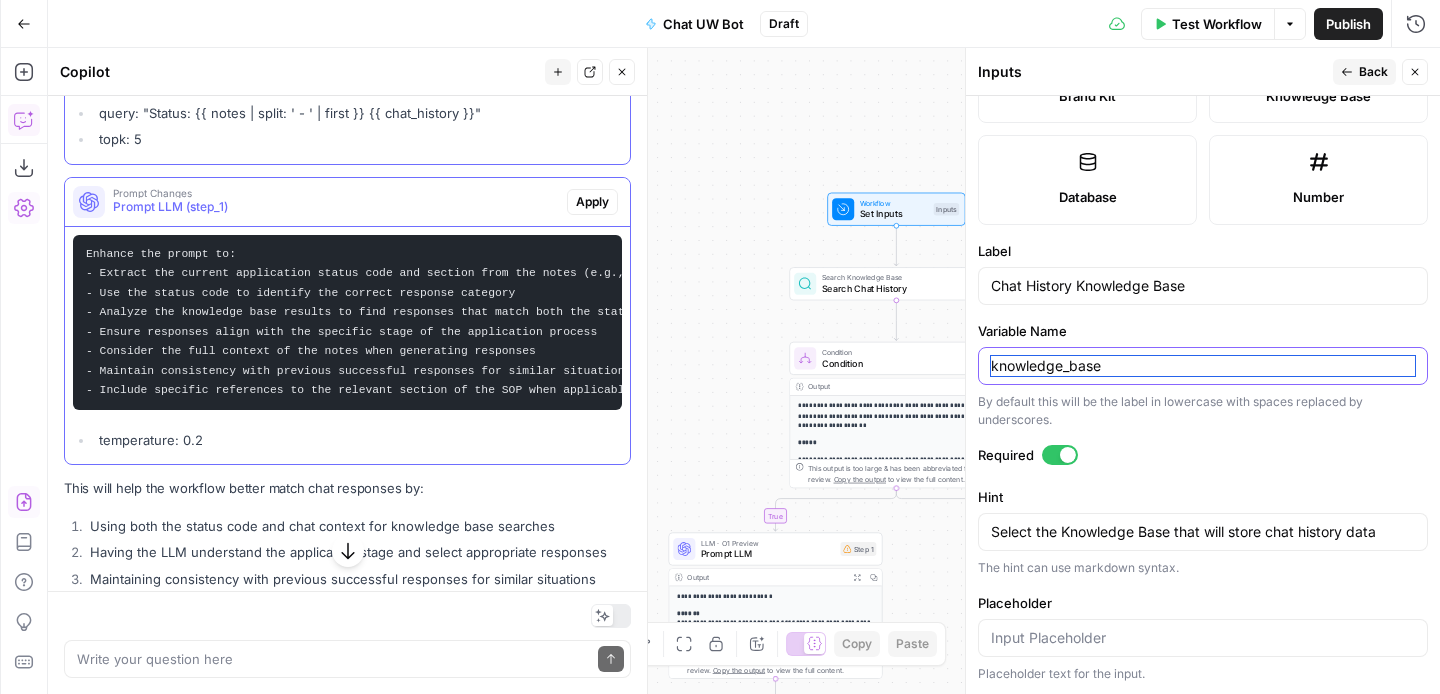 drag, startPoint x: 1141, startPoint y: 369, endPoint x: 910, endPoint y: 356, distance: 231.36551 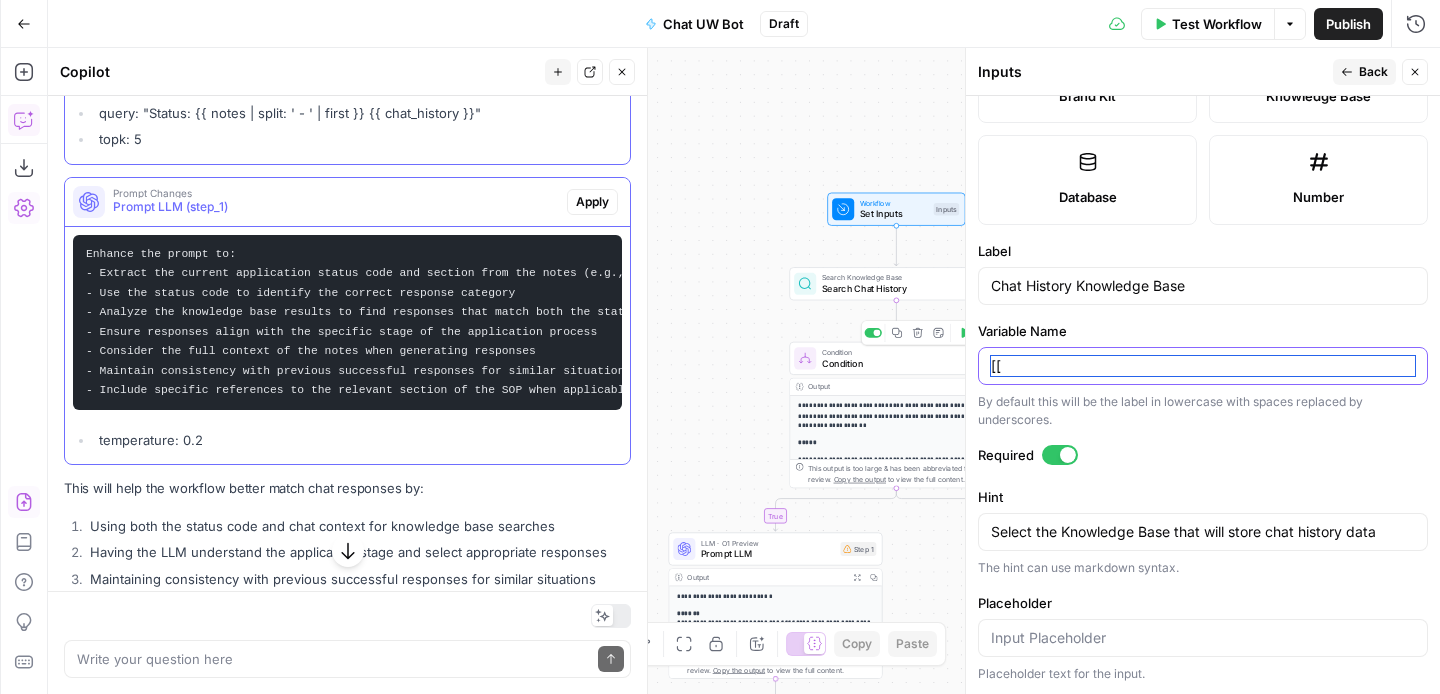 type on "[" 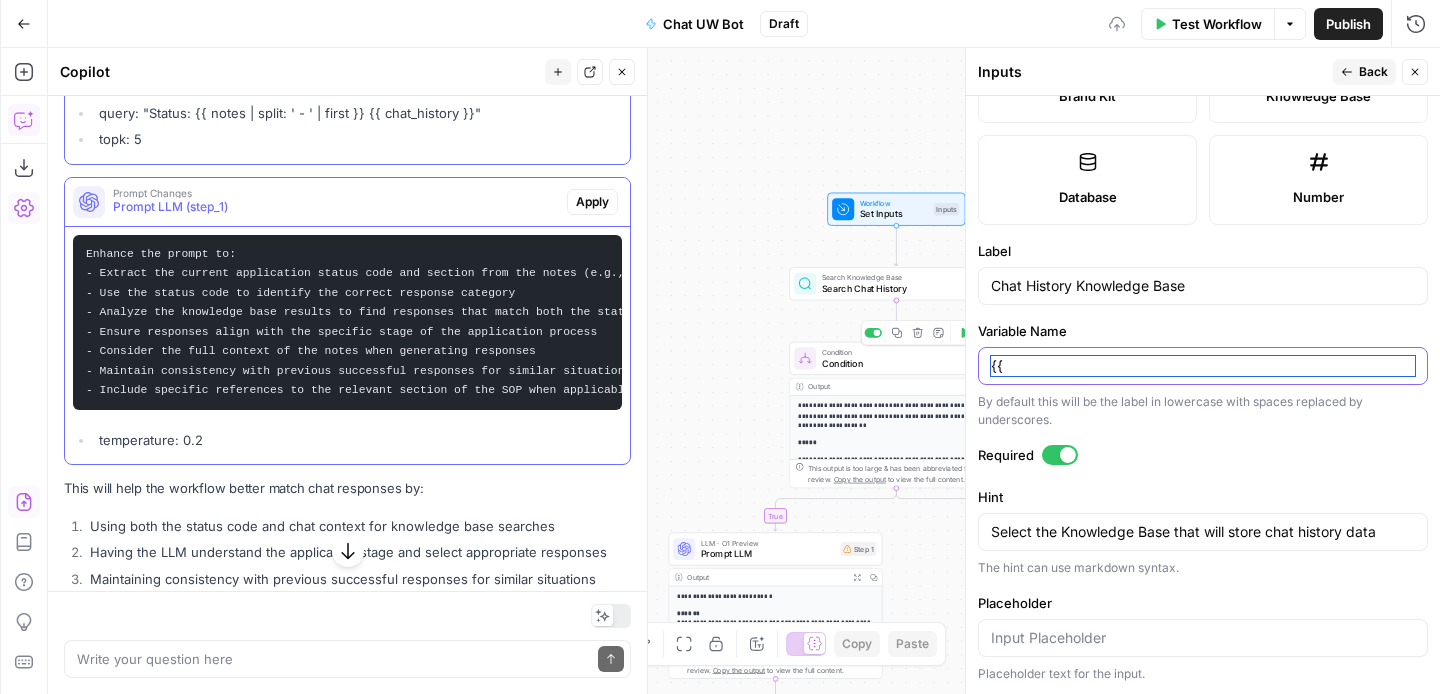 type on "{" 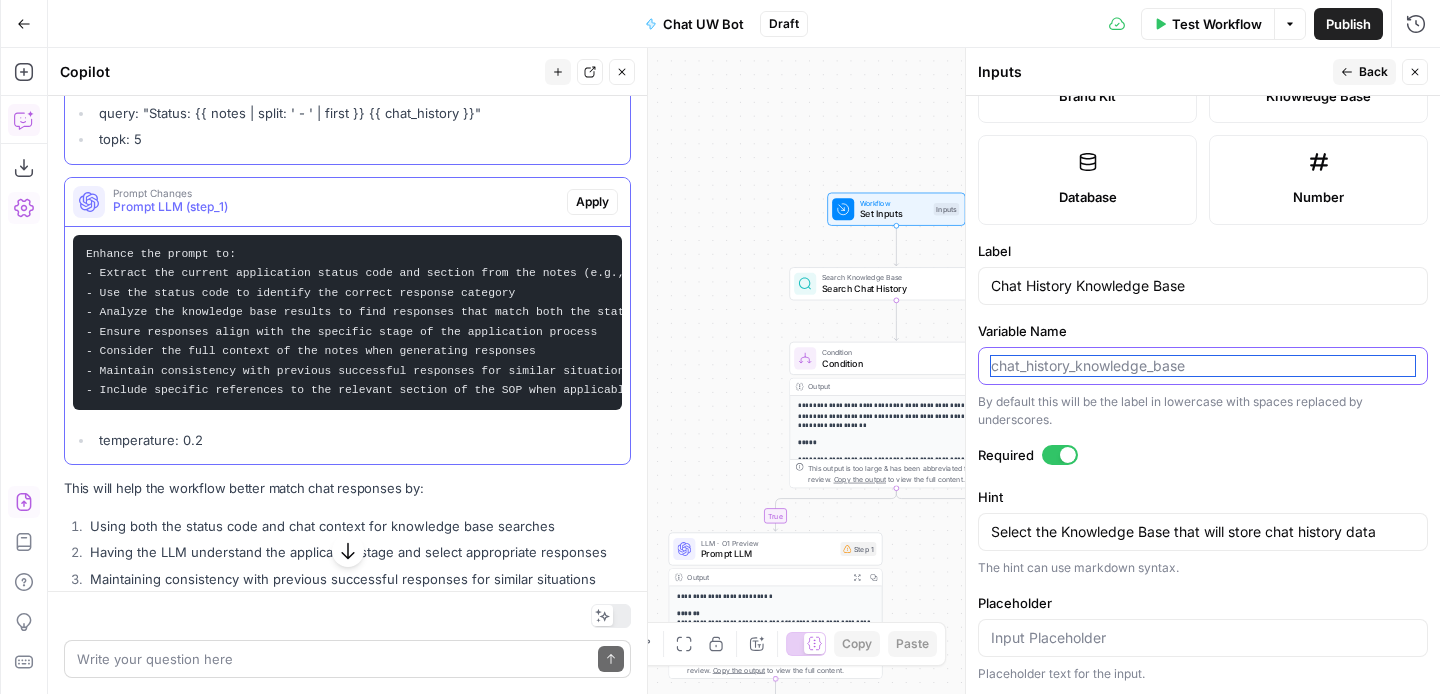 type 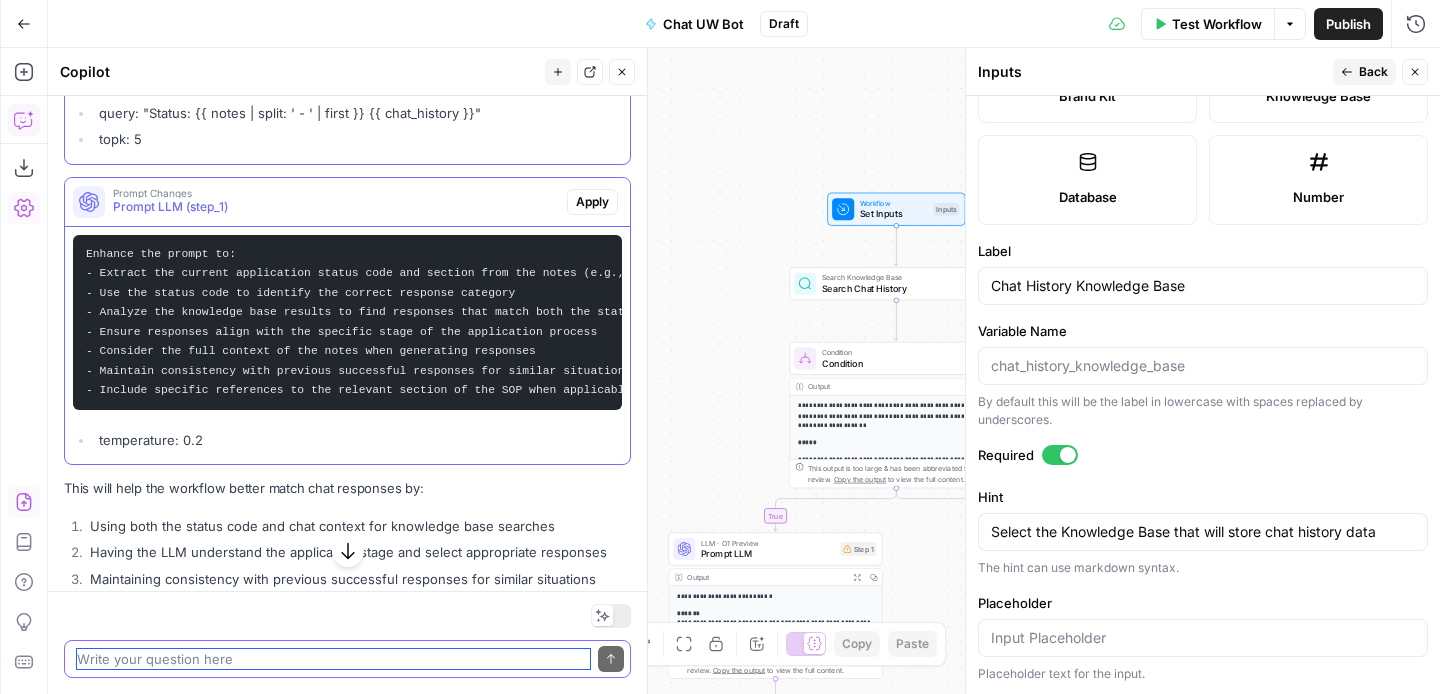 click at bounding box center [333, 659] 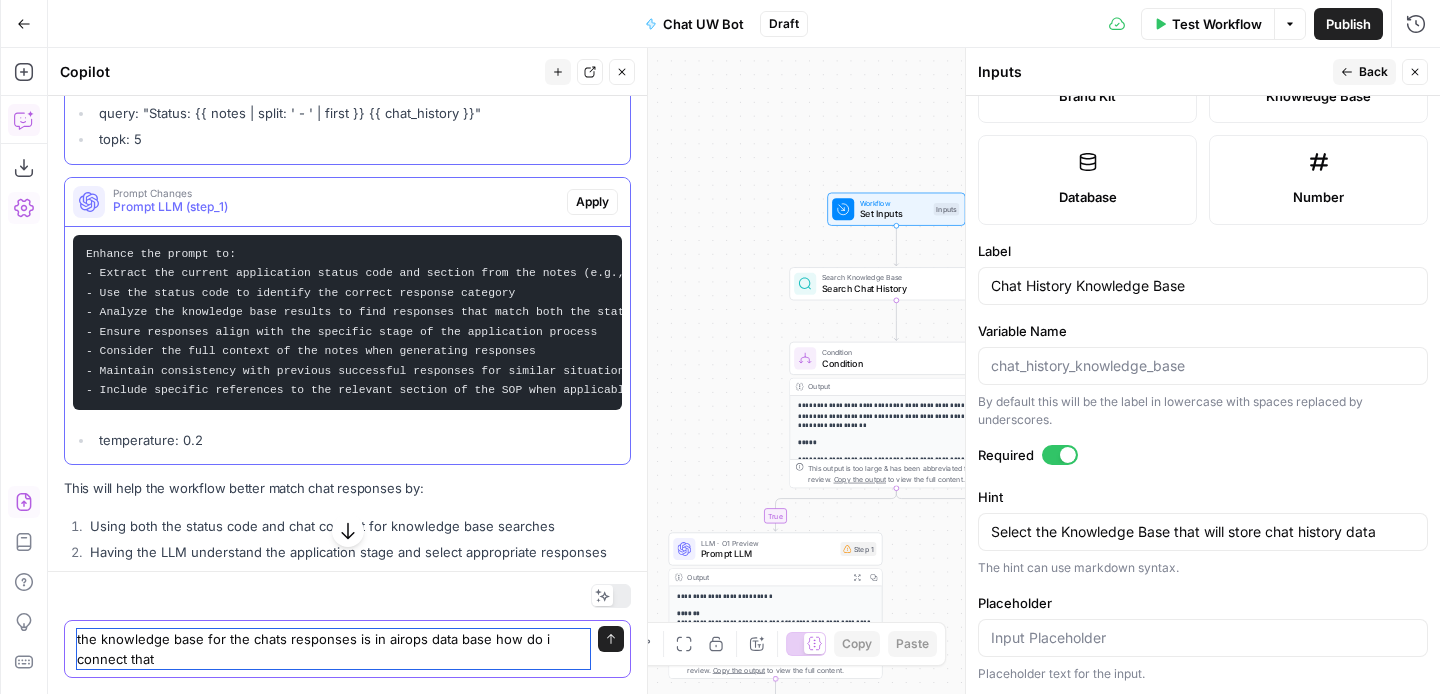 type on "the knowledge base for the chats responses is in airops data base how do i connect that?" 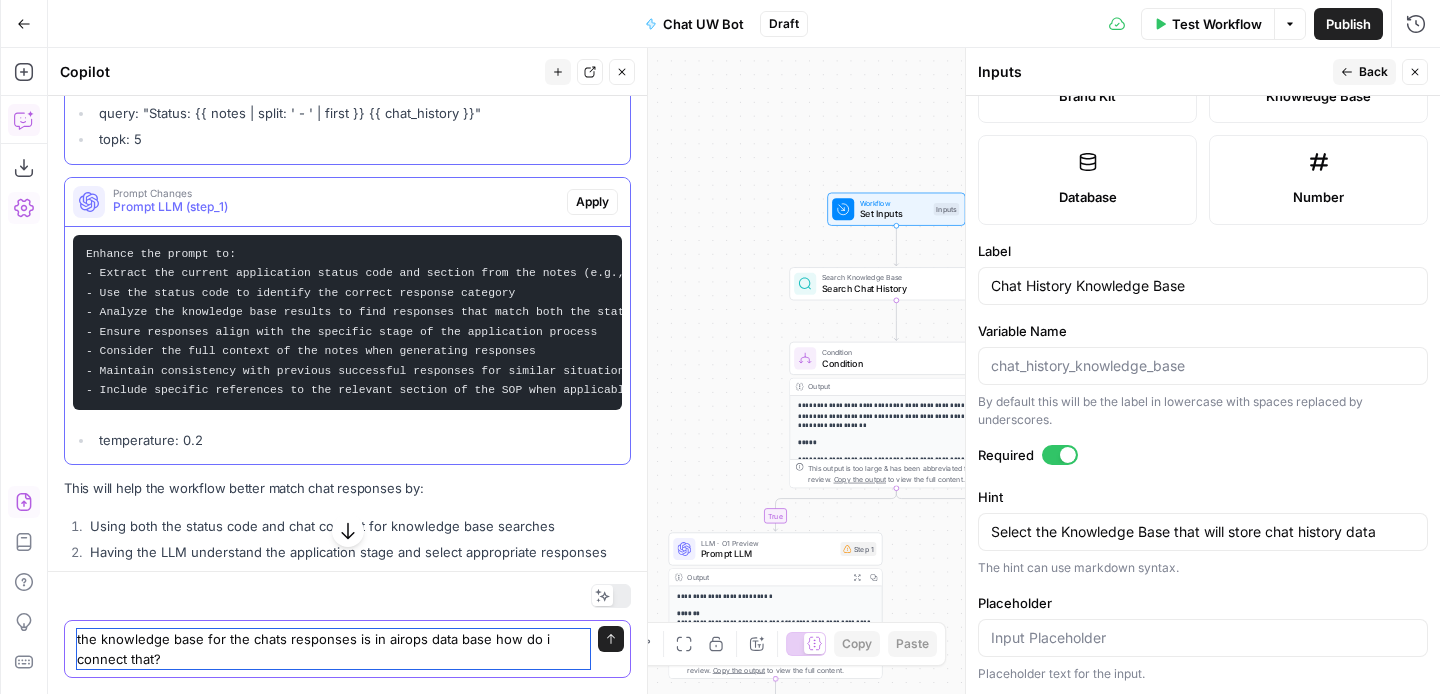 type 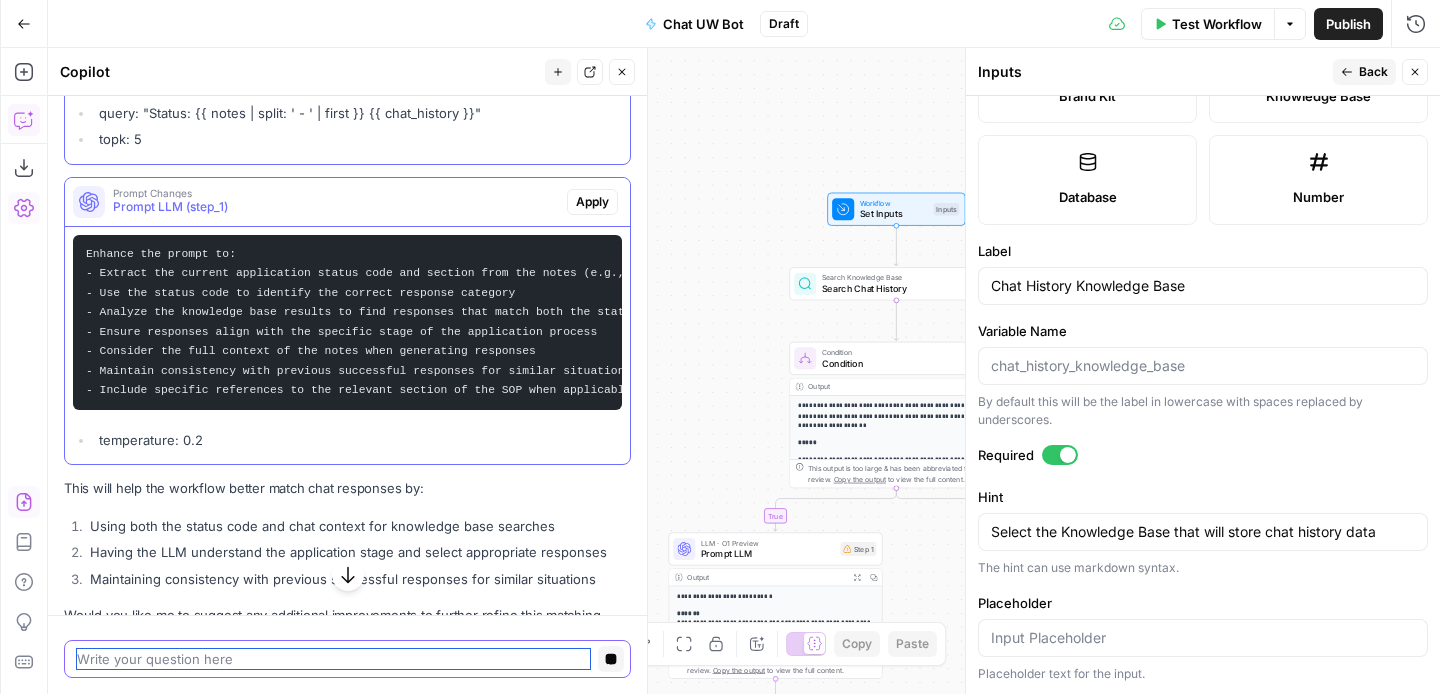 scroll, scrollTop: 1322, scrollLeft: 0, axis: vertical 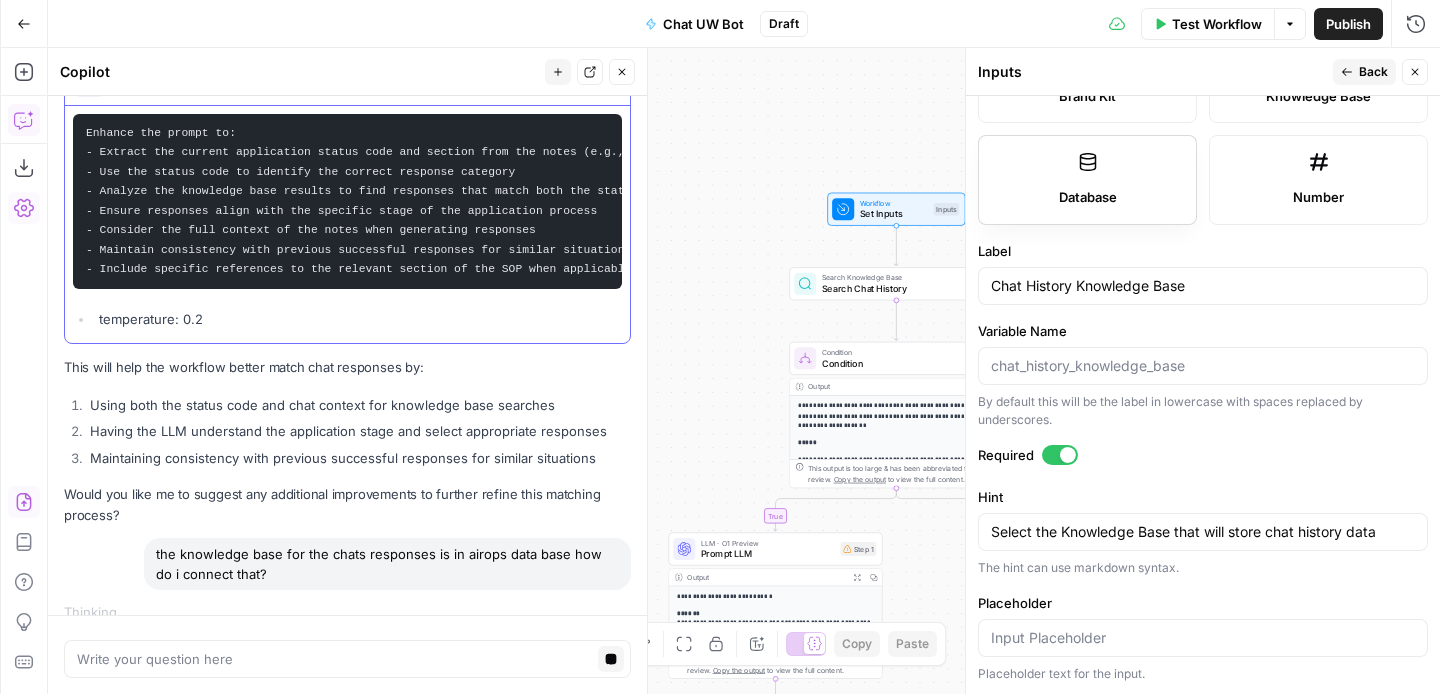 click on "Database" at bounding box center [1087, 180] 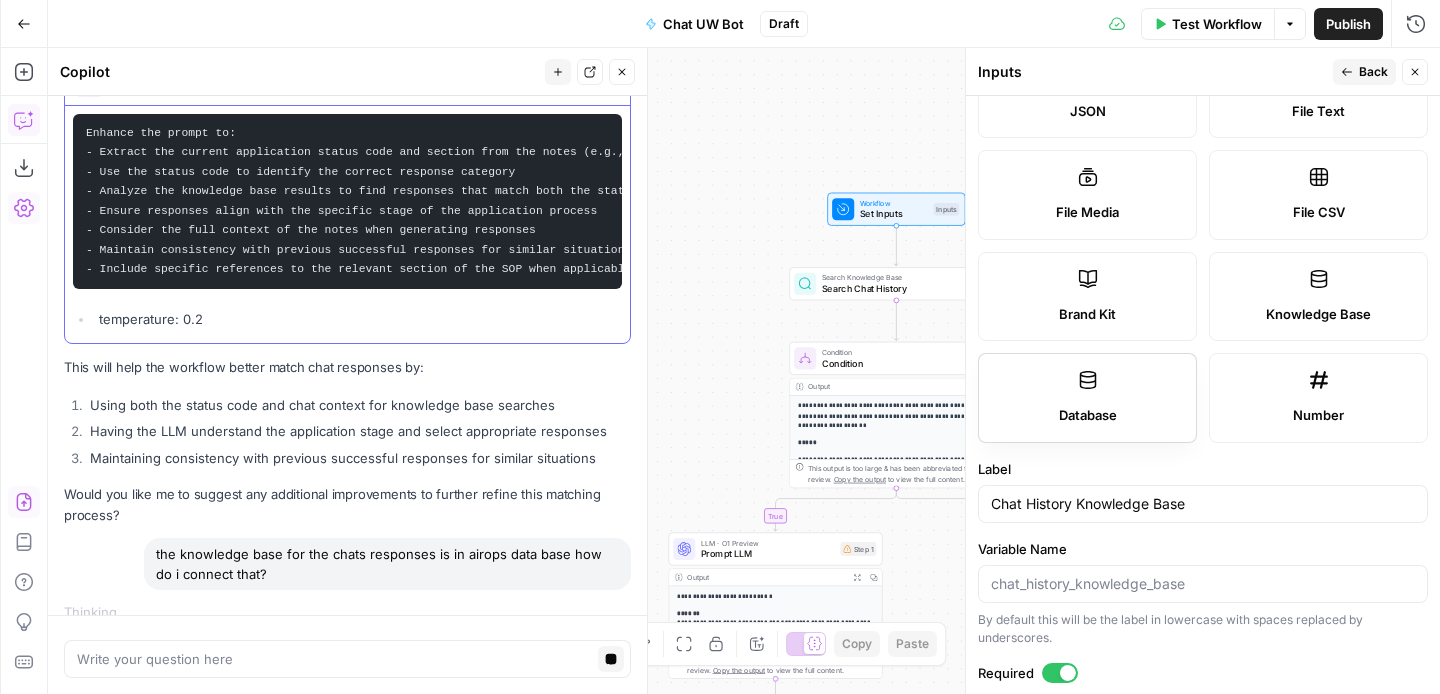 scroll, scrollTop: 507, scrollLeft: 0, axis: vertical 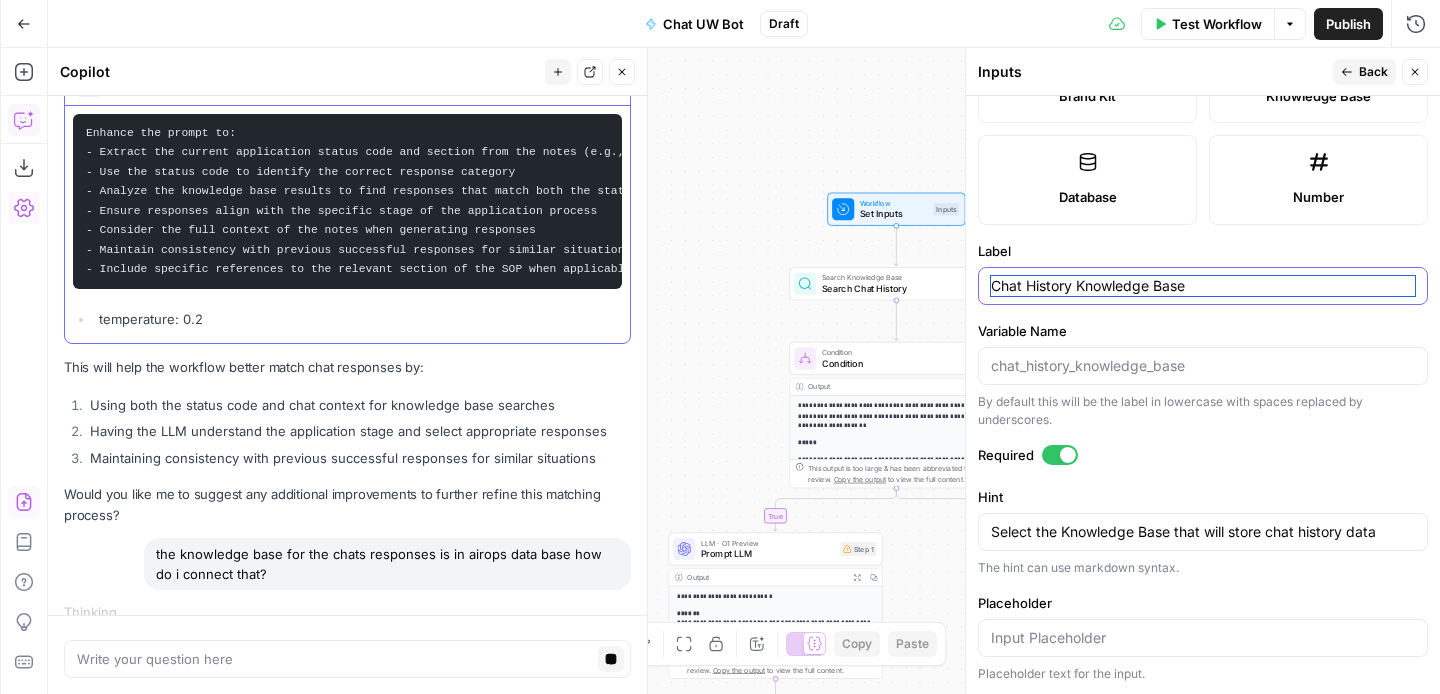 click on "Chat History Knowledge Base" at bounding box center [1203, 286] 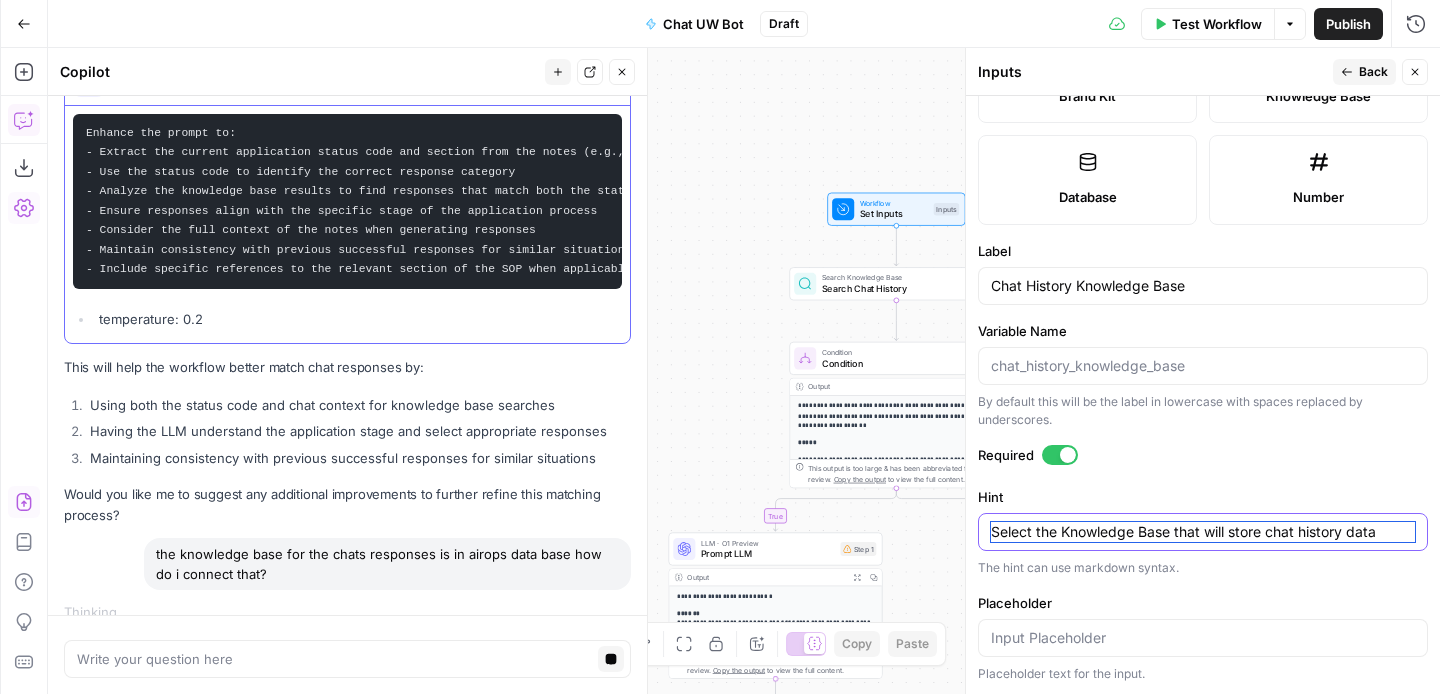click on "Select the Knowledge Base that will store chat history data" at bounding box center (1203, 532) 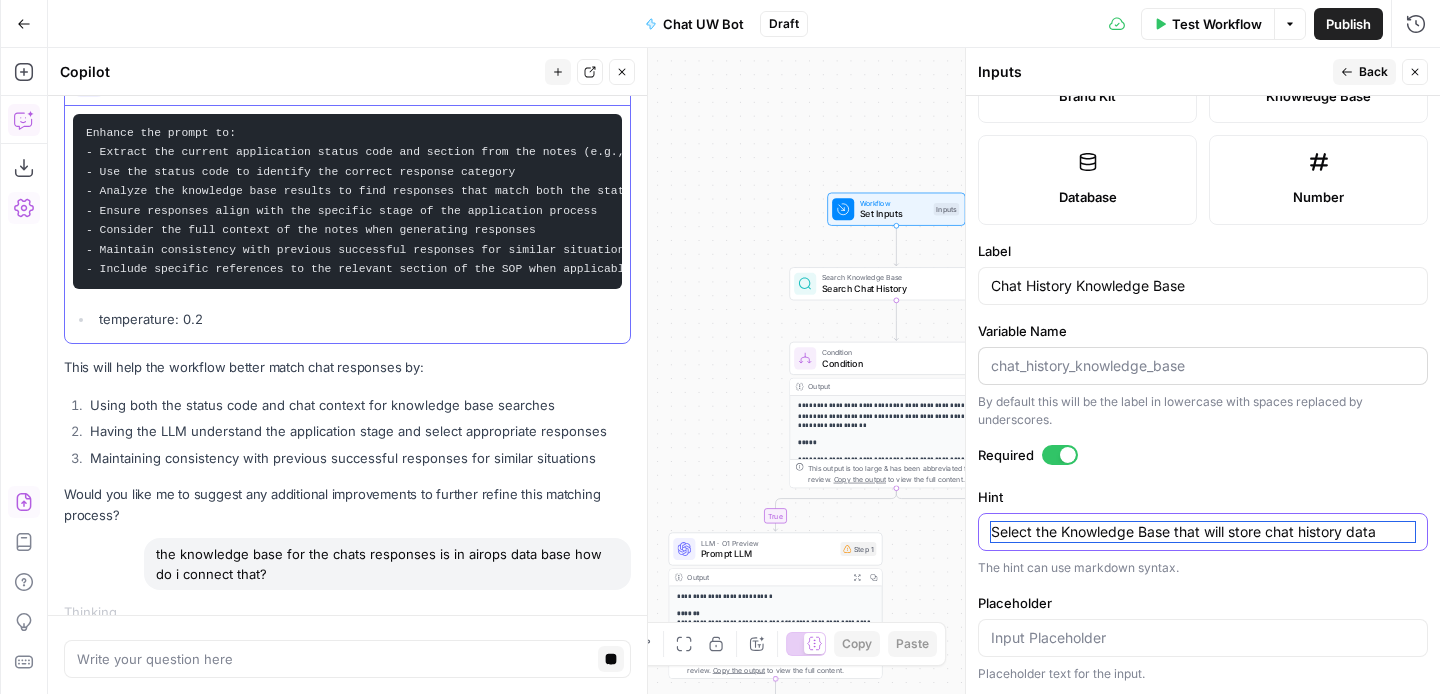 scroll, scrollTop: 1323, scrollLeft: 0, axis: vertical 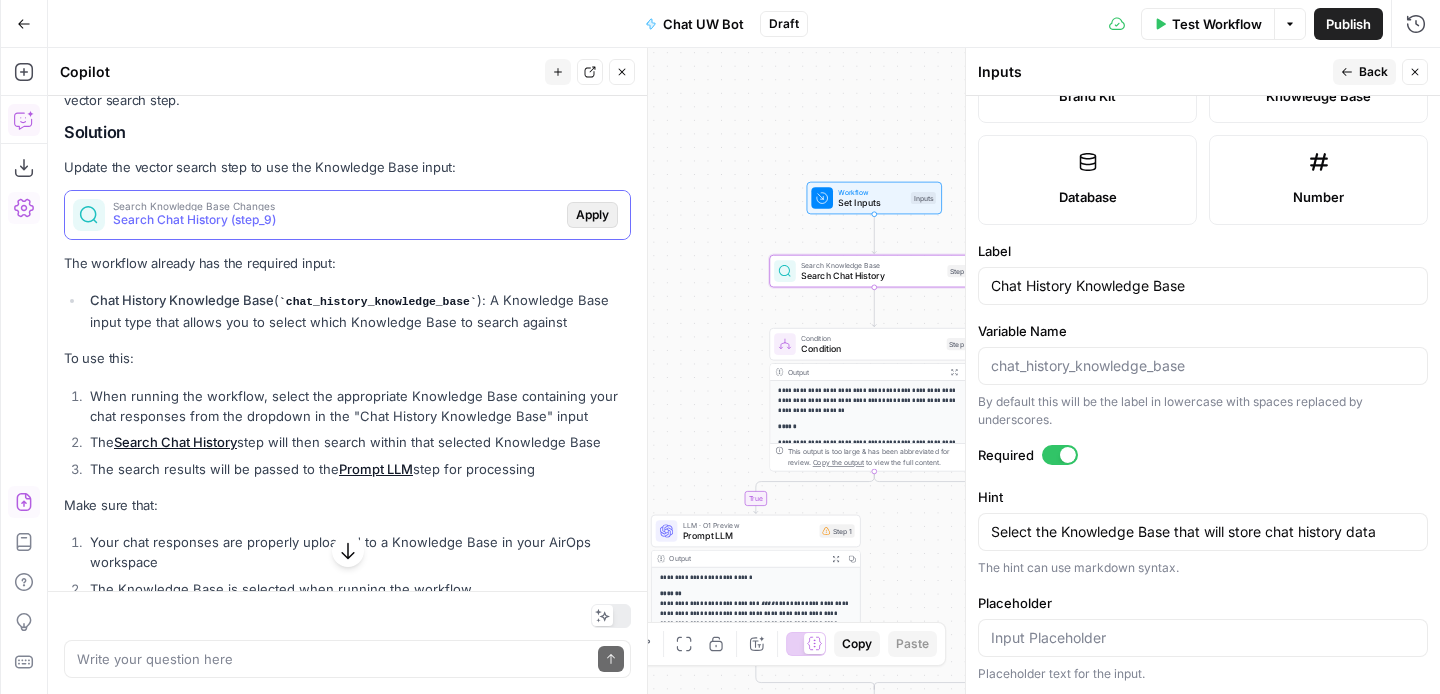 click on "Apply" at bounding box center [592, 215] 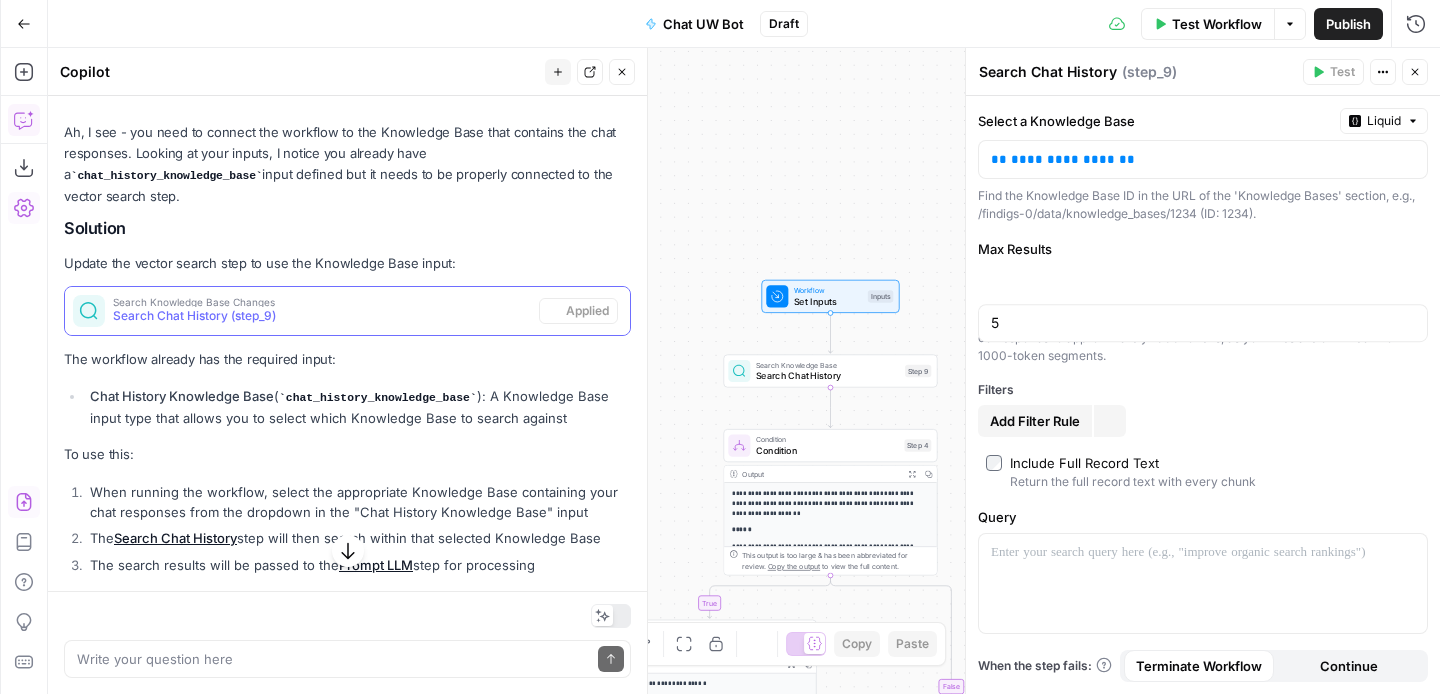scroll, scrollTop: 1994, scrollLeft: 0, axis: vertical 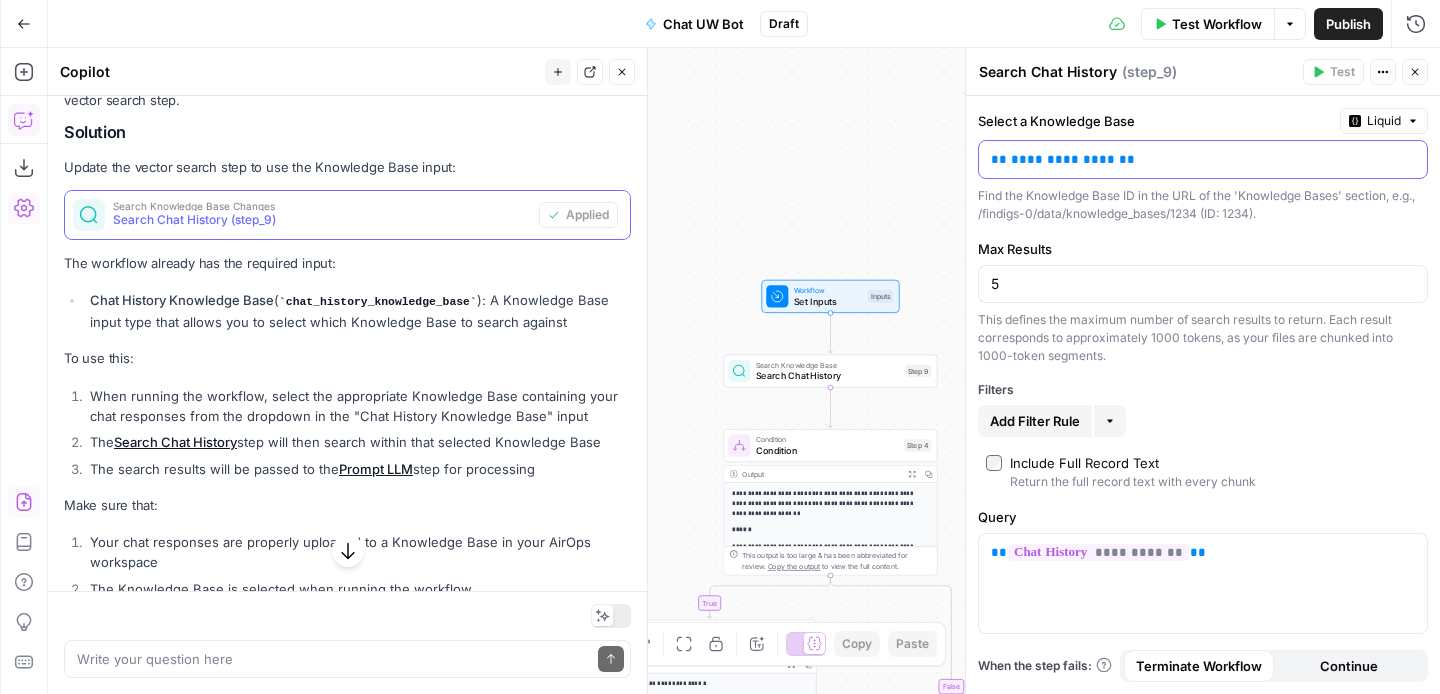 click on "**********" at bounding box center [1203, 159] 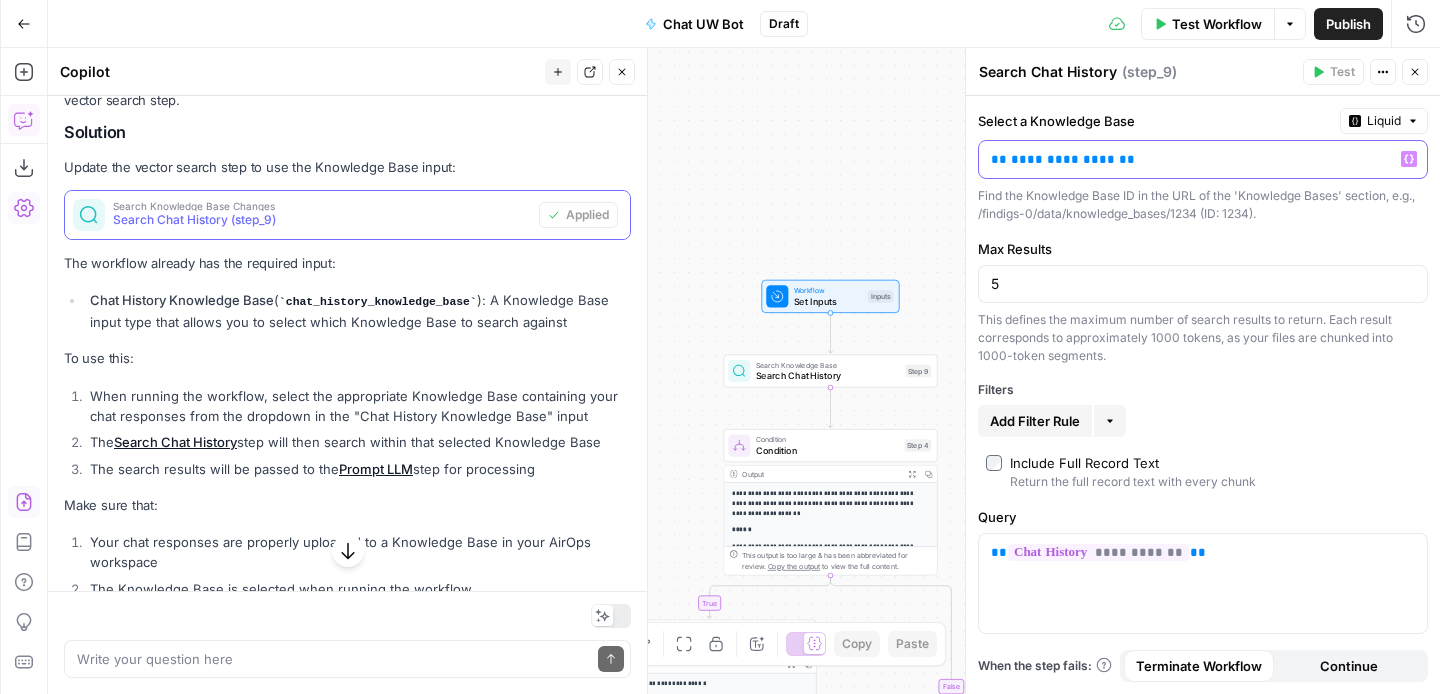 drag, startPoint x: 1160, startPoint y: 165, endPoint x: 999, endPoint y: 159, distance: 161.11176 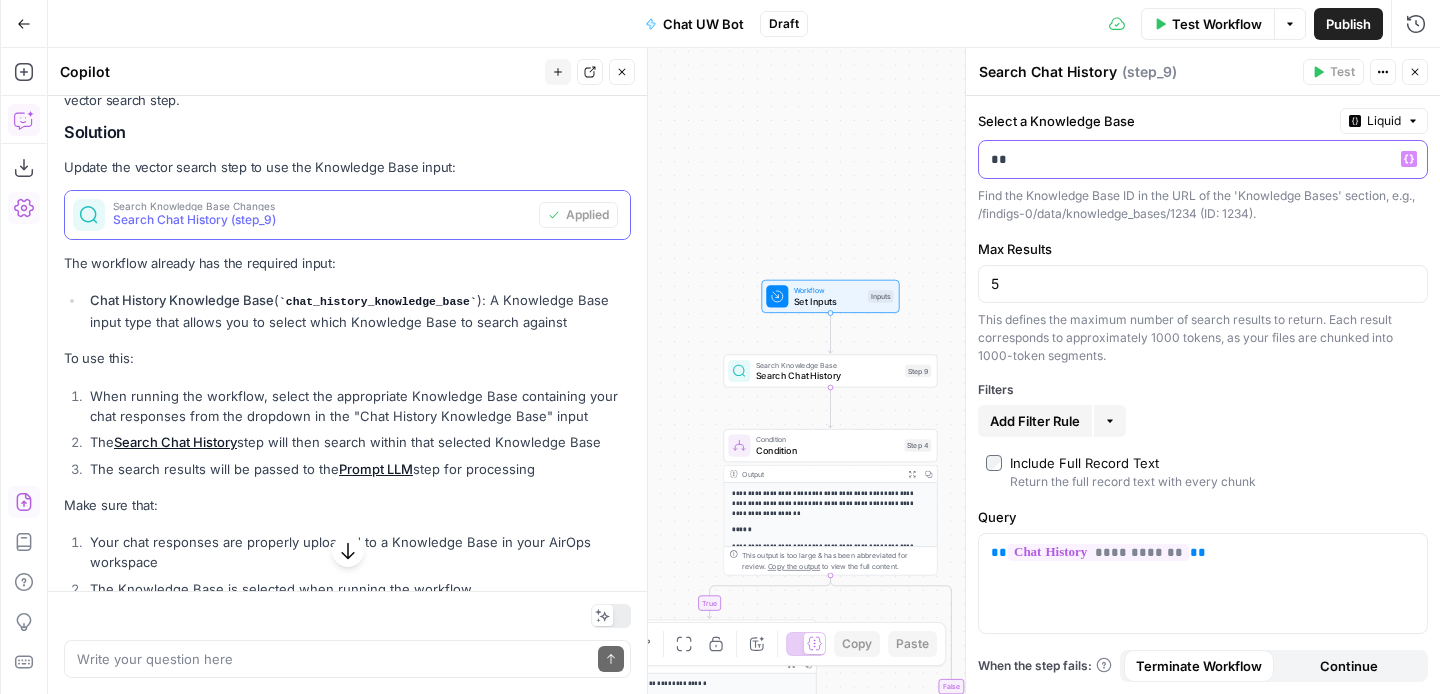 type 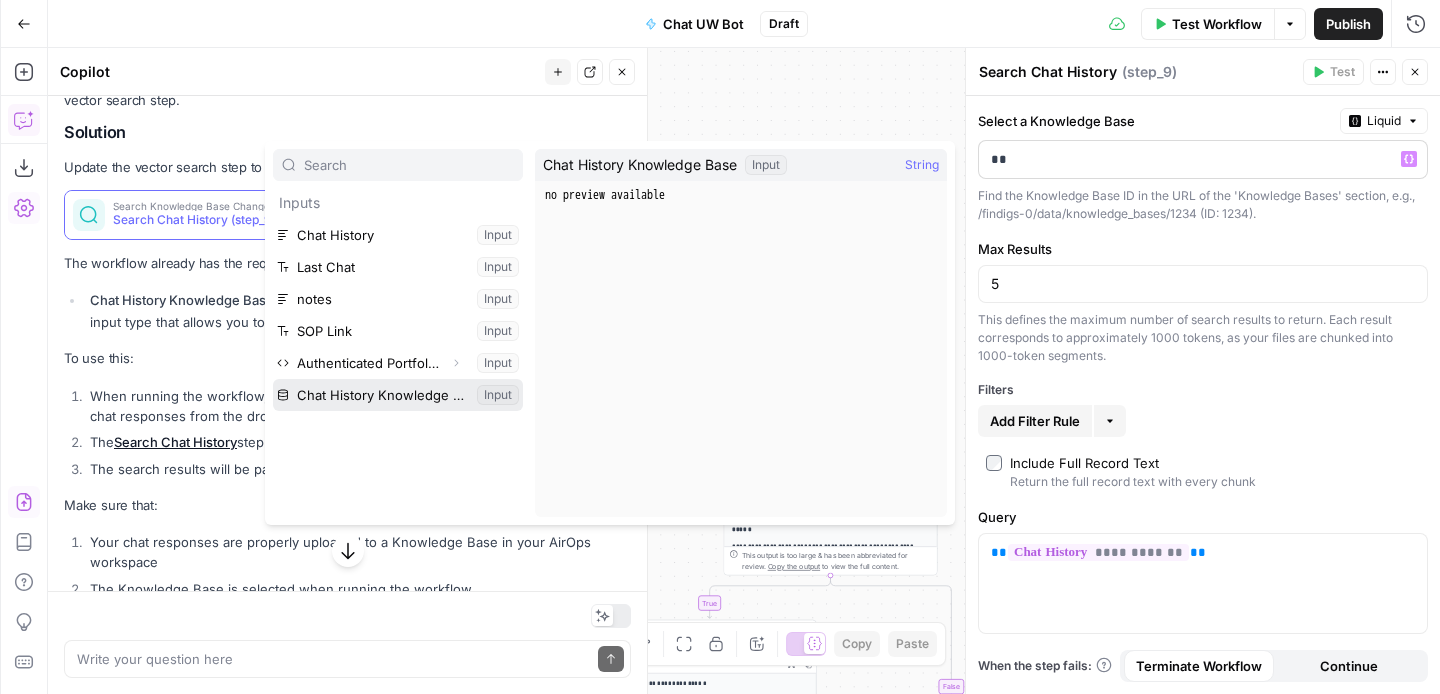 click at bounding box center [398, 395] 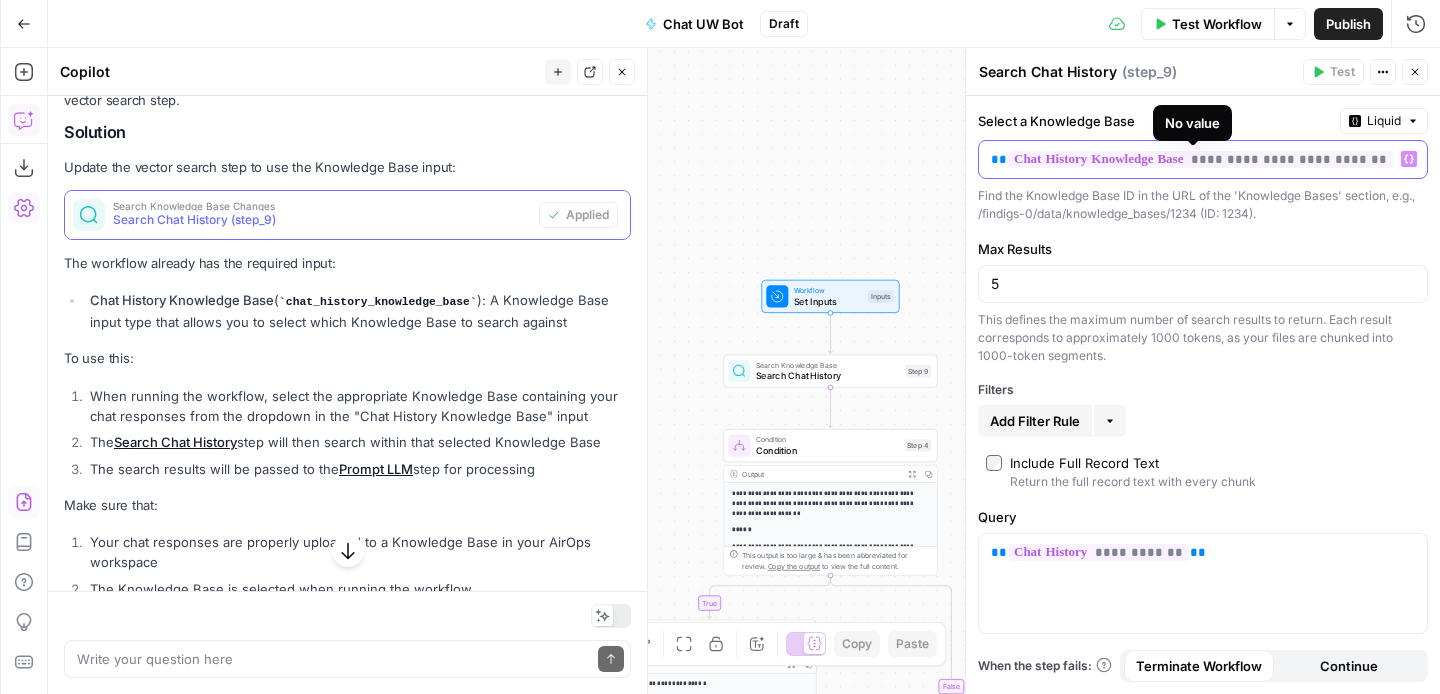 click on "**********" at bounding box center (1200, 159) 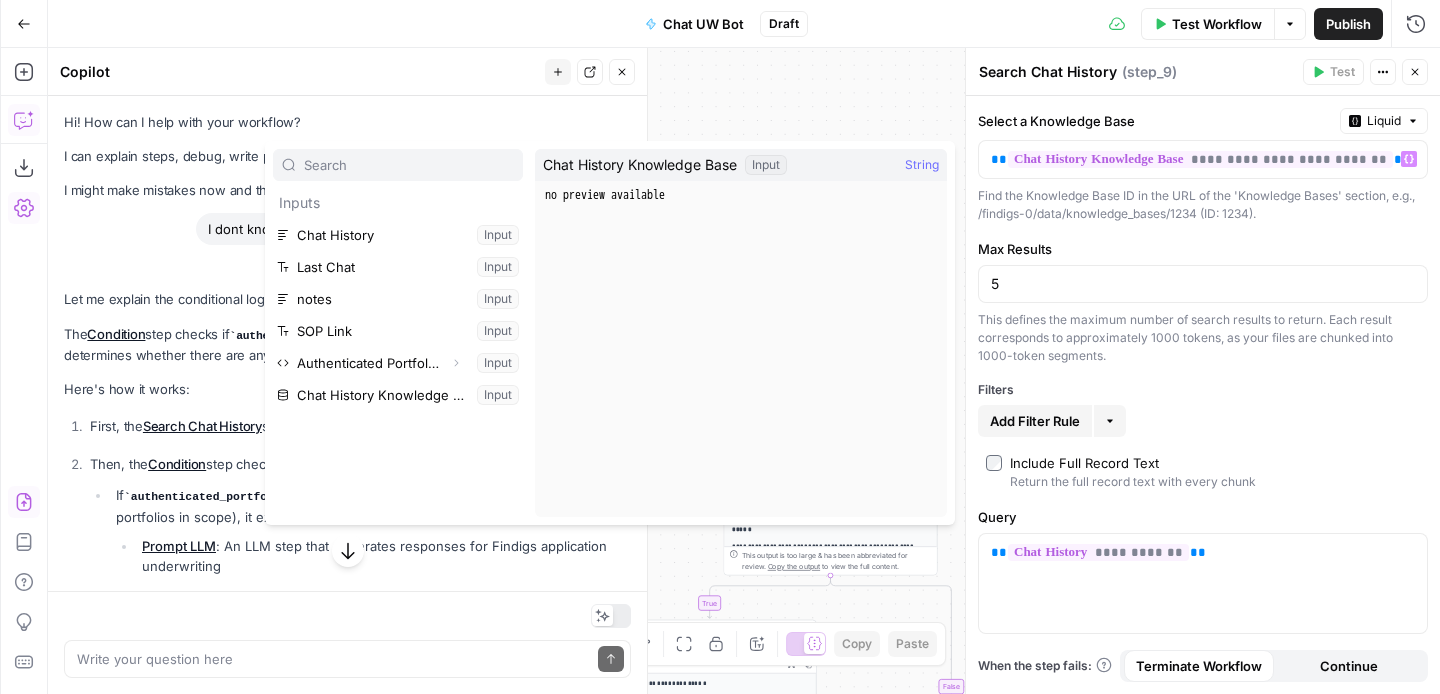 scroll, scrollTop: 0, scrollLeft: 0, axis: both 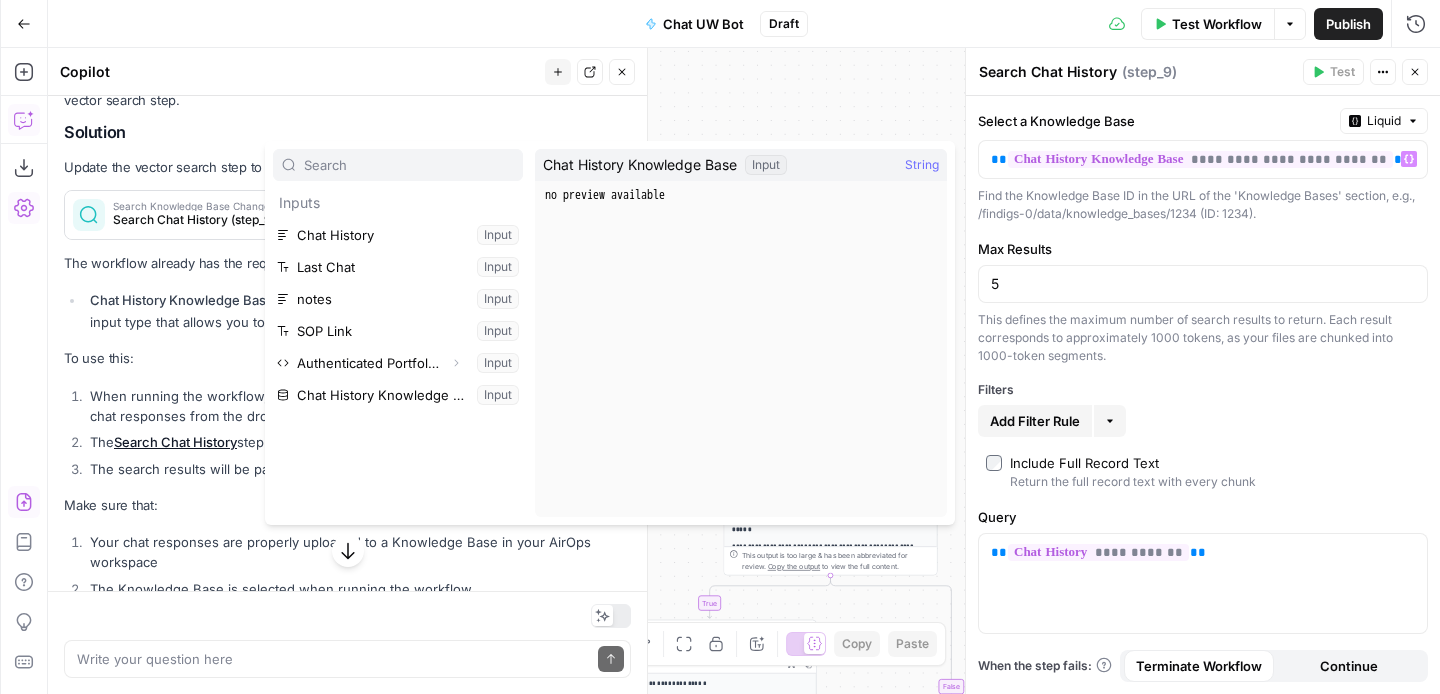 type on "**********" 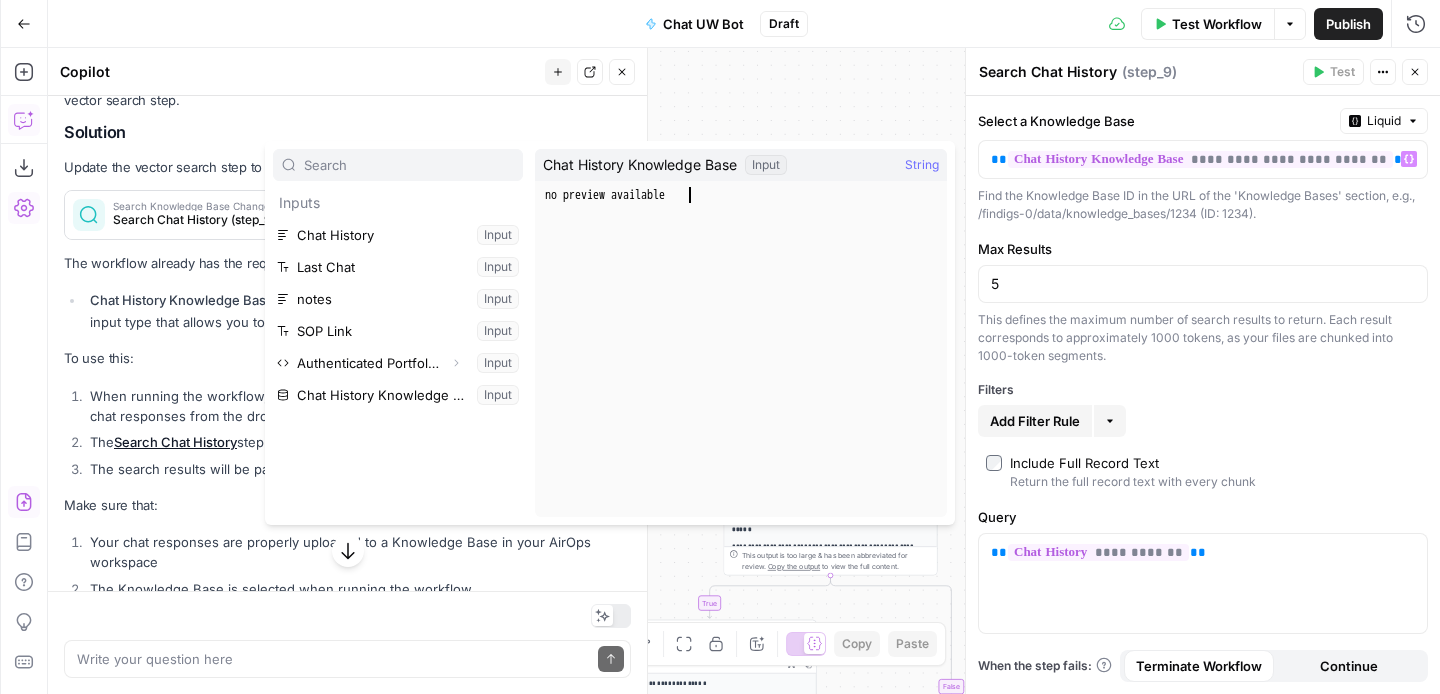 click on "no preview available" at bounding box center (744, 368) 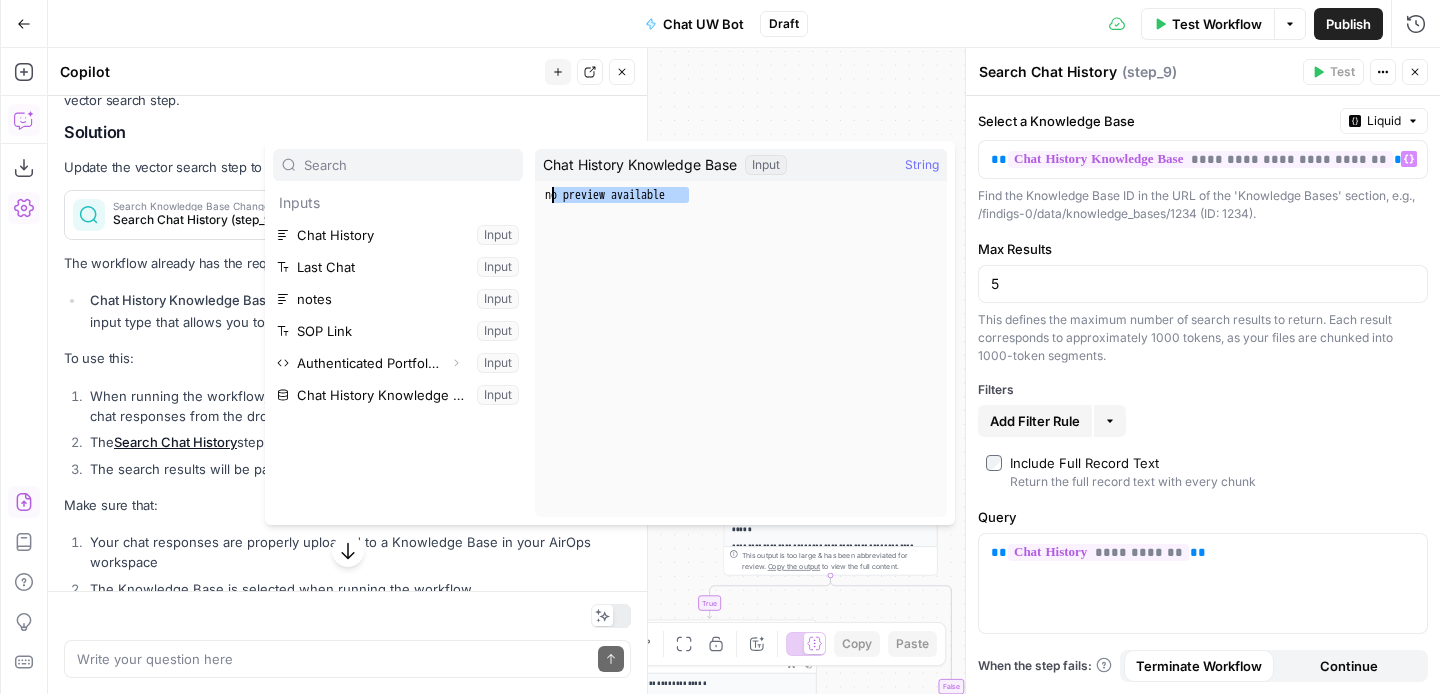 drag, startPoint x: 703, startPoint y: 193, endPoint x: 529, endPoint y: 193, distance: 174 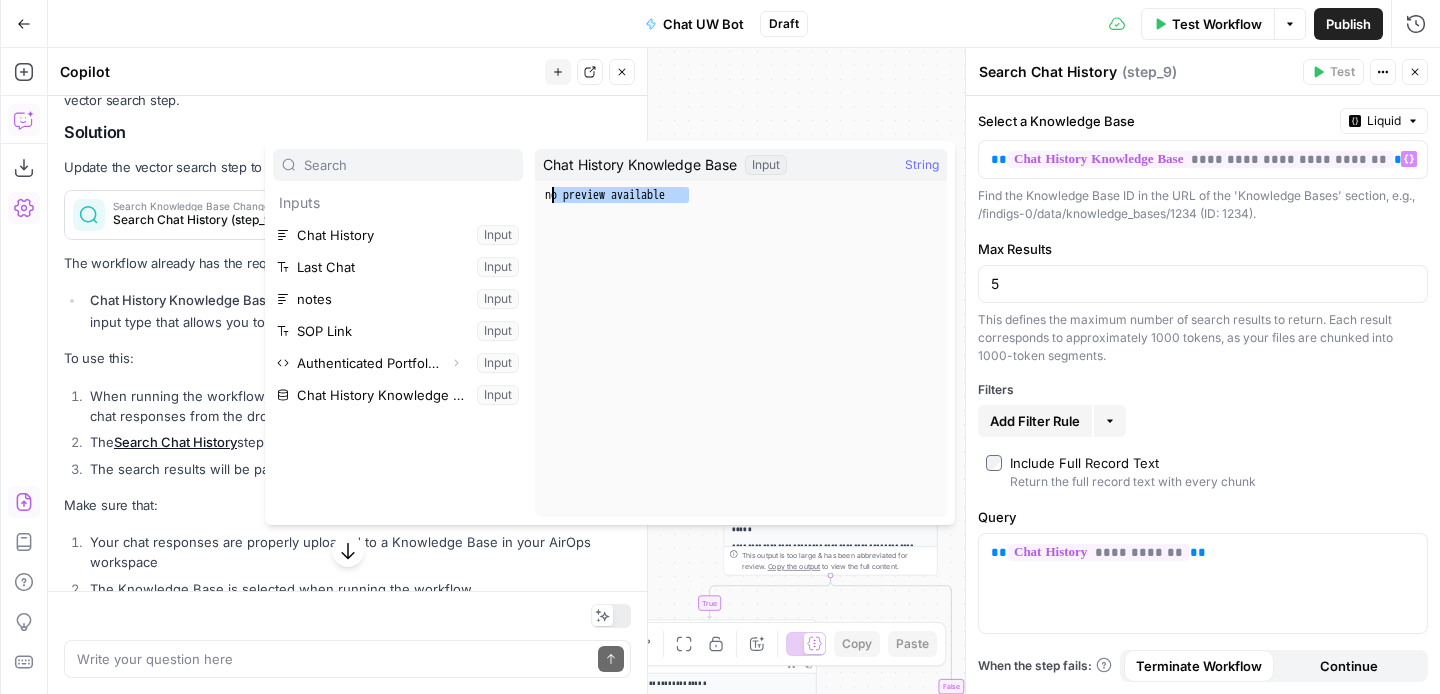 click on "**********" at bounding box center (610, 333) 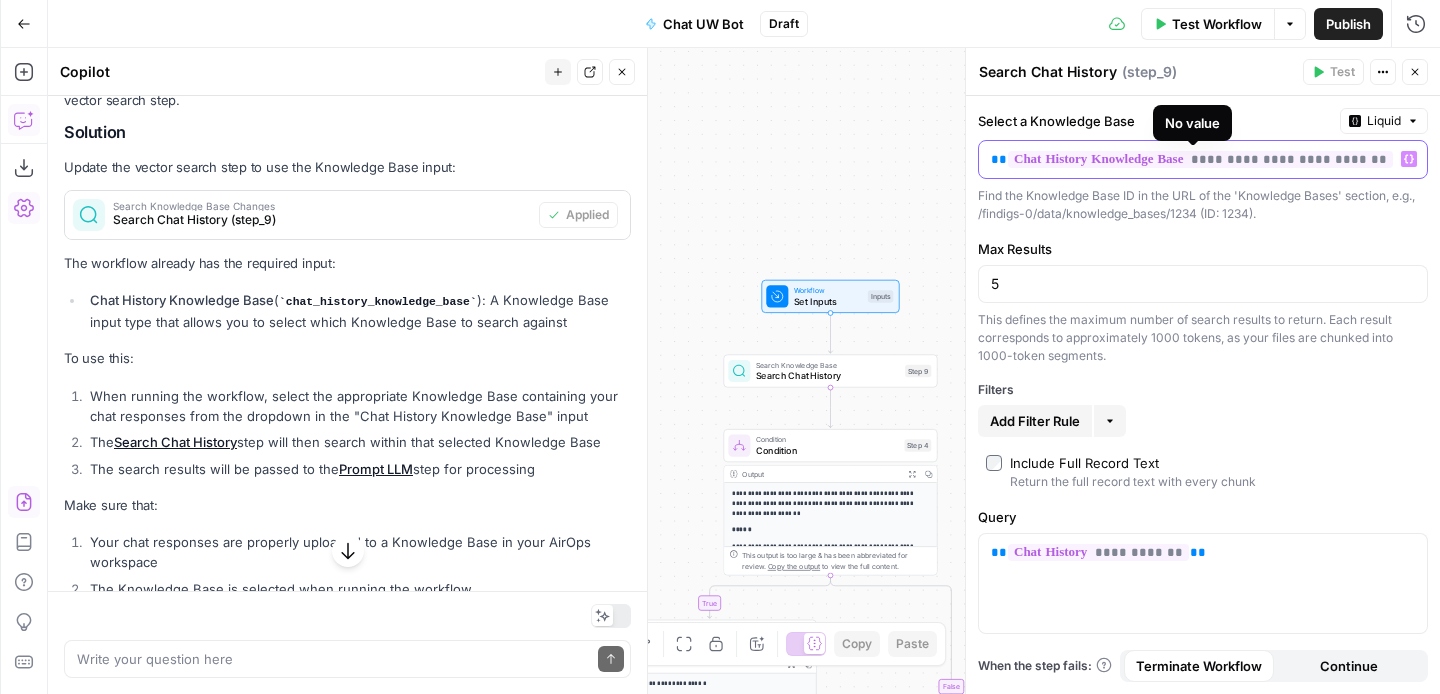 click on "**********" at bounding box center (1200, 159) 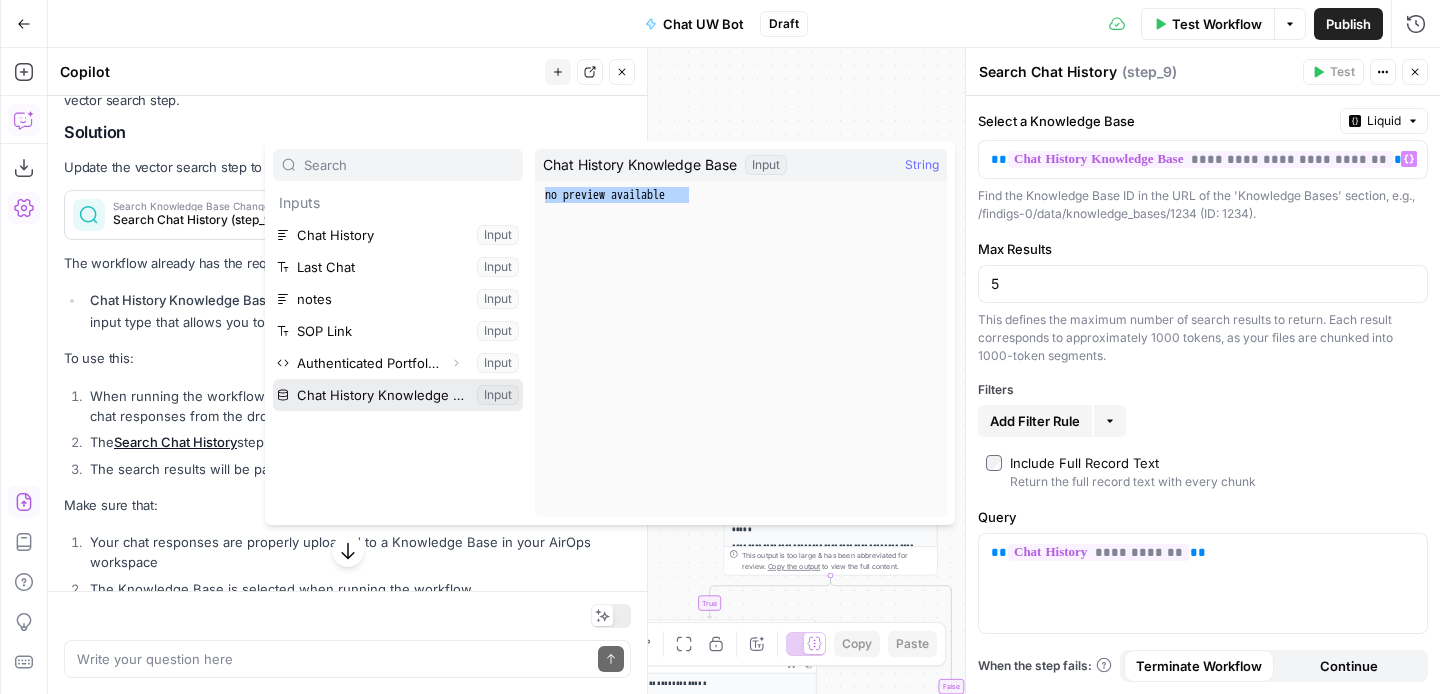 click at bounding box center (398, 395) 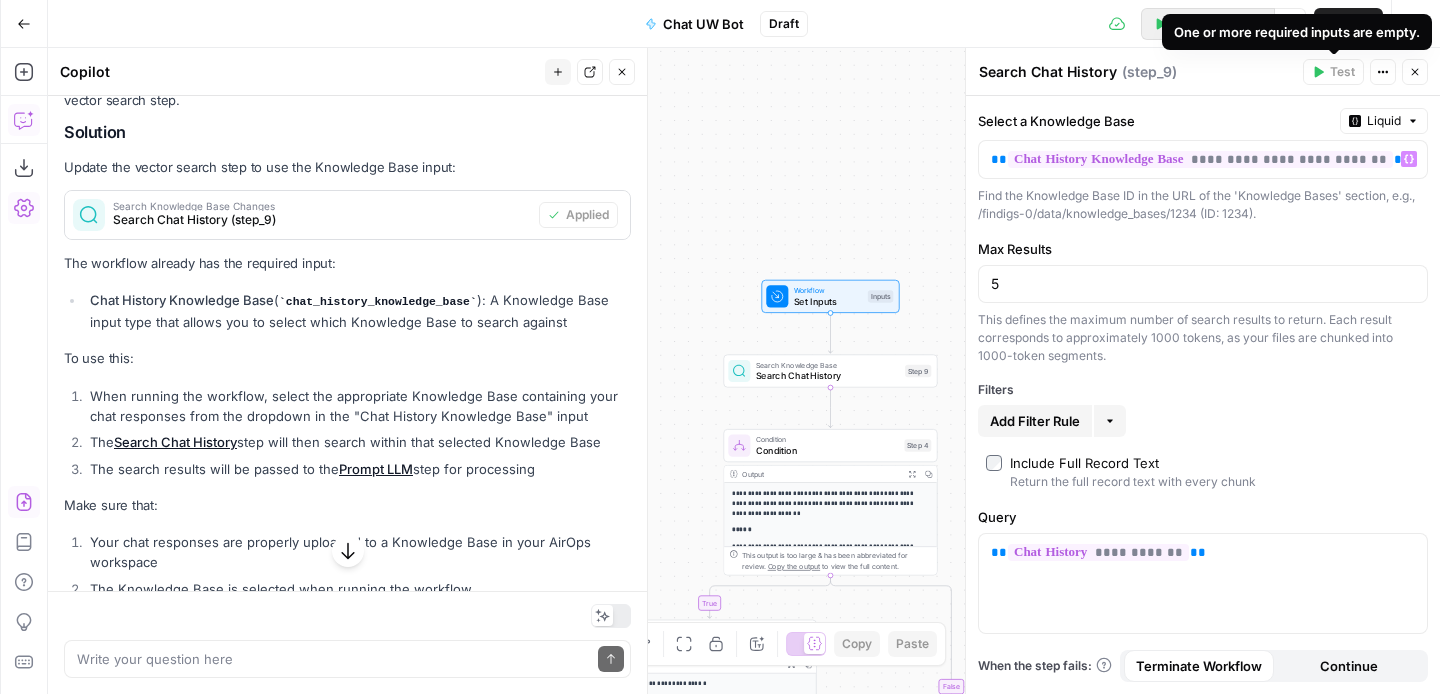 click on "Test Workflow" at bounding box center (1208, 24) 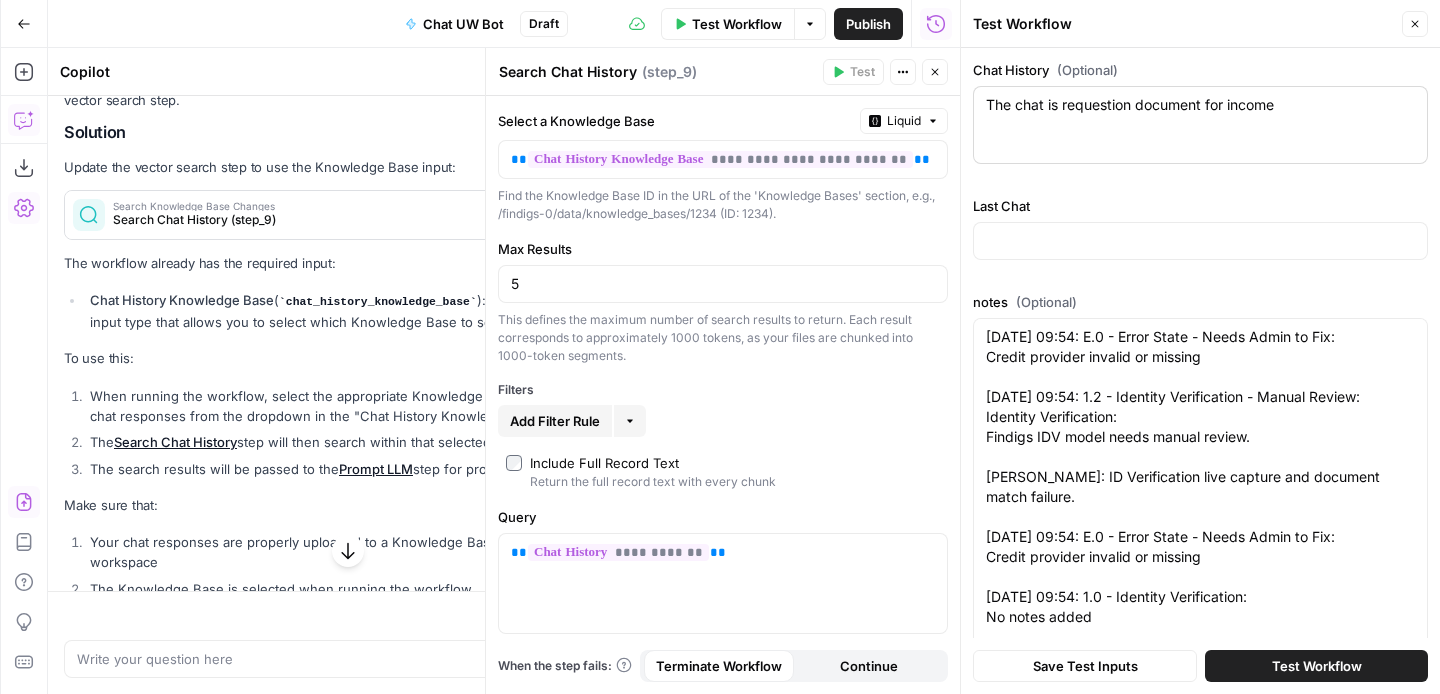 click on "The chat is requestion document for income  The chat is requestion document for income" at bounding box center [1200, 125] 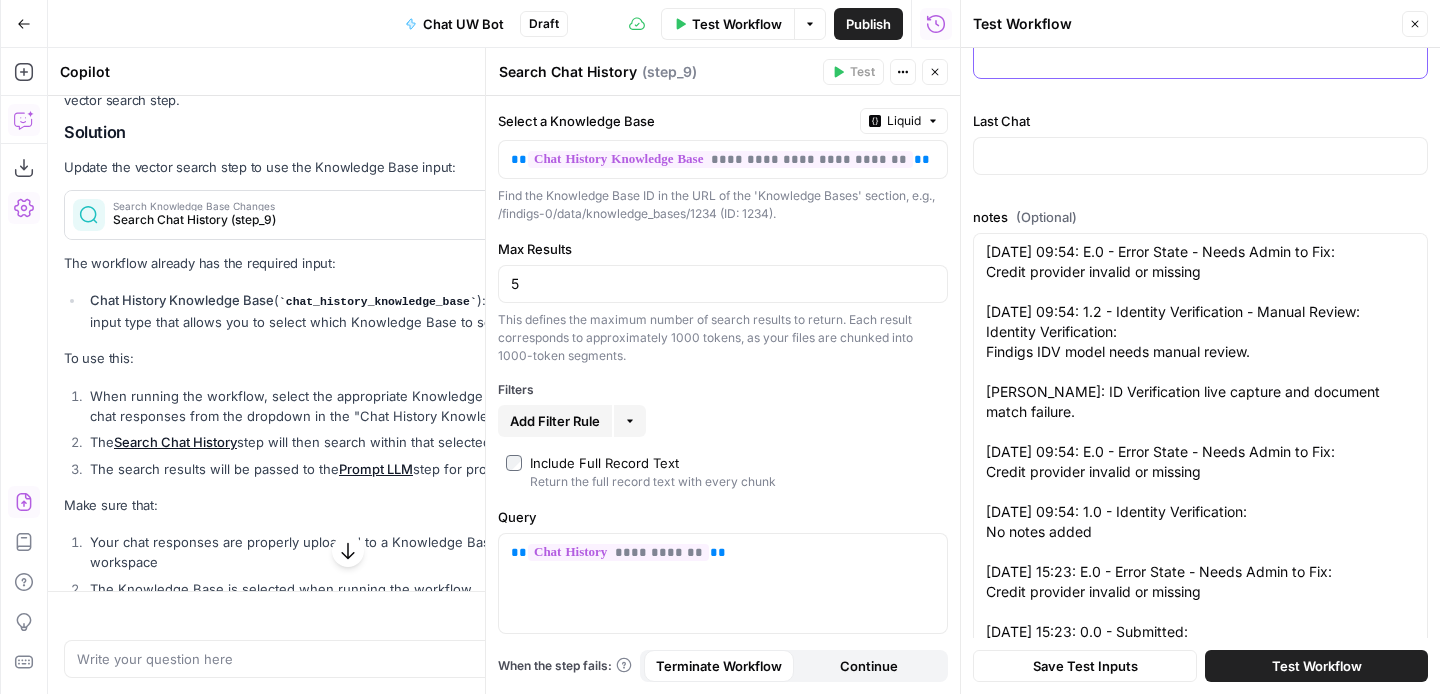 scroll, scrollTop: 96, scrollLeft: 0, axis: vertical 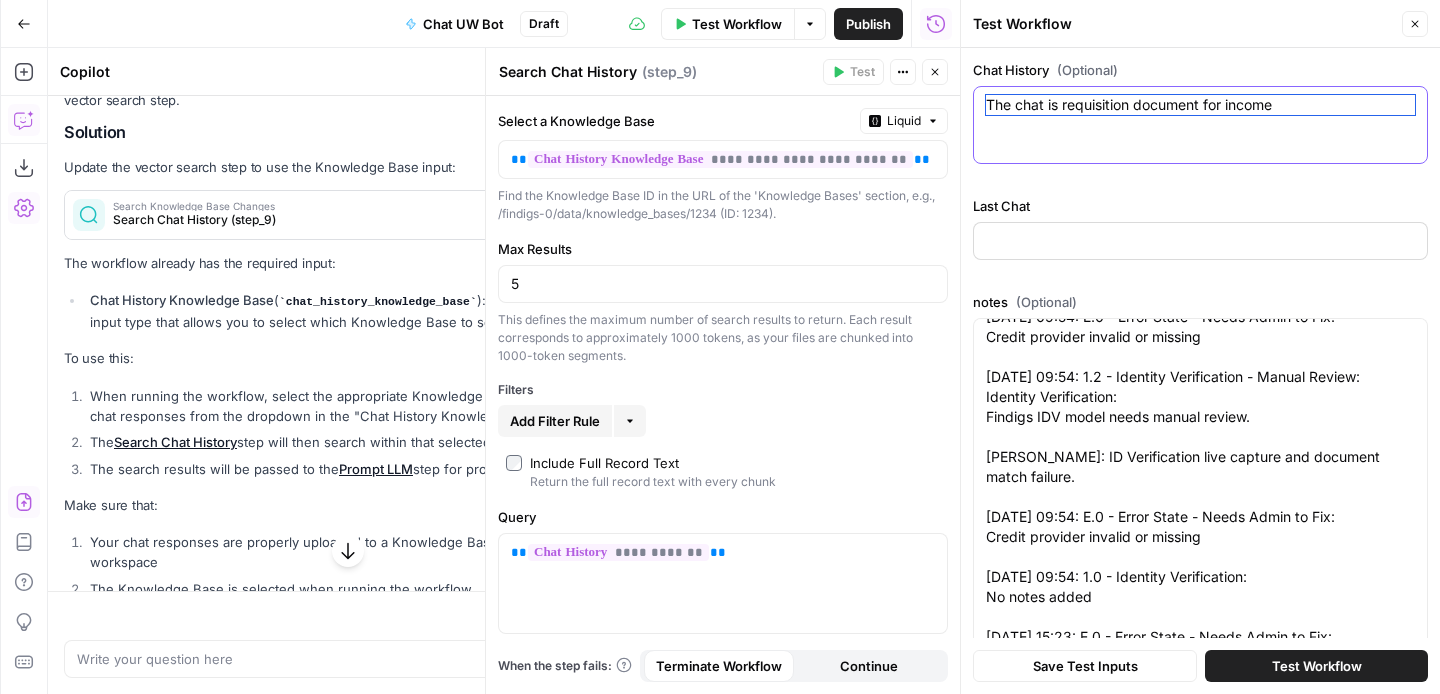 type on "The chat is requisition document for income" 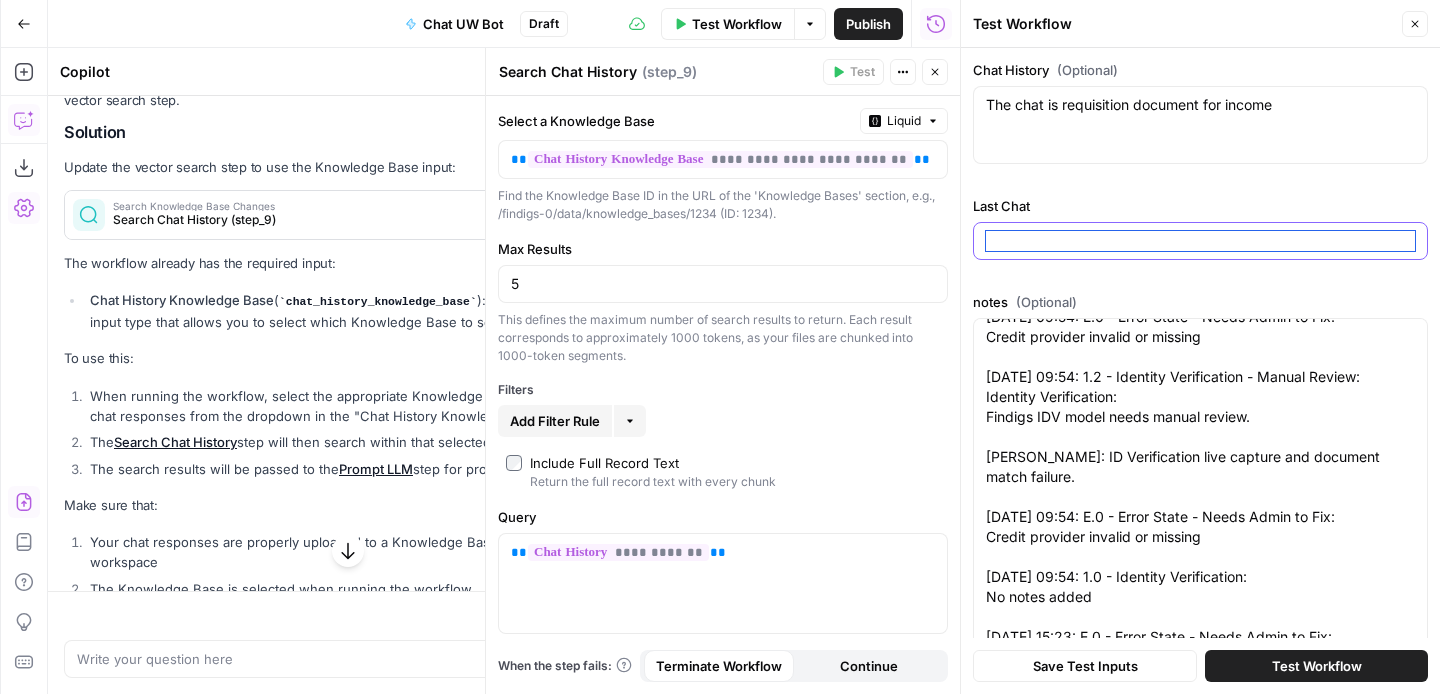 click on "Last Chat" at bounding box center (1200, 241) 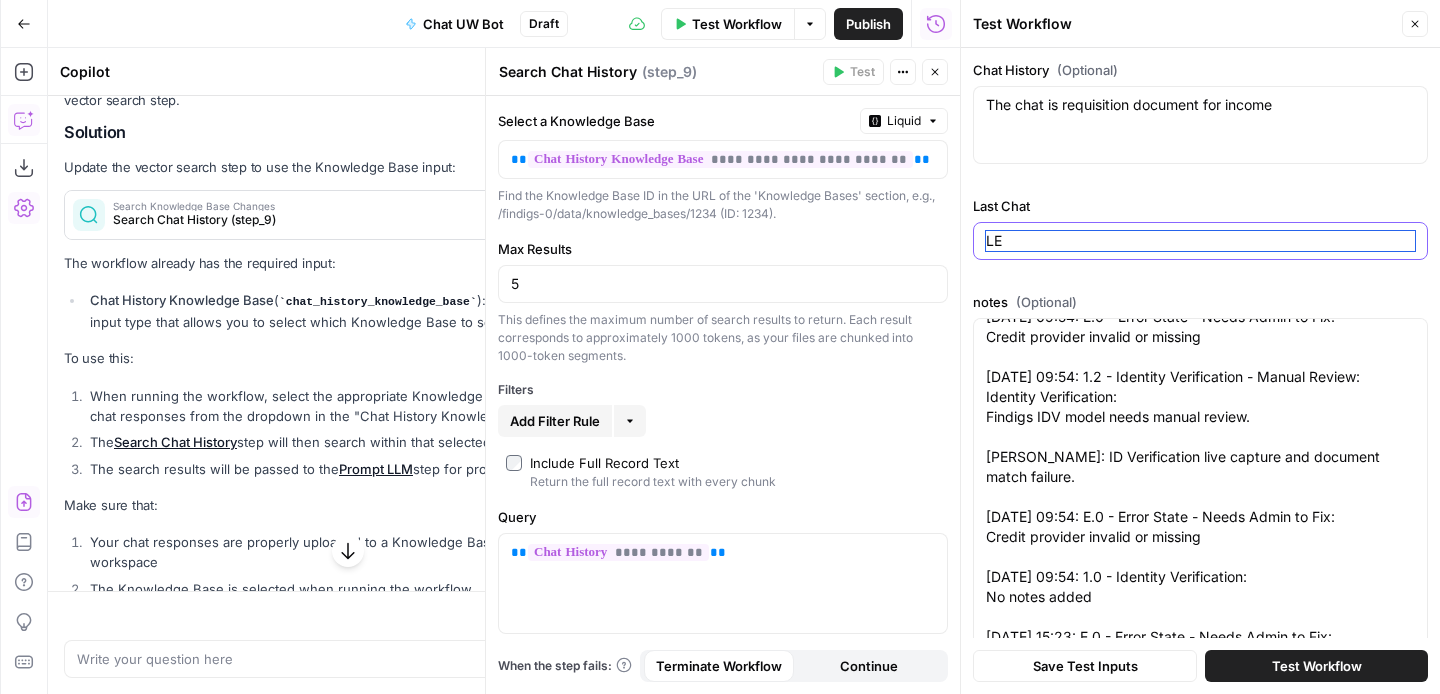 type on "L" 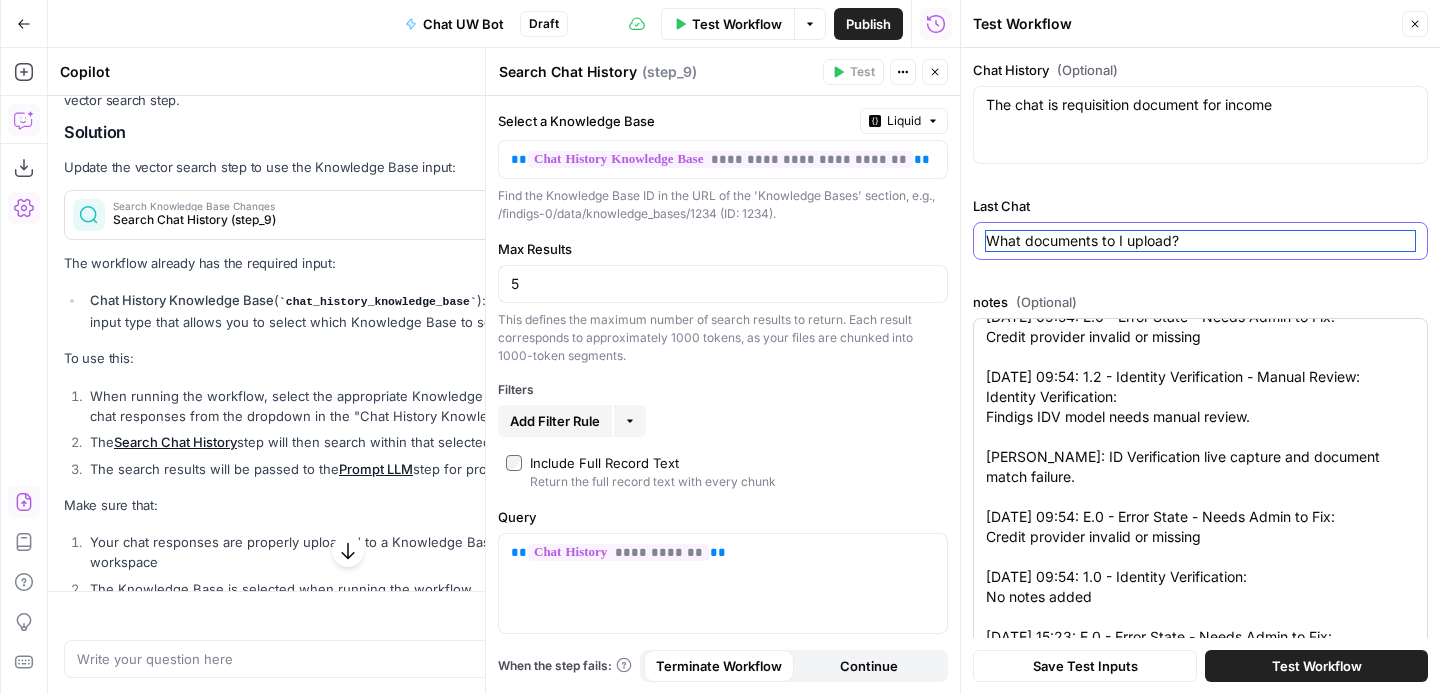 scroll, scrollTop: 825, scrollLeft: 0, axis: vertical 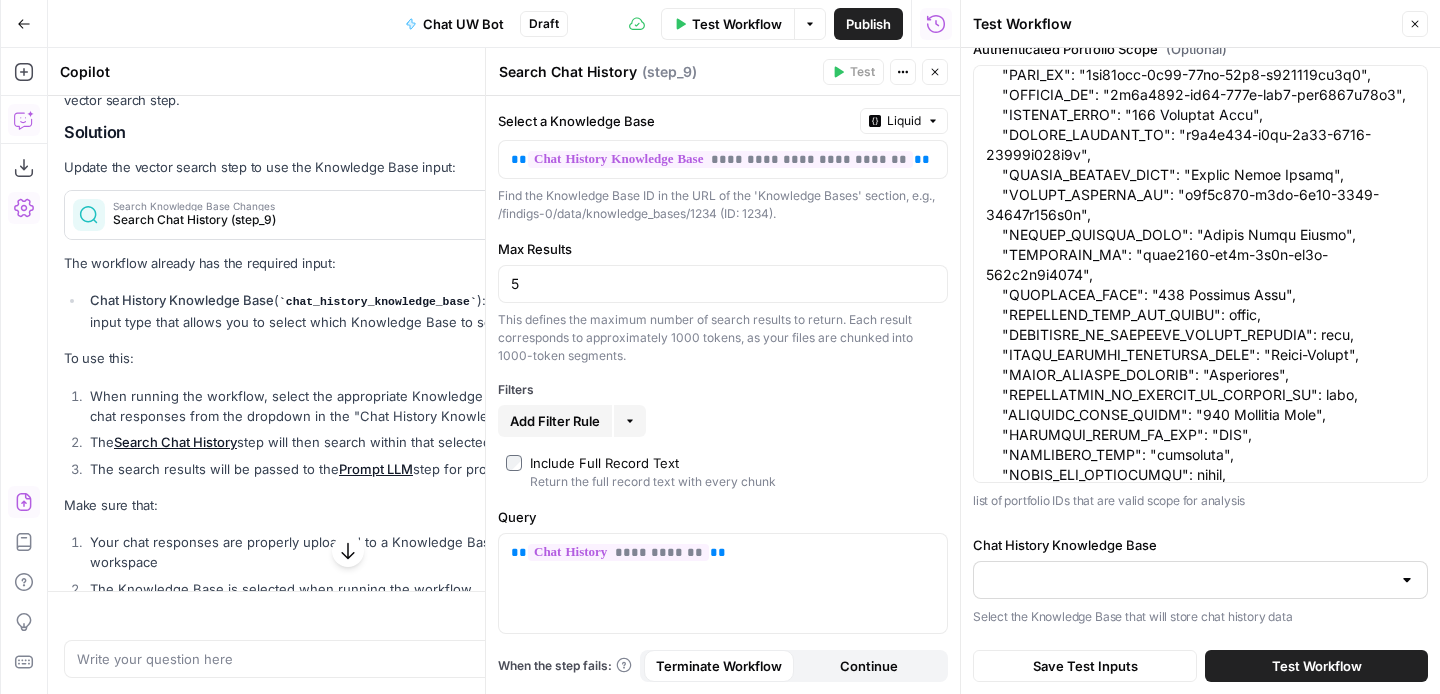 type on "What documents to I upload?" 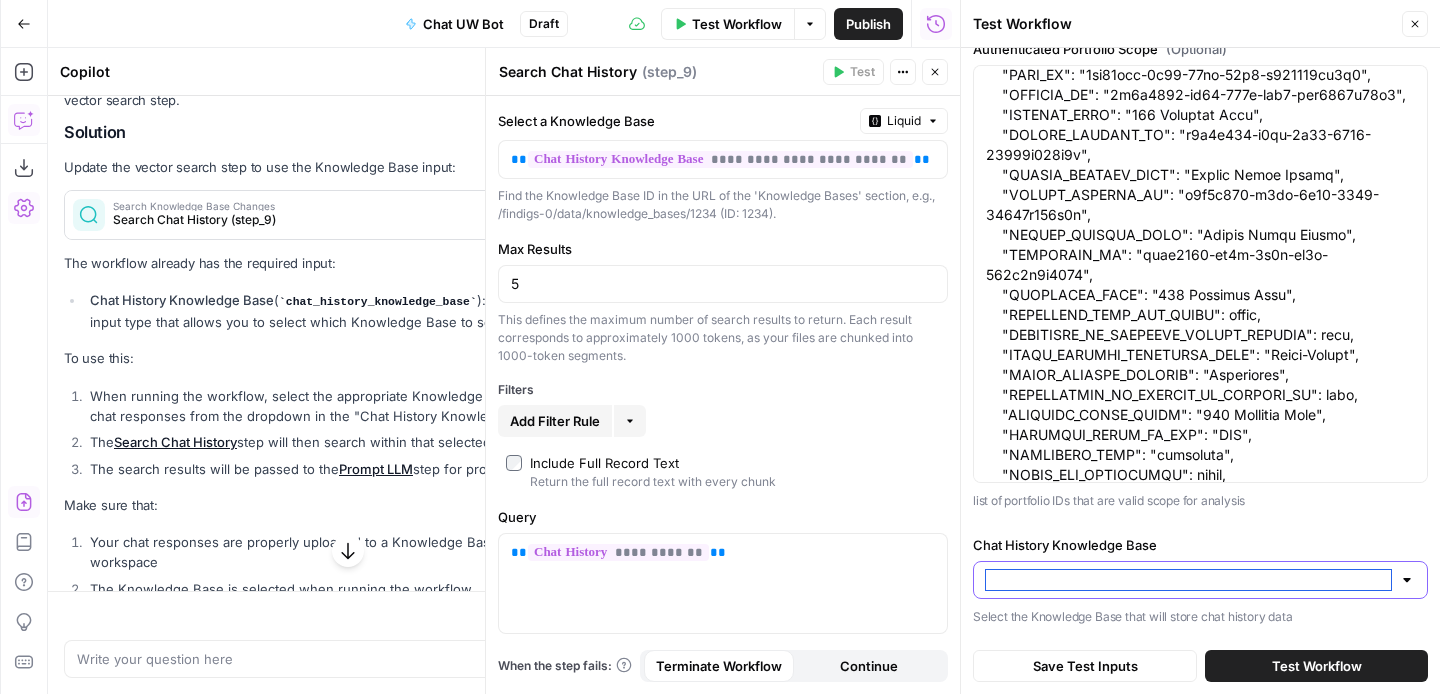 click on "Chat History Knowledge Base" at bounding box center [1188, 580] 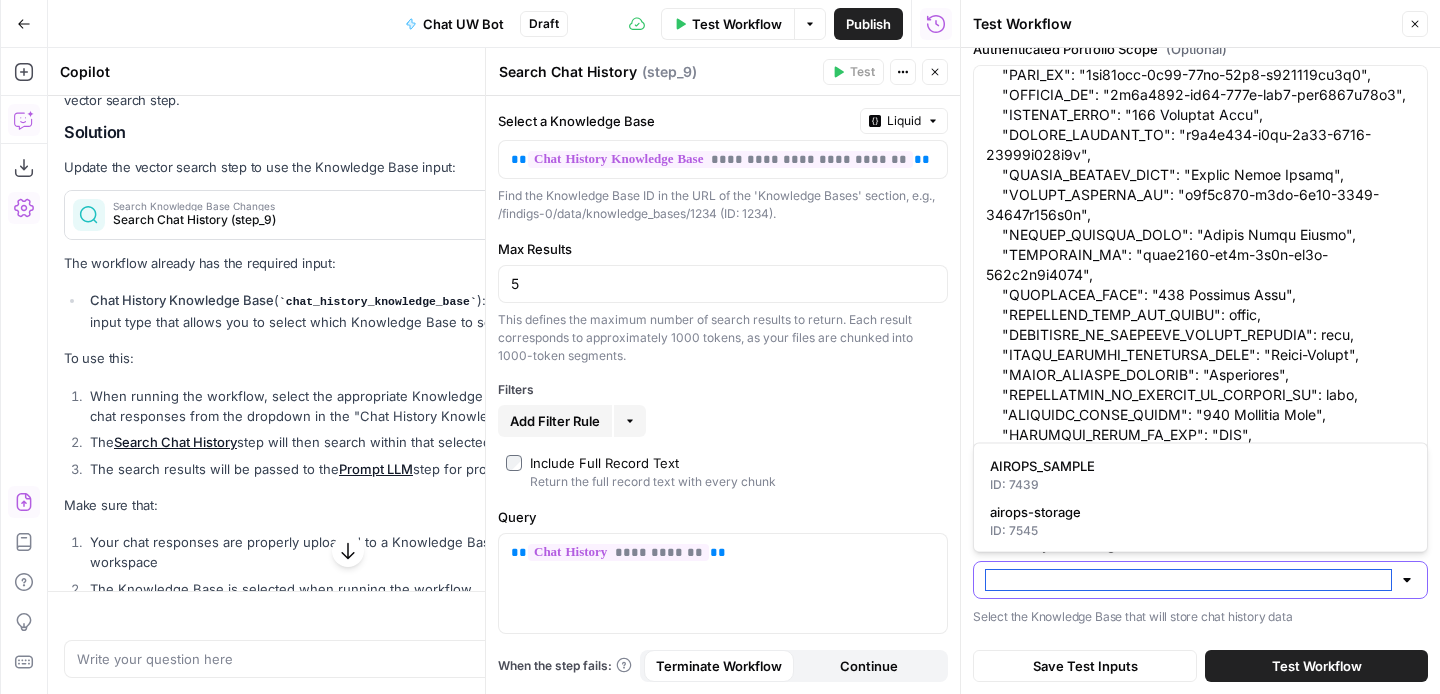 click on "Chat History Knowledge Base" at bounding box center [1188, 580] 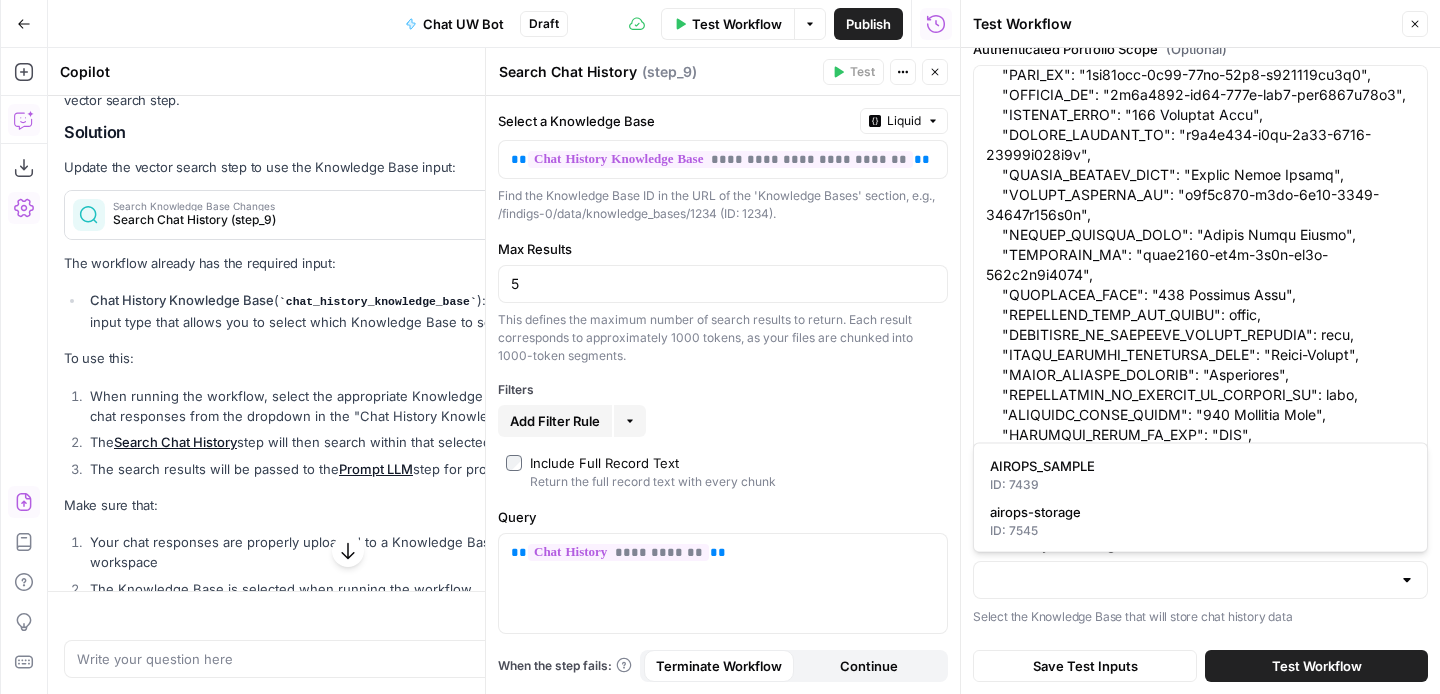 click on "Chat History   (Optional) The chat is requisition document for income  The chat is requisition document for income  Last Chat What documents to I upload? notes   (Optional) [DATE] 09:54: E.0 - Error State - Needs Admin to Fix:
Credit provider invalid or missing
[DATE] 09:54: 1.2 - Identity Verification - Manual Review:
Identity Verification:
Findigs IDV model needs manual review.
[PERSON_NAME]: ID Verification live capture and document match failure.
[DATE] 09:54: E.0 - Error State - Needs Admin to Fix:
Credit provider invalid or missing
[DATE] 09:54: 1.0 - Identity Verification:
No notes added
[DATE] 15:23: E.0 - Error State - Needs Admin to Fix:
Credit provider invalid or missing
[DATE] 15:23: 0.0 - Submitted:
No notes added SOP Link   (Optional) [URL][DOMAIN_NAME] Authenticated Portfolio Scope   (Optional) list of portfolio IDs that are valid scope for analysis Chat History Knowledge Base Save Test Inputs" at bounding box center (1200, 371) 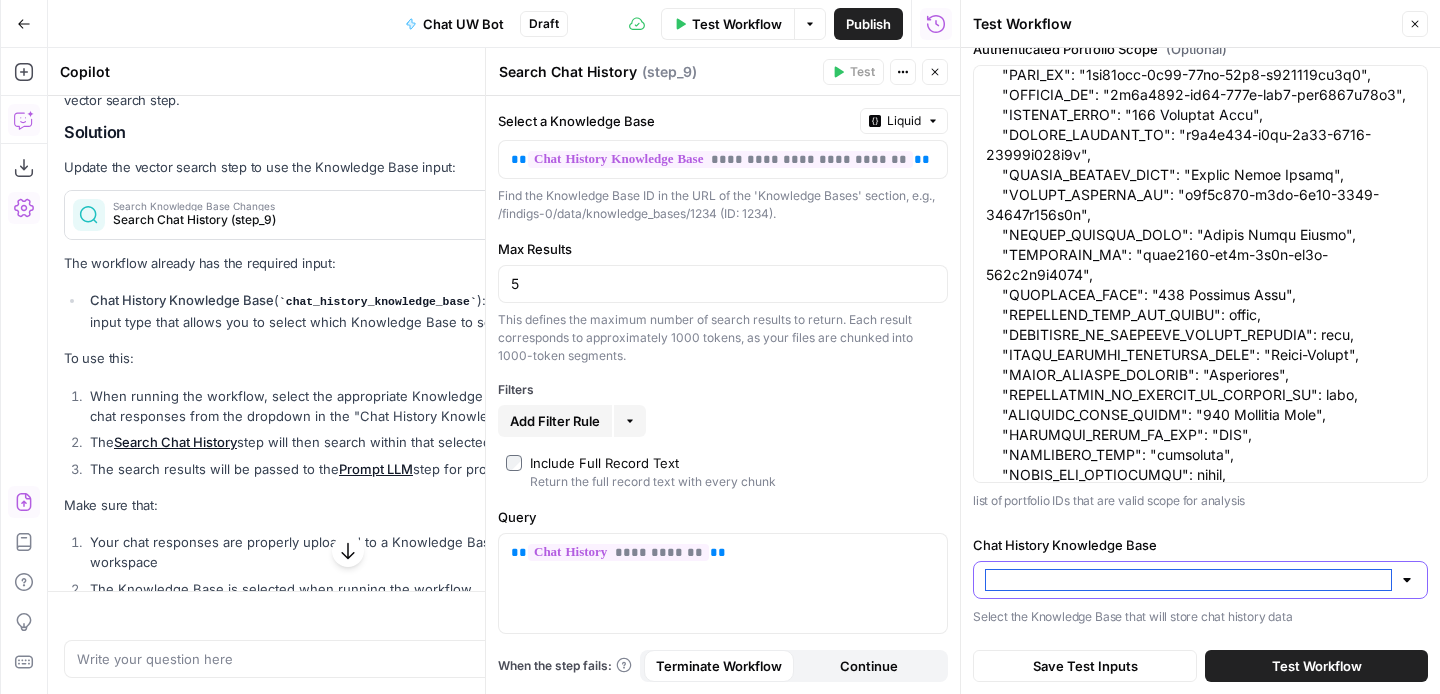 click on "Chat History Knowledge Base" at bounding box center (1188, 580) 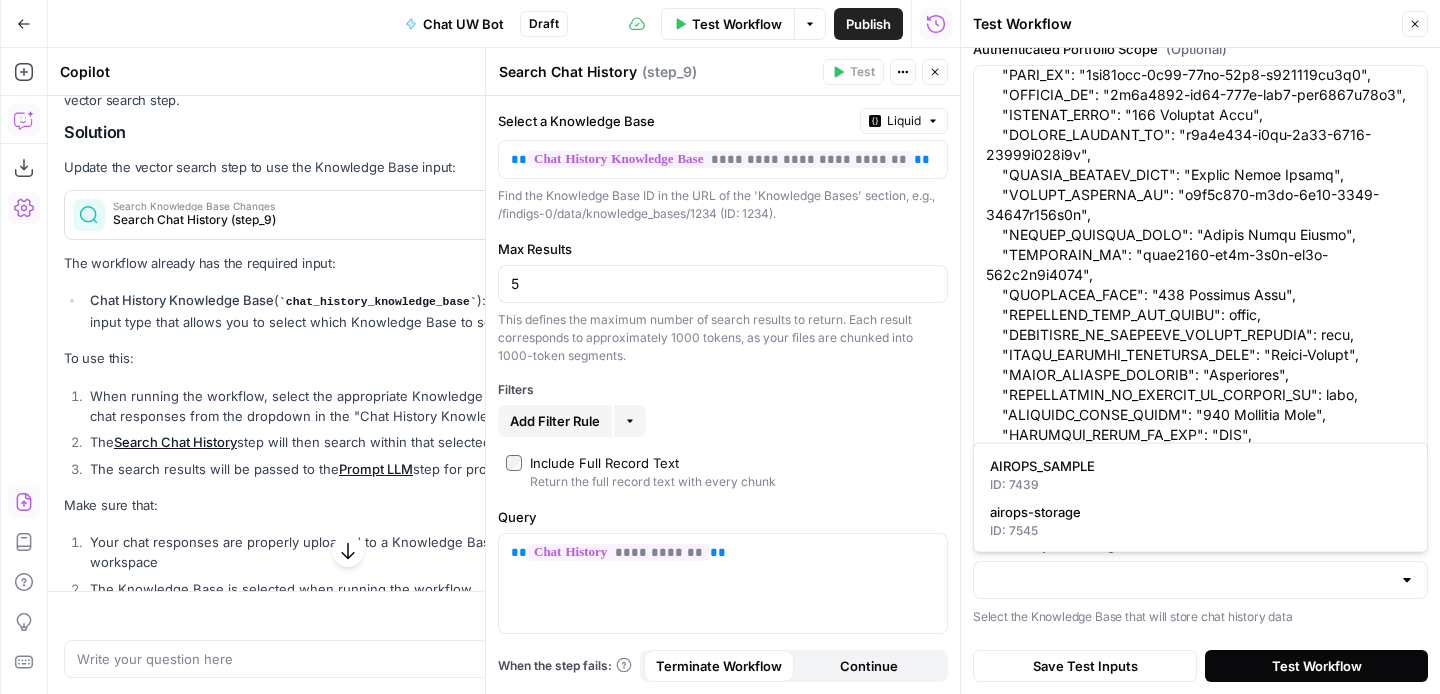 click on "Test Workflow" at bounding box center (1317, 666) 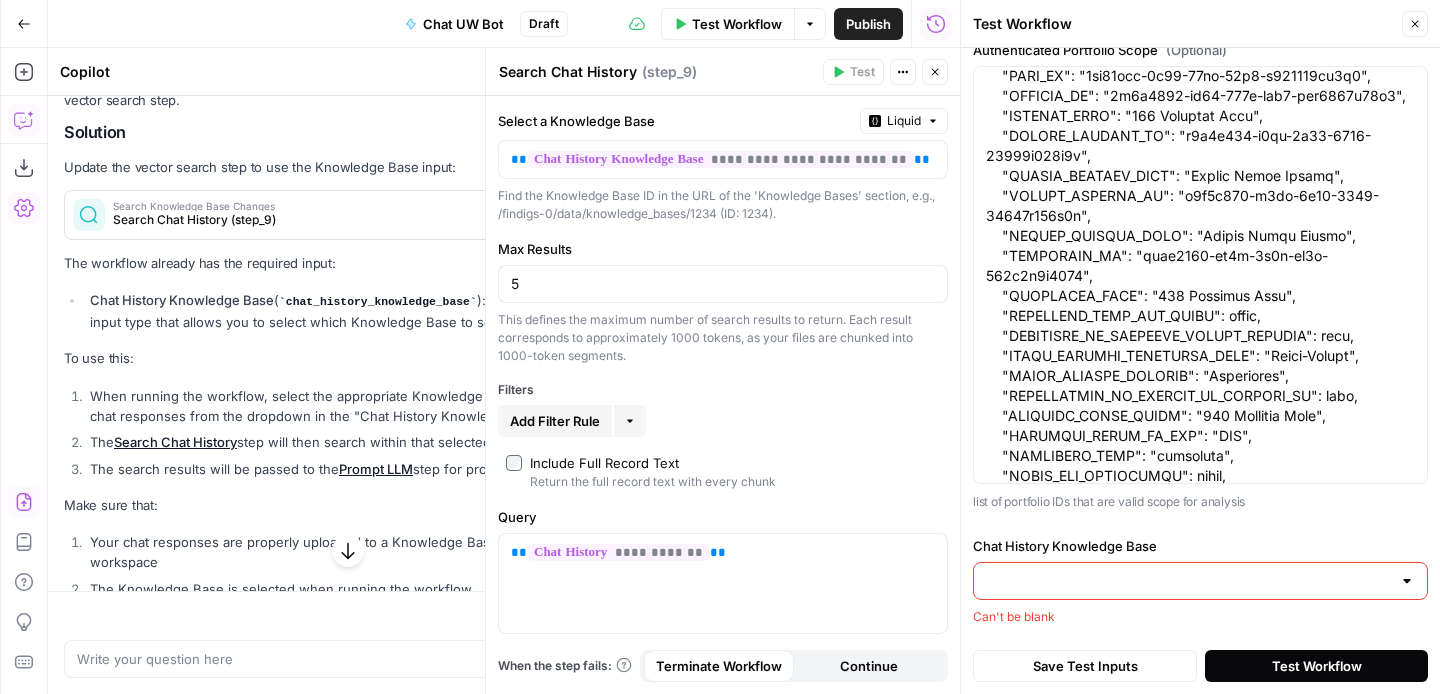 scroll, scrollTop: 823, scrollLeft: 0, axis: vertical 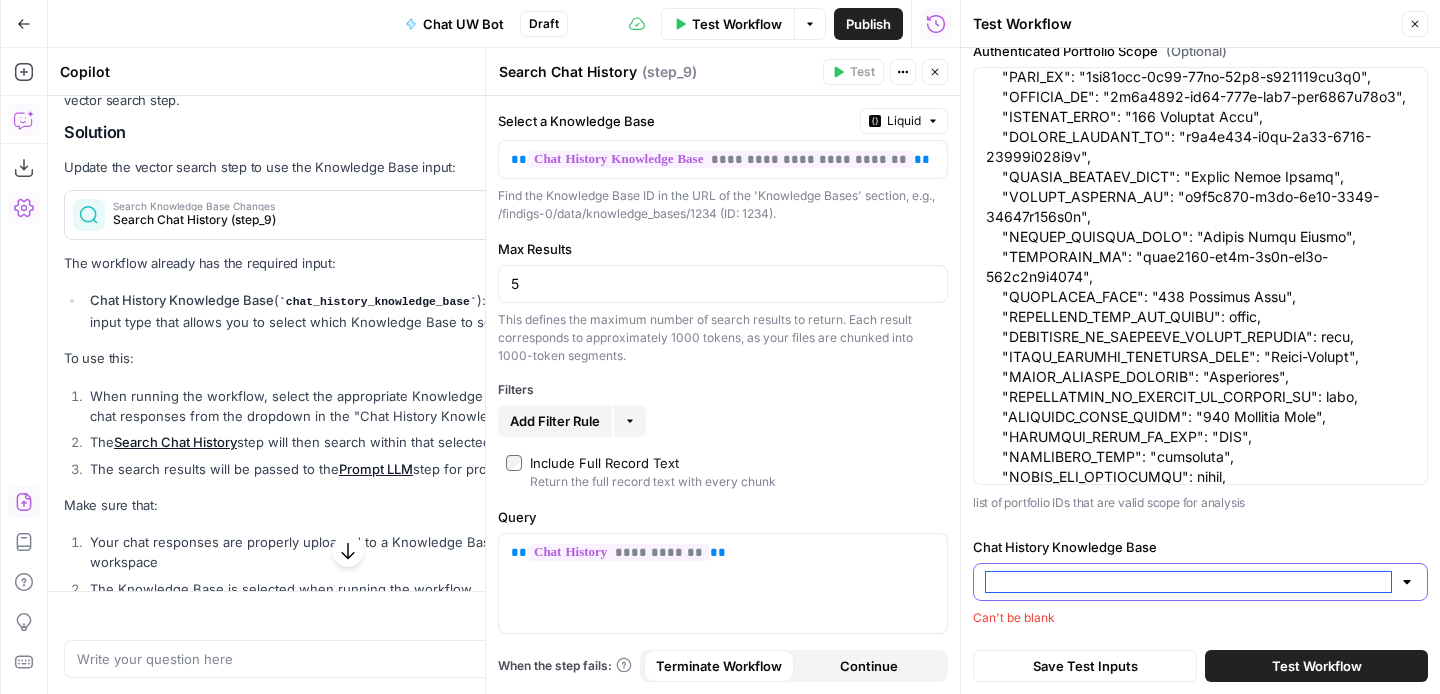click on "Chat History Knowledge Base" at bounding box center [1188, 582] 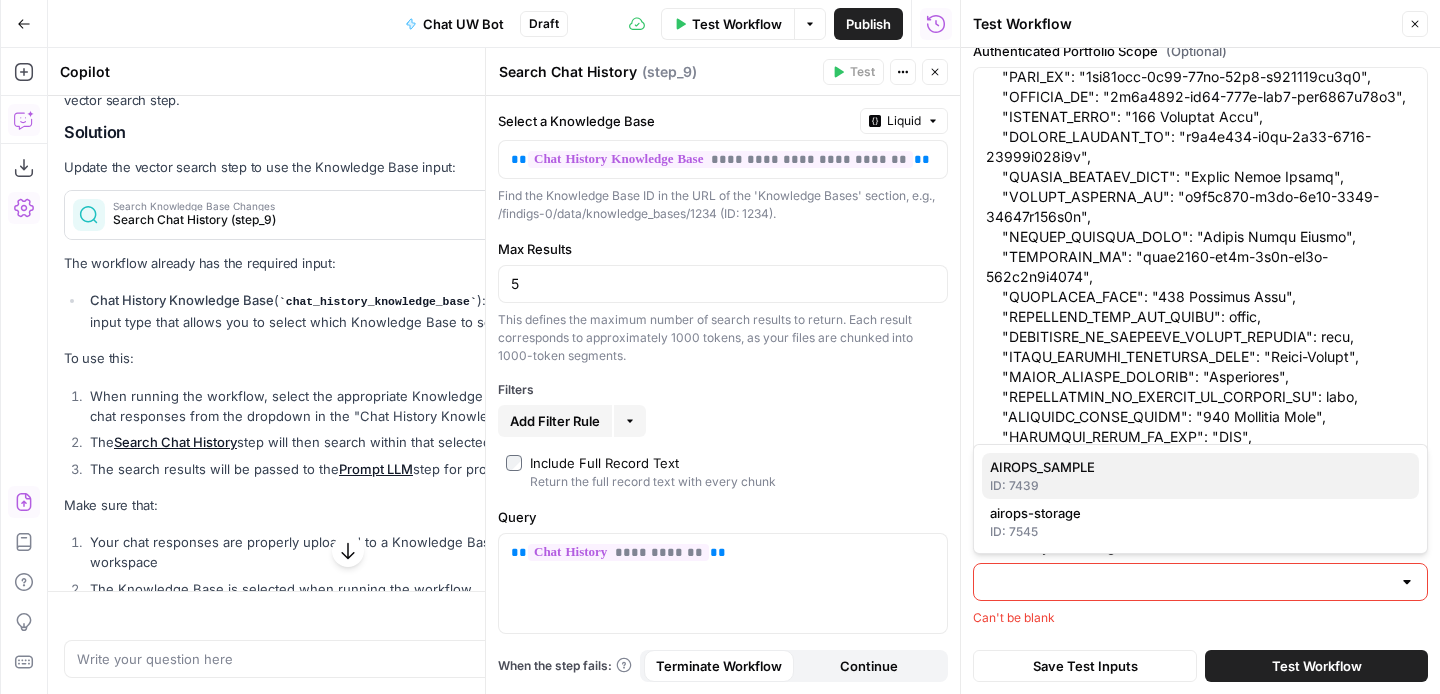 click on "AIROPS_SAMPLE" at bounding box center [1200, 467] 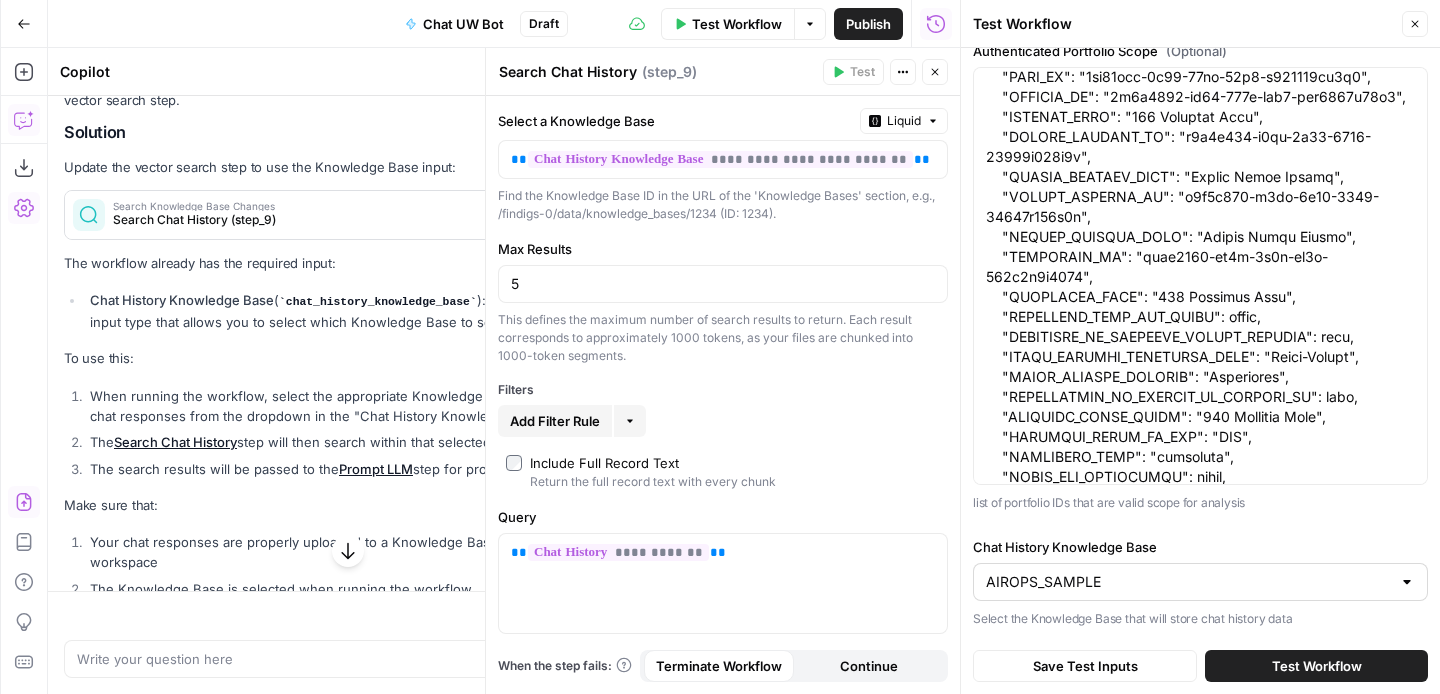 click on "AIROPS_SAMPLE" at bounding box center (1200, 582) 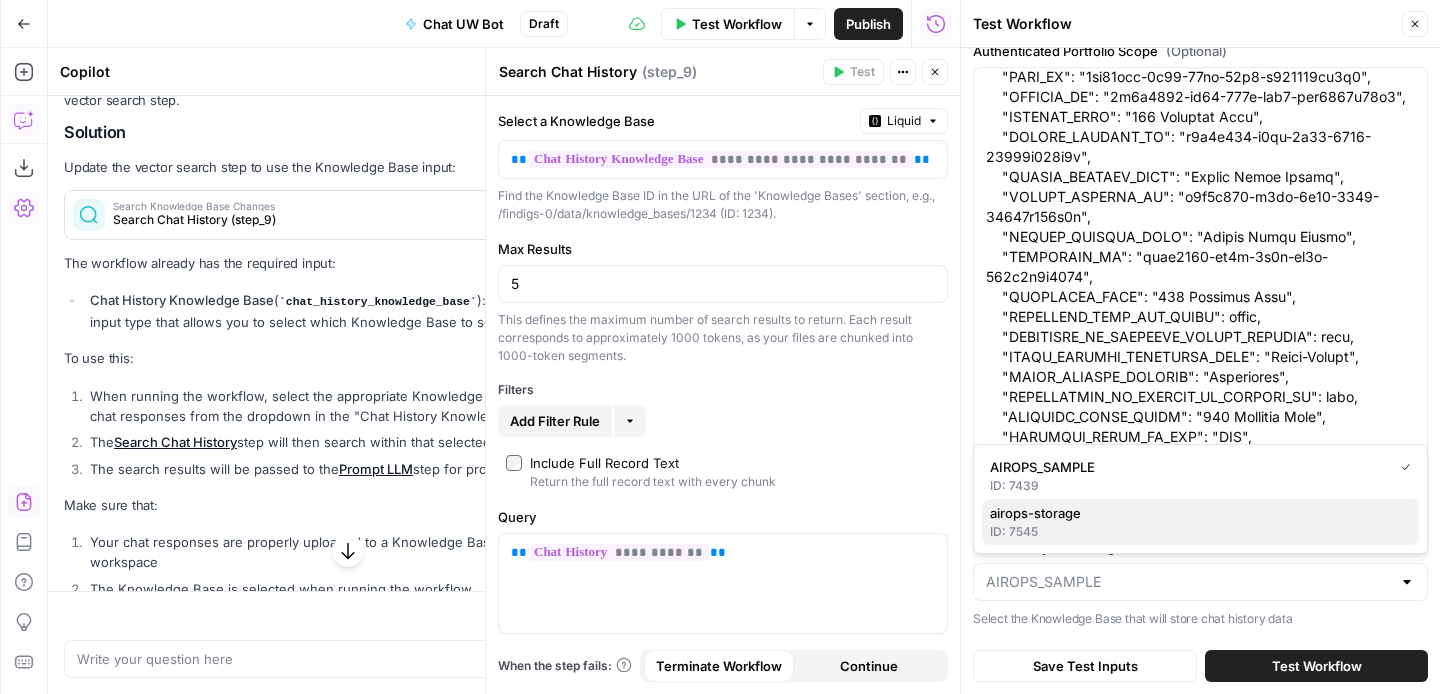 click on "ID: 7545" at bounding box center [1200, 532] 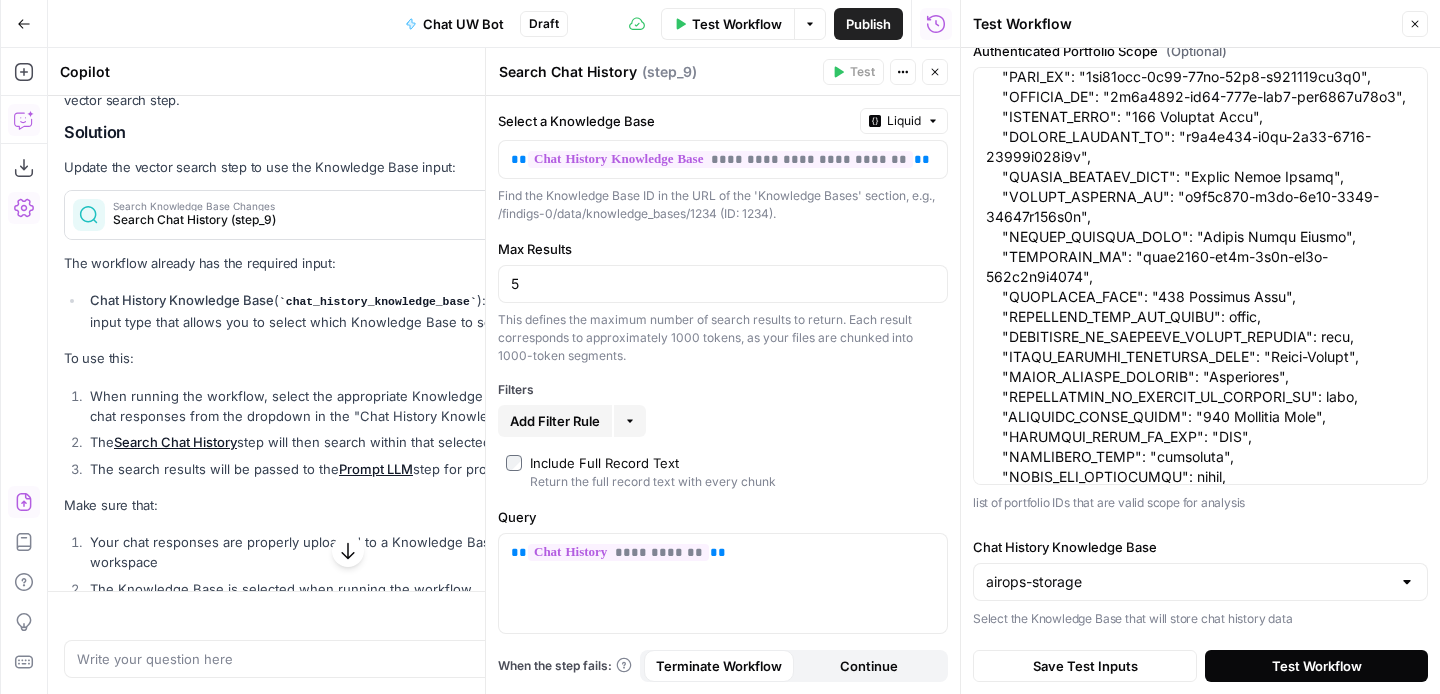 click on "Test Workflow" at bounding box center [1316, 666] 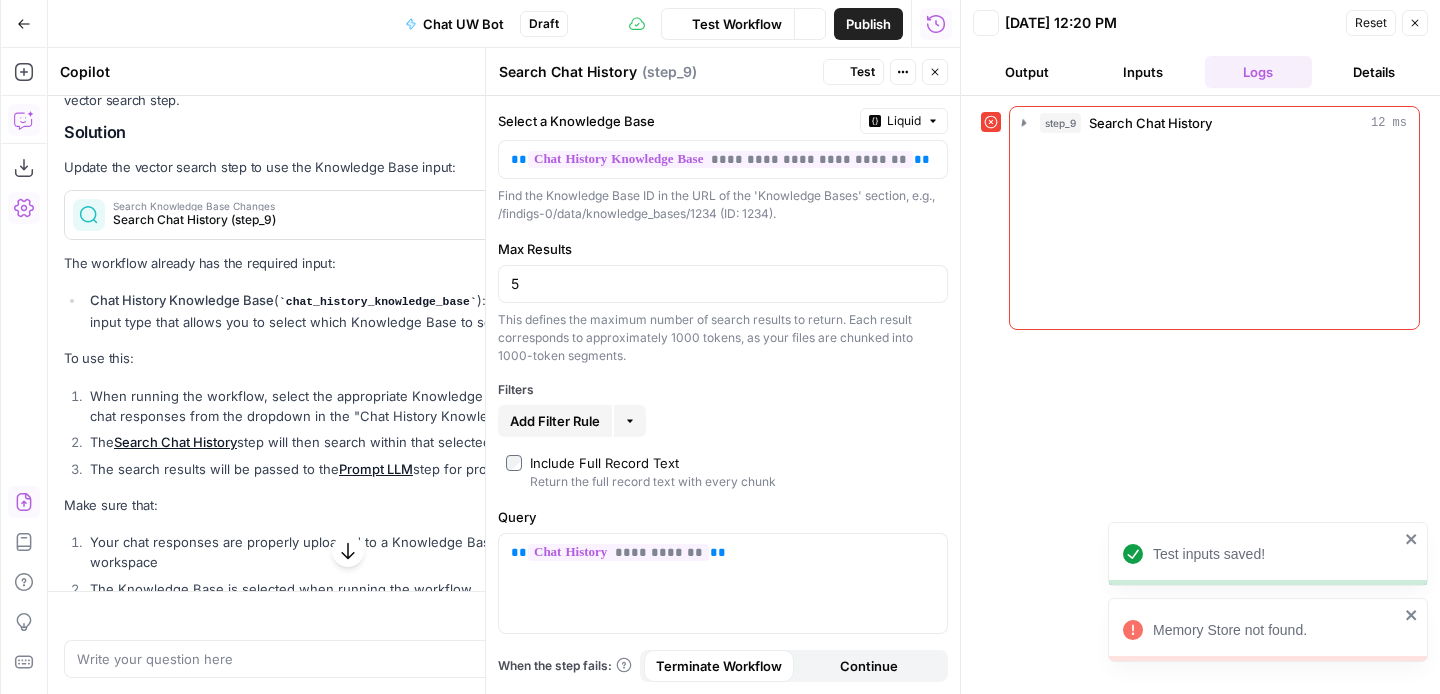 scroll, scrollTop: 1627, scrollLeft: 0, axis: vertical 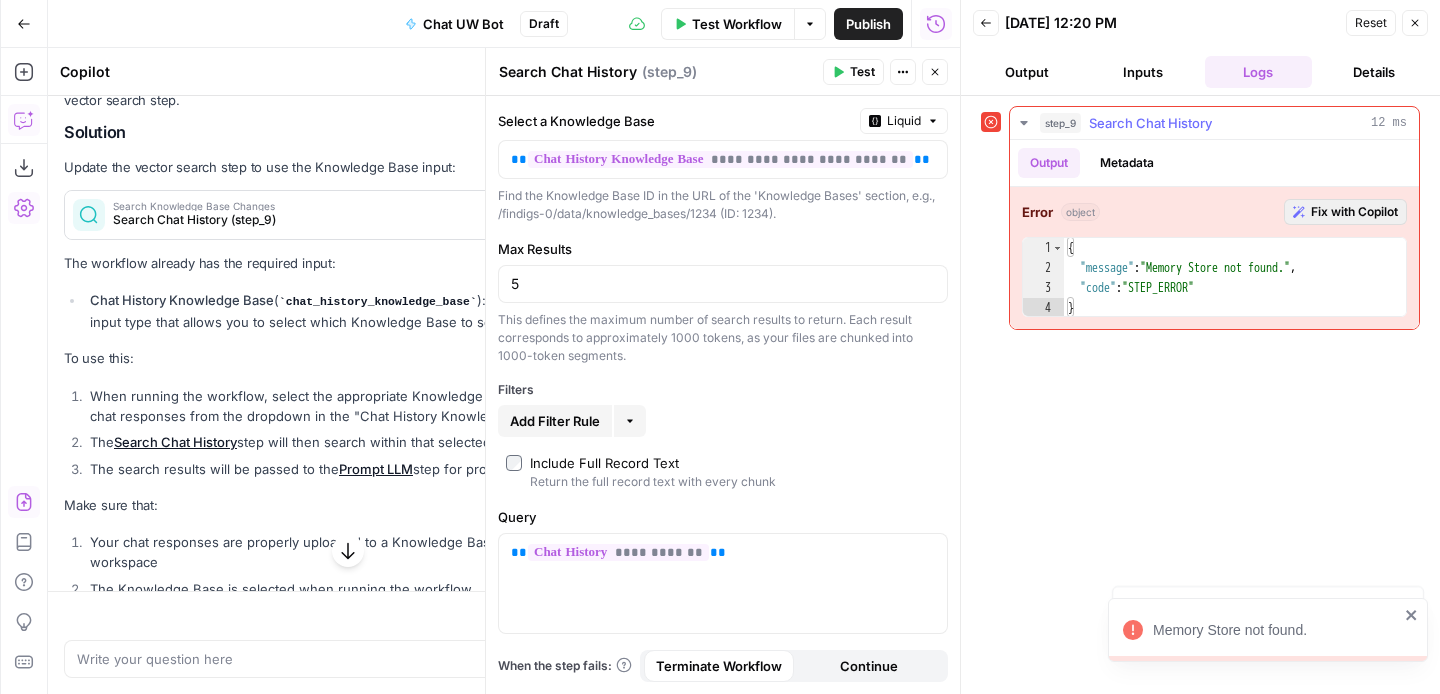 click on "Fix with Copilot" at bounding box center [1354, 212] 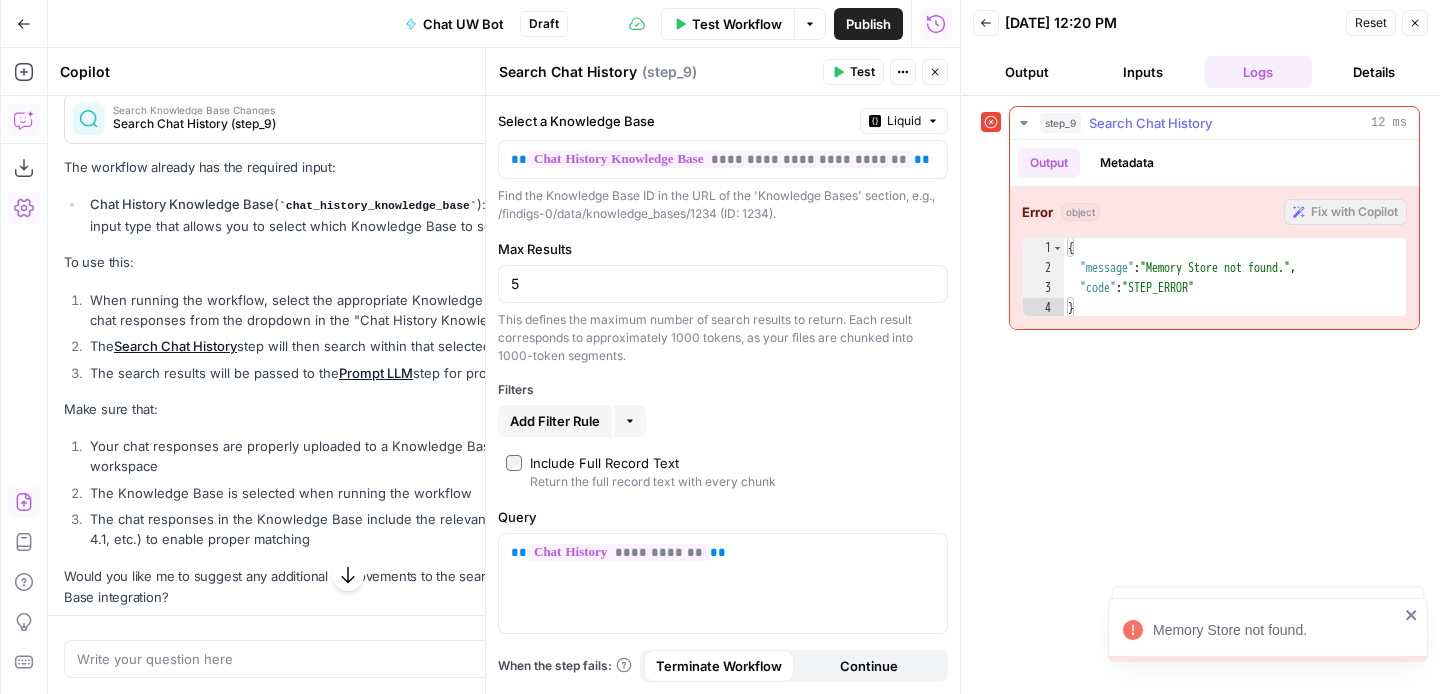 scroll, scrollTop: 1531, scrollLeft: 0, axis: vertical 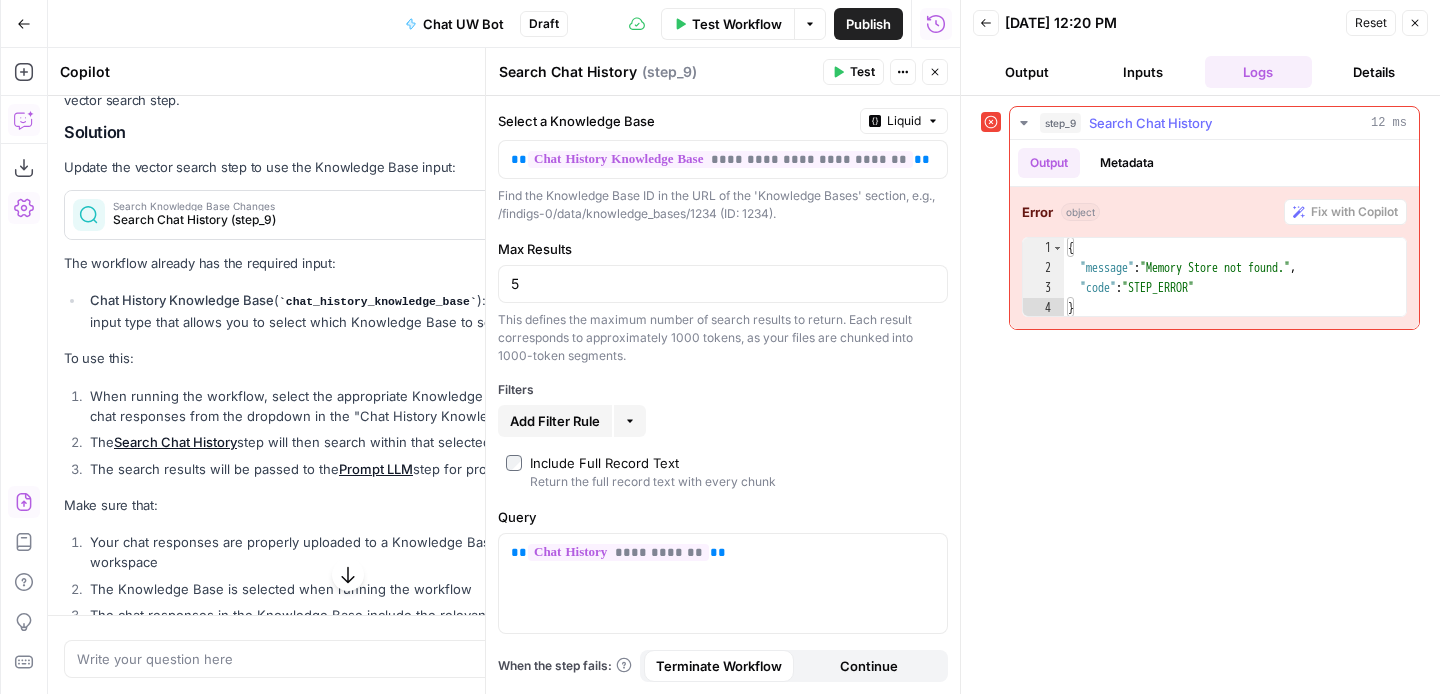 type on "*" 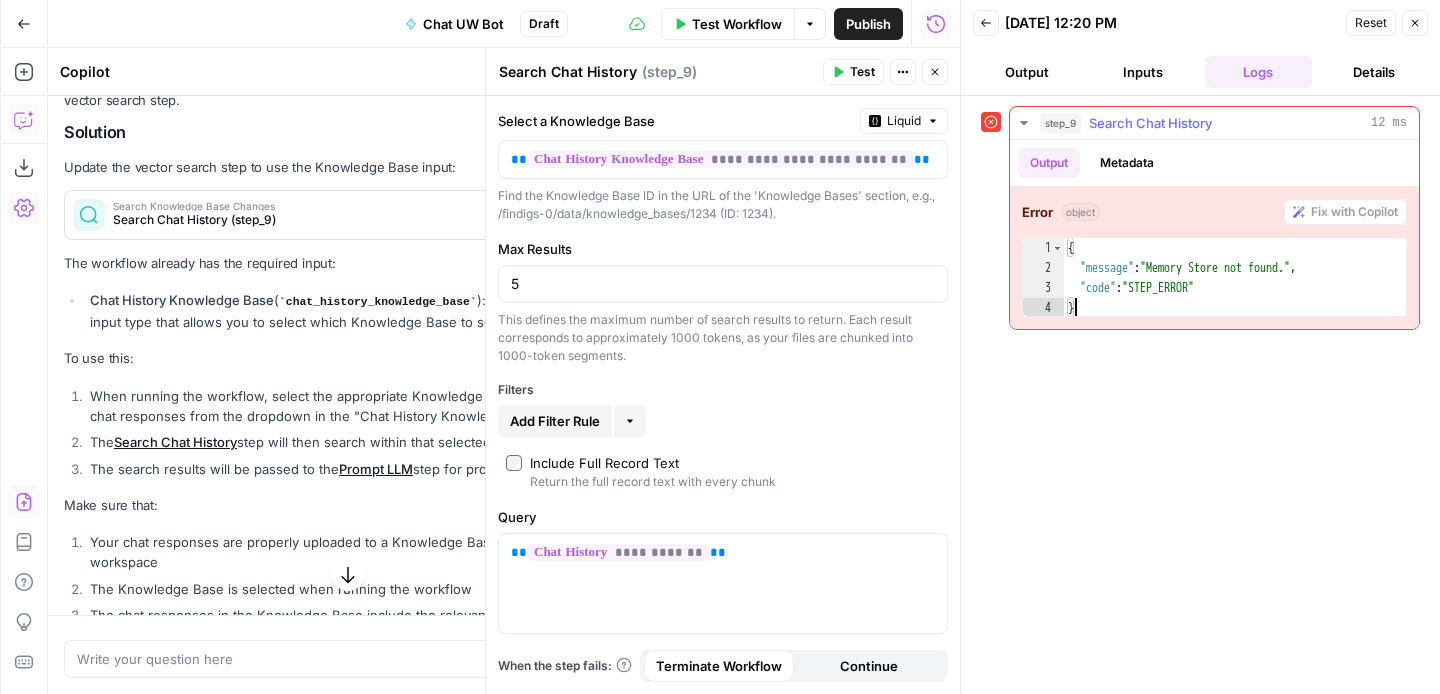 click on "{    "message" :  "Memory Store not found." ,    "code" :  "STEP_ERROR" }" at bounding box center [1235, 298] 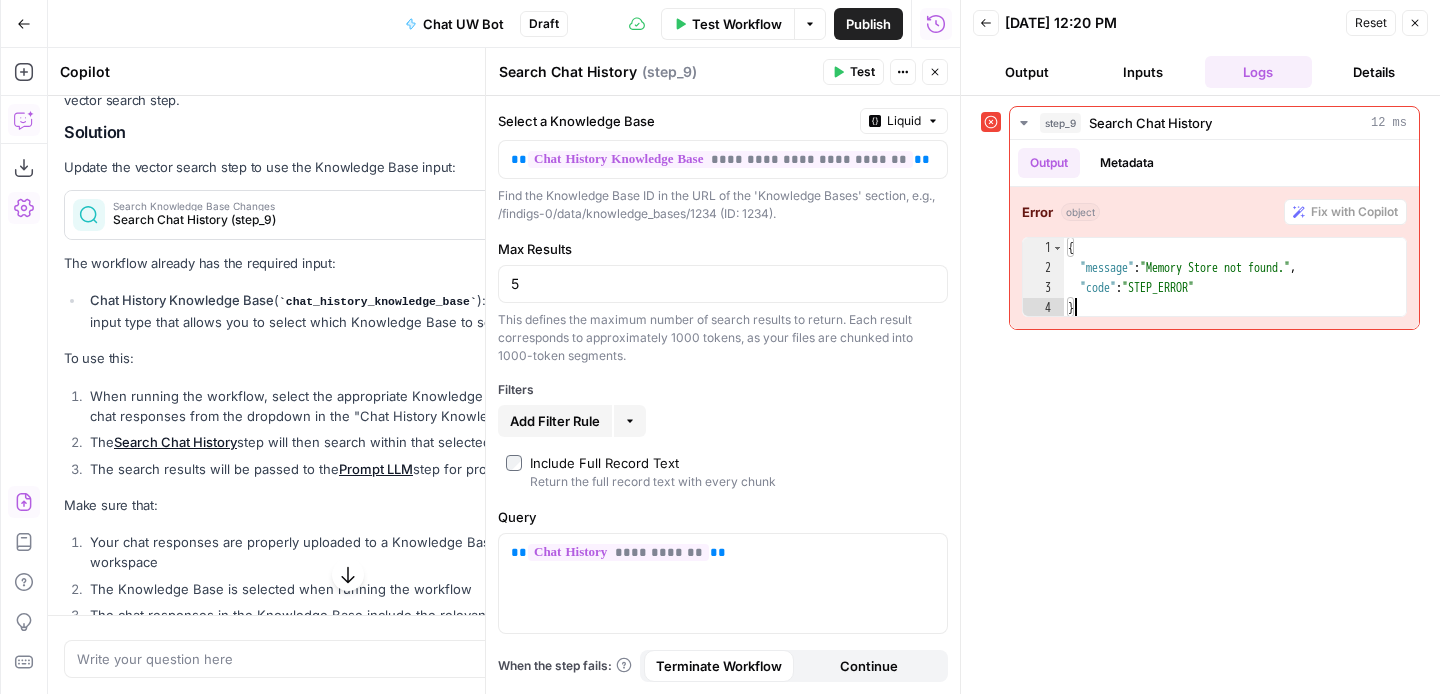 click on "**********" at bounding box center [723, 395] 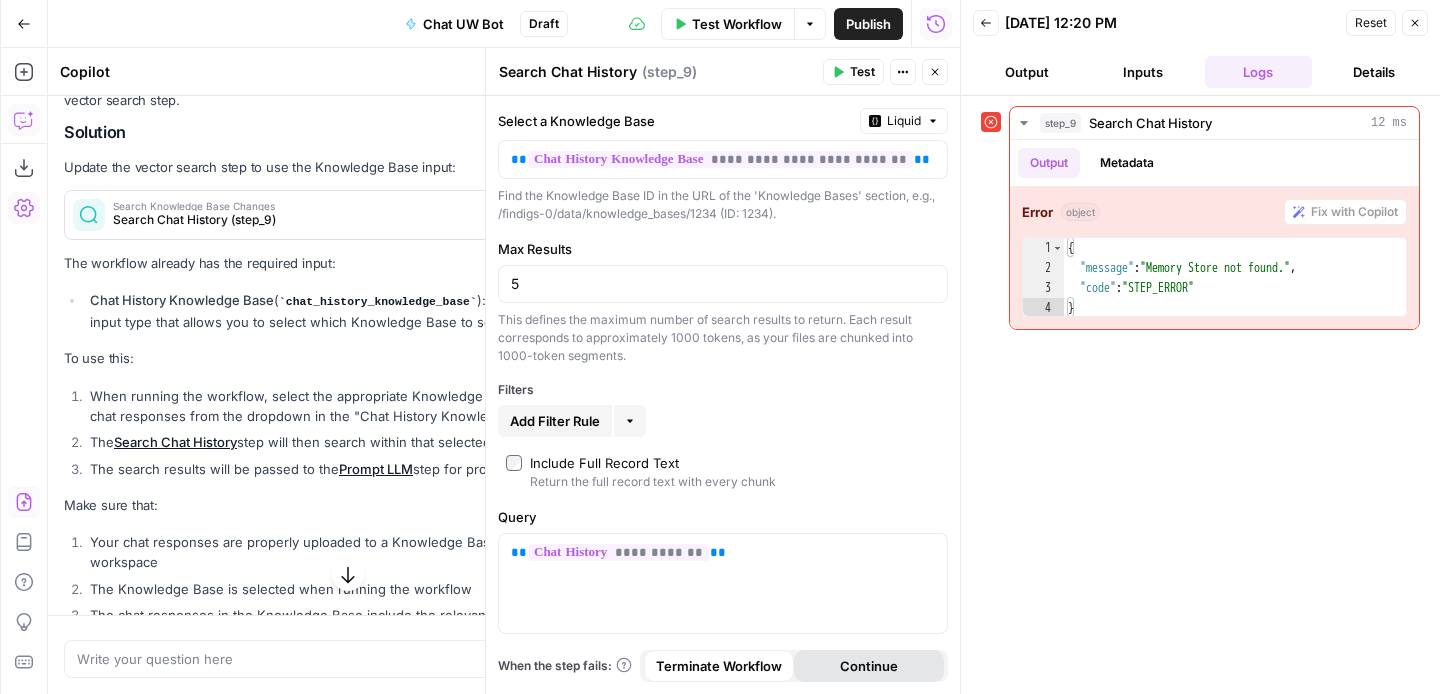 click on "Continue" at bounding box center [869, 666] 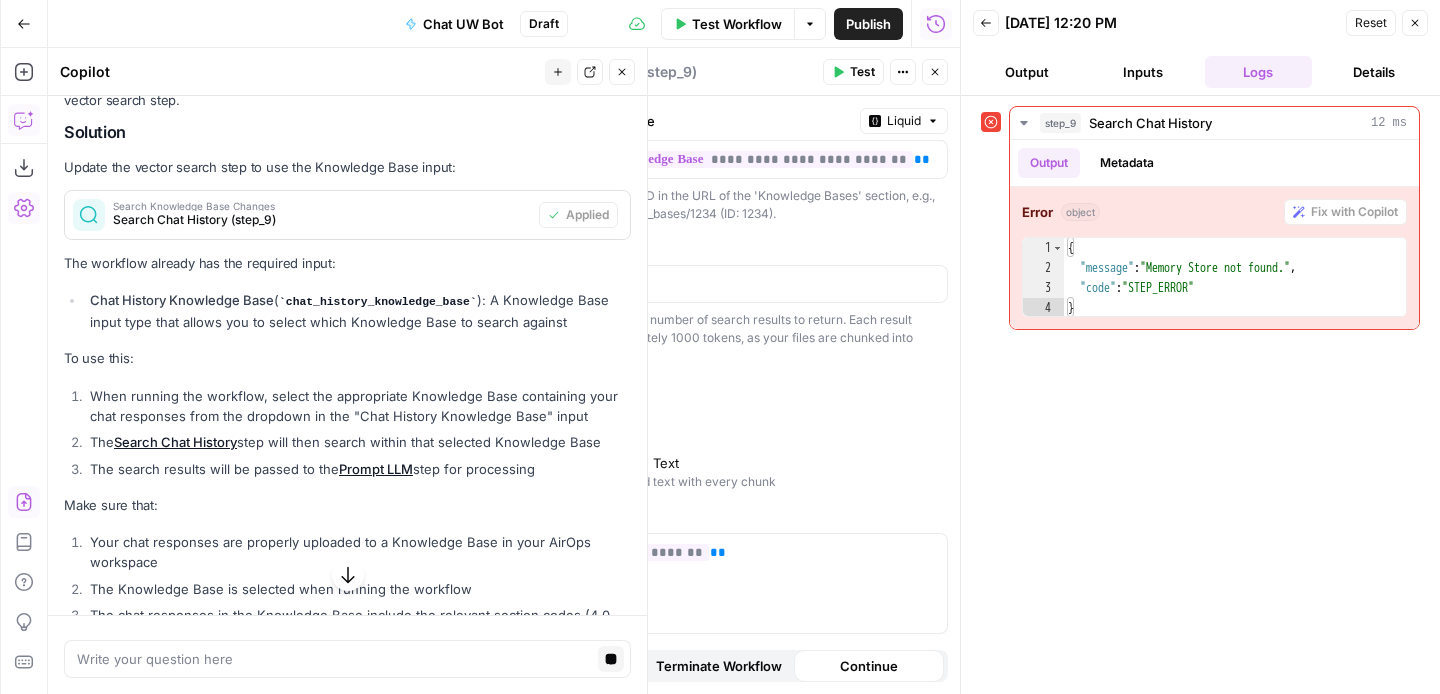 drag, startPoint x: 312, startPoint y: 325, endPoint x: 185, endPoint y: 324, distance: 127.00394 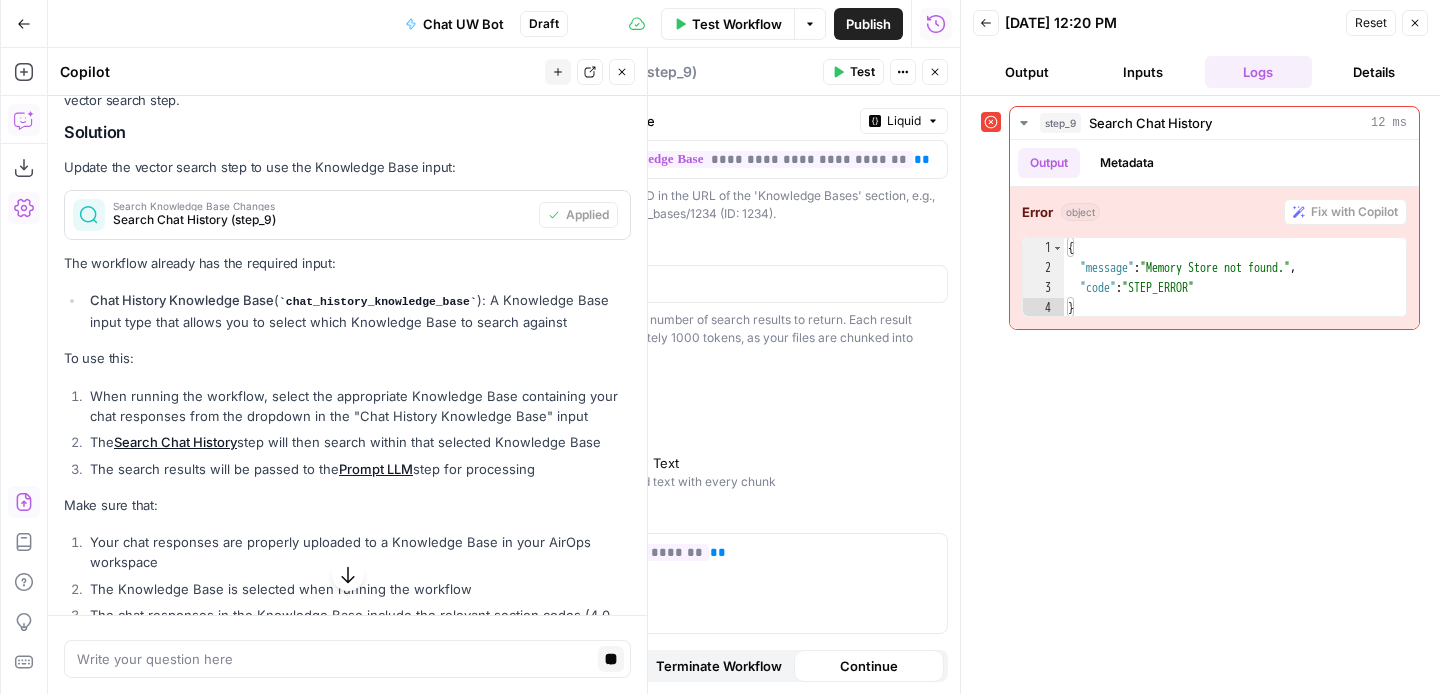 click on "Ah, I see - you need to connect the workflow to the Knowledge Base that contains the chat responses. Looking at your inputs, I notice you already have a  chat_history_knowledge_base  input defined but it needs to be properly connected to the vector search step.
Solution
Update the vector search step to use the Knowledge Base input:
Search Knowledge Base Changes Search Chat History (step_9) Applied
The workflow already has the required input:
Chat History Knowledge Base  ( chat_history_knowledge_base ): A Knowledge Base input type that allows you to select which Knowledge Base to search against
To use this:
When running the workflow, select the appropriate Knowledge Base containing your chat responses from the dropdown in the "Chat History Knowledge Base" input
The  Search Chat History  step will then search within that selected Knowledge Base
The search results will be passed to the  Prompt LLM  step for processing
Make sure that:" at bounding box center (347, 365) 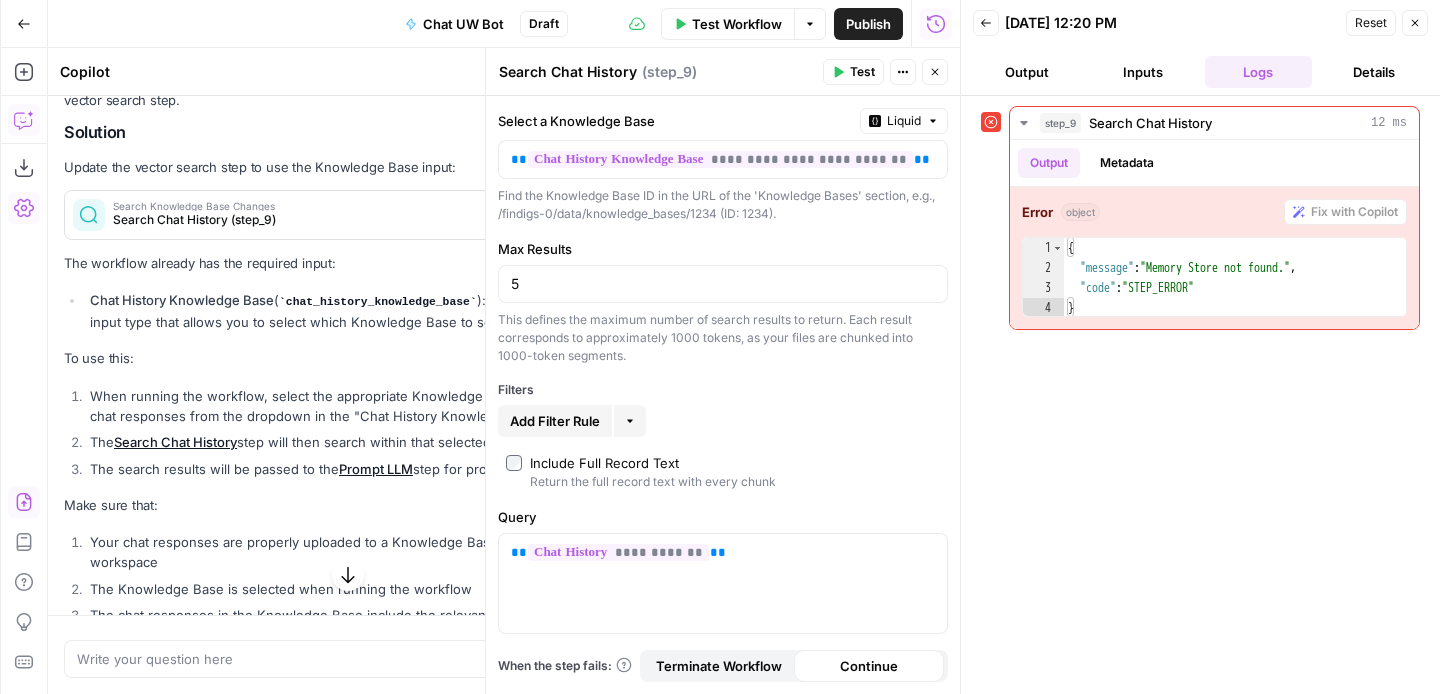 click 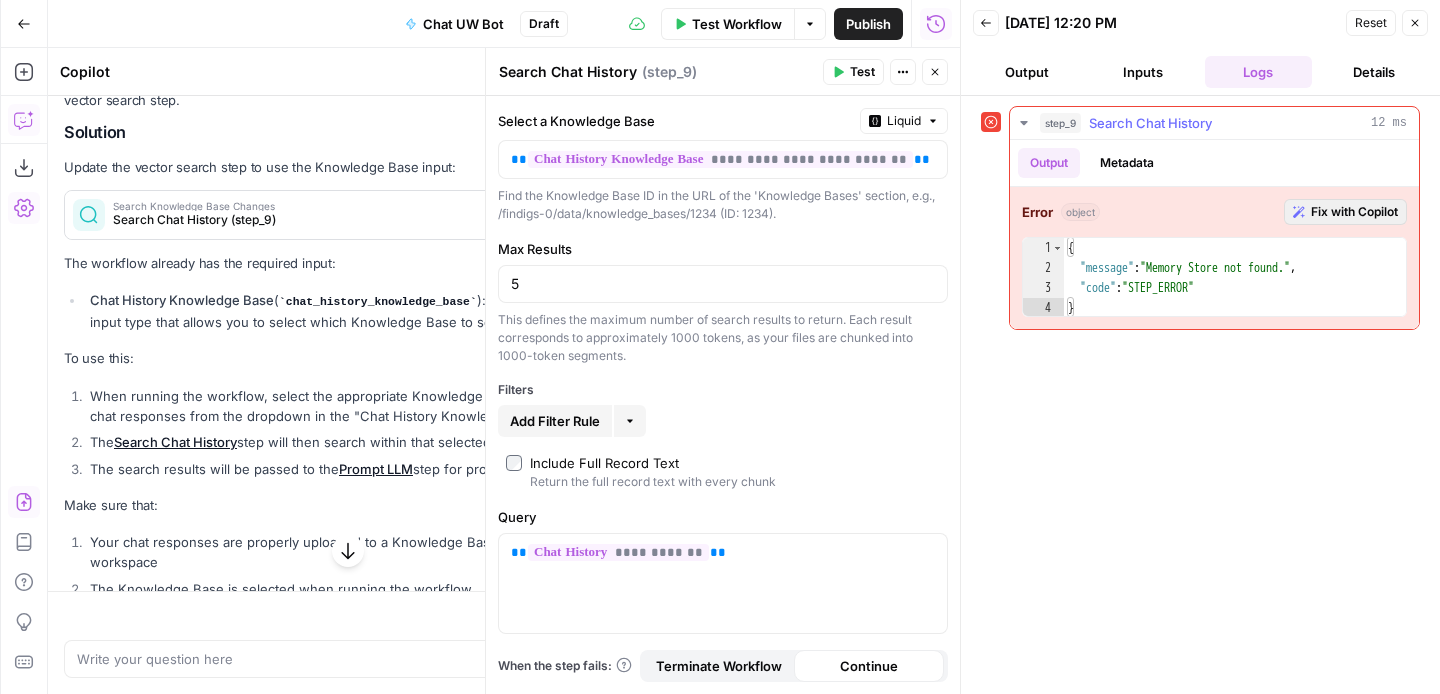 click on "Fix with Copilot" at bounding box center [1354, 212] 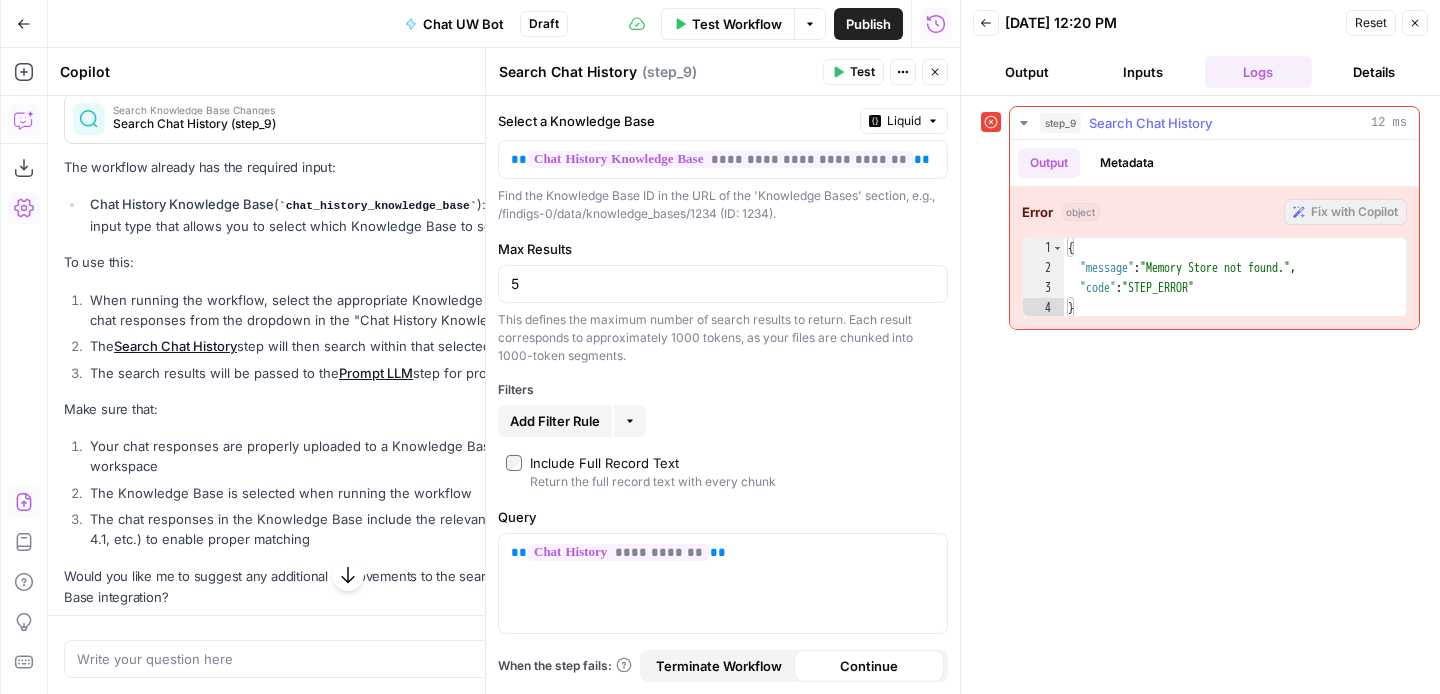 scroll, scrollTop: 1531, scrollLeft: 0, axis: vertical 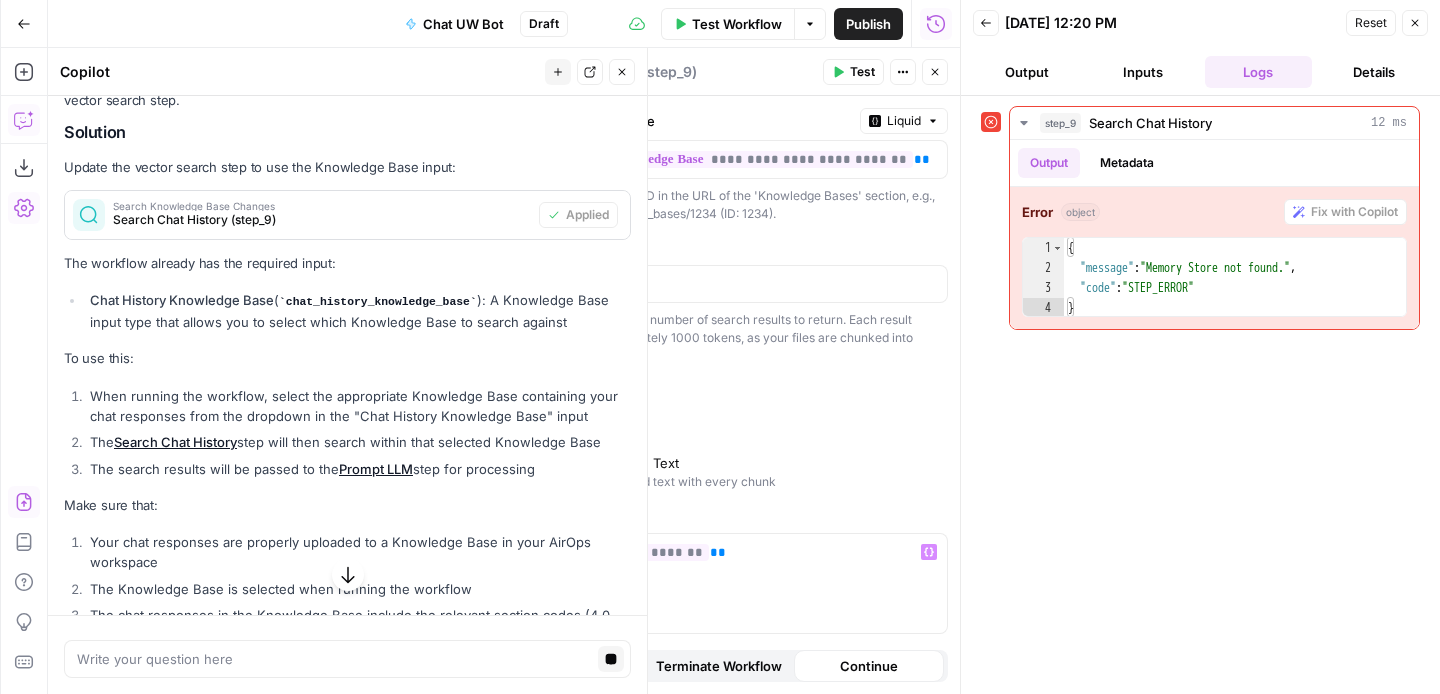 click on "The chat responses in the Knowledge Base include the relevant section codes (4.0, 4.1, etc.) to enable proper matching" at bounding box center (358, 625) 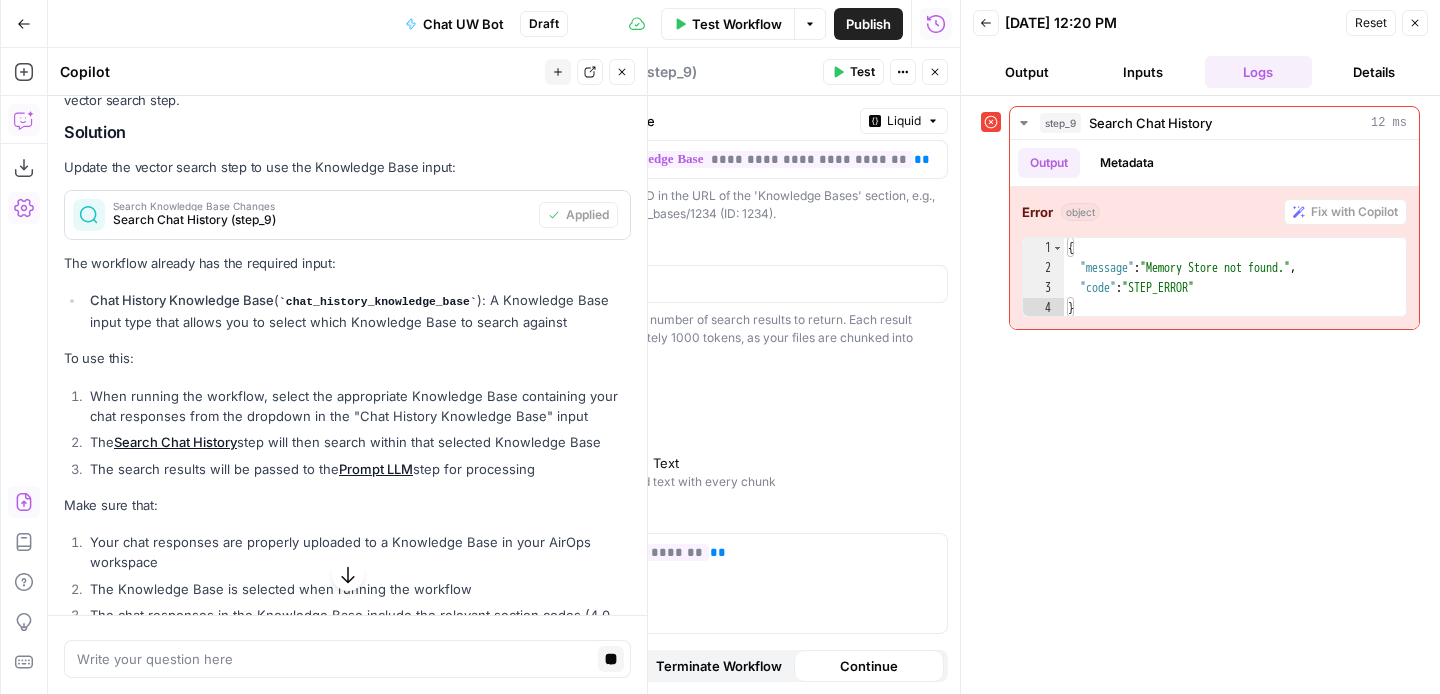 click 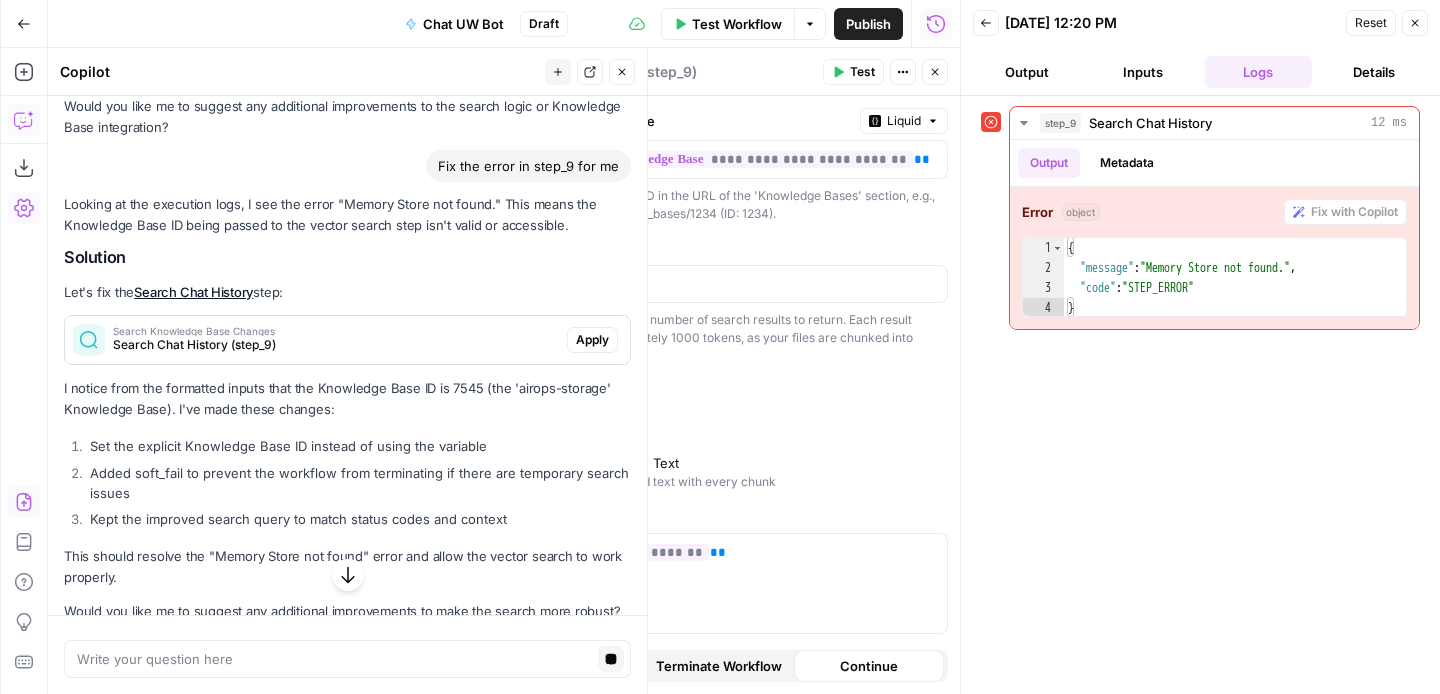scroll, scrollTop: 2150, scrollLeft: 0, axis: vertical 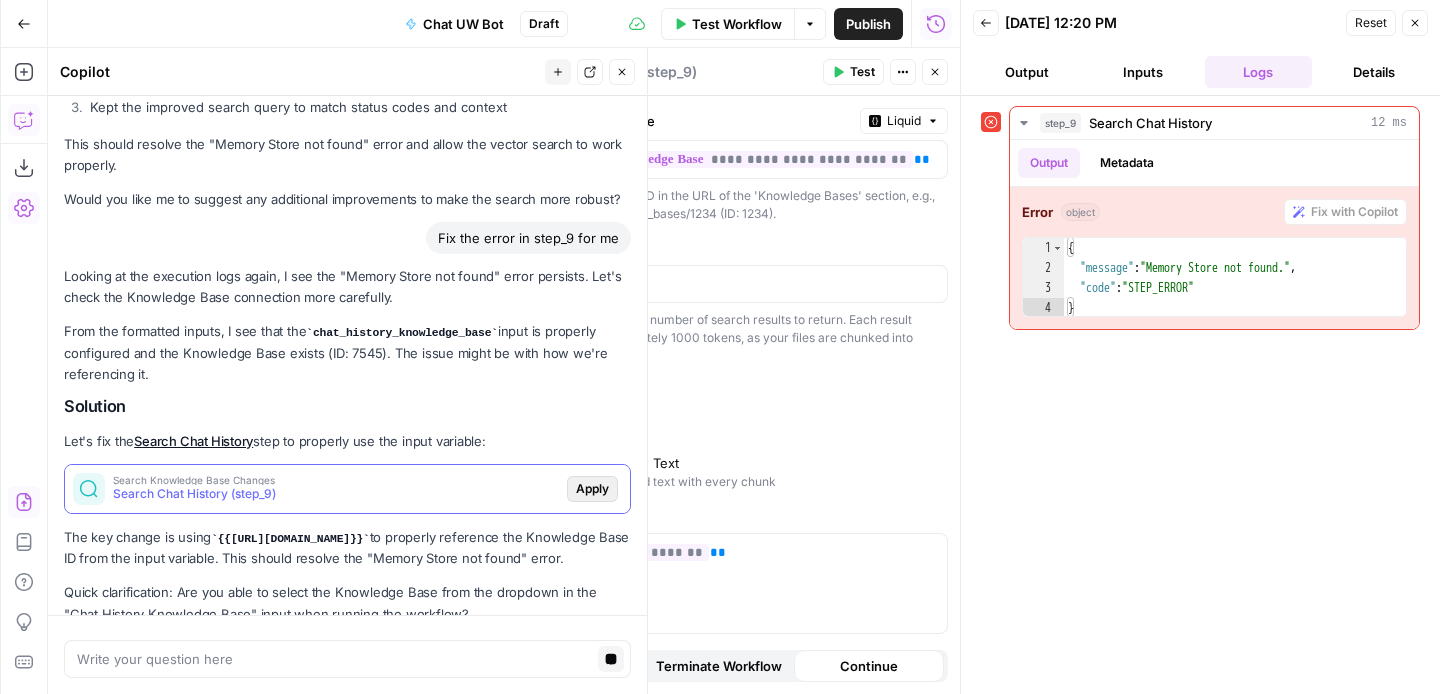 click on "Looking at the execution logs again, I see the "Memory Store not found" error persists. Let's check the Knowledge Base connection more carefully.
From the formatted inputs, I see that the  chat_history_knowledge_base  input is properly configured and the Knowledge Base exists (ID: 7545). The issue might be with how we're referencing it.
Solution
Let's fix the  Search Chat History  step to properly use the input variable:
Search Knowledge Base Changes Search Chat History (step_9) Apply
The key change is using  {{[URL][DOMAIN_NAME]}}  to properly reference the Knowledge Base ID from the input variable. This should resolve the "Memory Store not found" error.
Quick clarification: Are you able to select the Knowledge Base from the dropdown in the "Chat History Knowledge Base" input when running the workflow?" at bounding box center [347, 445] 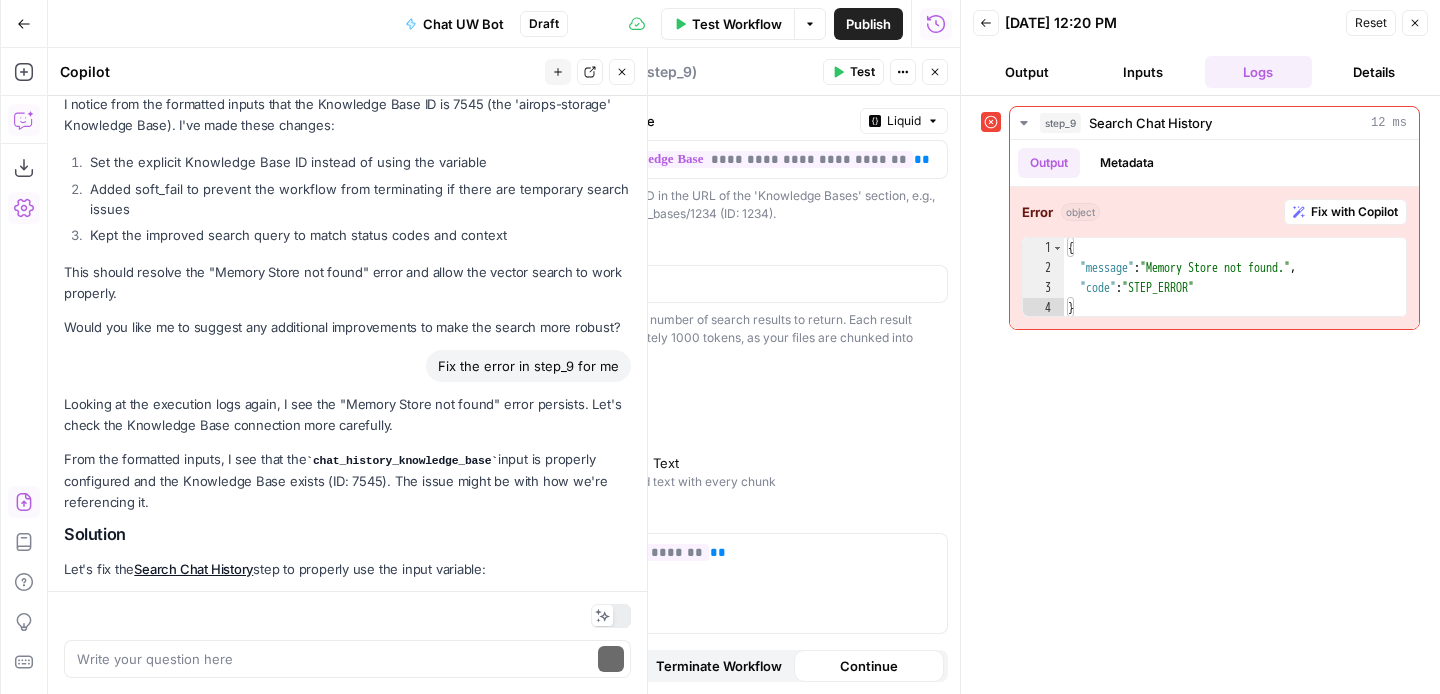 scroll, scrollTop: 2693, scrollLeft: 0, axis: vertical 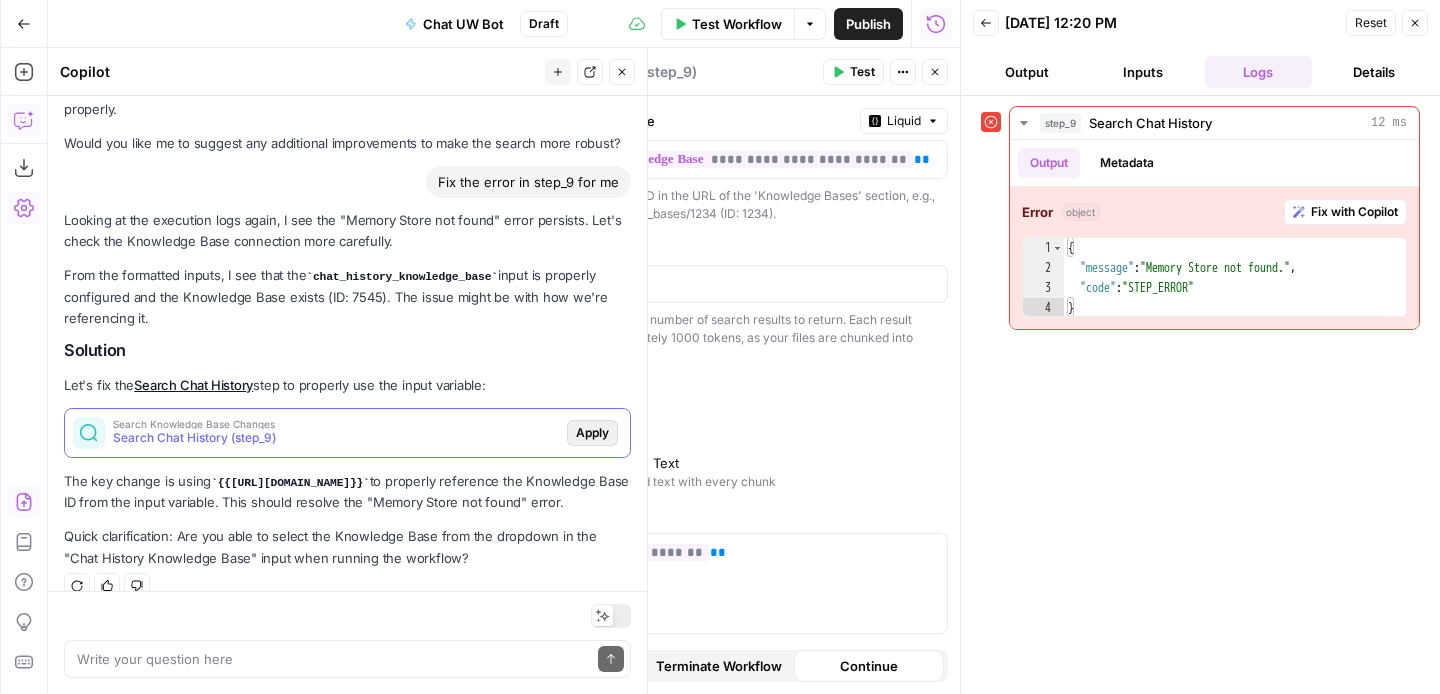 click on "Apply" at bounding box center [592, 433] 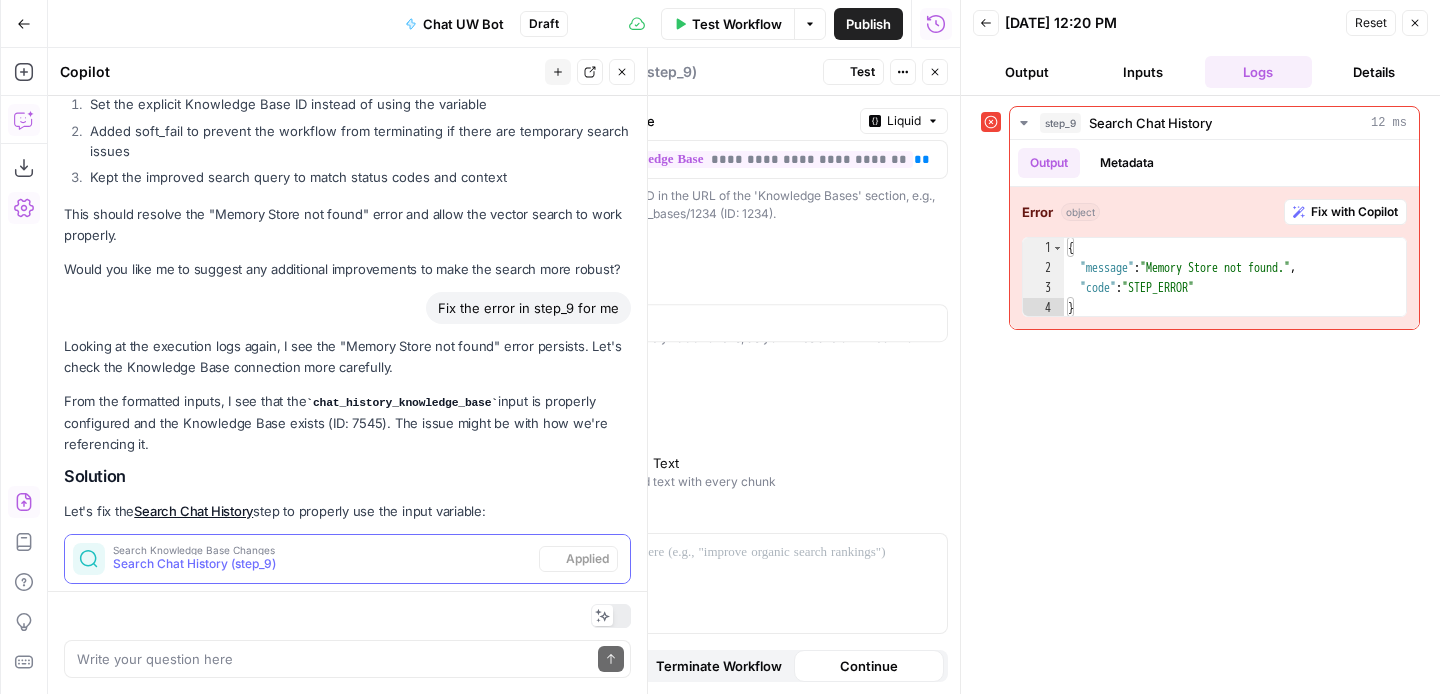 scroll, scrollTop: 2693, scrollLeft: 0, axis: vertical 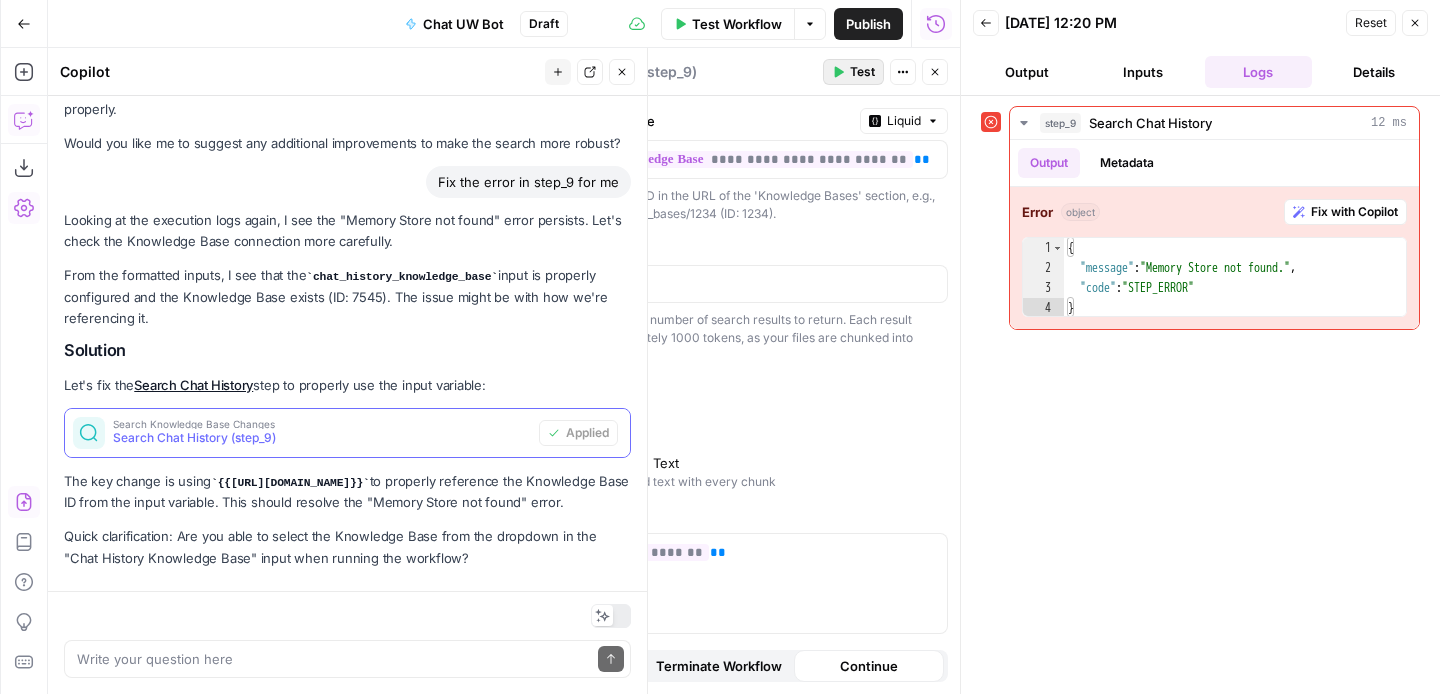 click on "Test" at bounding box center [862, 72] 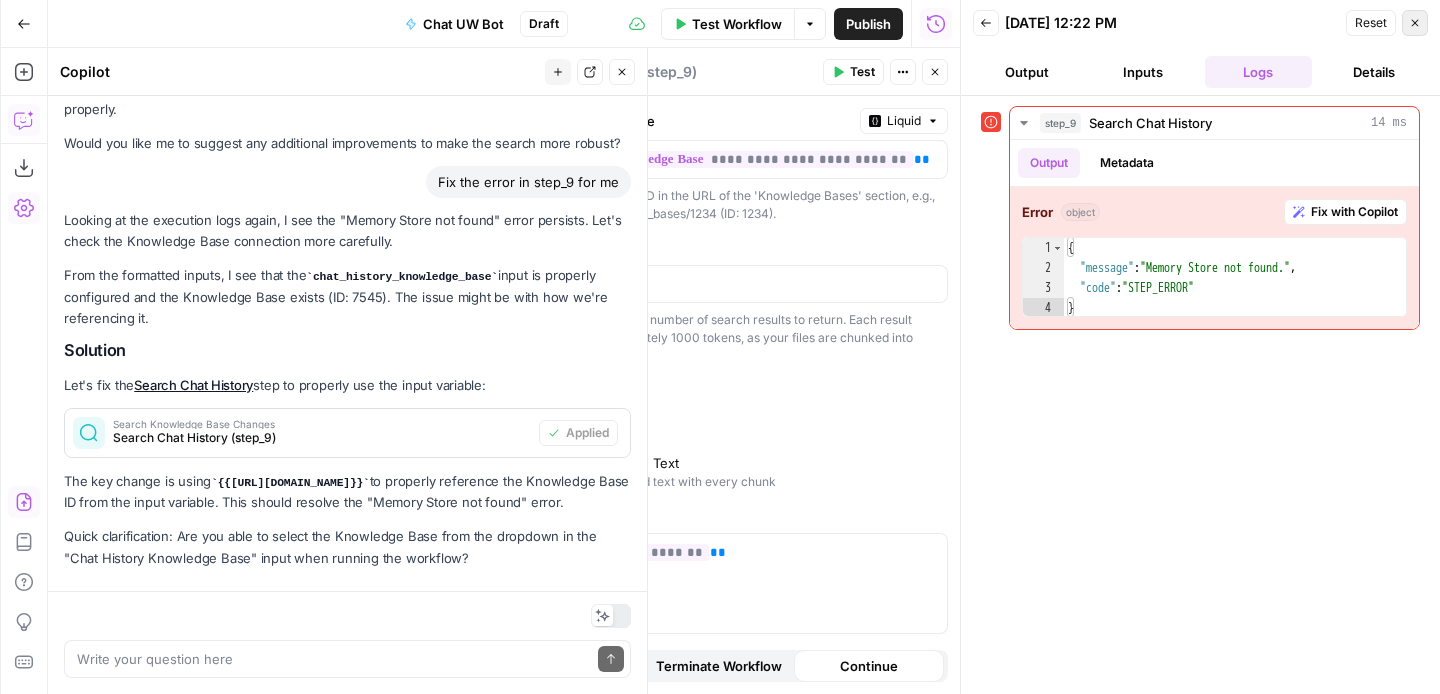 click 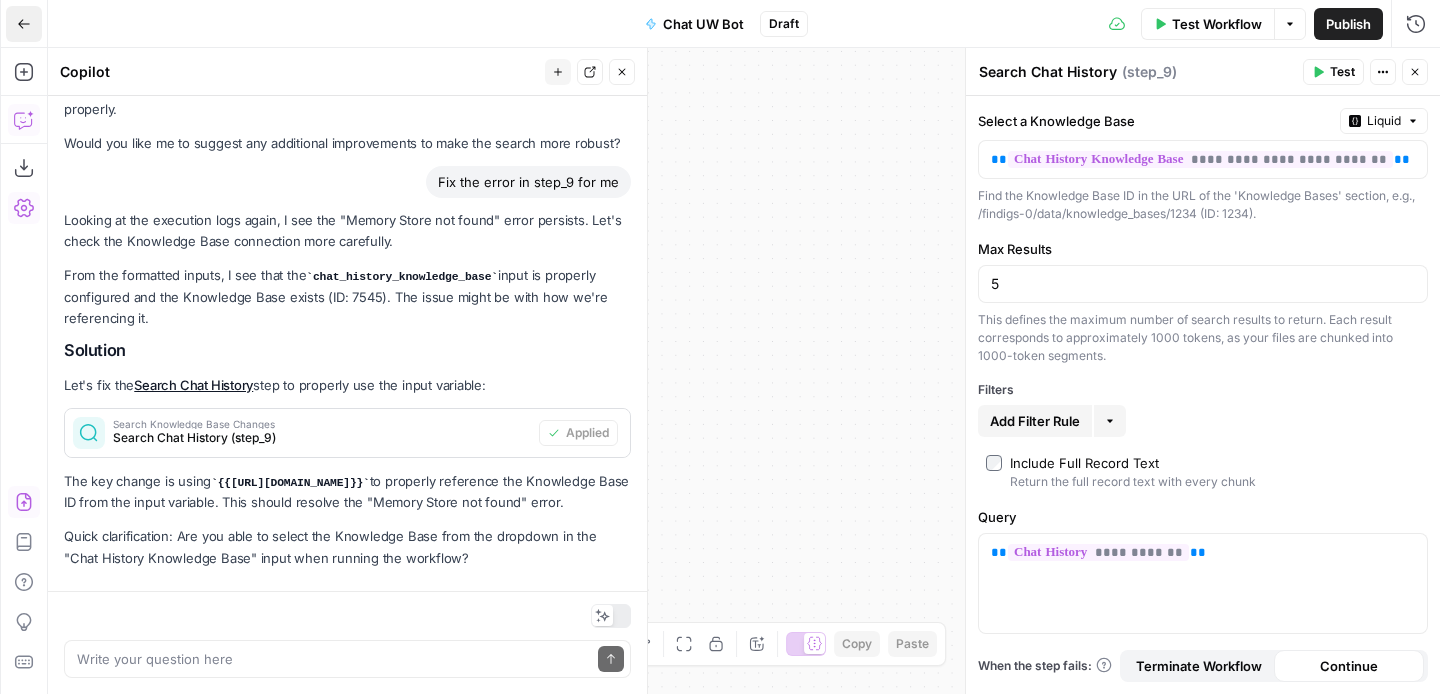 click 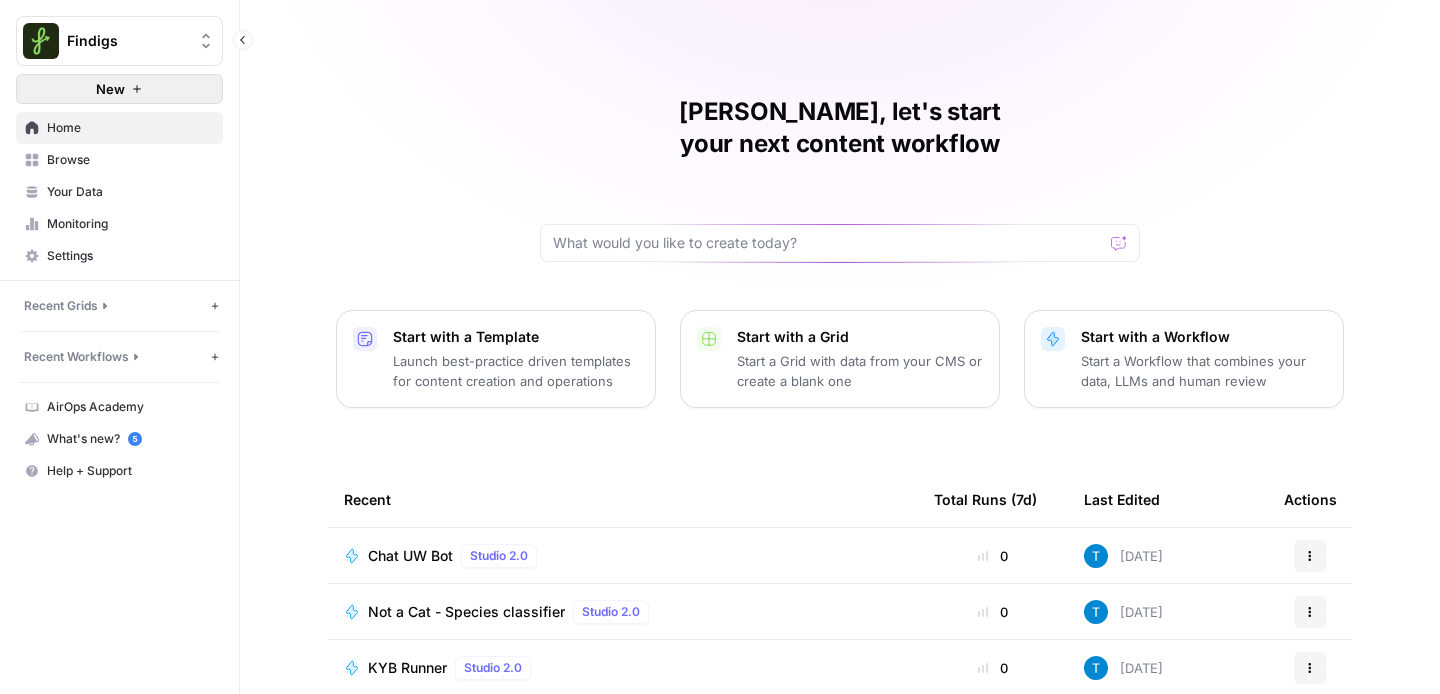 click 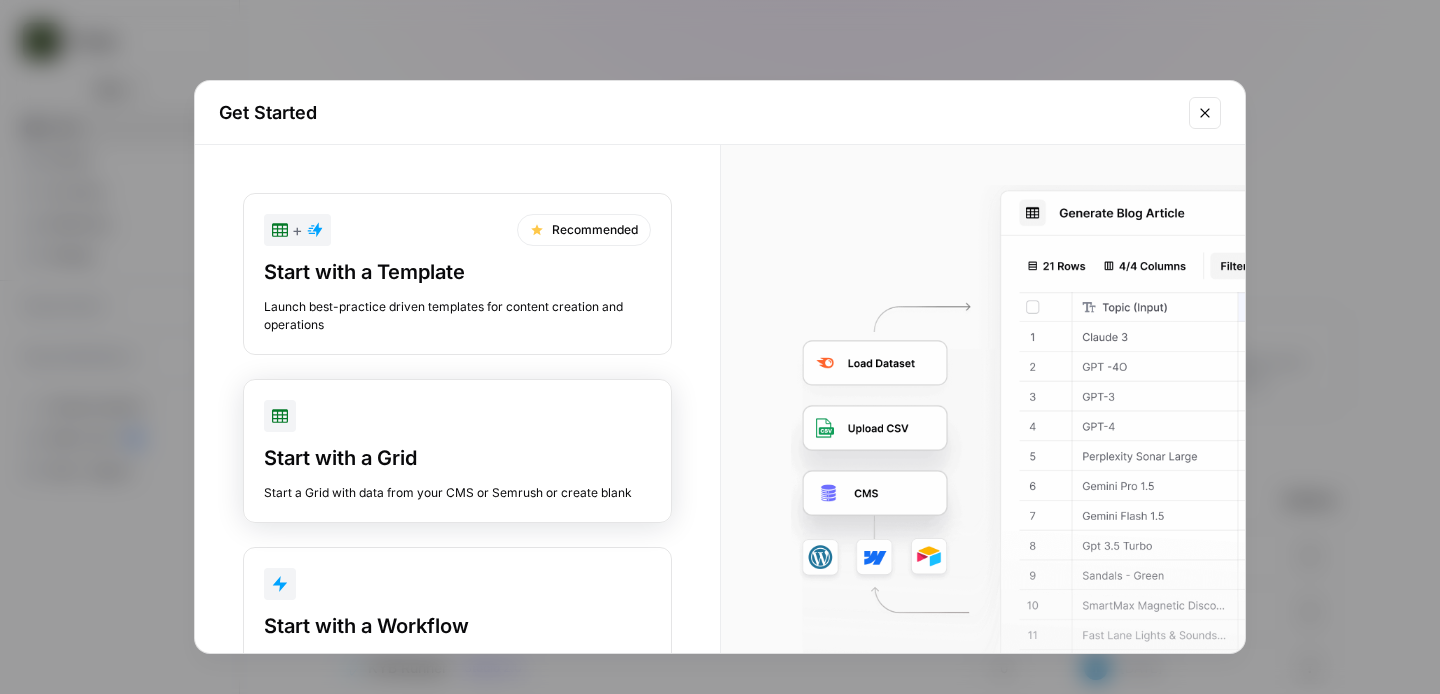 scroll, scrollTop: 86, scrollLeft: 0, axis: vertical 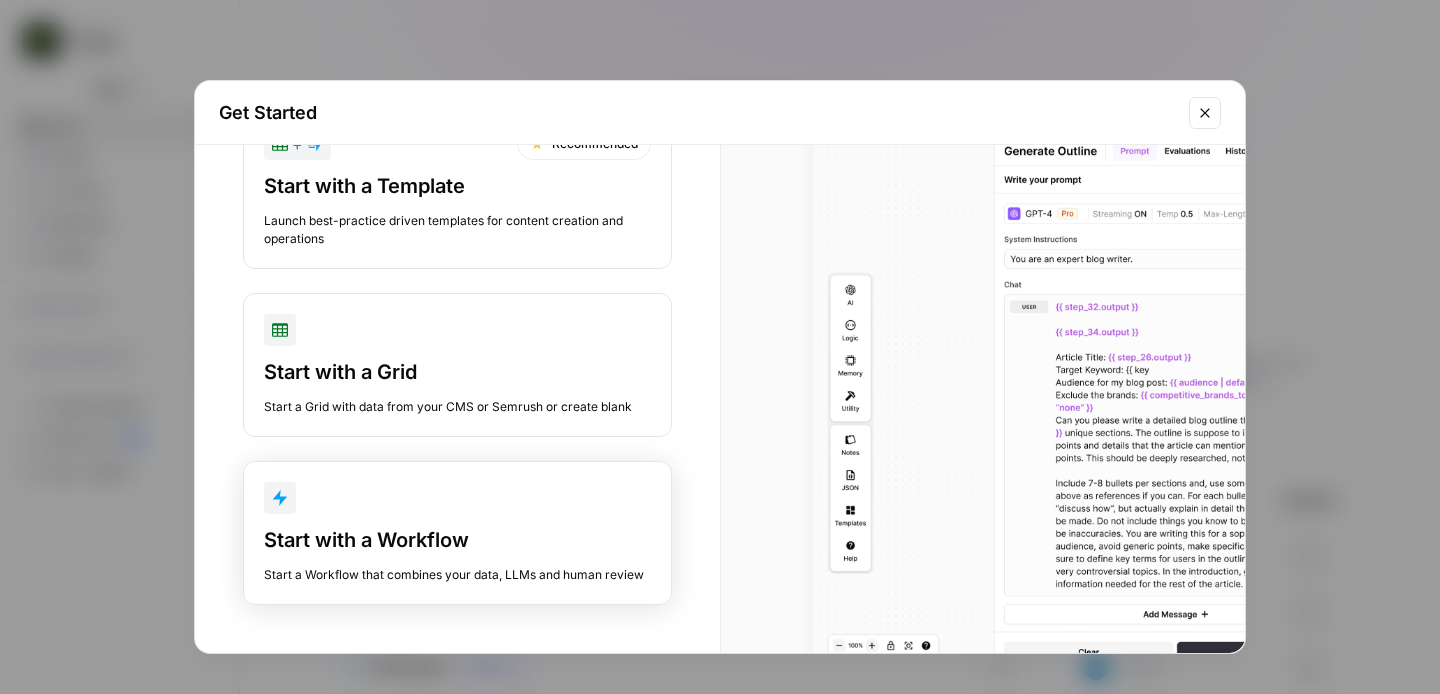 click at bounding box center (457, 498) 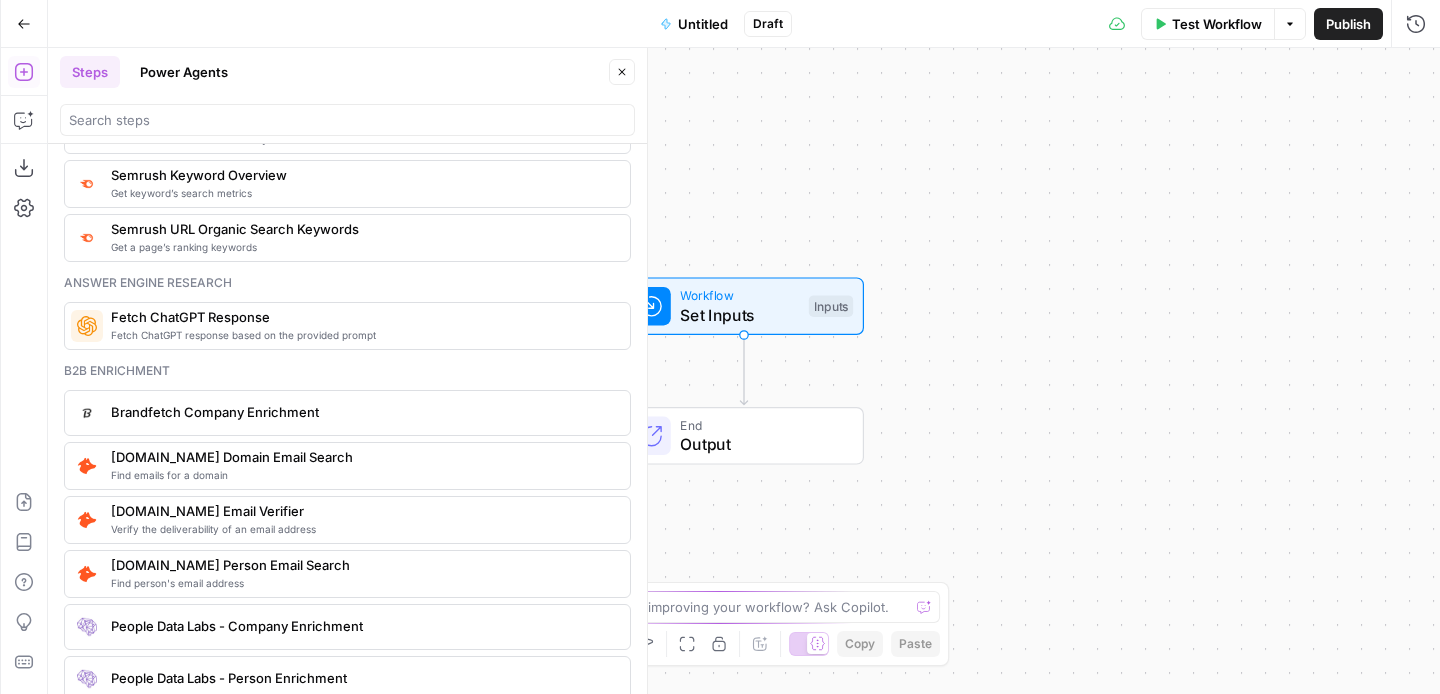 scroll, scrollTop: 2714, scrollLeft: 0, axis: vertical 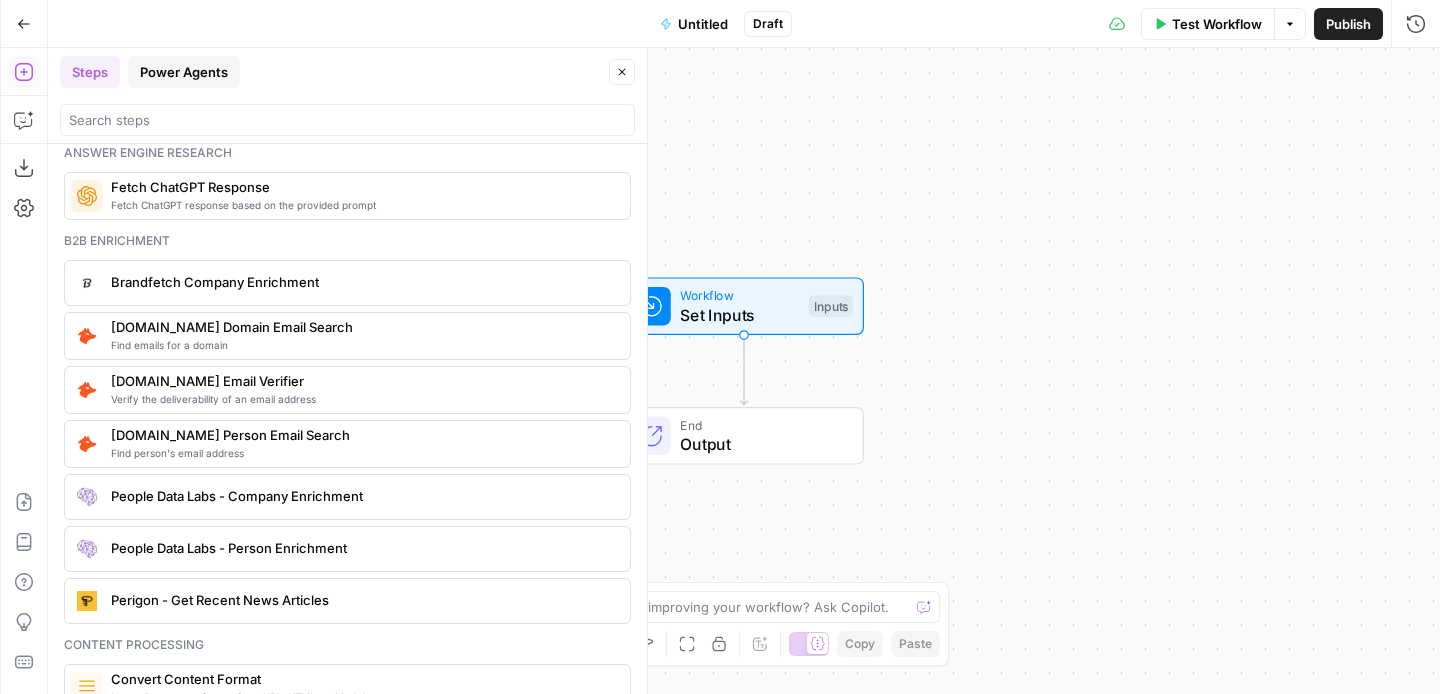 click on "Power Agents" at bounding box center (184, 72) 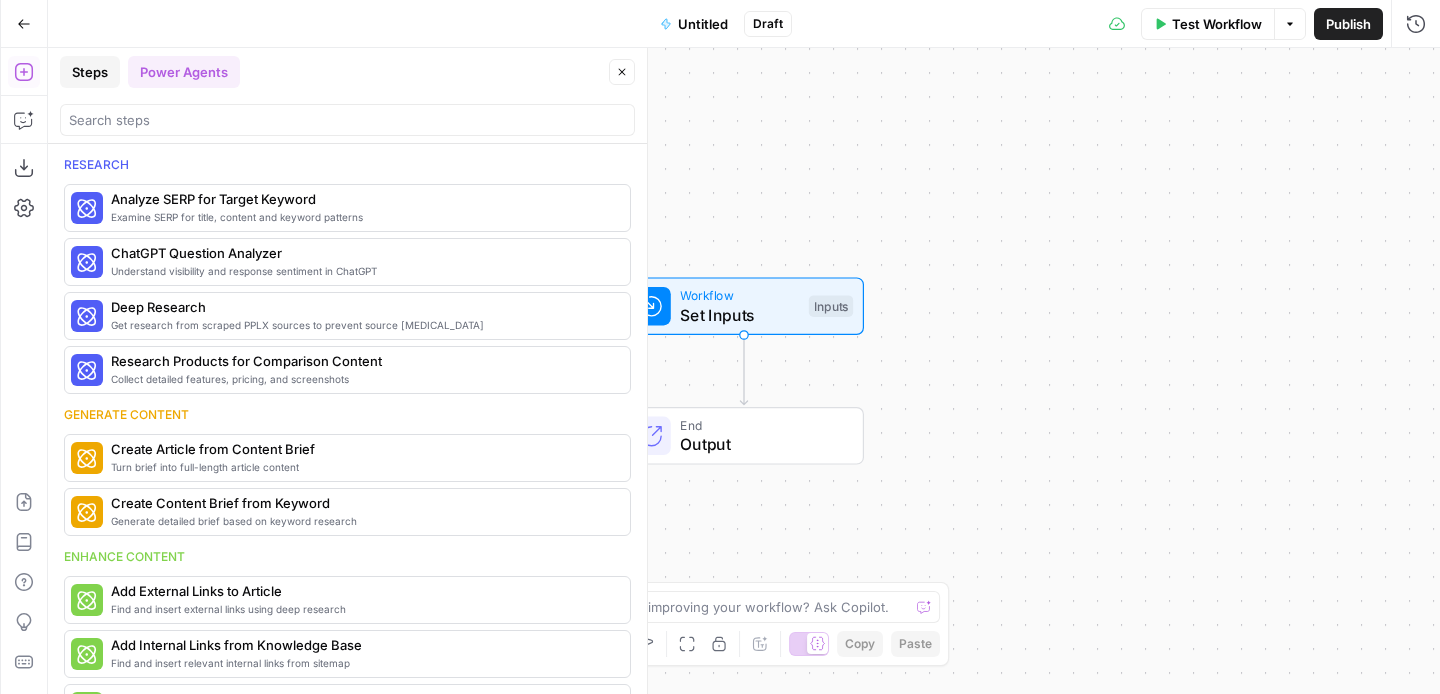 click on "Steps" at bounding box center [90, 72] 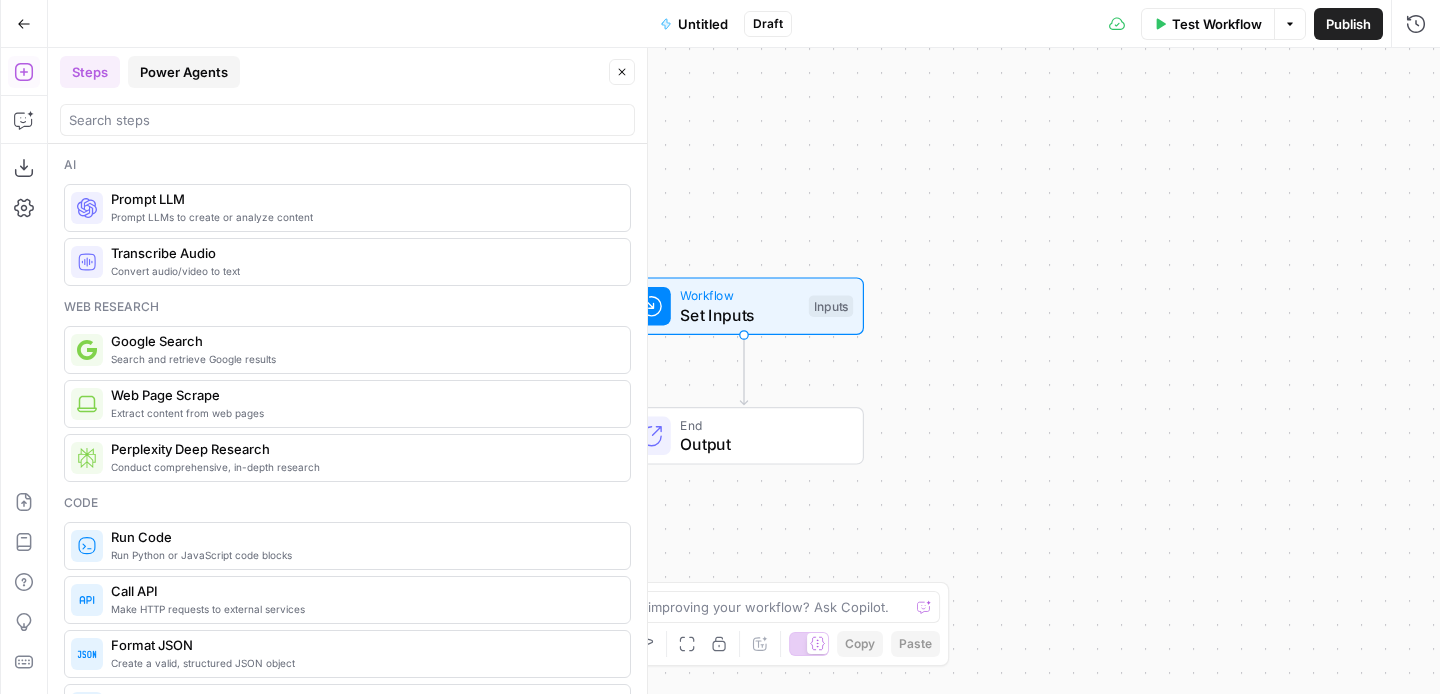 click on "Power Agents" at bounding box center (184, 72) 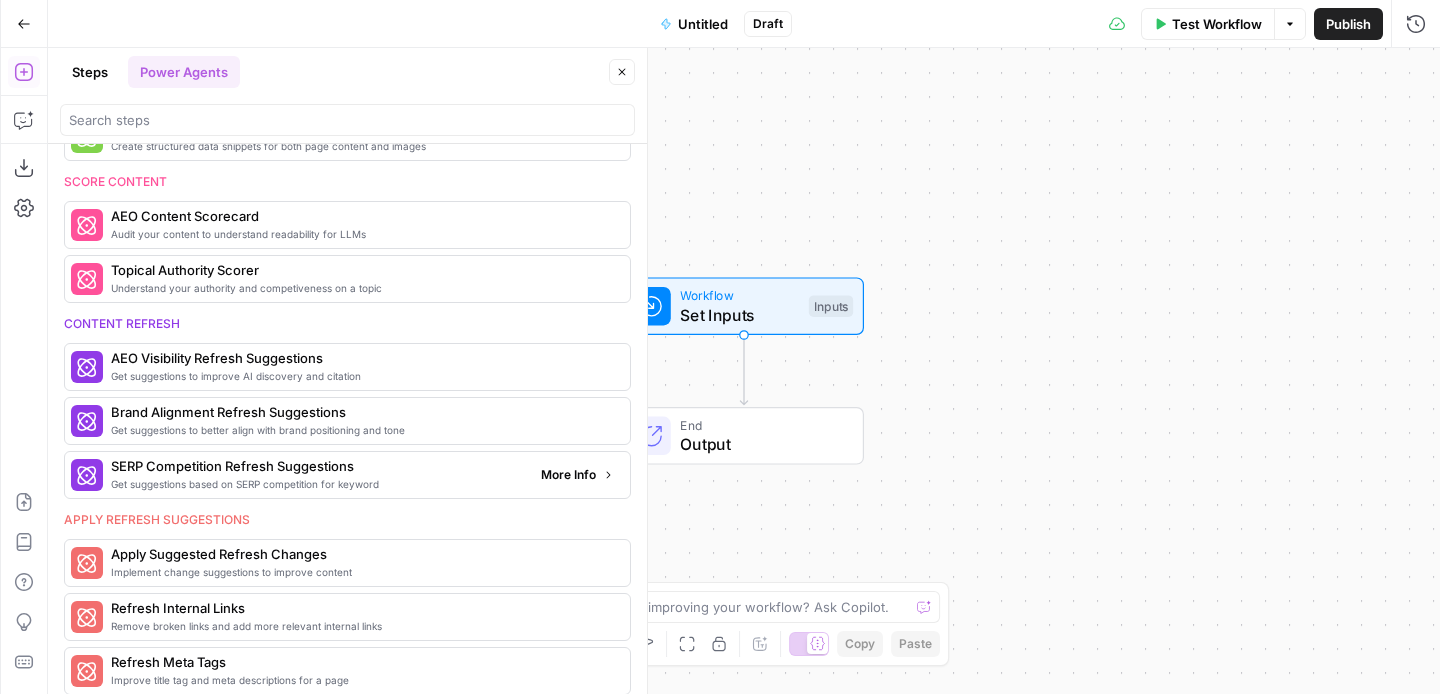 scroll, scrollTop: 761, scrollLeft: 0, axis: vertical 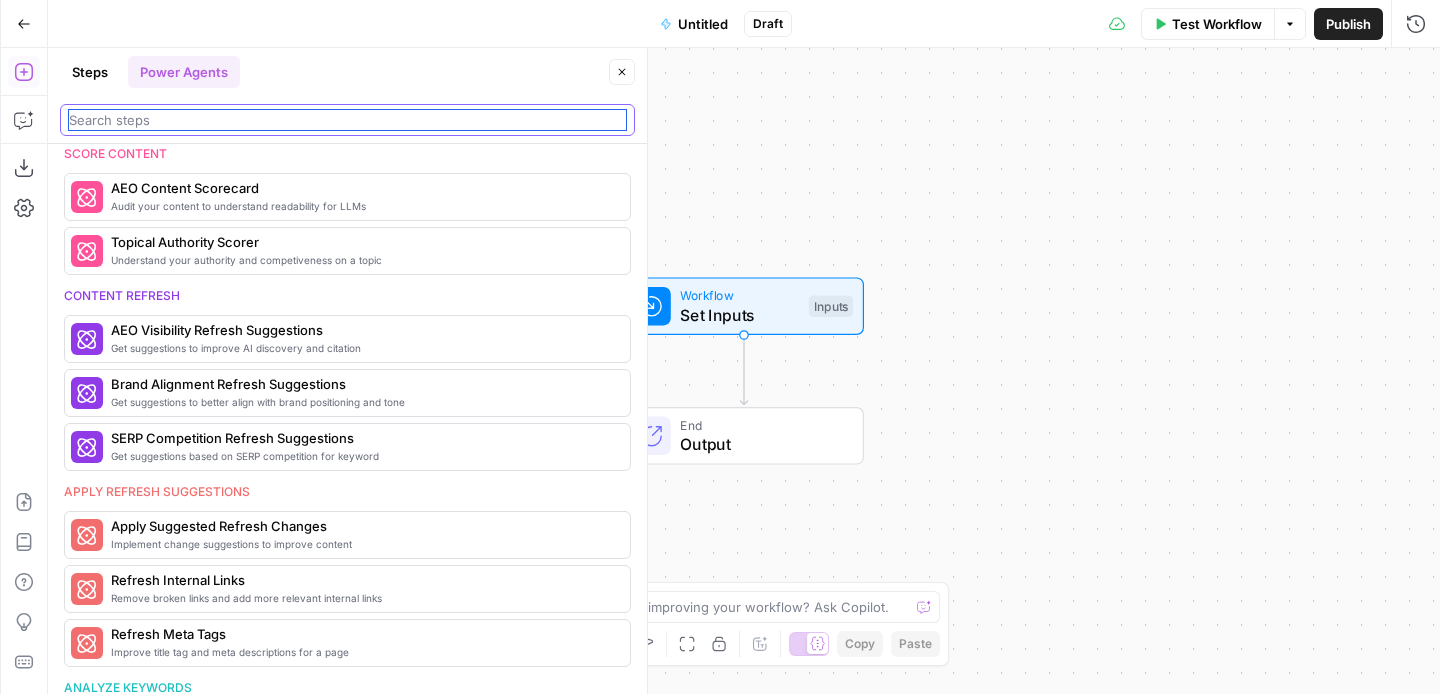 click at bounding box center [347, 120] 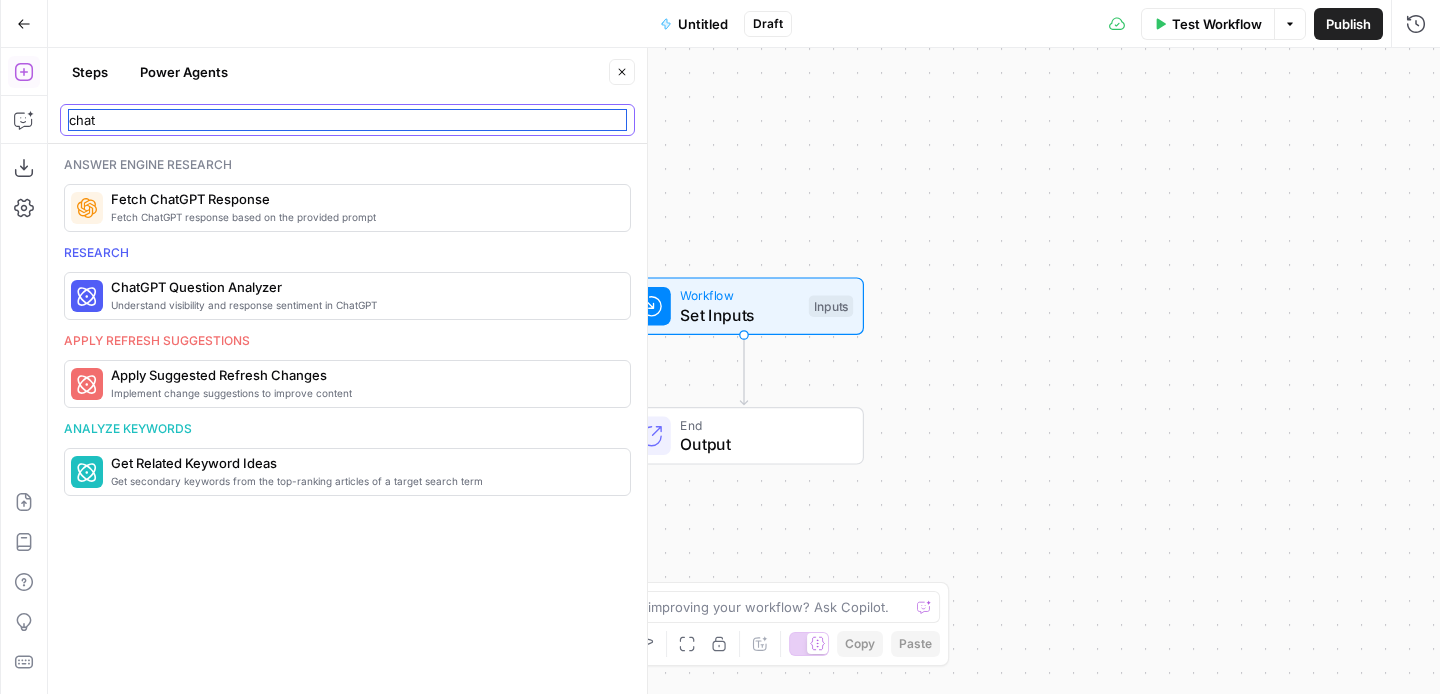 scroll, scrollTop: 0, scrollLeft: 0, axis: both 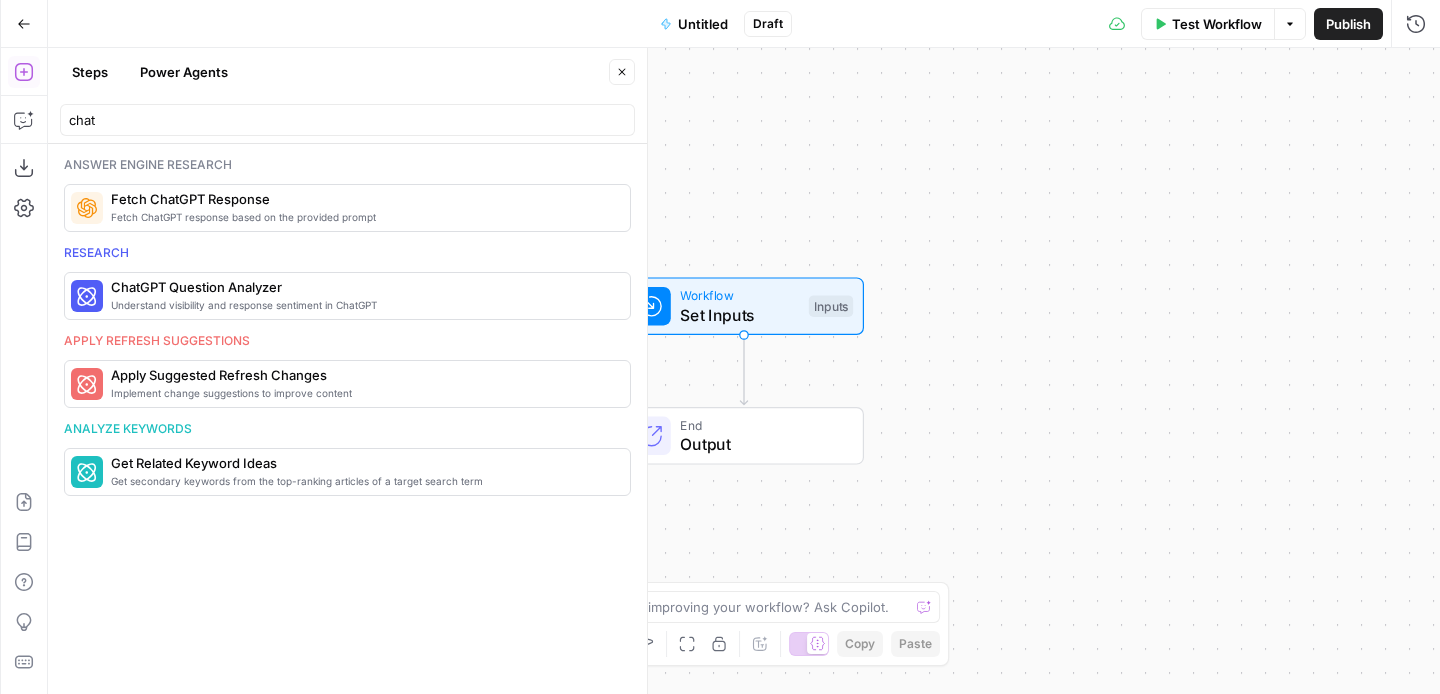 click on "Fetch ChatGPT Response" at bounding box center (362, 199) 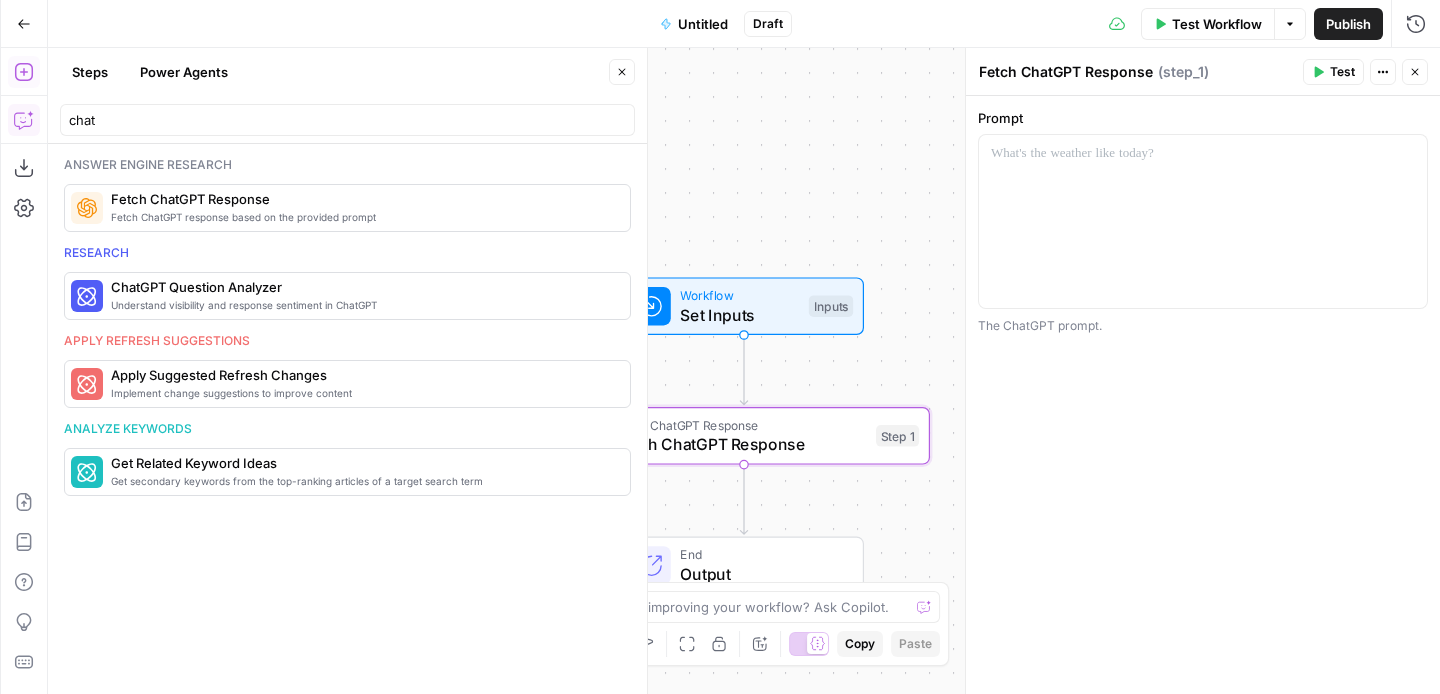click 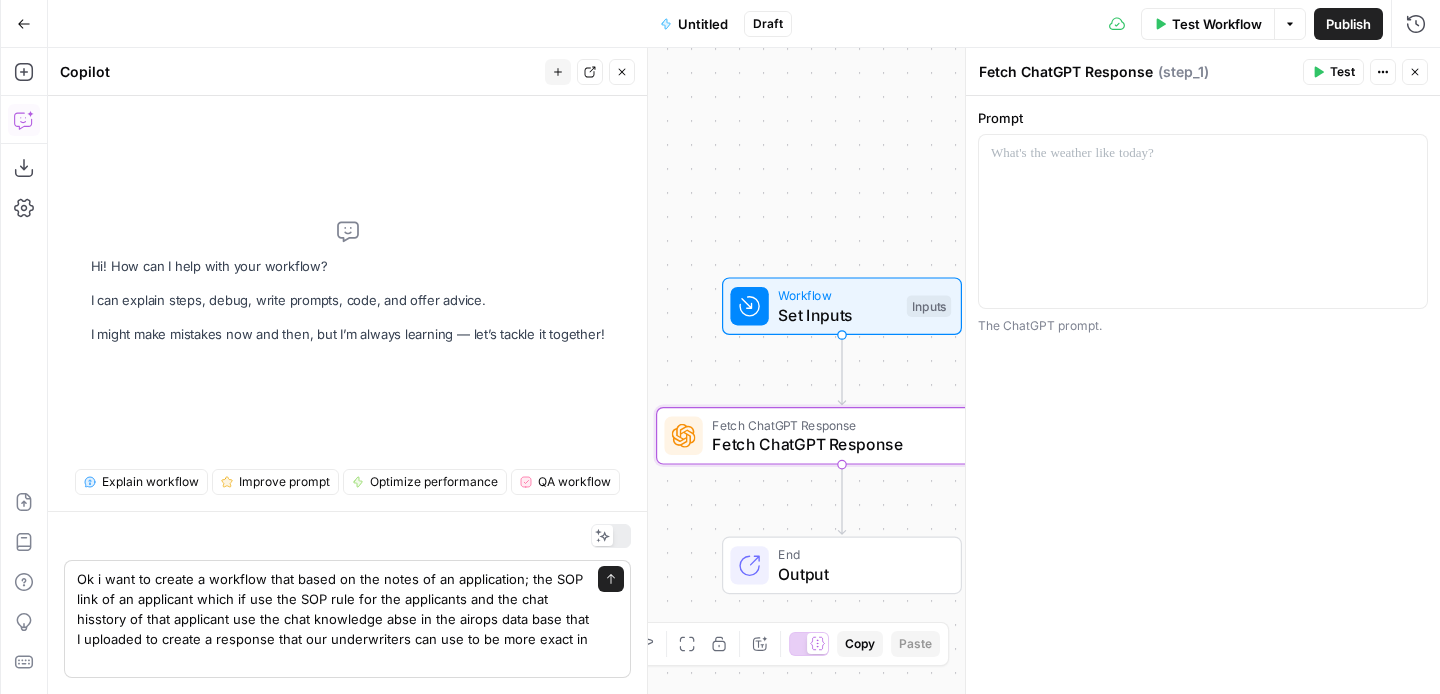 scroll, scrollTop: 0, scrollLeft: 0, axis: both 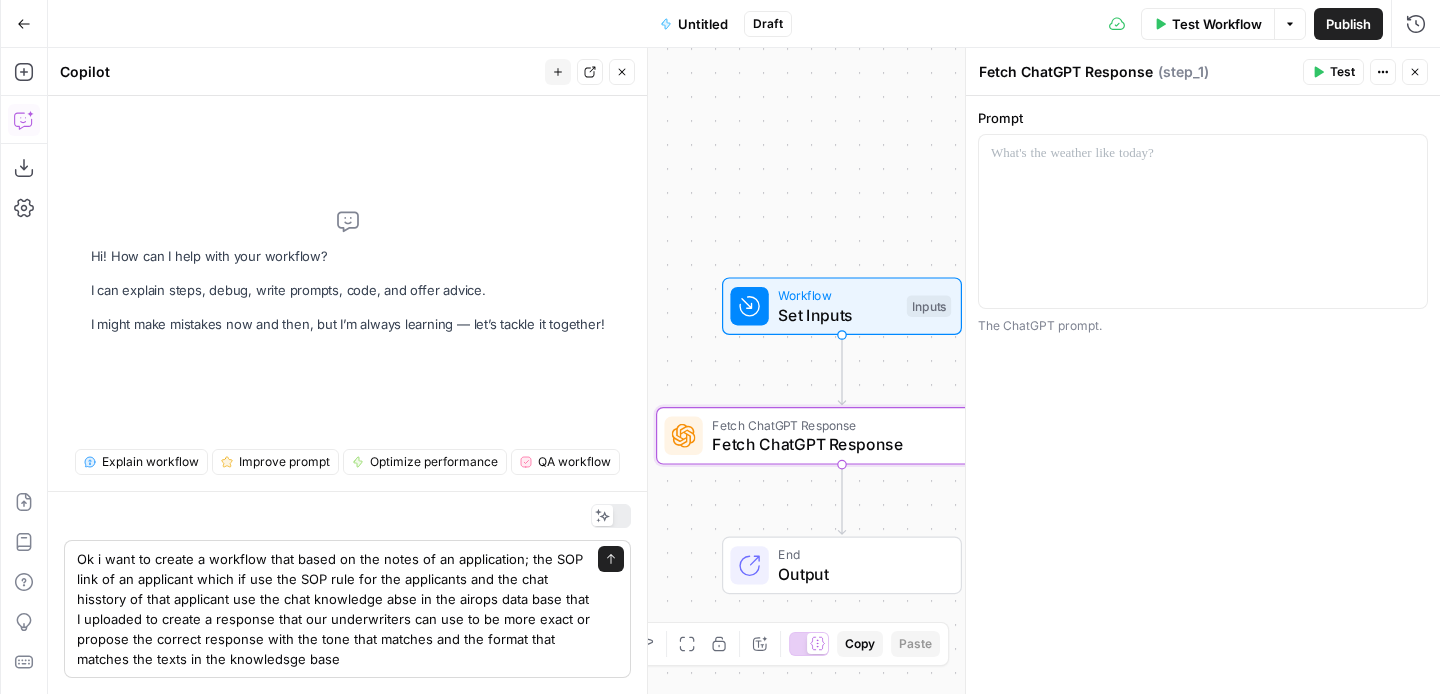 type on "Ok i want to create a workflow that based on the notes of an application; the SOP link of an applicant which if use the SOP rule for the applicants and the chat hisstory of that applicant use the chat knowledge abse in the airops data base that I uploaded to create a response that our underwriters can use to be more exact or propose the correct response with the tone that matches and the format that matches the texts in the knowledsge base" 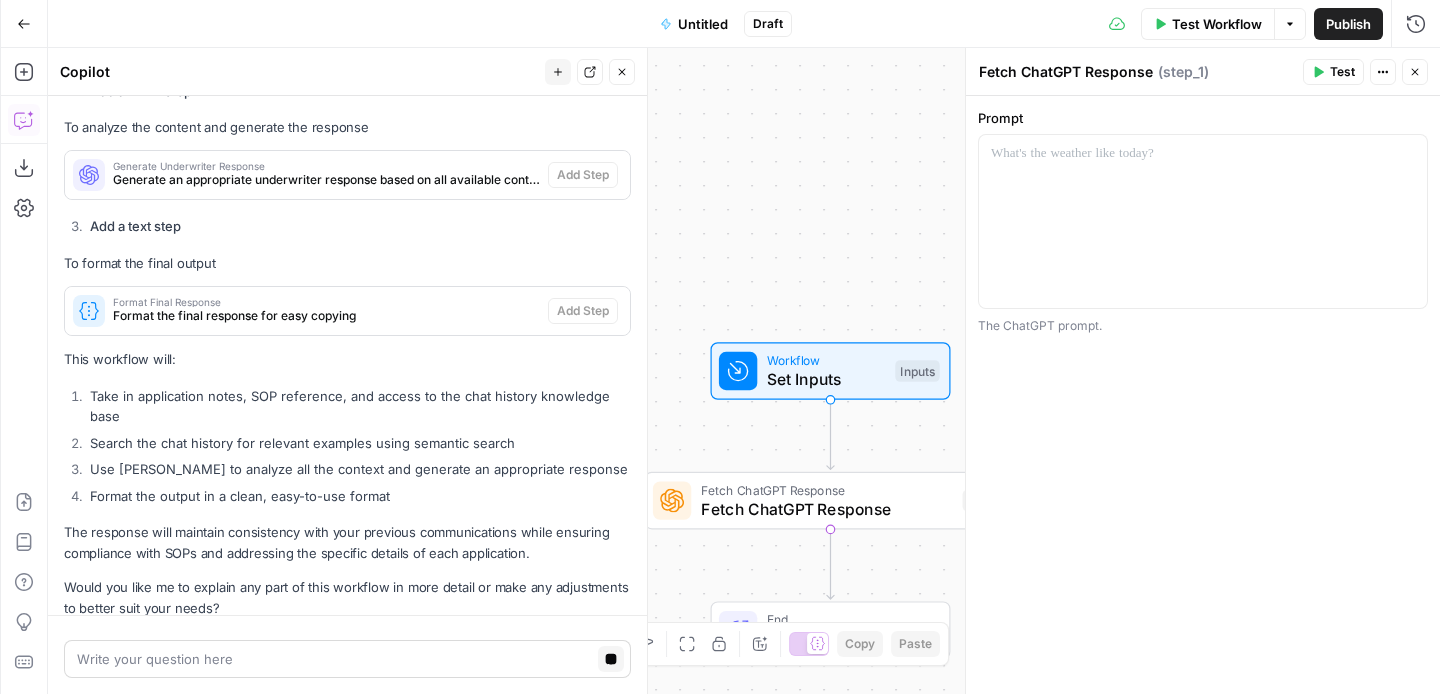 scroll, scrollTop: 1154, scrollLeft: 0, axis: vertical 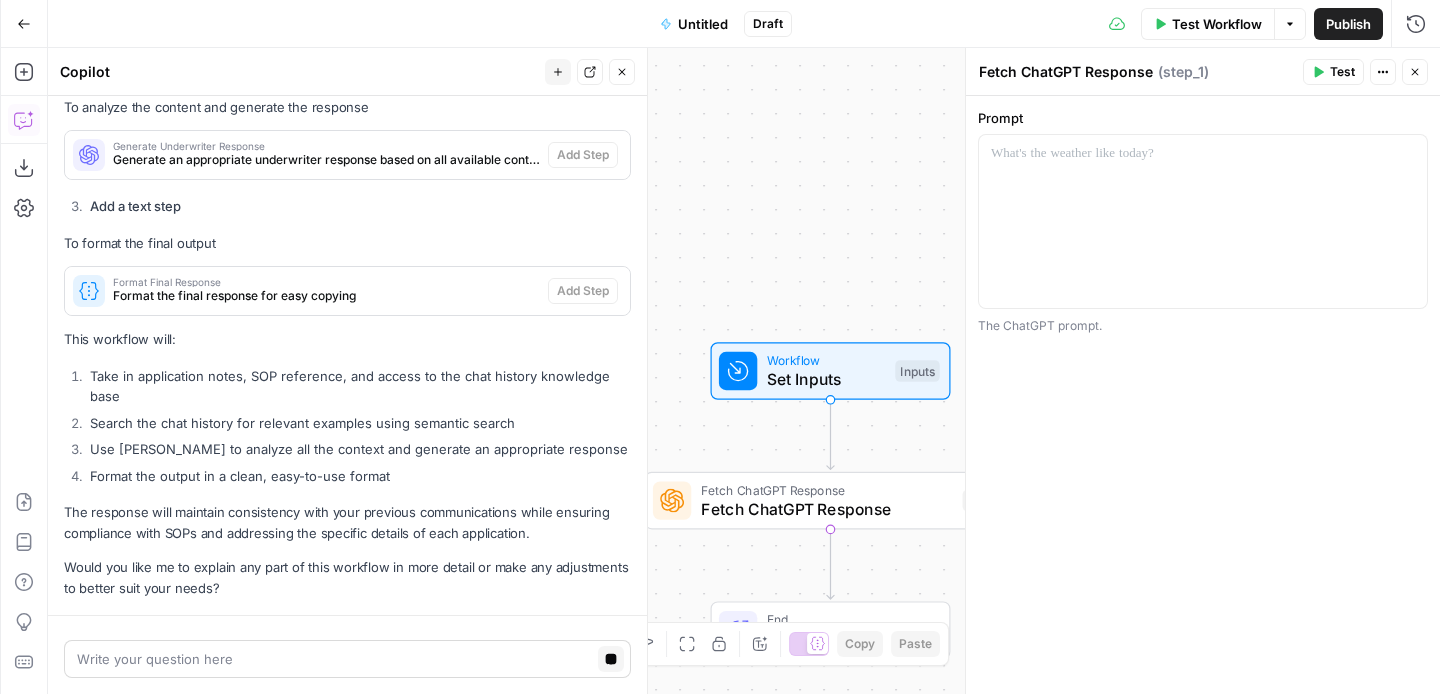 click at bounding box center (333, 659) 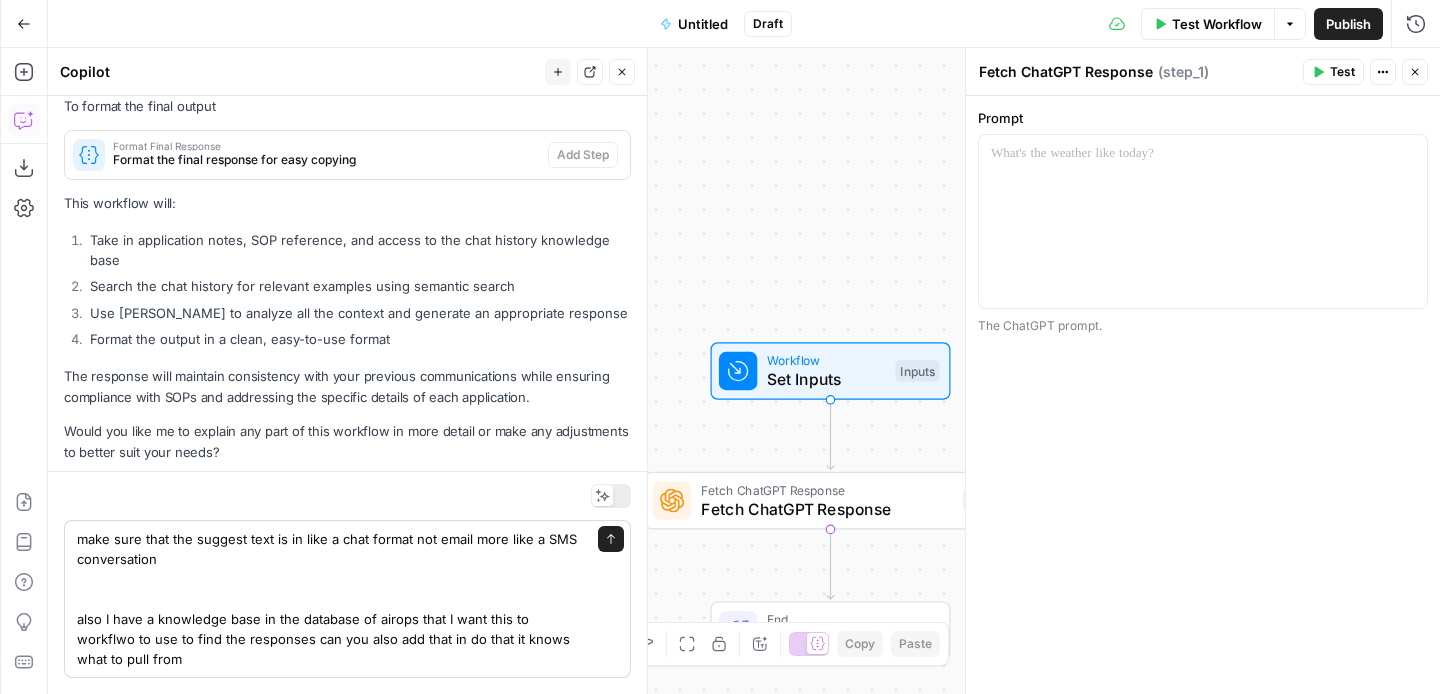 scroll, scrollTop: 1274, scrollLeft: 0, axis: vertical 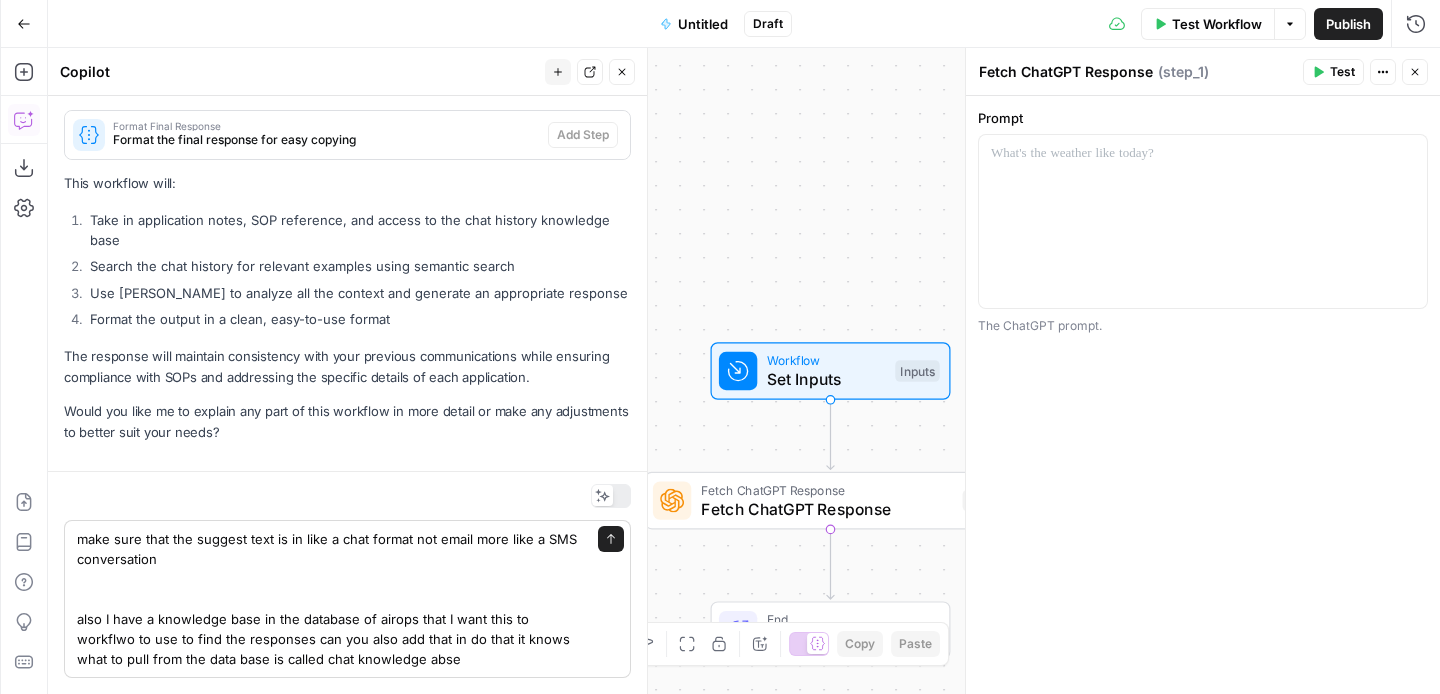 type on "make sure that the suggest text is in like a chat format not email more like a SMS conversation
also I have a knowledge base in the database of airops that I want this to workflwo to use to find the responses can you also add that in do that it knows what to pull from the data base is called chat knowledge abse" 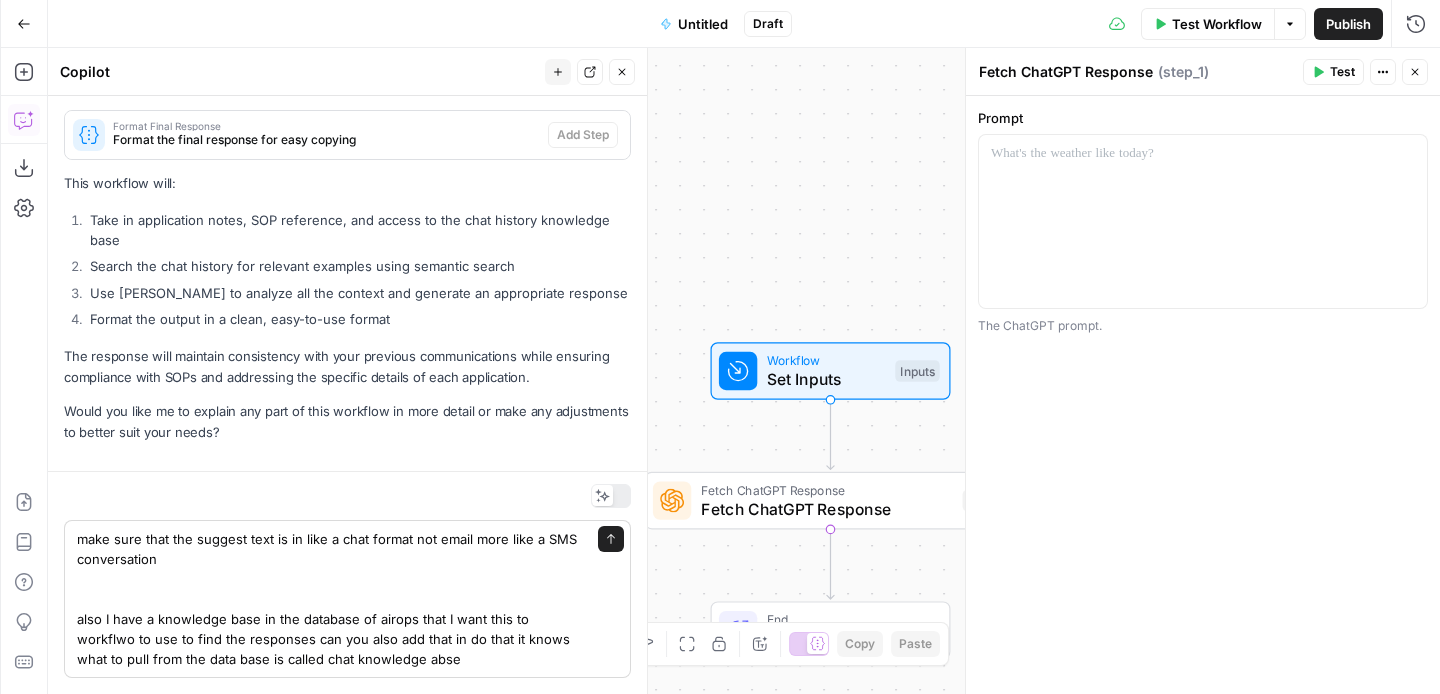 type 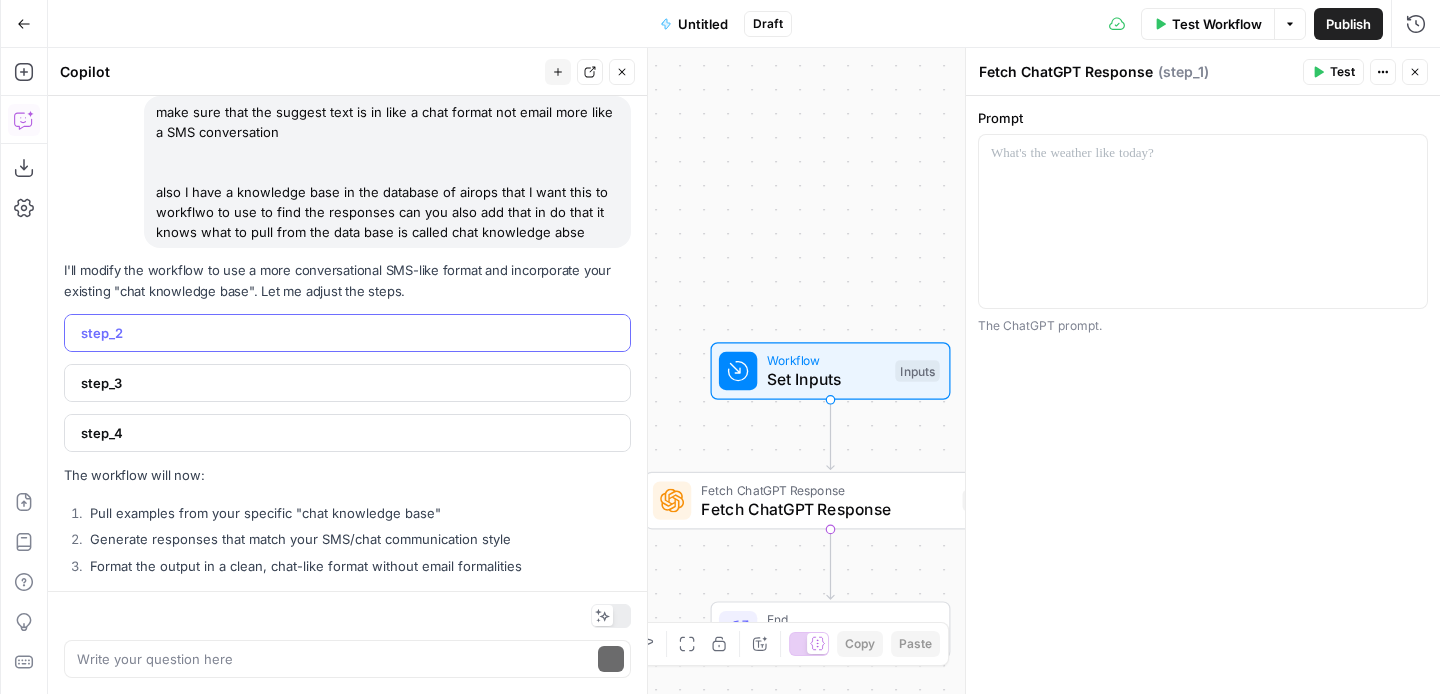 scroll, scrollTop: 1704, scrollLeft: 0, axis: vertical 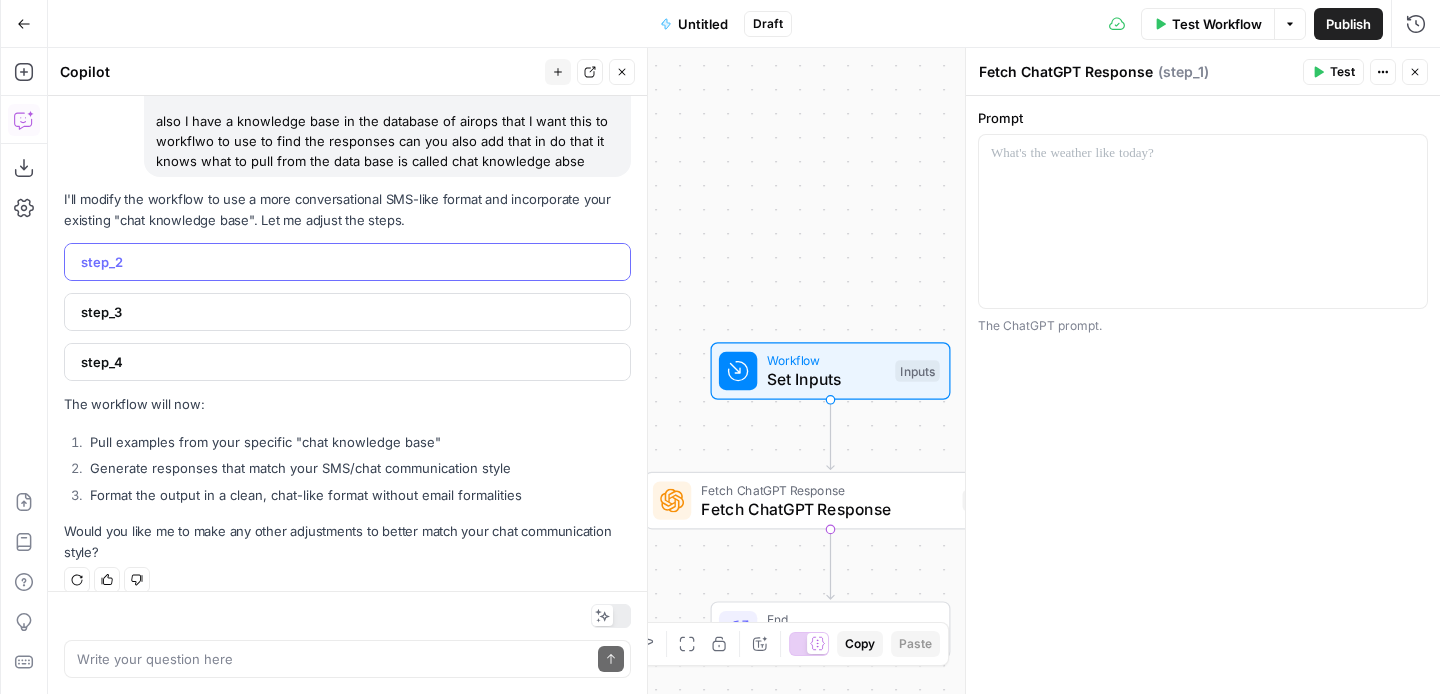 click on "step_2" at bounding box center (345, 262) 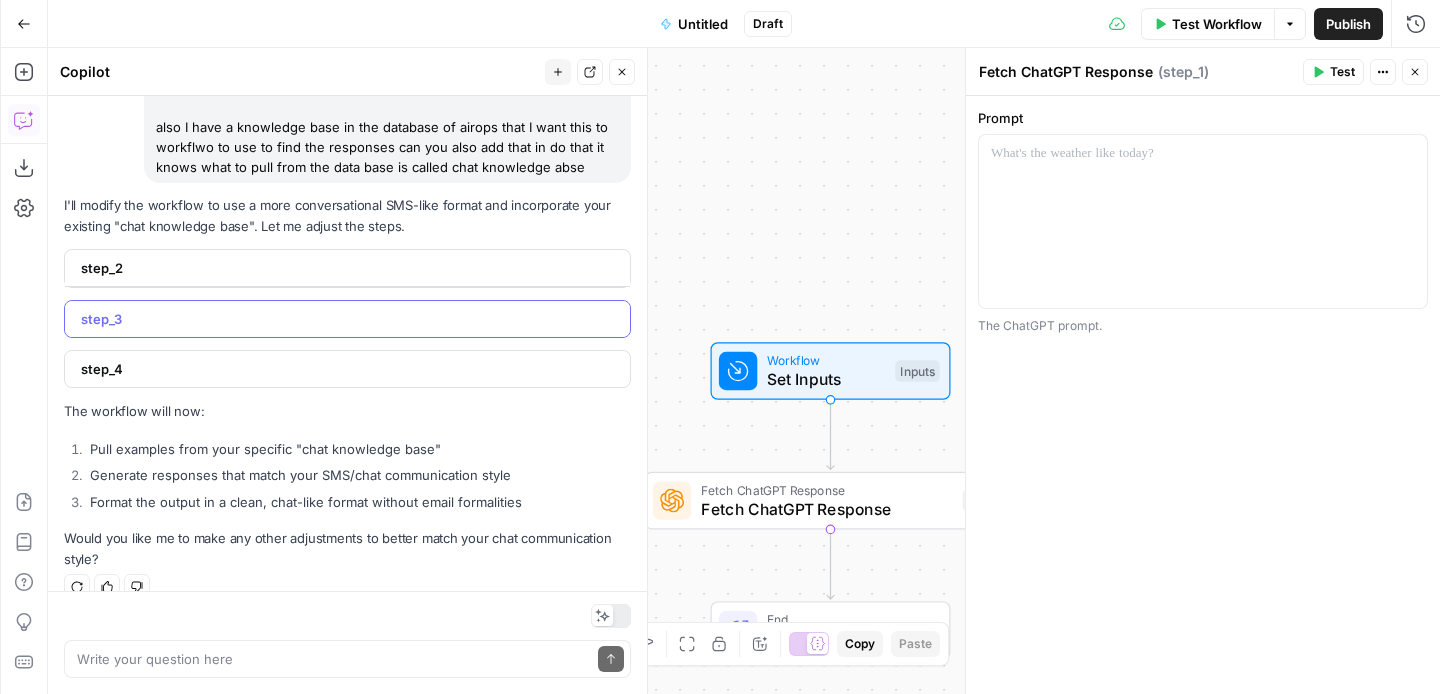 scroll, scrollTop: 1705, scrollLeft: 0, axis: vertical 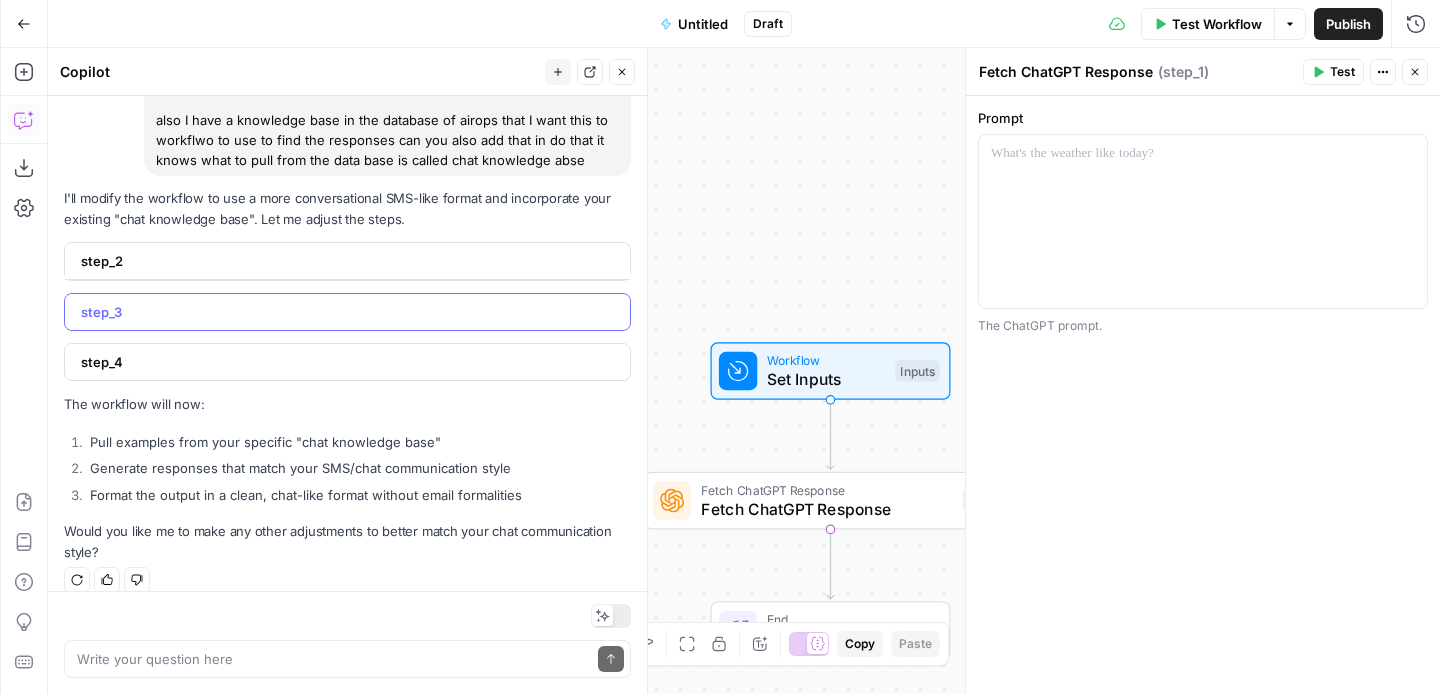 click on "step_3" at bounding box center [341, 312] 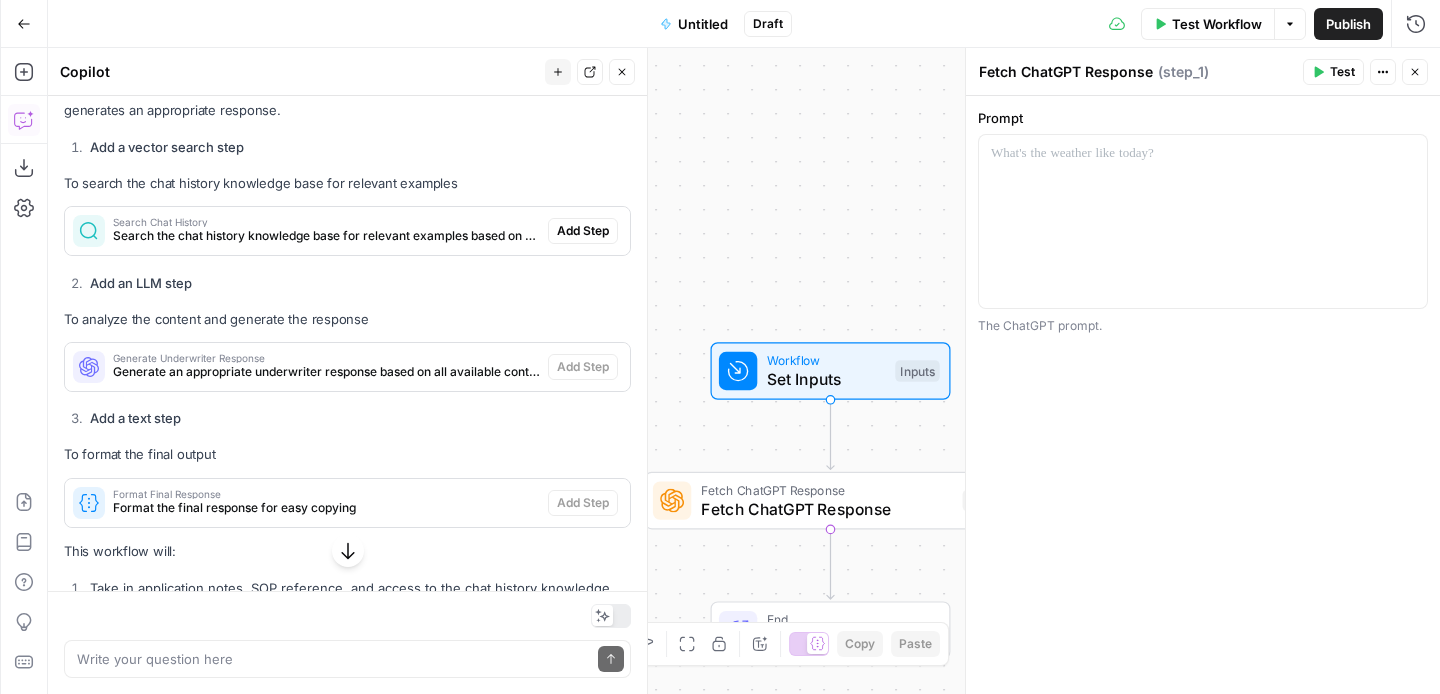 scroll, scrollTop: 775, scrollLeft: 0, axis: vertical 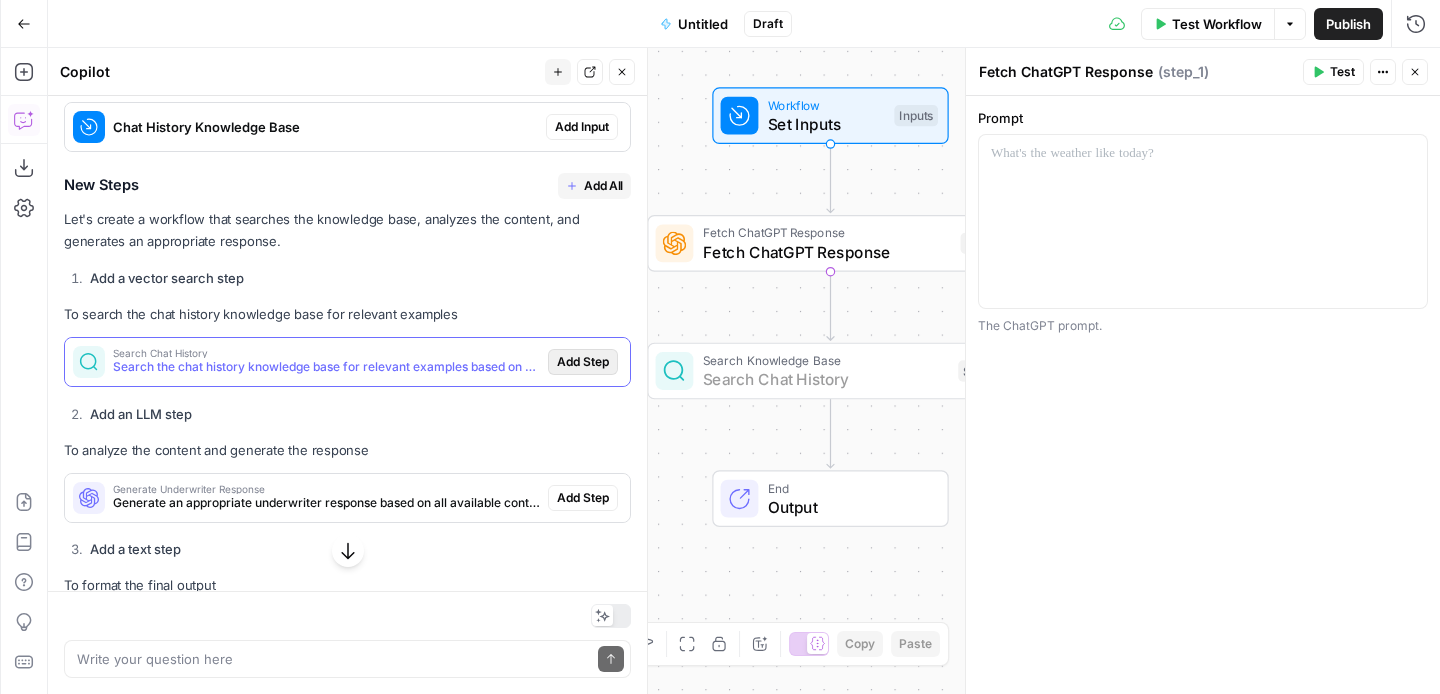 click on "Add Step" at bounding box center (583, 362) 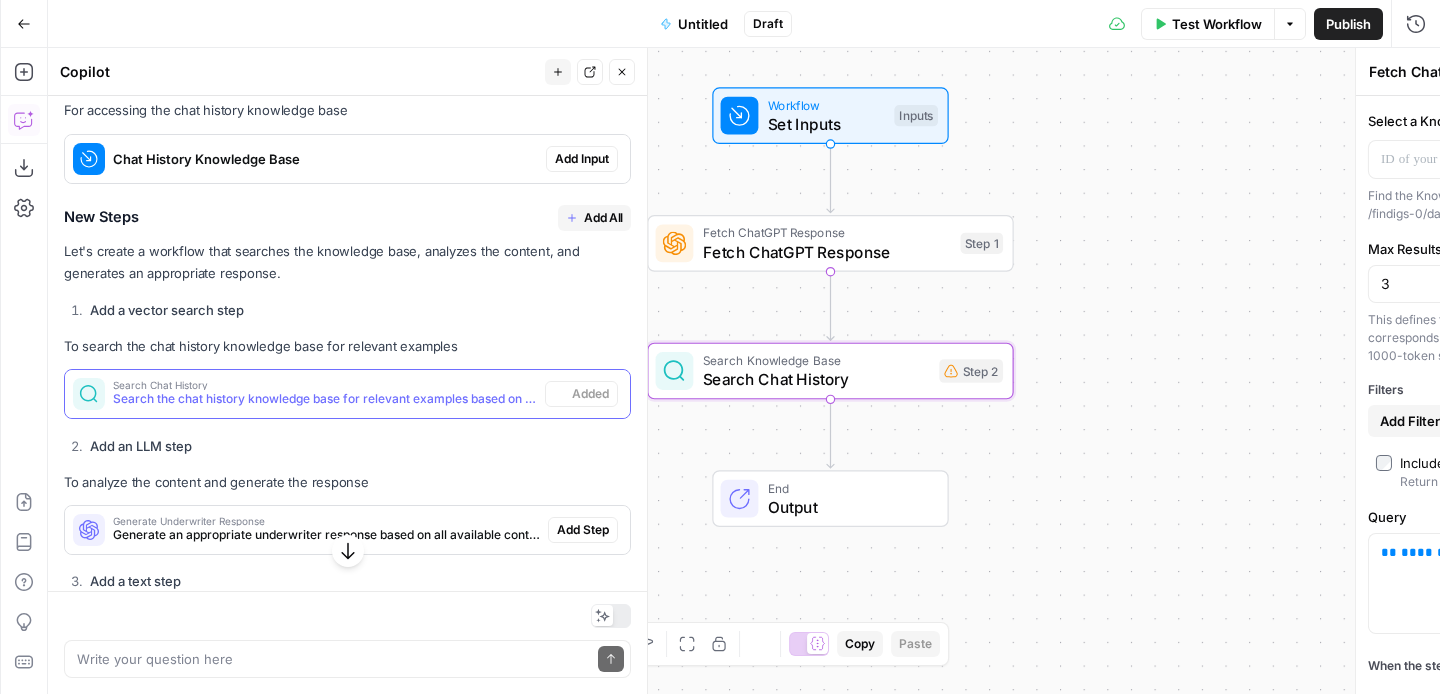 type on "Search Chat History" 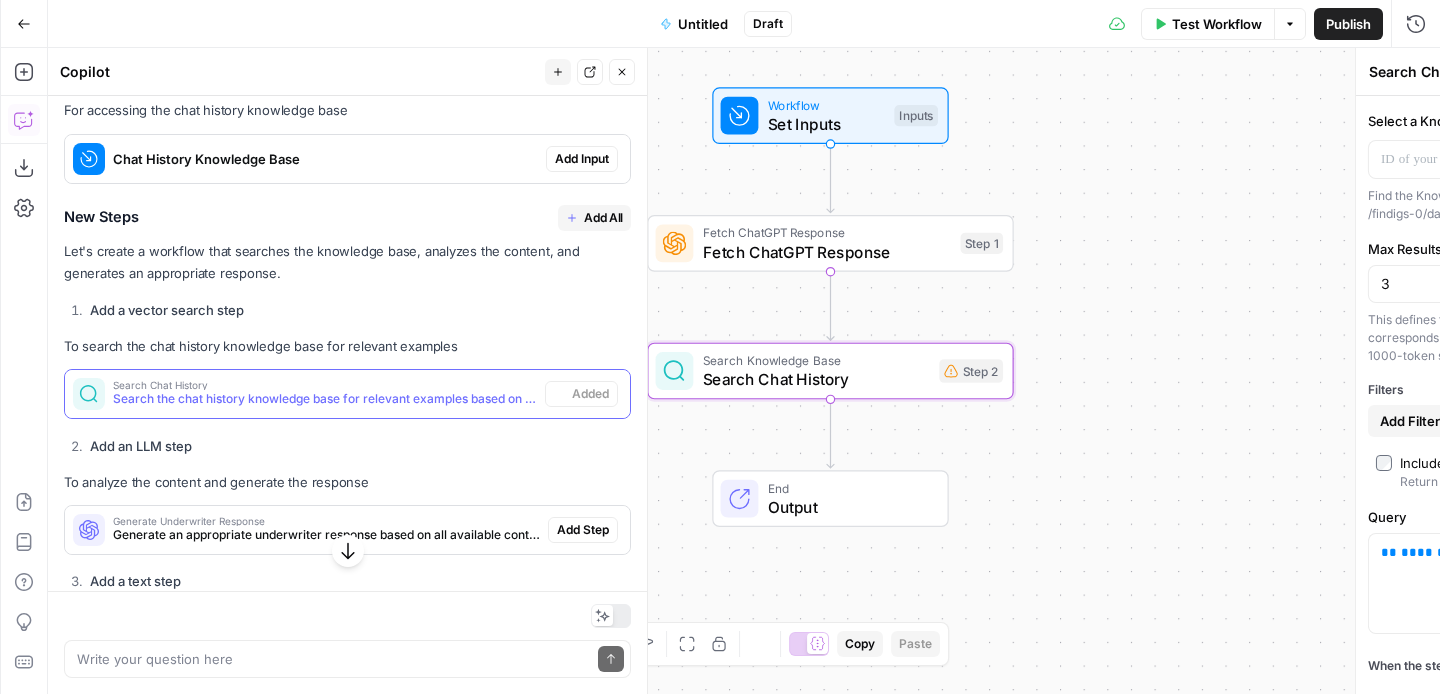 scroll, scrollTop: 807, scrollLeft: 0, axis: vertical 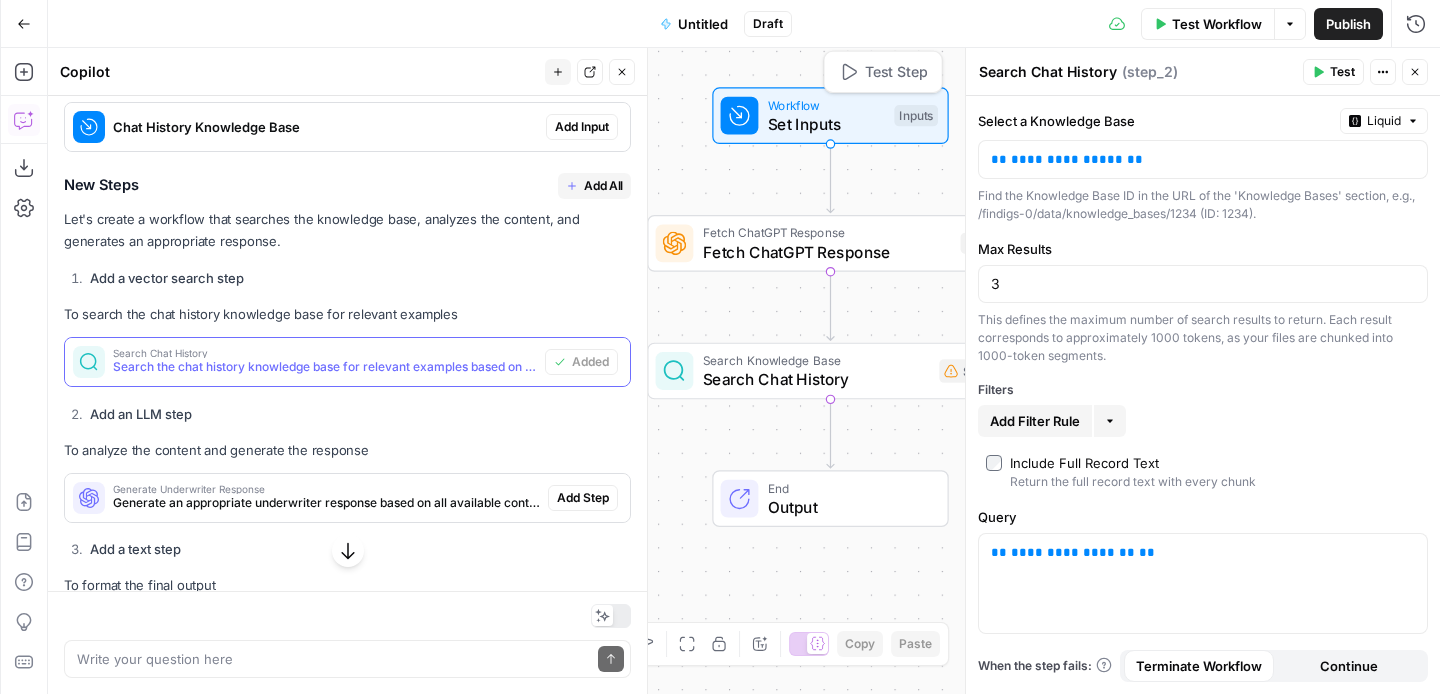 click on "Inputs" at bounding box center (916, 115) 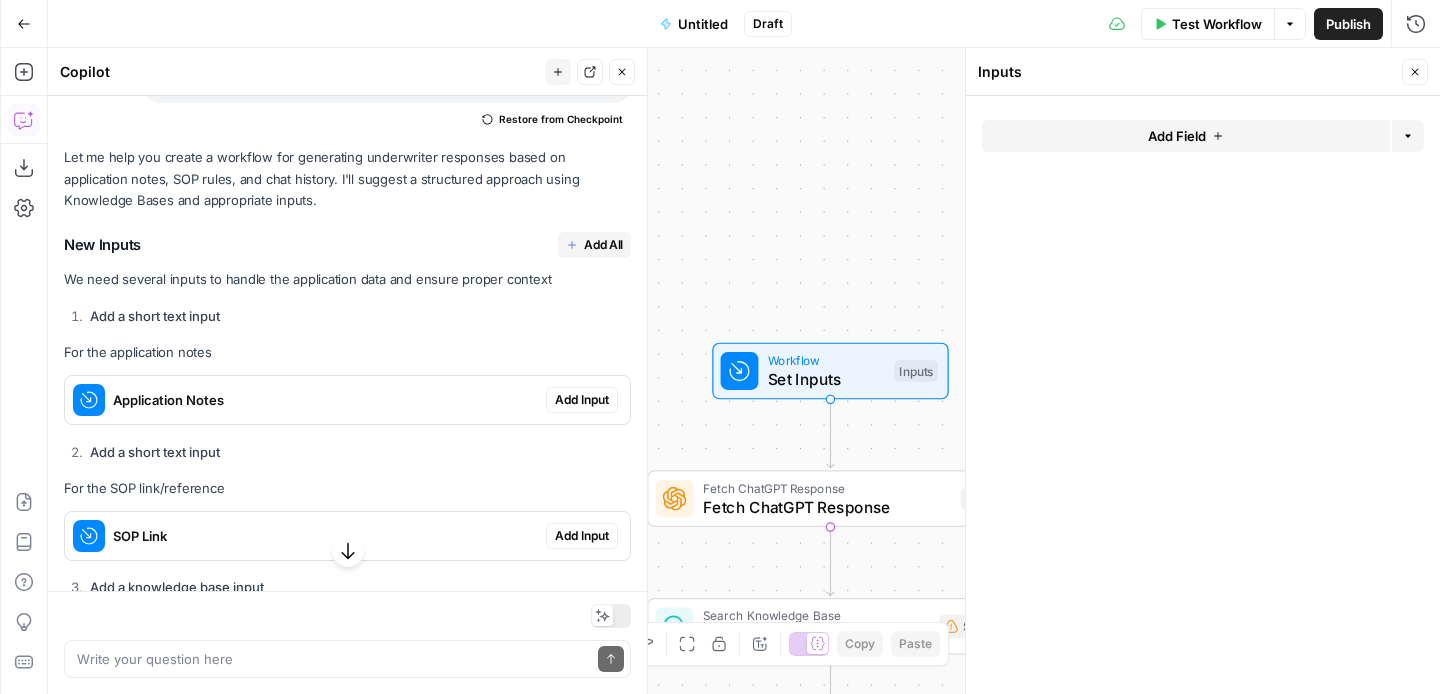 scroll, scrollTop: 341, scrollLeft: 0, axis: vertical 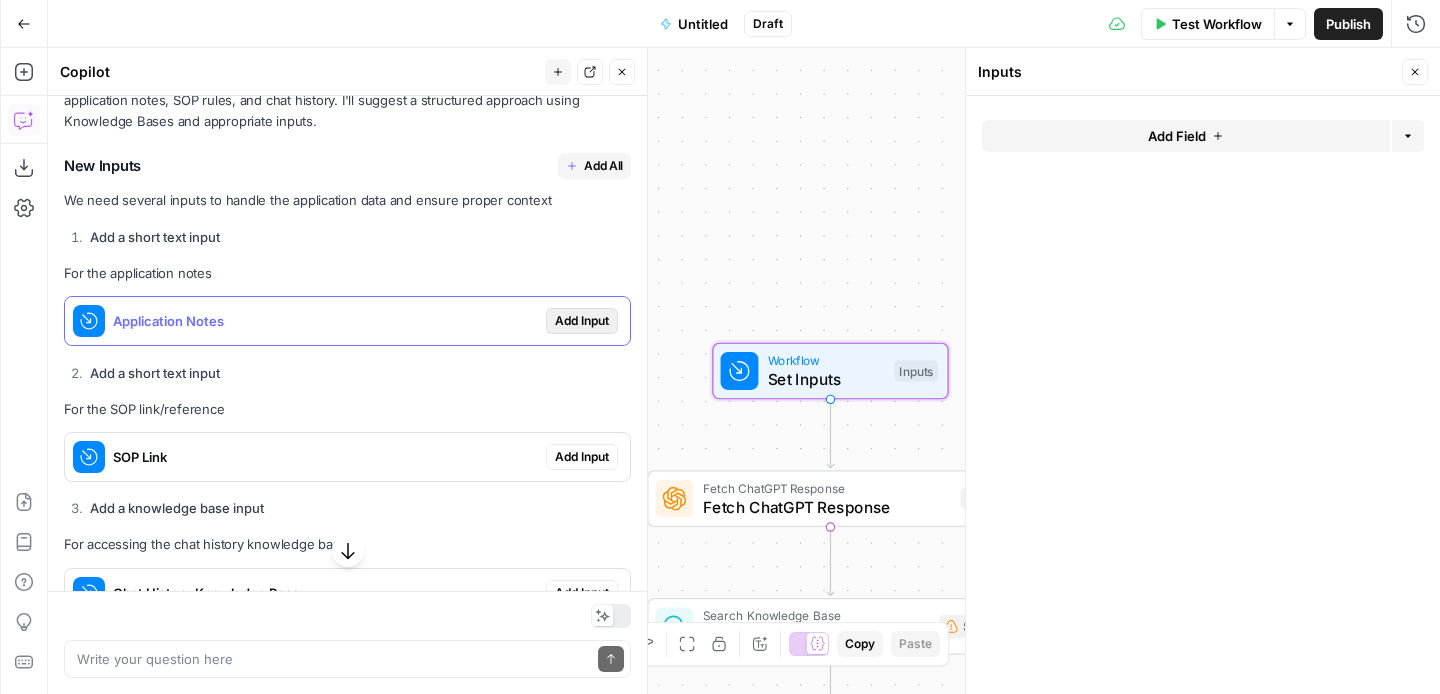 click on "Add Input" at bounding box center [582, 321] 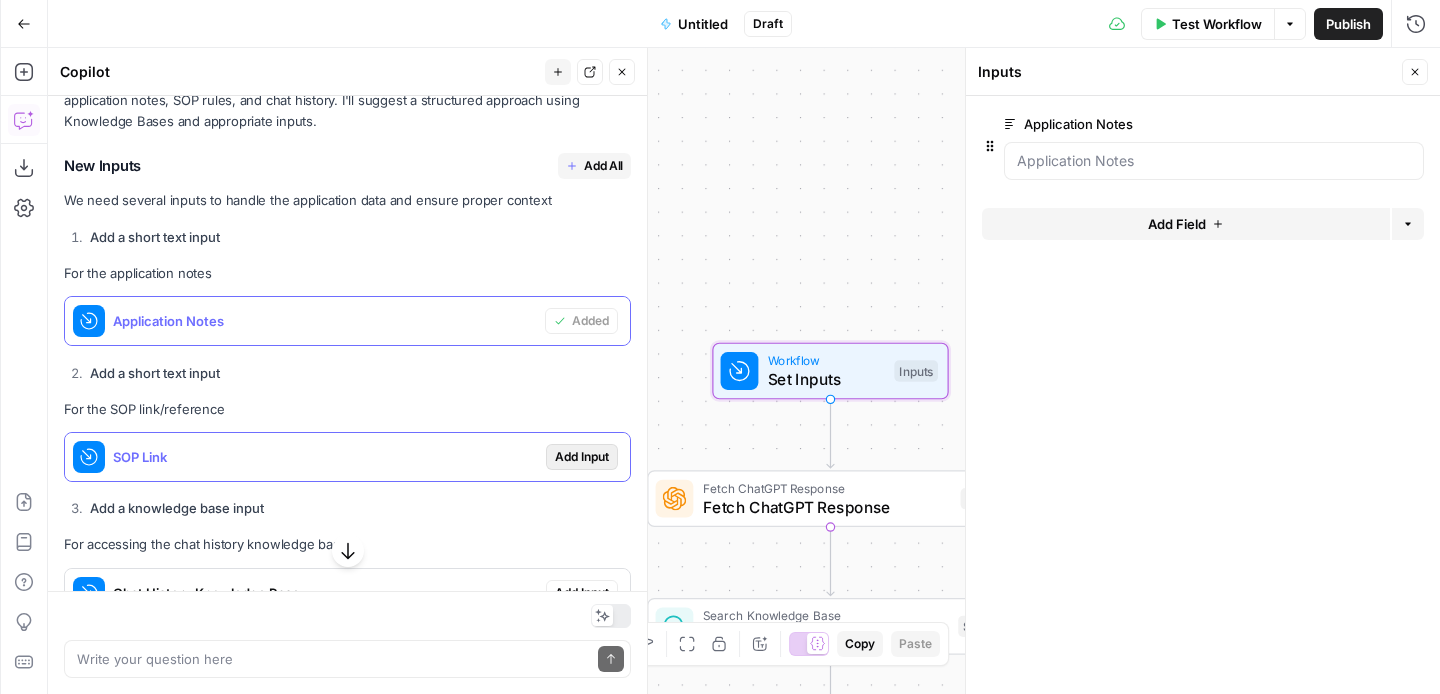 click on "Add Input" at bounding box center [582, 457] 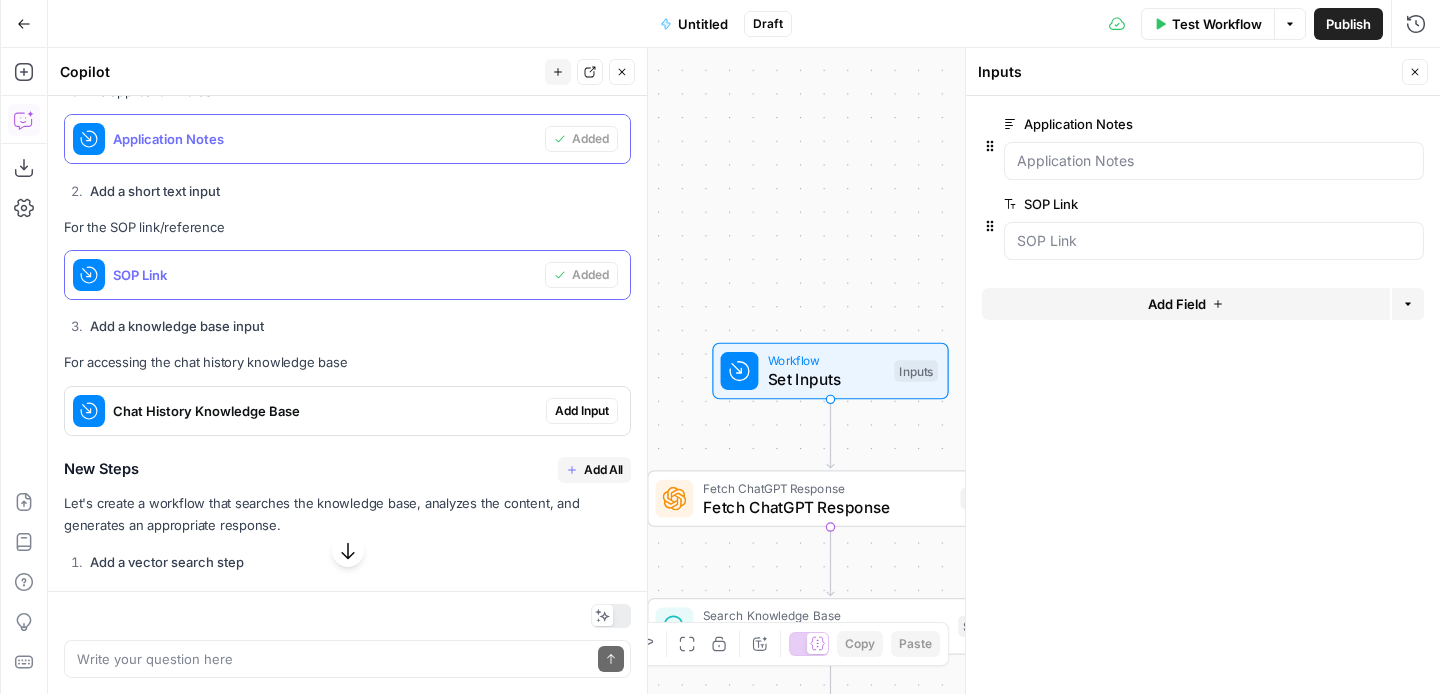 scroll, scrollTop: 692, scrollLeft: 0, axis: vertical 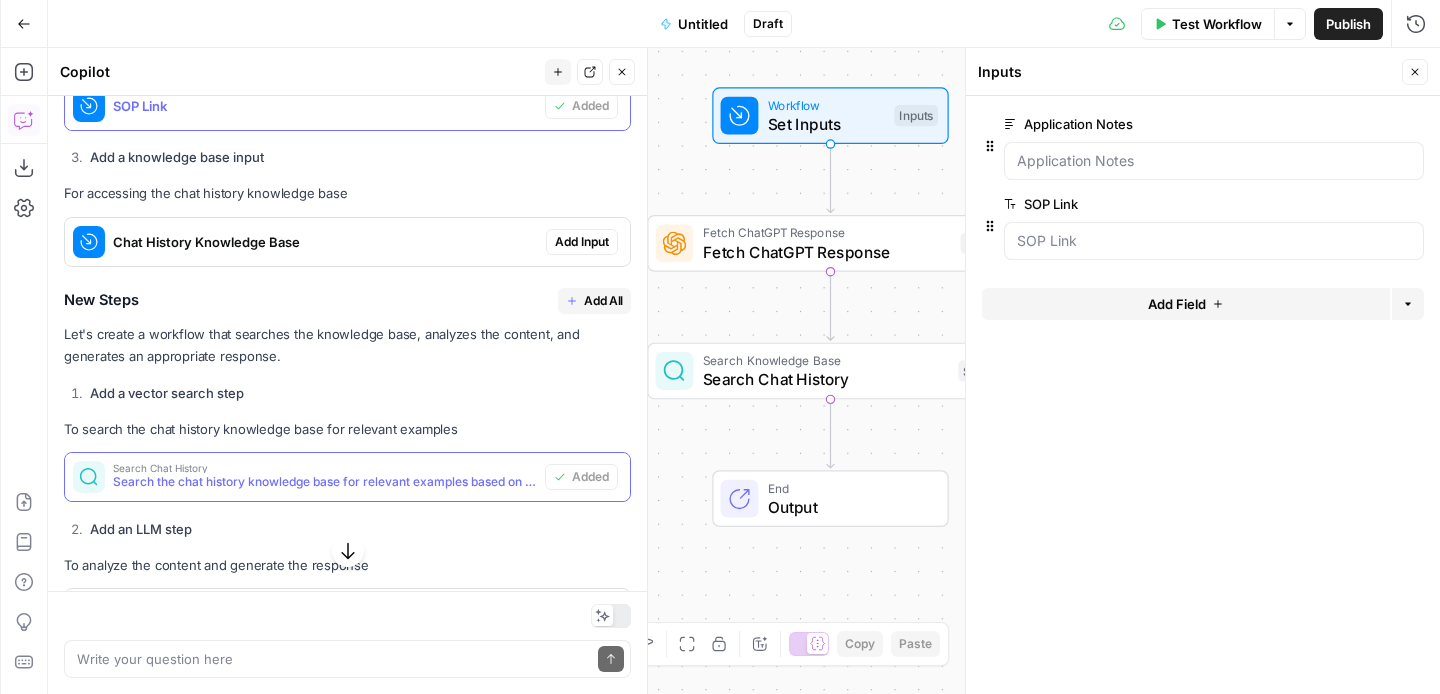 click on "Search Chat History" at bounding box center [826, 379] 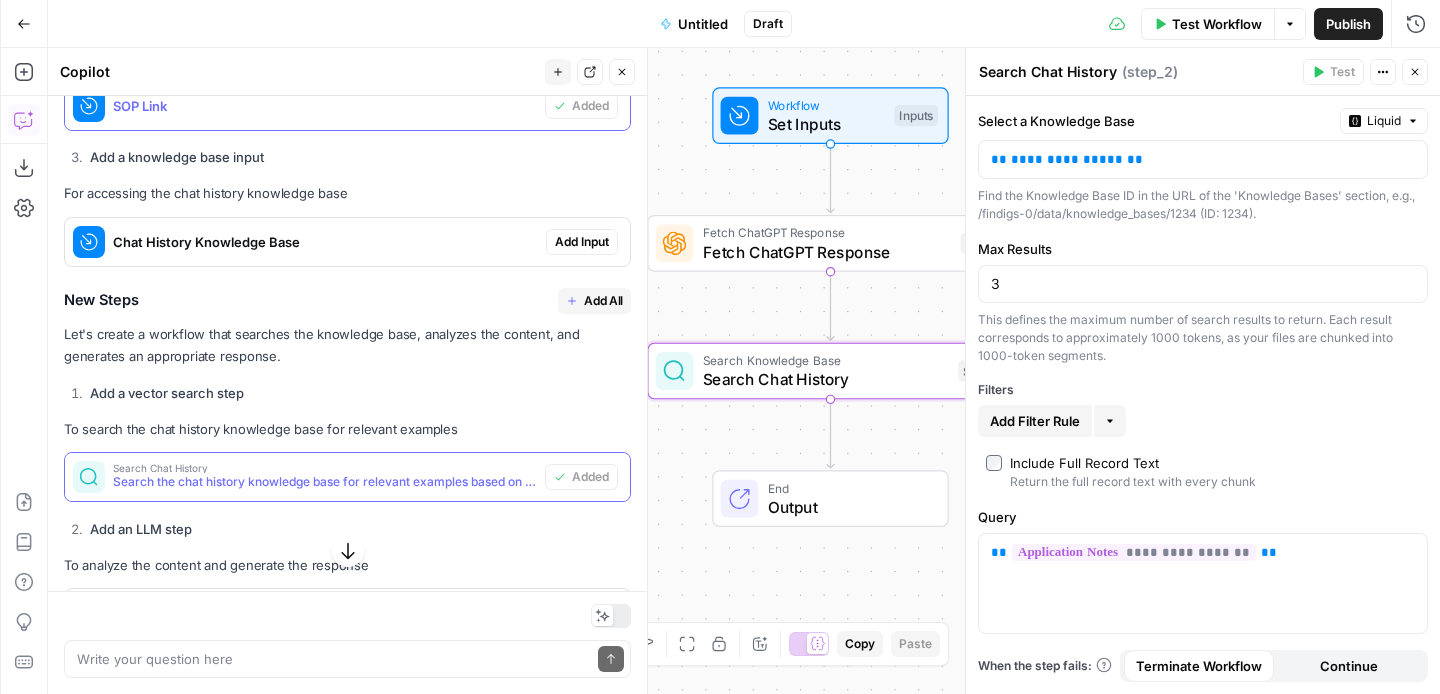 scroll, scrollTop: 844, scrollLeft: 0, axis: vertical 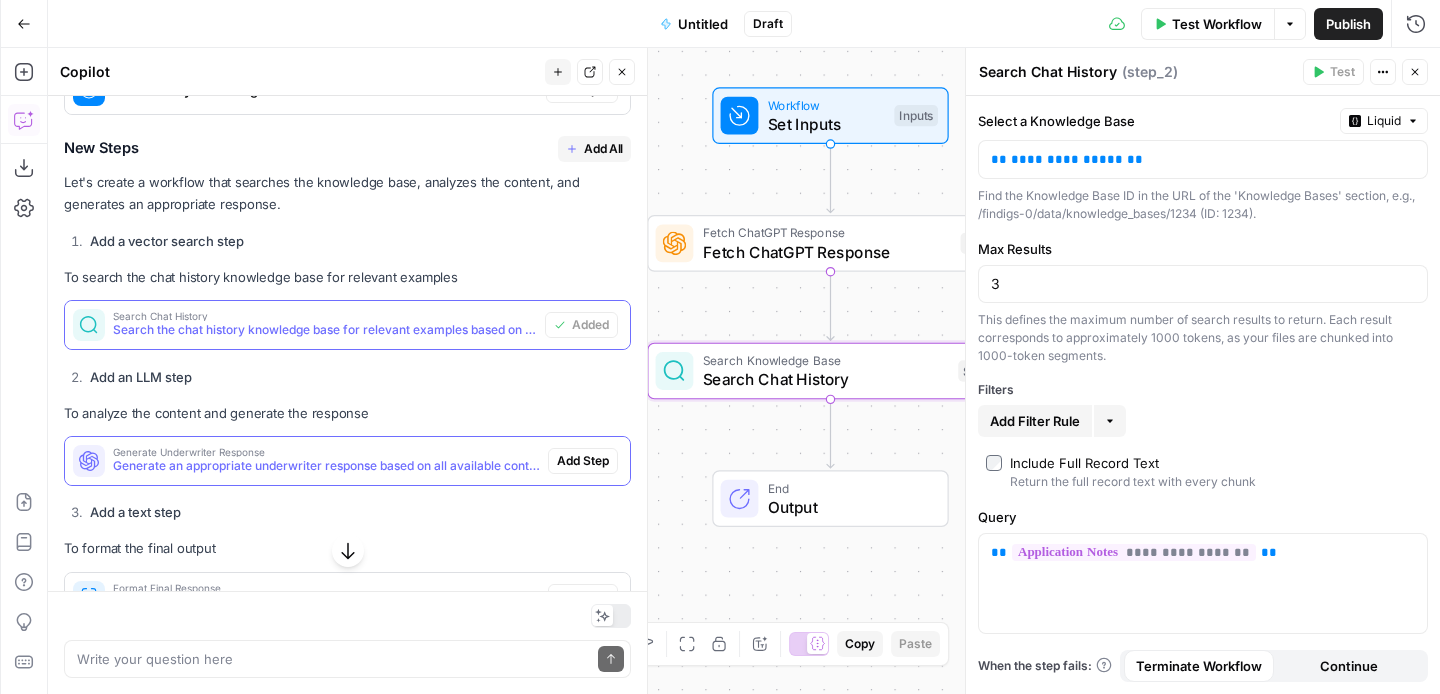 click on "Generate an appropriate underwriter response based on all available context" at bounding box center [326, 466] 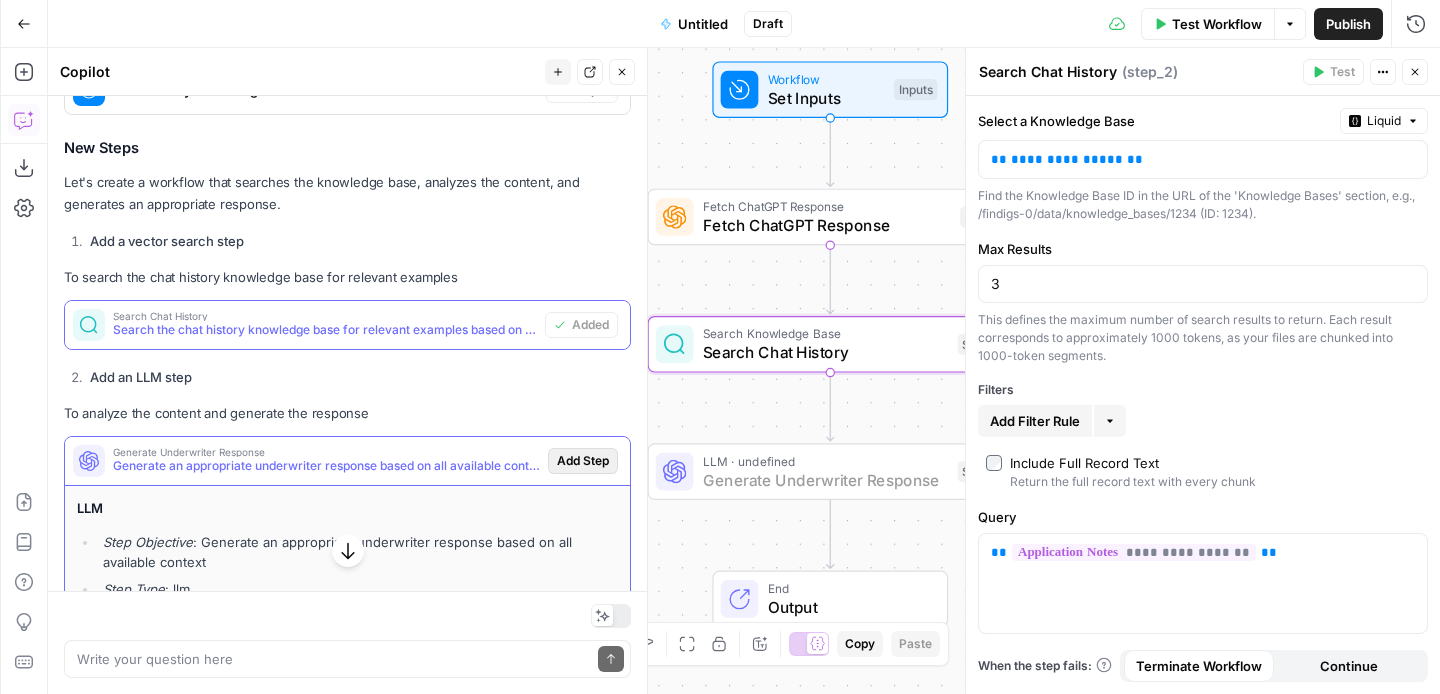 click on "Add Step" at bounding box center [583, 461] 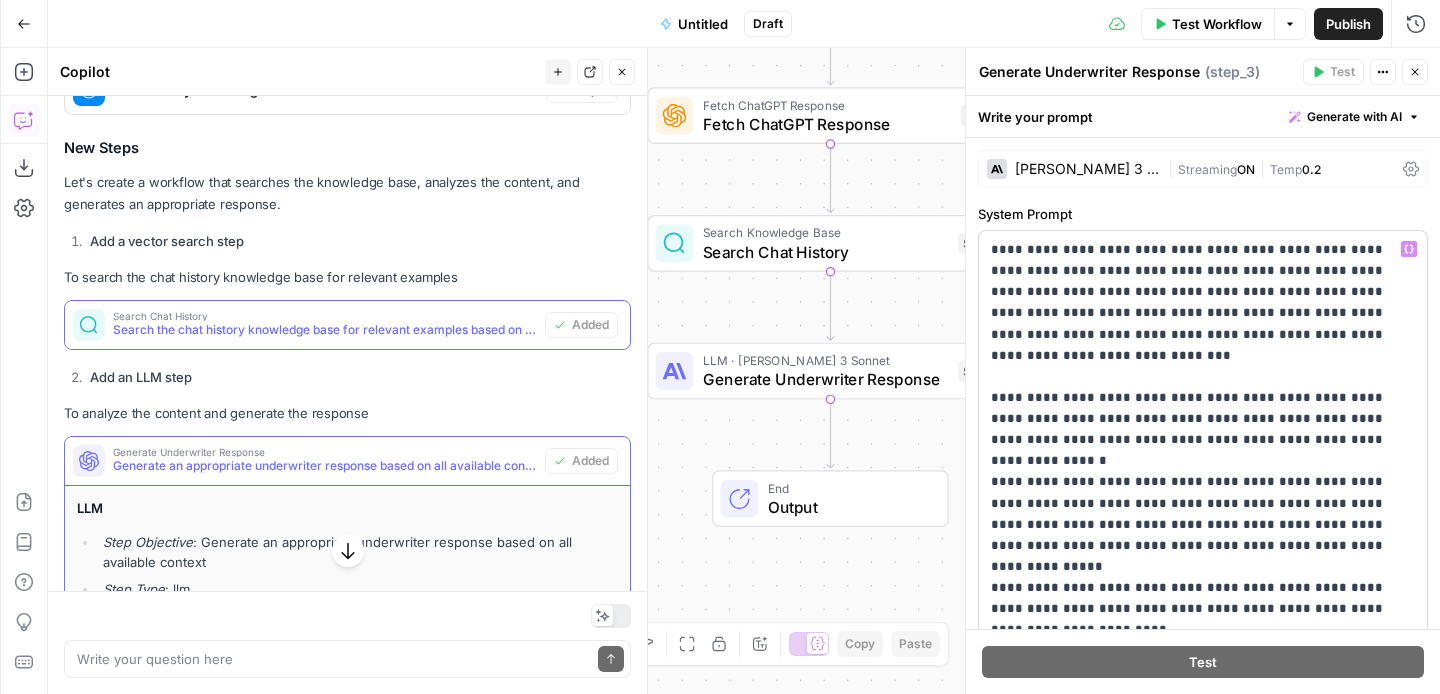 scroll, scrollTop: 67, scrollLeft: 0, axis: vertical 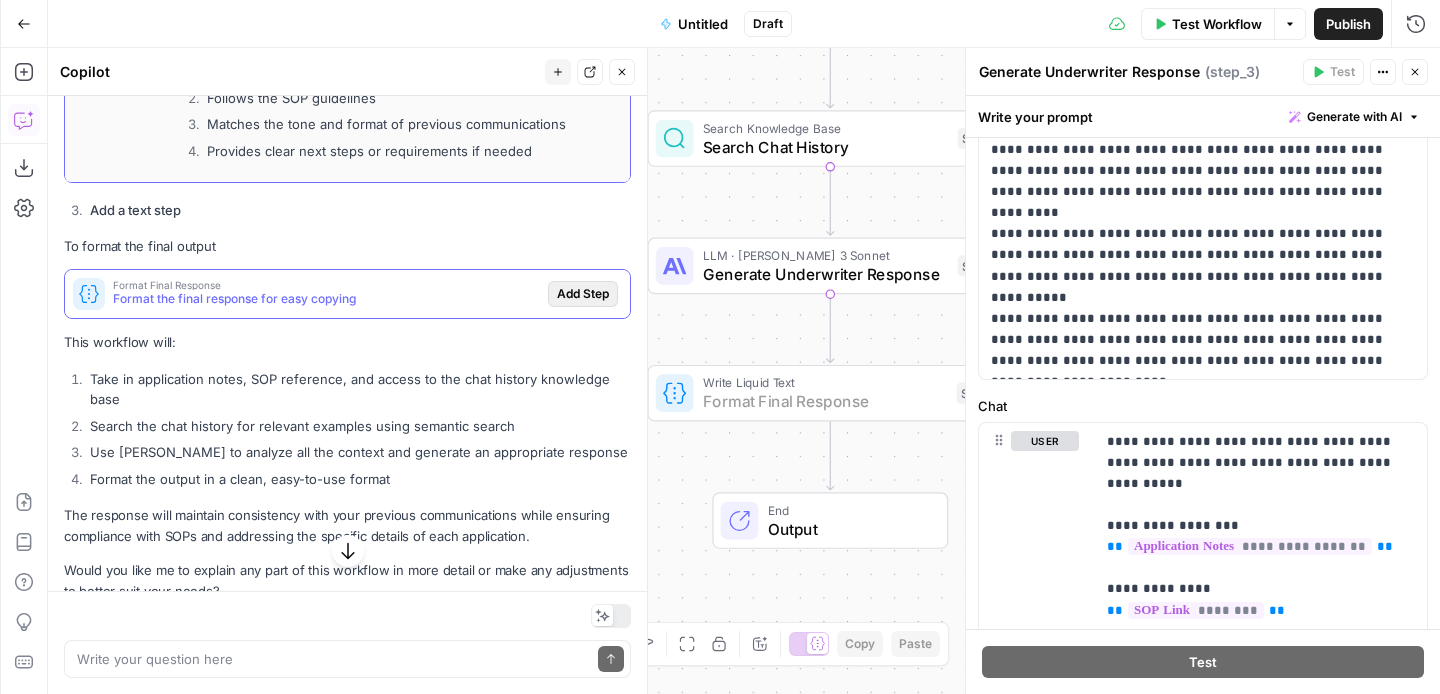 click on "Add Step" at bounding box center (583, 294) 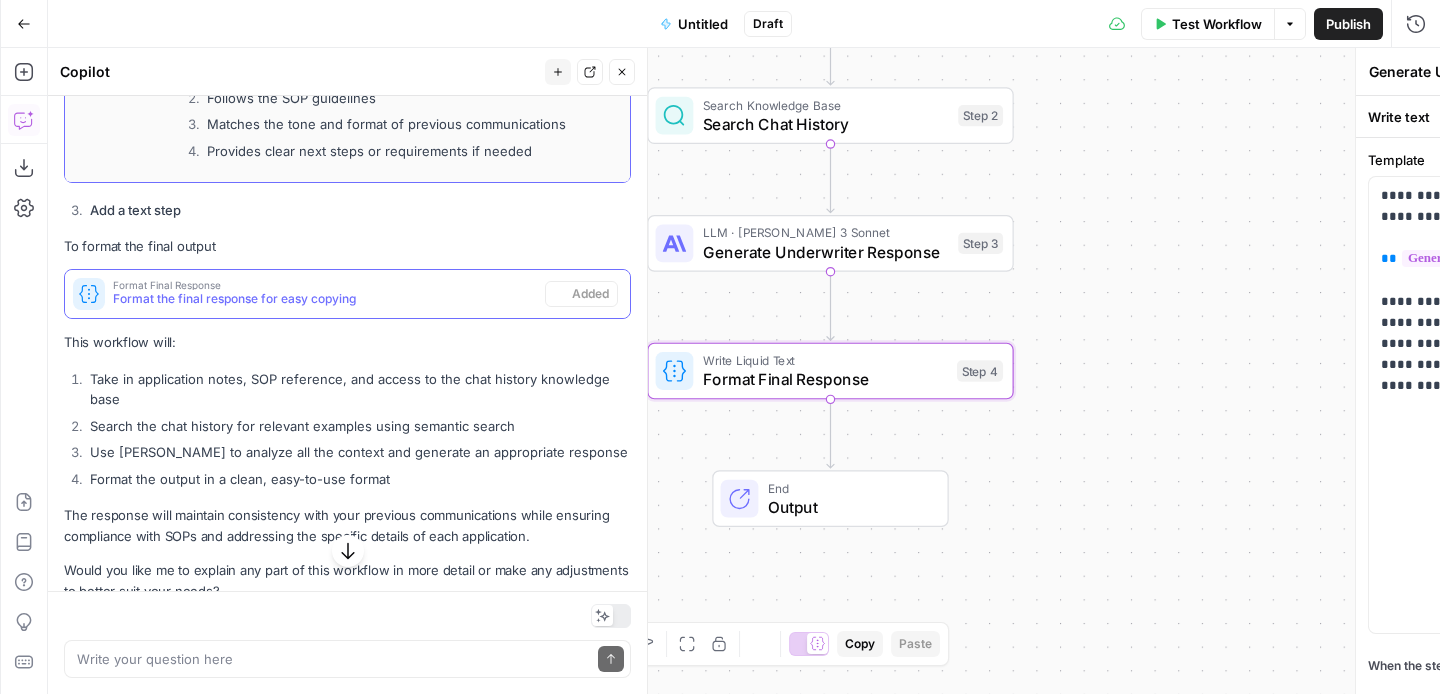 type on "Format Final Response" 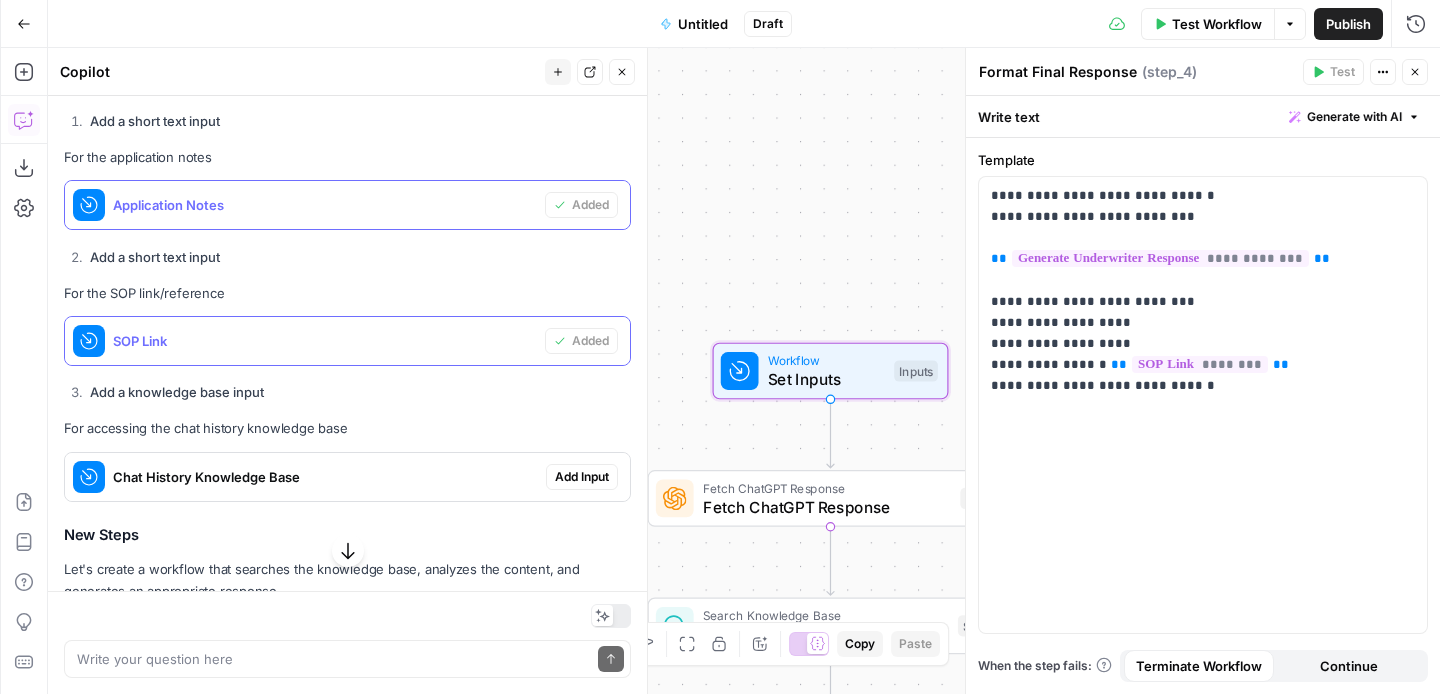 scroll, scrollTop: 476, scrollLeft: 0, axis: vertical 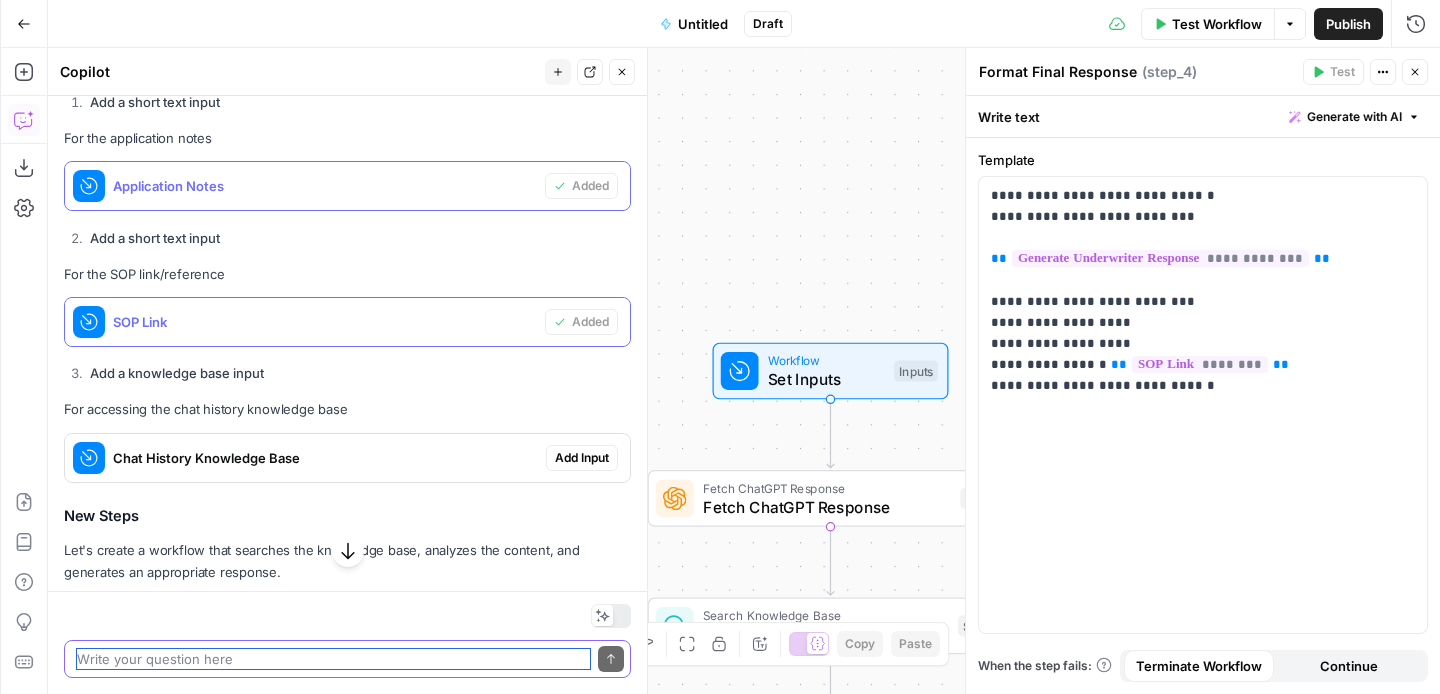 click at bounding box center [333, 659] 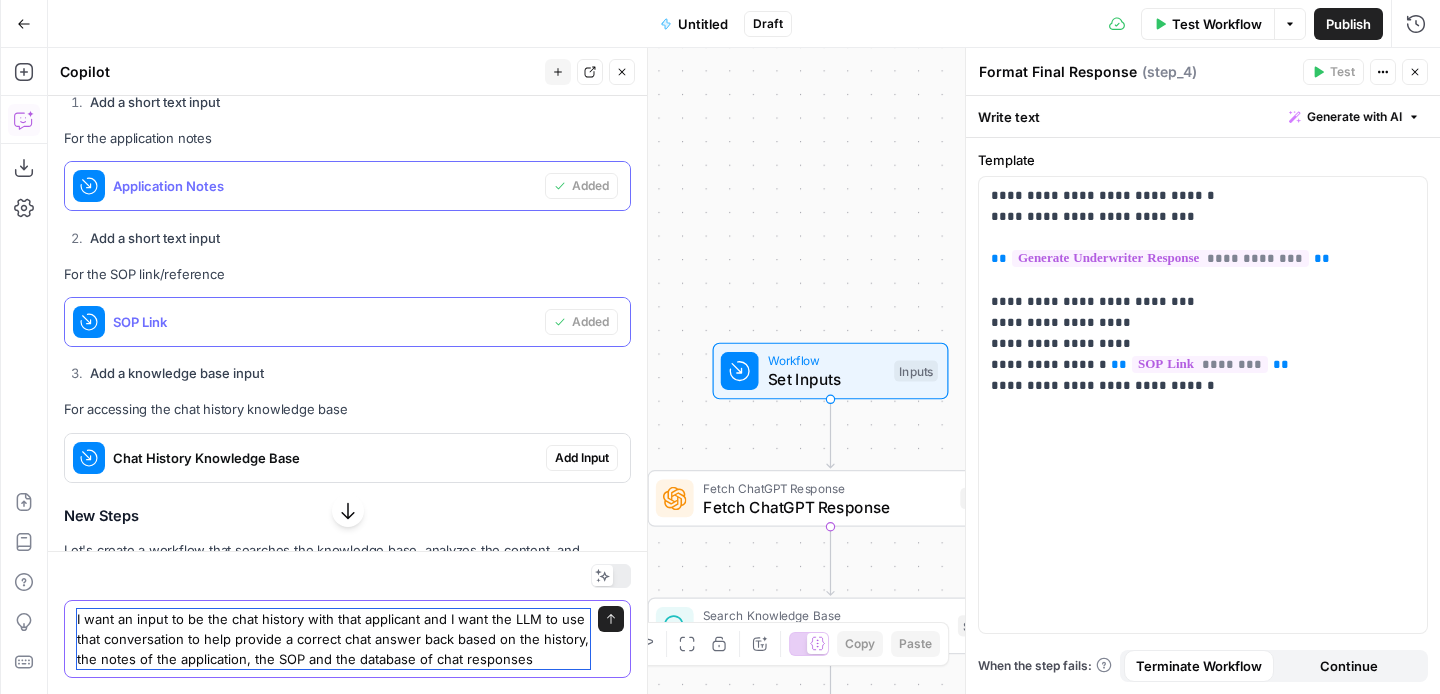 type on "I want an input to be the chat history with that applicant and I want the LLM to use that conversation to help provide a correct chat answer back based on the history, the notes of the application, the SOP and the database of chat responses" 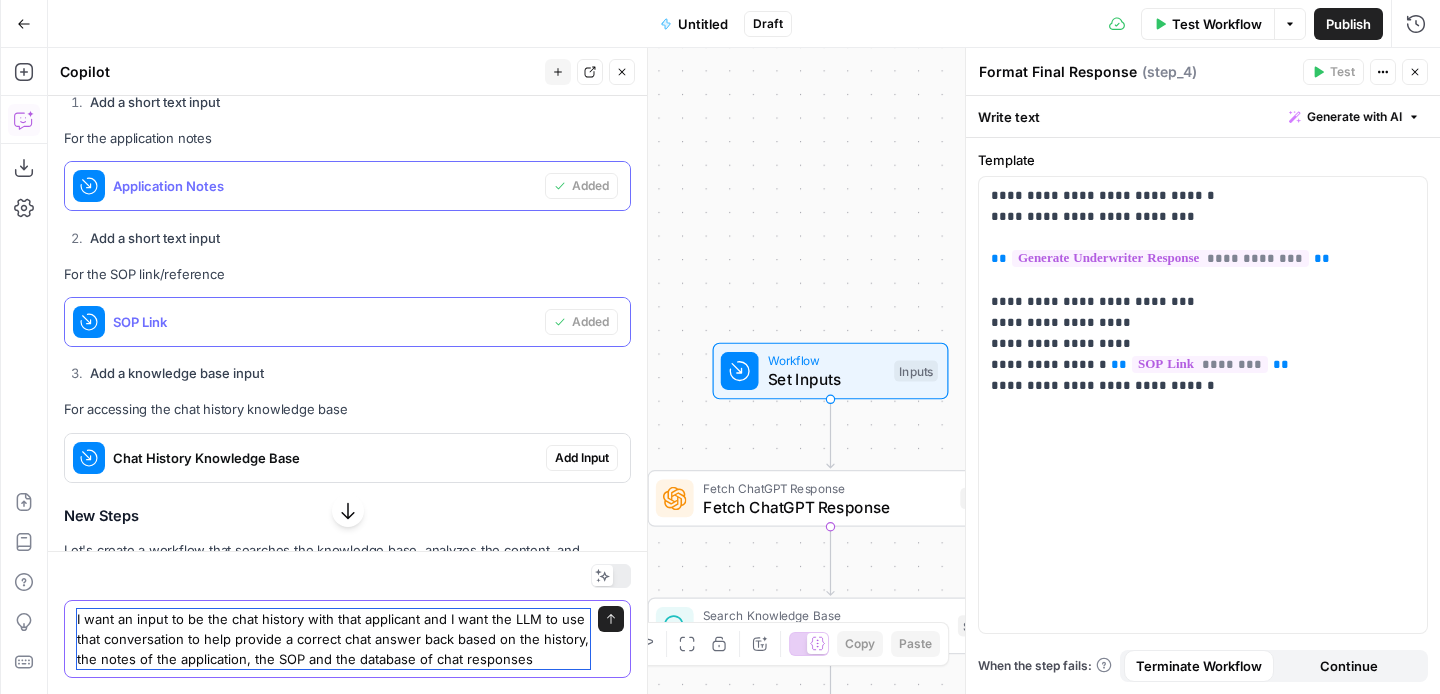 type 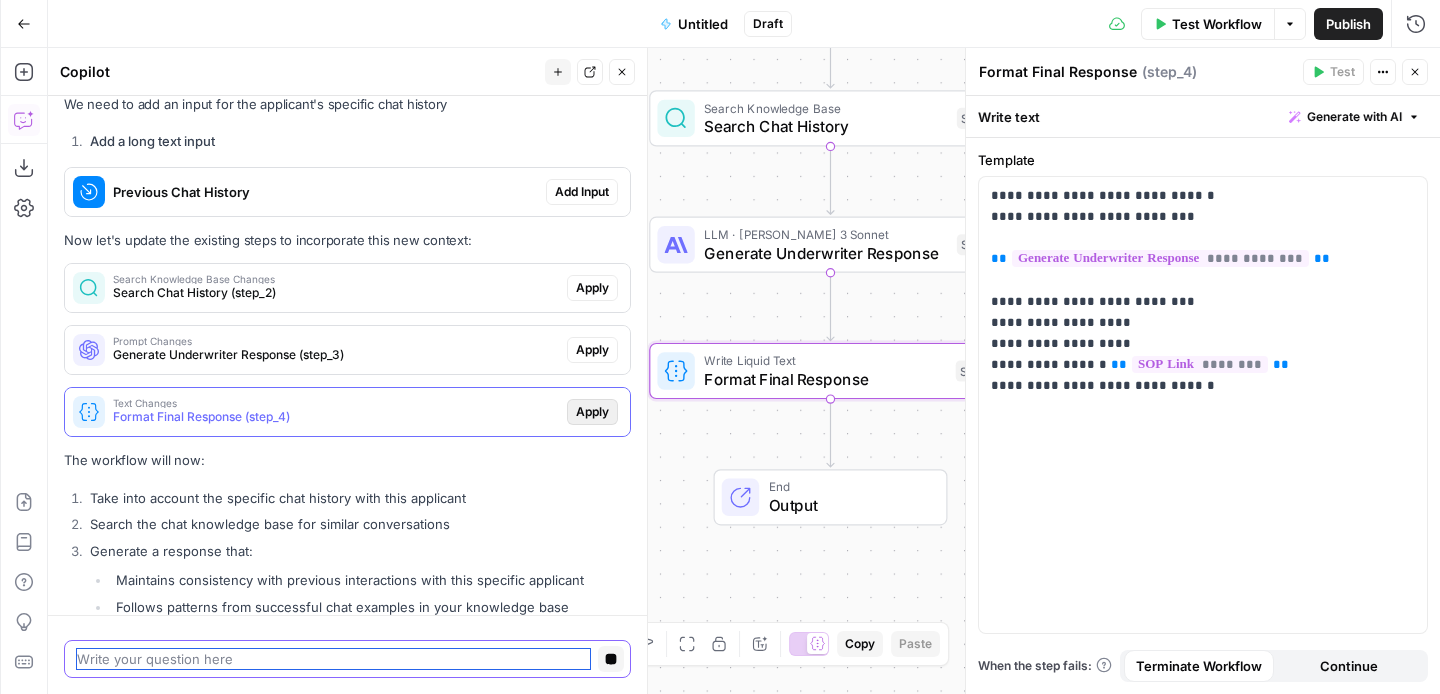 scroll, scrollTop: 3815, scrollLeft: 0, axis: vertical 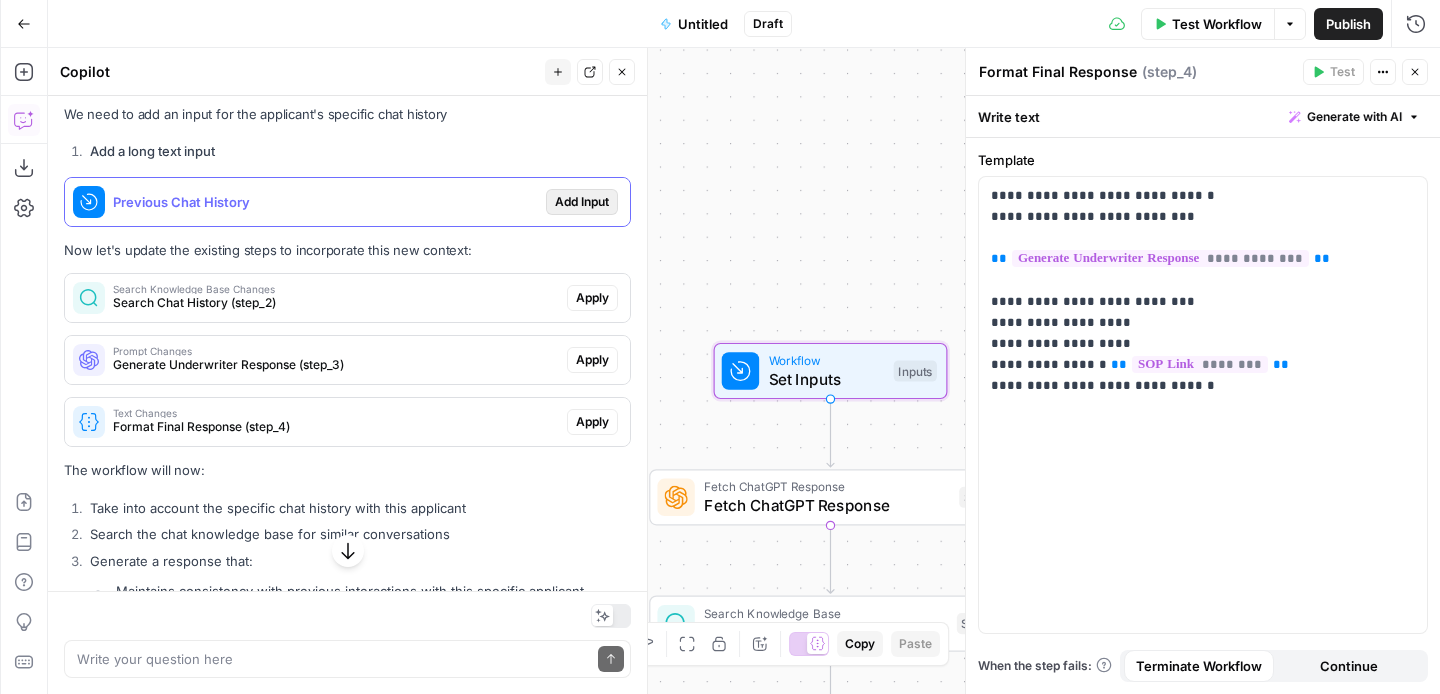 click on "Add Input" at bounding box center [582, 202] 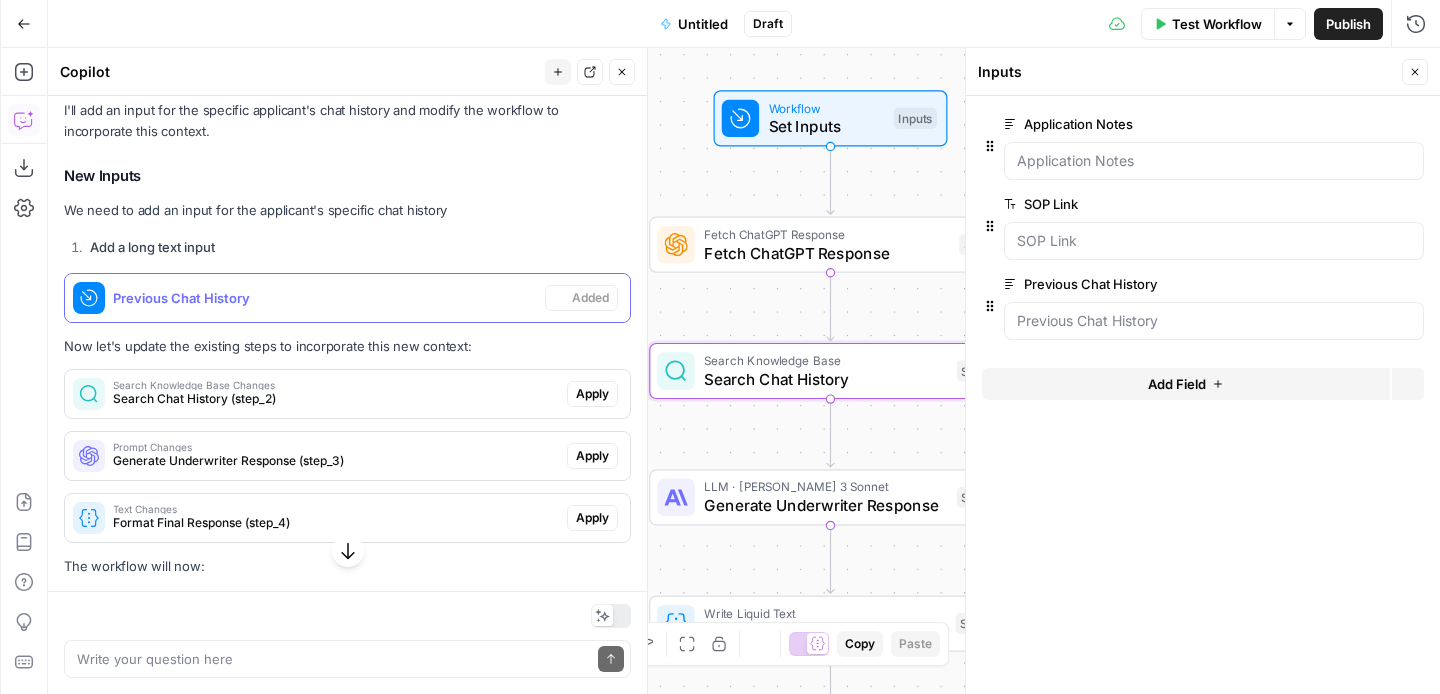 scroll, scrollTop: 3847, scrollLeft: 0, axis: vertical 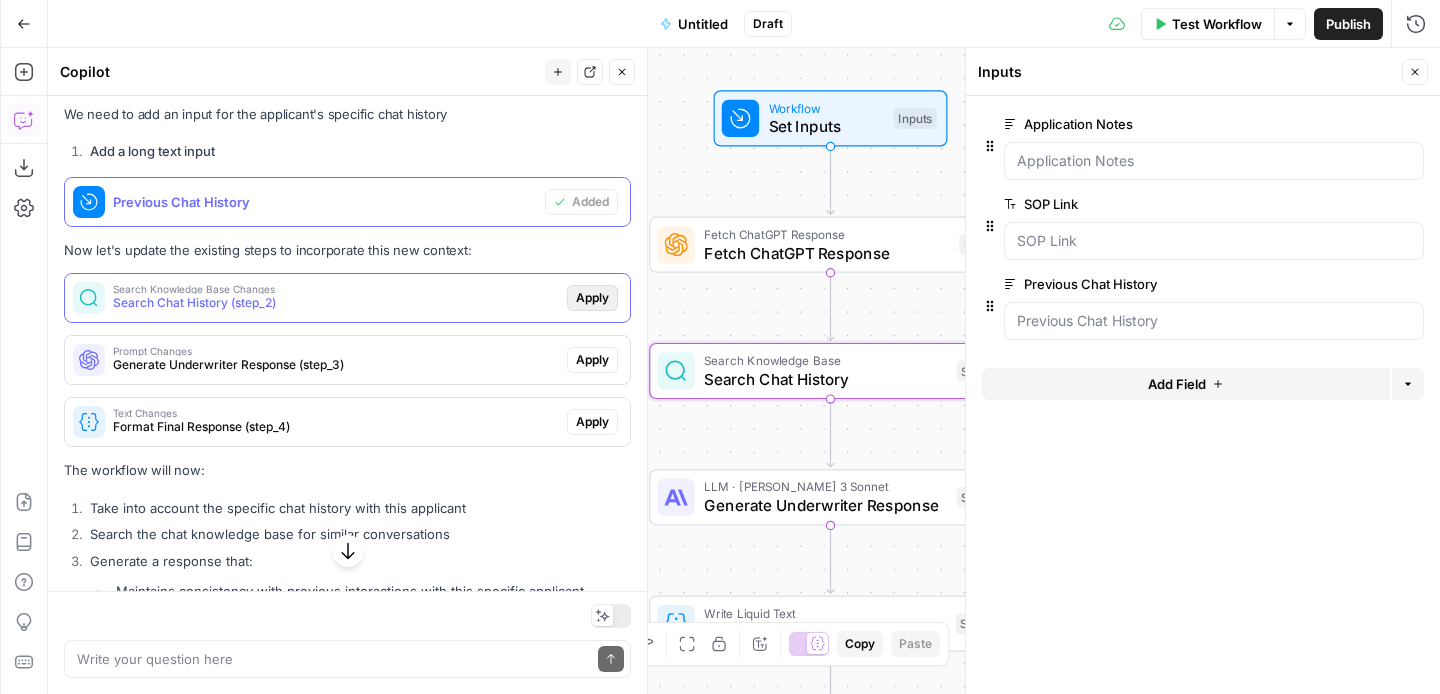 click on "Apply" at bounding box center [592, 298] 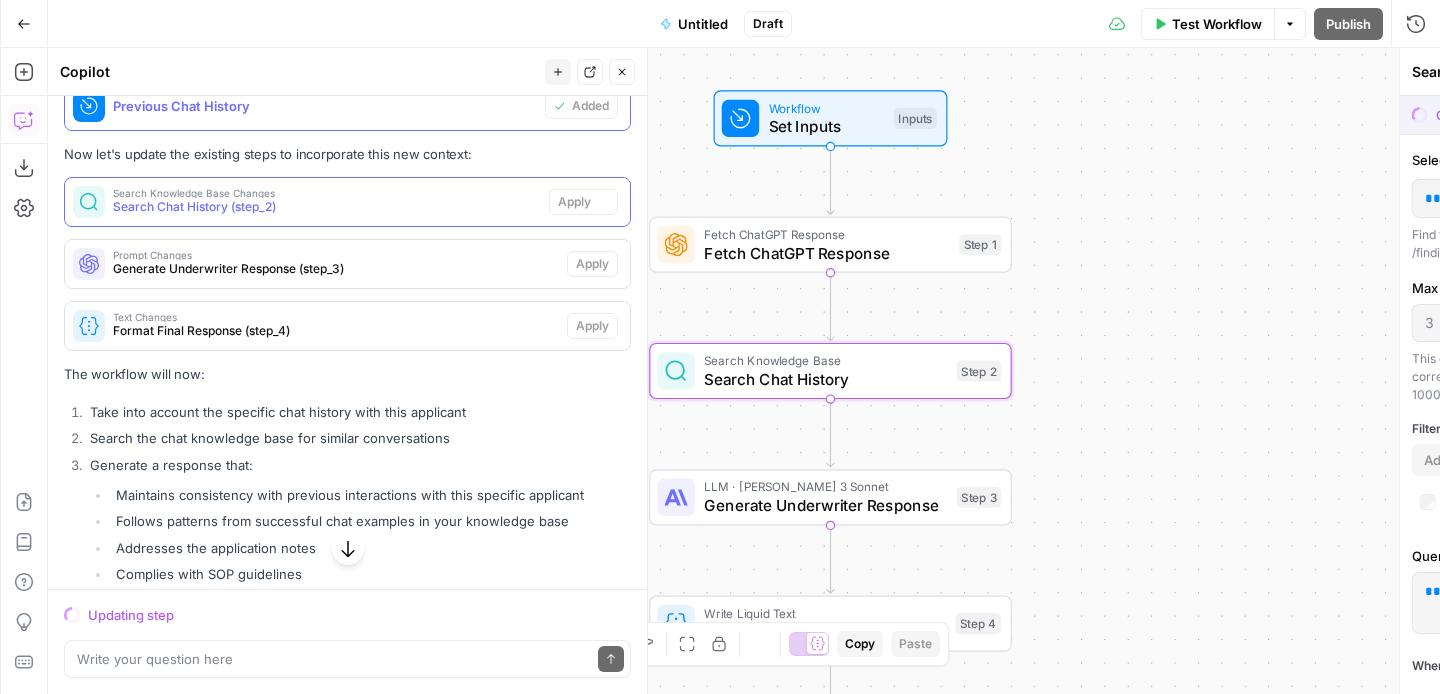 scroll, scrollTop: 3751, scrollLeft: 0, axis: vertical 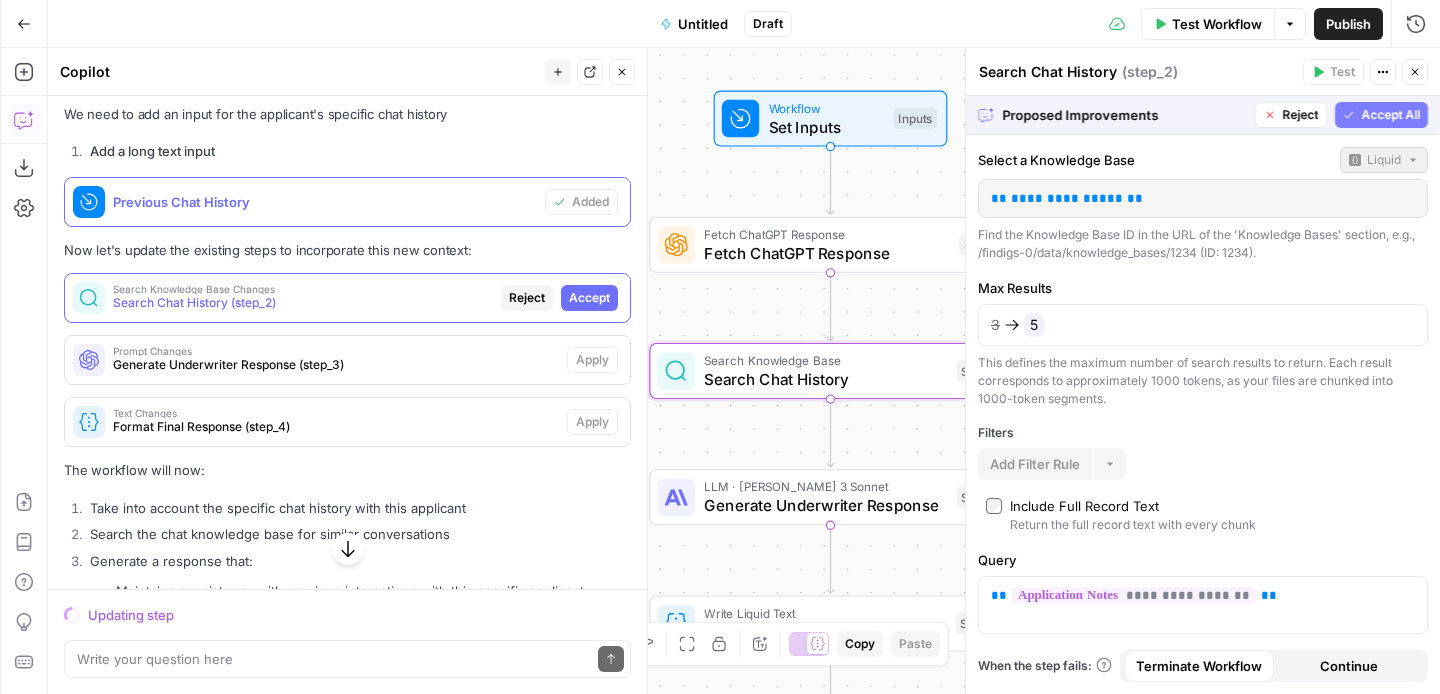 click on "Accept" at bounding box center (589, 298) 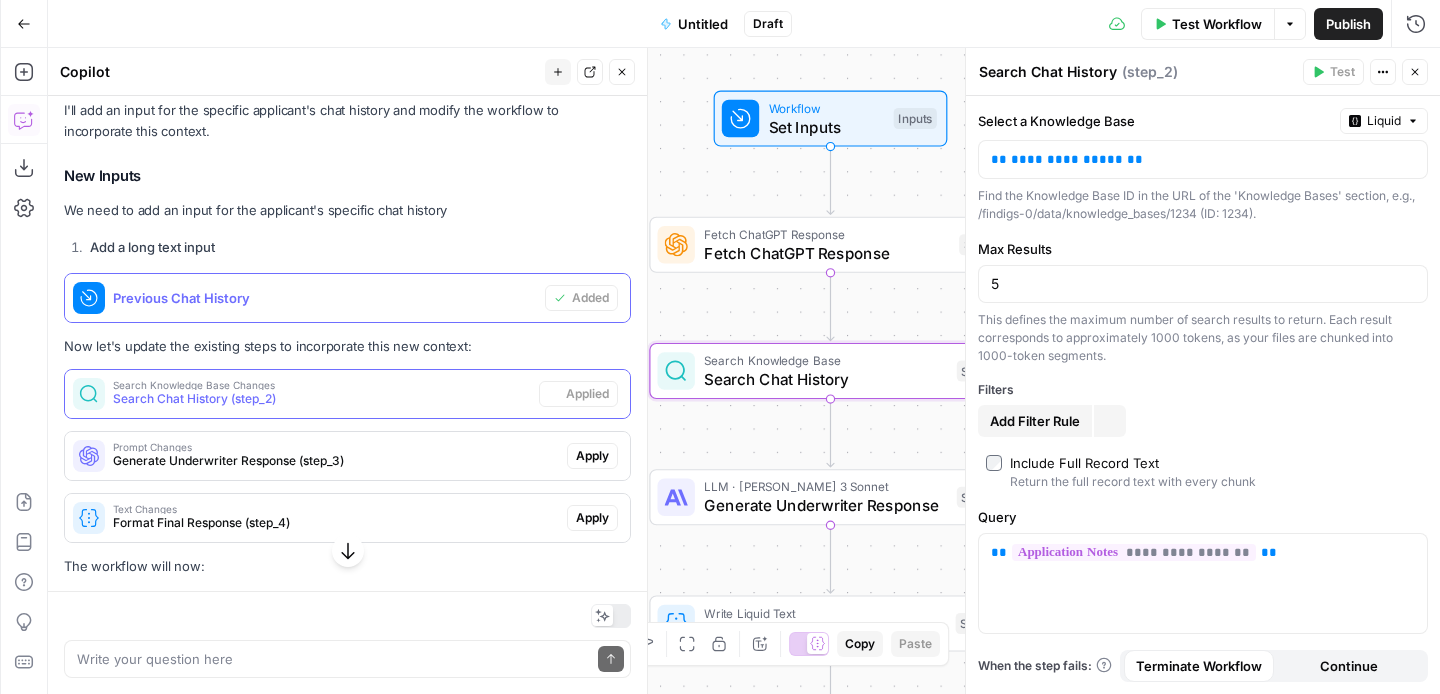 scroll, scrollTop: 3847, scrollLeft: 0, axis: vertical 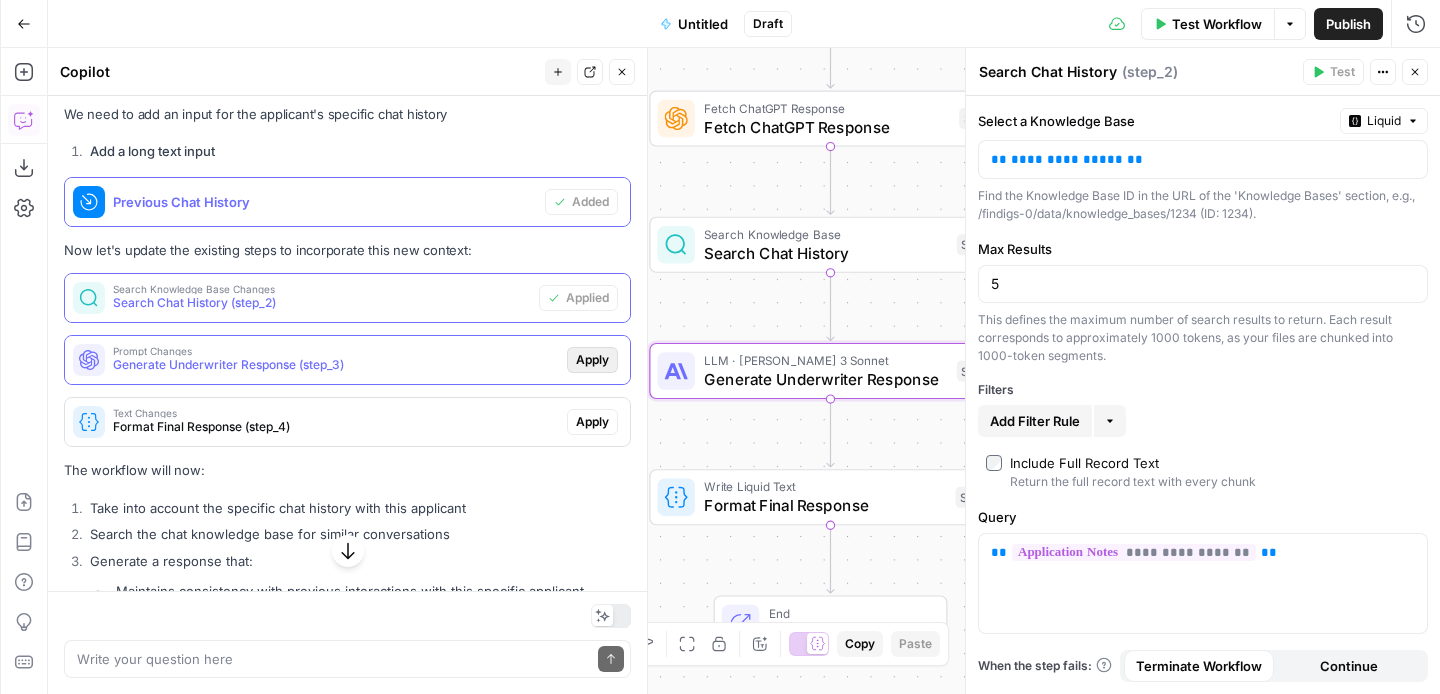 click on "Apply" at bounding box center (592, 360) 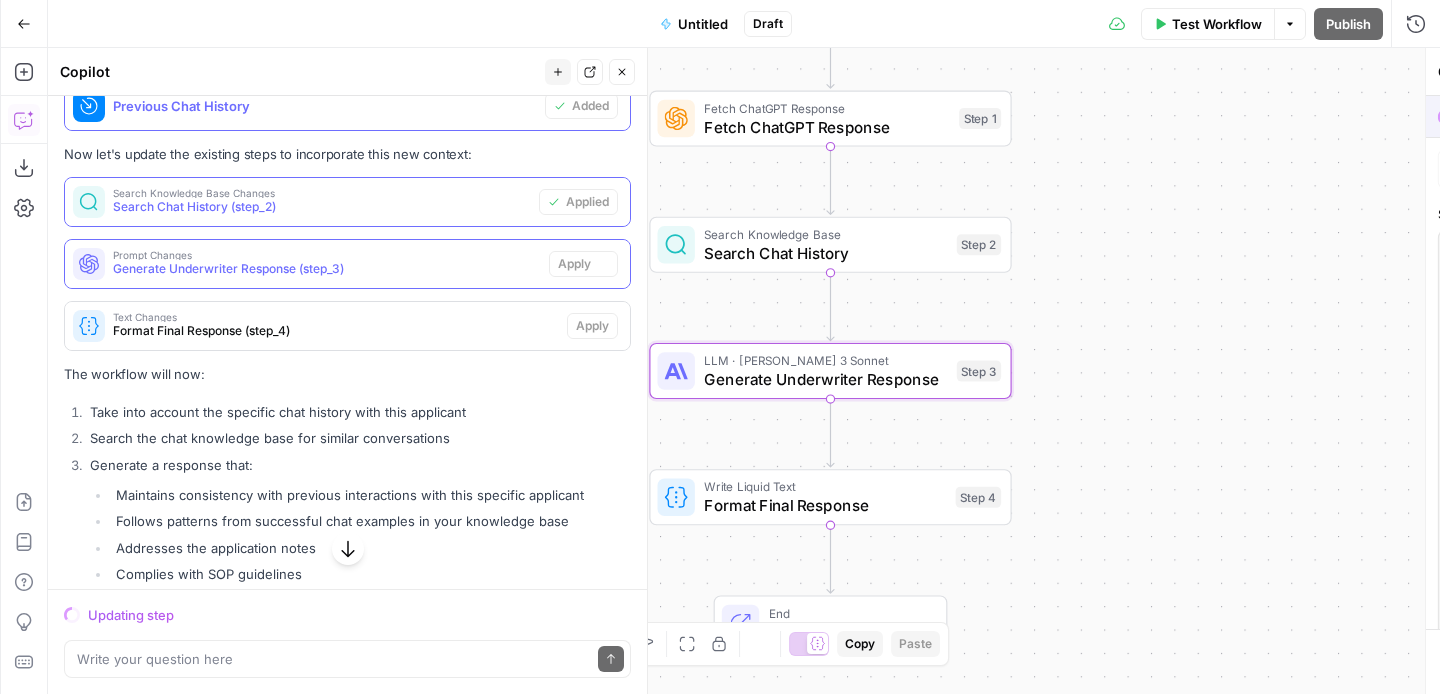 scroll, scrollTop: 3751, scrollLeft: 0, axis: vertical 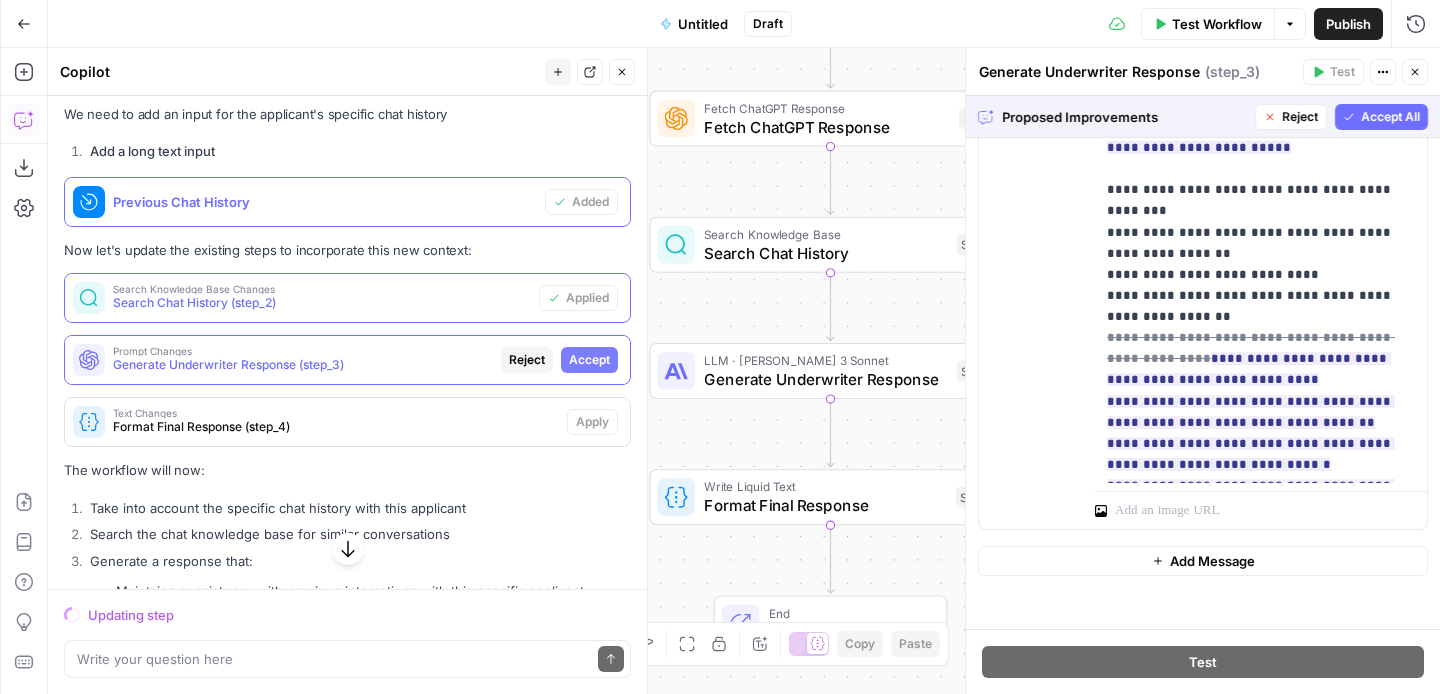 click on "Accept All" at bounding box center (1390, 117) 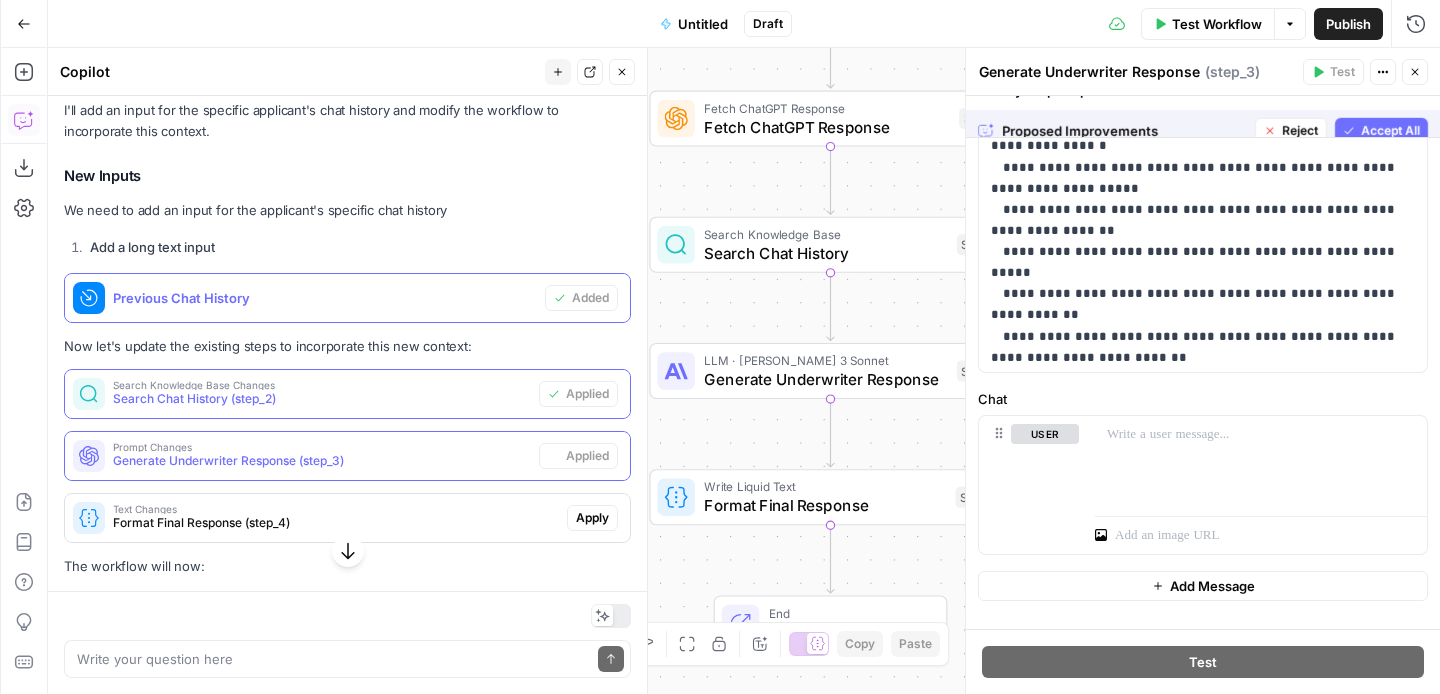 scroll, scrollTop: 0, scrollLeft: 0, axis: both 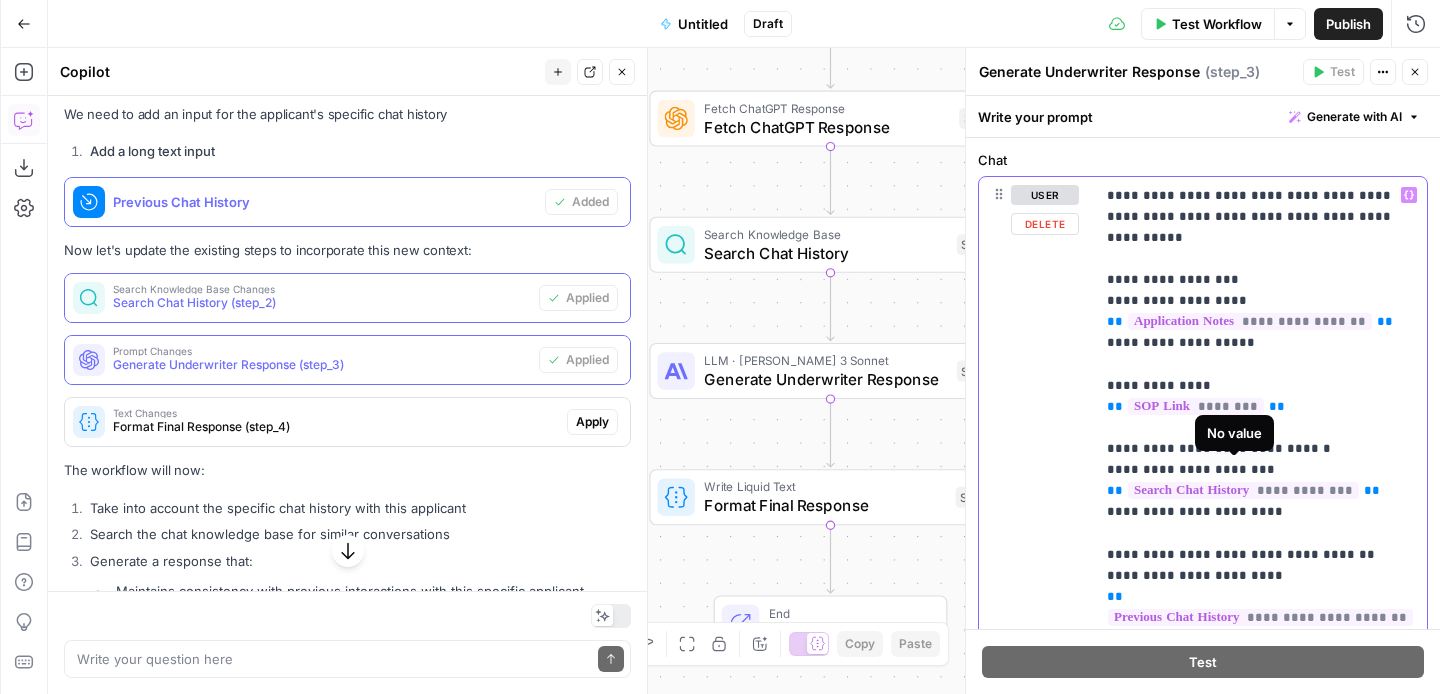 click on "**********" at bounding box center (1243, 490) 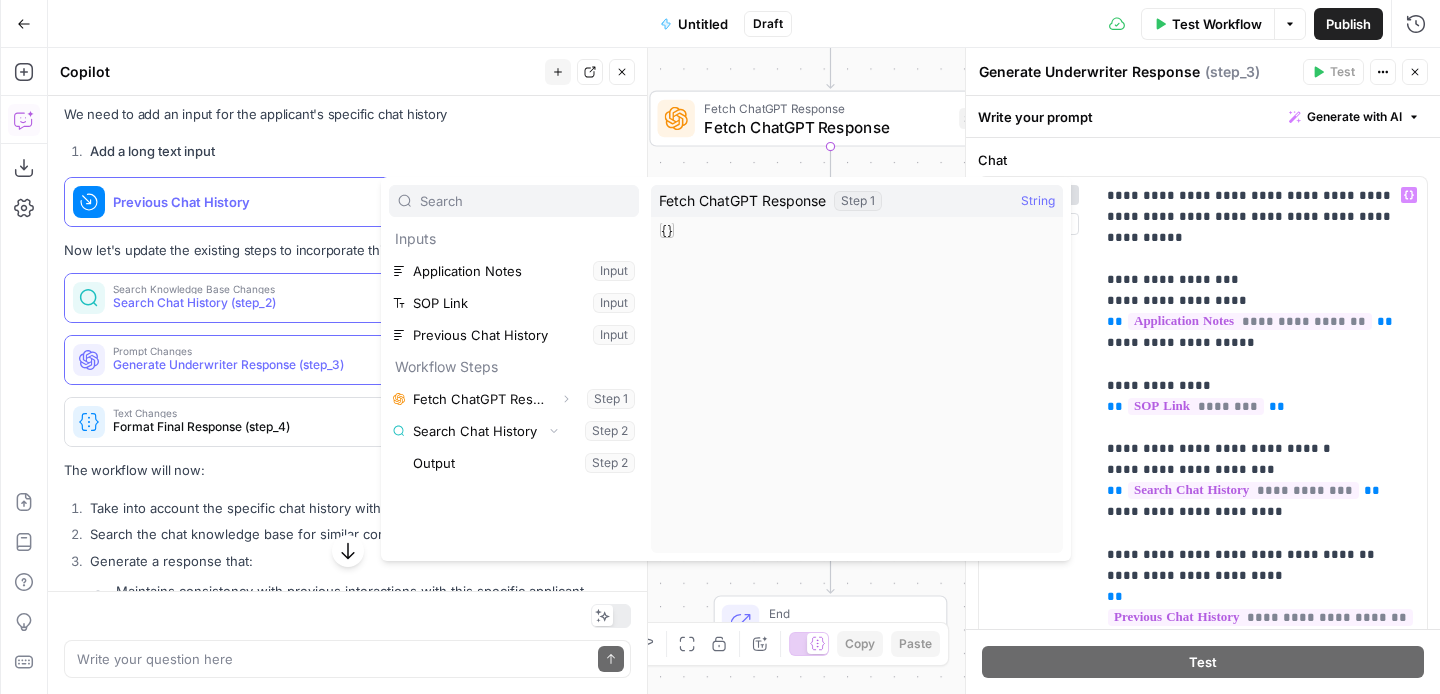type on "**" 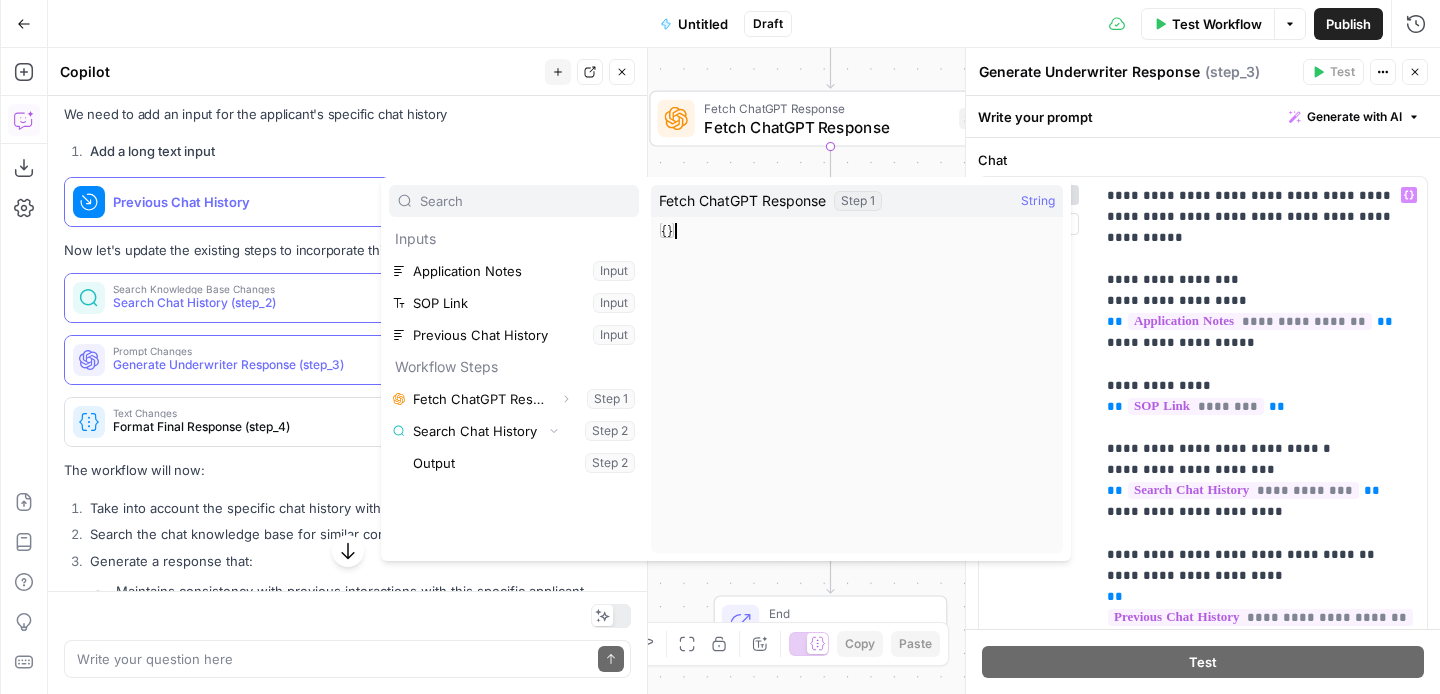 click on "{ }" at bounding box center [860, 404] 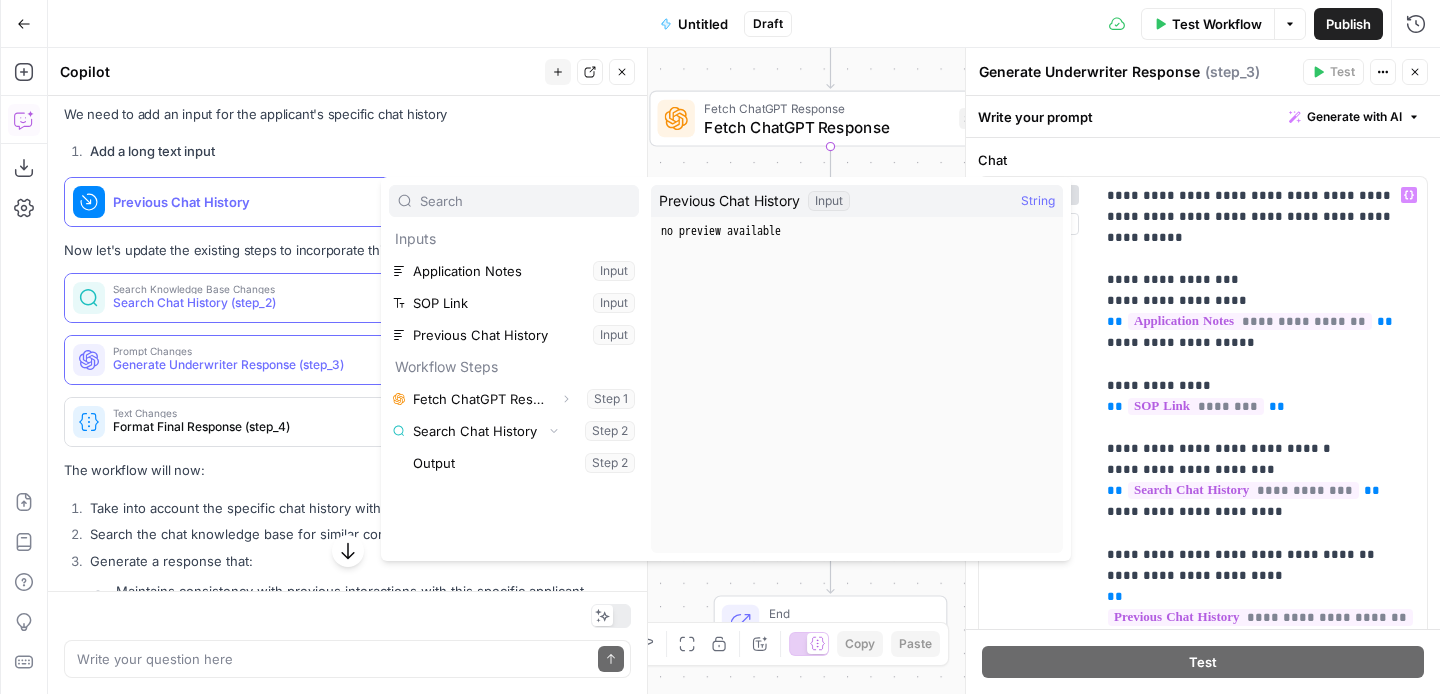 click on "Fetch ChatGPT Response" at bounding box center (826, 126) 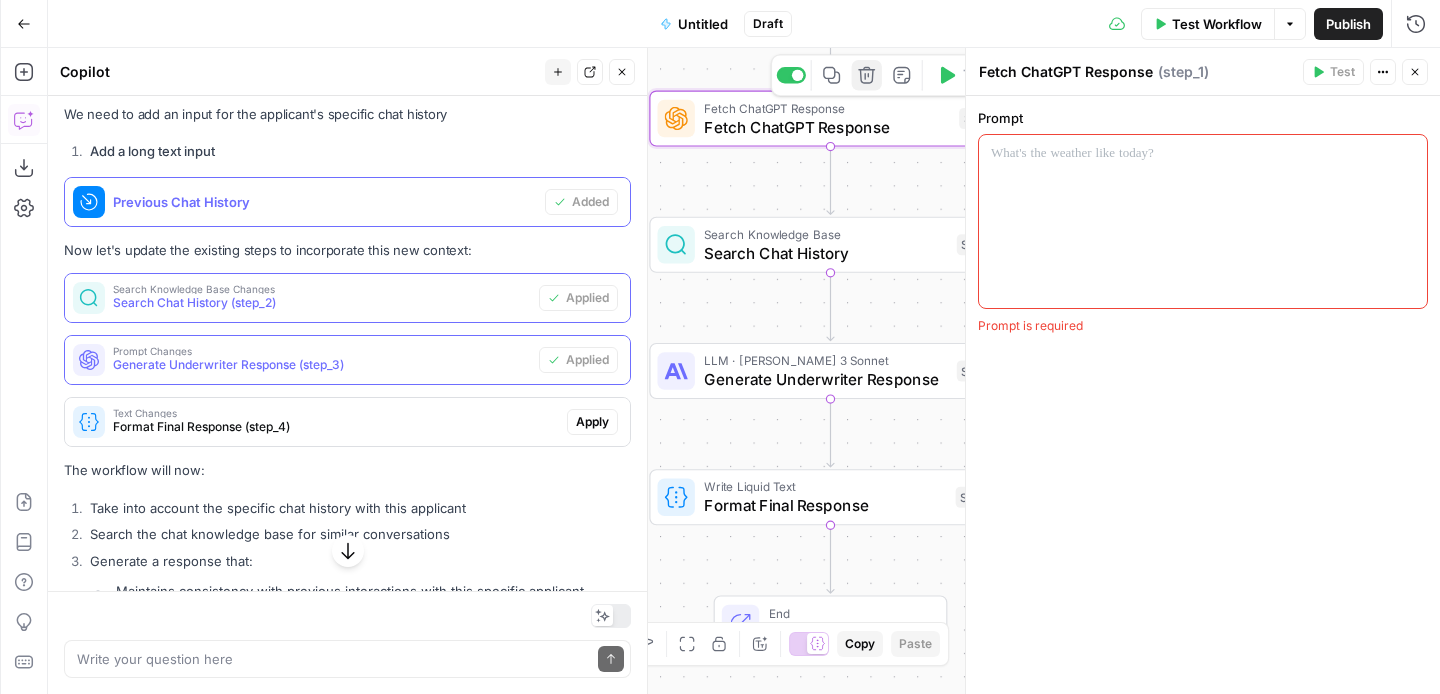 click 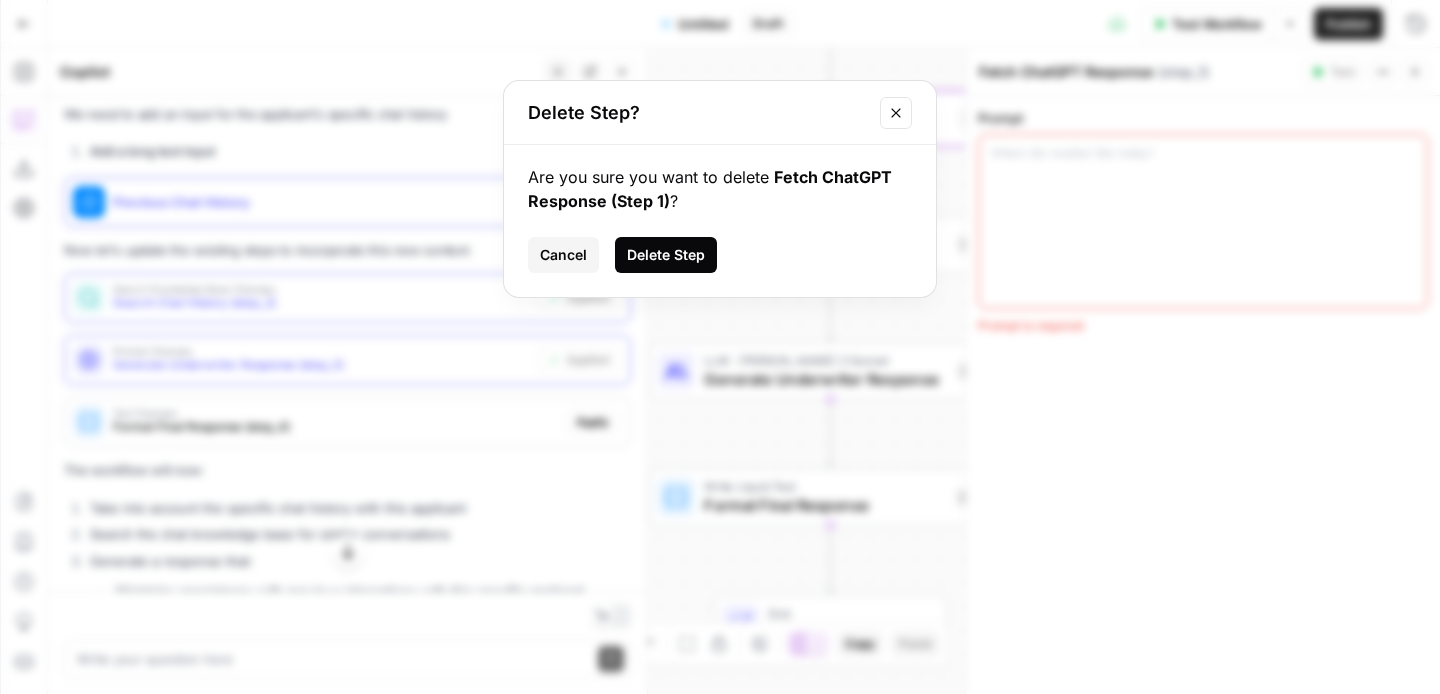click on "Delete Step" at bounding box center [666, 255] 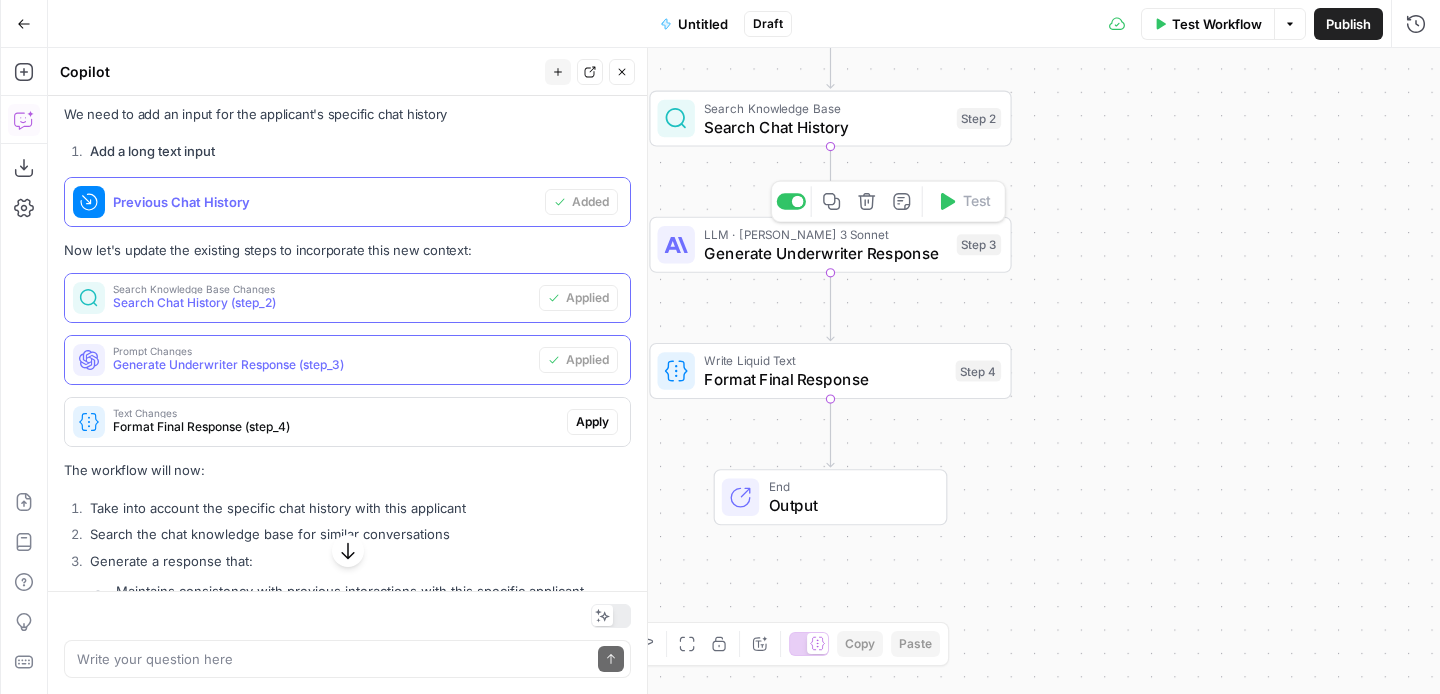 click on "Generate Underwriter Response" at bounding box center [825, 252] 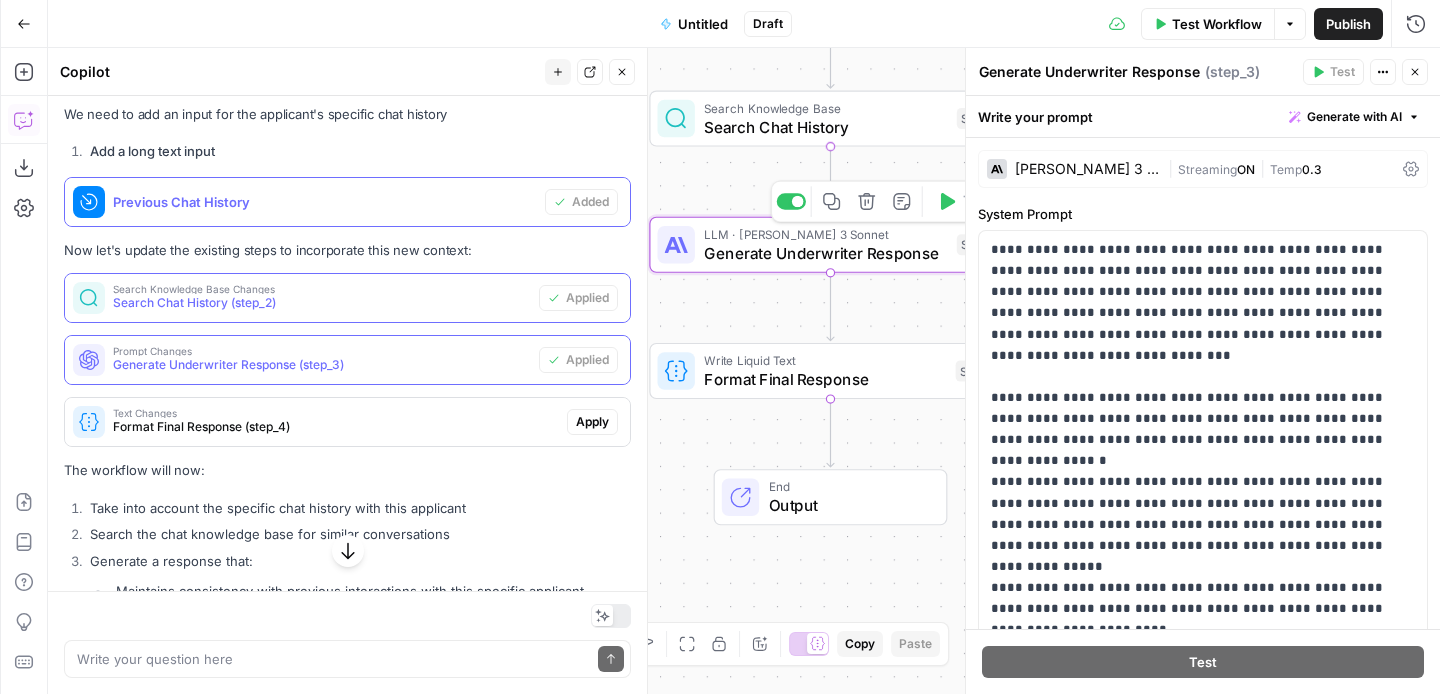 click on "Search Chat History" at bounding box center [825, 126] 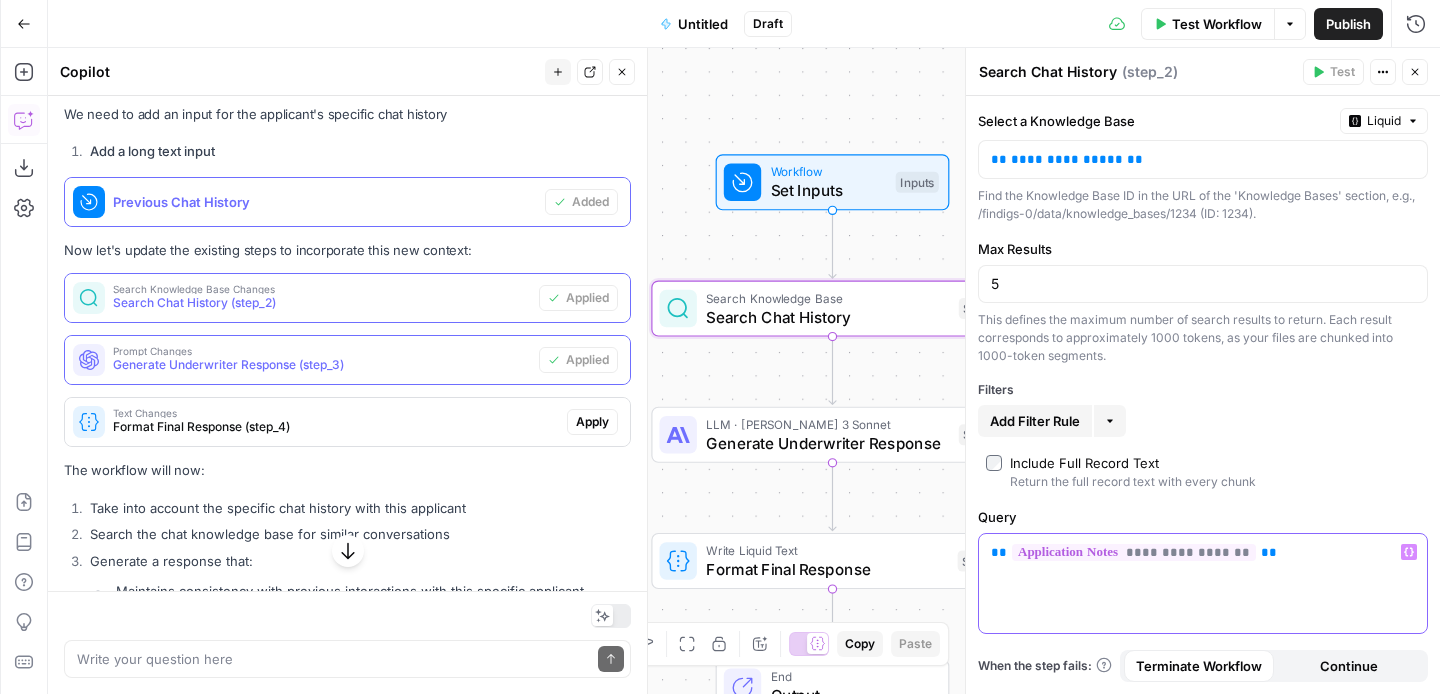 click on "**********" at bounding box center [1203, 583] 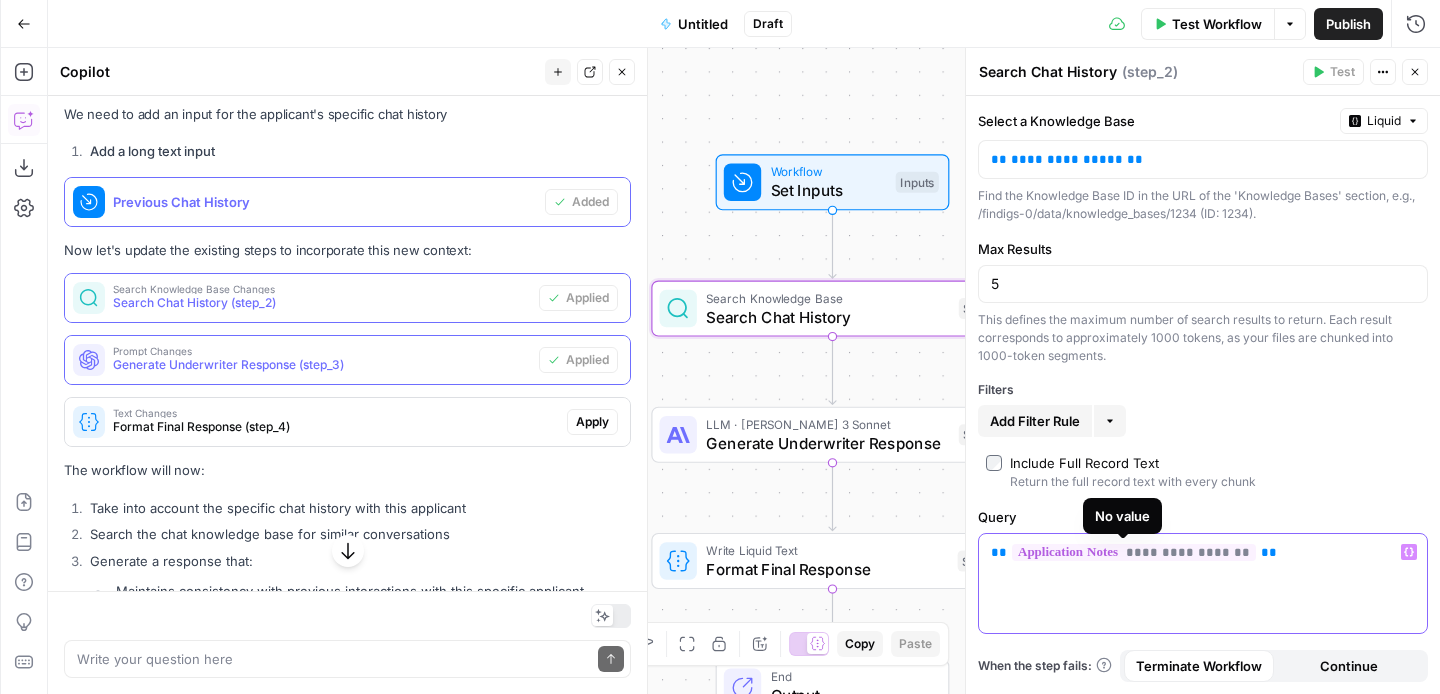 drag, startPoint x: 1323, startPoint y: 552, endPoint x: 1004, endPoint y: 552, distance: 319 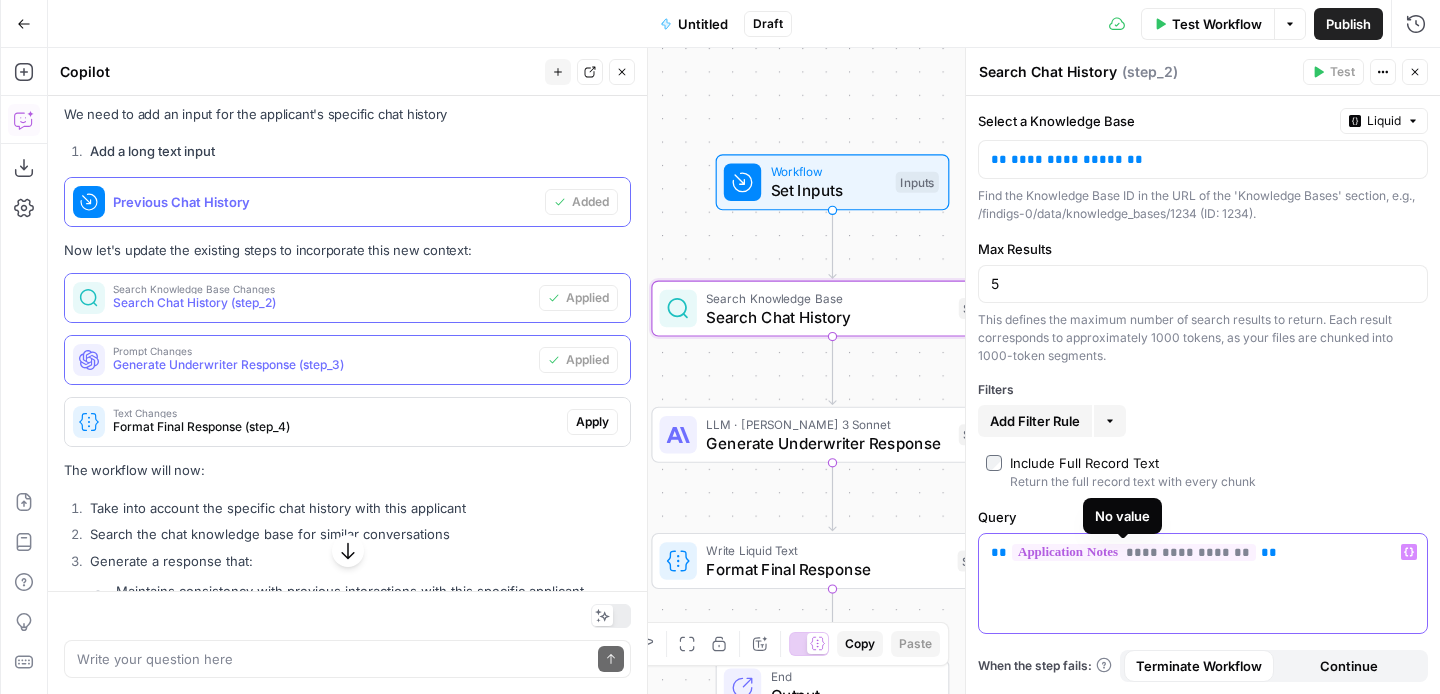 click on "**********" at bounding box center [1203, 552] 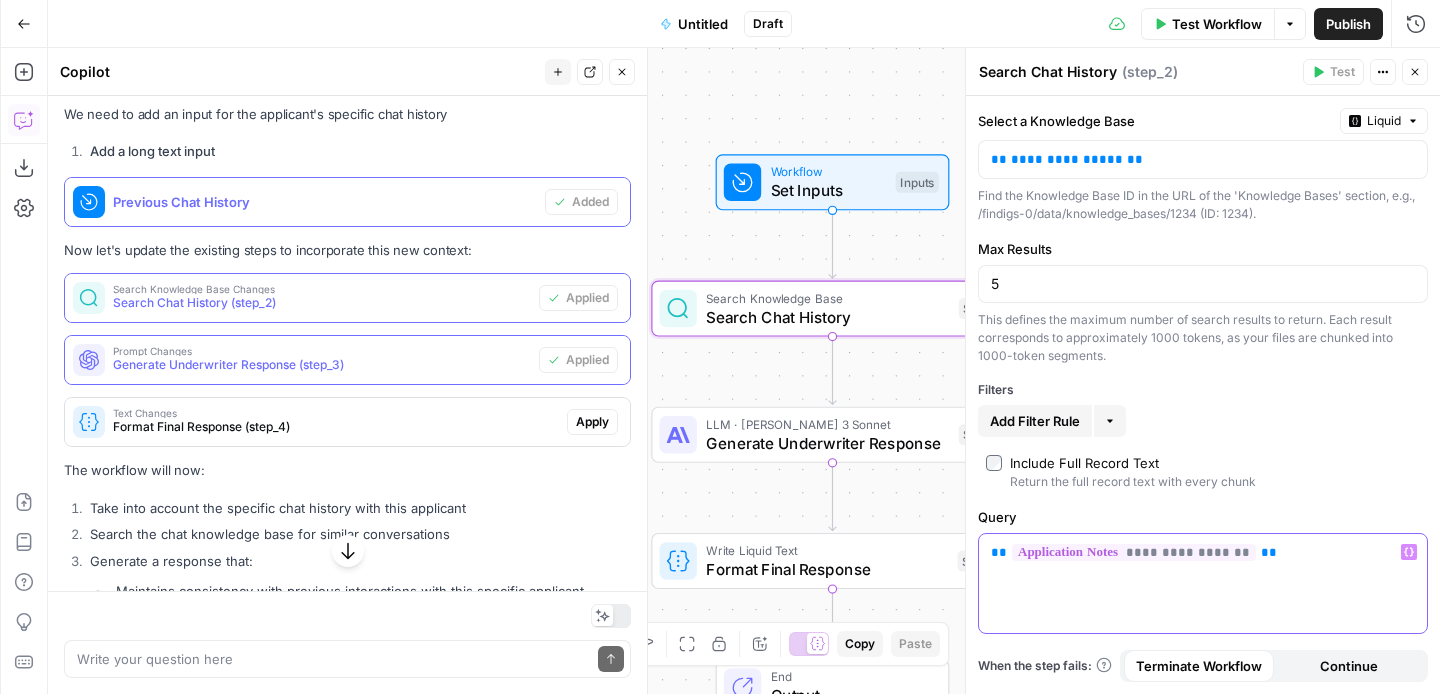 click on "**********" at bounding box center (1203, 552) 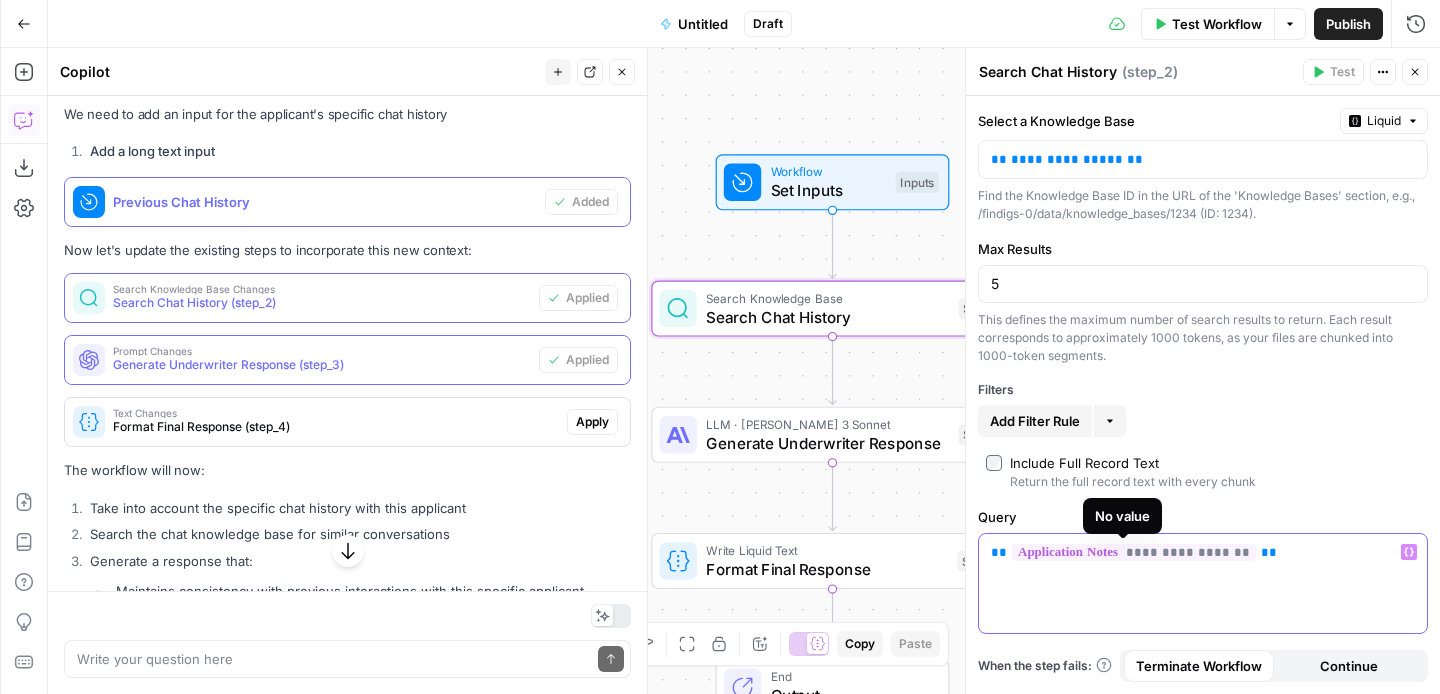 click on "**********" at bounding box center [1134, 552] 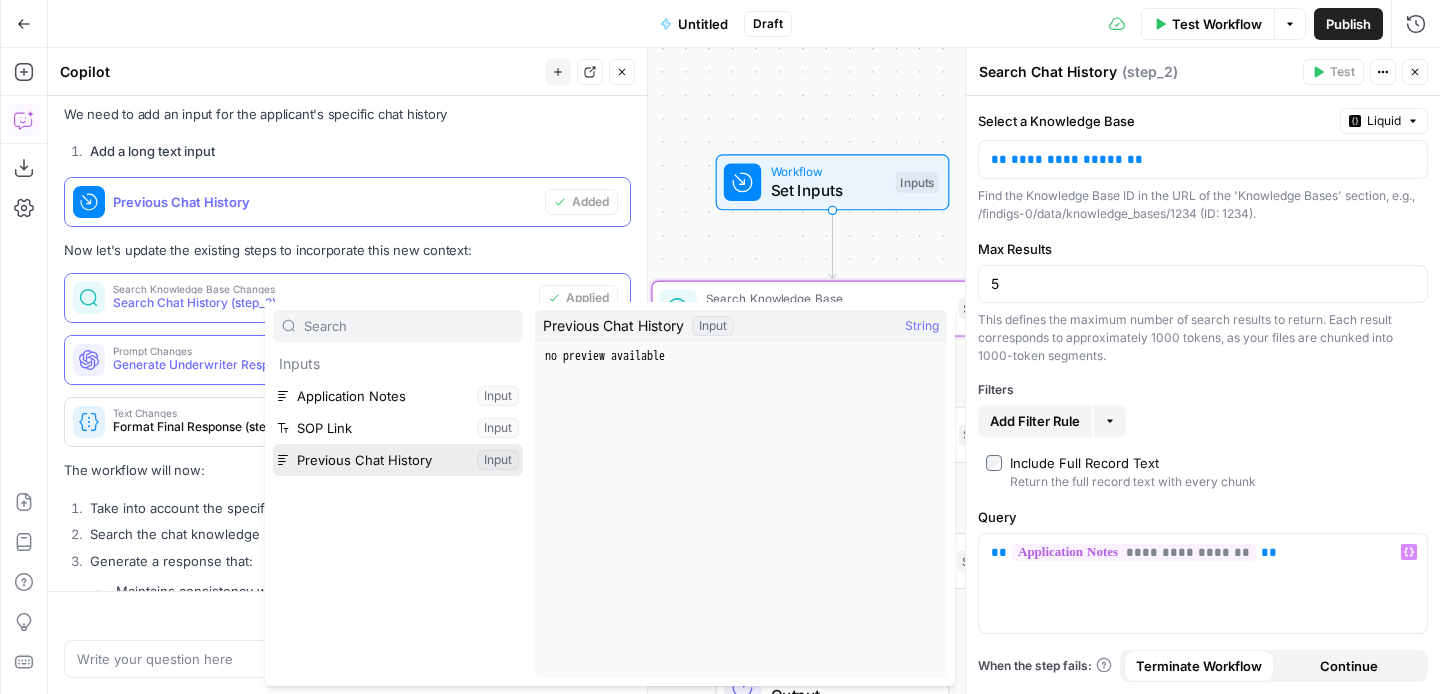 click at bounding box center [398, 460] 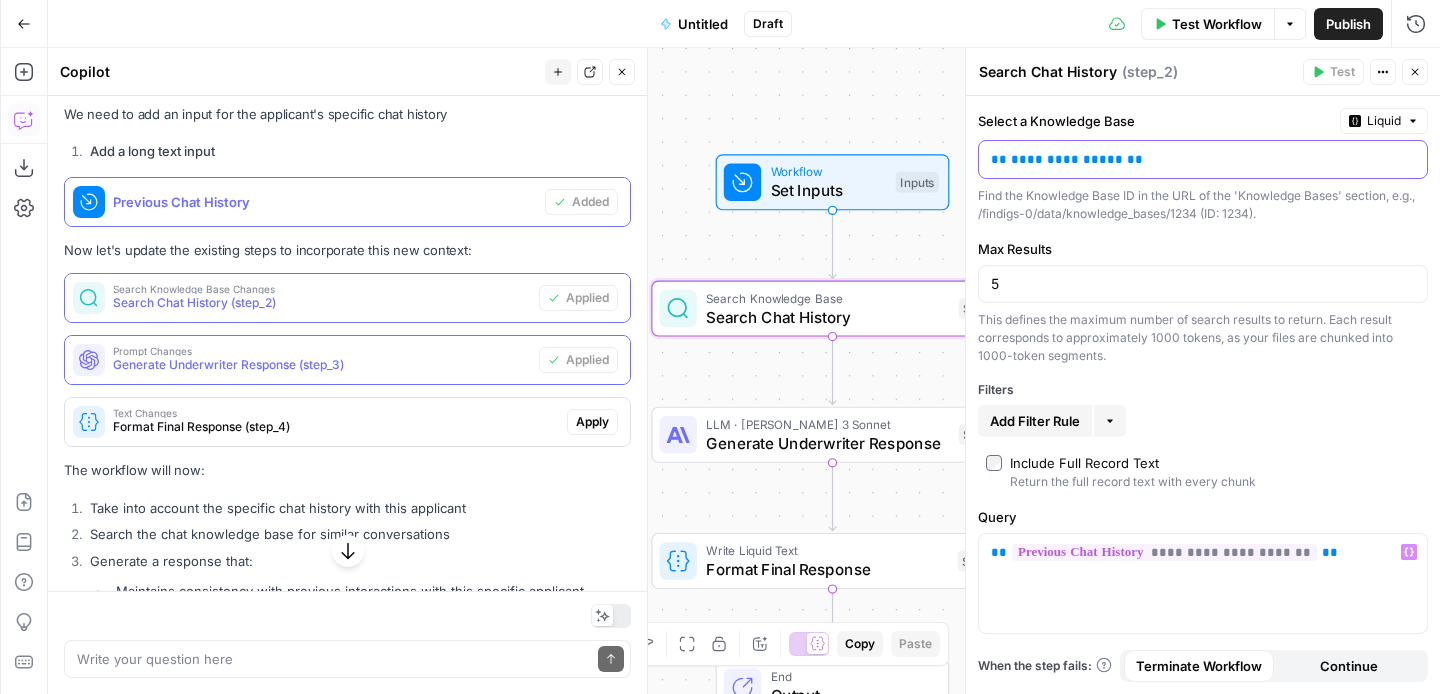 click on "**" at bounding box center (1135, 159) 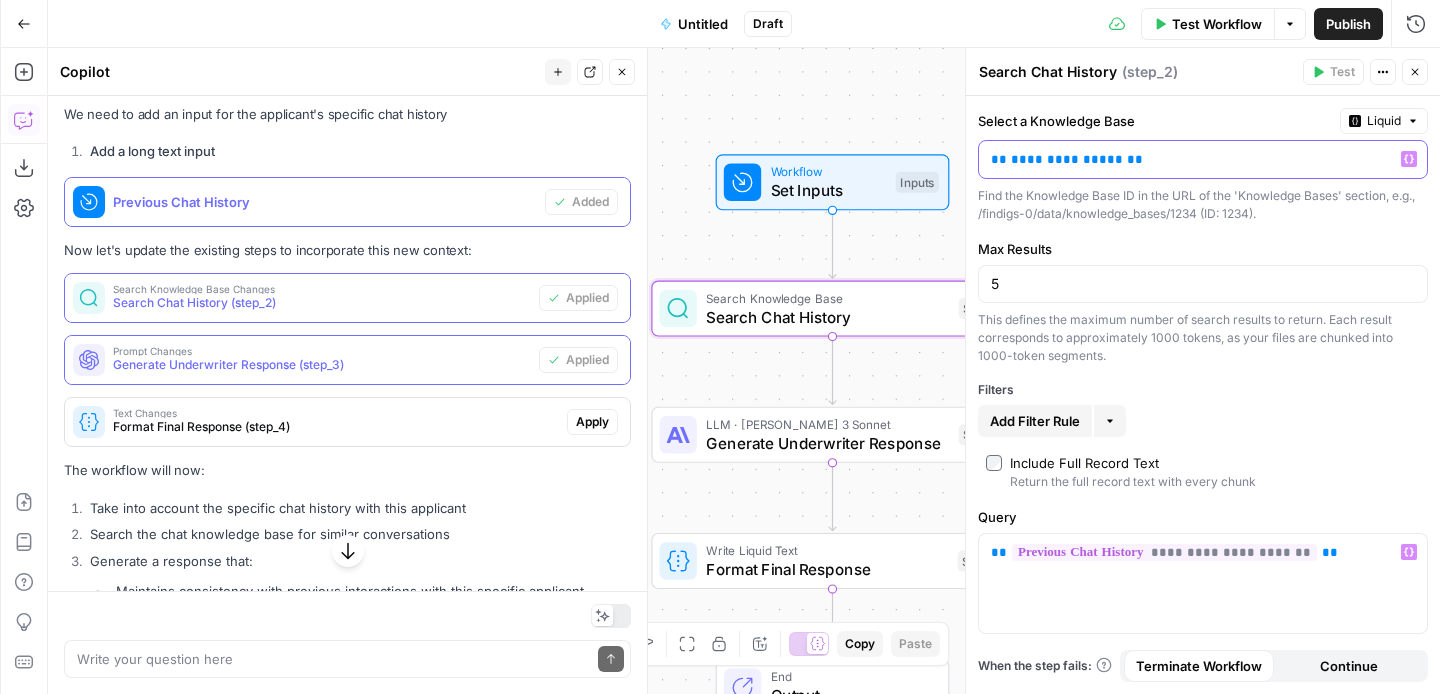 drag, startPoint x: 1132, startPoint y: 155, endPoint x: 979, endPoint y: 156, distance: 153.00327 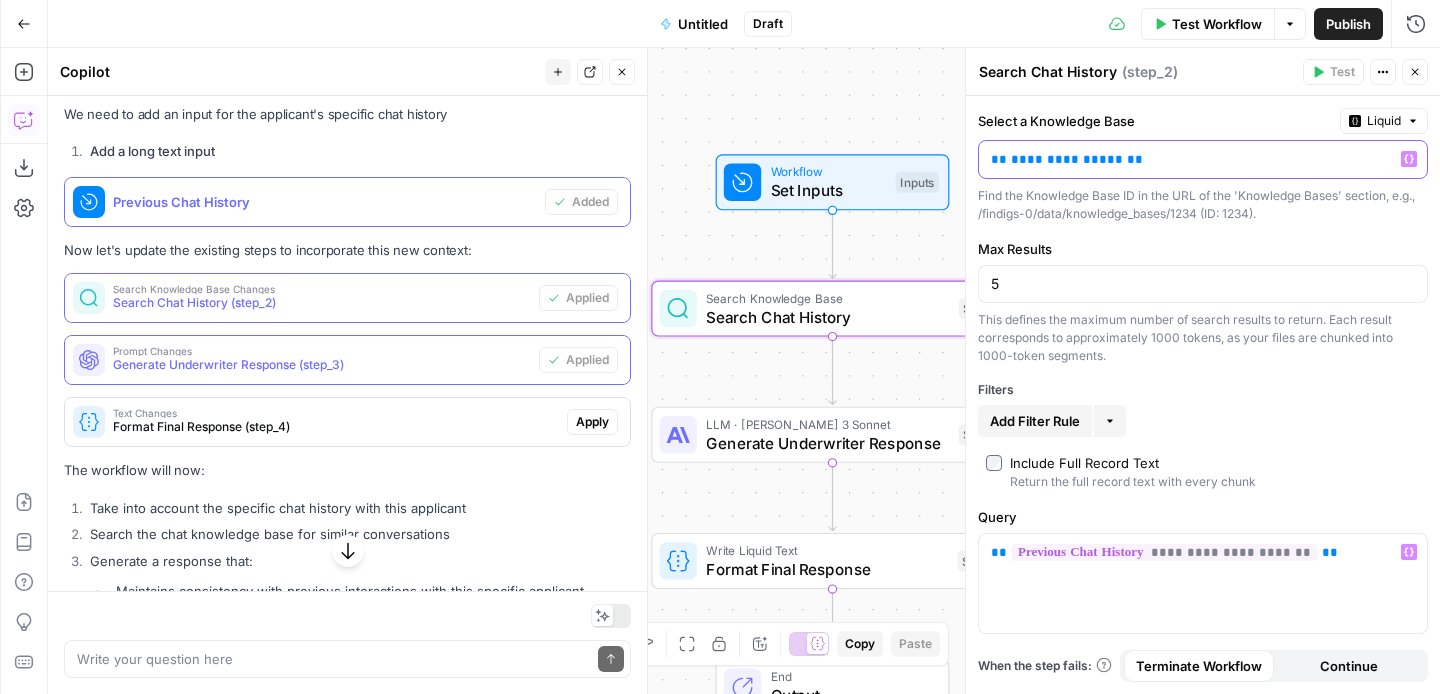 click on "**********" at bounding box center [1187, 159] 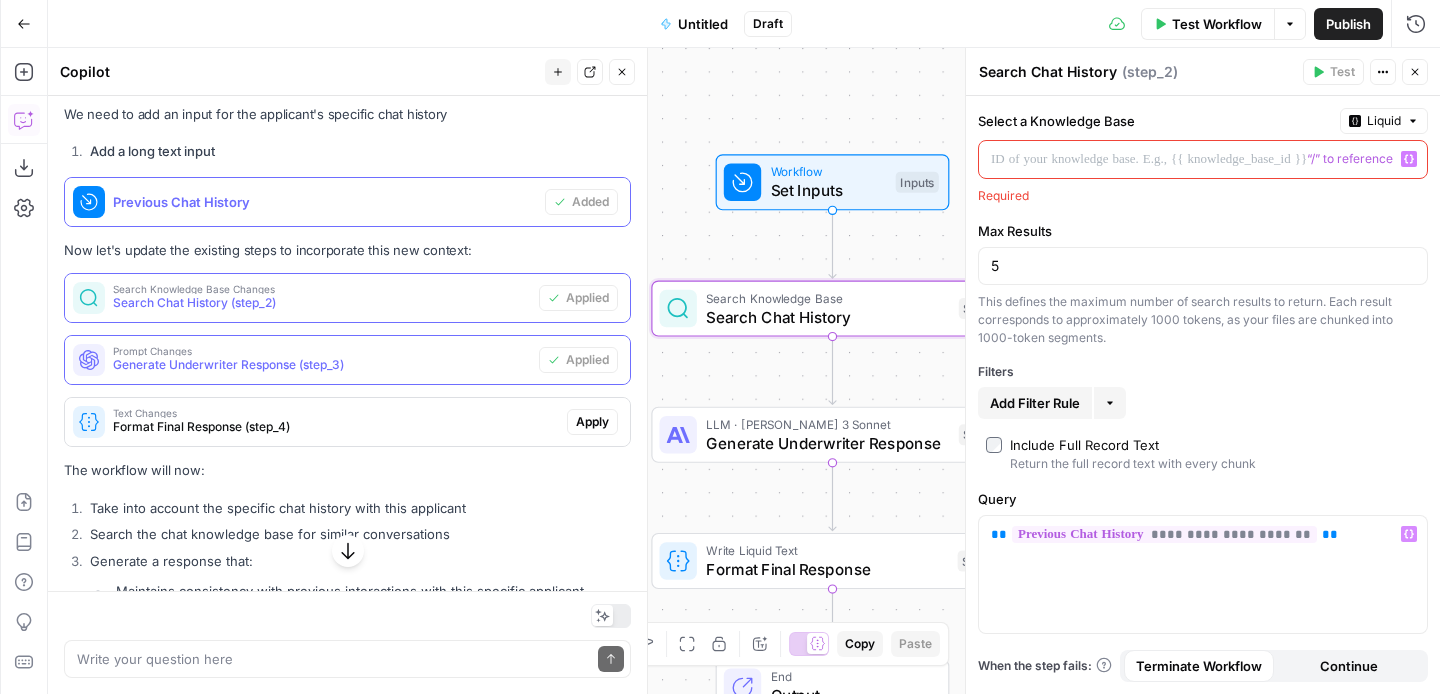click 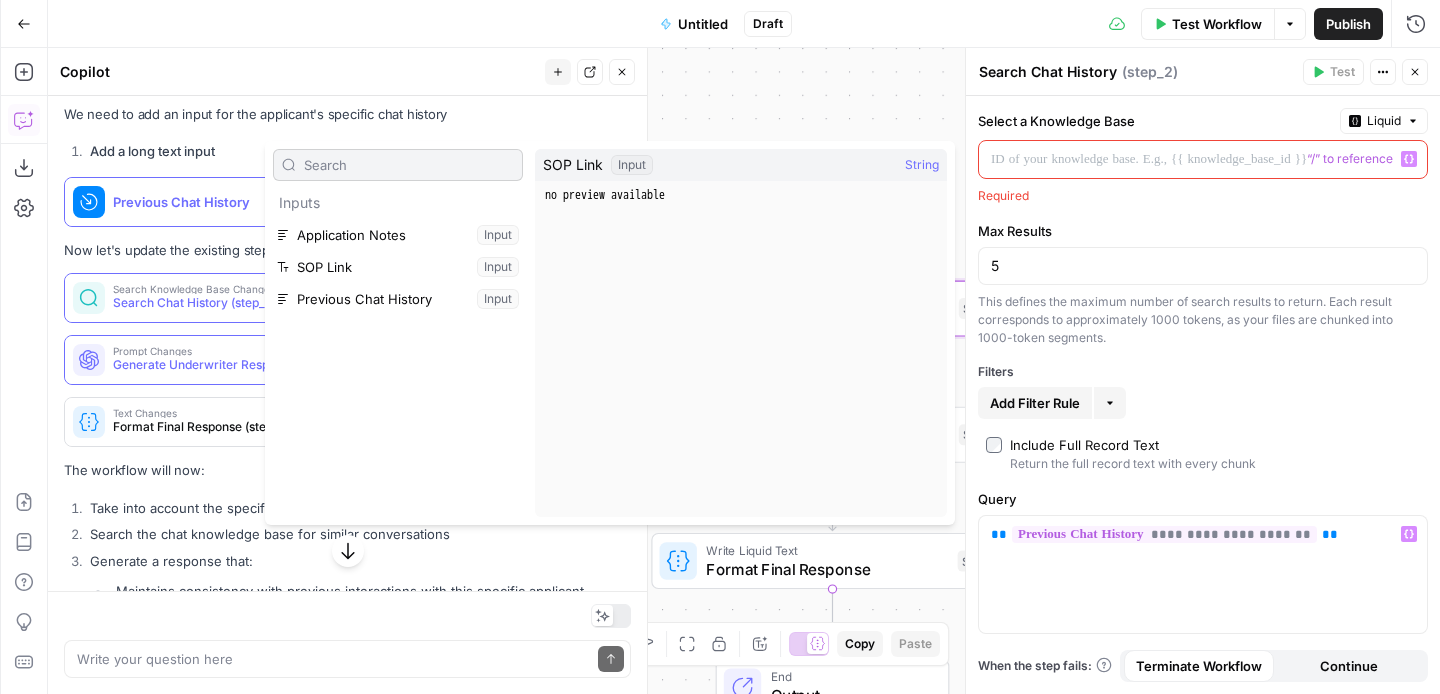 click at bounding box center [409, 165] 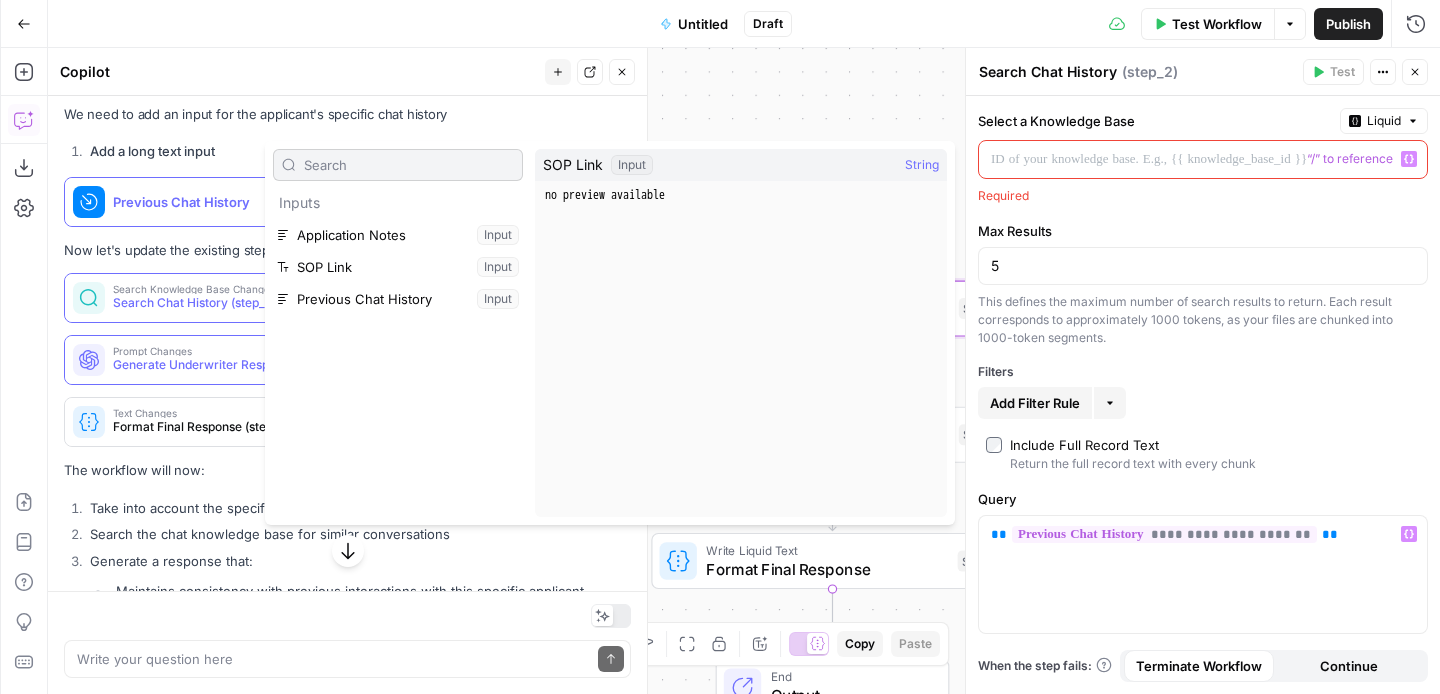 type on "d" 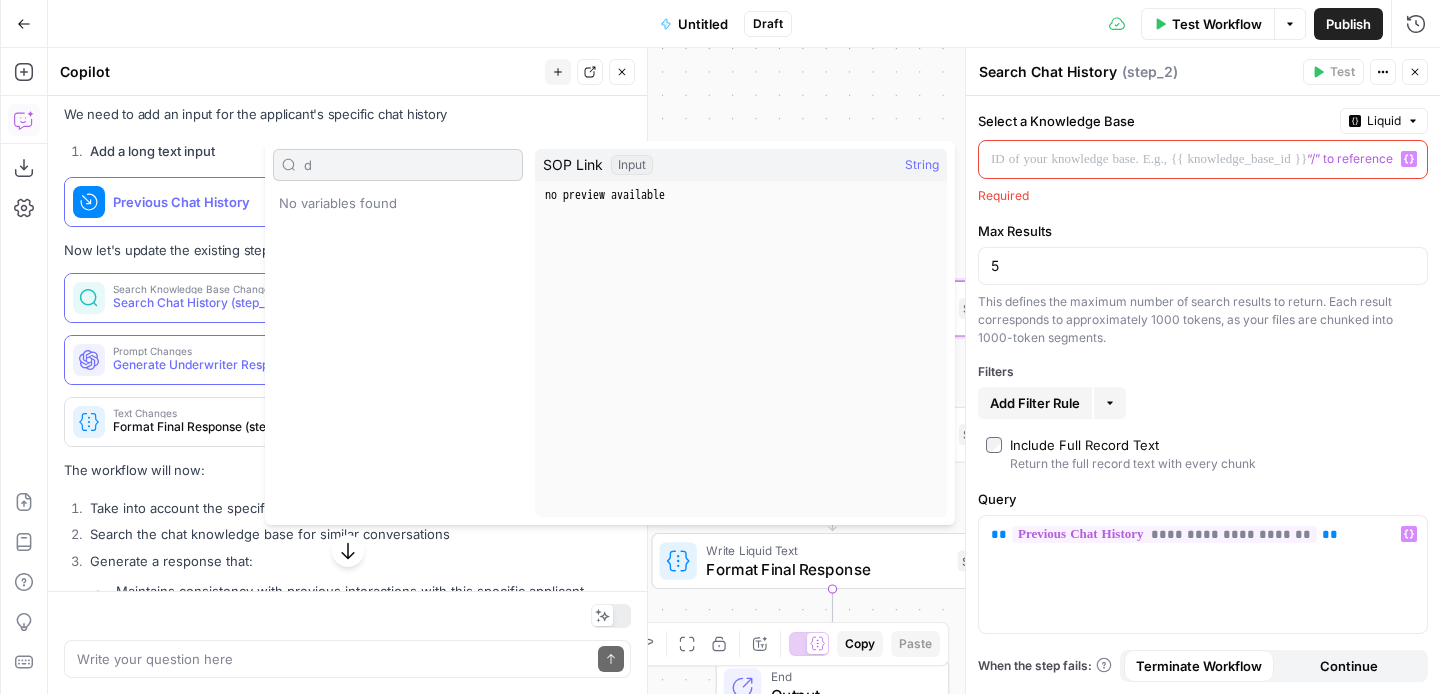type 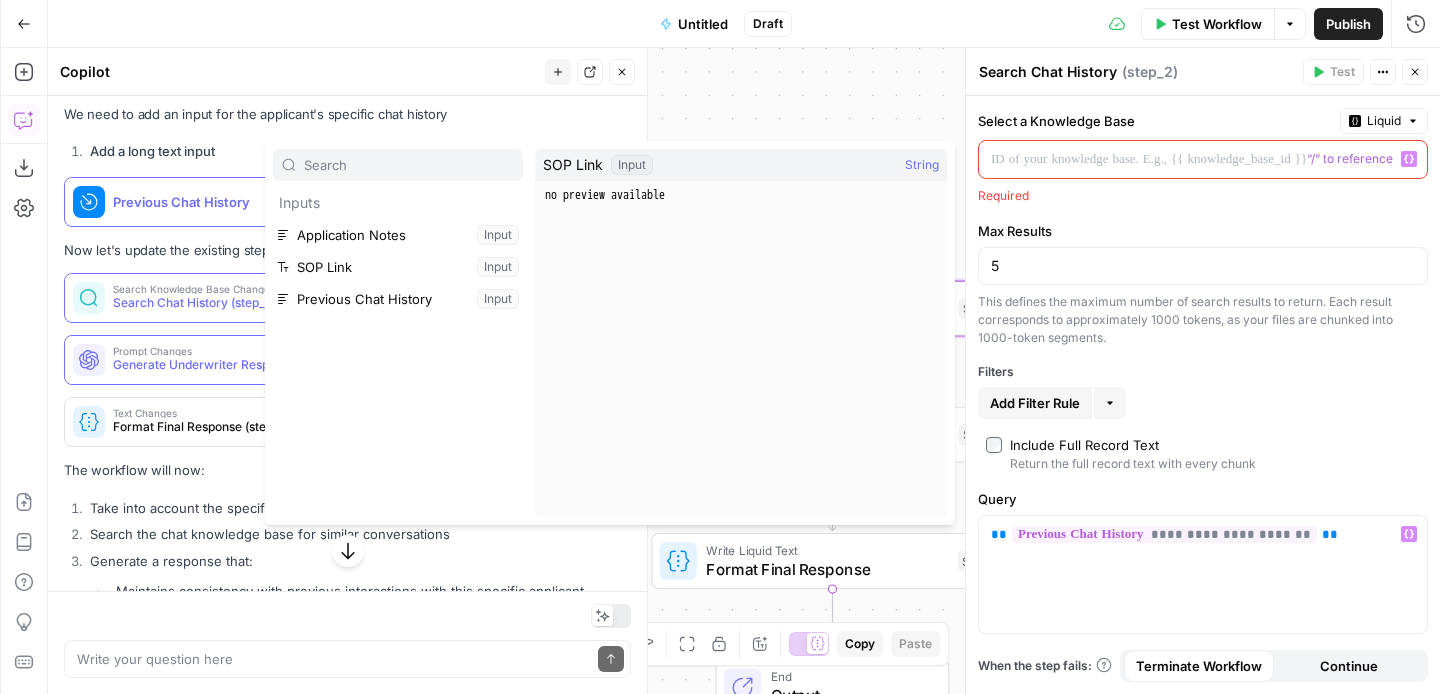 click on "Select a Knowledge Base" at bounding box center (1155, 121) 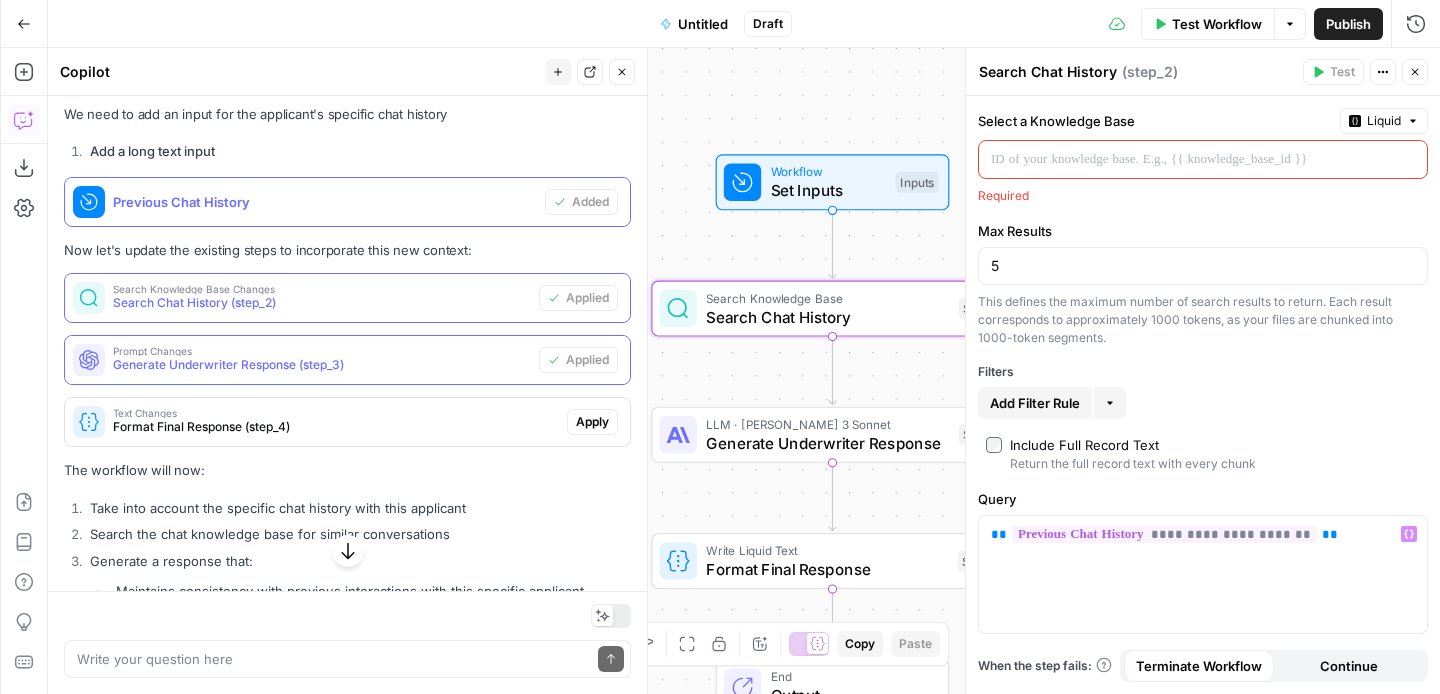 click on "Search Chat History" at bounding box center (827, 316) 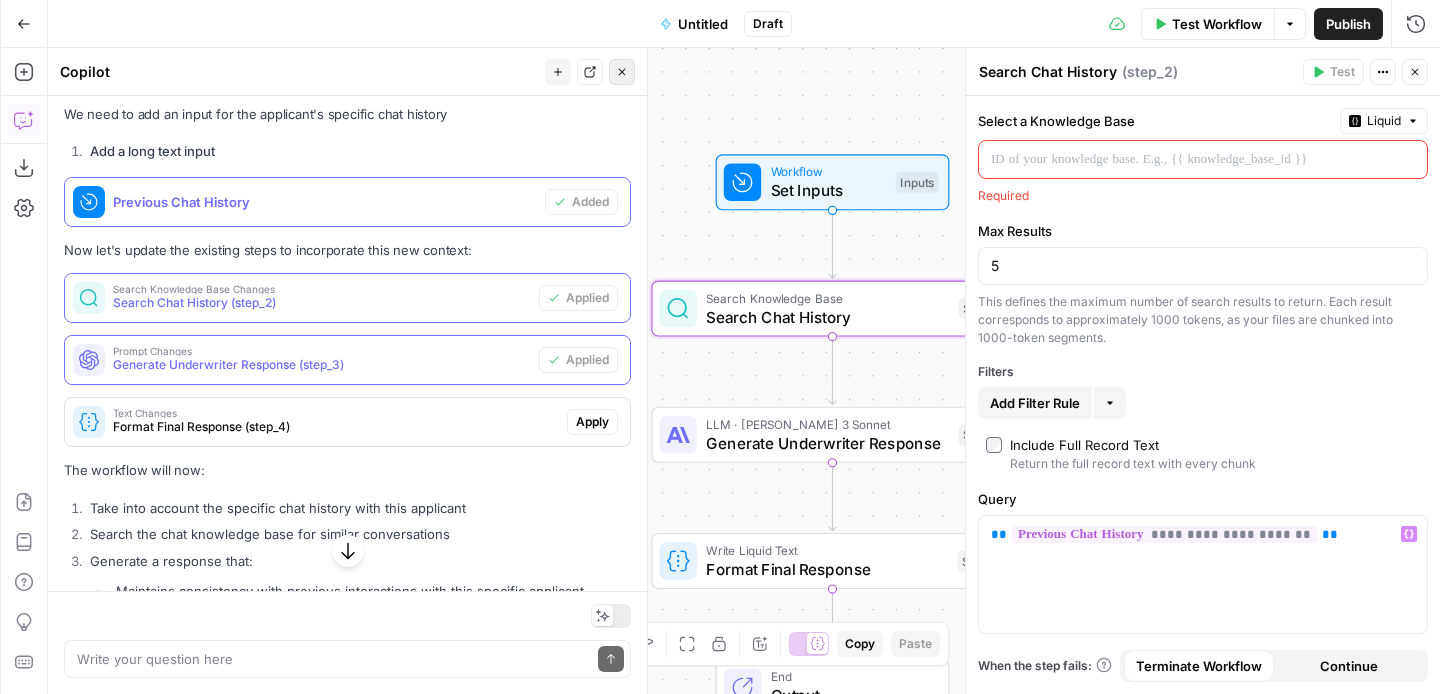 click on "Close" at bounding box center (622, 72) 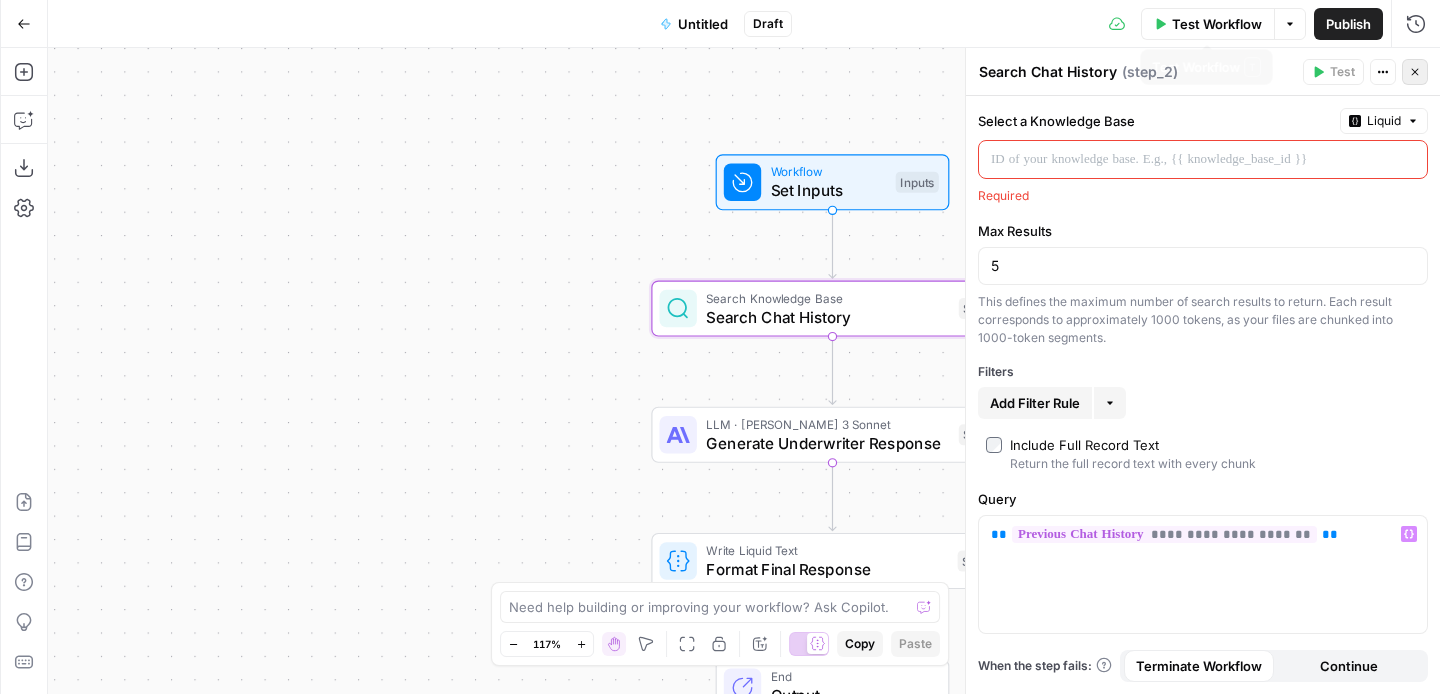 click 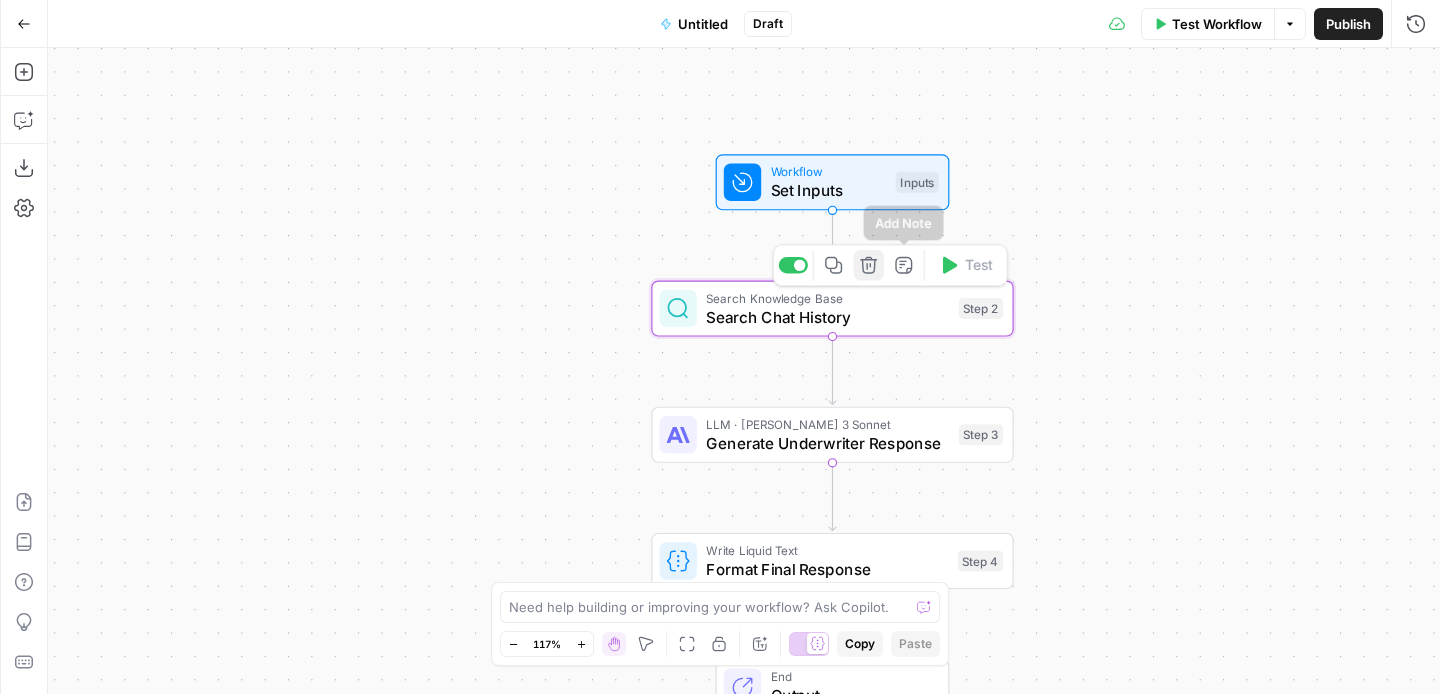 click on "Delete step" at bounding box center [869, 265] 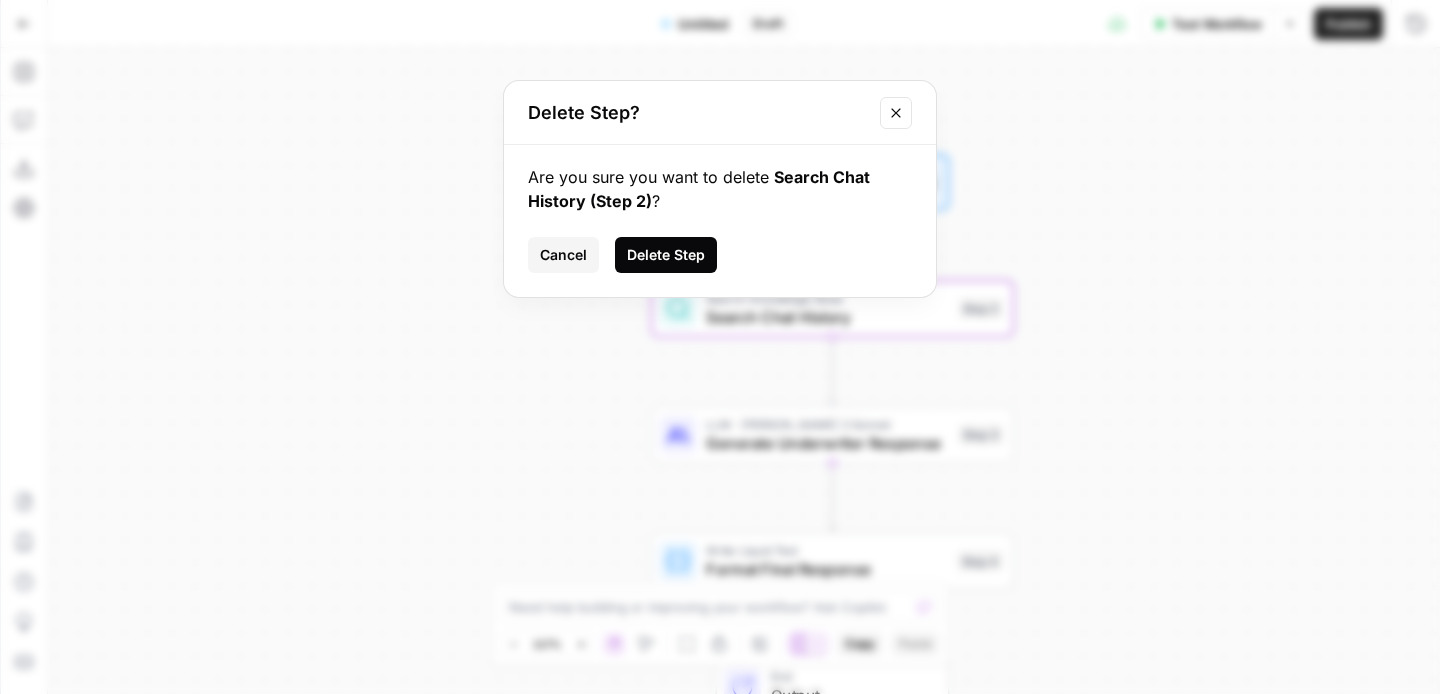click on "Delete Step" at bounding box center (666, 255) 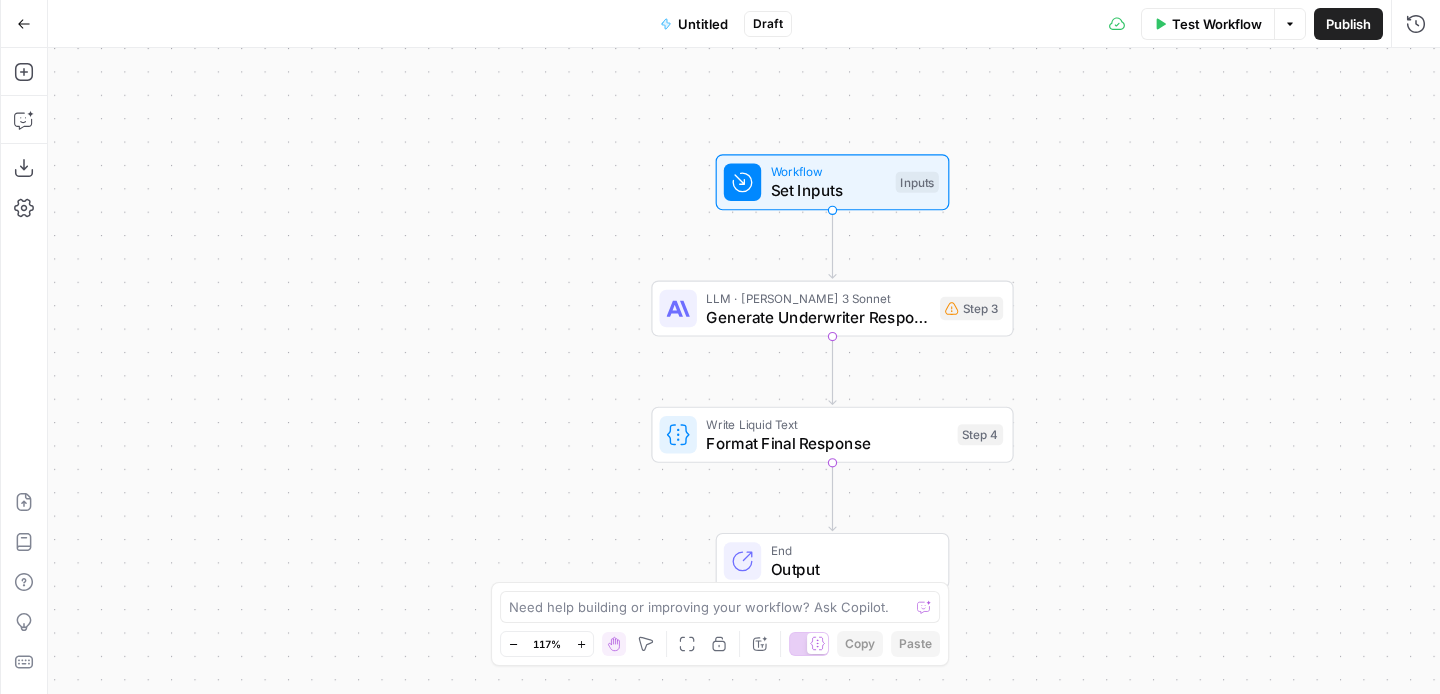 click on "Workflow Set Inputs Inputs" at bounding box center (833, 182) 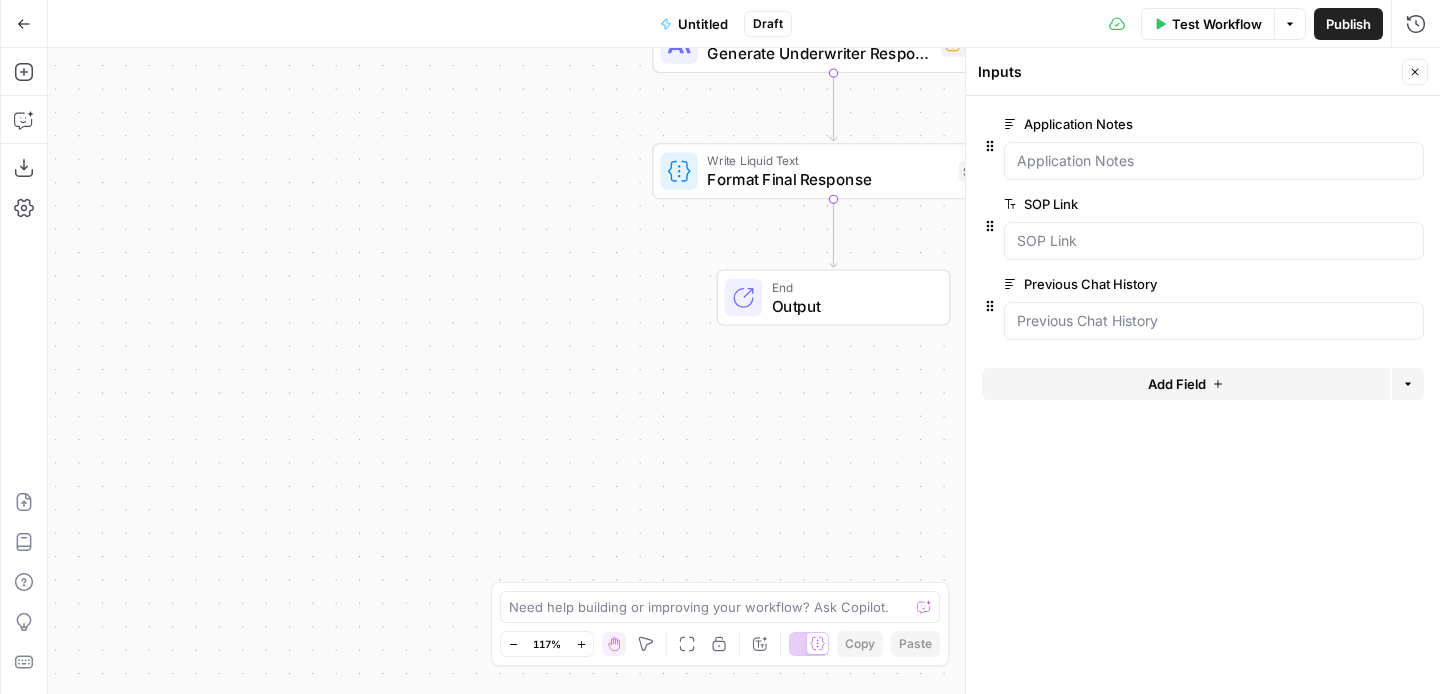 click on "Output" at bounding box center (851, 305) 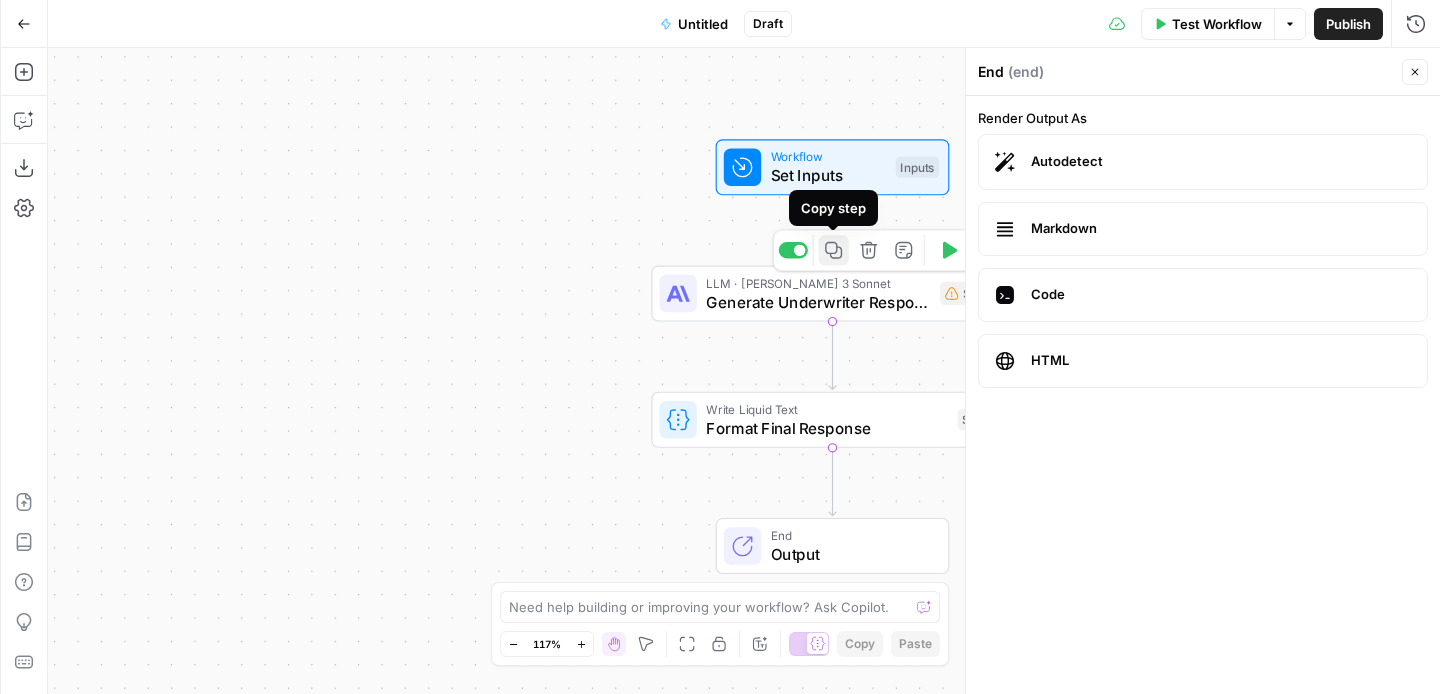 click 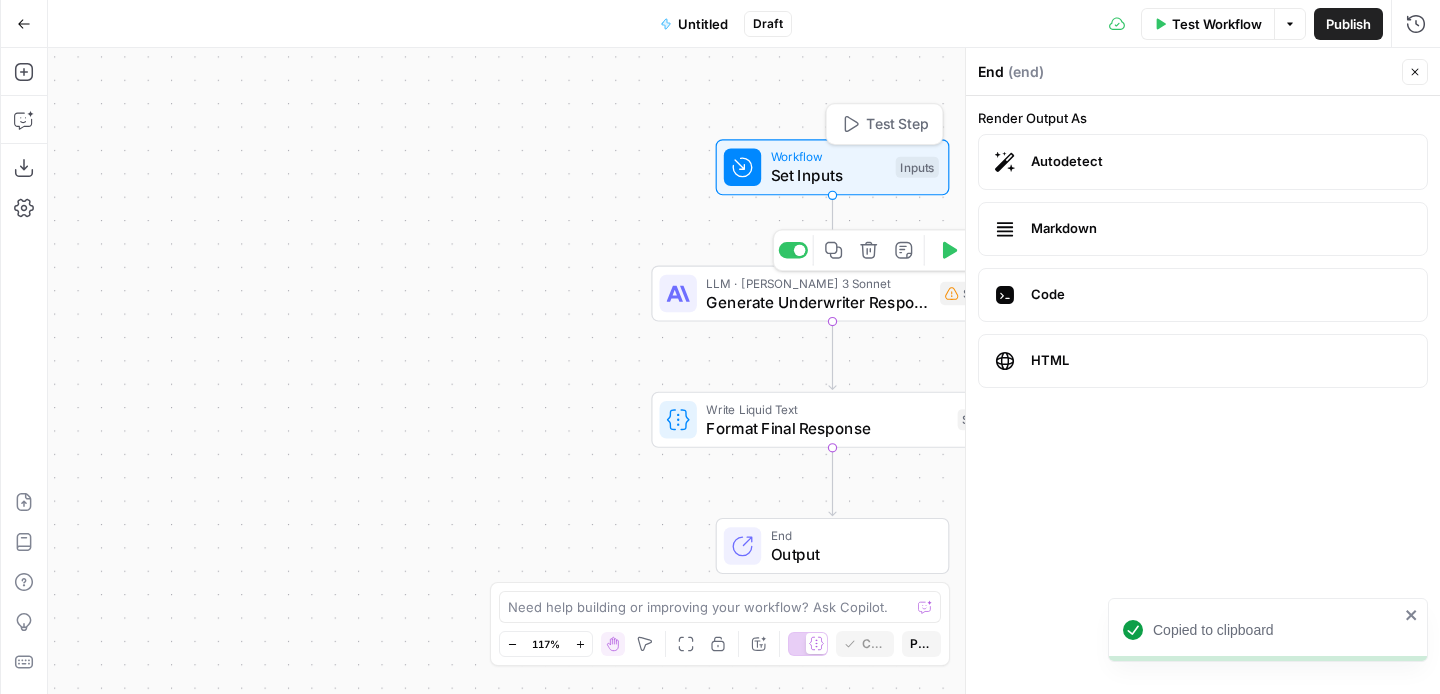 click on "Set Inputs" at bounding box center (829, 175) 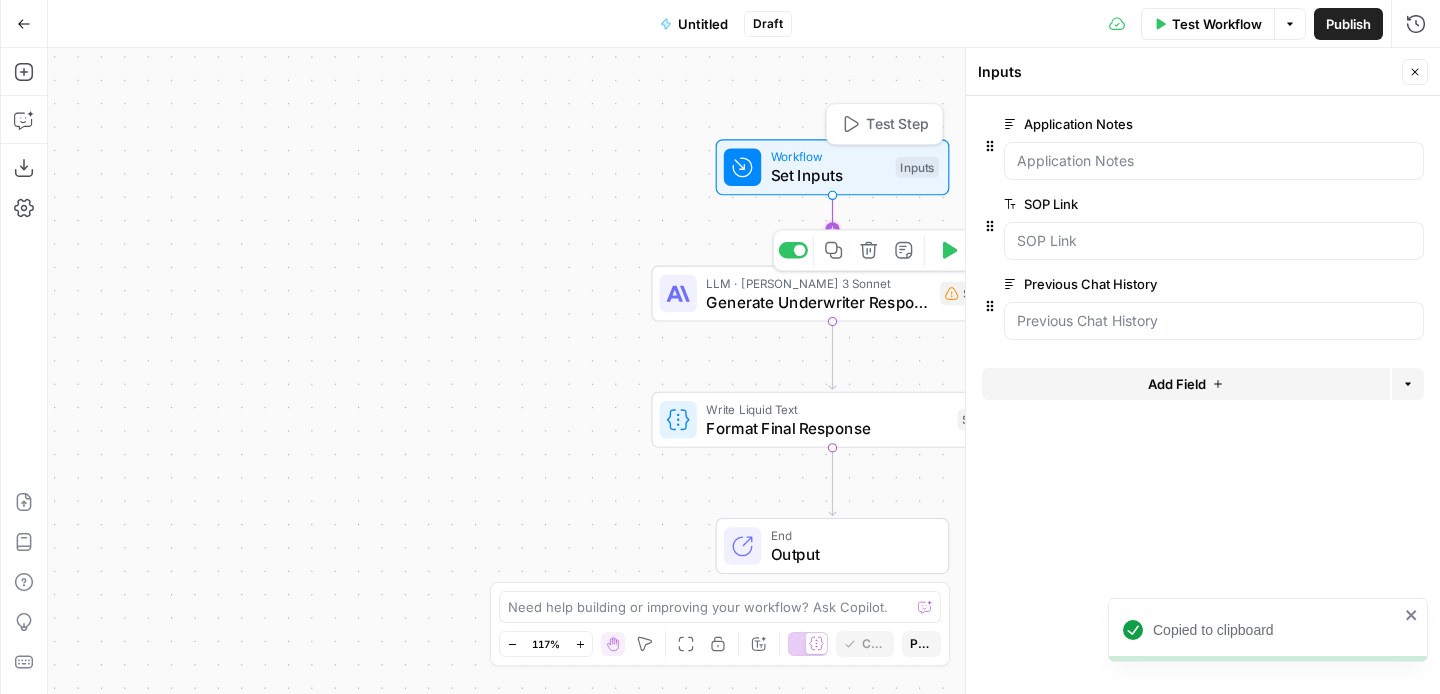 click 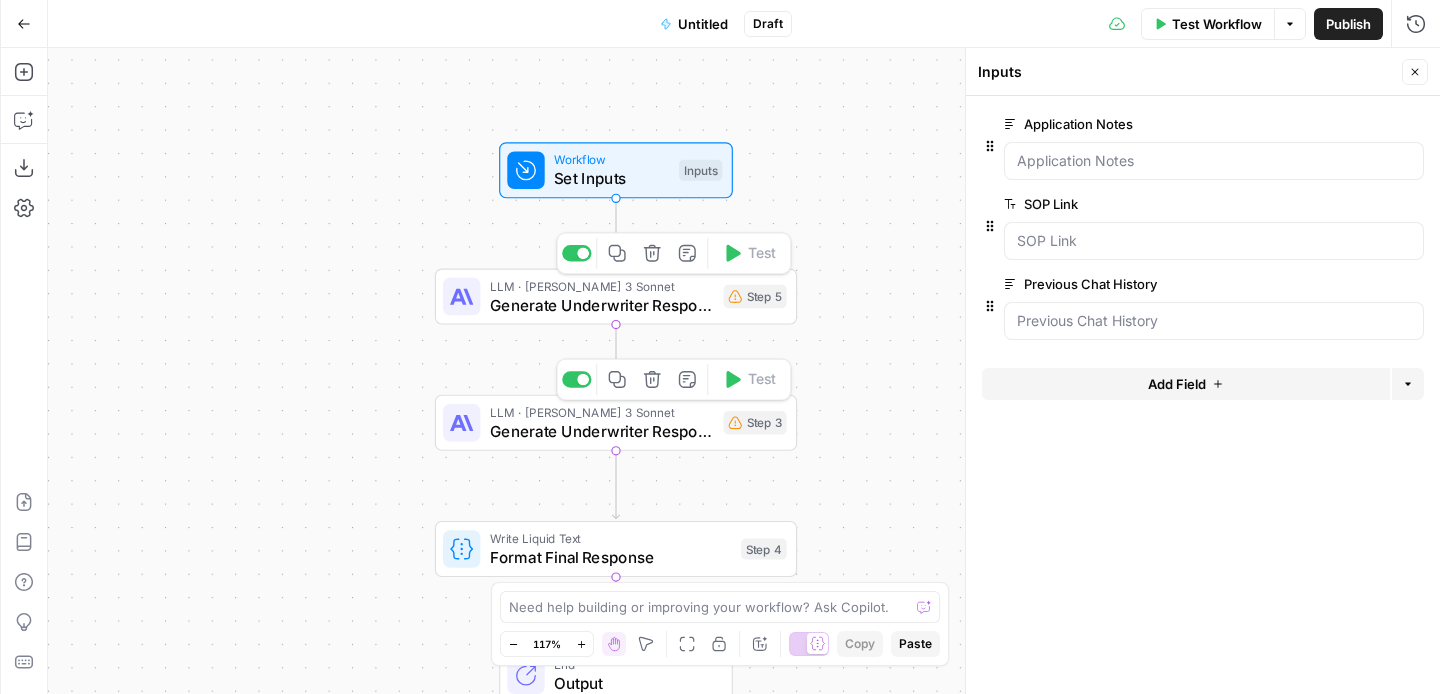 click on "Generate Underwriter Response" at bounding box center [602, 304] 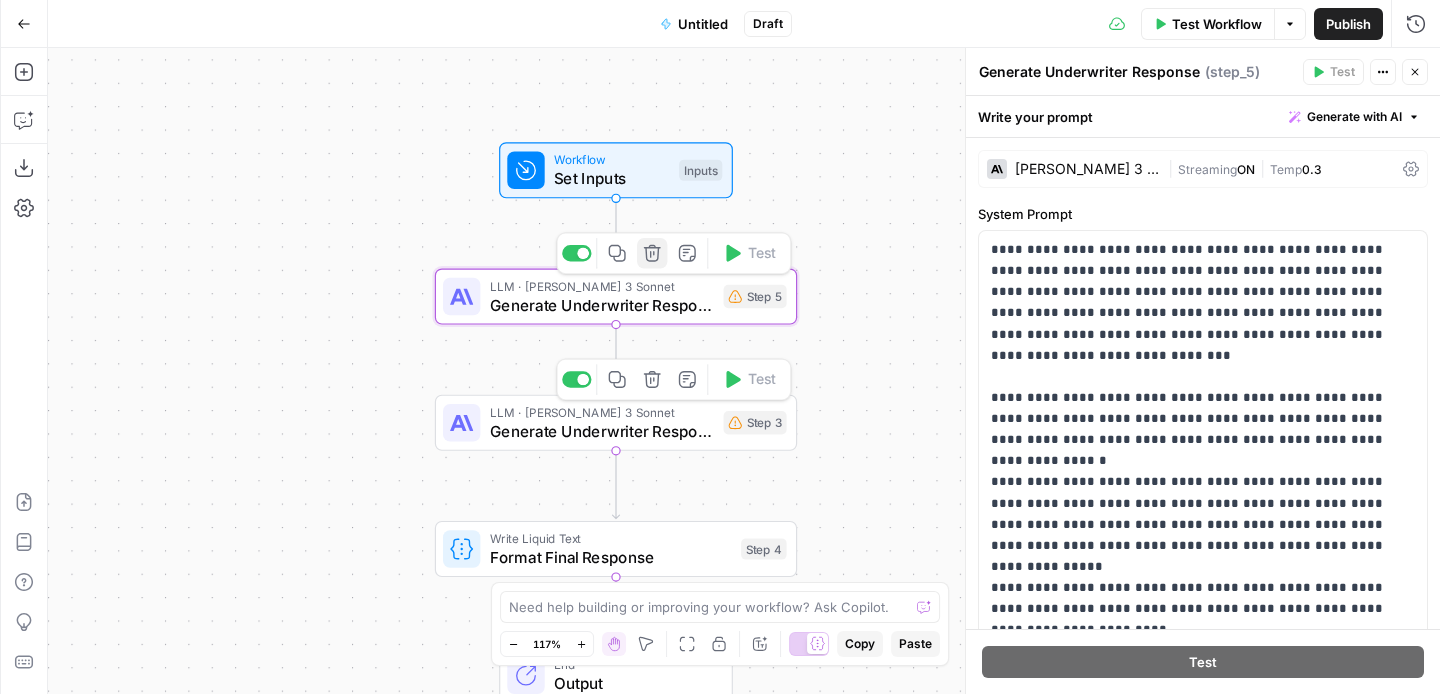 click on "Delete step" at bounding box center [652, 253] 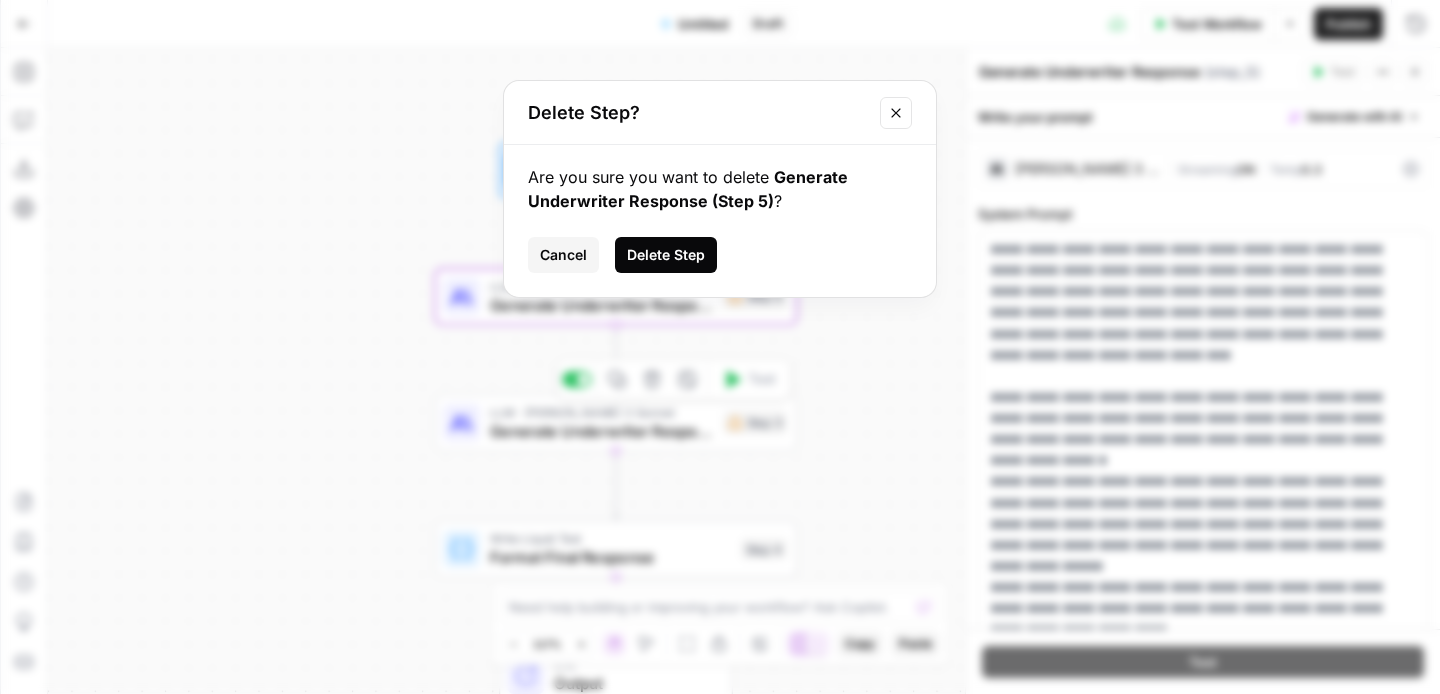 click on "Delete Step" at bounding box center [666, 255] 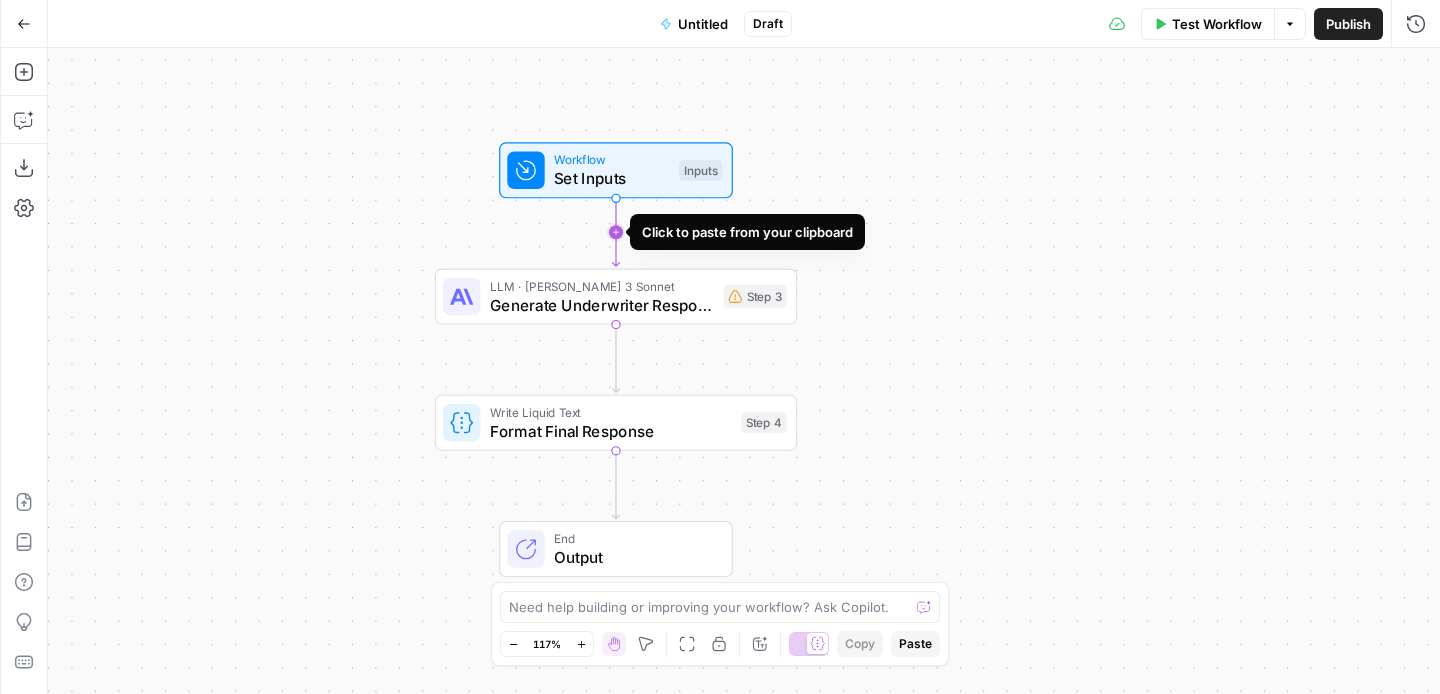 click 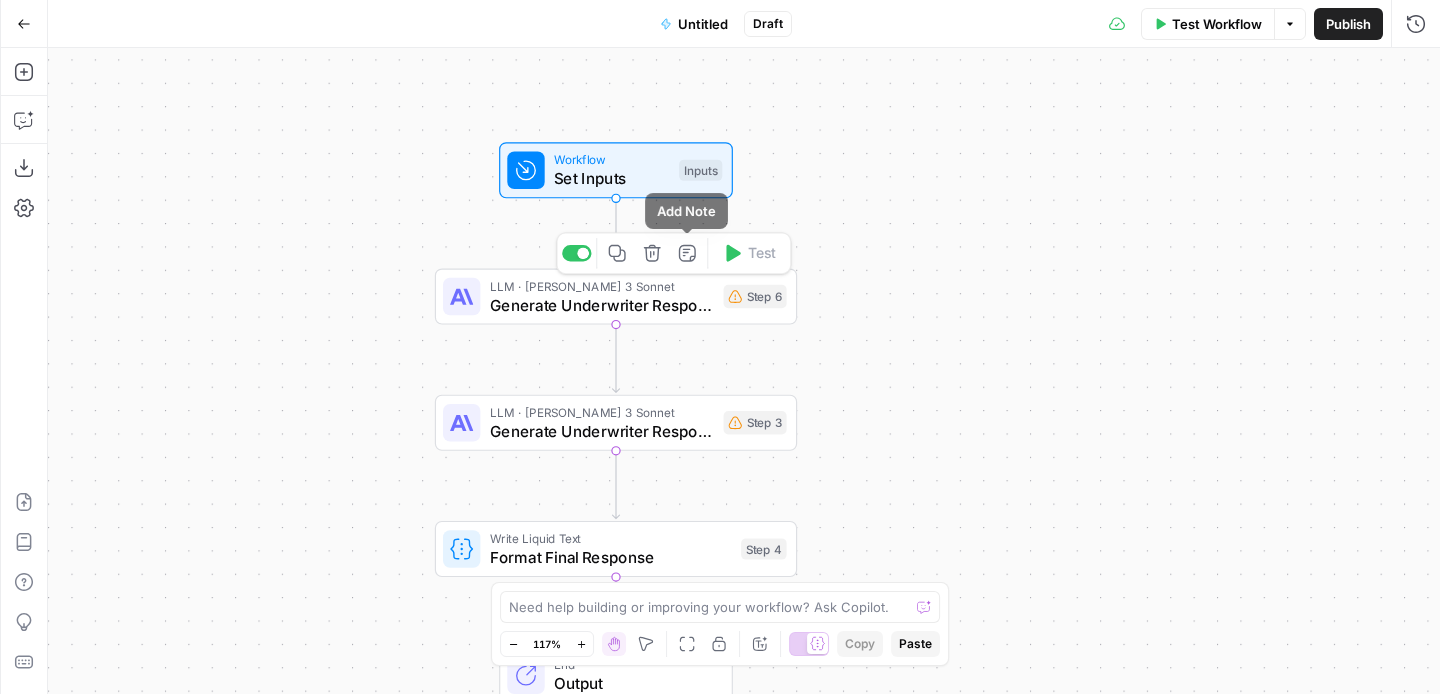 click on "Generate Underwriter Response" at bounding box center (602, 304) 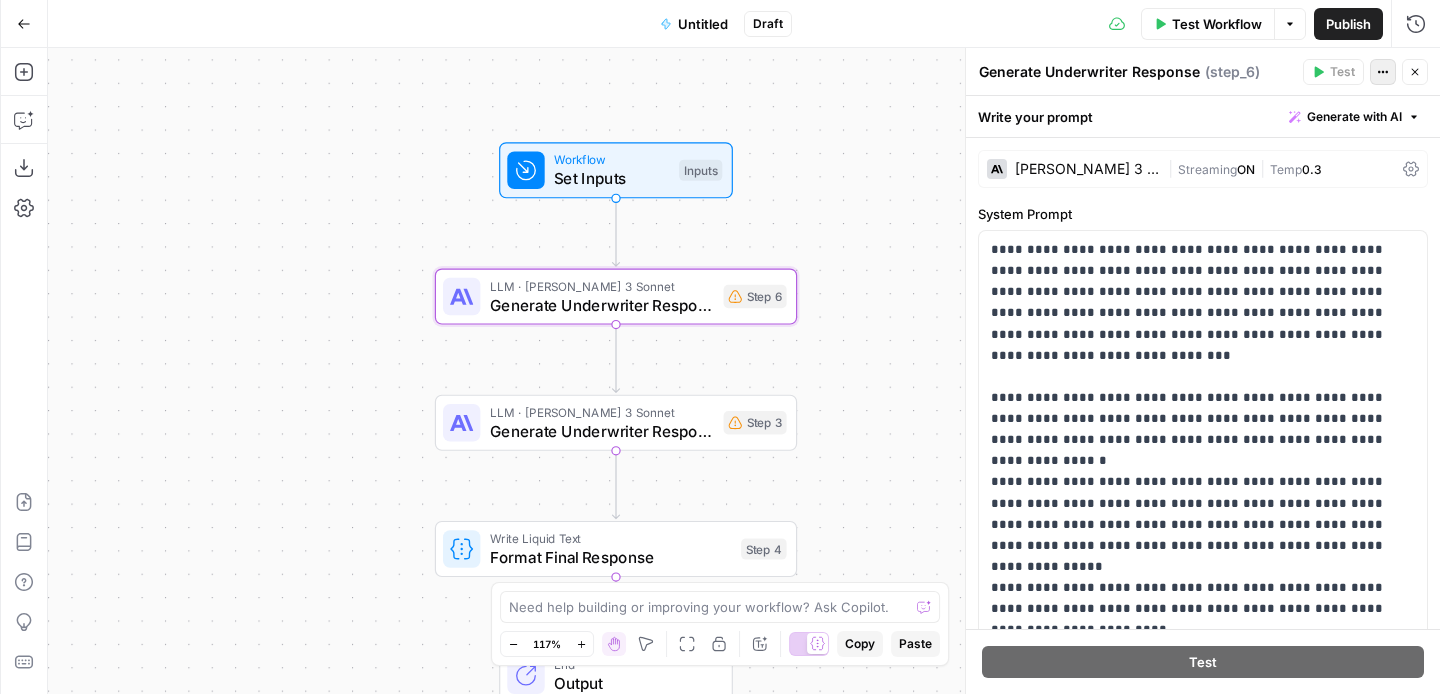 click 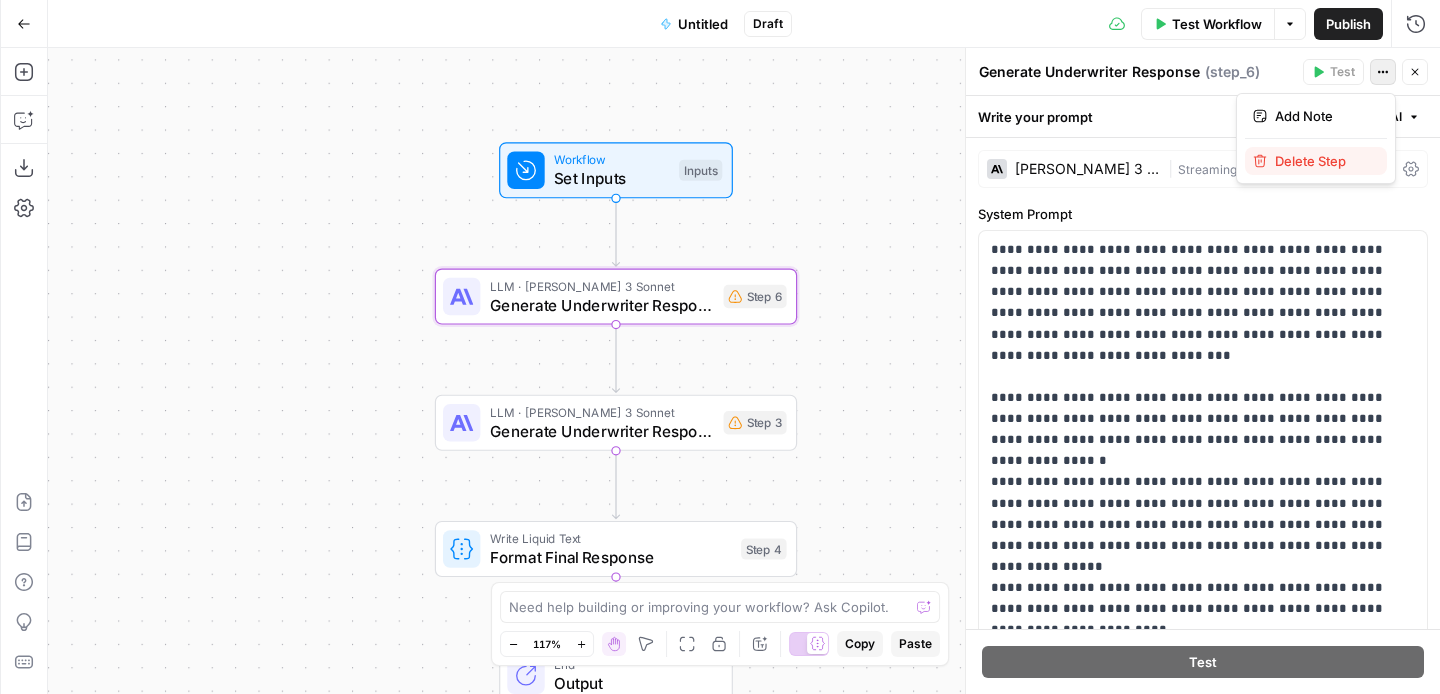click on "Delete Step" at bounding box center (1310, 161) 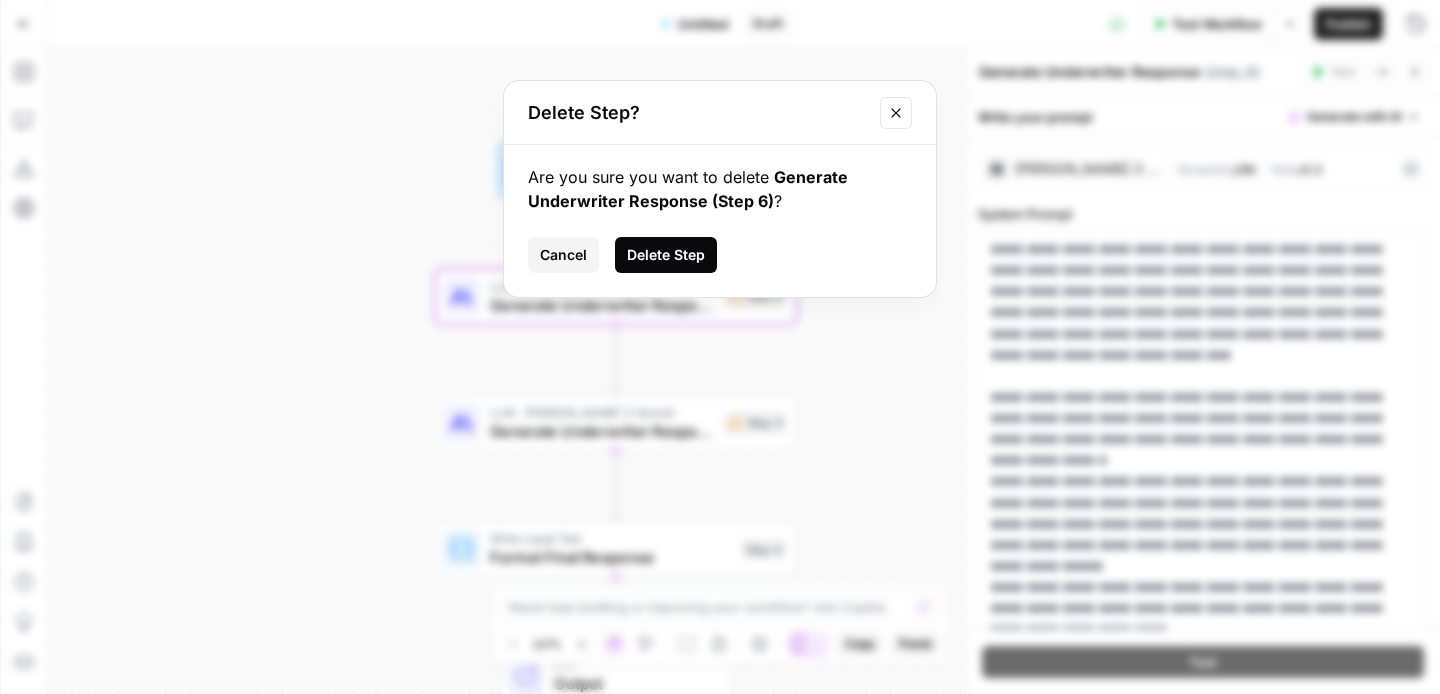 click on "Delete Step" at bounding box center [666, 255] 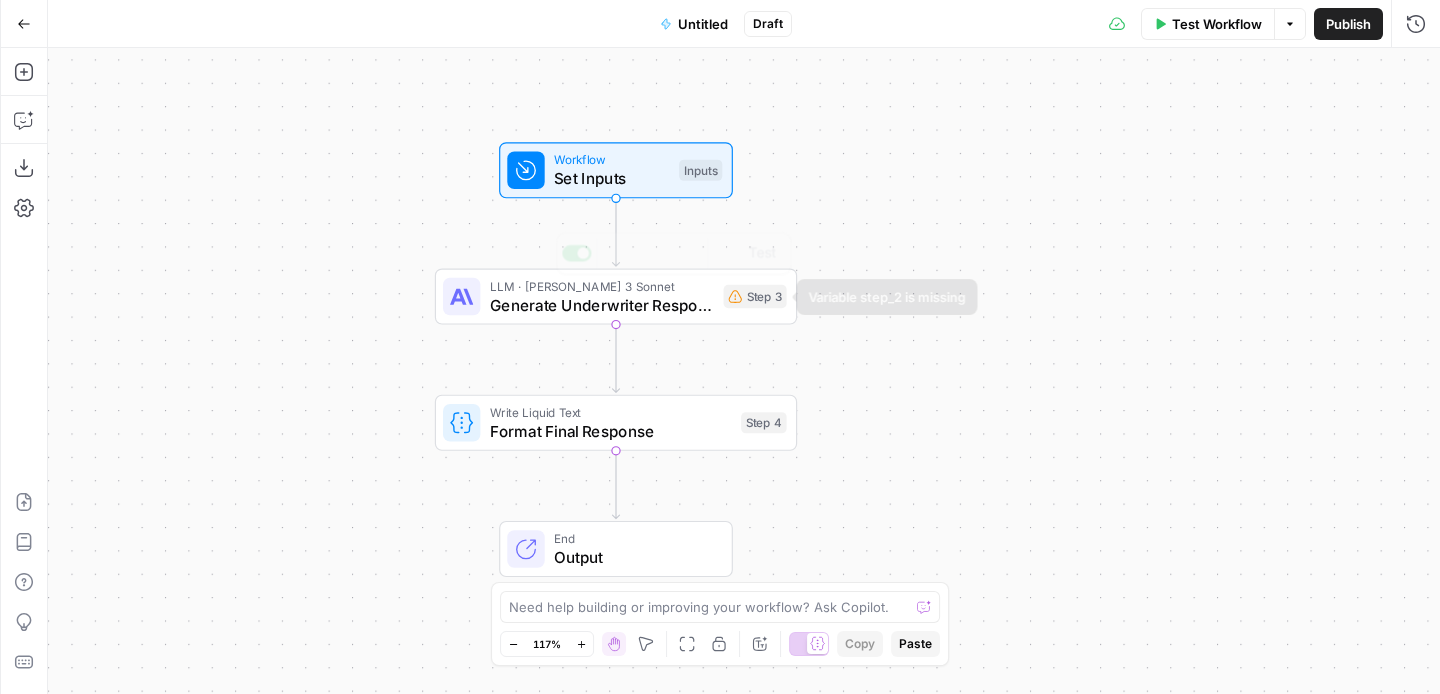 click on "Workflow Set Inputs Inputs LLM · [PERSON_NAME] 3 Sonnet Generate Underwriter Response Step 3 Copy step Delete step Add Note Test Write Liquid Text Format Final Response Step 4 End Output" at bounding box center (744, 371) 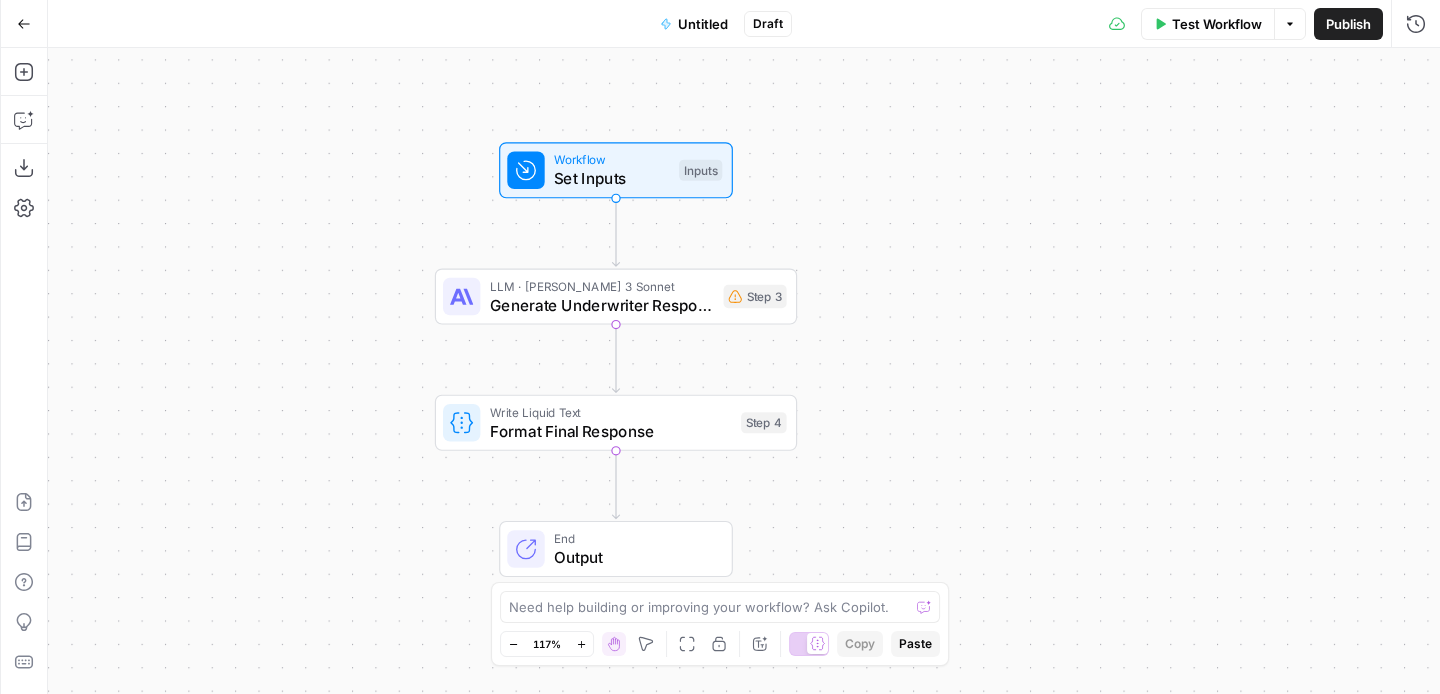 click on "Add Steps Copilot Download as JSON Settings Import JSON AirOps Academy Help Give Feedback Shortcuts" at bounding box center [24, 371] 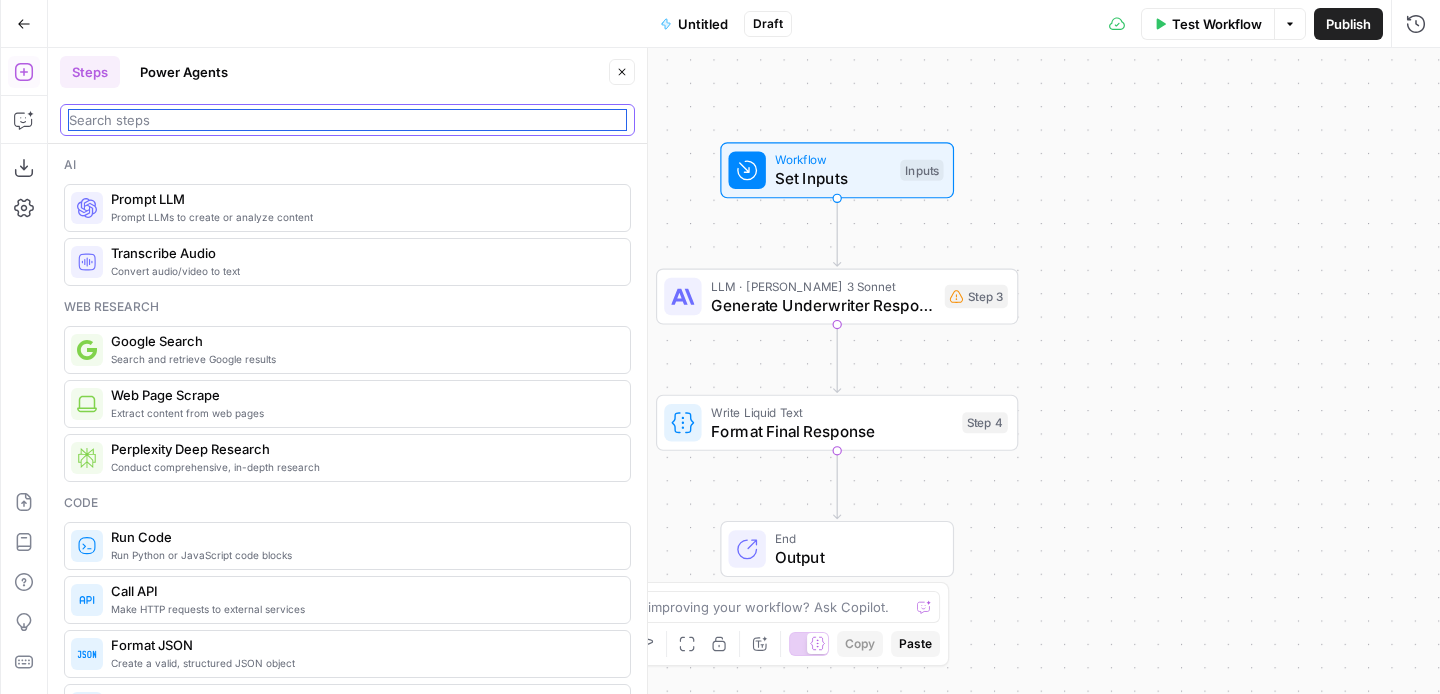 click at bounding box center [347, 120] 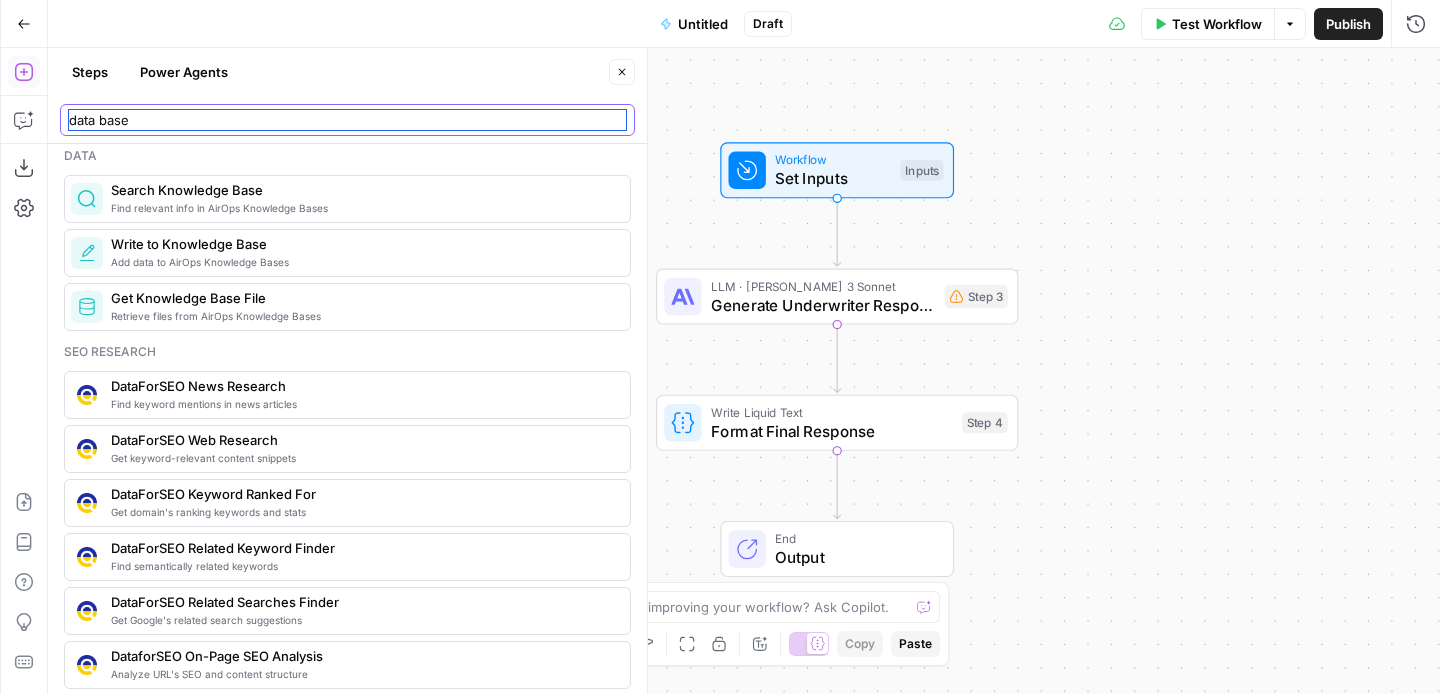 scroll, scrollTop: 0, scrollLeft: 0, axis: both 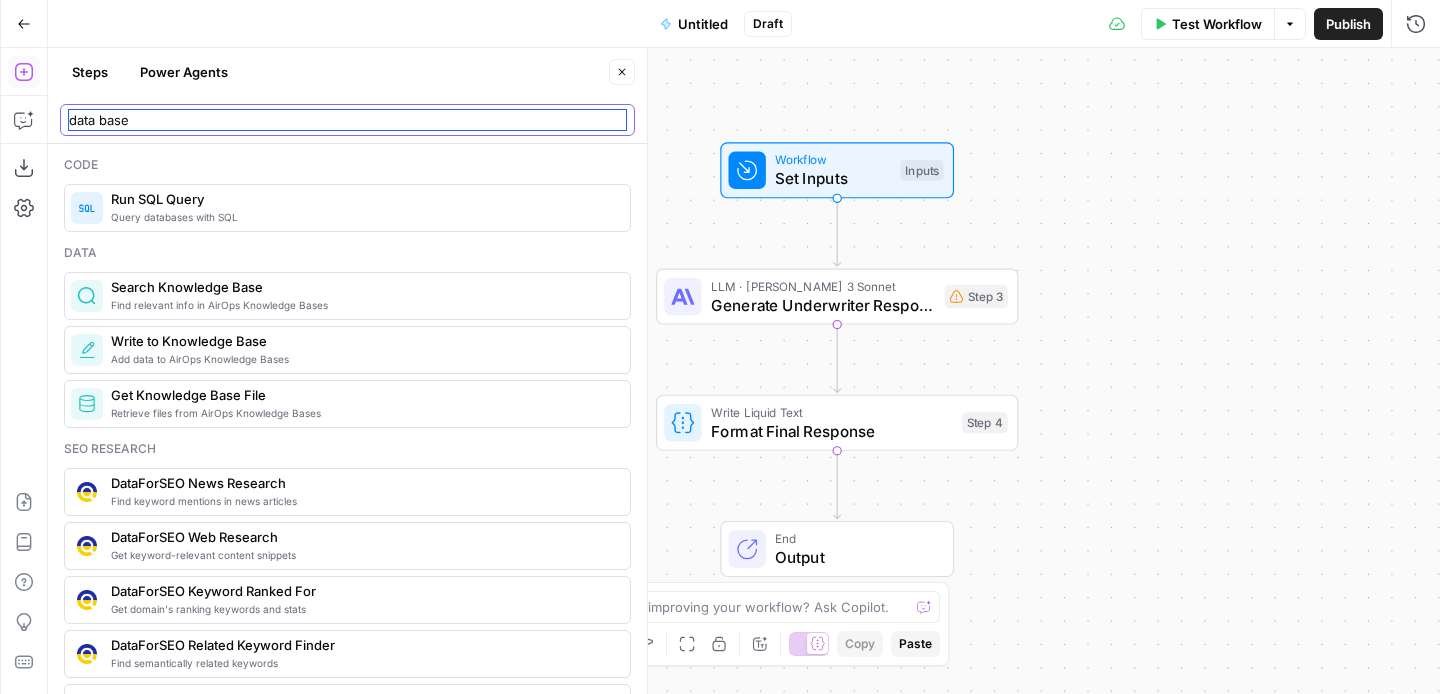 type on "data base" 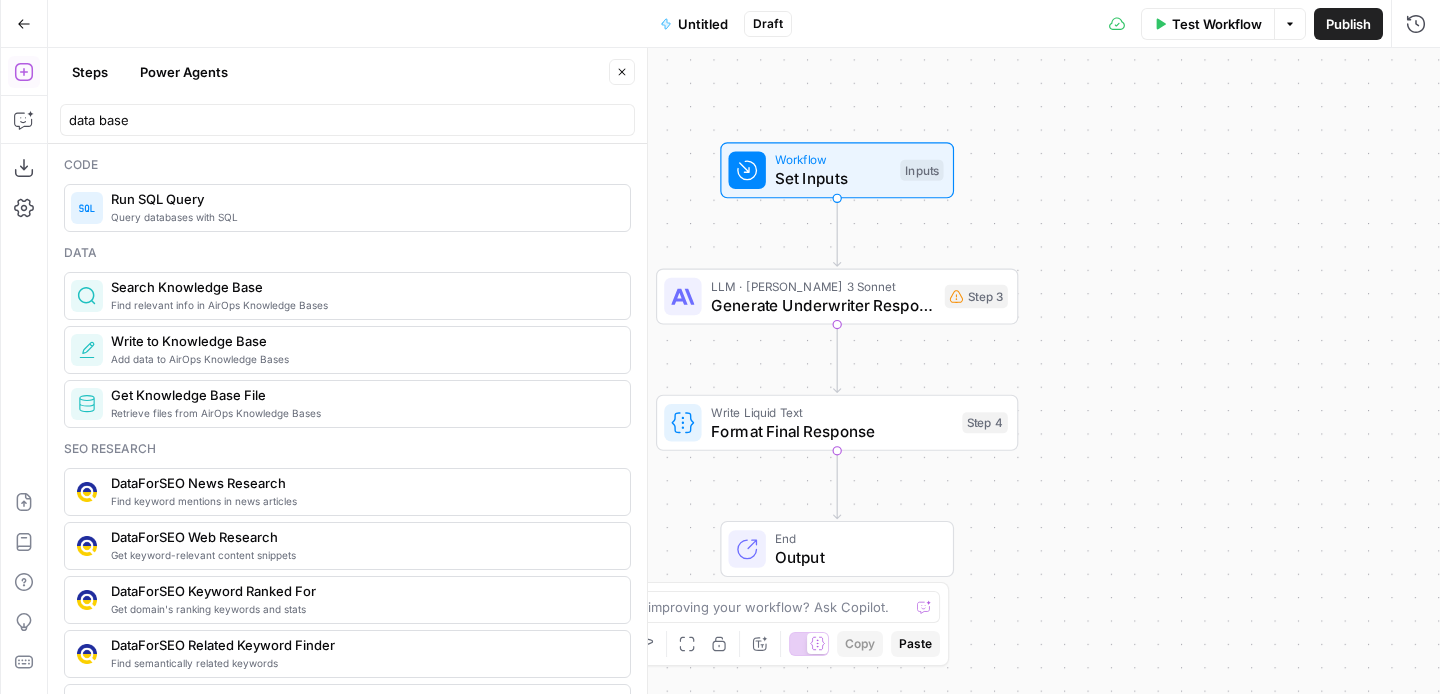 click on "Find relevant info in AirOps Knowledge Bases" at bounding box center (362, 305) 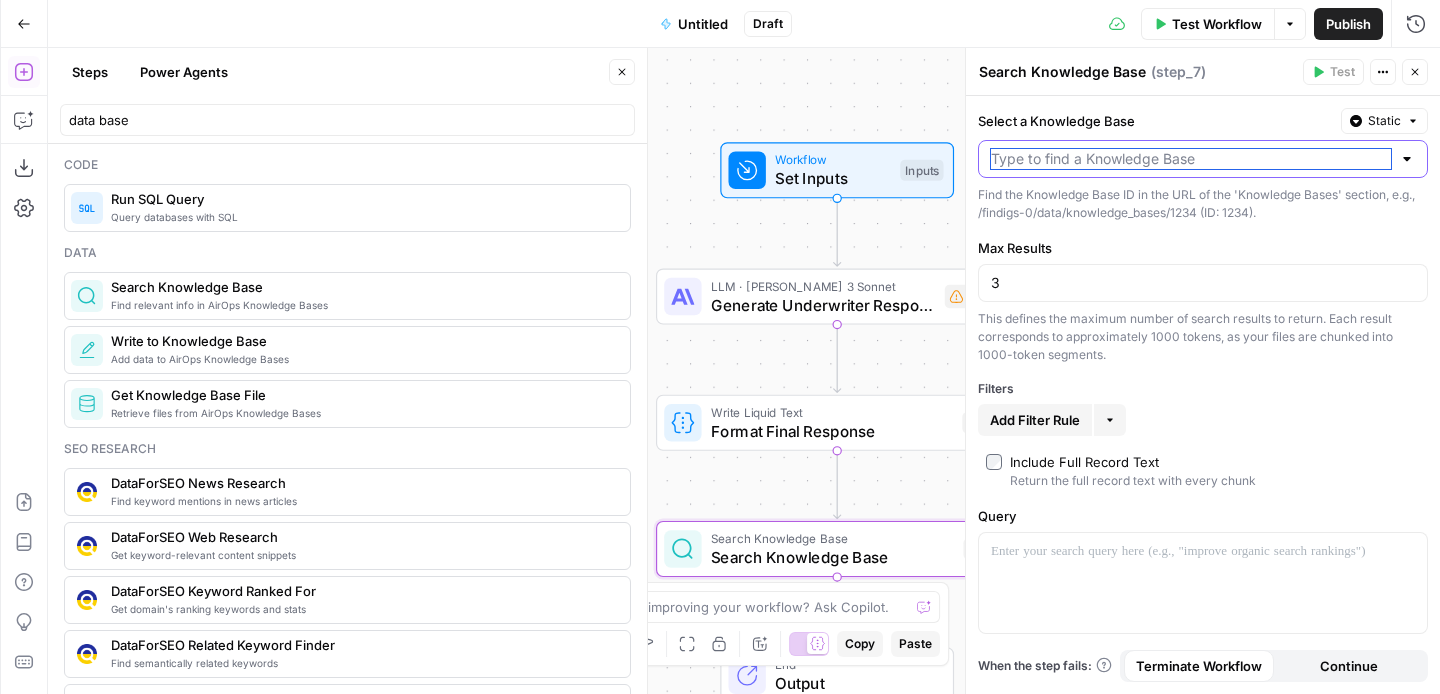 click on "Select a Knowledge Base" at bounding box center (1191, 159) 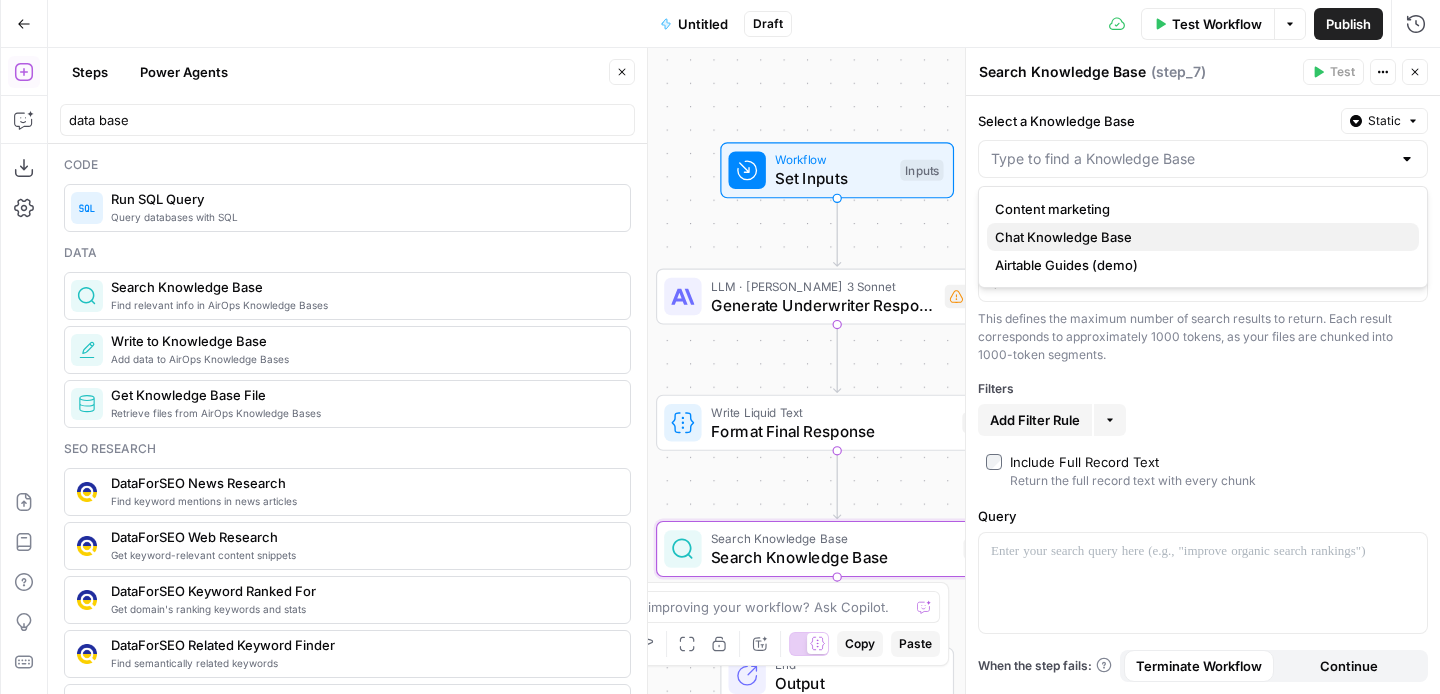 click on "Chat Knowledge Base" at bounding box center [1063, 237] 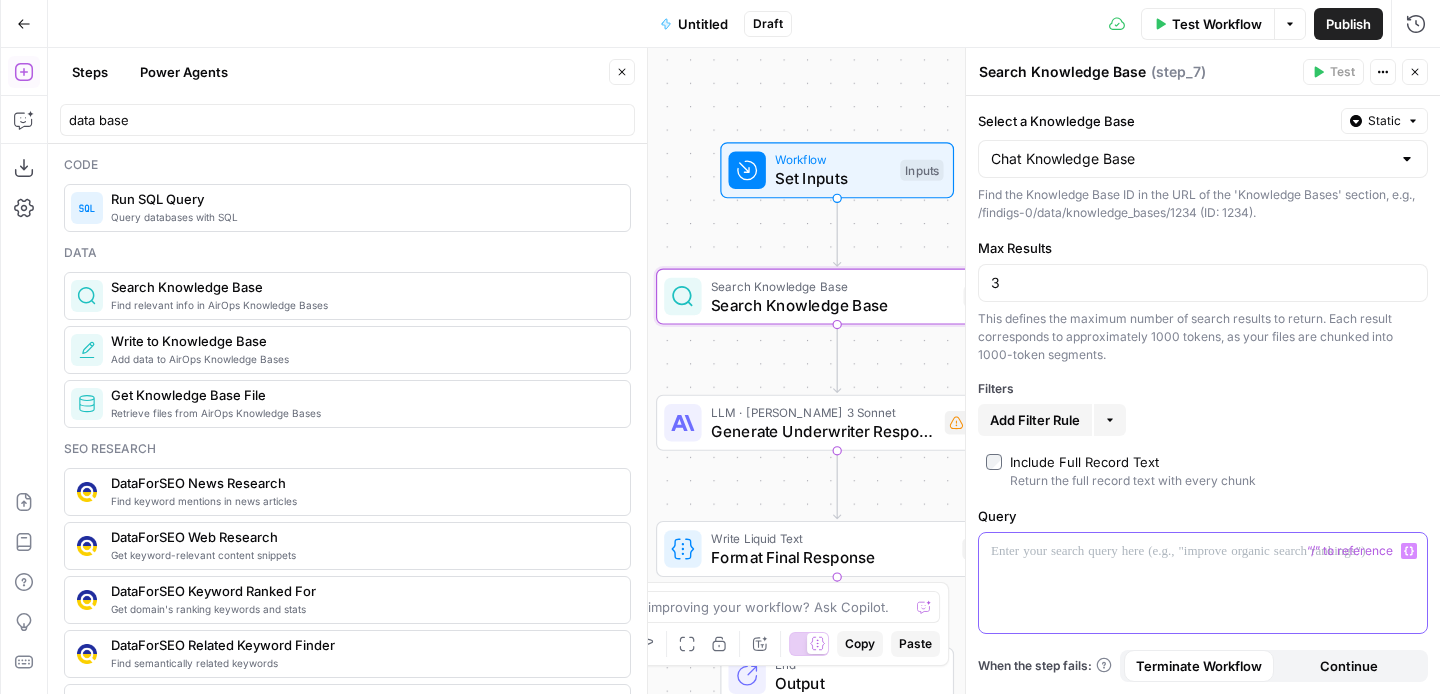 click at bounding box center [1203, 583] 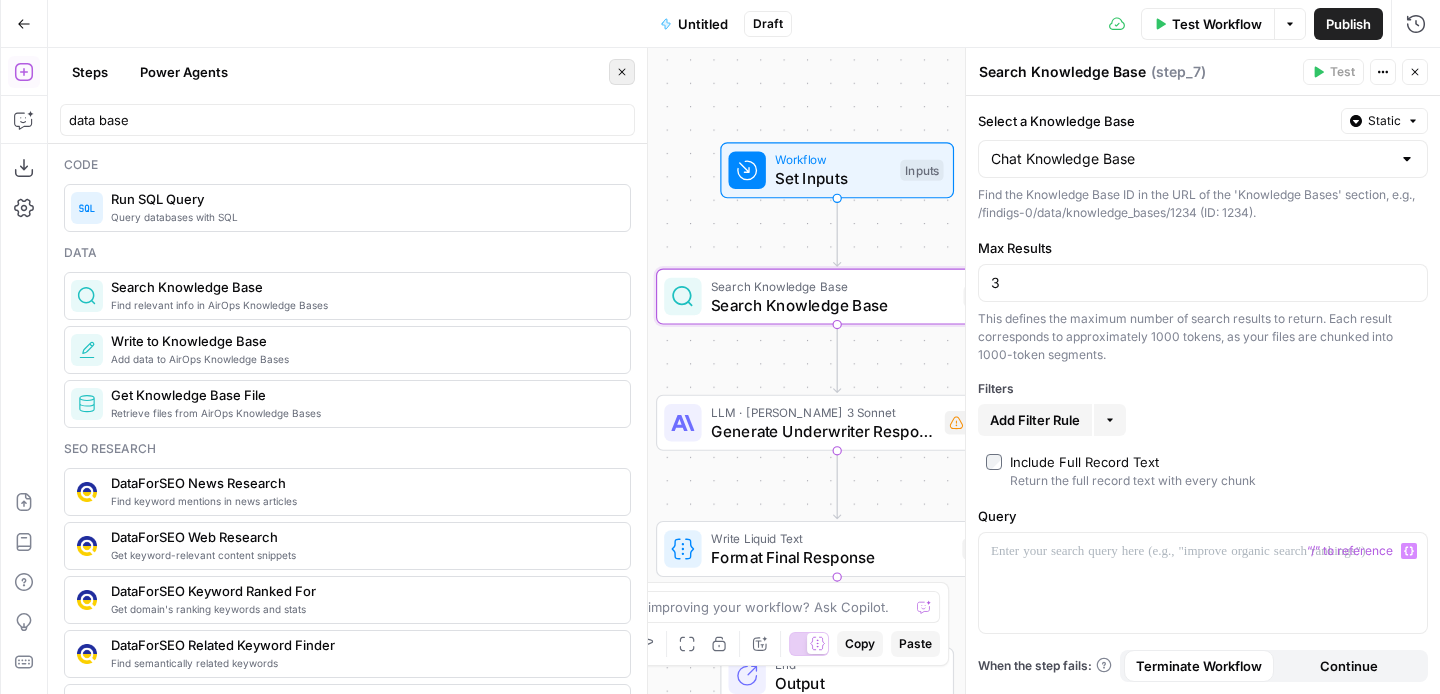 click 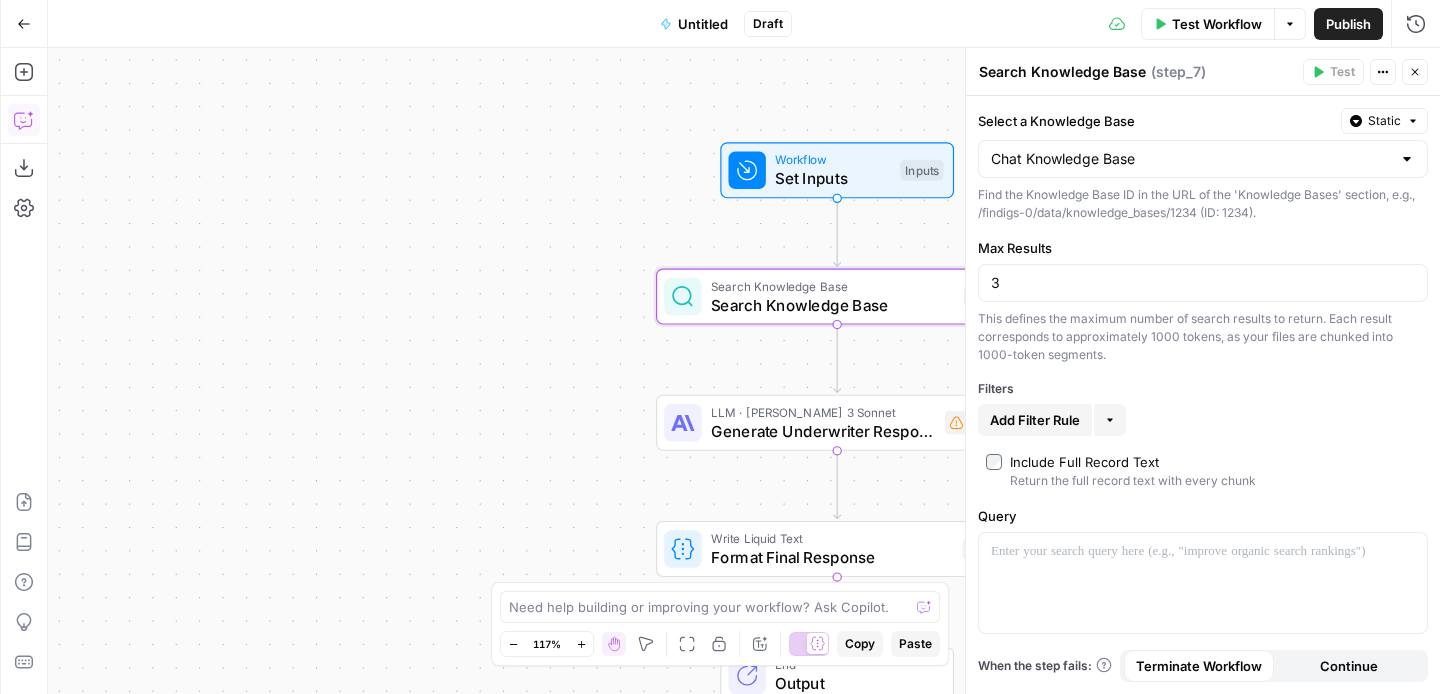 click 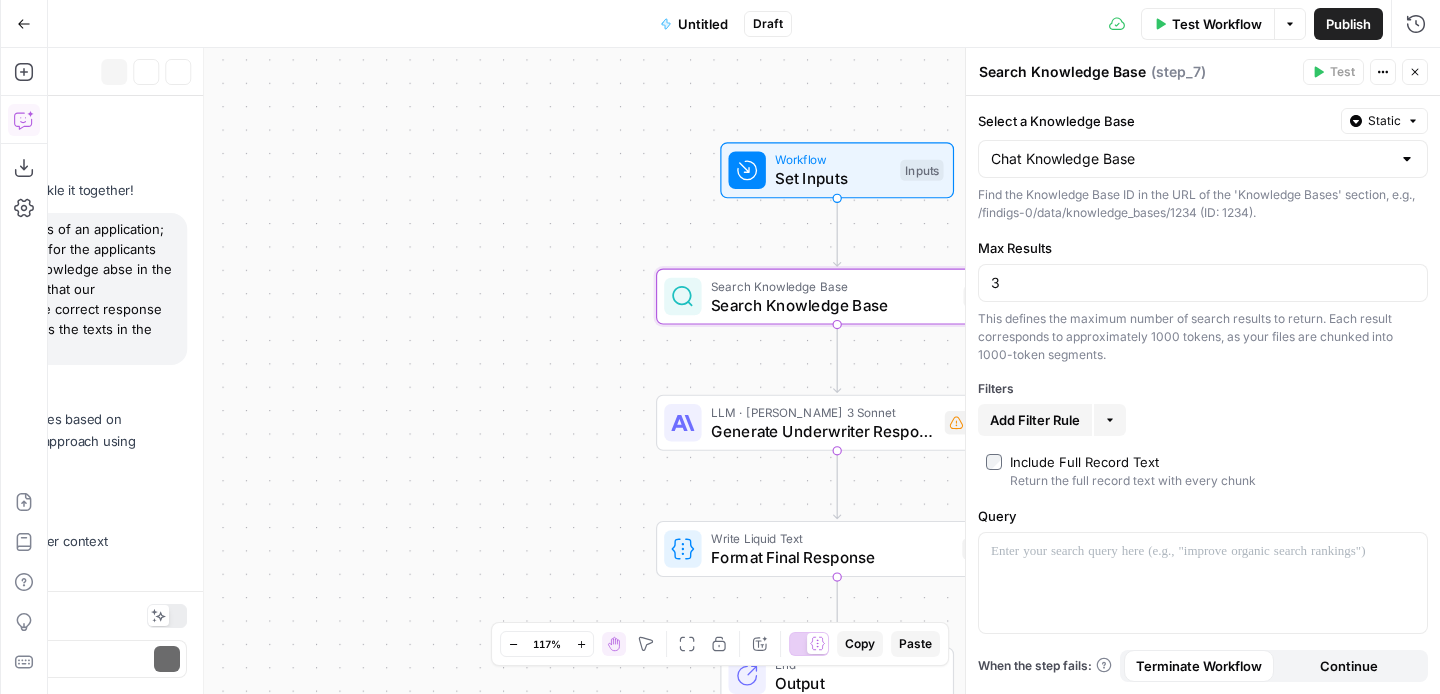 scroll, scrollTop: 2693, scrollLeft: 0, axis: vertical 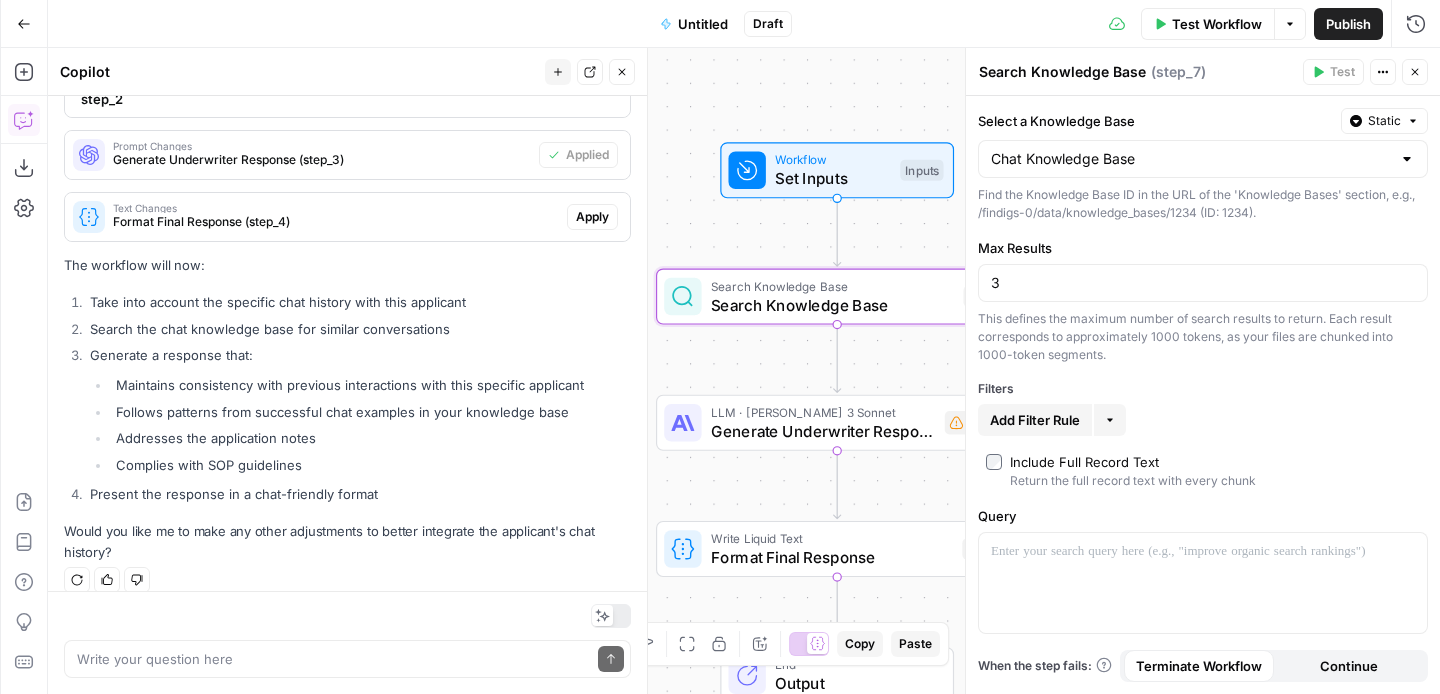 click on "Write your question here Send" at bounding box center (347, 642) 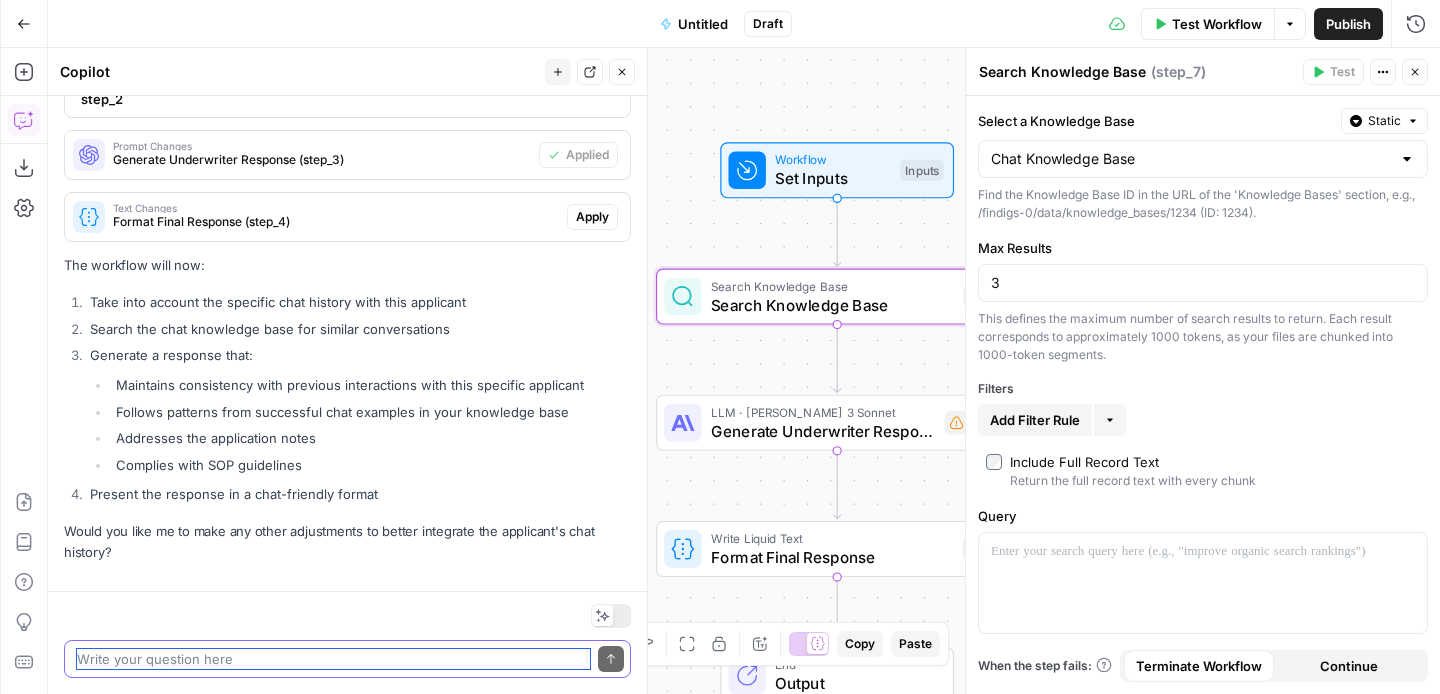 click at bounding box center [333, 659] 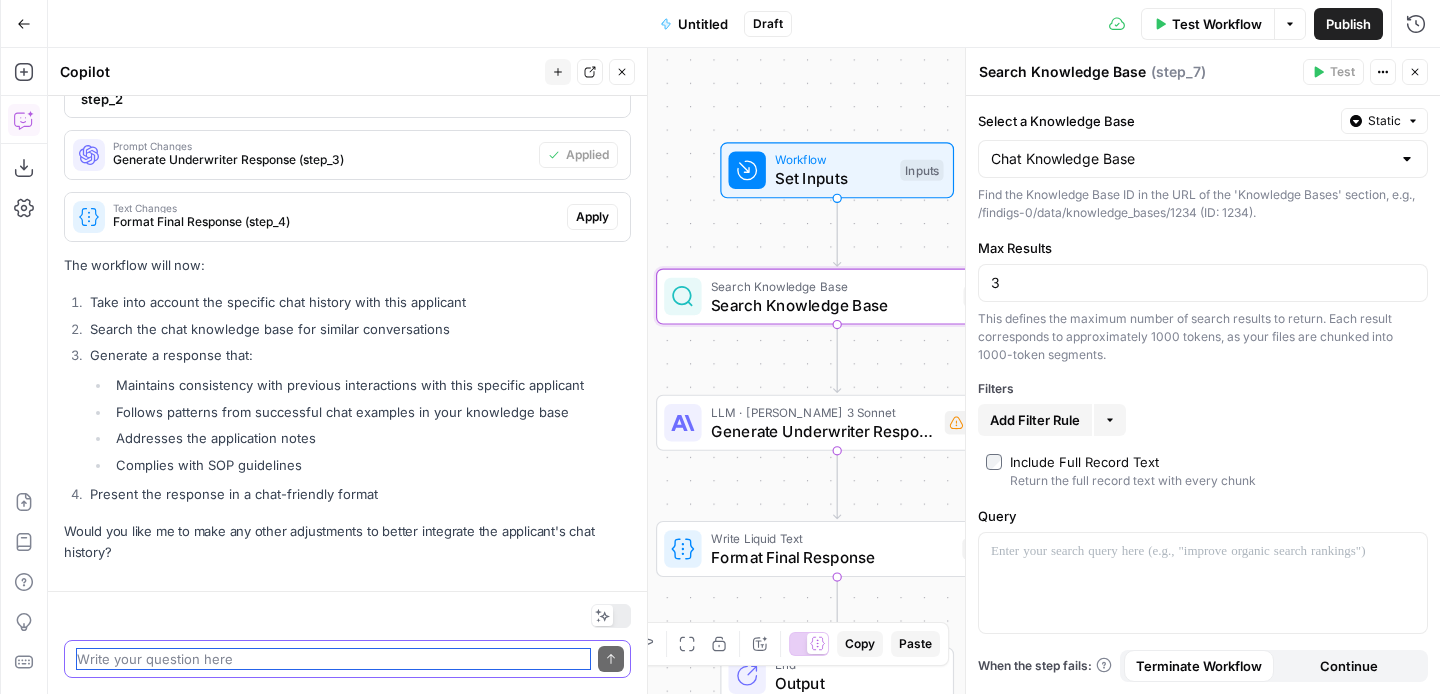 type on "I" 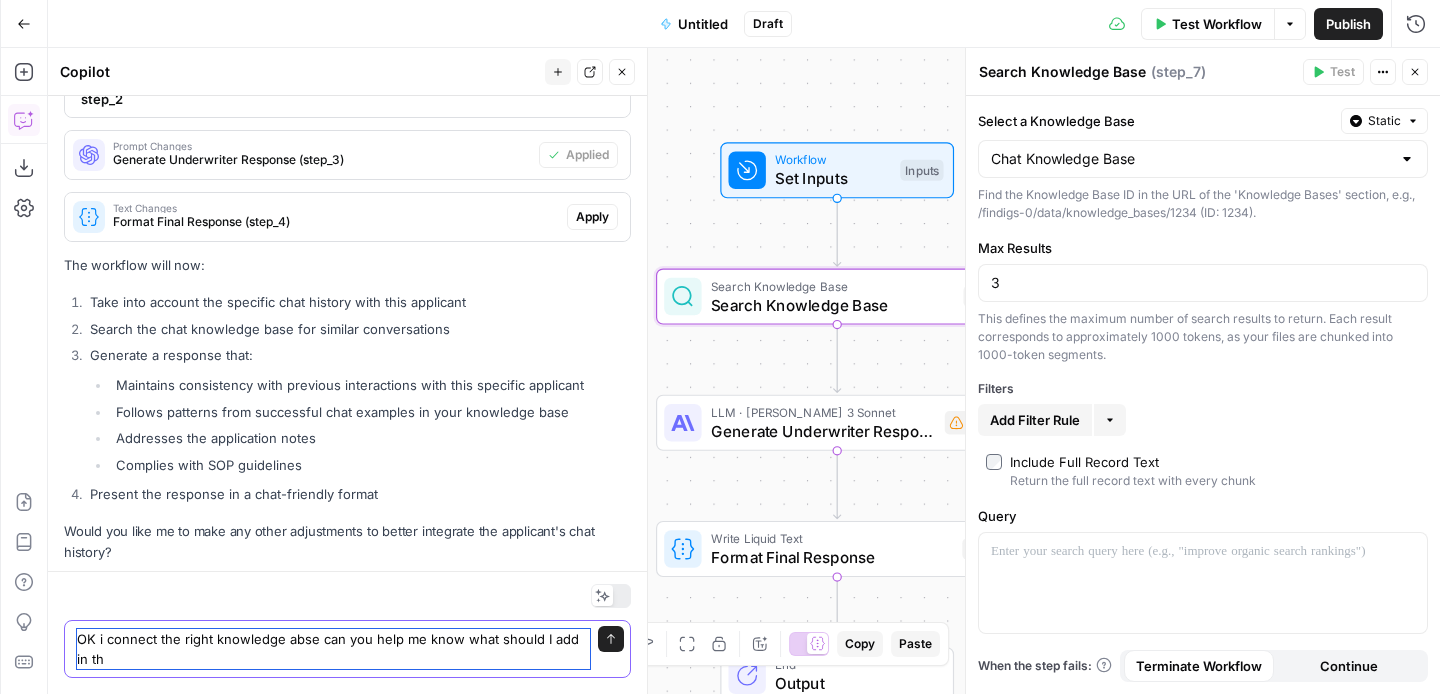 scroll, scrollTop: 2713, scrollLeft: 0, axis: vertical 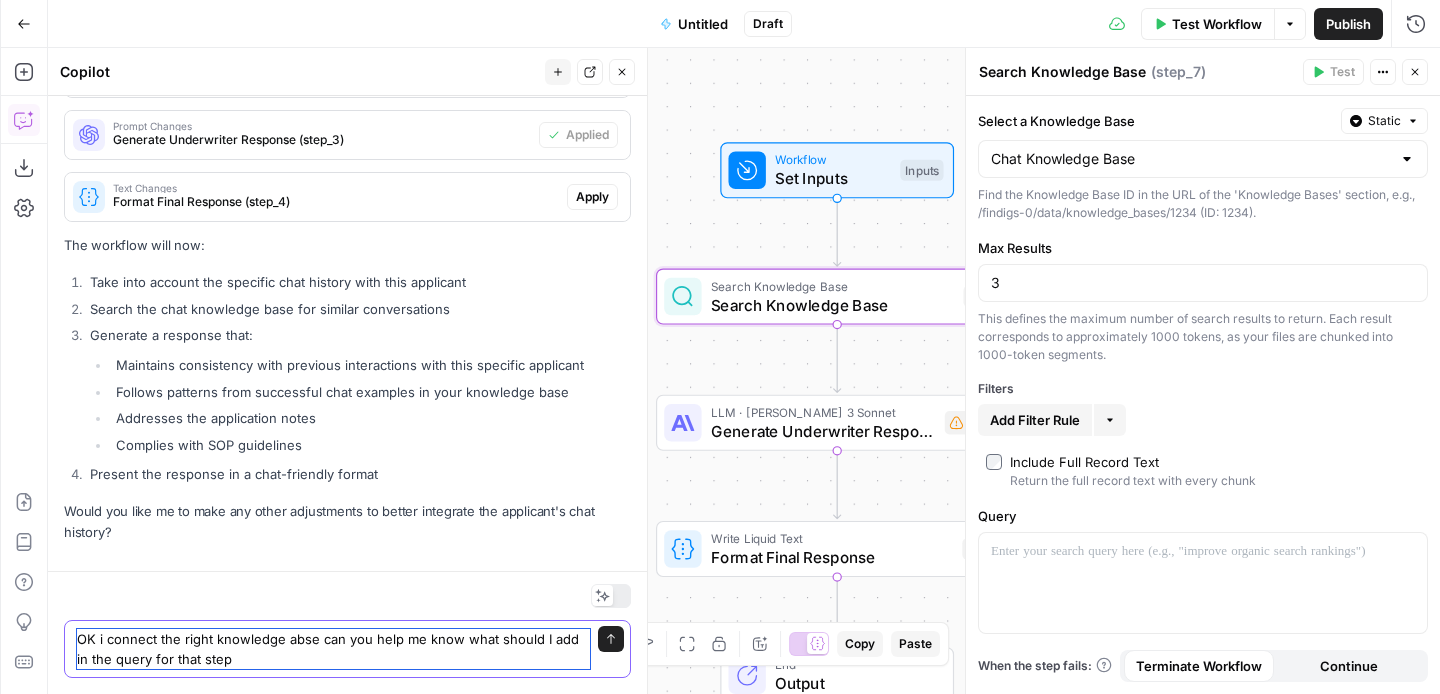 type on "OK i connect the right knowledge abse can you help me know what should I add in the query for that step" 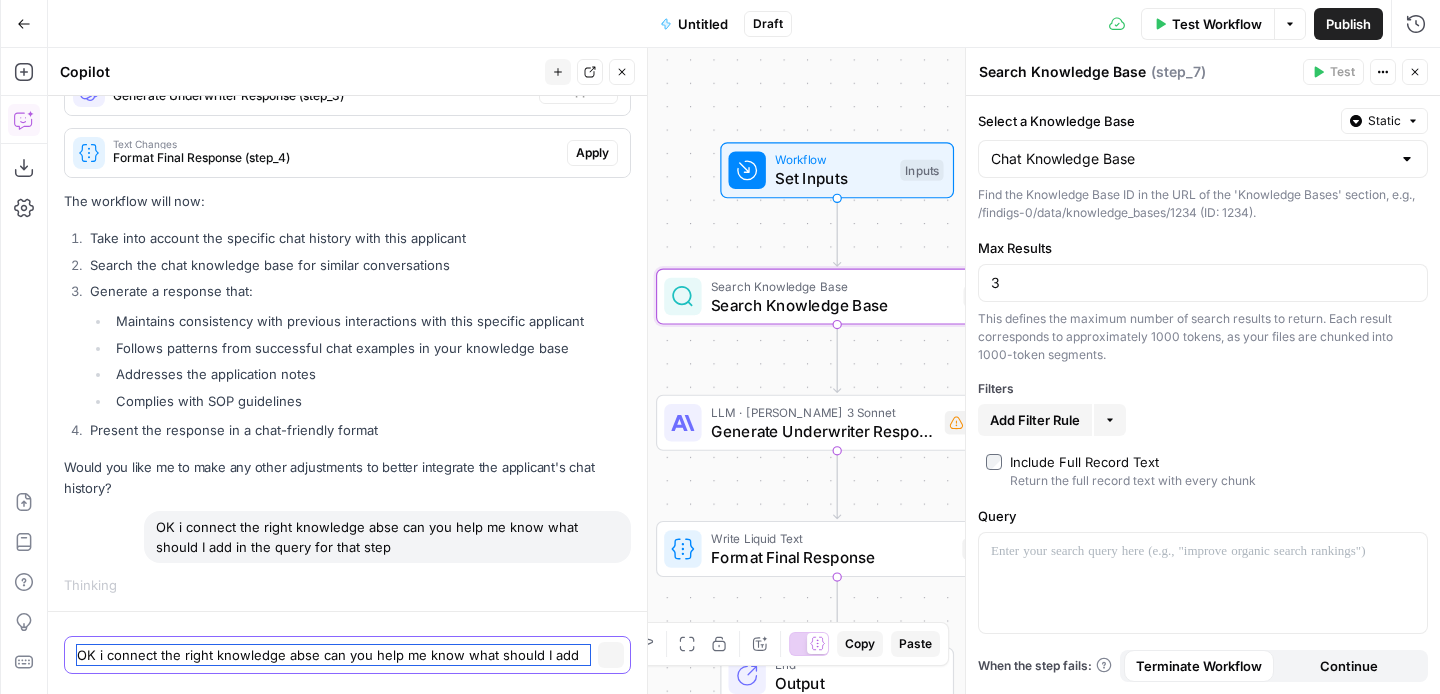 type 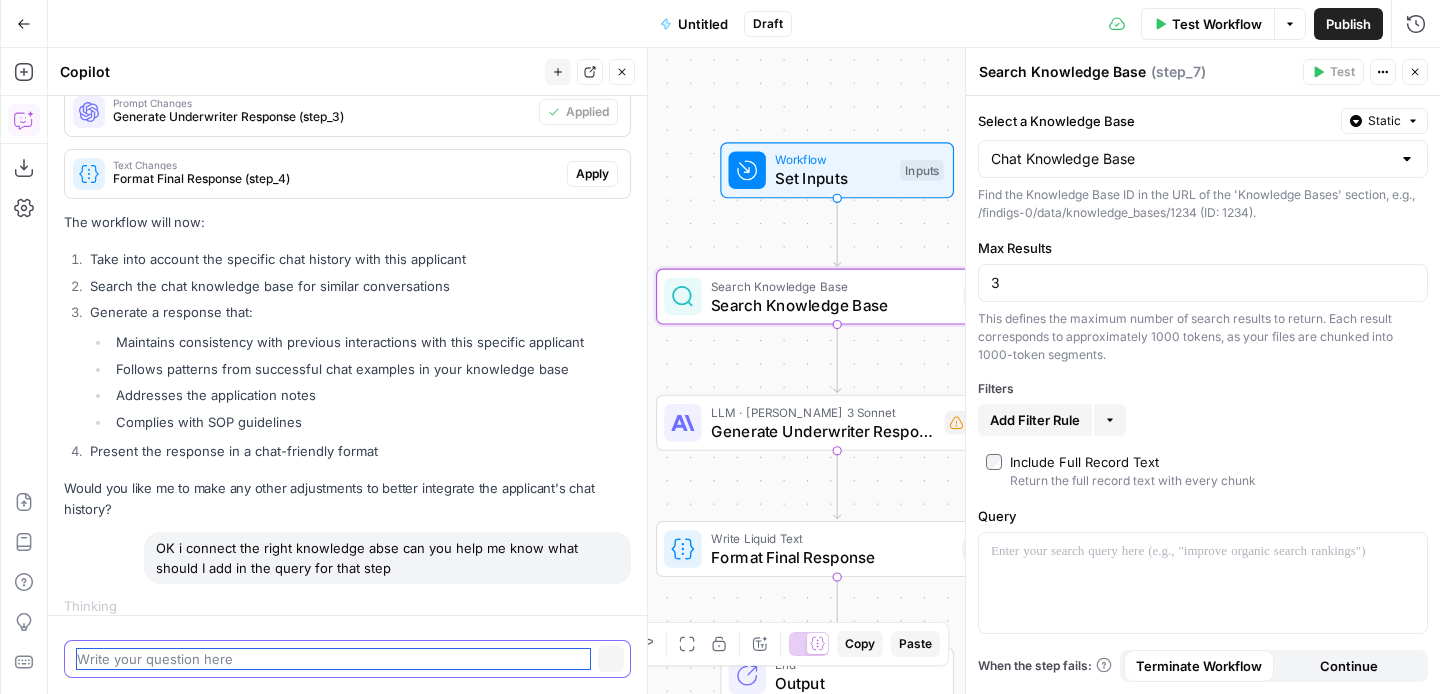 scroll, scrollTop: 2615, scrollLeft: 0, axis: vertical 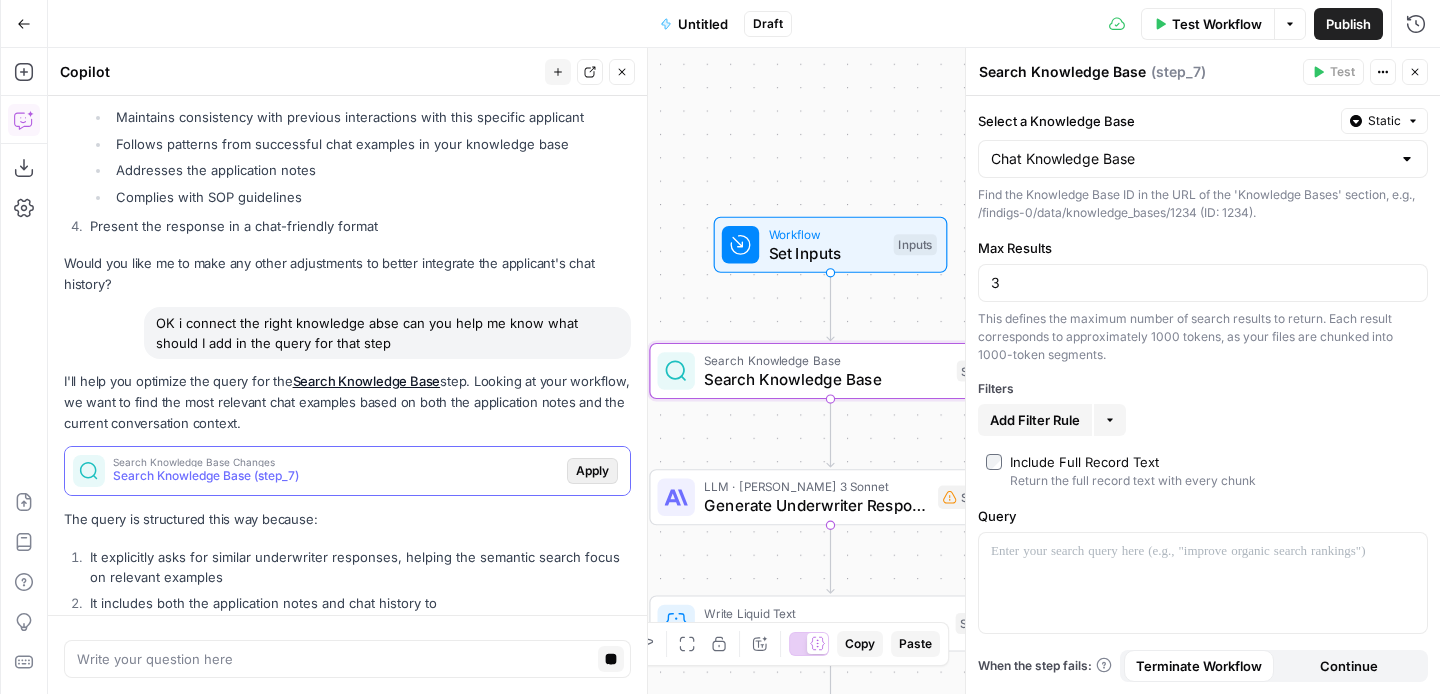 click on "Search Knowledge Base Changes Search Knowledge Base (step_7) Apply" at bounding box center [347, 471] 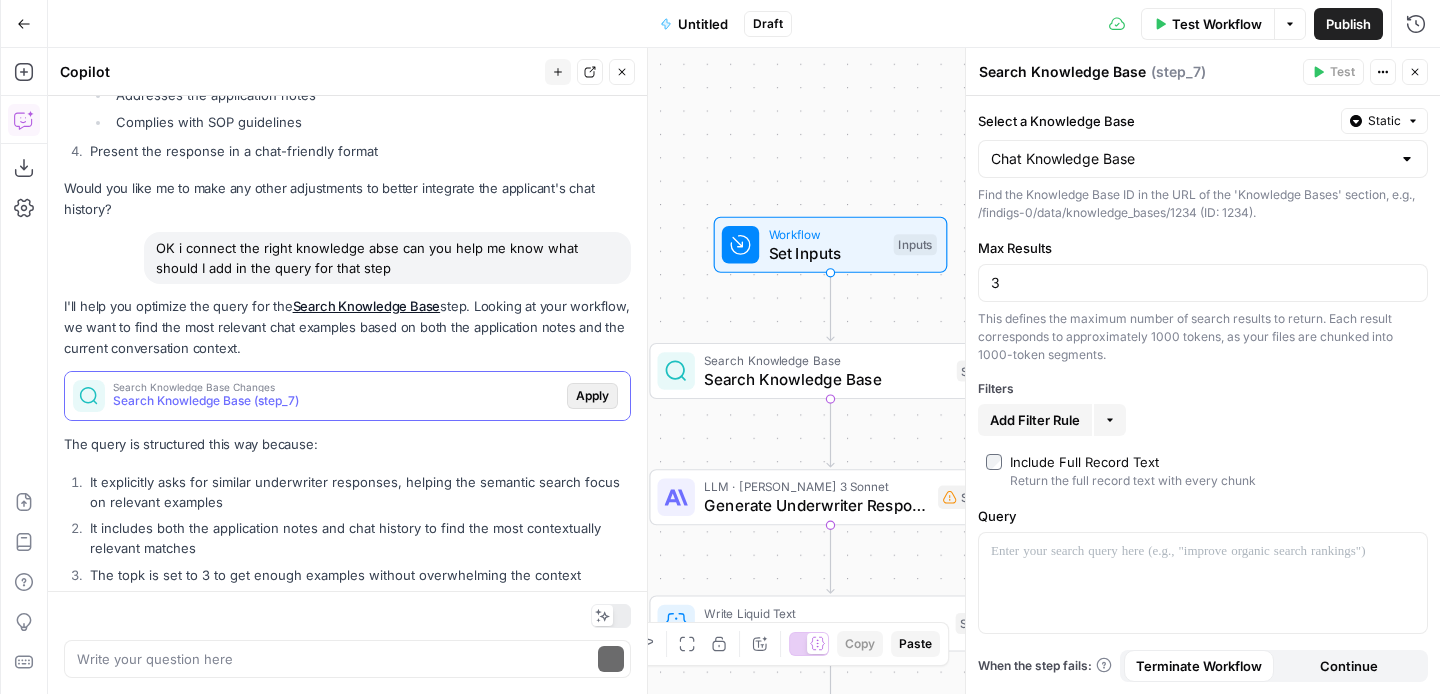 scroll, scrollTop: 3211, scrollLeft: 0, axis: vertical 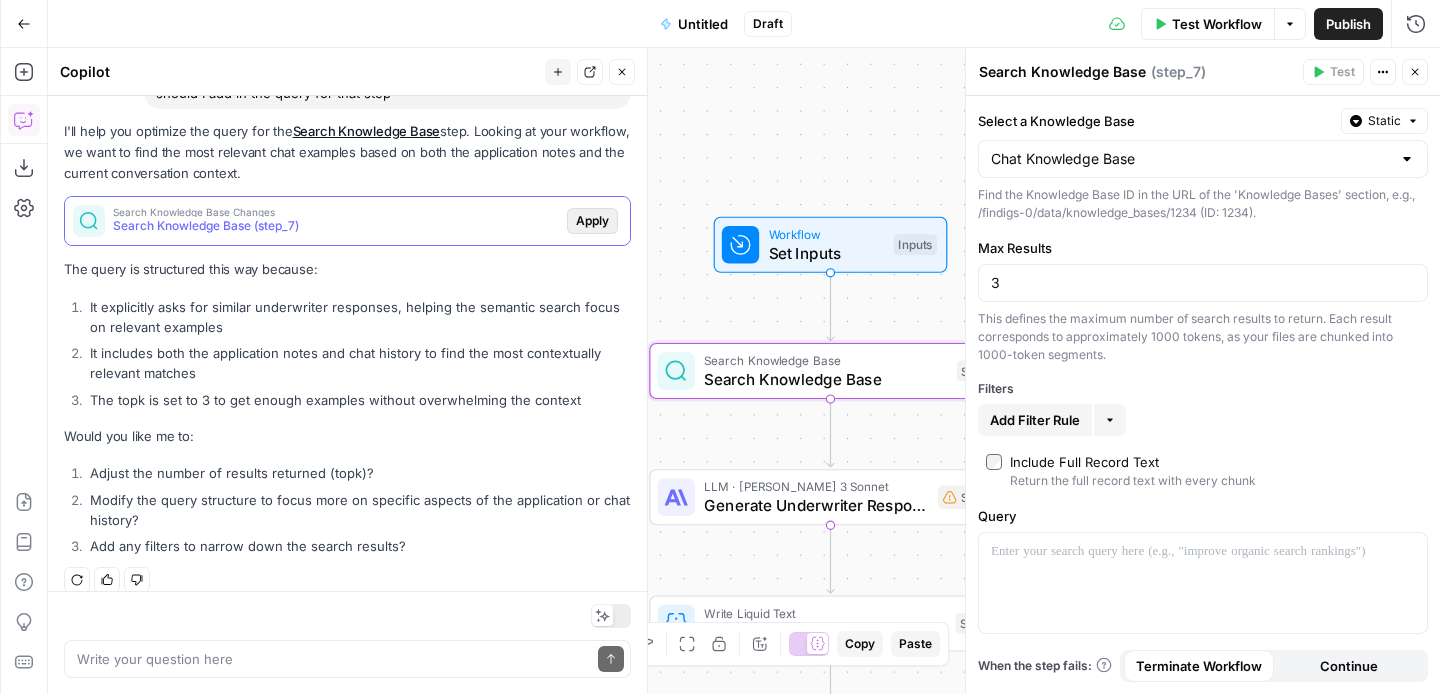 click on "Apply" at bounding box center (592, 221) 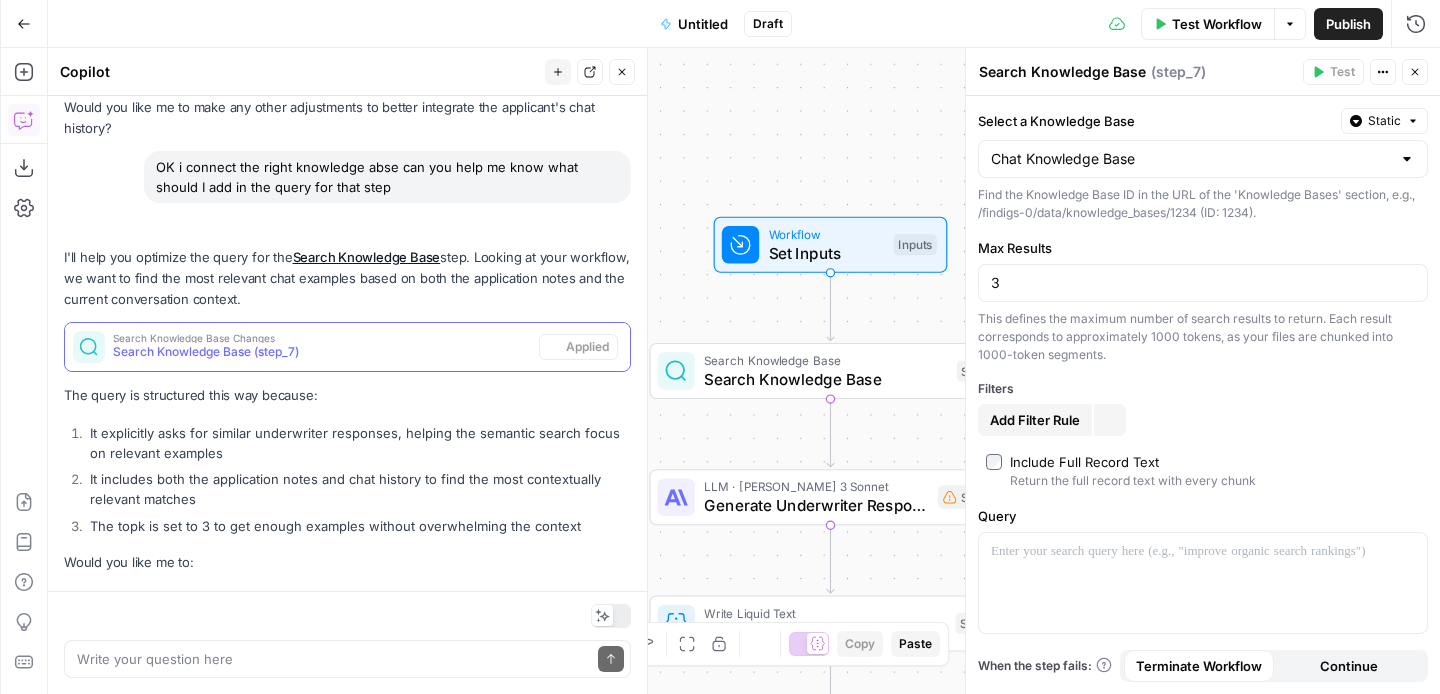 scroll, scrollTop: 3243, scrollLeft: 0, axis: vertical 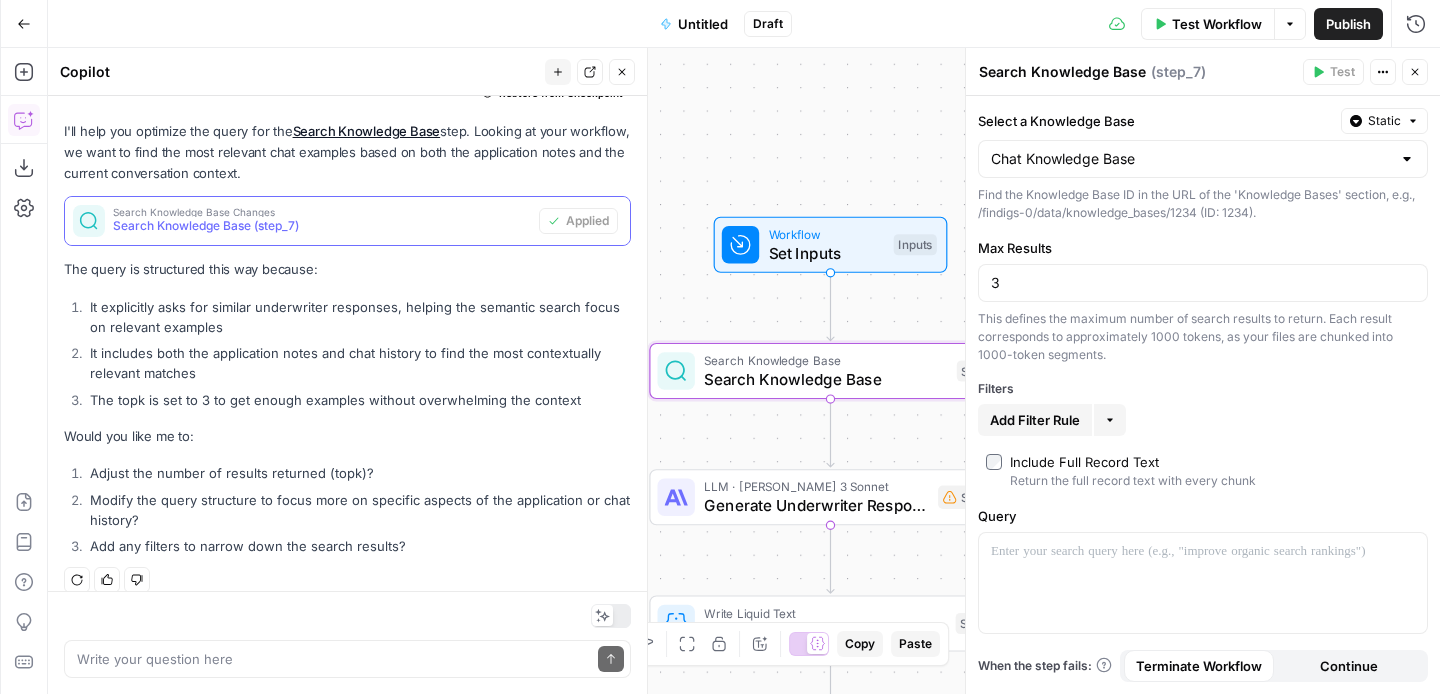 click on "Search Knowledge Base (step_7)" at bounding box center (322, 226) 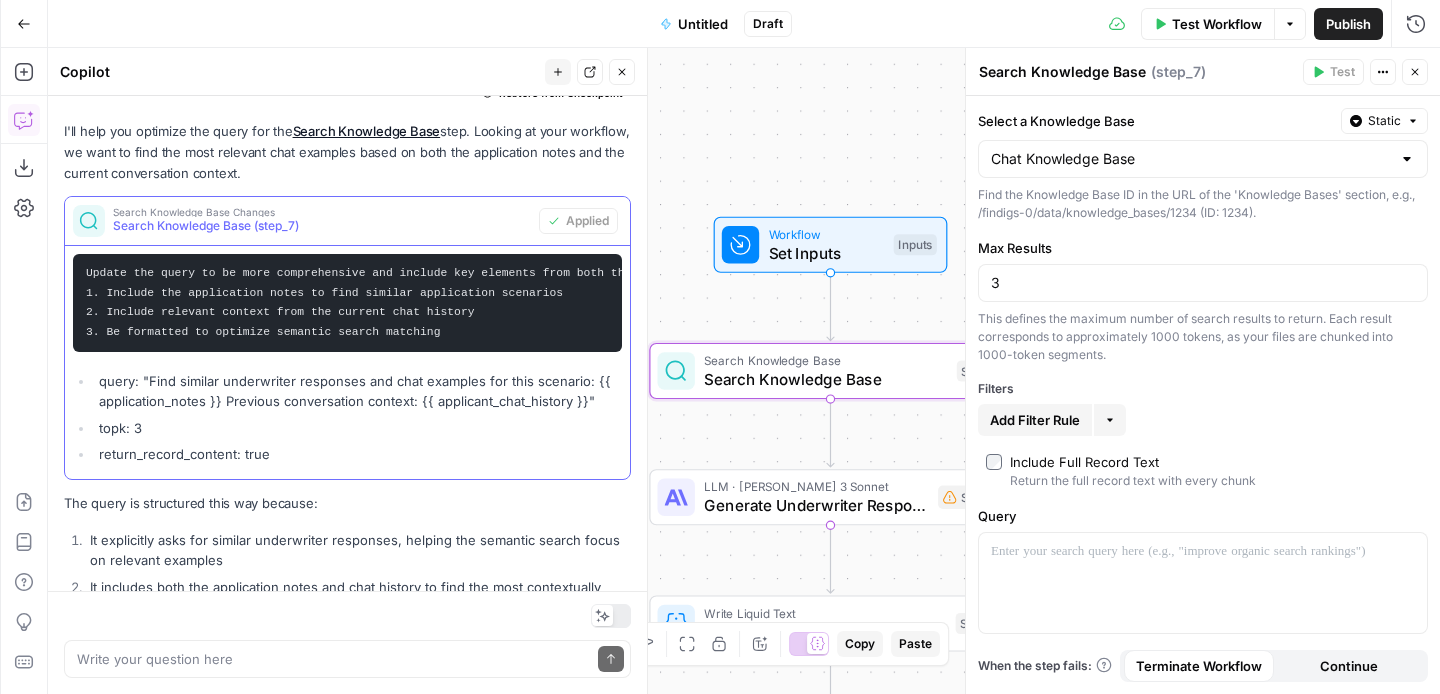 scroll, scrollTop: 3245, scrollLeft: 0, axis: vertical 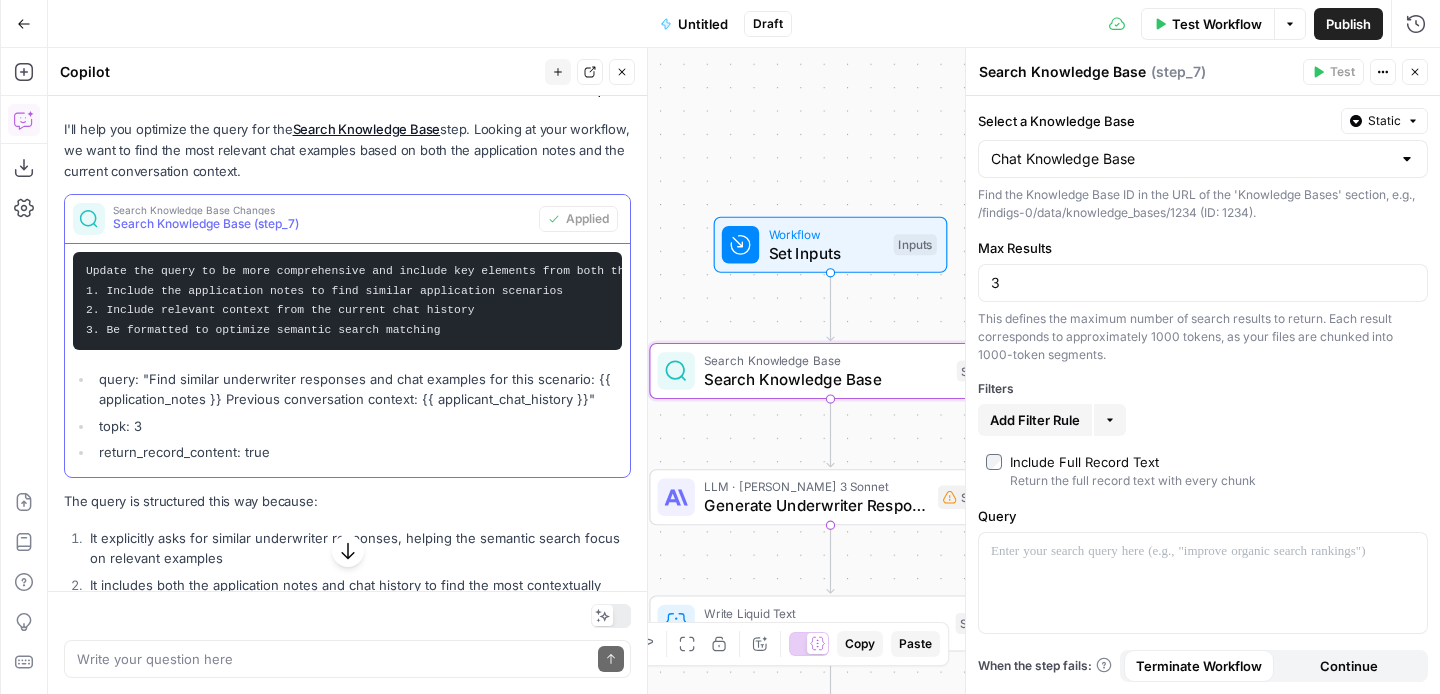 click on "query: "Find similar underwriter responses and chat examples for this scenario: {{ application_notes }} Previous conversation context: {{ applicant_chat_history }}"
topk: 3
return_record_content: true" at bounding box center [347, 415] 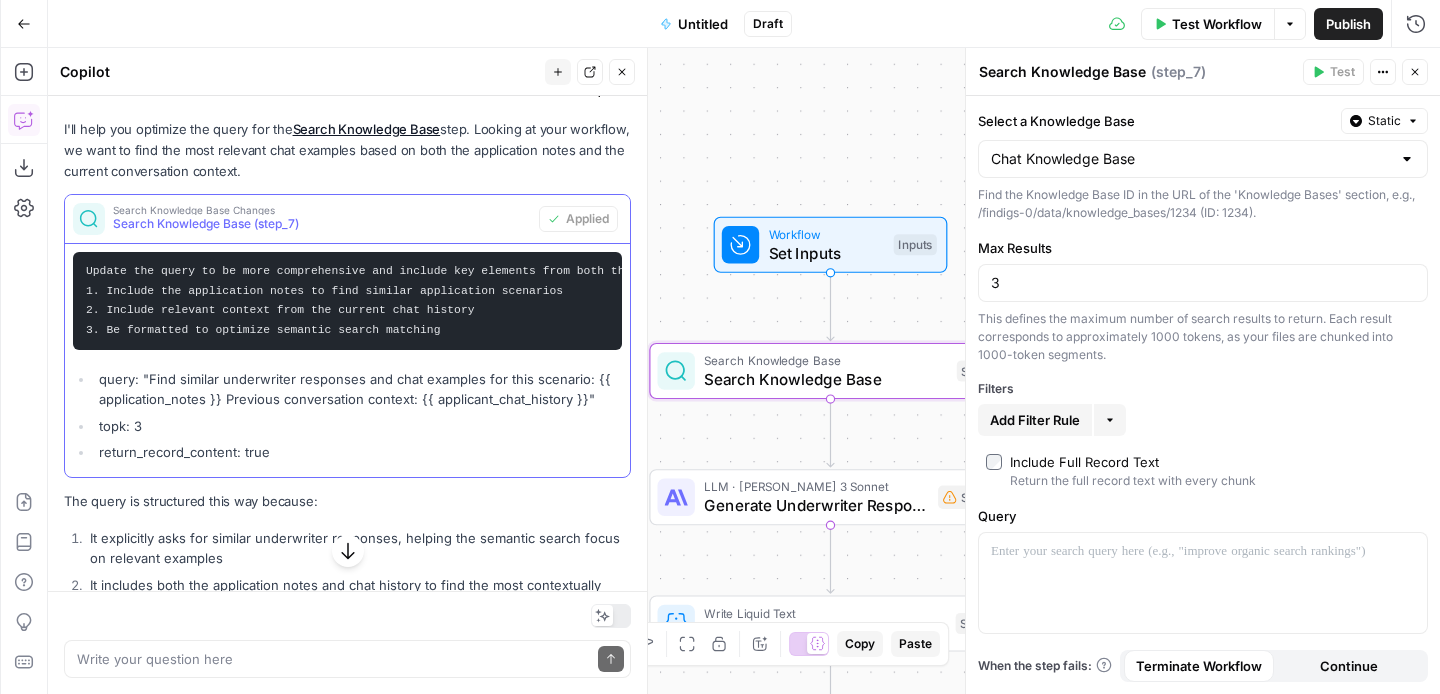 drag, startPoint x: 590, startPoint y: 382, endPoint x: 144, endPoint y: 362, distance: 446.4482 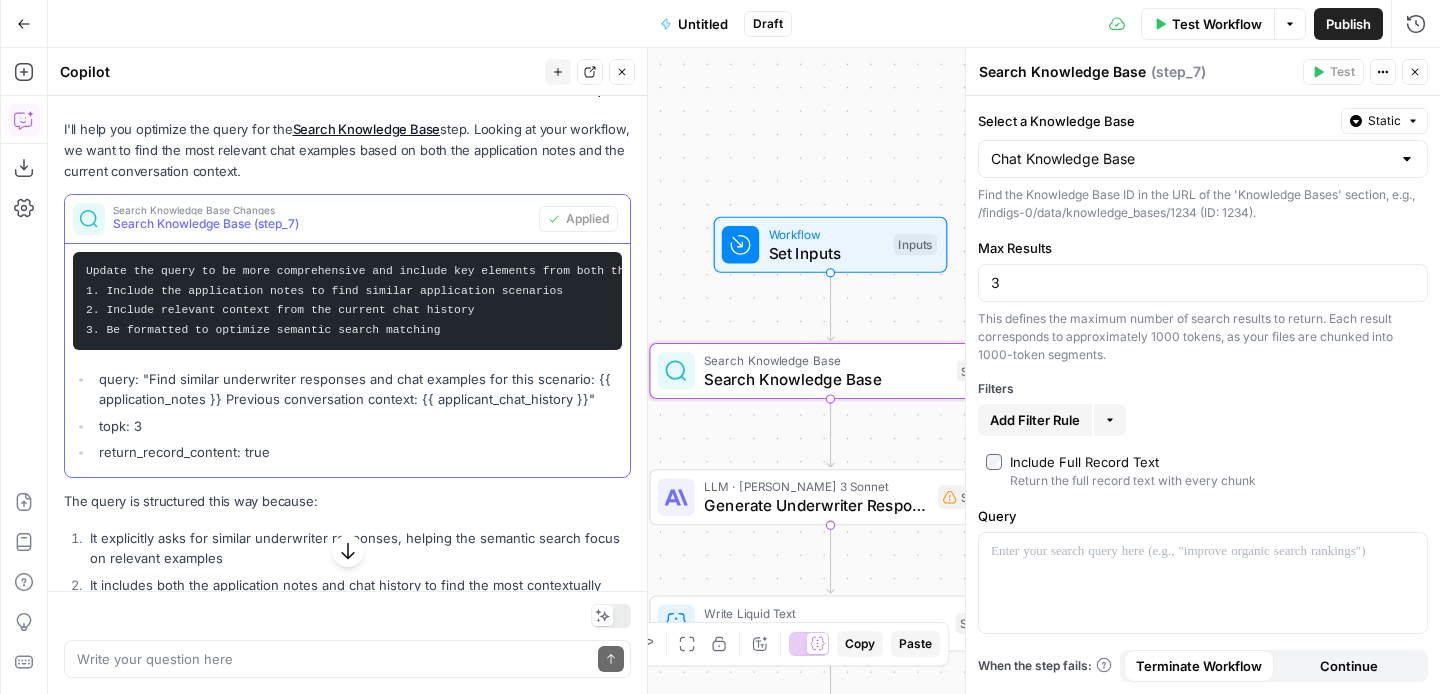 click on "query: "Find similar underwriter responses and chat examples for this scenario: {{ application_notes }} Previous conversation context: {{ applicant_chat_history }}"" at bounding box center [358, 389] 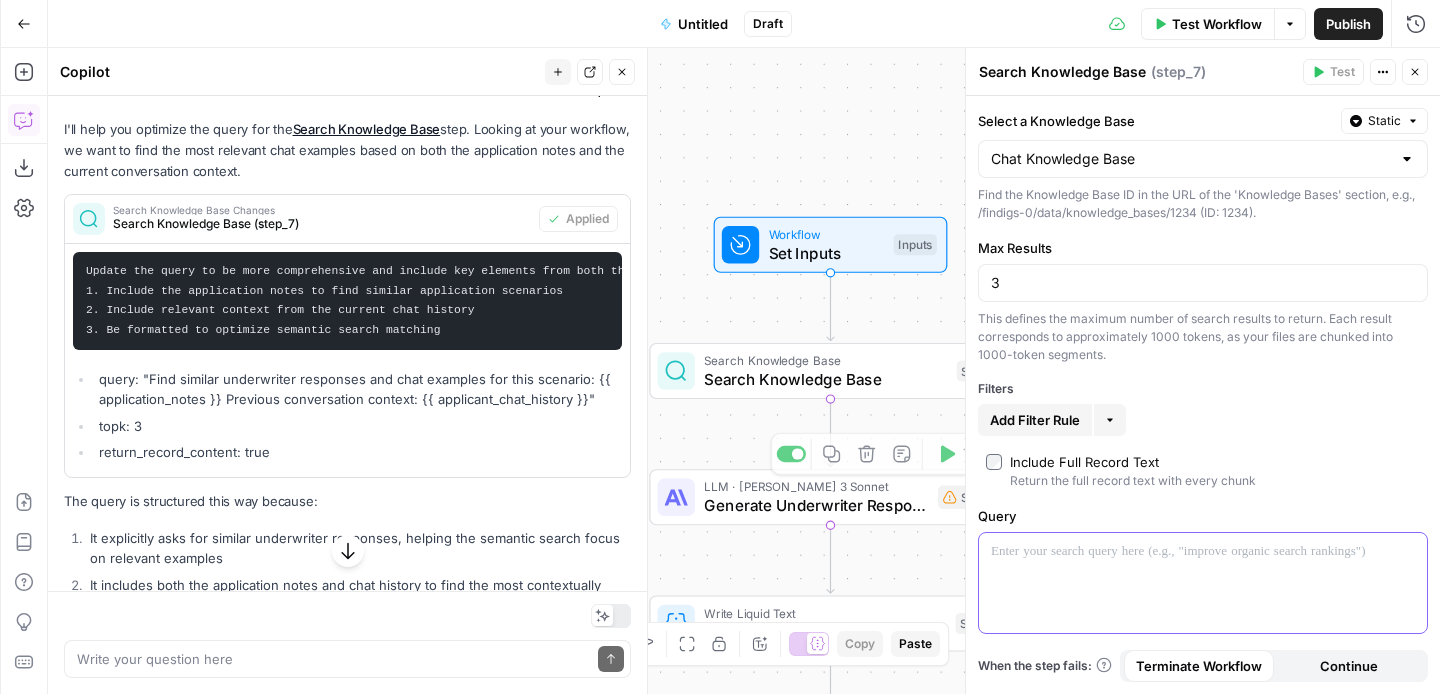 click at bounding box center (1203, 583) 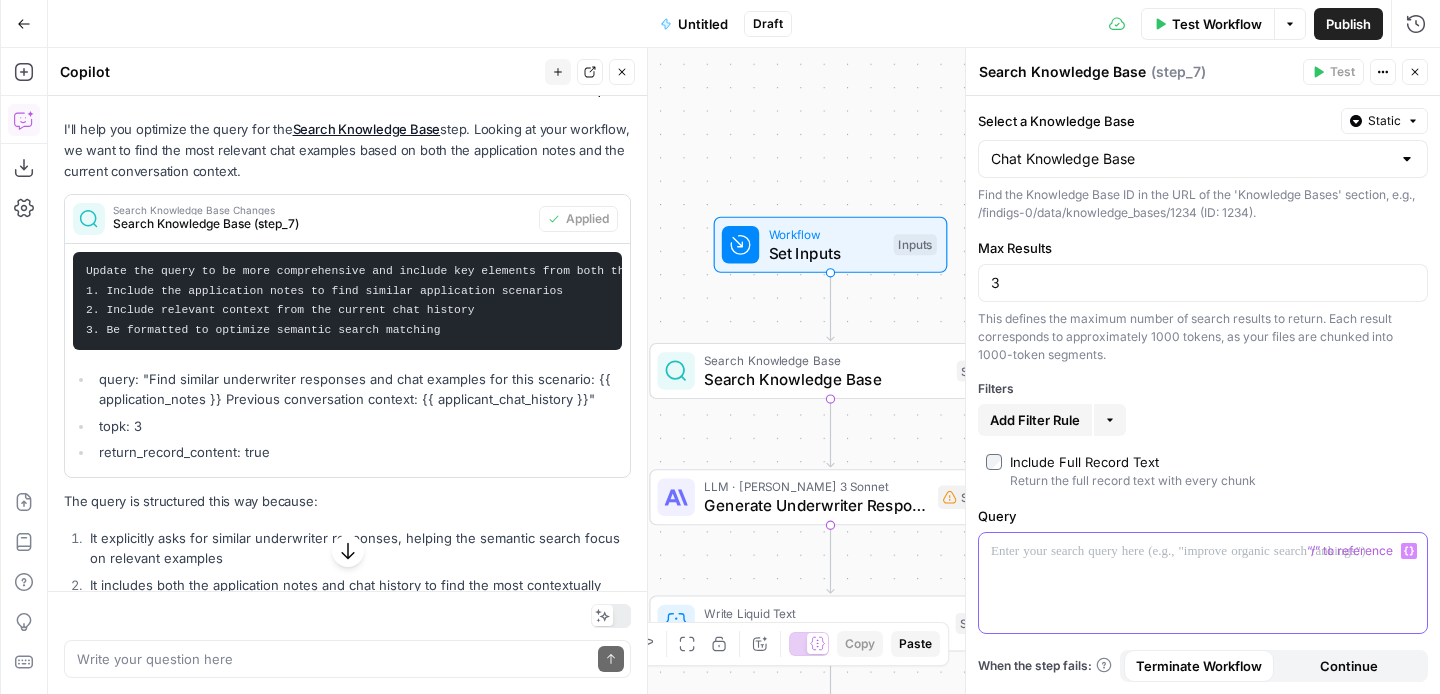 paste 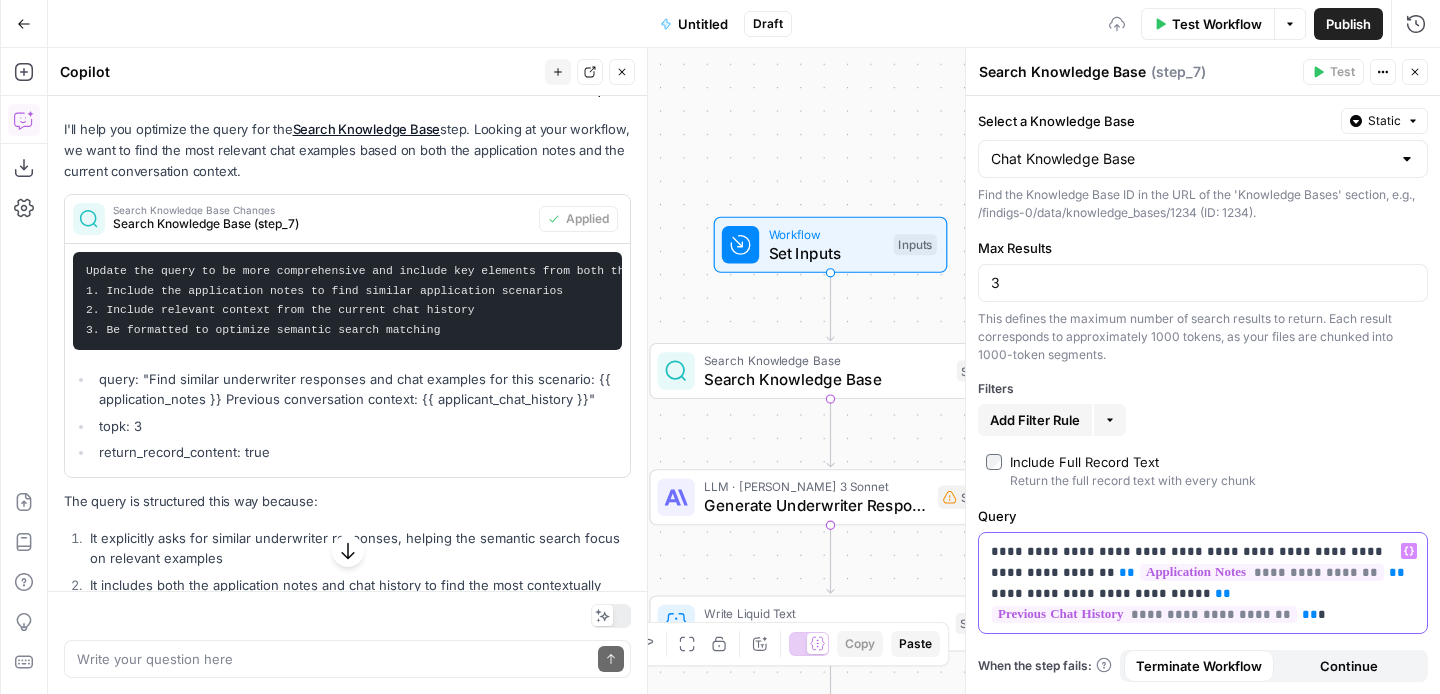 click on "**********" at bounding box center (1203, 583) 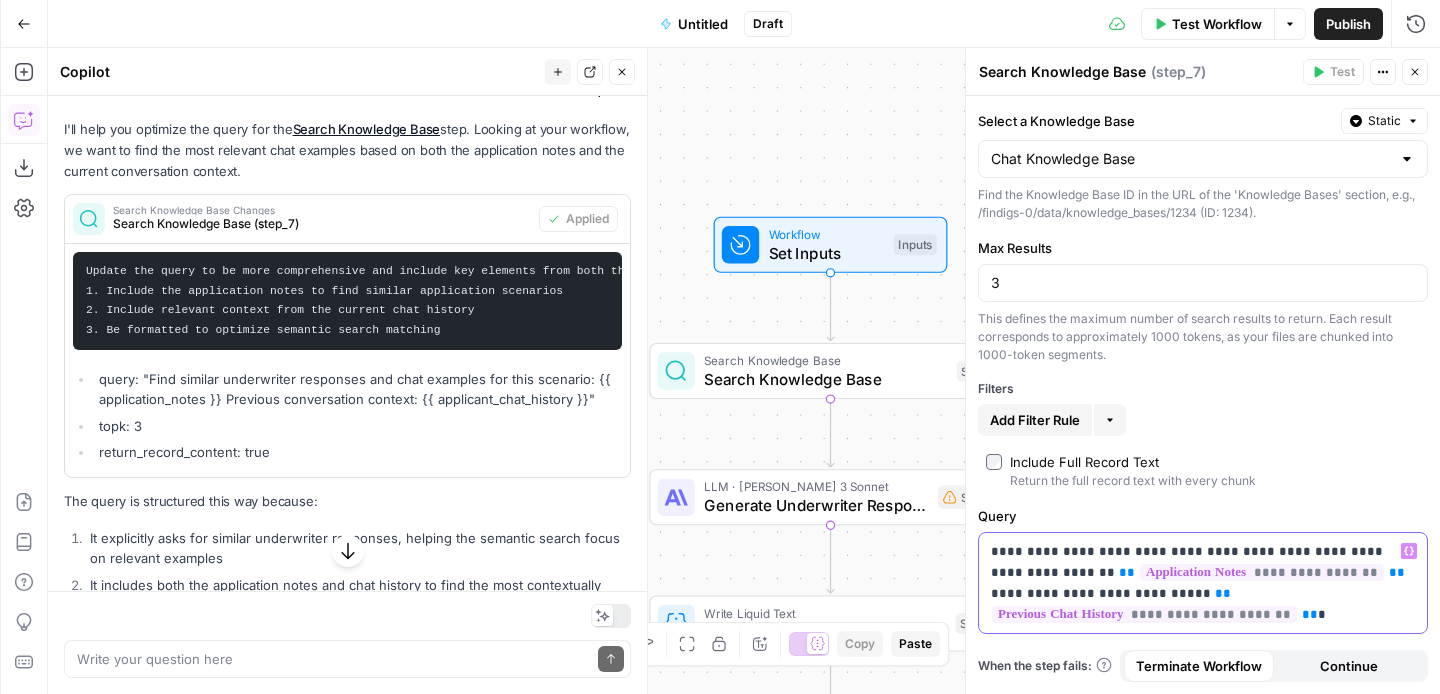 type 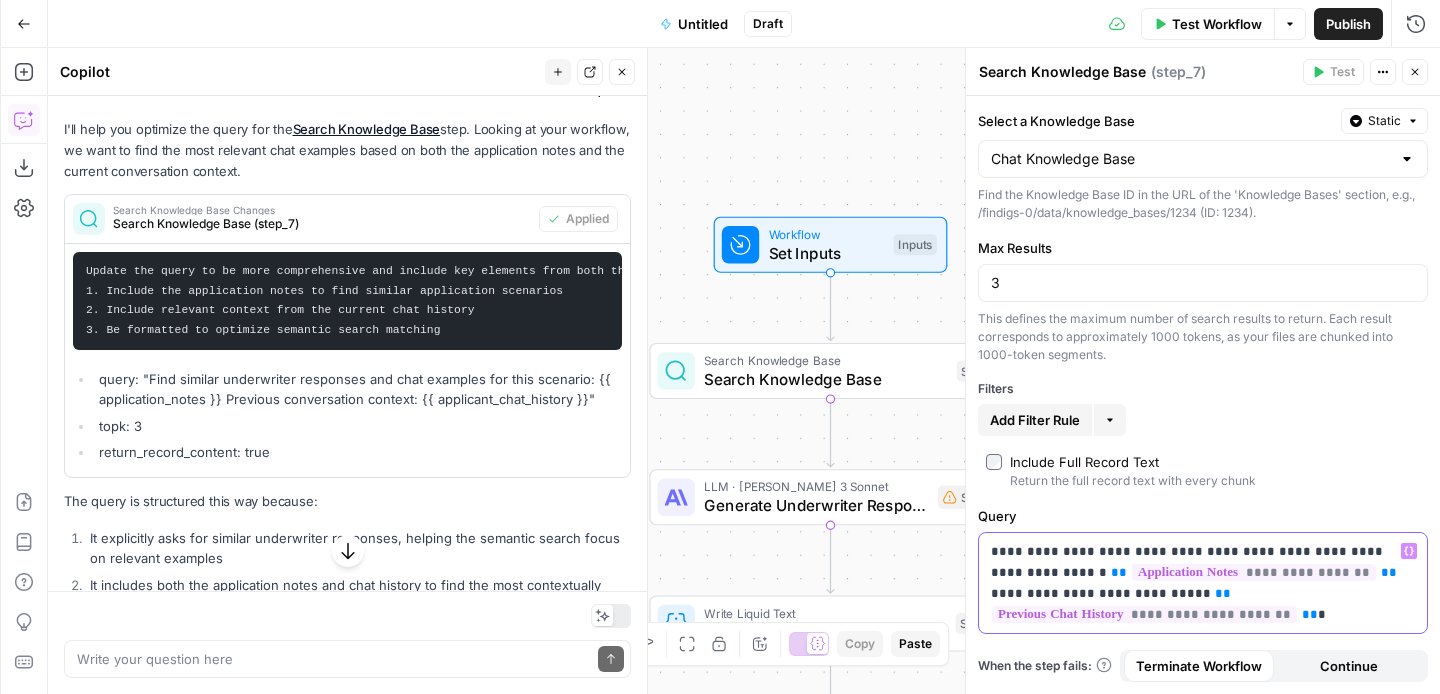 click on "**********" at bounding box center (1203, 583) 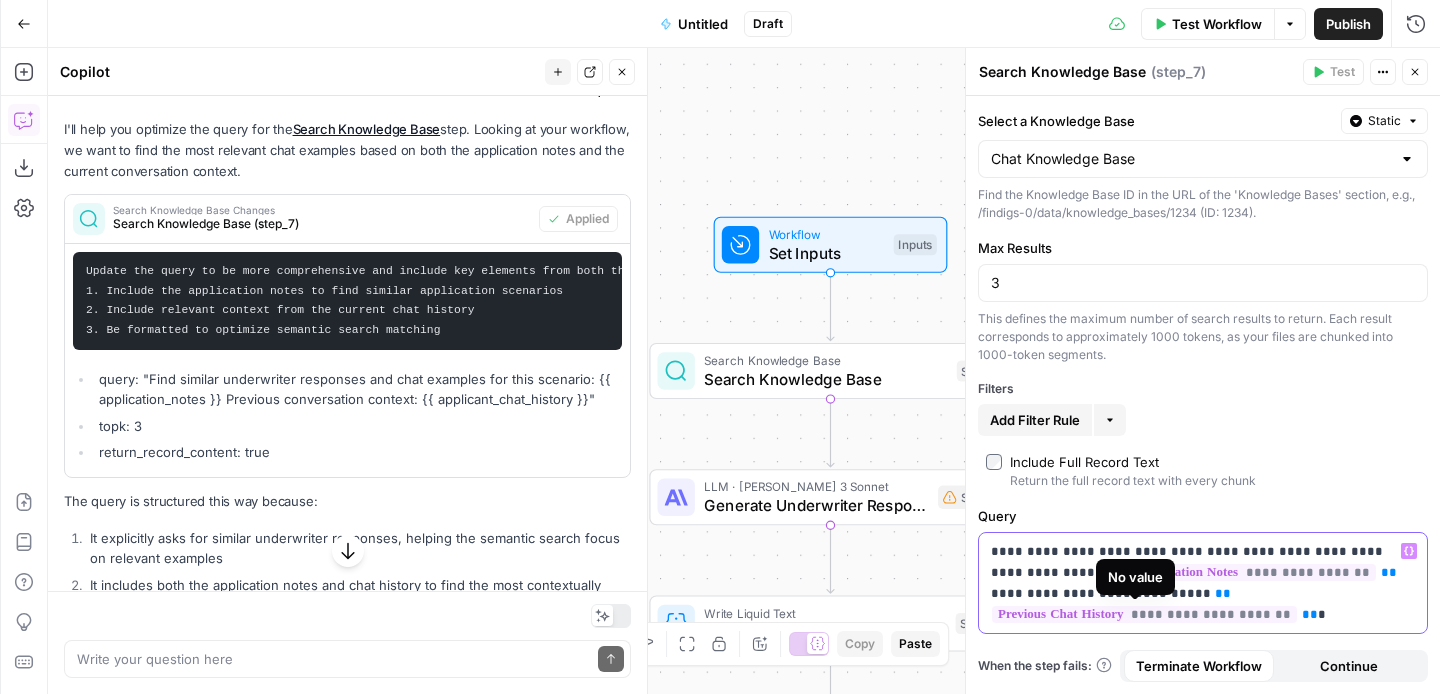 scroll, scrollTop: 0, scrollLeft: 0, axis: both 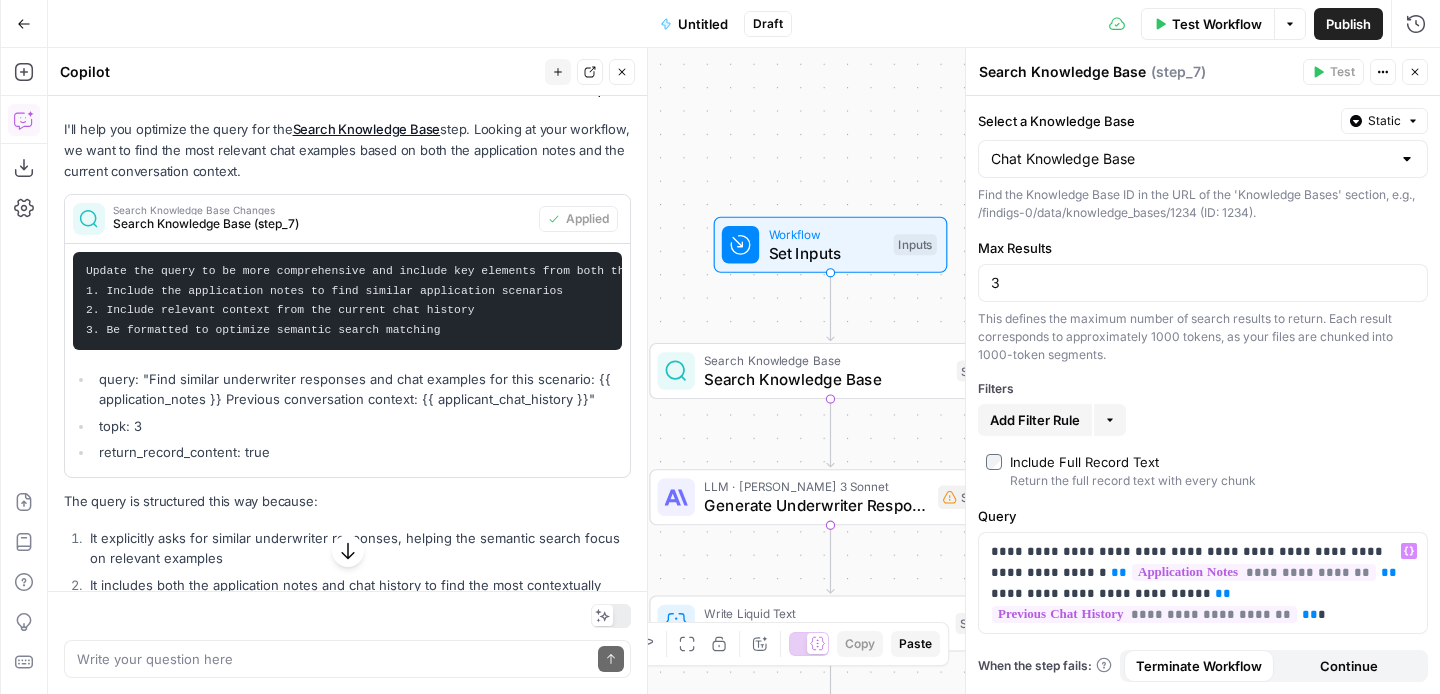 click on "Workflow Set Inputs Inputs Search Knowledge Base Search Knowledge Base Step 7 LLM · [PERSON_NAME] 3 Sonnet Generate Underwriter Response Step 3 Write Liquid Text Format Final Response Step 4 End Output" at bounding box center [744, 371] 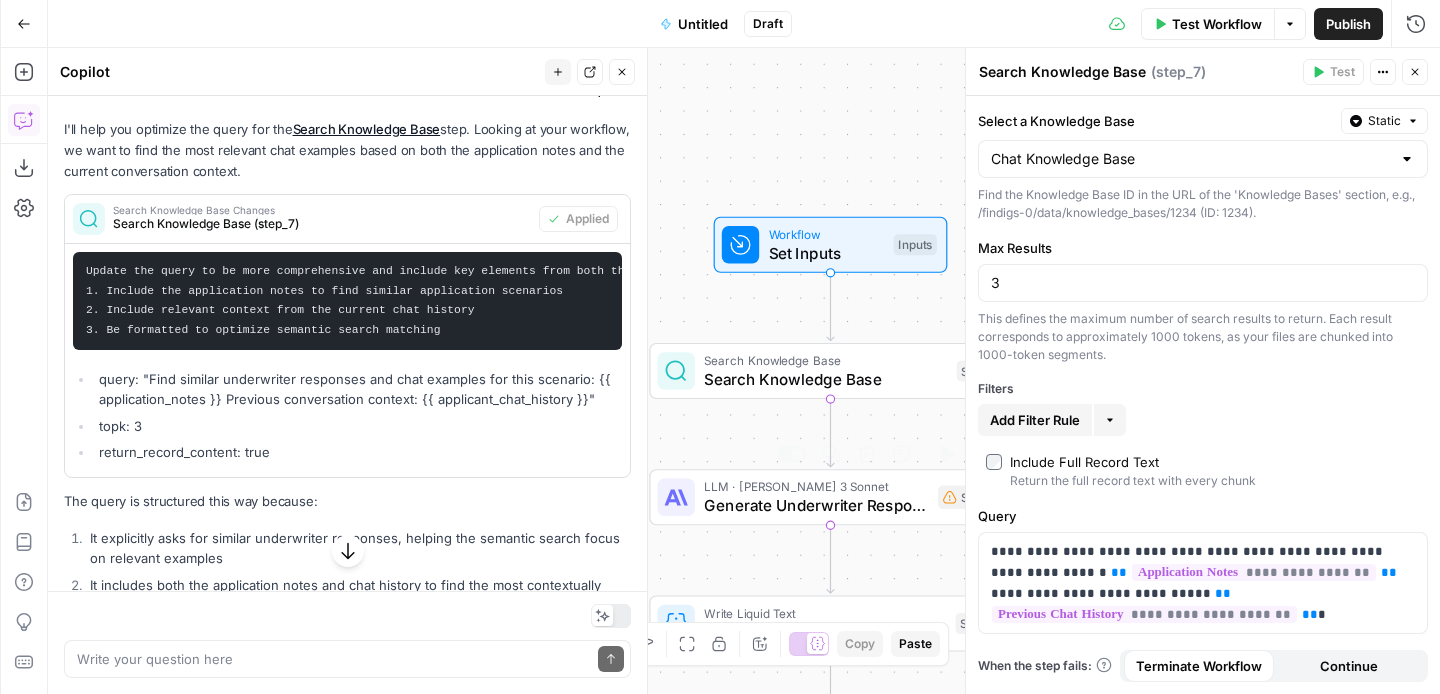 click on "Generate Underwriter Response" at bounding box center [816, 505] 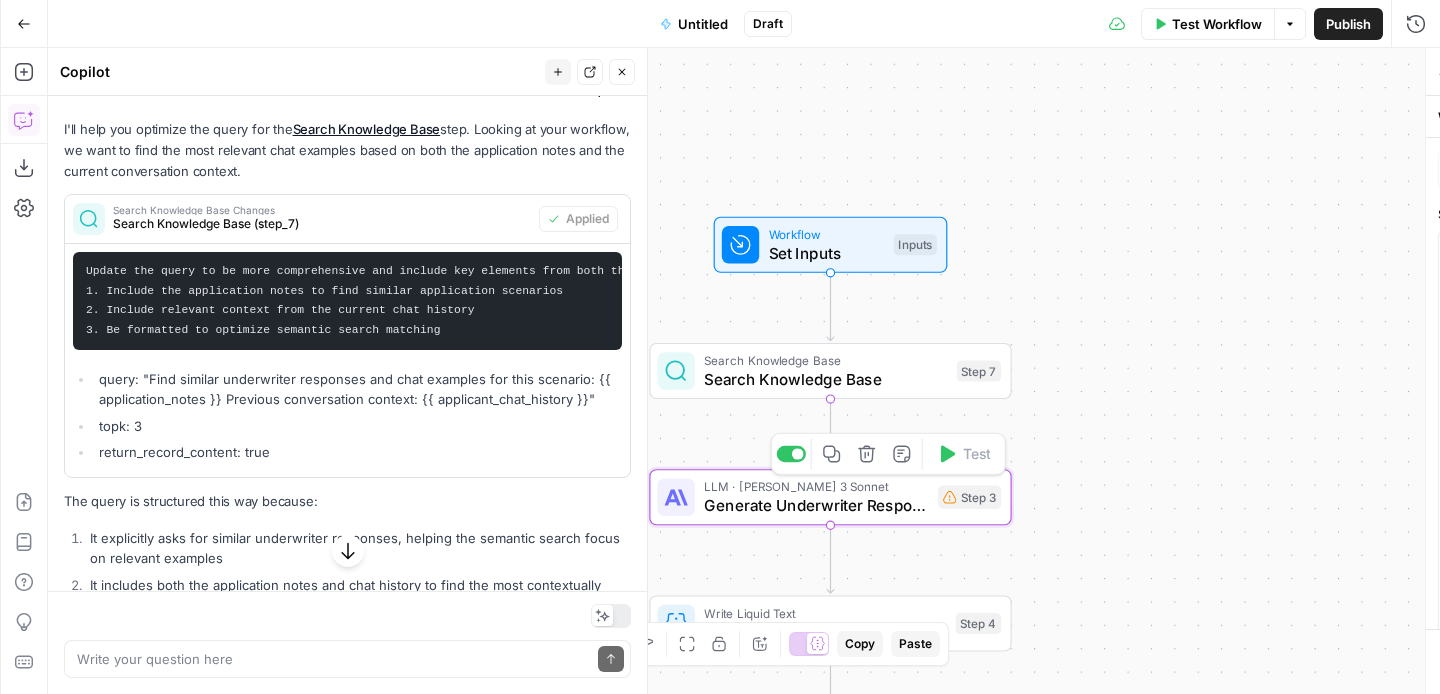 type on "Generate Underwriter Response" 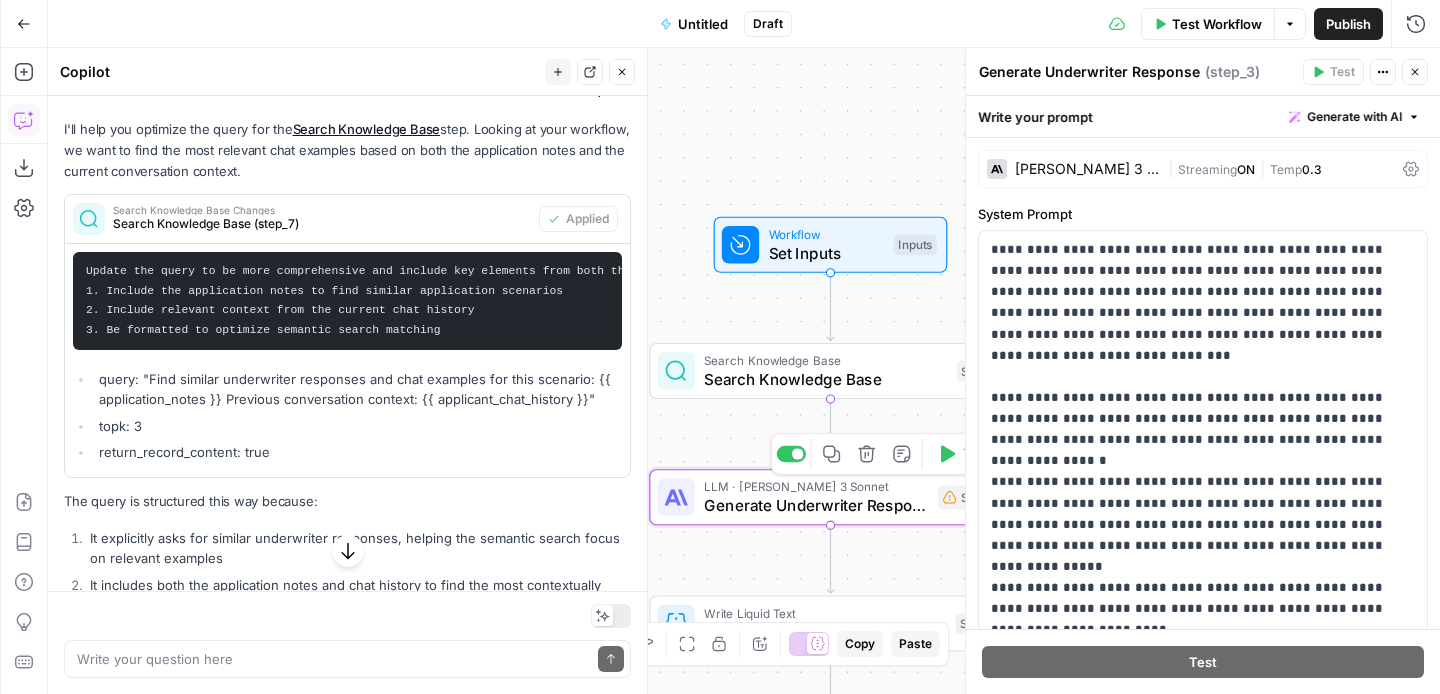 click 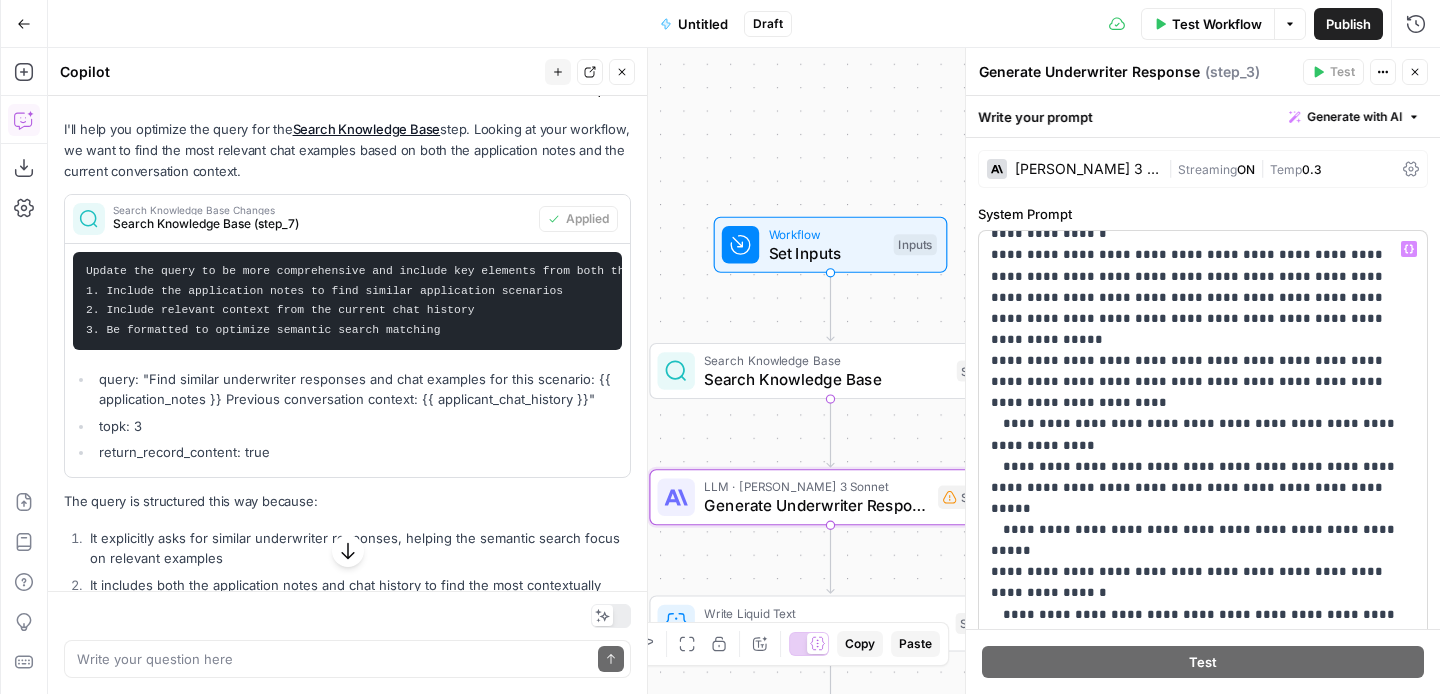scroll, scrollTop: 342, scrollLeft: 0, axis: vertical 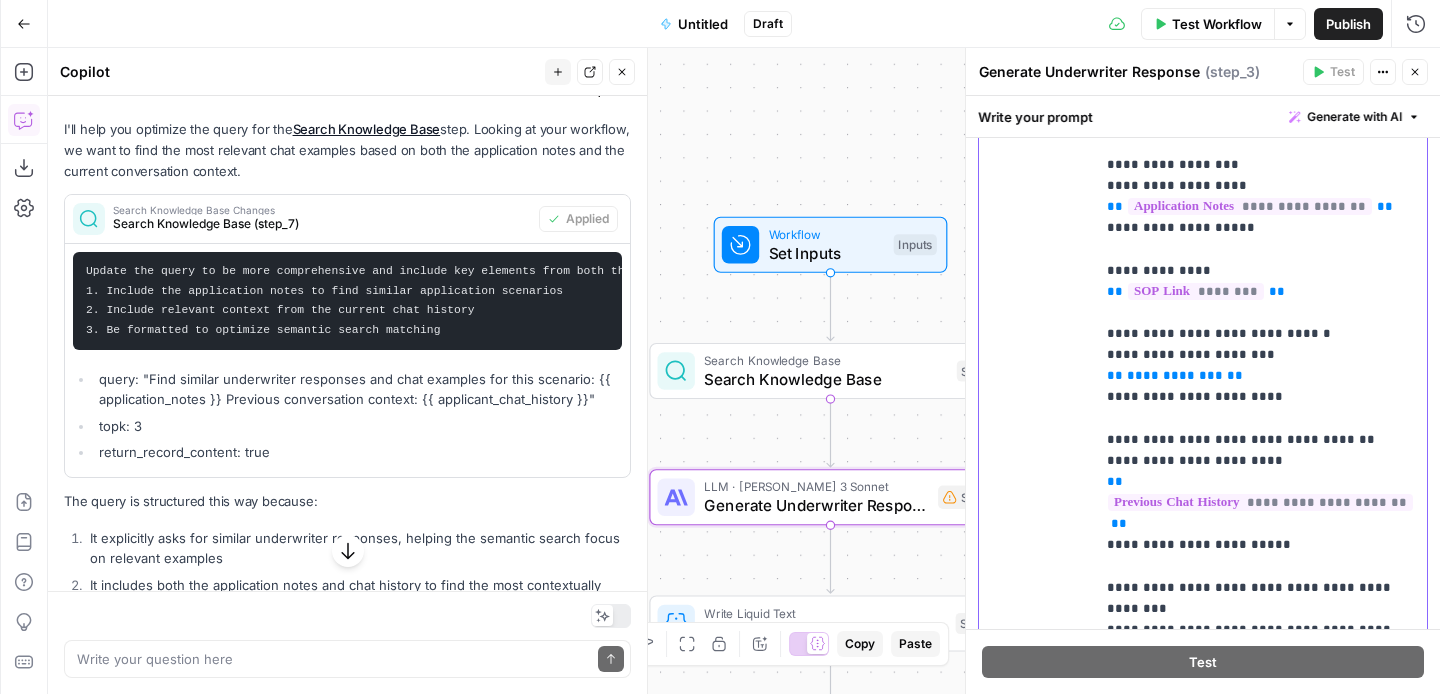 drag, startPoint x: 1261, startPoint y: 362, endPoint x: 1108, endPoint y: 363, distance: 153.00327 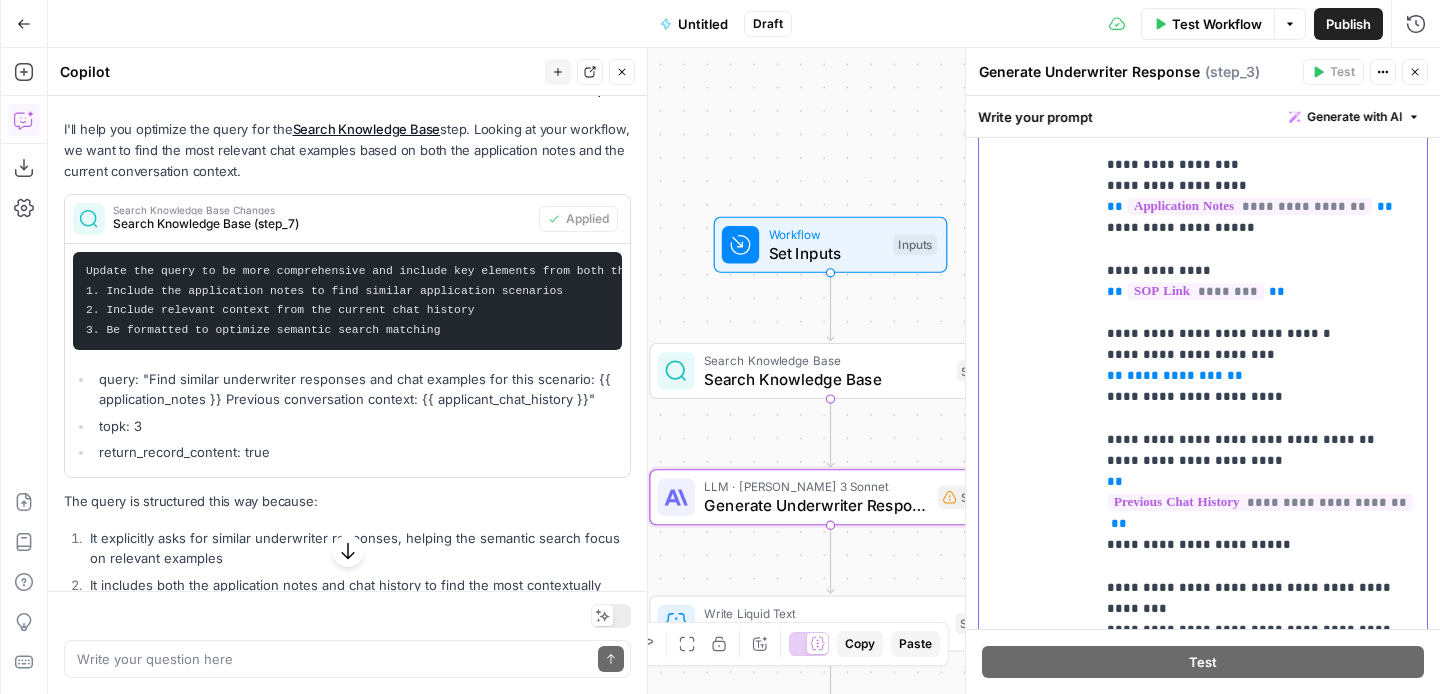 click on "**********" at bounding box center [1261, 450] 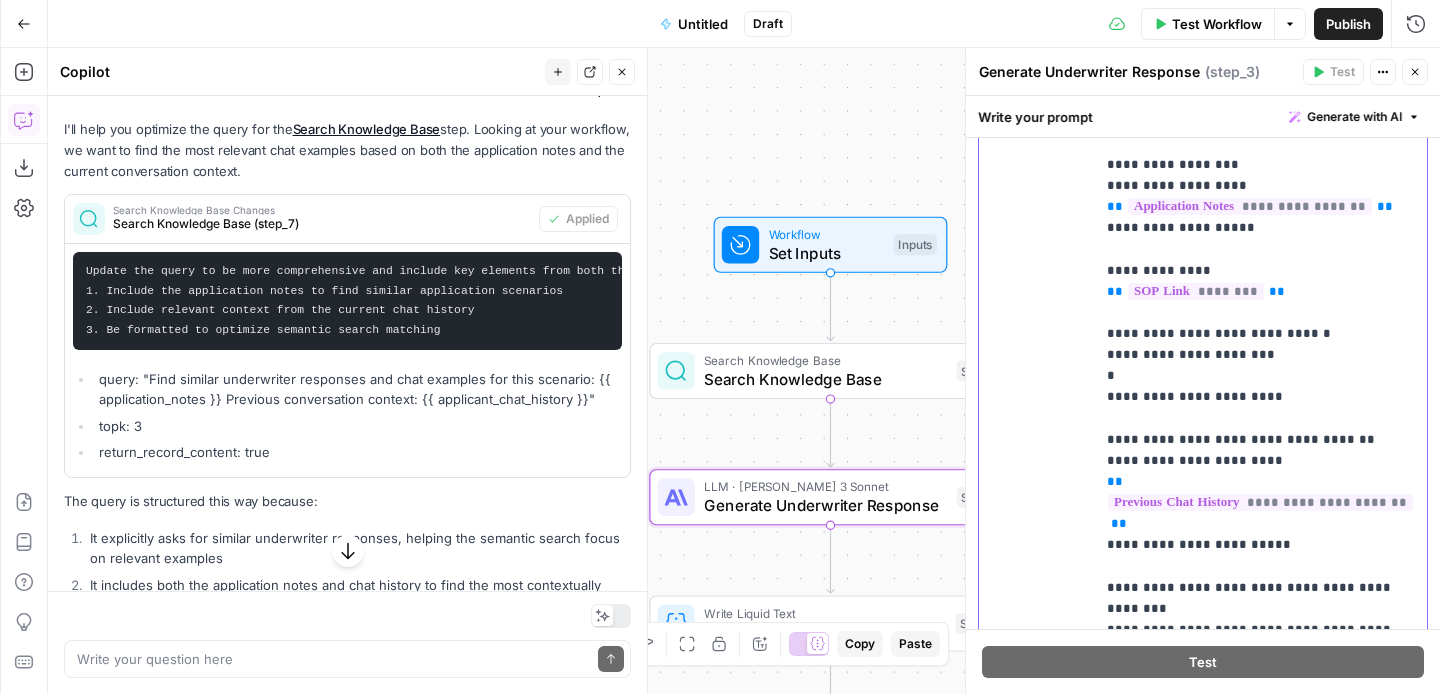 type 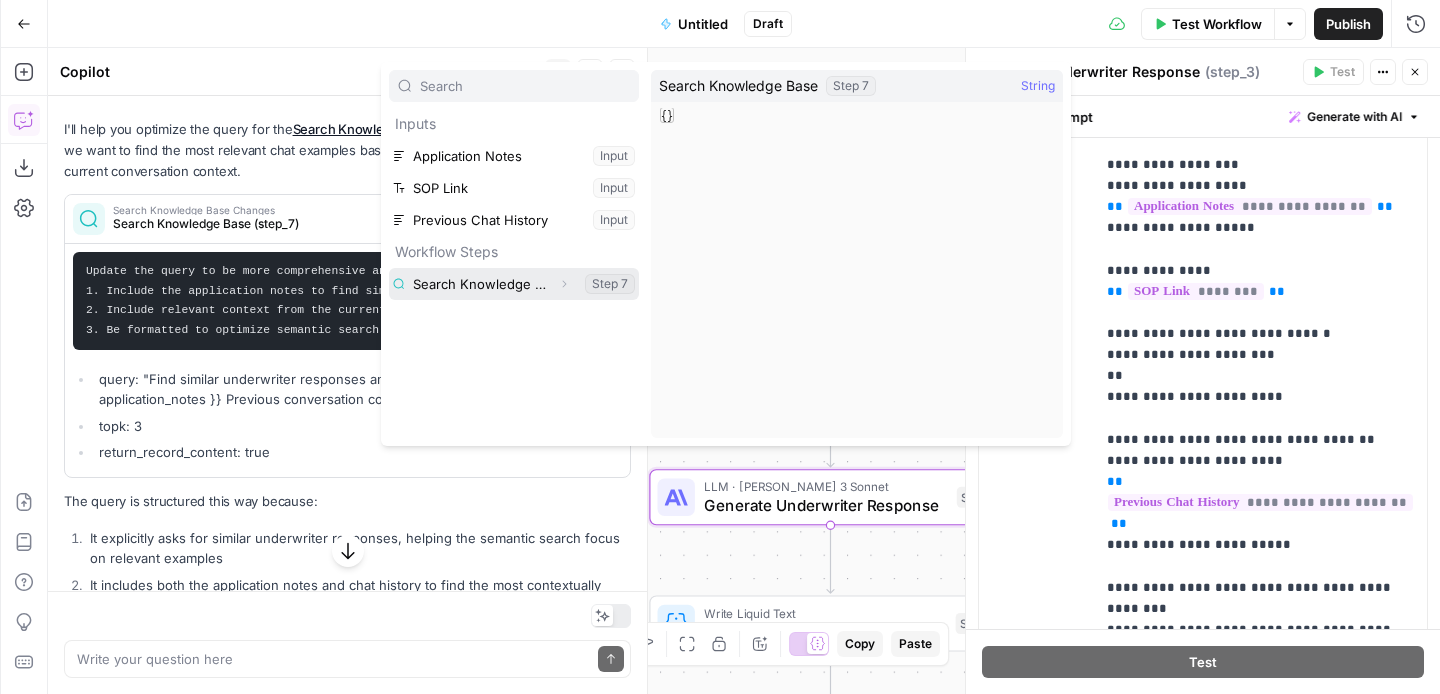click at bounding box center [514, 284] 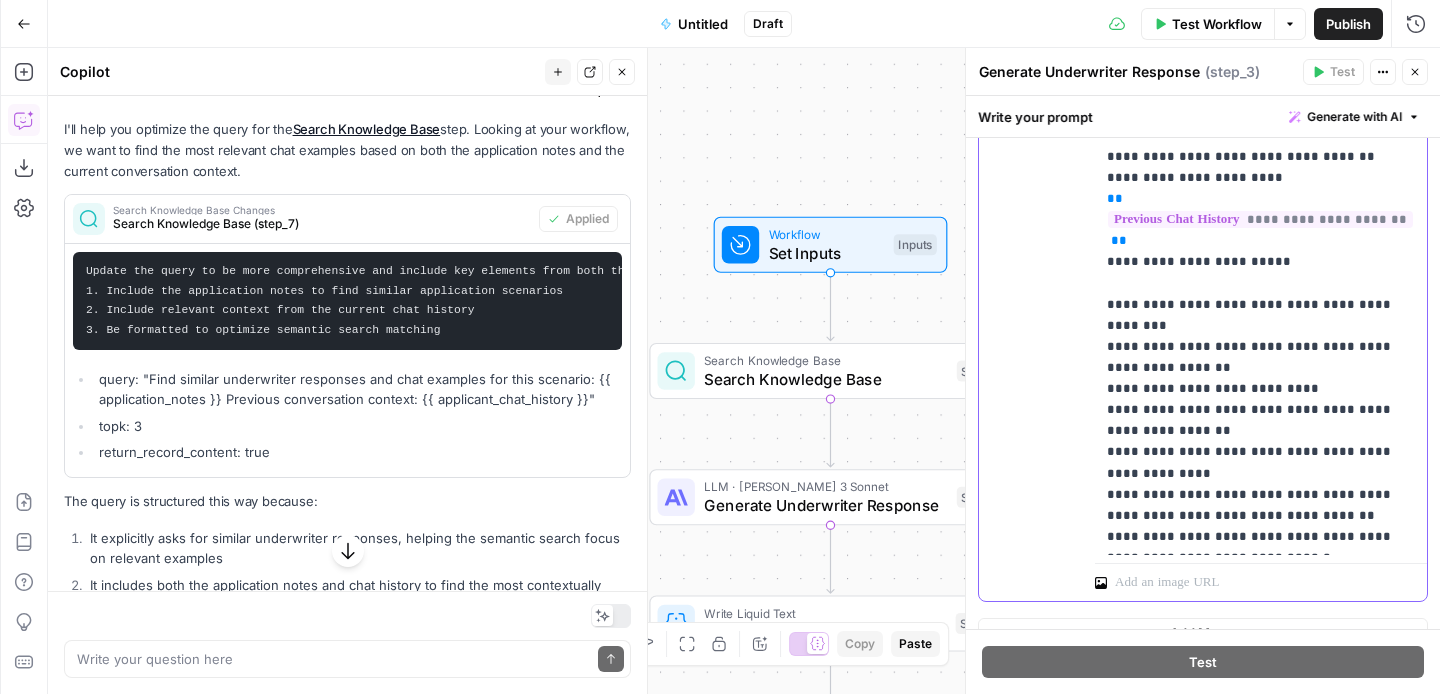 scroll, scrollTop: 1390, scrollLeft: 0, axis: vertical 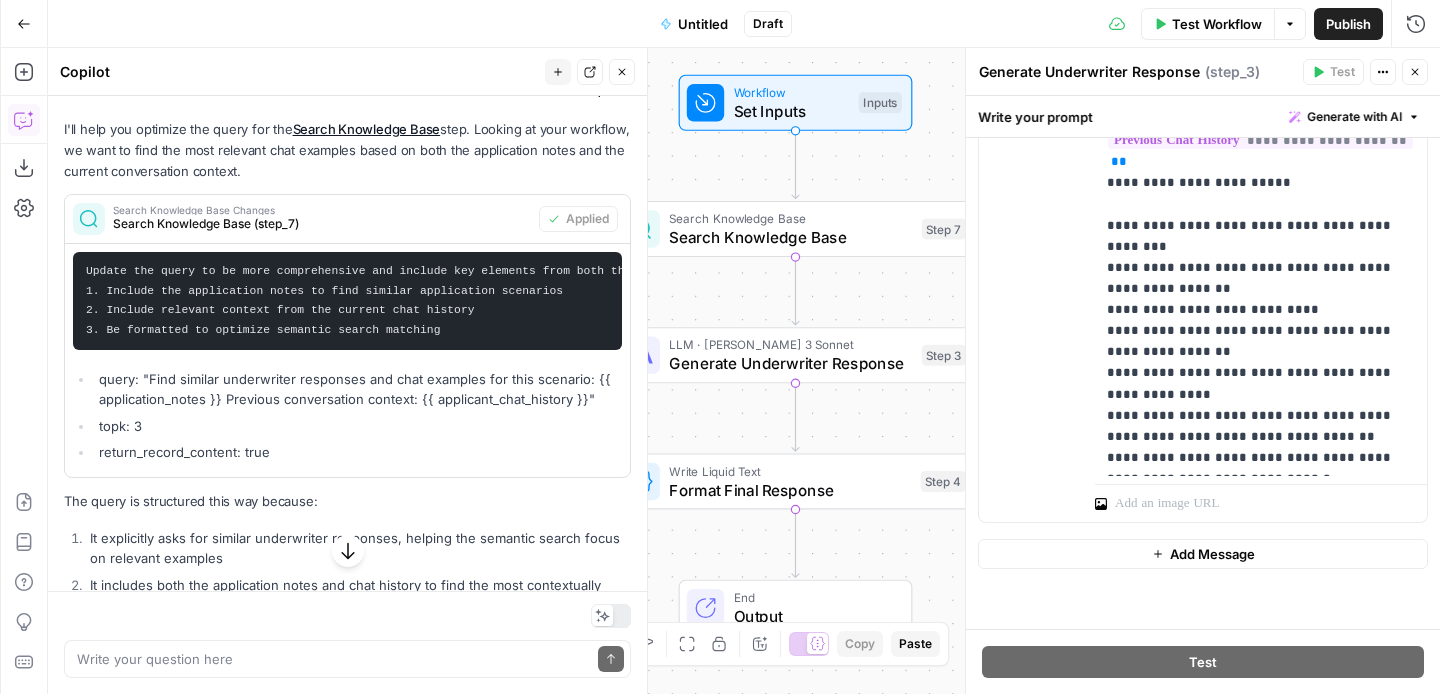 drag, startPoint x: 838, startPoint y: 144, endPoint x: 814, endPoint y: -40, distance: 185.55861 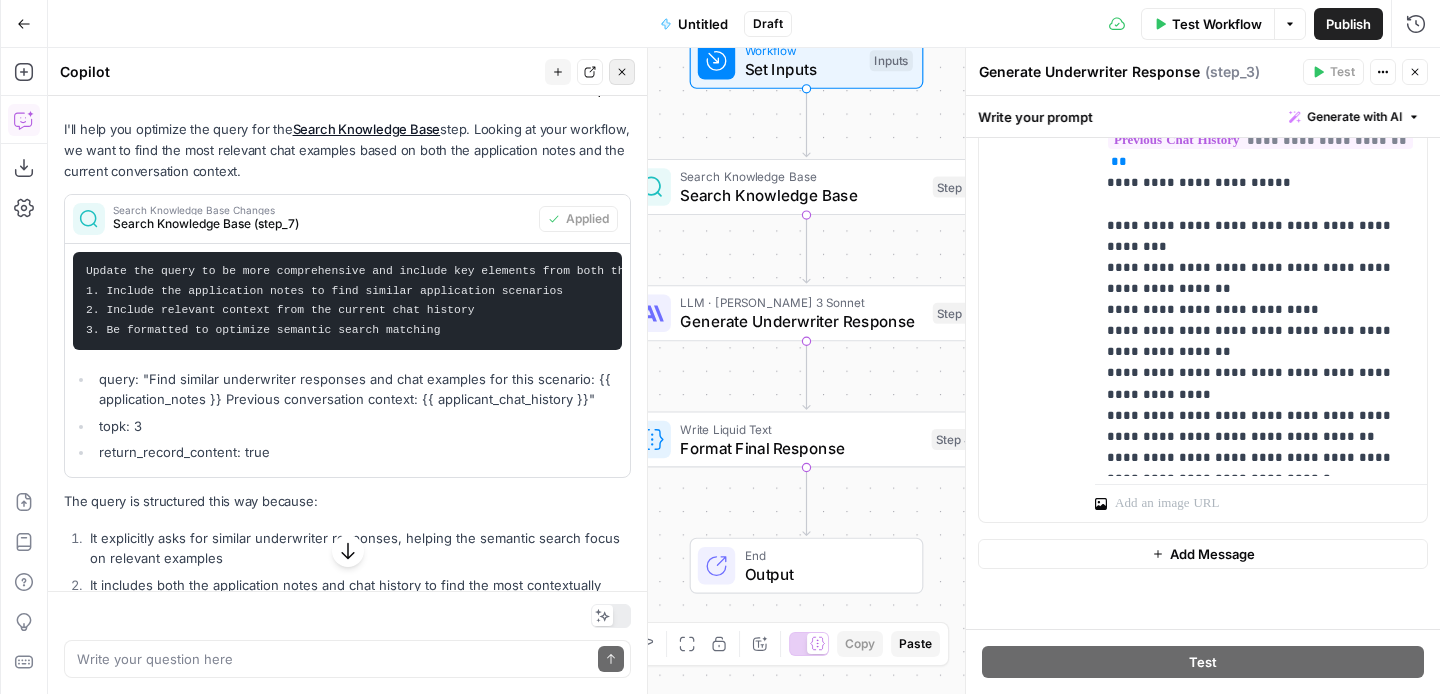 click on "Close" at bounding box center [622, 72] 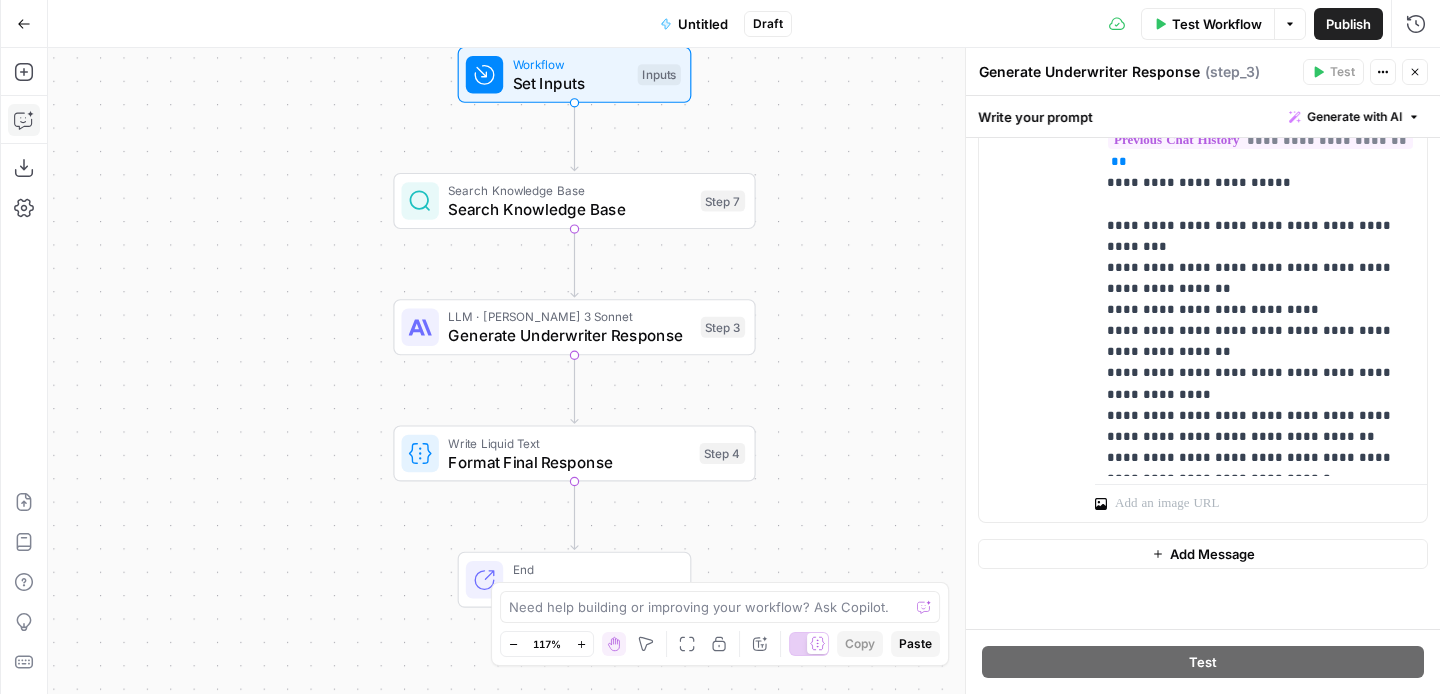 drag, startPoint x: 570, startPoint y: 229, endPoint x: 312, endPoint y: 243, distance: 258.37958 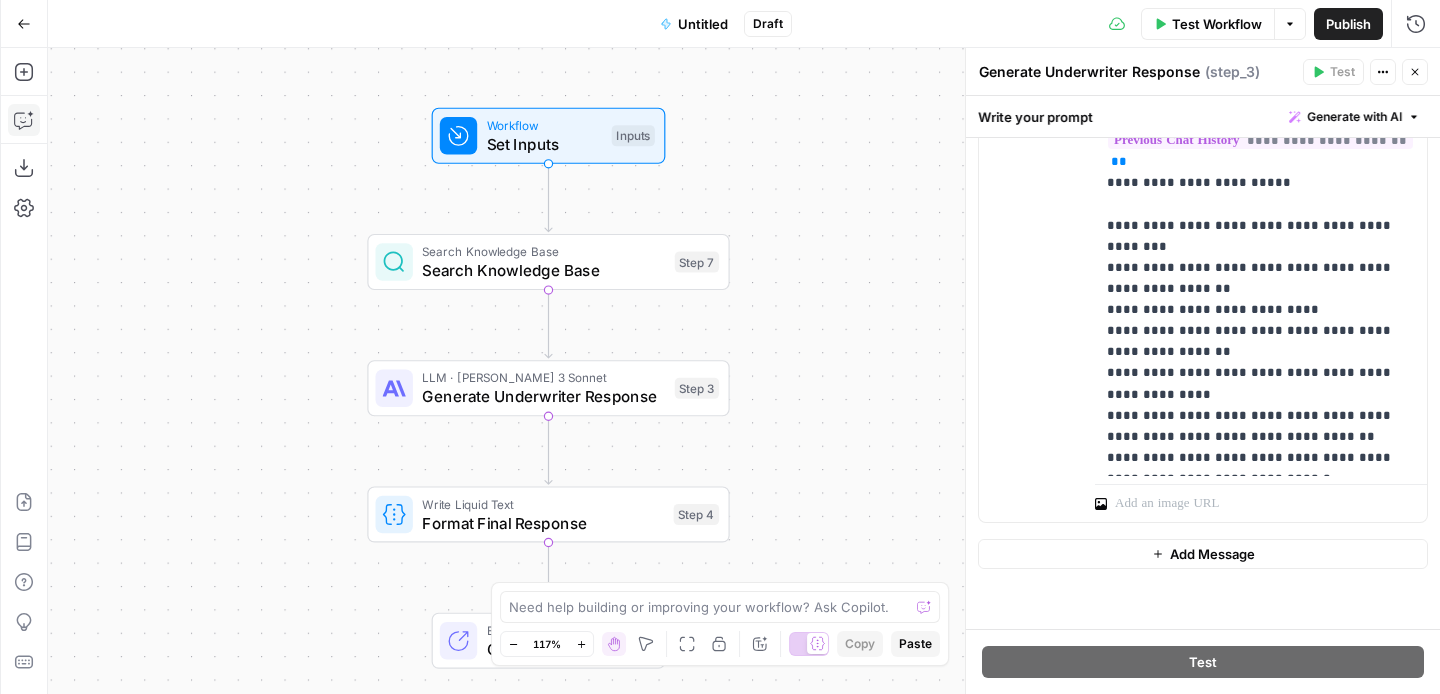 drag, startPoint x: 835, startPoint y: 301, endPoint x: 835, endPoint y: 362, distance: 61 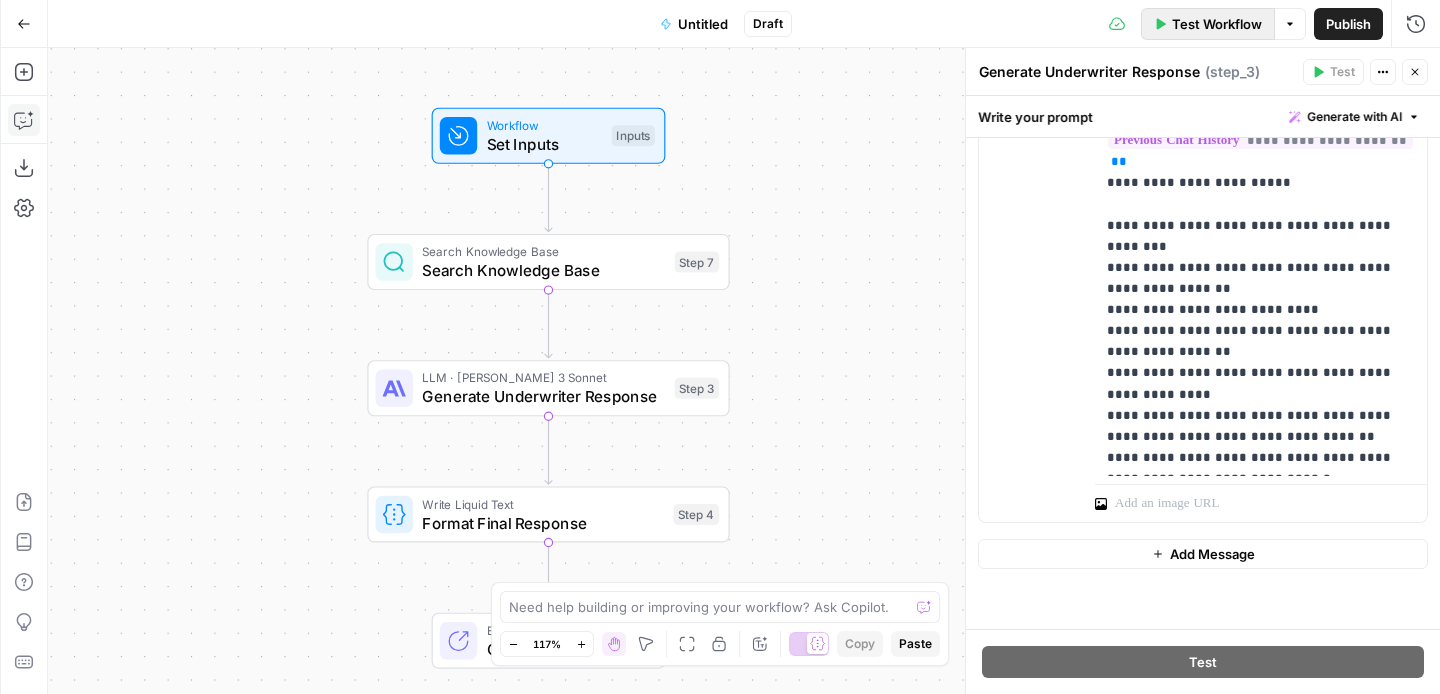 click on "Test Workflow" at bounding box center [1217, 24] 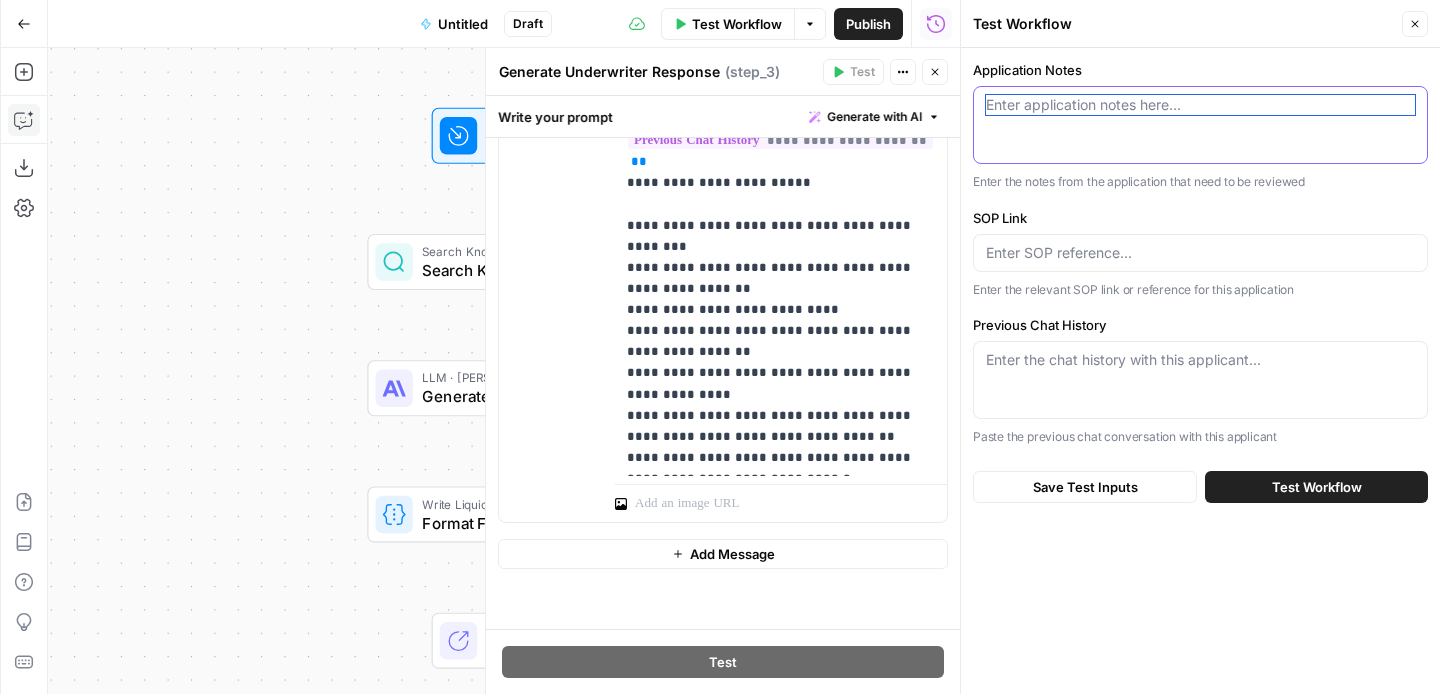 click on "Application Notes" at bounding box center [1200, 105] 